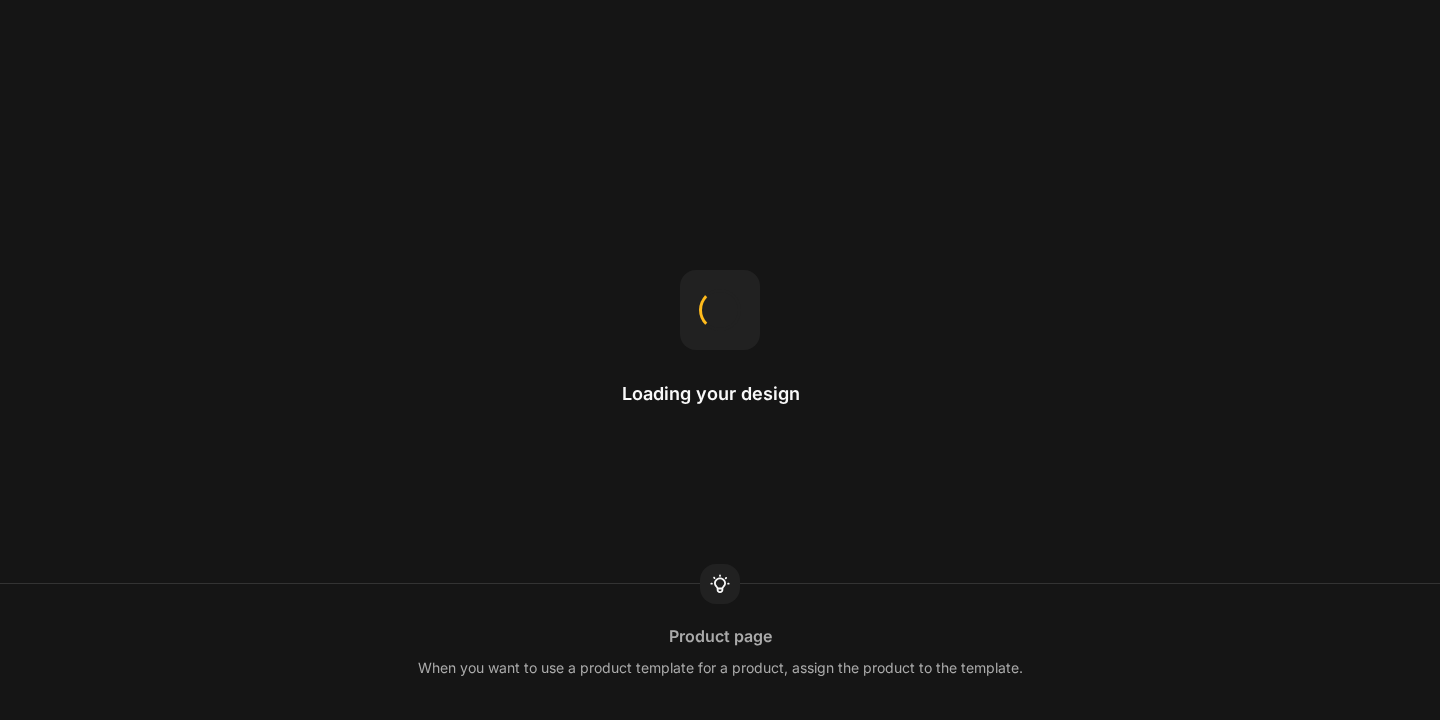 scroll, scrollTop: 0, scrollLeft: 0, axis: both 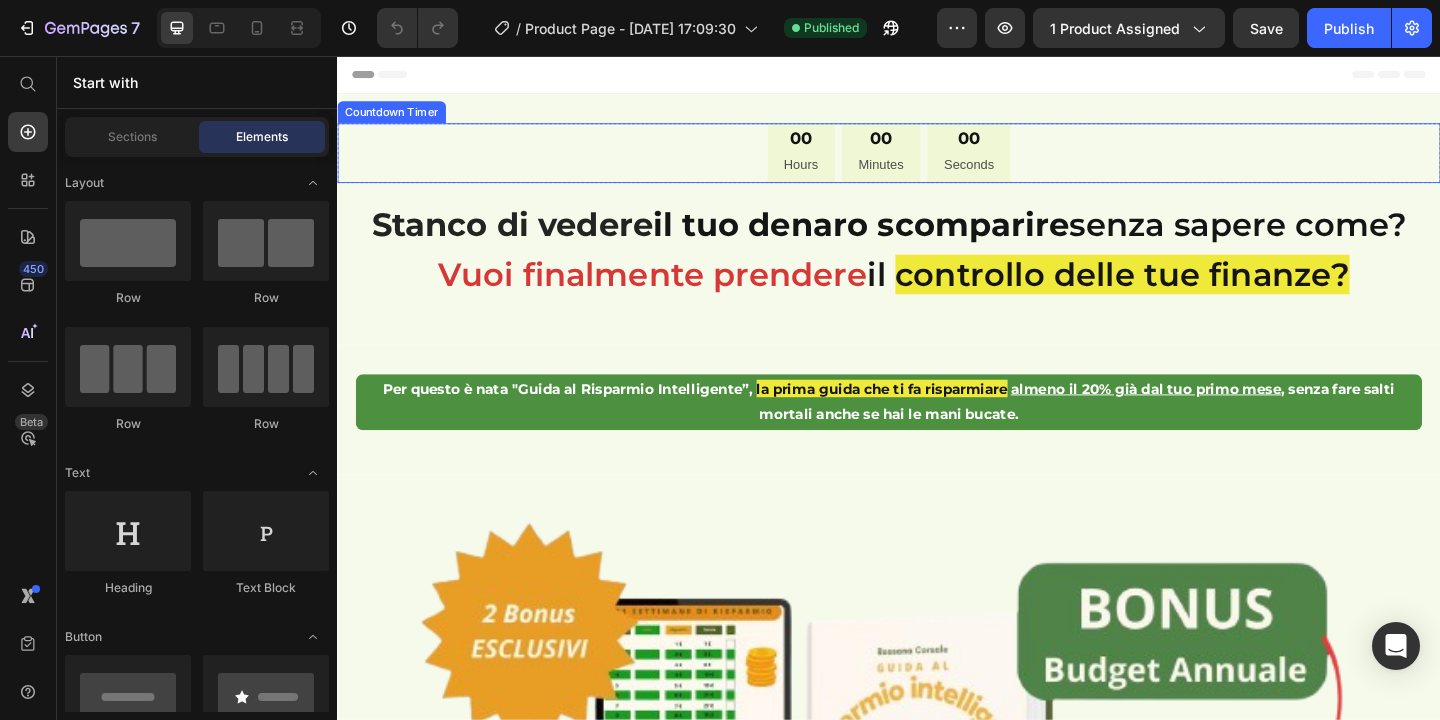 click on "00 Hours 00 Minutes 00 Seconds" at bounding box center (937, 161) 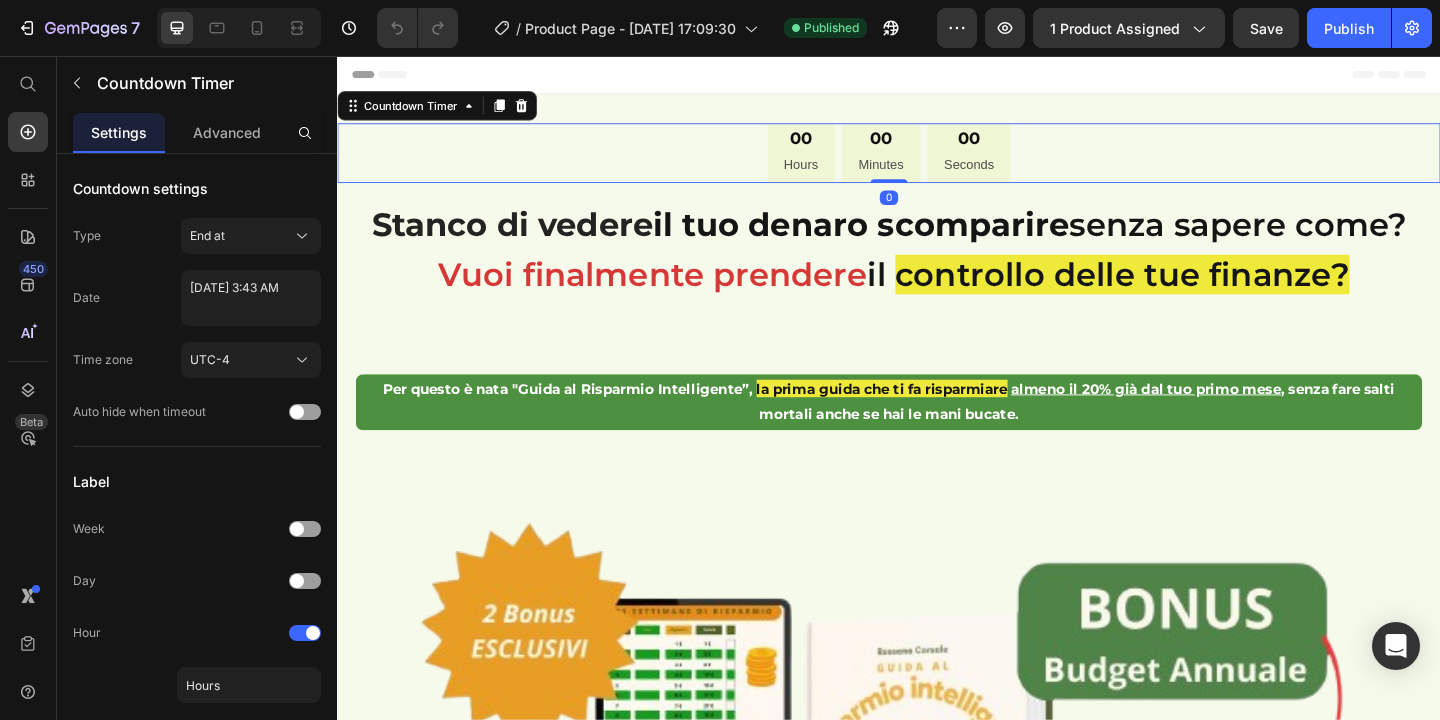 click 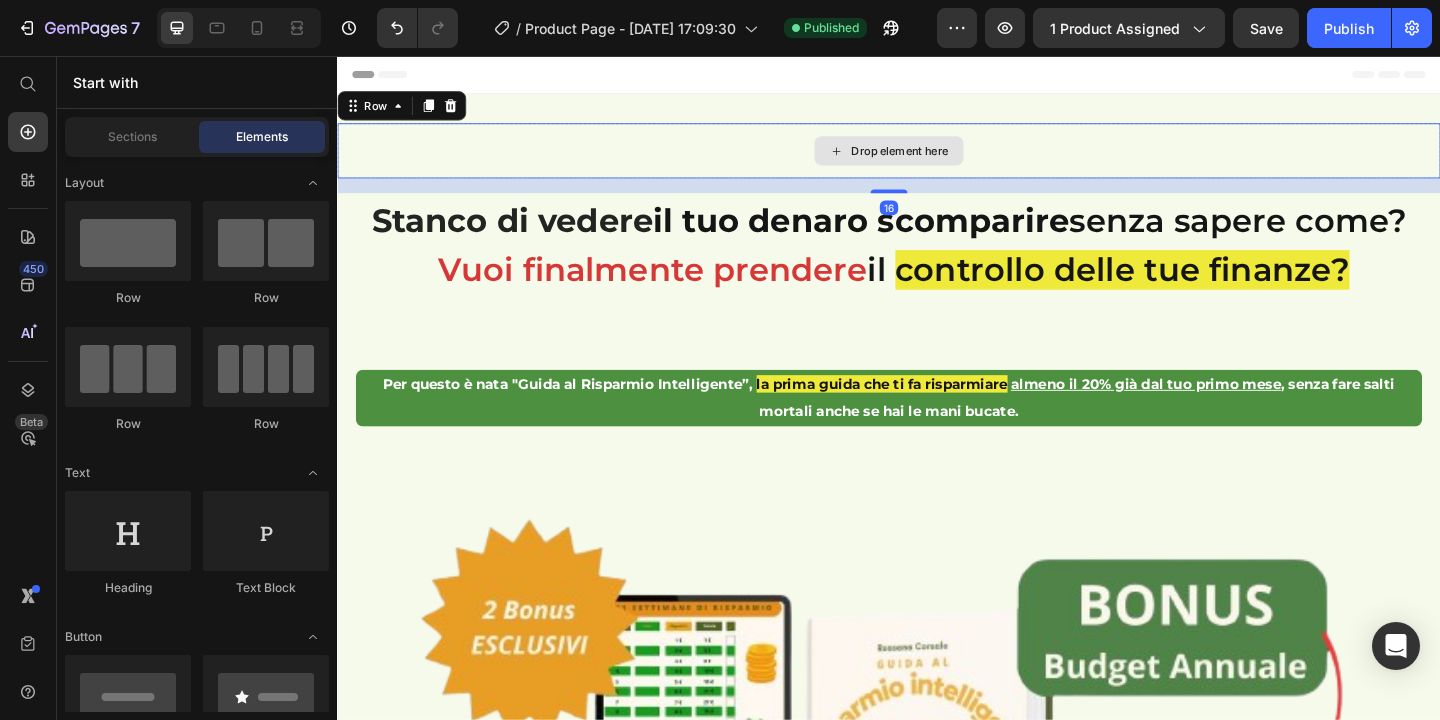 click on "Drop element here" at bounding box center (937, 159) 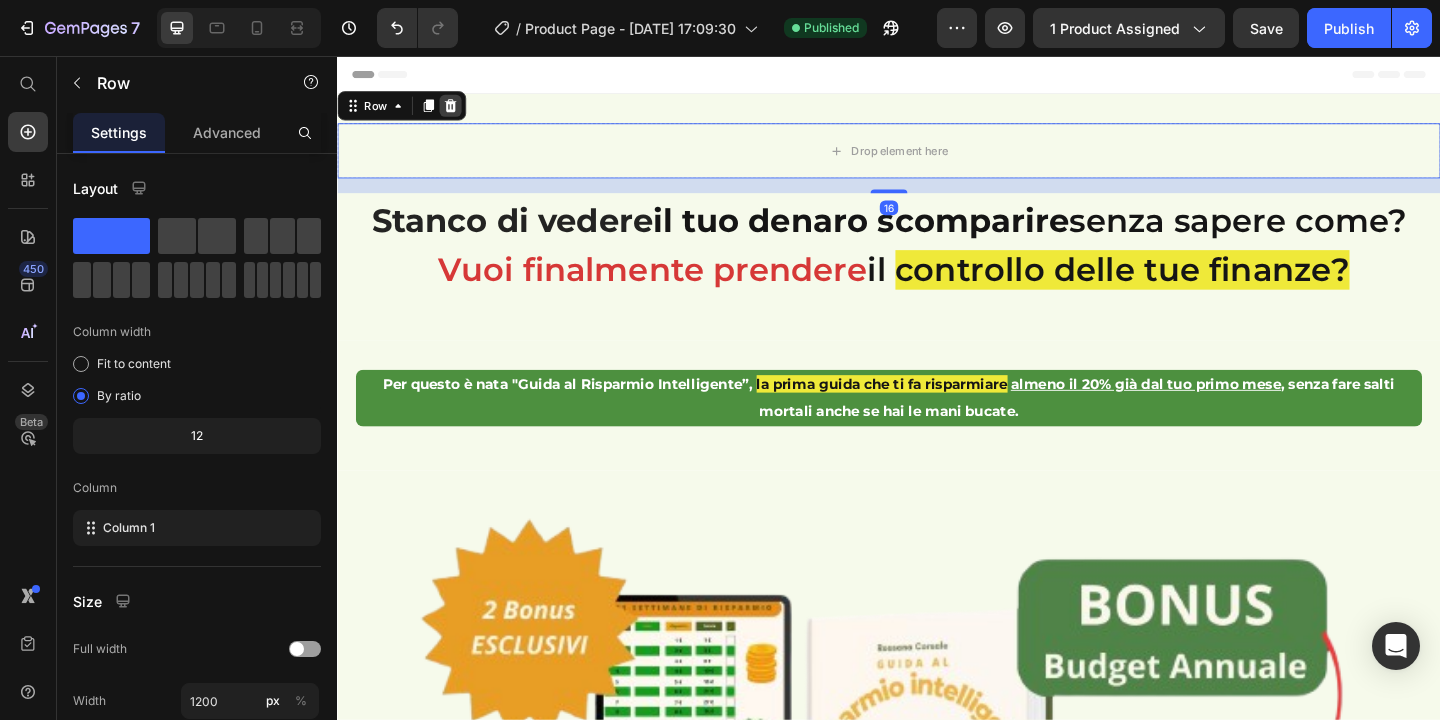 click at bounding box center (460, 110) 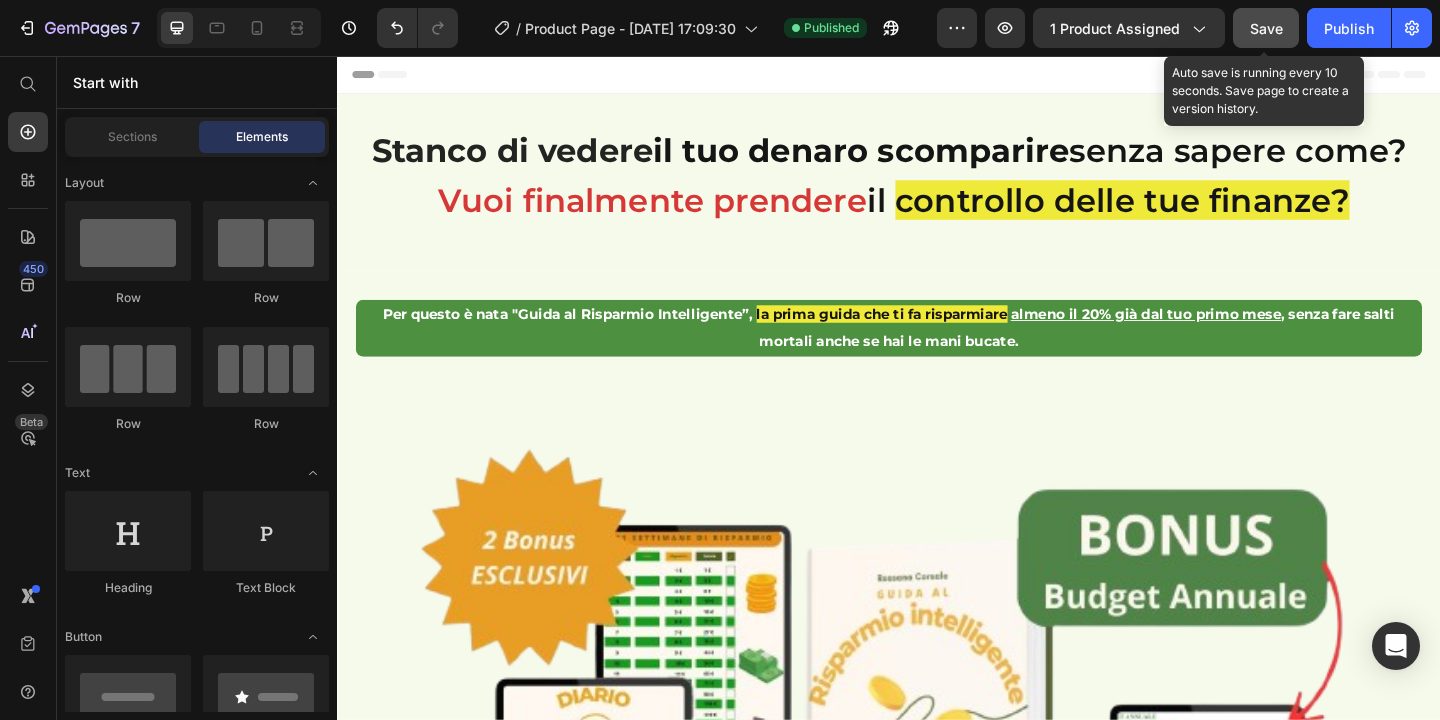 click on "Save" at bounding box center (1266, 28) 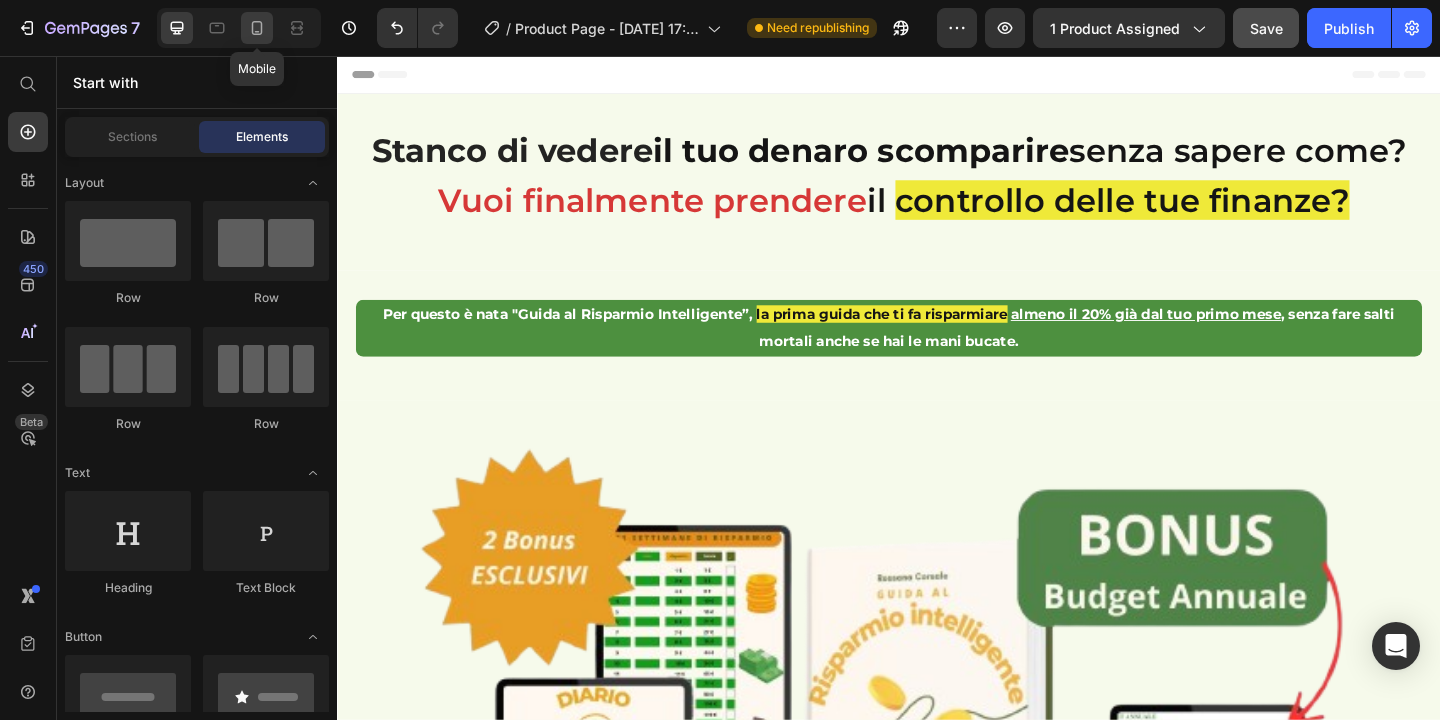 click 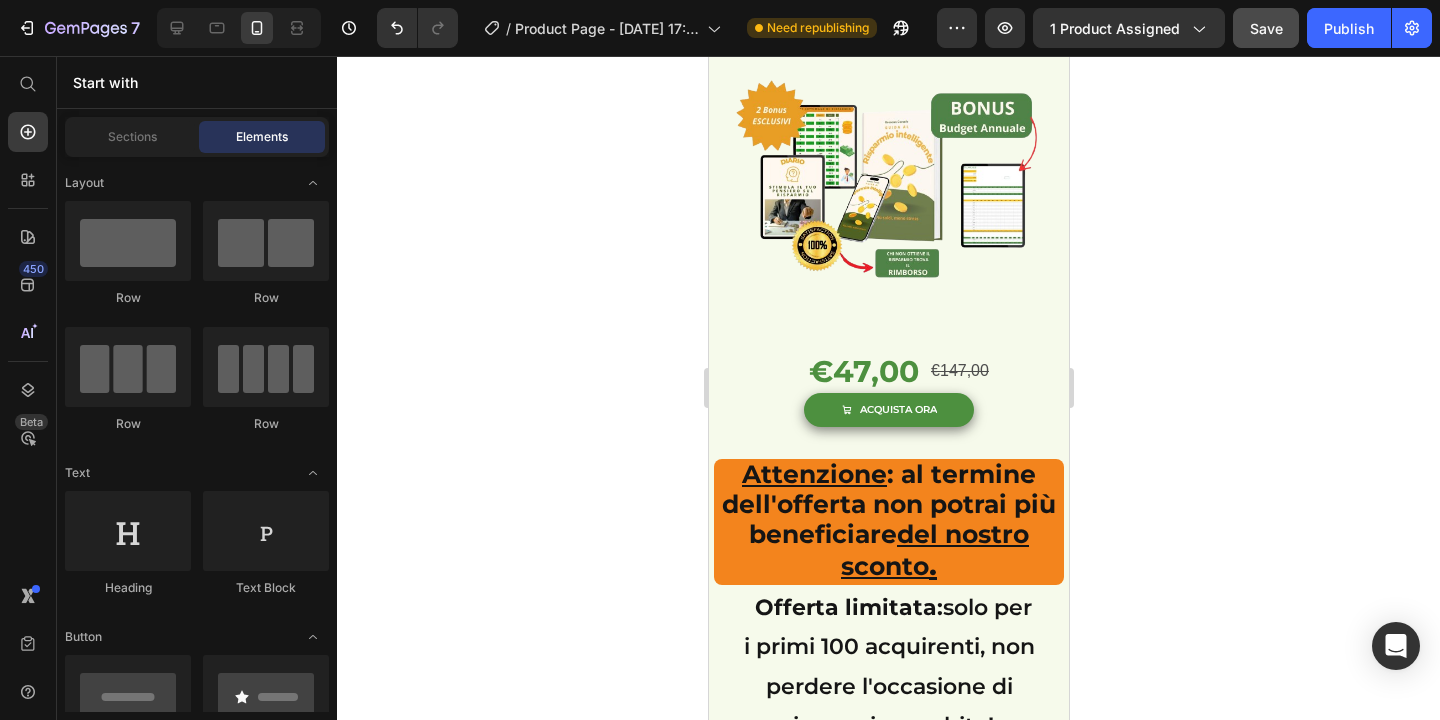 scroll, scrollTop: 624, scrollLeft: 0, axis: vertical 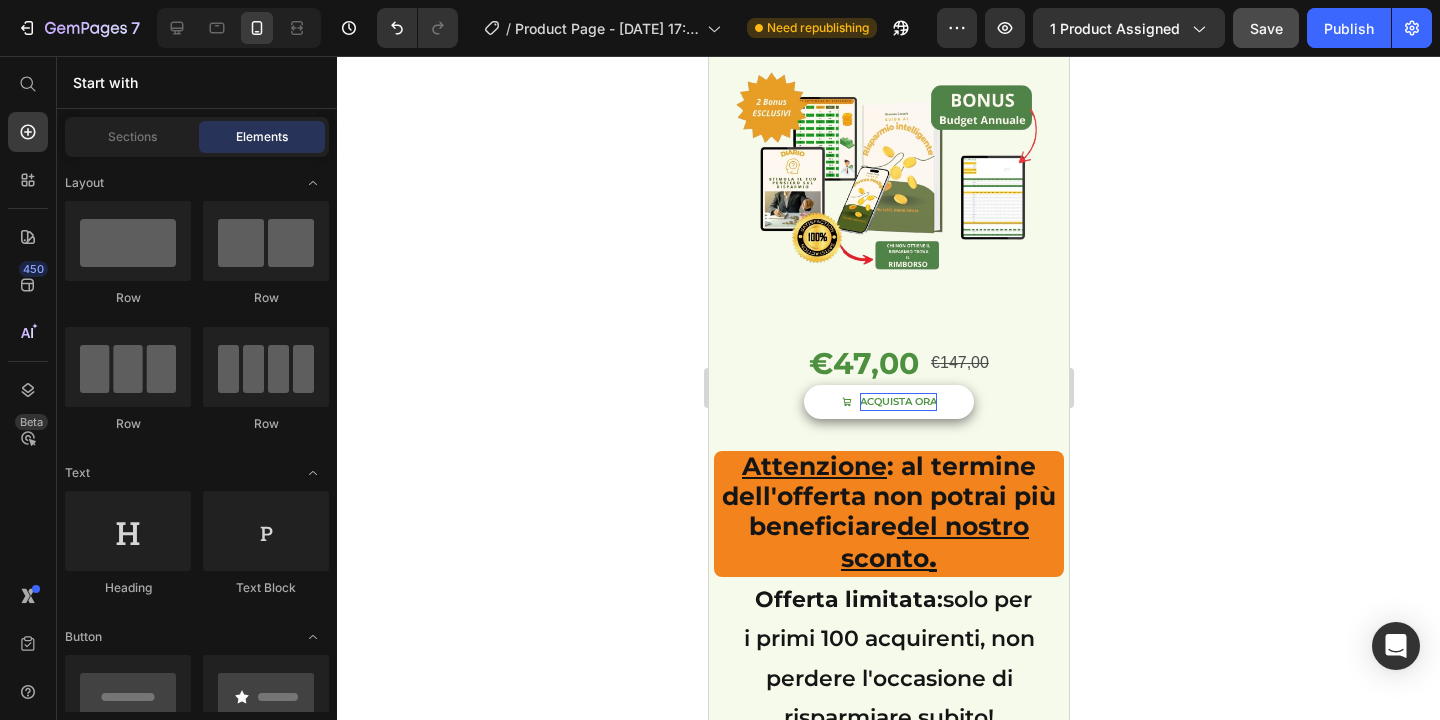 click on "ACQUISTA ORA" at bounding box center [897, 402] 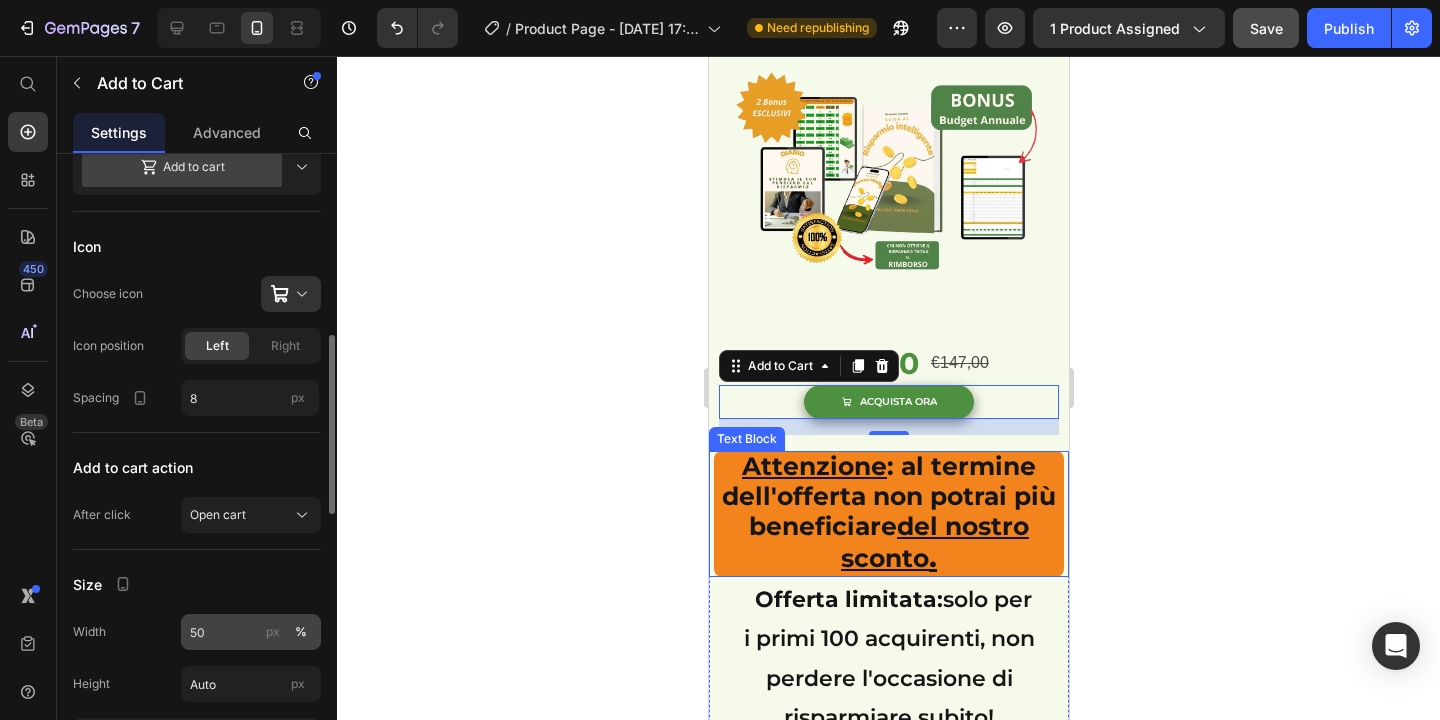 scroll, scrollTop: 624, scrollLeft: 0, axis: vertical 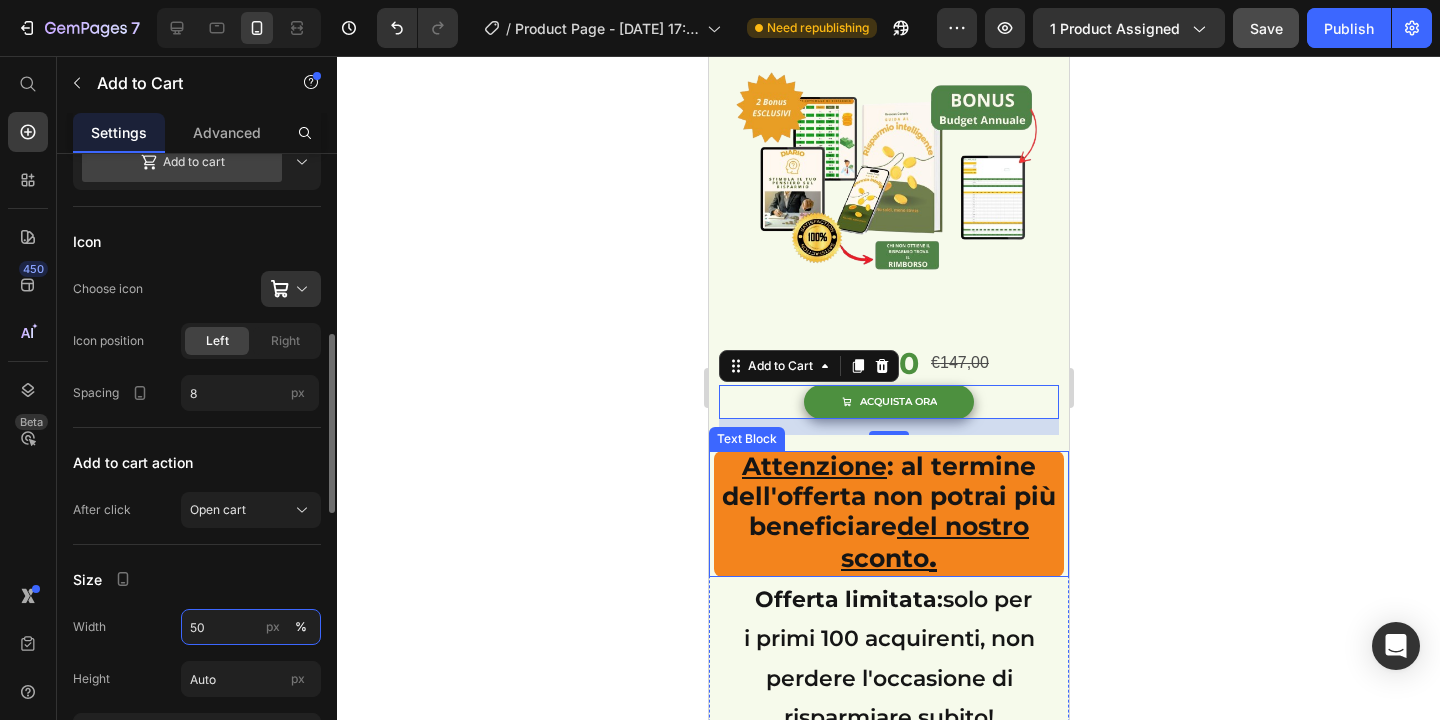 click on "50" at bounding box center [251, 627] 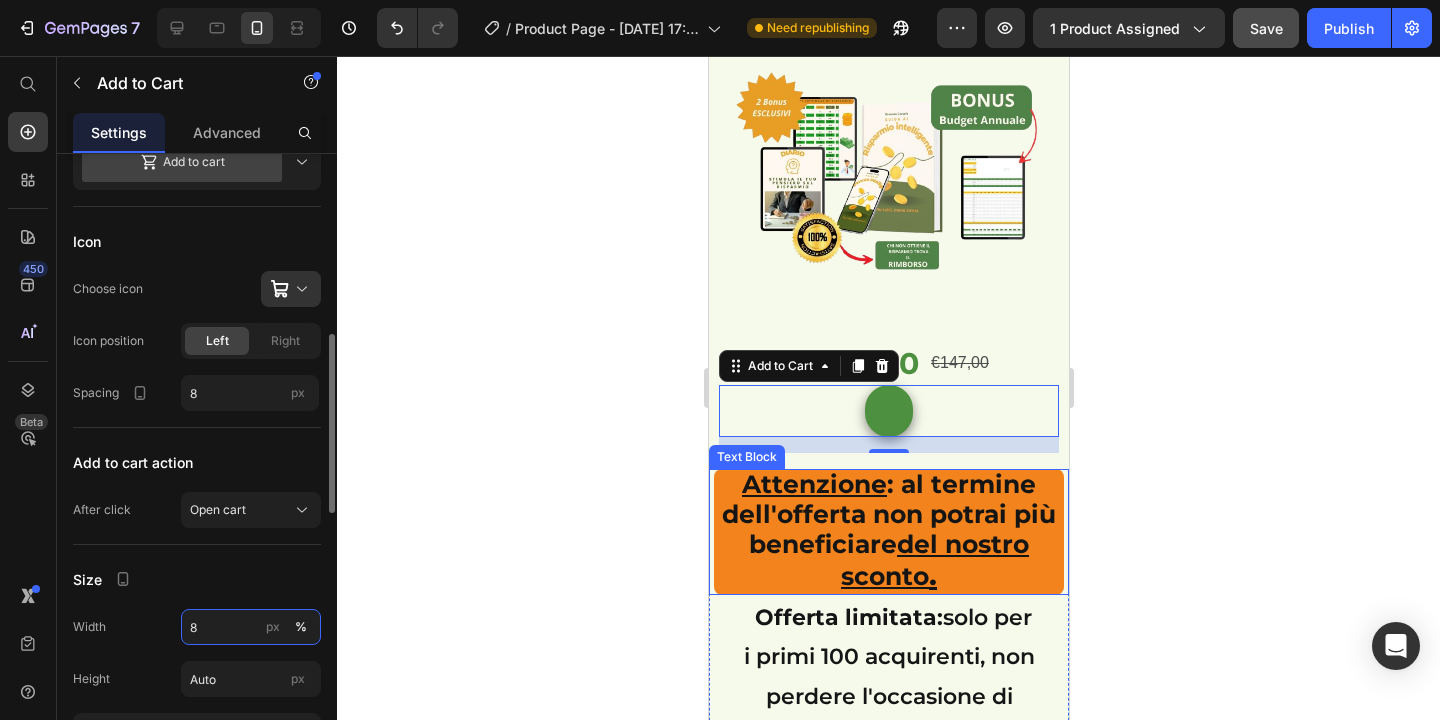 type on "80" 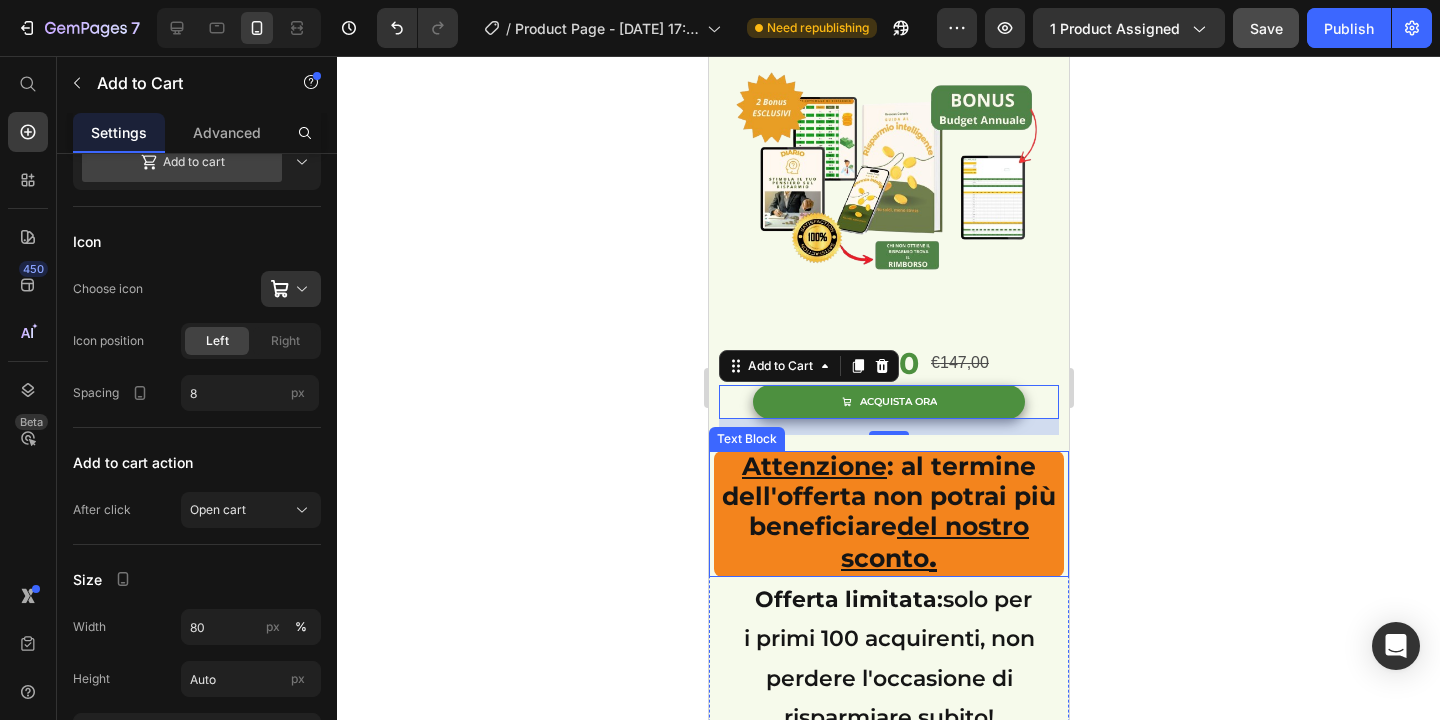 click 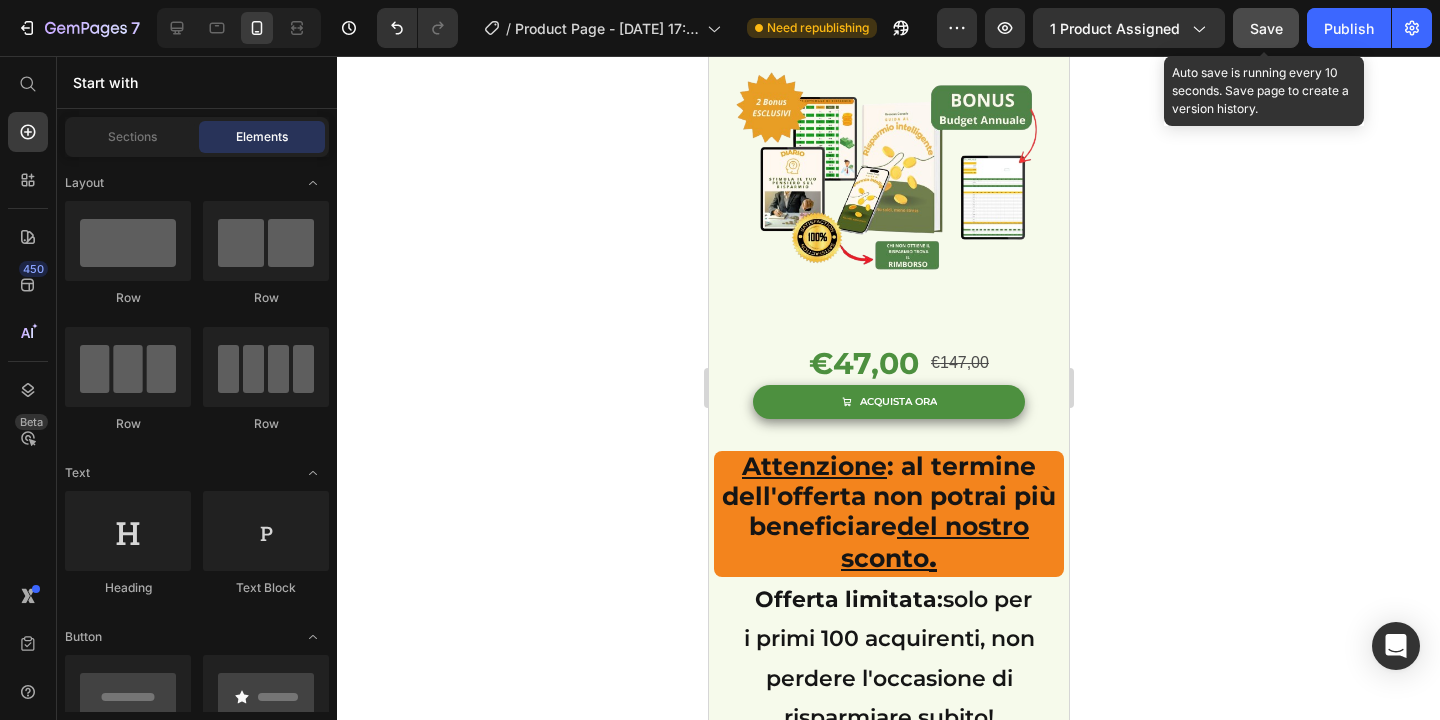 click on "Save" at bounding box center (1266, 28) 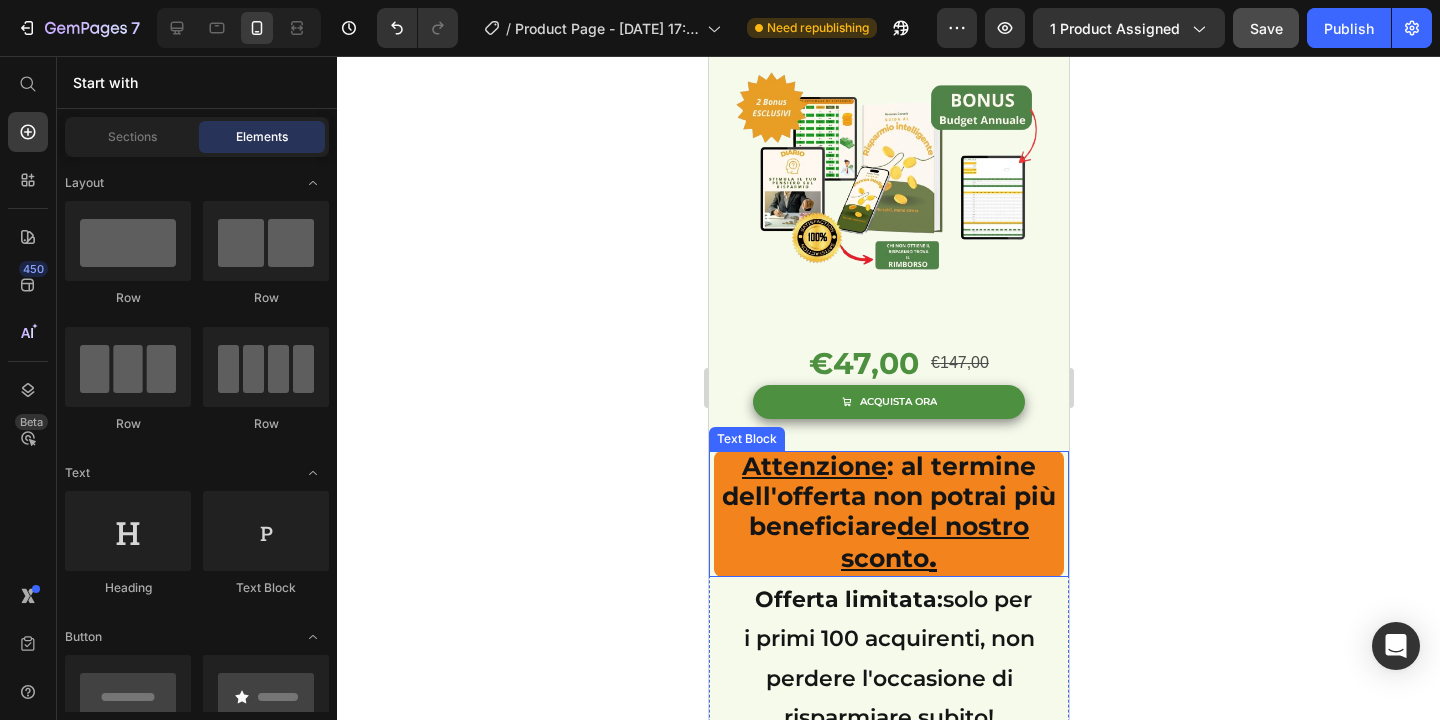 click on "Attenzione" at bounding box center [813, 466] 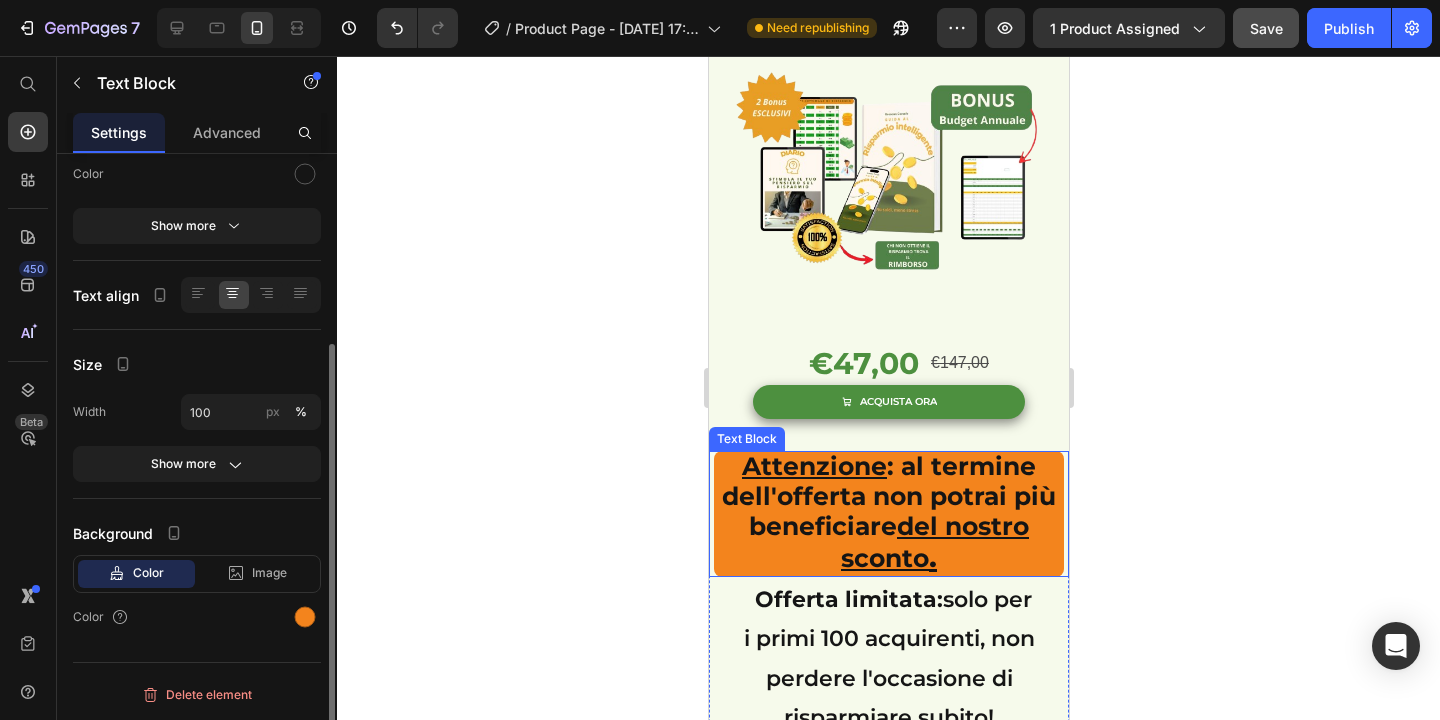 scroll, scrollTop: 0, scrollLeft: 0, axis: both 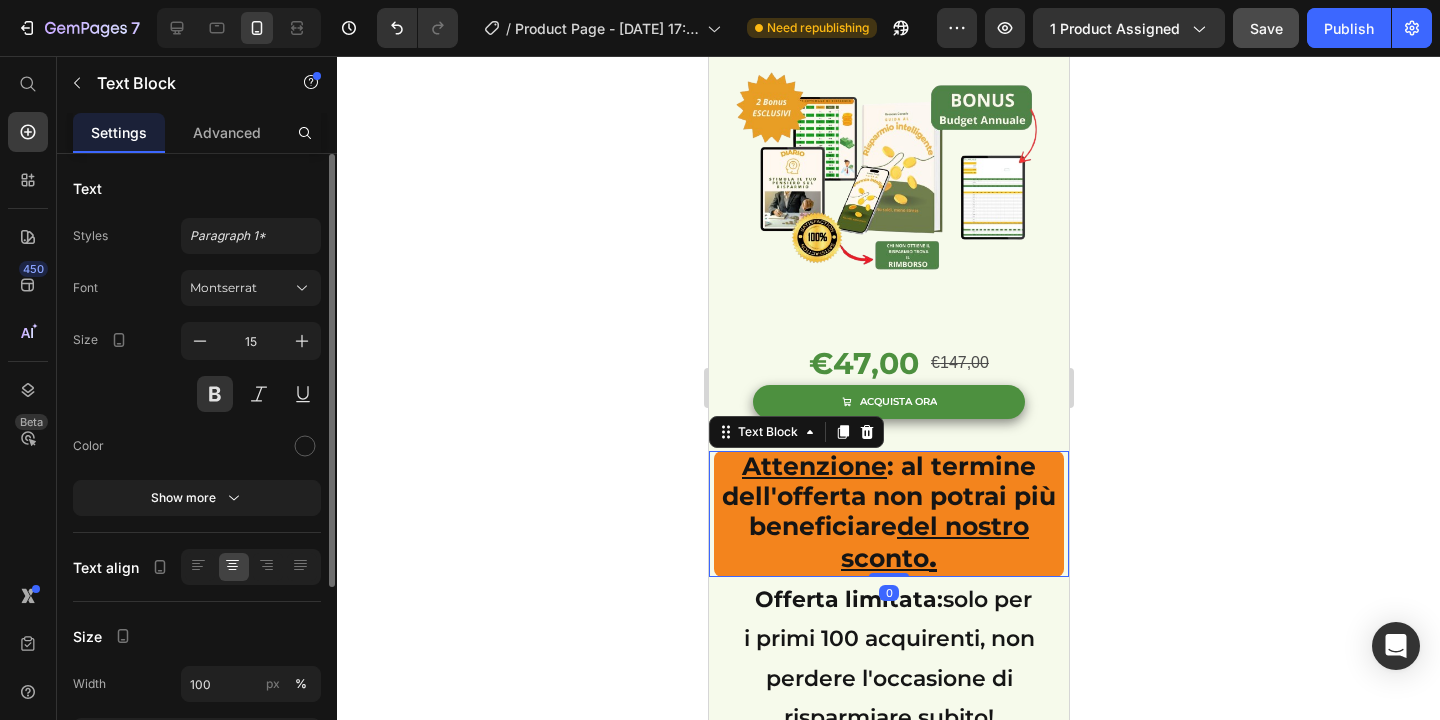 click on "Attenzione" at bounding box center (813, 466) 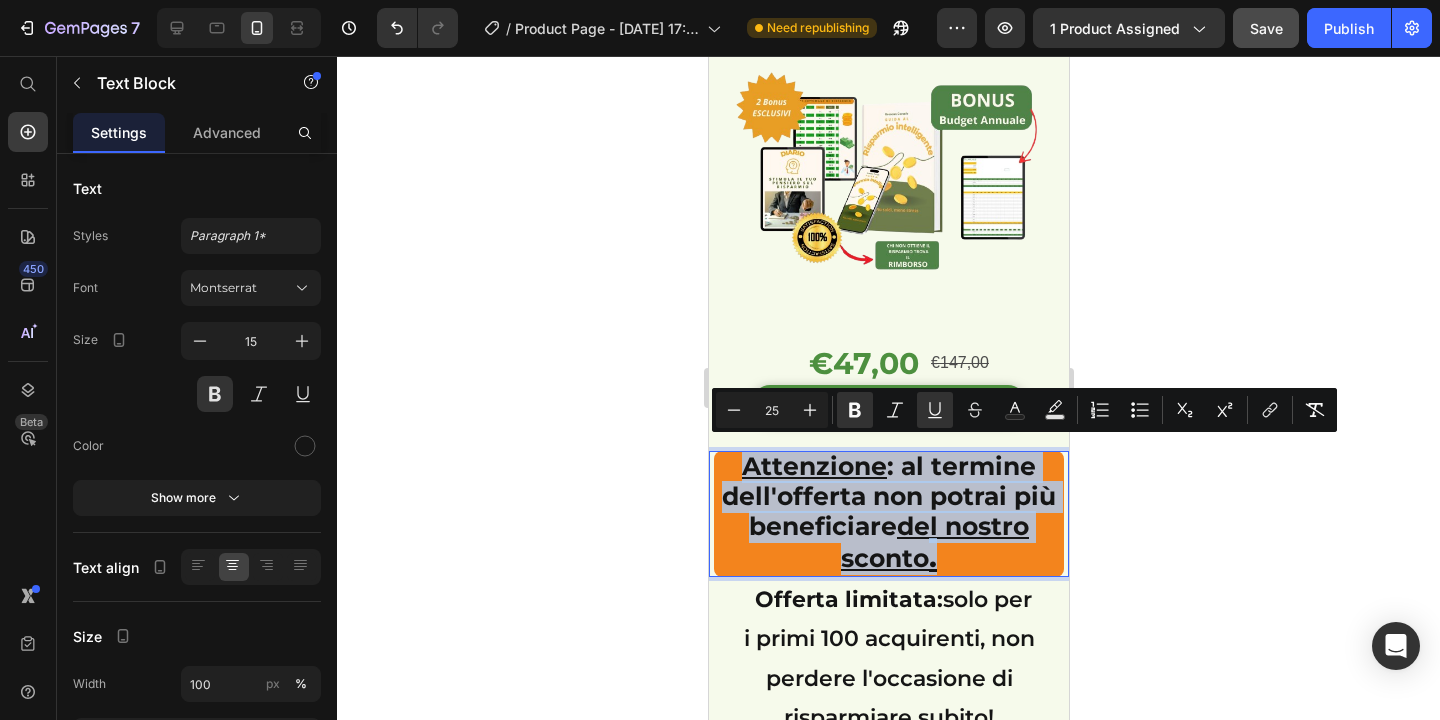 drag, startPoint x: 743, startPoint y: 459, endPoint x: 993, endPoint y: 555, distance: 267.79843 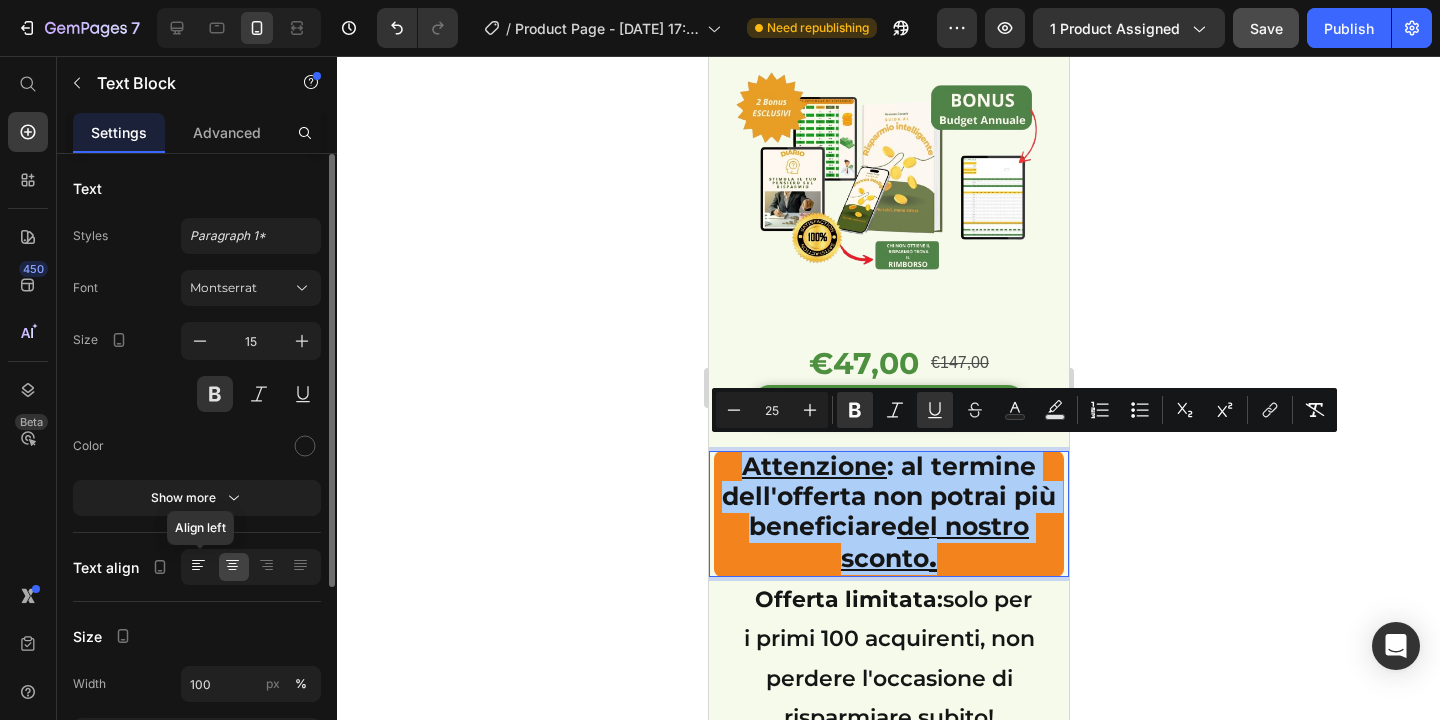 click 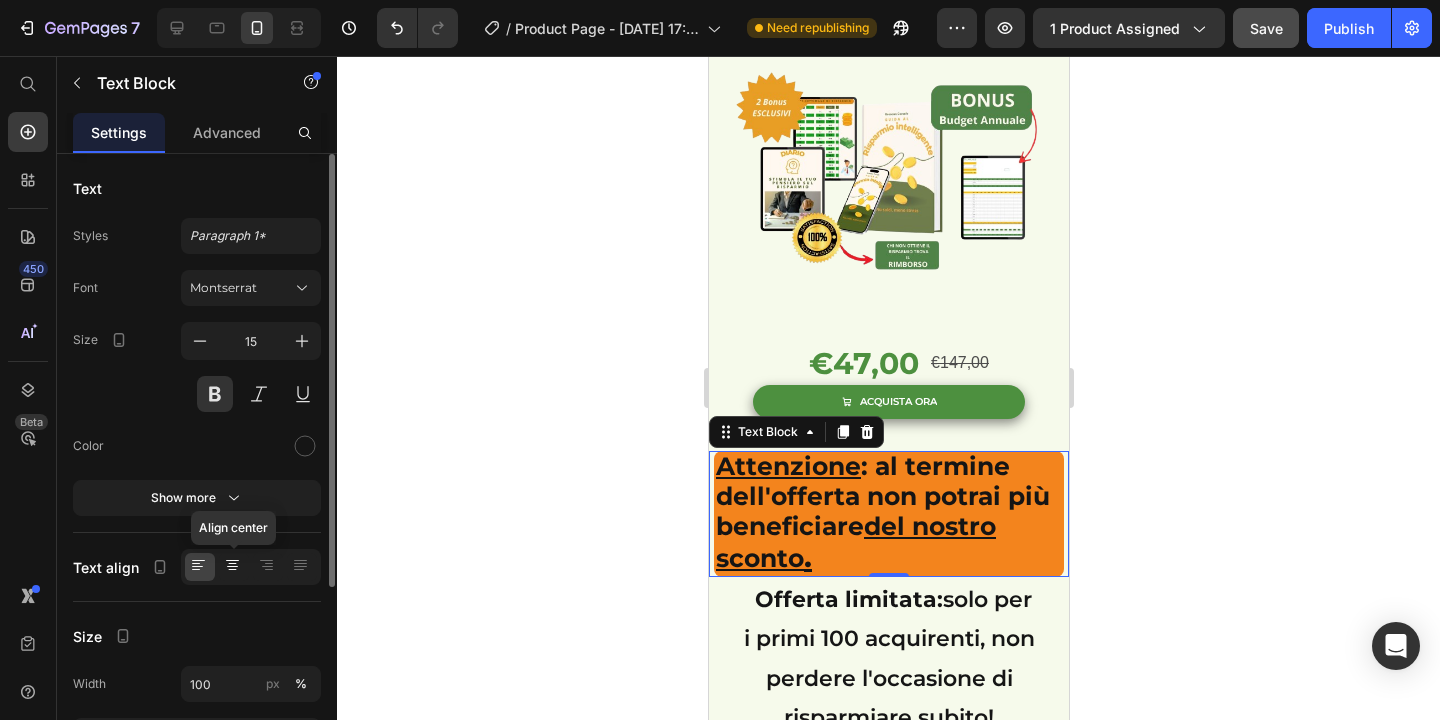 click 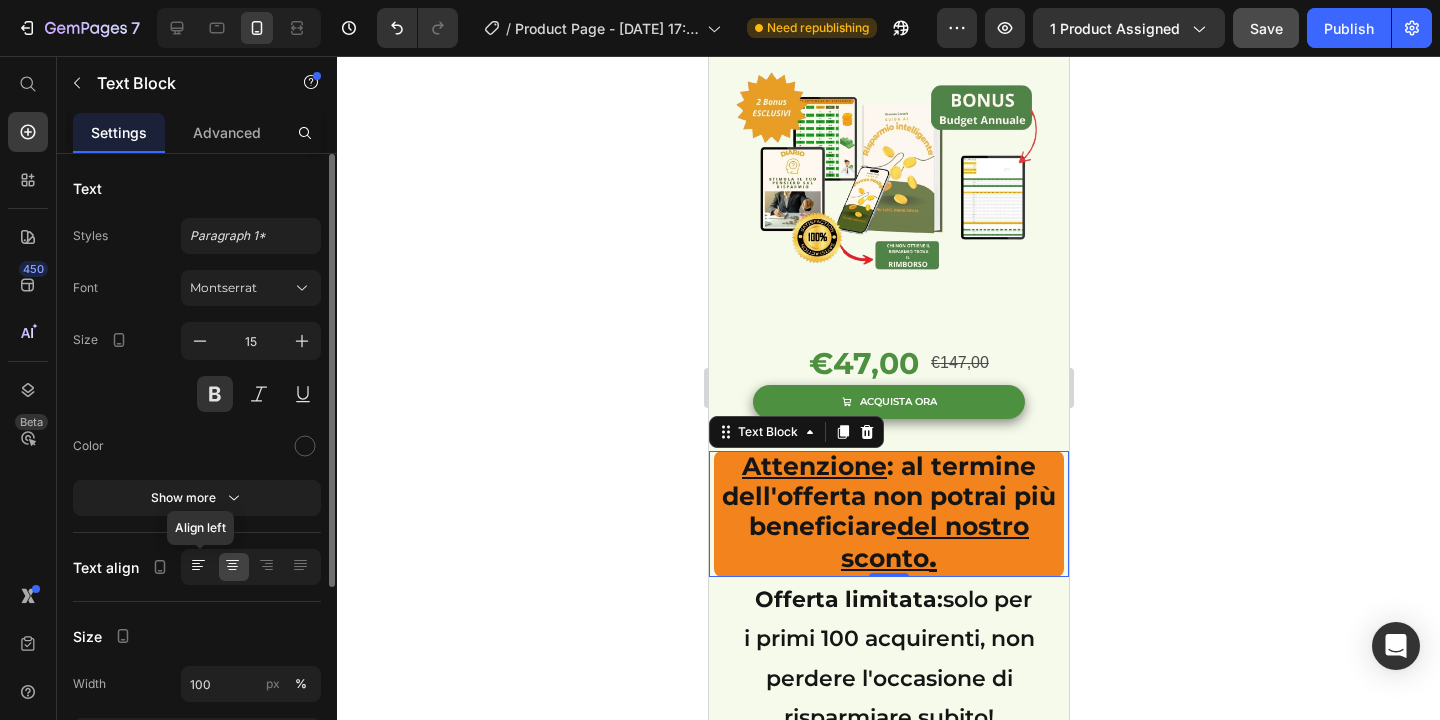 click 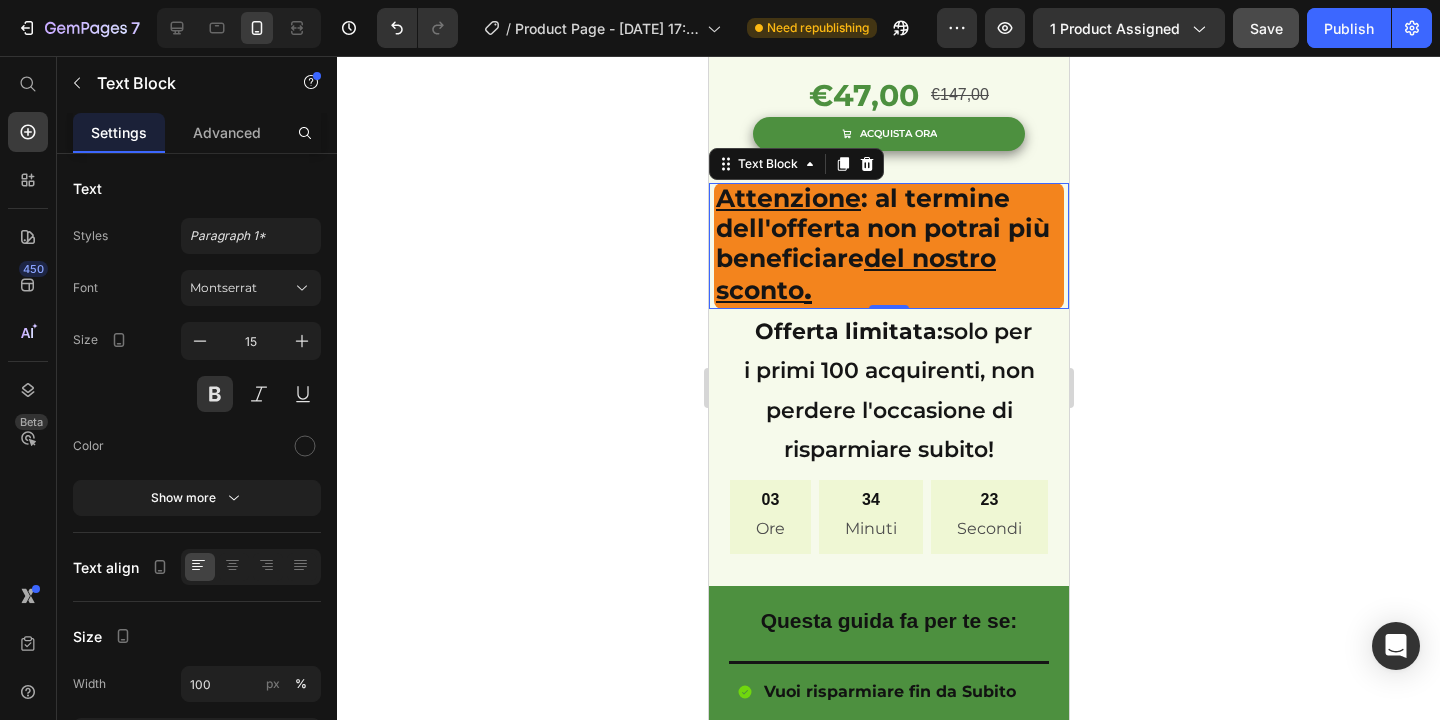 scroll, scrollTop: 897, scrollLeft: 0, axis: vertical 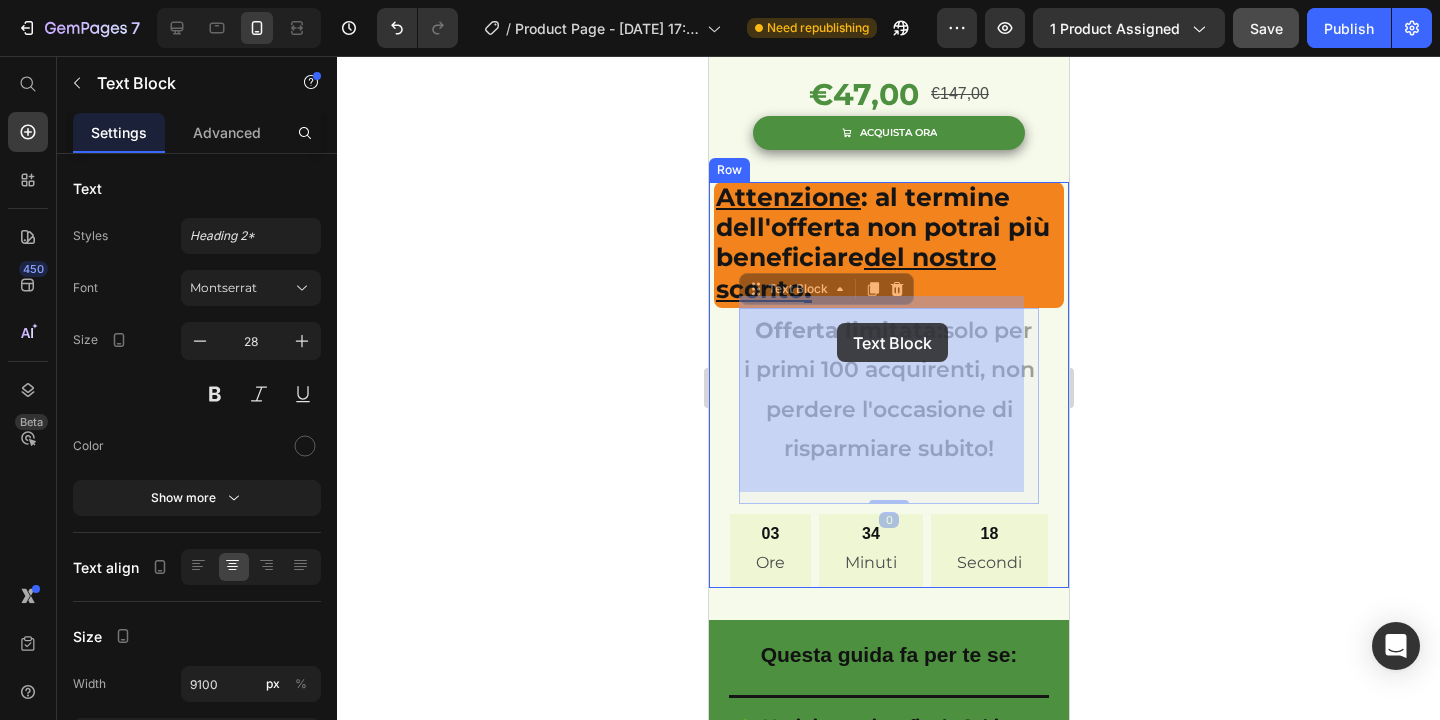 drag, startPoint x: 772, startPoint y: 315, endPoint x: 807, endPoint y: 324, distance: 36.138622 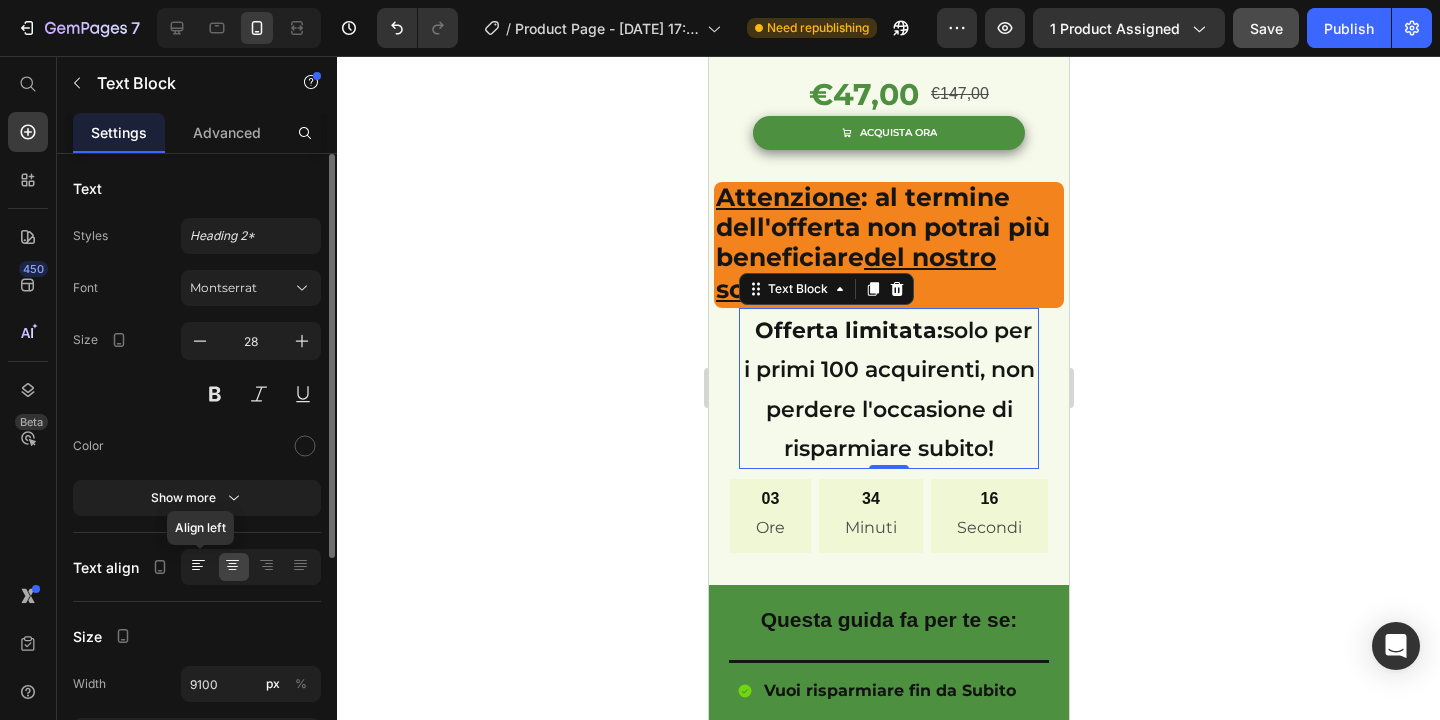 click 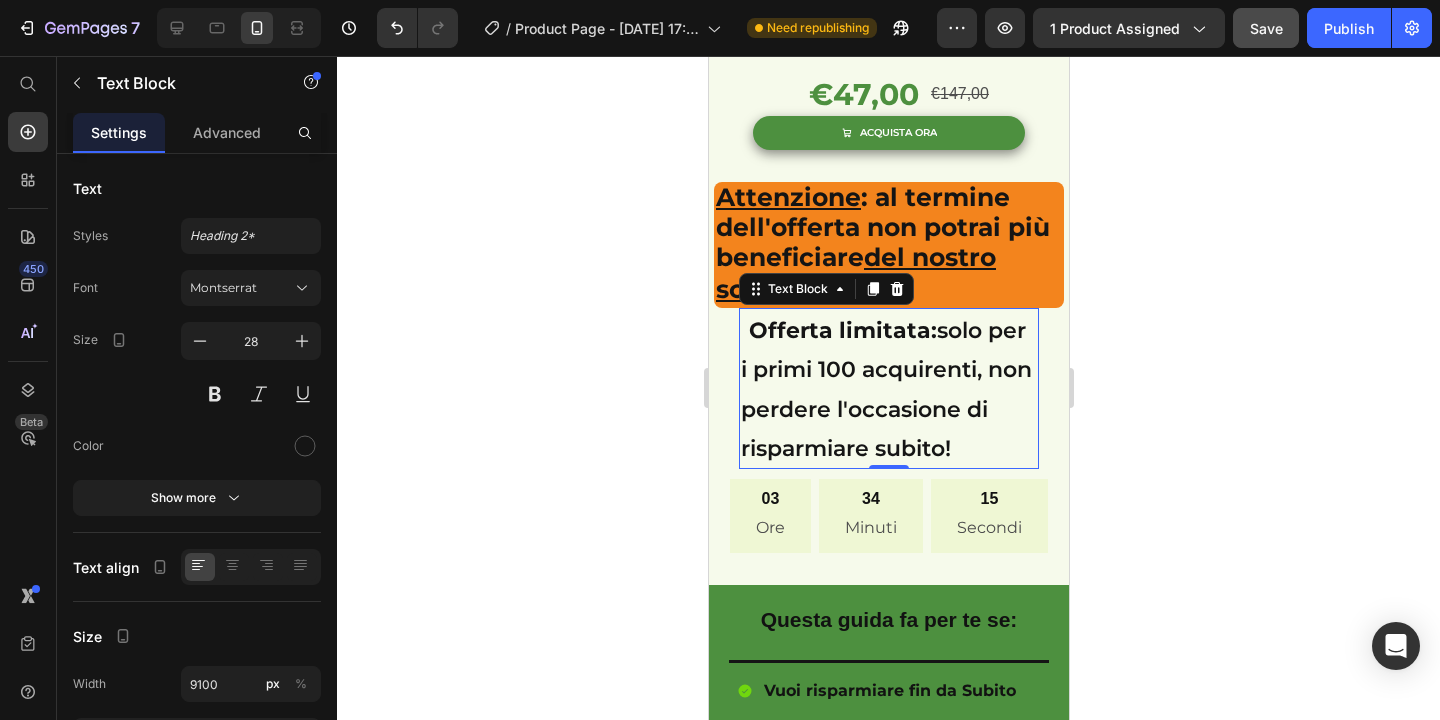 click 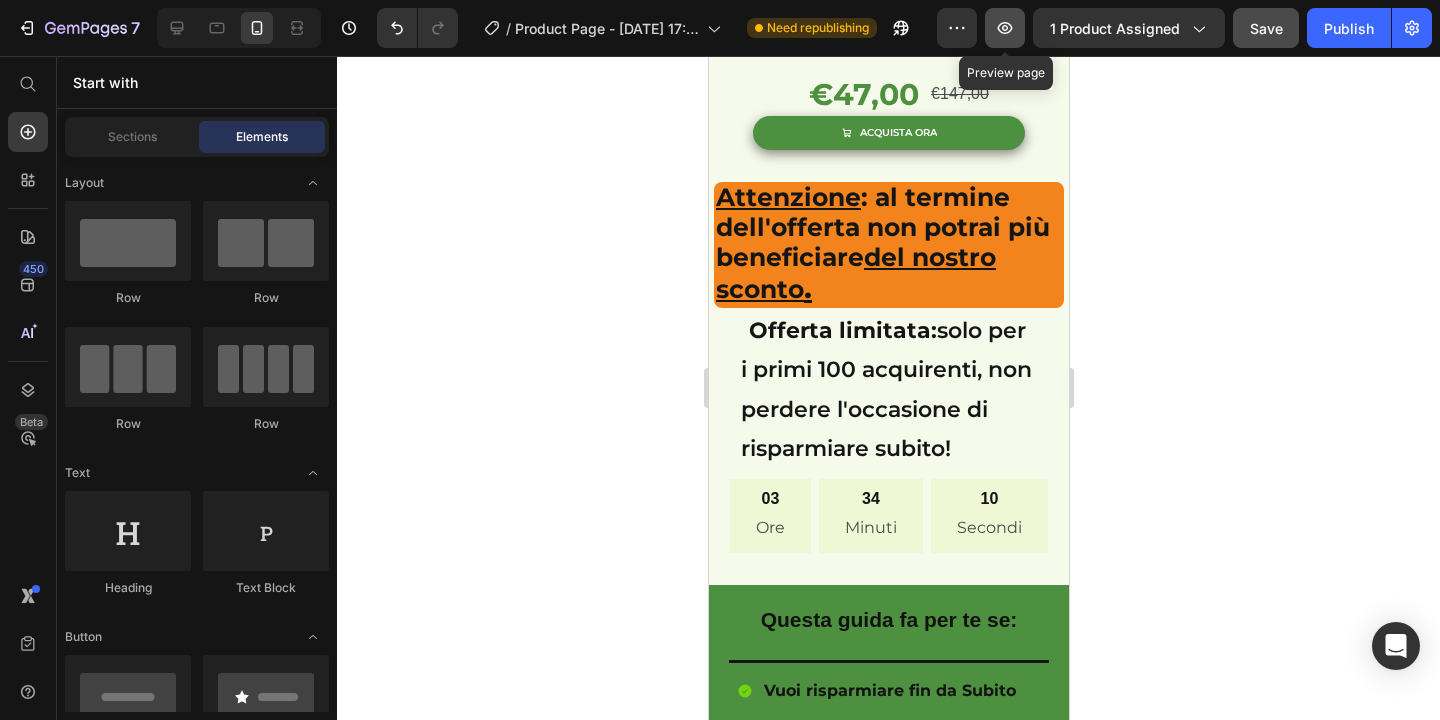 click 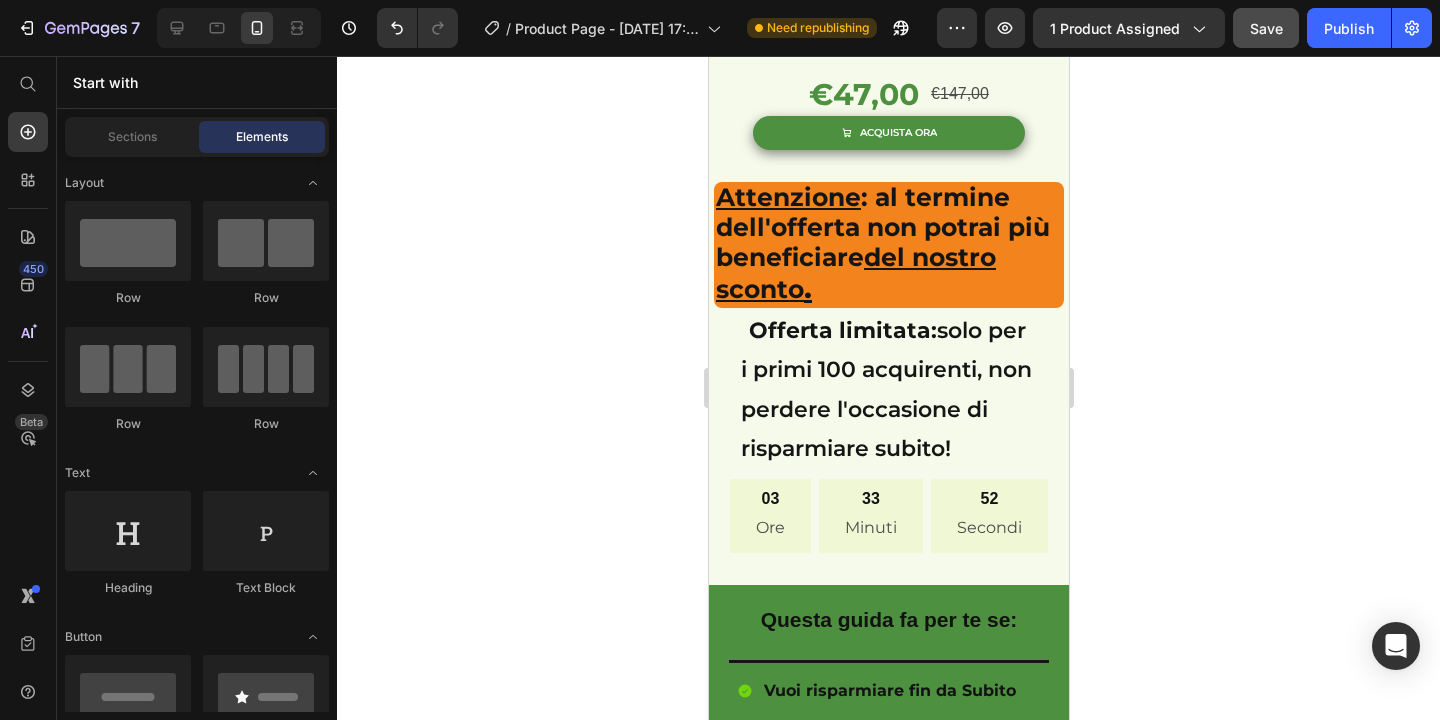 click 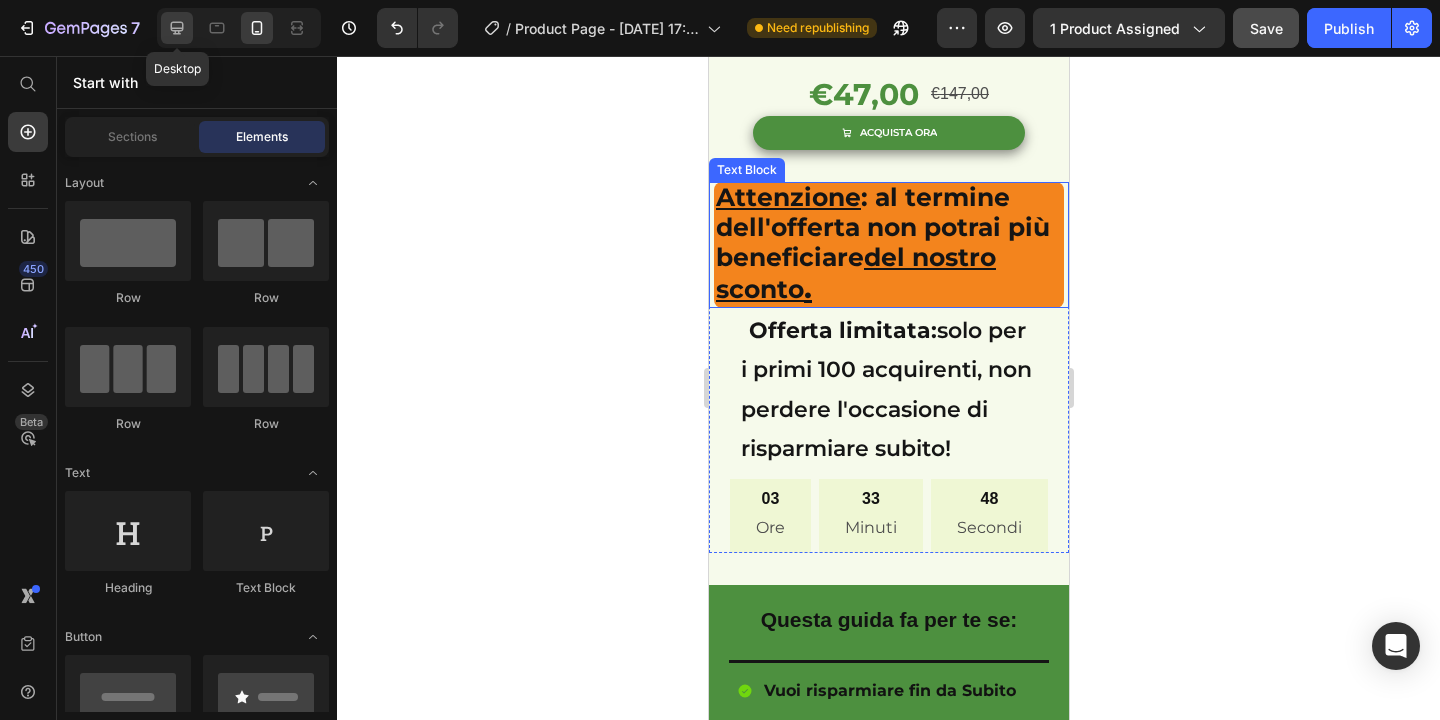 click 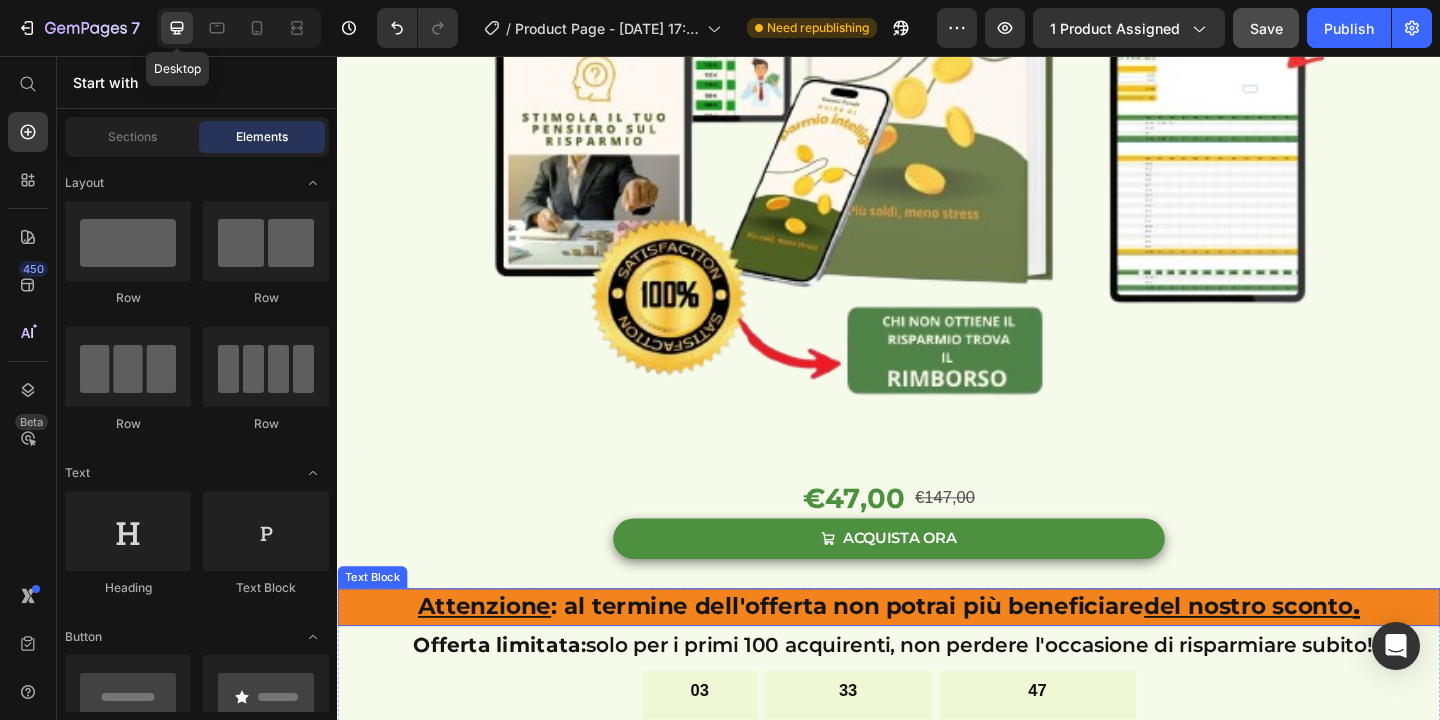 scroll, scrollTop: 1346, scrollLeft: 0, axis: vertical 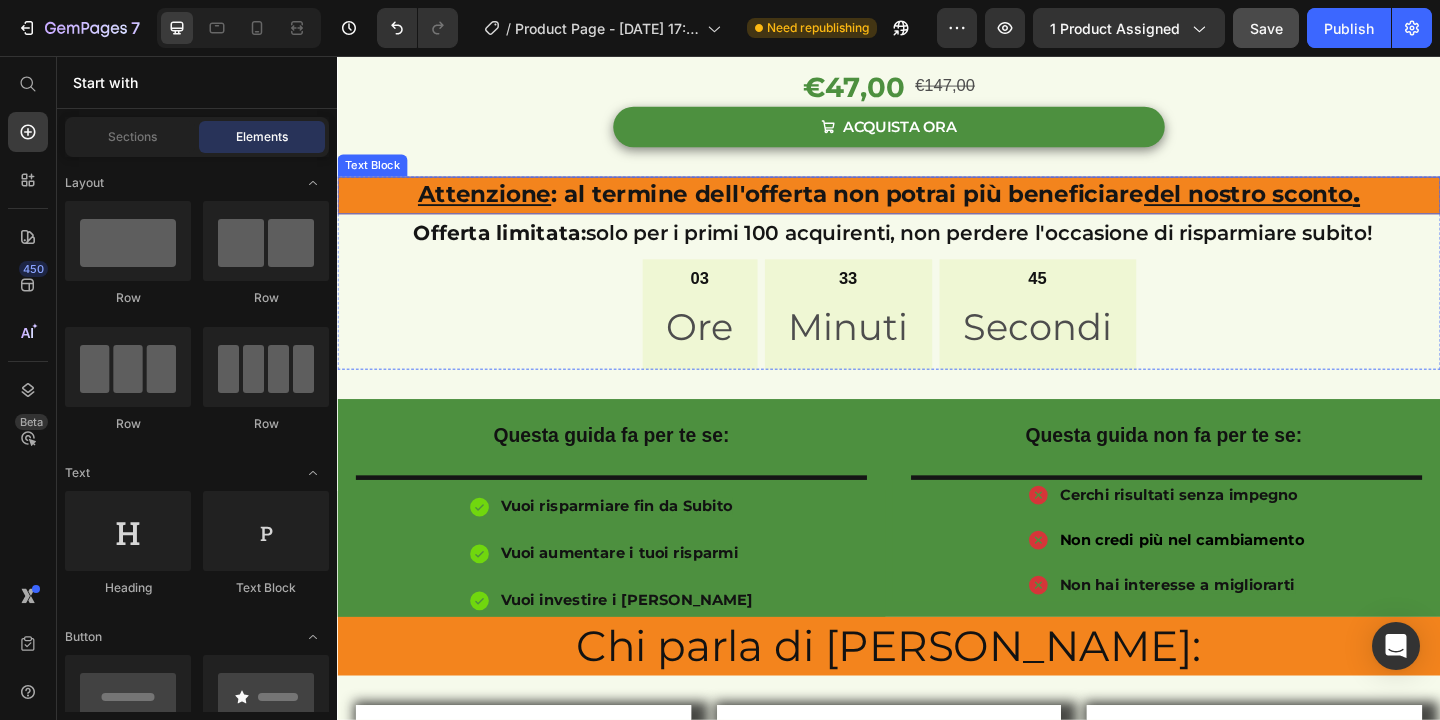 click on "Attenzione" at bounding box center [497, 206] 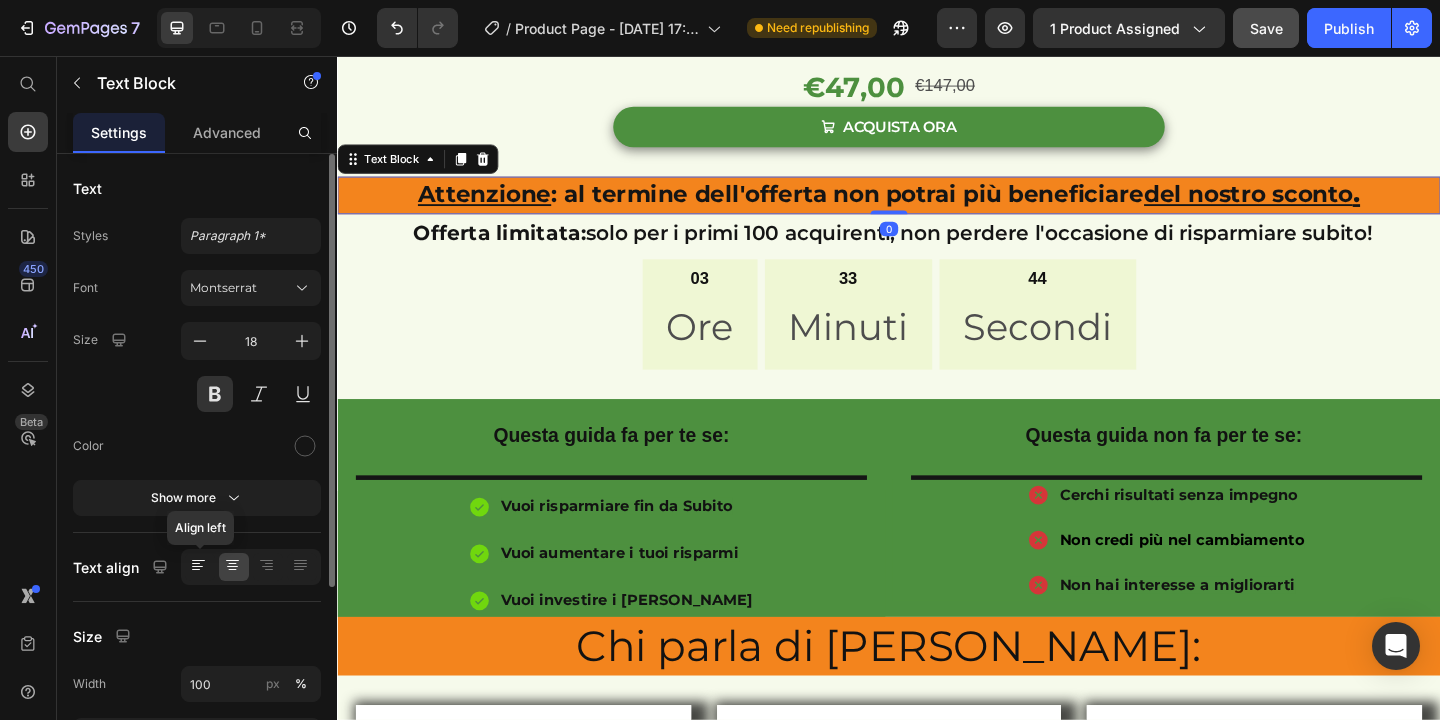 click 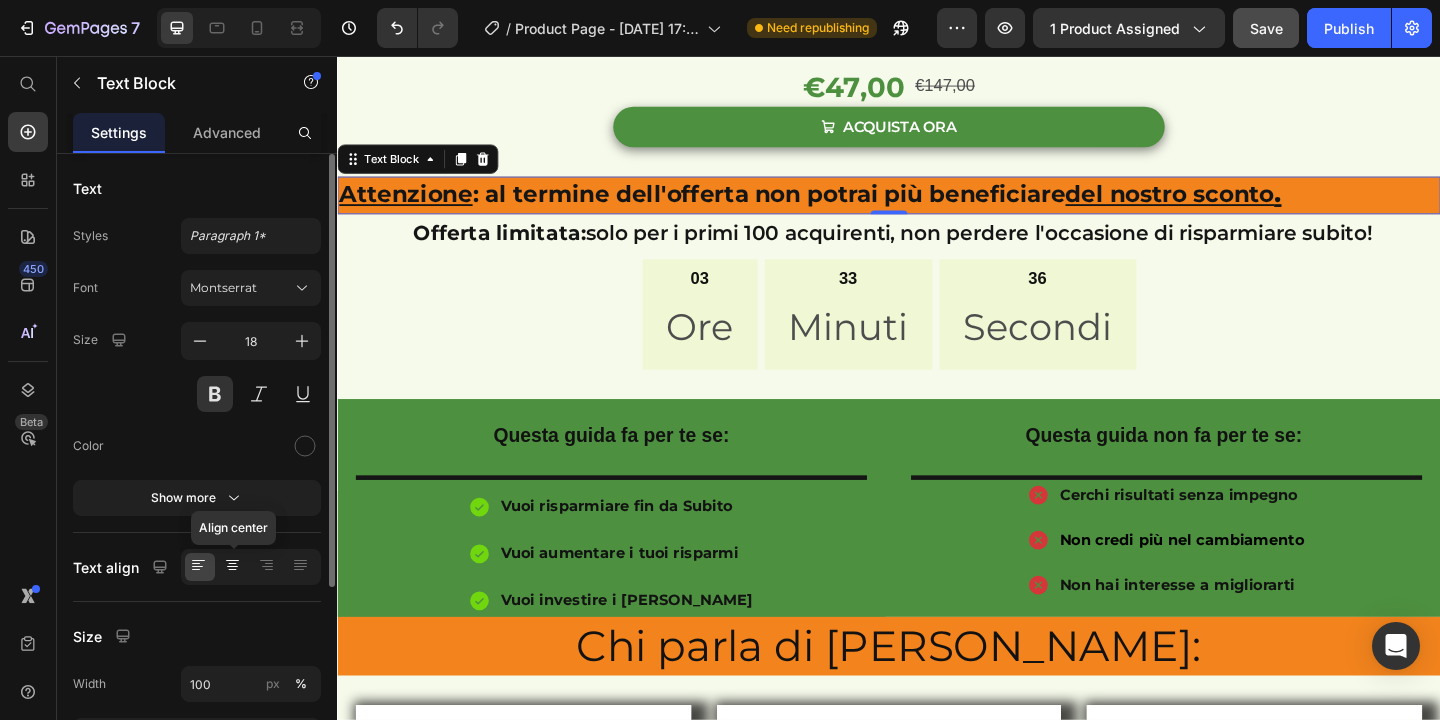 click 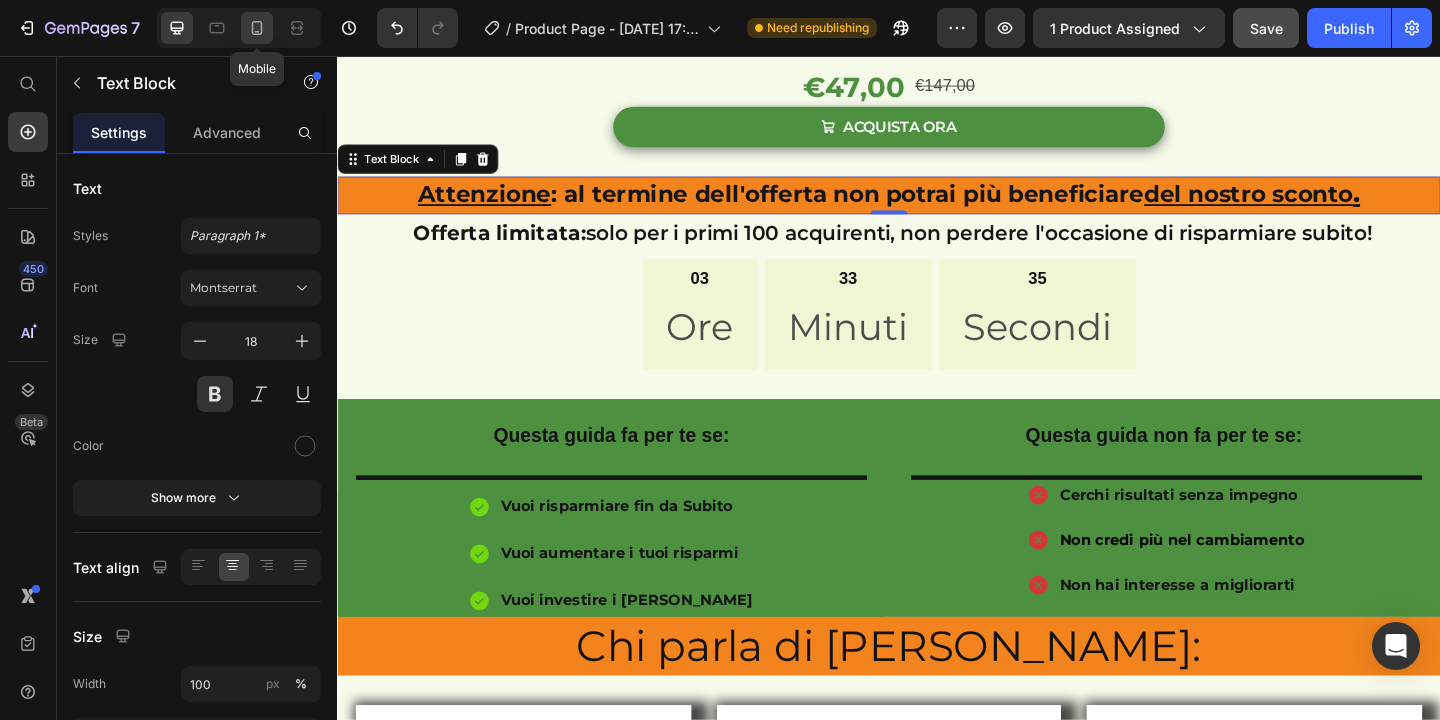 click 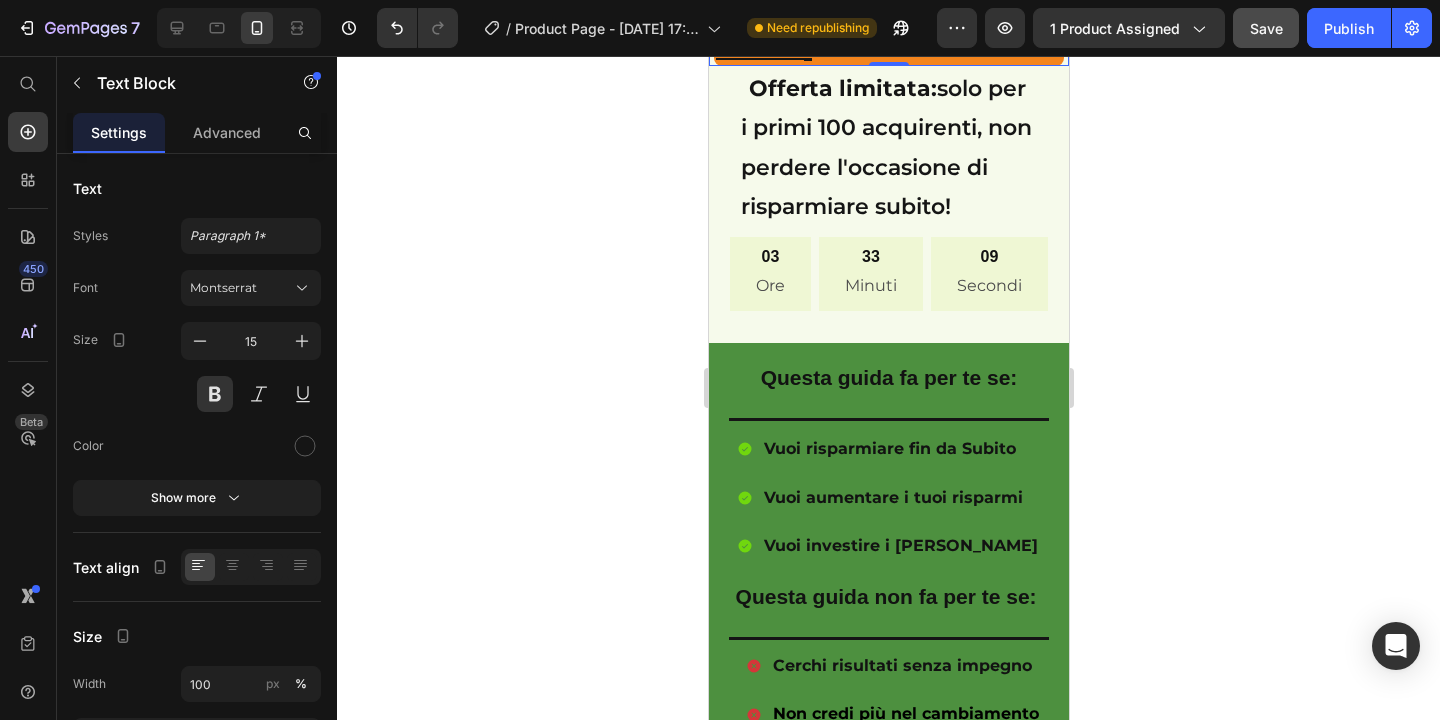 scroll, scrollTop: 1133, scrollLeft: 0, axis: vertical 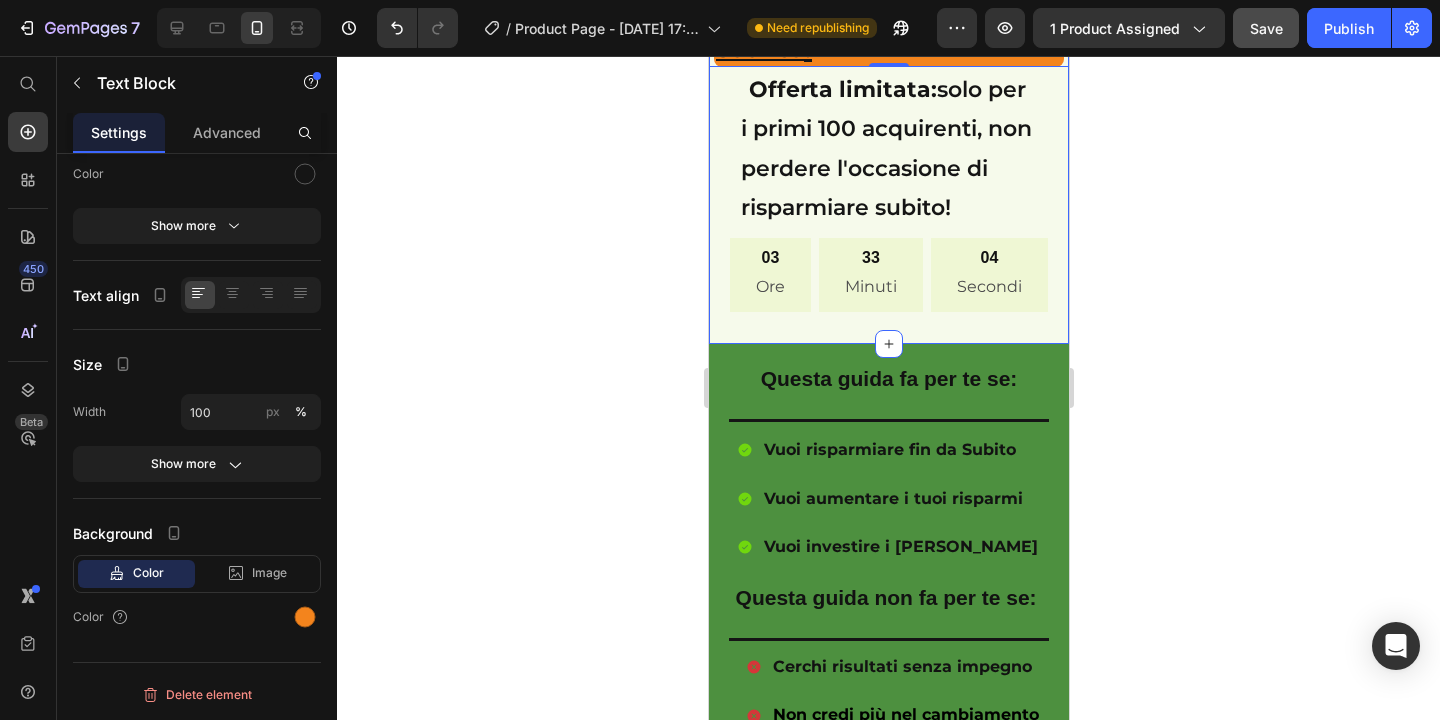 click on "€47,00 Product Price €147,00 Product Price Row
ACQUISTA ORA Add to Cart Row Product Row Attenzione : al termine dell'offerta non potrai più beneficiare  del nostro sconto . Text Block   0   Offerta limitata:  solo per i primi 100 acquirenti, non perdere l'occasione di risparmiare subito!  Text Block 03 Ore 33 Minuti 04 Secondi Countdown Timer Row Section 4/25" at bounding box center [888, 72] 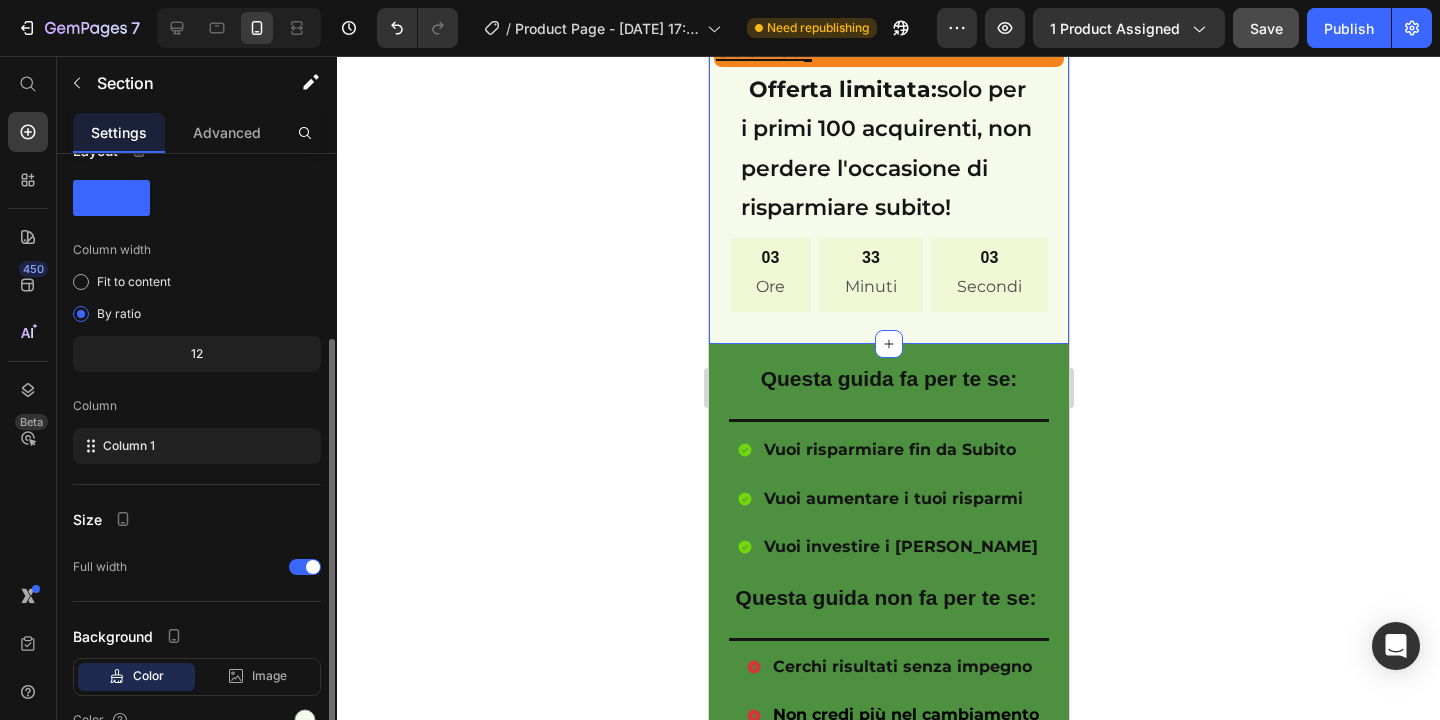scroll, scrollTop: 141, scrollLeft: 0, axis: vertical 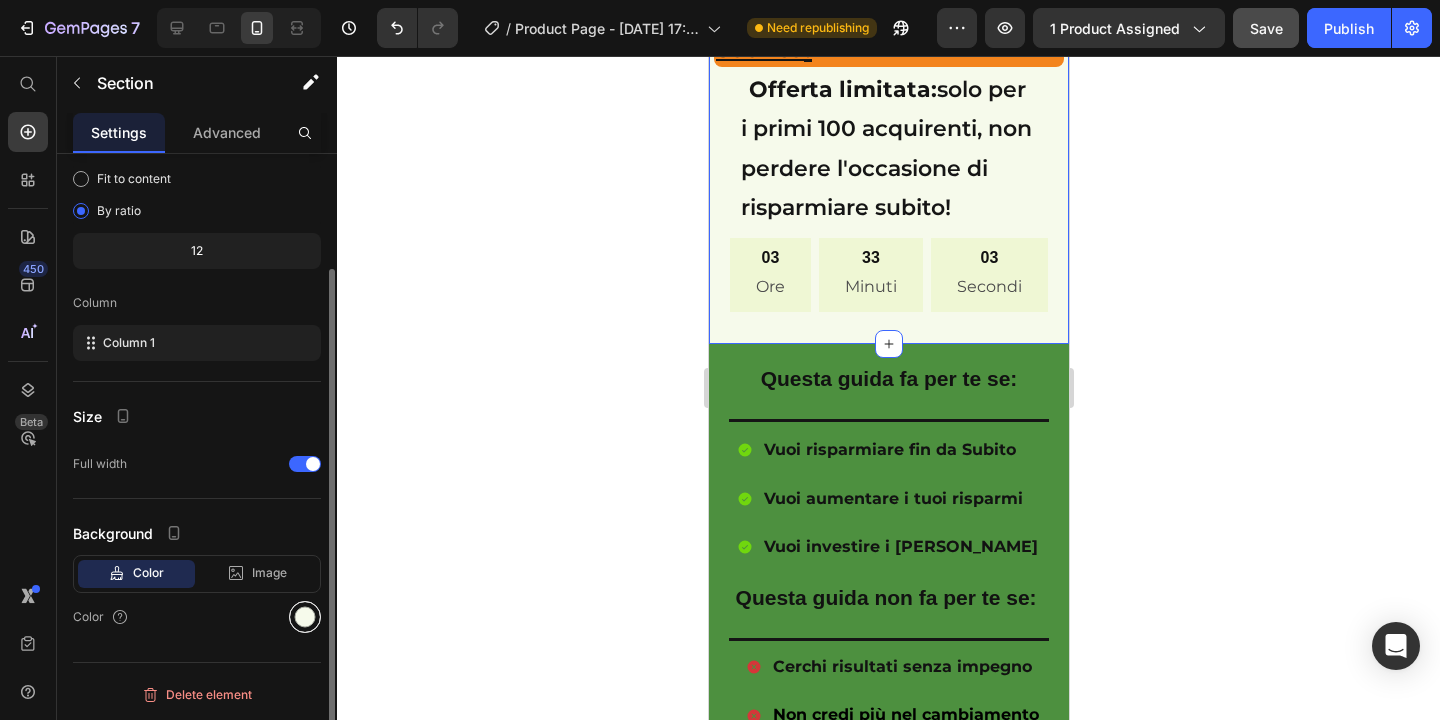 click at bounding box center (305, 617) 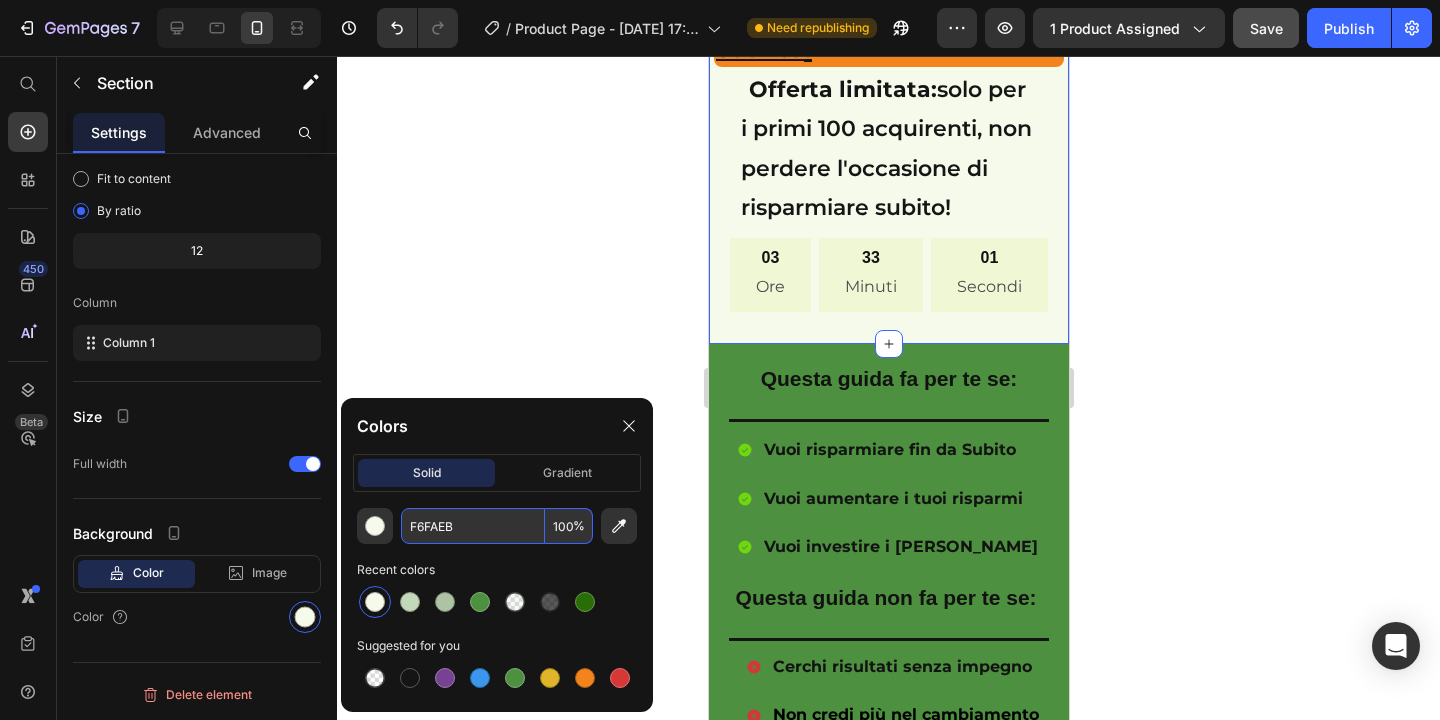 drag, startPoint x: 475, startPoint y: 525, endPoint x: 444, endPoint y: 523, distance: 31.06445 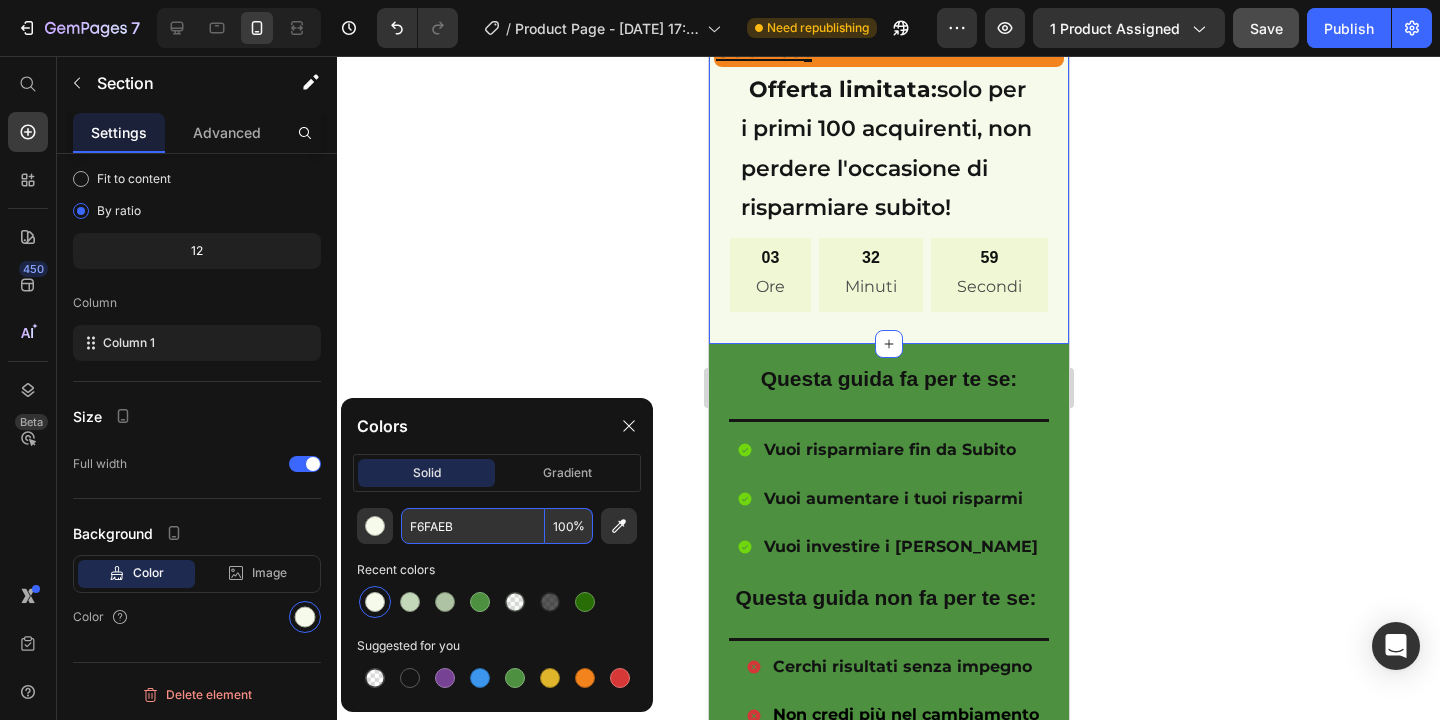 drag, startPoint x: 469, startPoint y: 525, endPoint x: 408, endPoint y: 524, distance: 61.008198 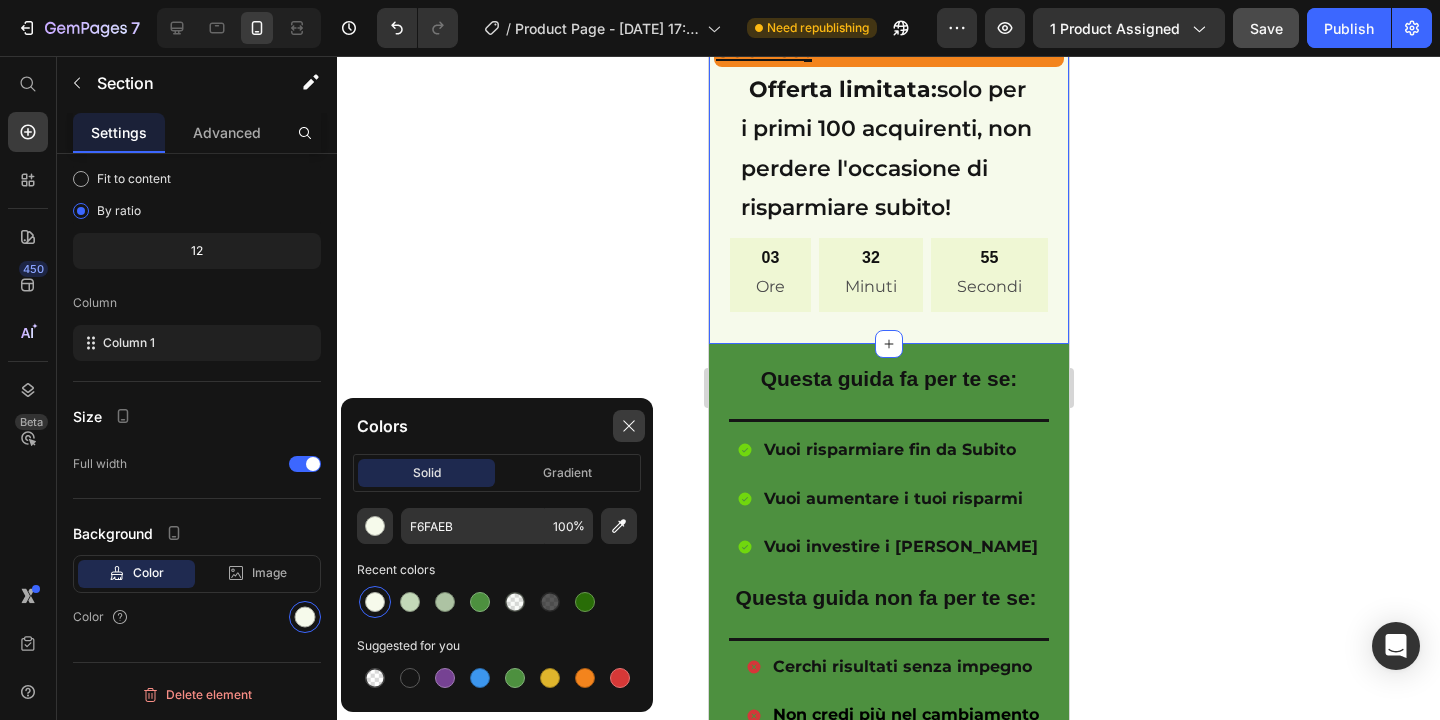 click 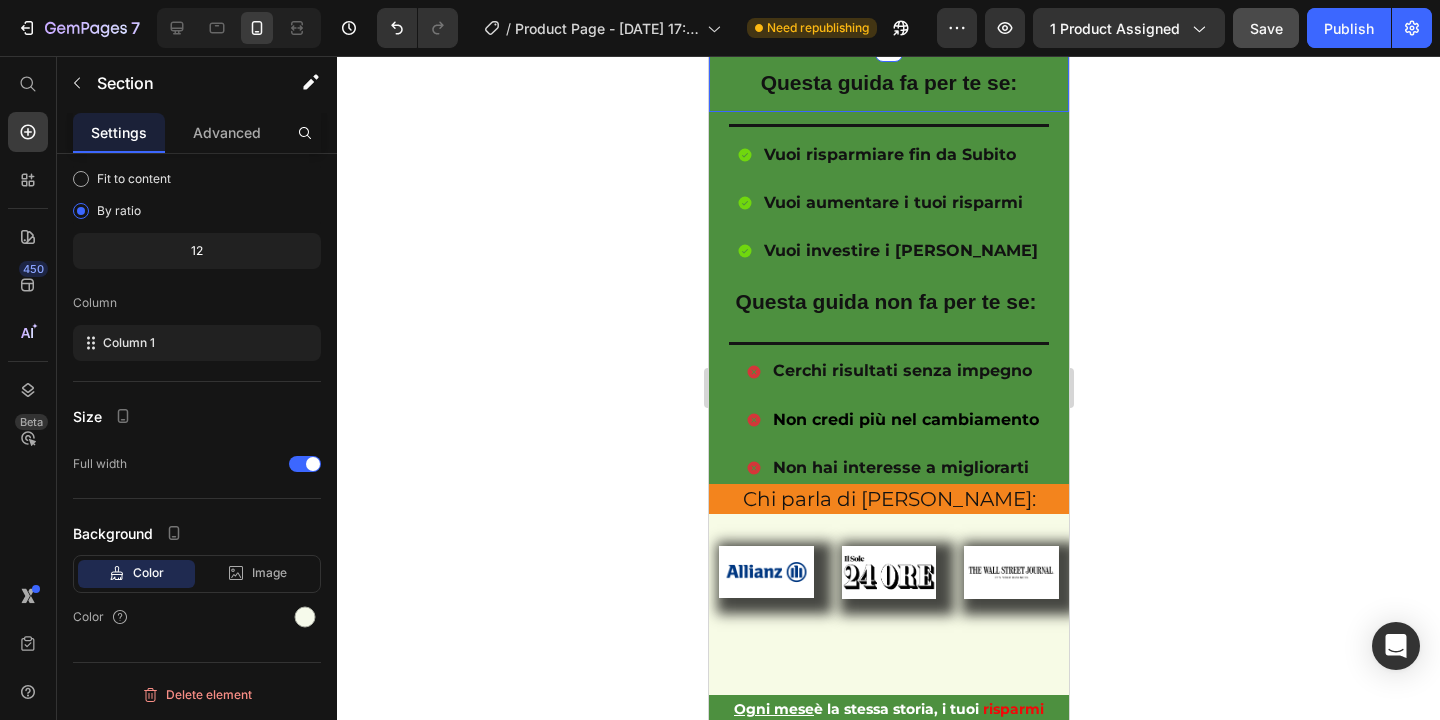 scroll, scrollTop: 1666, scrollLeft: 0, axis: vertical 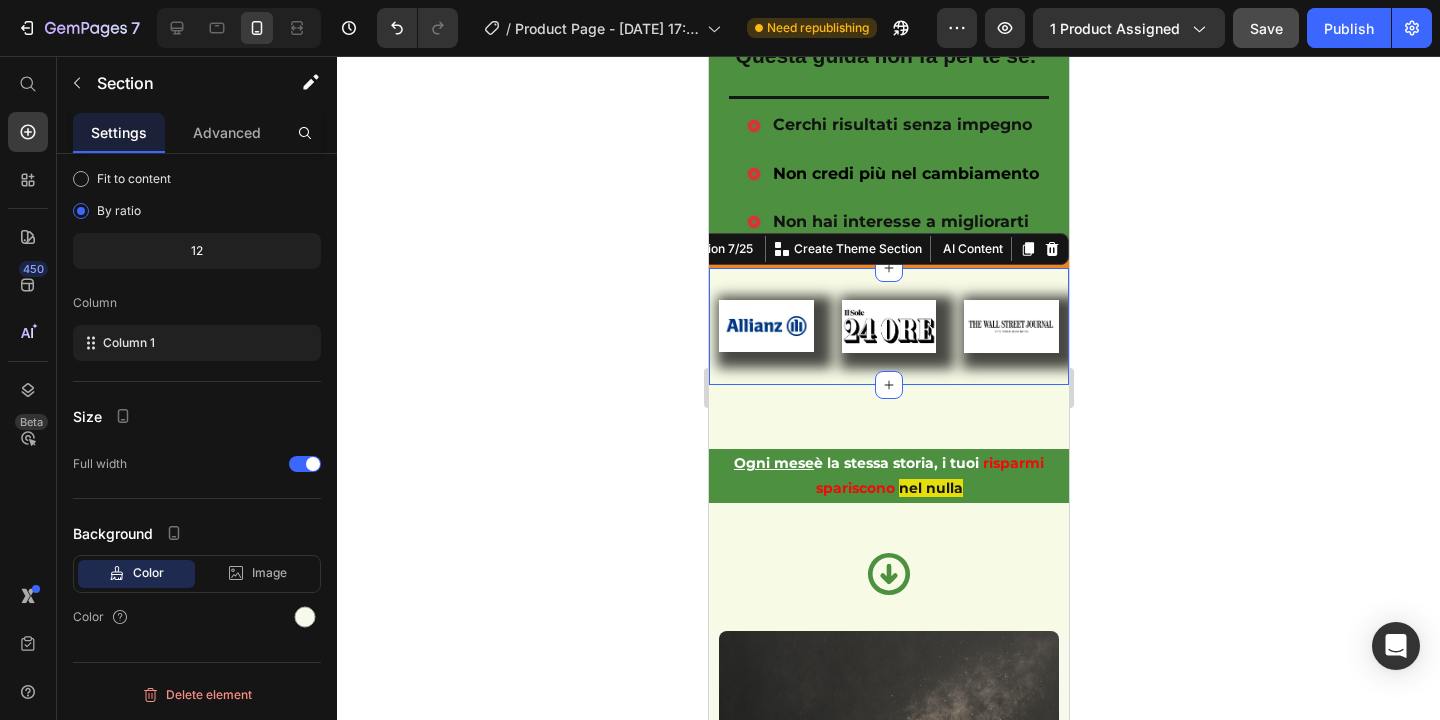 click on "Image Image Image Row Row Section 7/25   You can create reusable sections Create Theme Section AI Content Write with GemAI What would you like to describe here? Tone and Voice Persuasive Product Guida al Risparmio Intelligente Show more Generate" at bounding box center (888, 326) 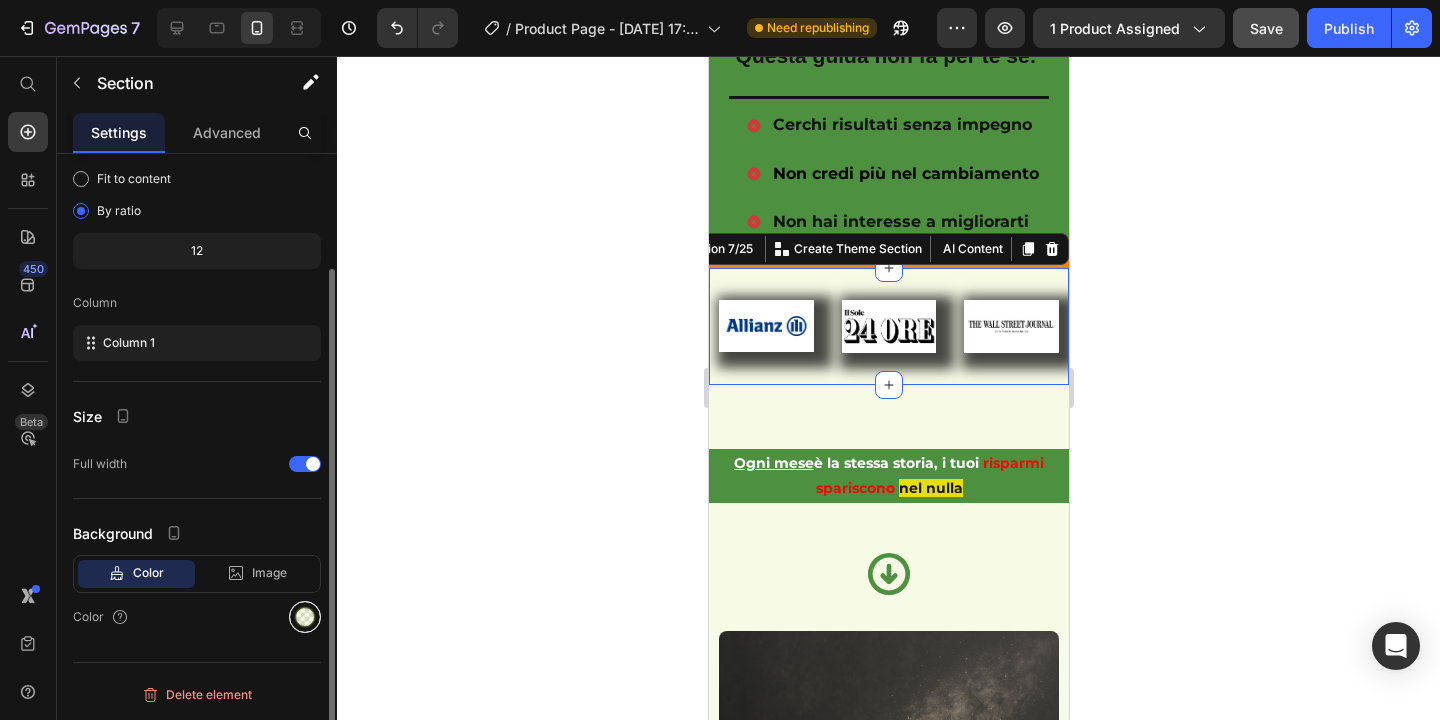 click at bounding box center [305, 617] 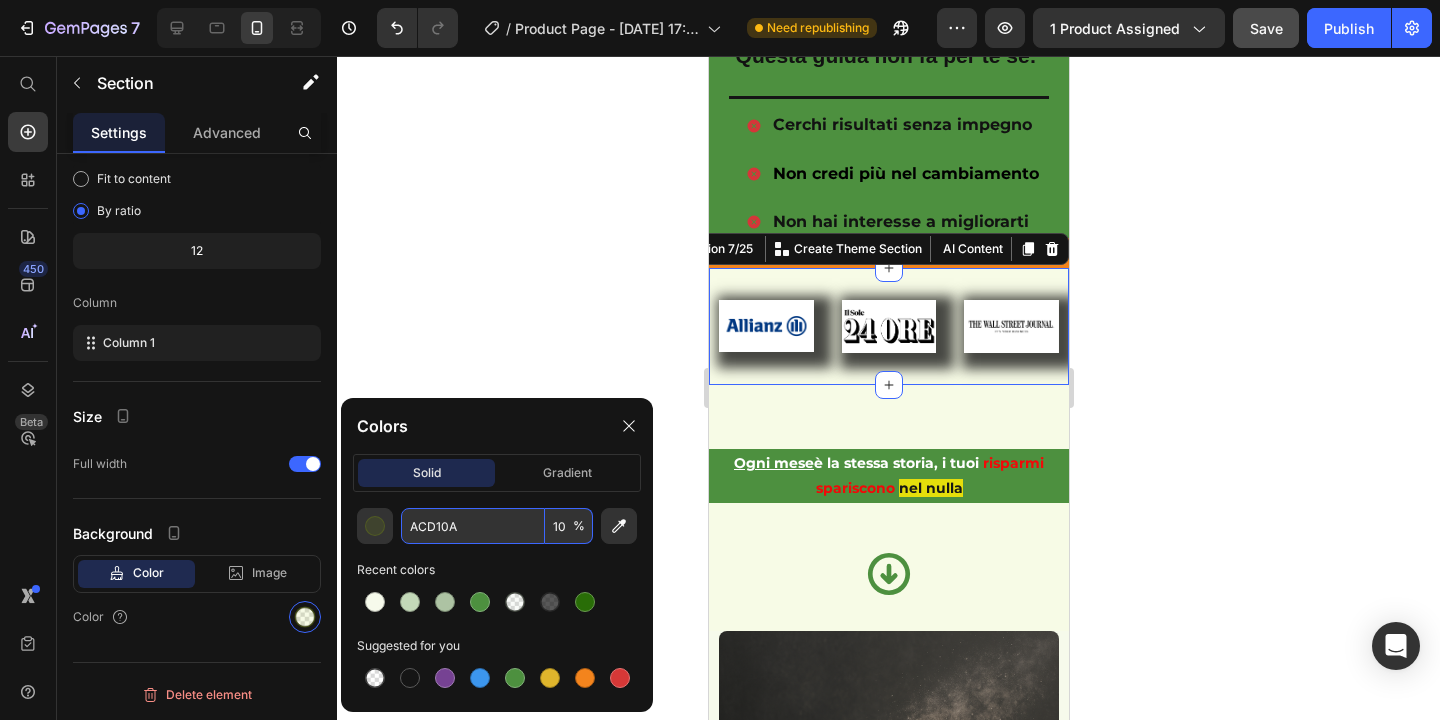click on "ACD10A" at bounding box center (473, 526) 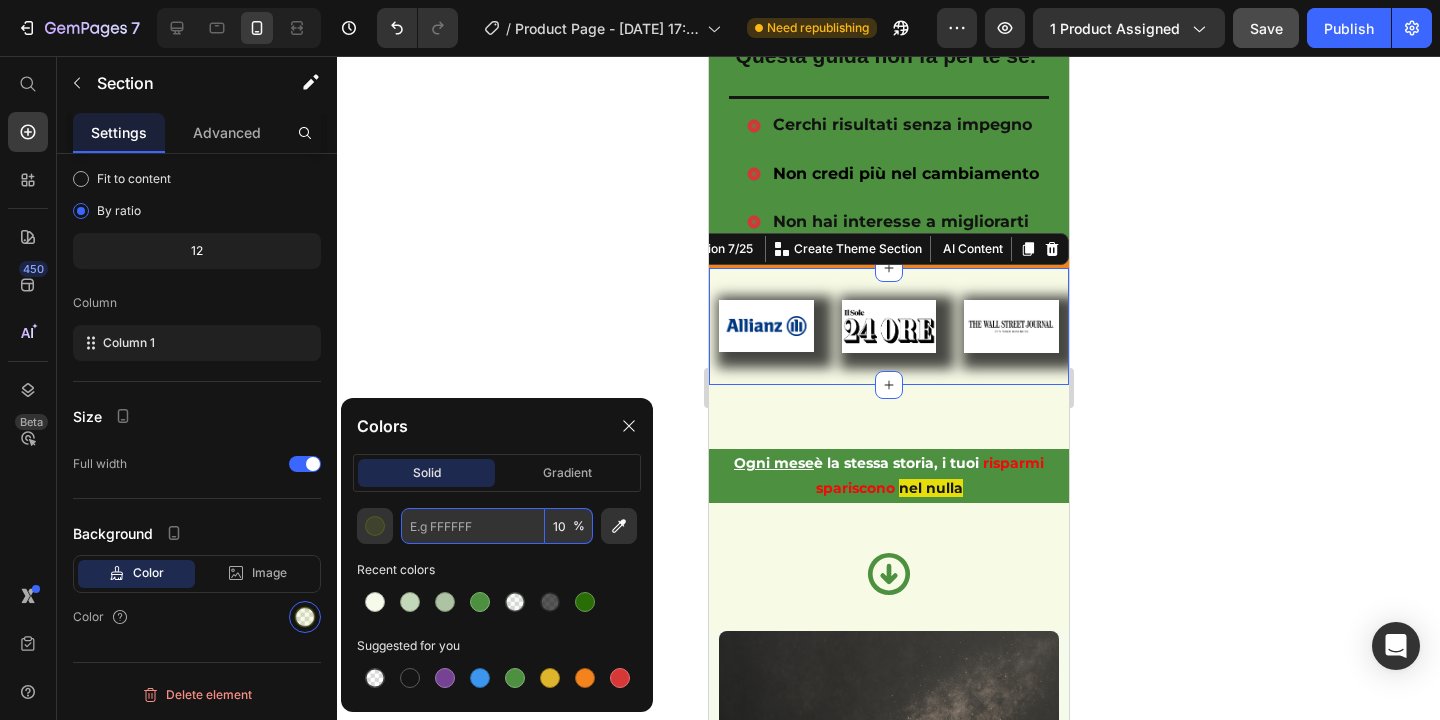 paste on "F6FAEB" 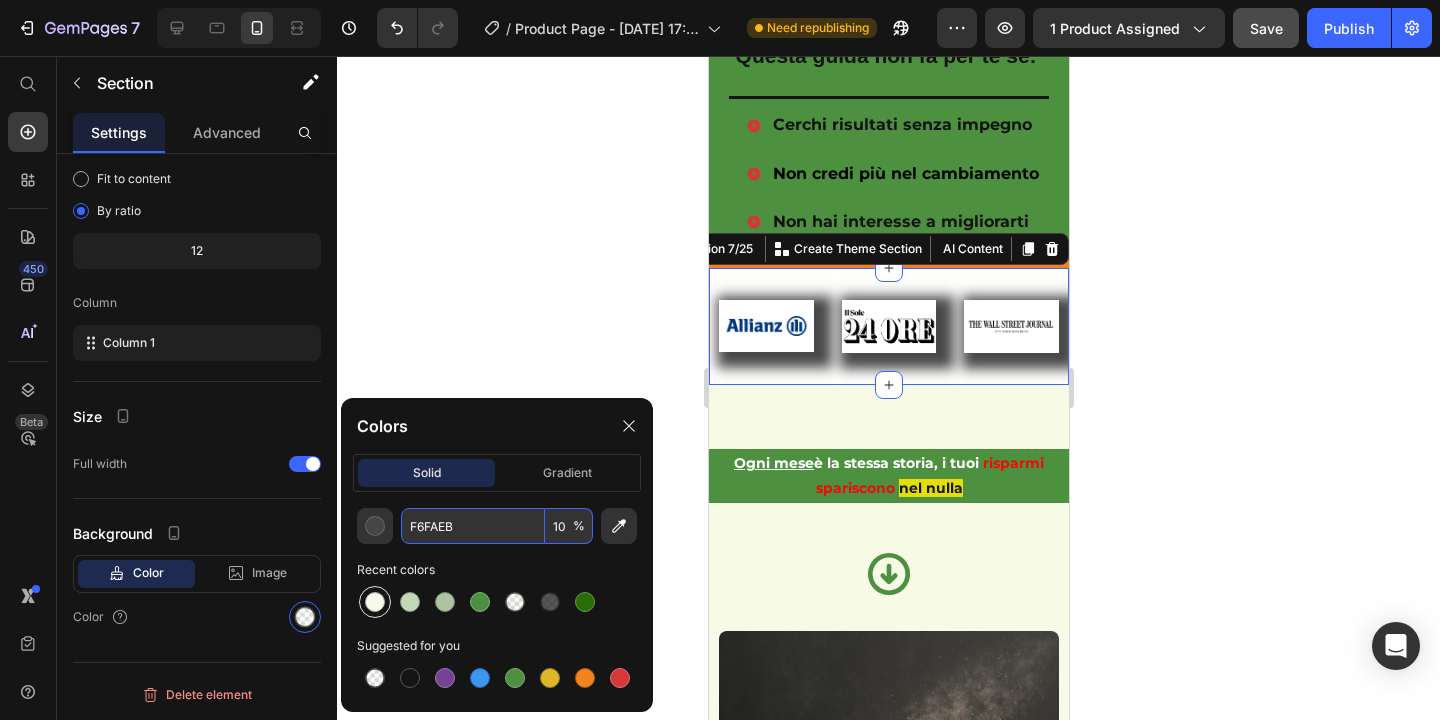 type on "F6FAEB" 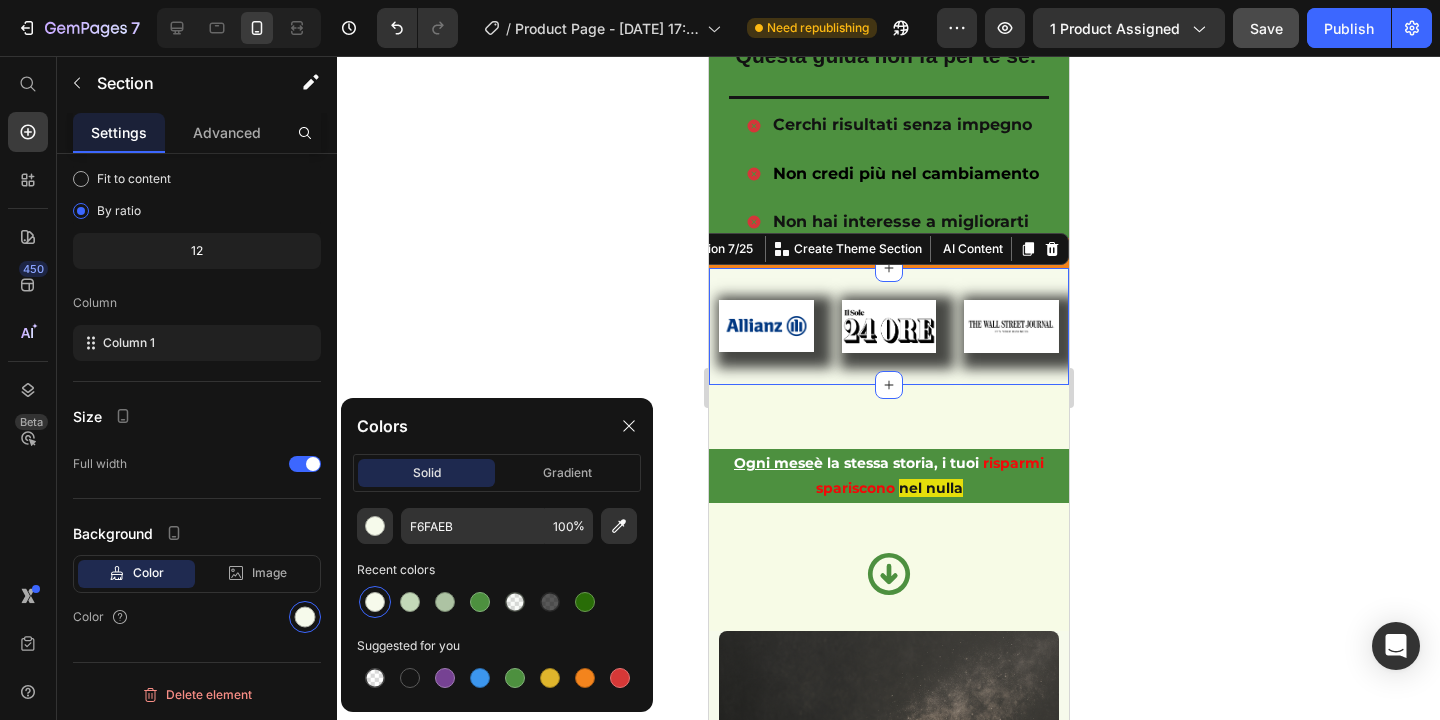 click 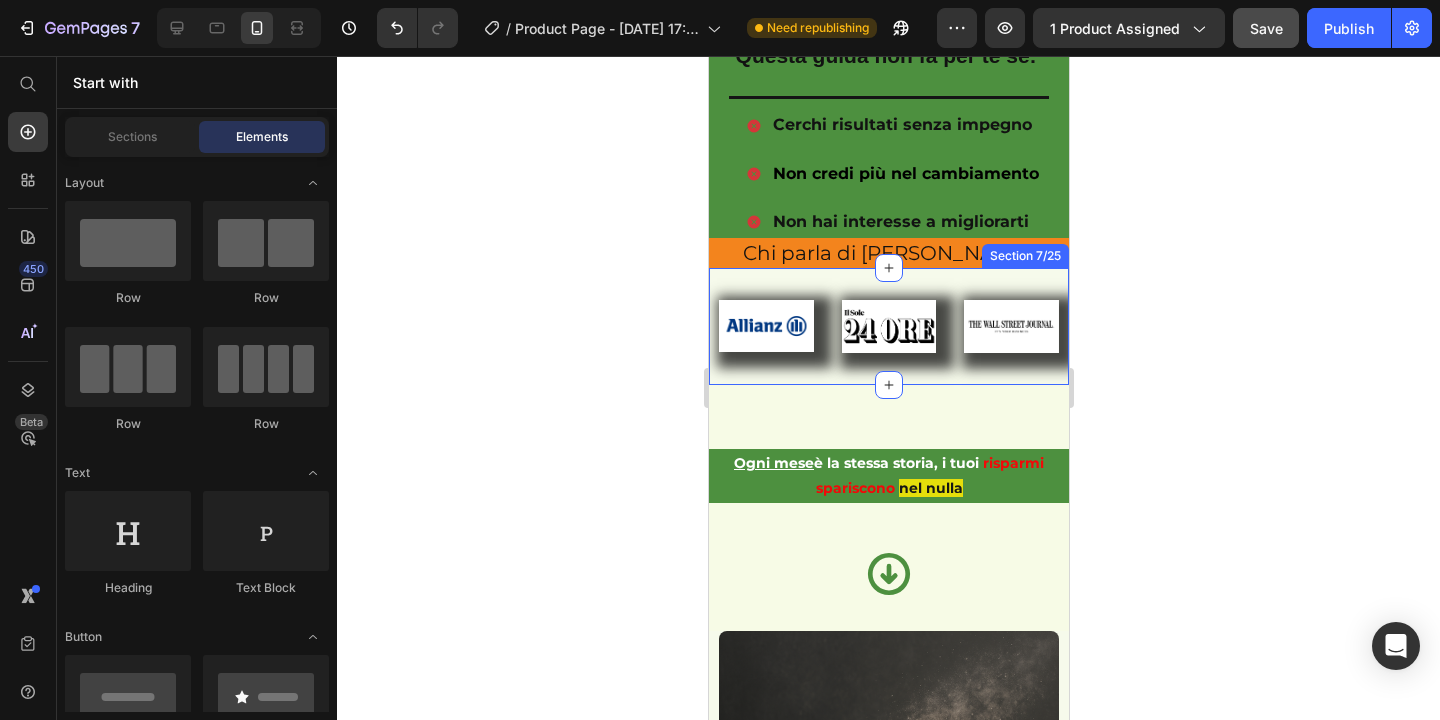 click on "Image Image Image Row Row Section 7/25" at bounding box center (888, 326) 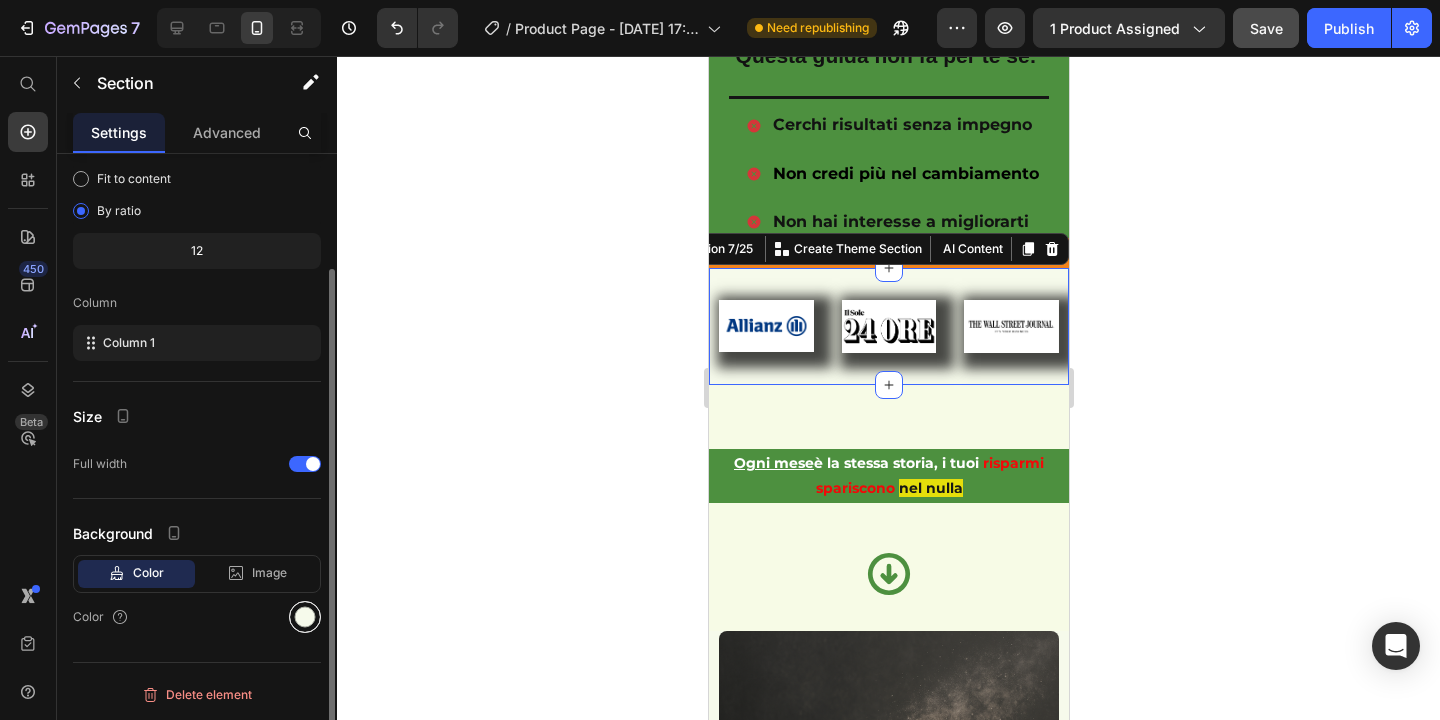 click at bounding box center (305, 617) 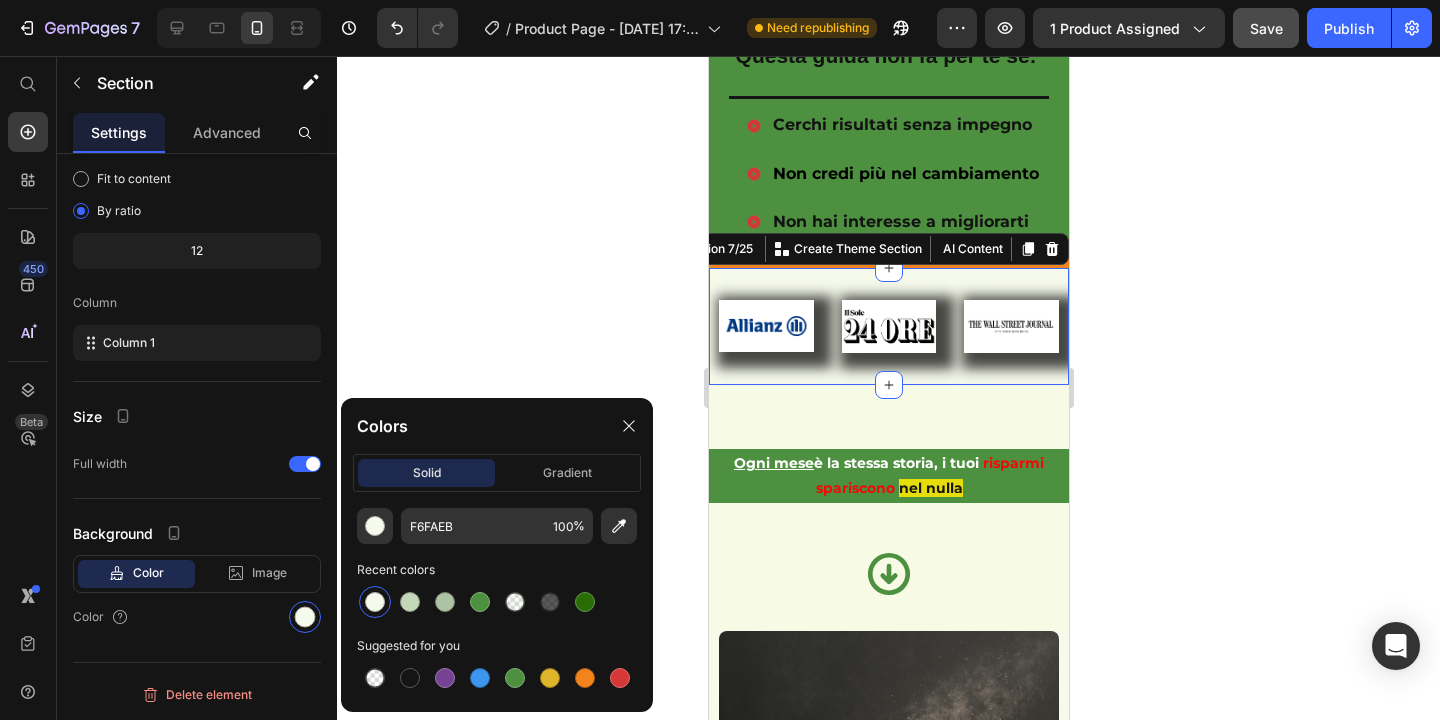click 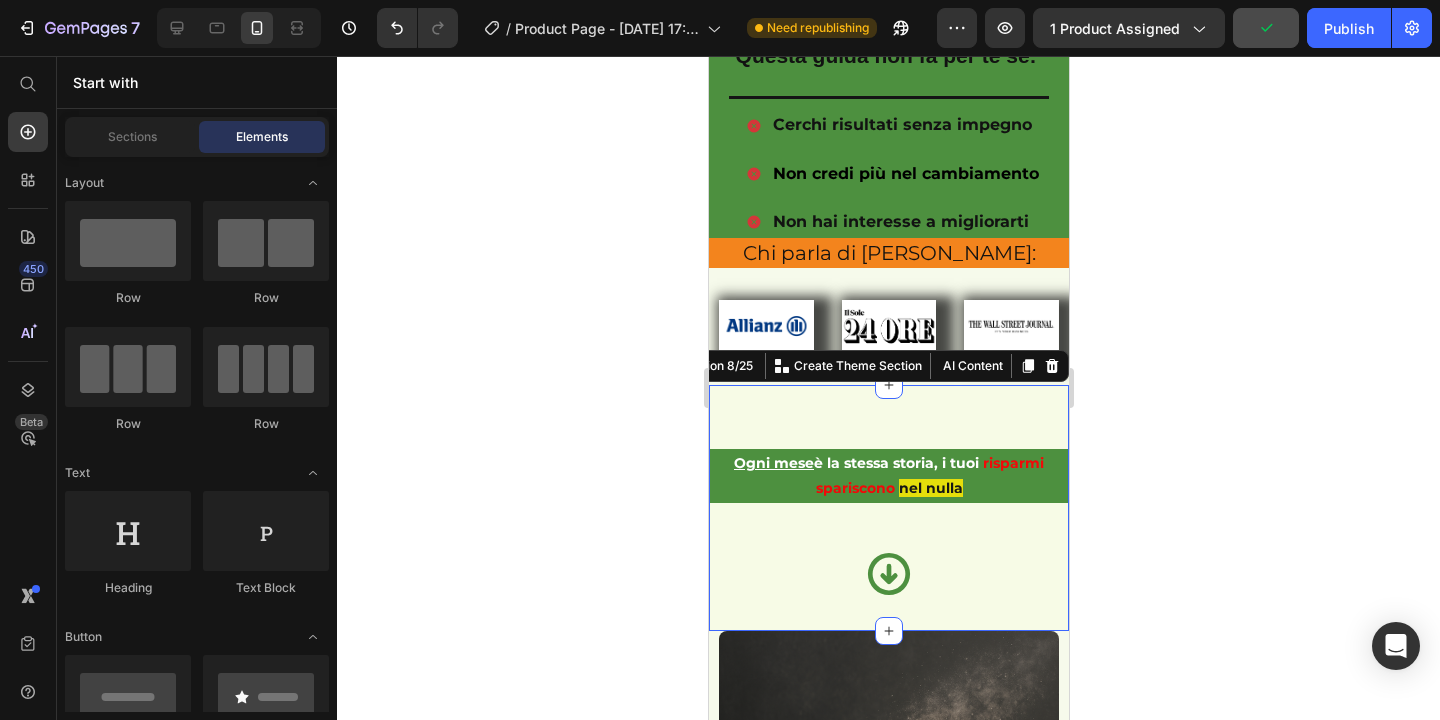 click on "Image Row Image Row Image Row Row Ogni mese  è la stessa storia, i tuoi   risparmi spariscono   nel nulla Text Block Row
Icon Section 8/25   You can create reusable sections Create Theme Section AI Content Write with GemAI What would you like to describe here? Tone and Voice Persuasive Product Guida al Risparmio Intelligente Show more Generate" at bounding box center (888, 508) 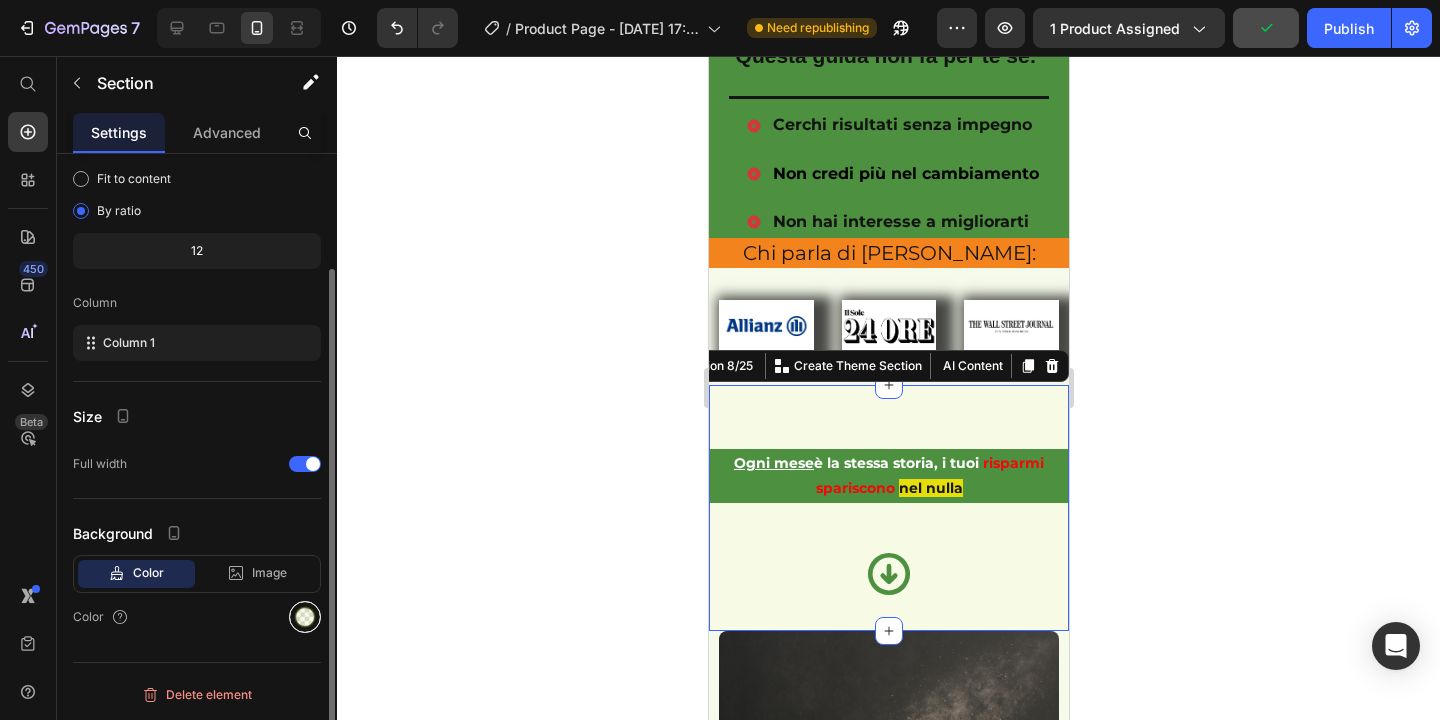 click at bounding box center (305, 617) 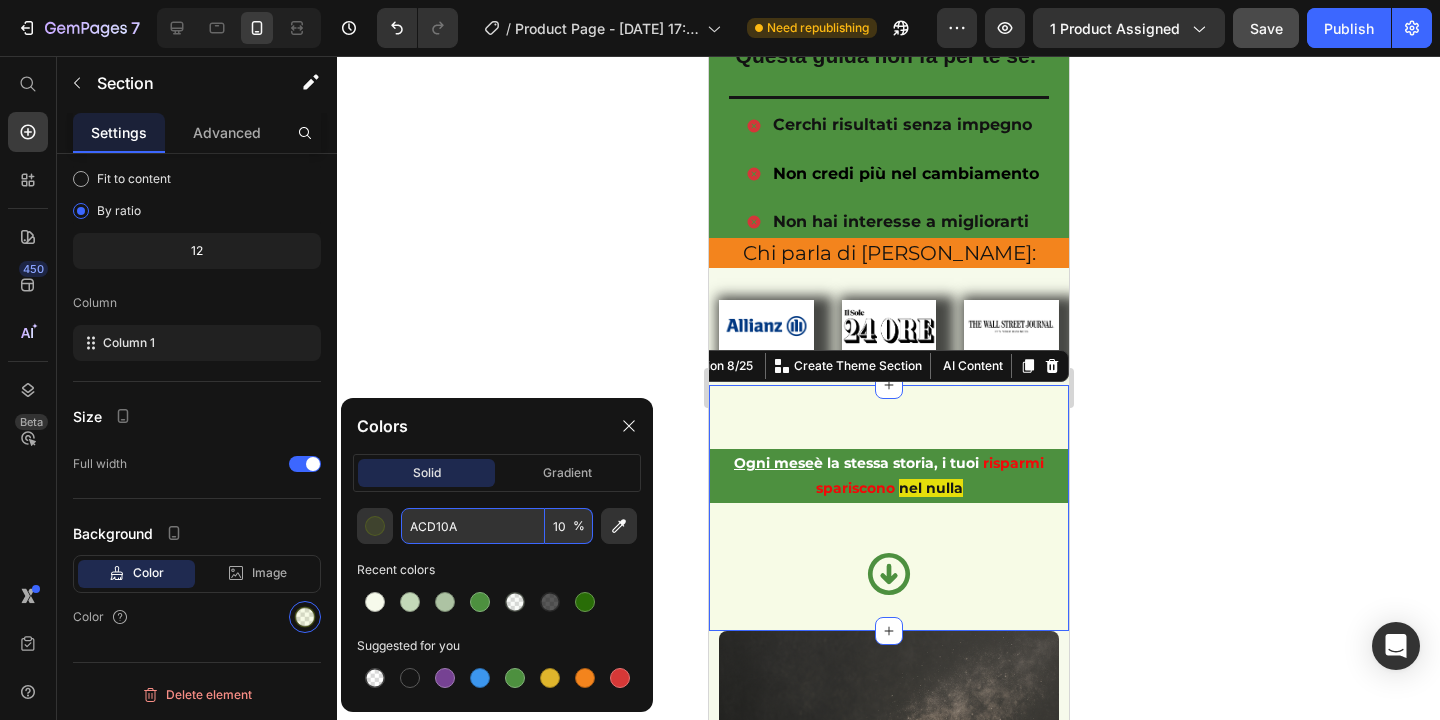 click on "ACD10A" at bounding box center [473, 526] 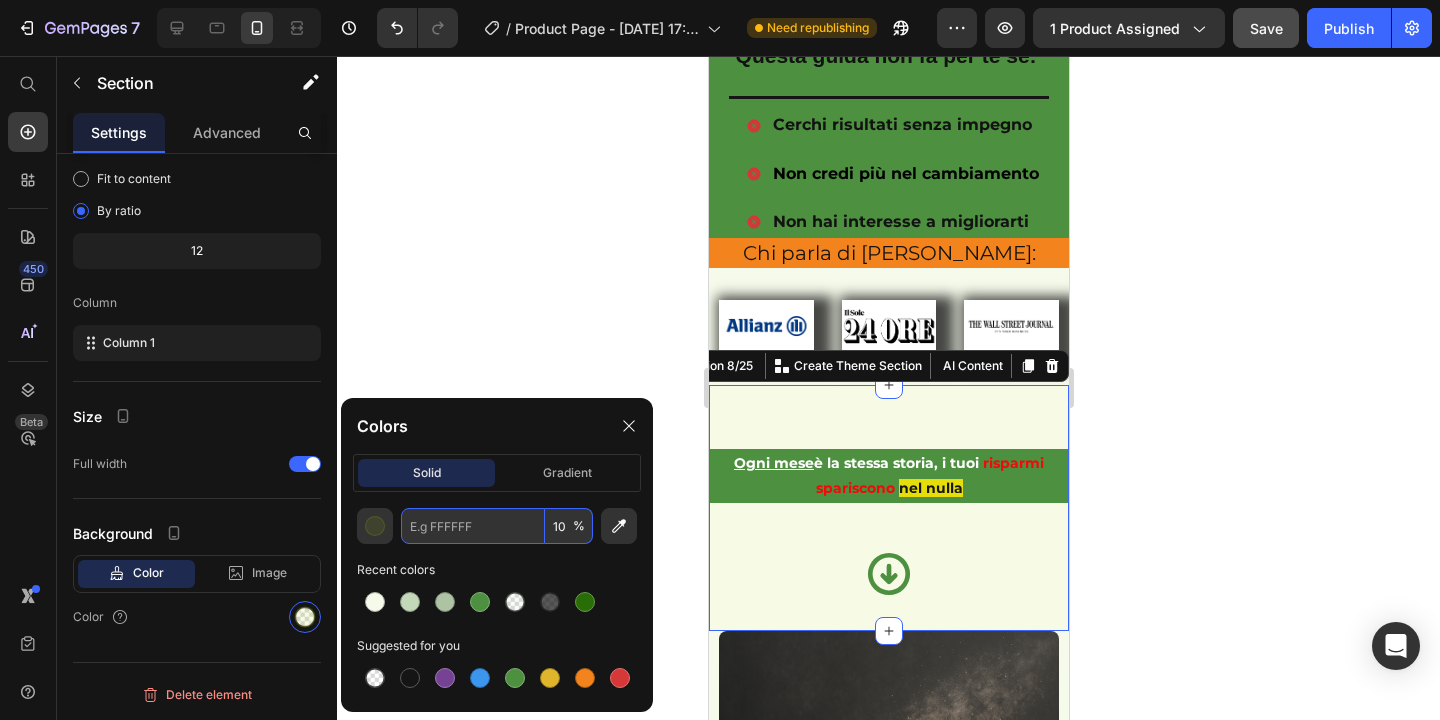 paste on "F6FAEB" 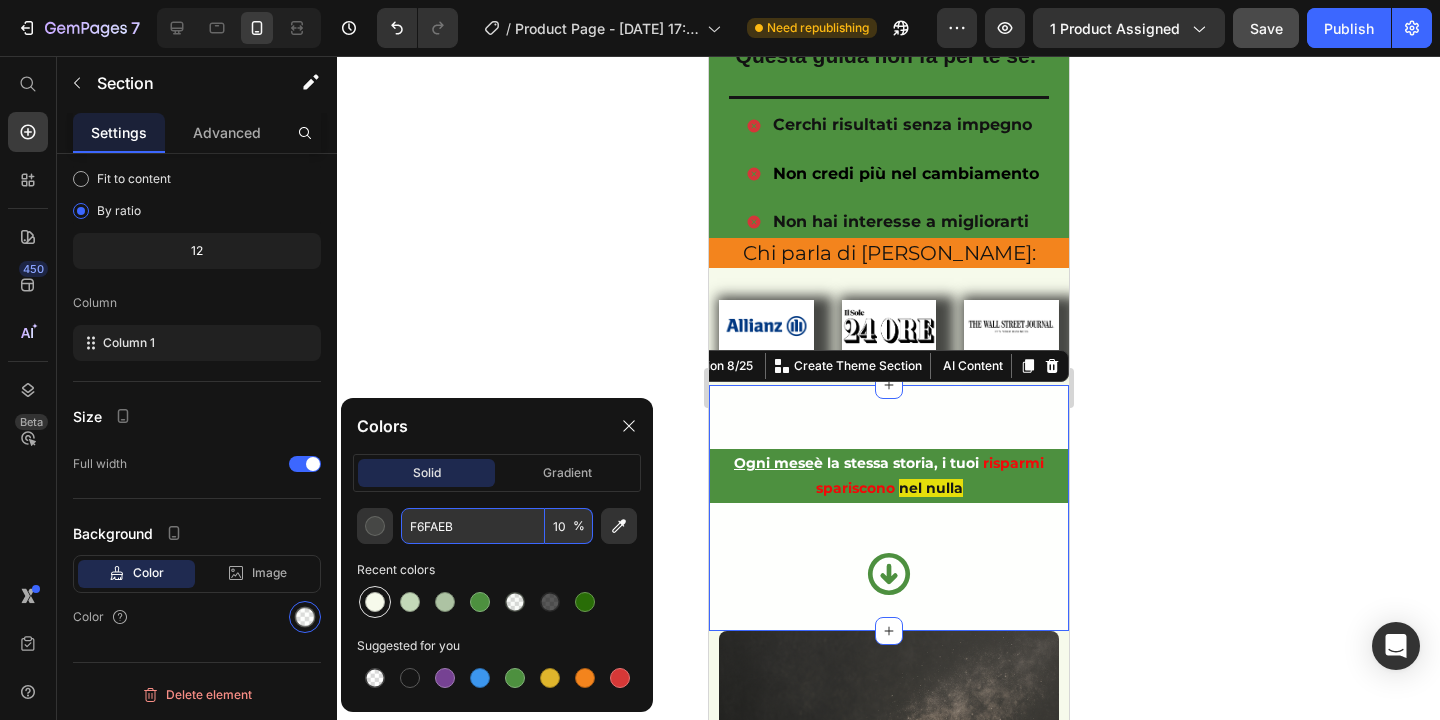 type on "F6FAEB" 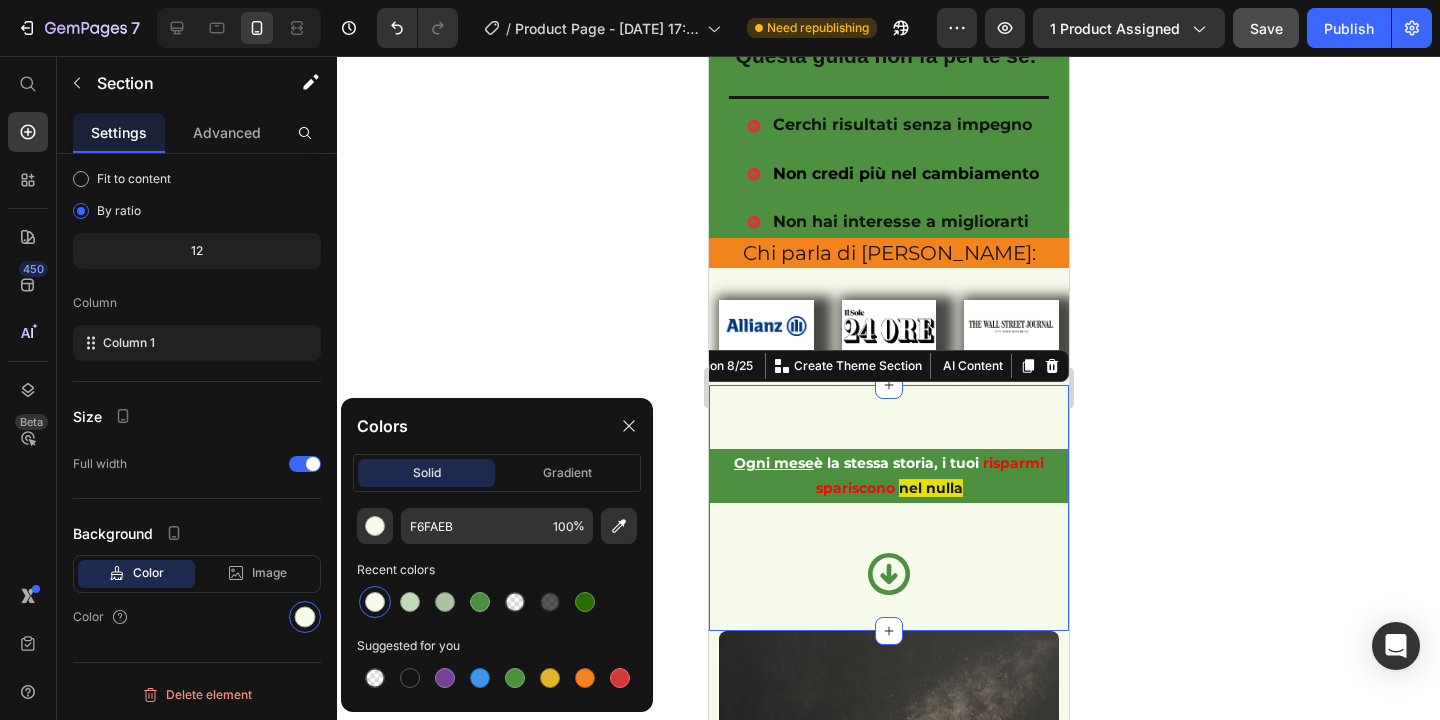 click 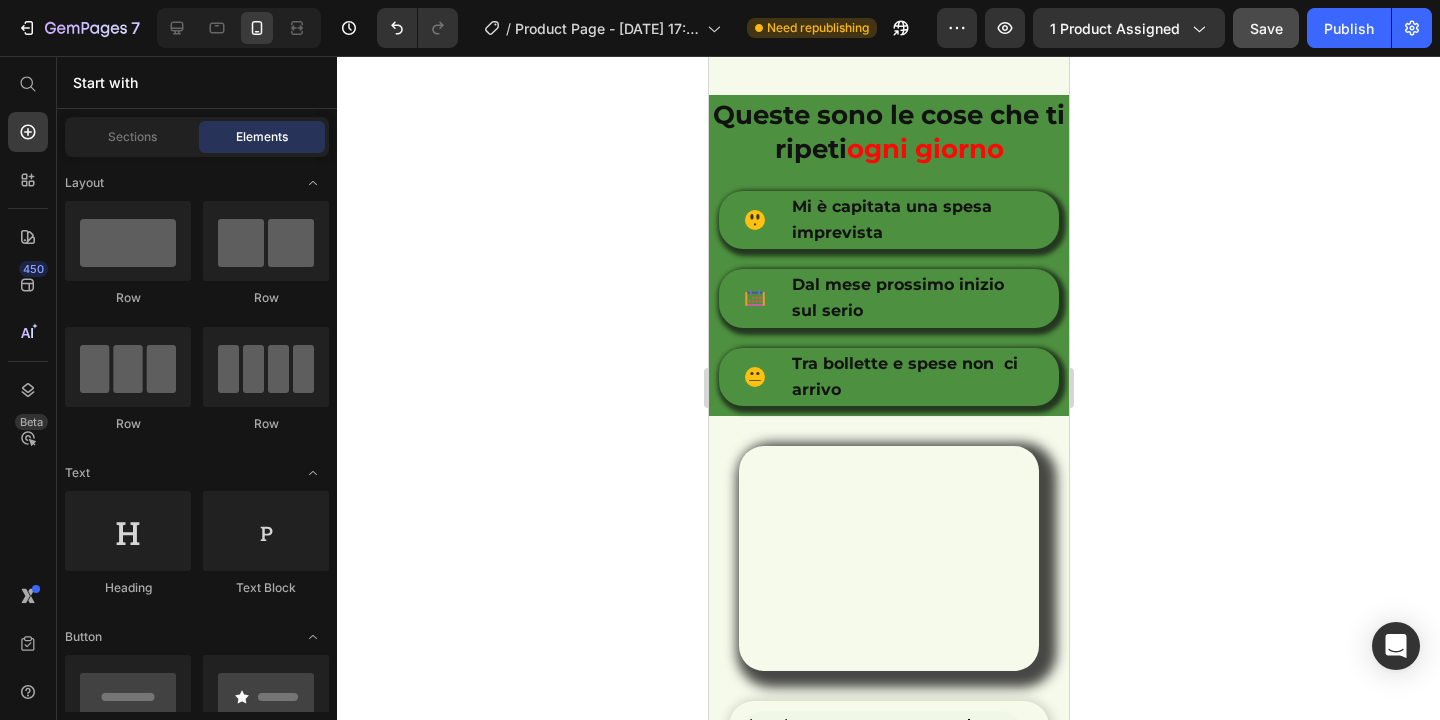 scroll, scrollTop: 2620, scrollLeft: 0, axis: vertical 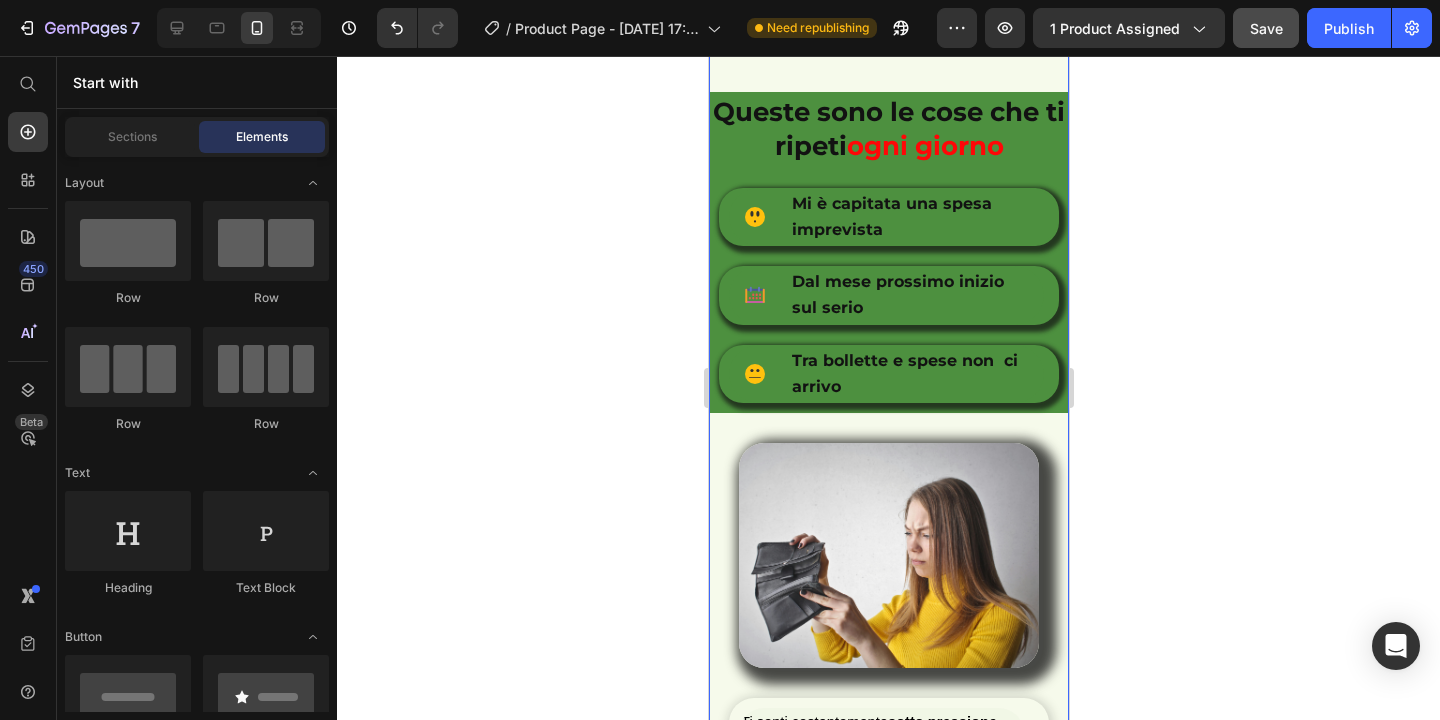 click on "Image Row Queste sono le cose che ti ripeti  ogni giorno Heading
Mi è capitata una spesa imprevista  Item List Row Dal mese prossimo inizio sul serio  Item List Row
Tra bollette e spese non  ci arrivo Item List Row Row Row Image  Ti senti costantemente  sotto pressione finanziaria , con il conto in banca  che si svuota troppo rapidamente?     Il portafoglio che sembra non bastare mai..  Non importa quanto duramente lavori,  i soldi sembrano evaporare.   A fine mese ti ritrovi a chiederti :  <<dove sono finiti tutti quei guadagni?>>.   Il problema è che  non hai mai avuto una strategia chiara  per gestire efficacemente le tue finanze.   Text Block Row Image Image Row Image   Ti senti intrappolato in un circolo  vizioso di spese inutili e bollette che  svuotano il tuo conto, prima ancora di  arrivare a fine mese ?   Hai provato a risparmiare in passato , ma  non ha funzionato  come speravi.  Ti hanno detto di fare sacrifici estremi seguire metodi complicati" at bounding box center (888, 1302) 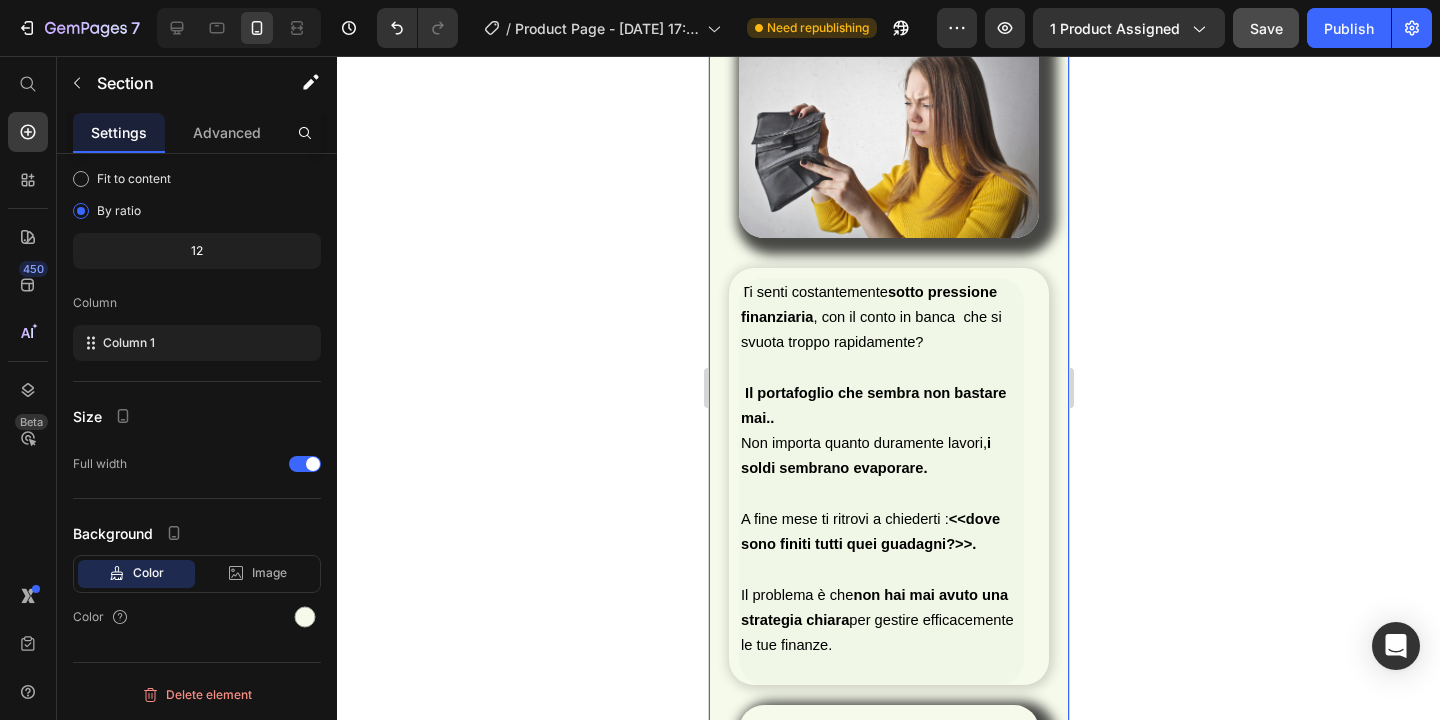 scroll, scrollTop: 3053, scrollLeft: 0, axis: vertical 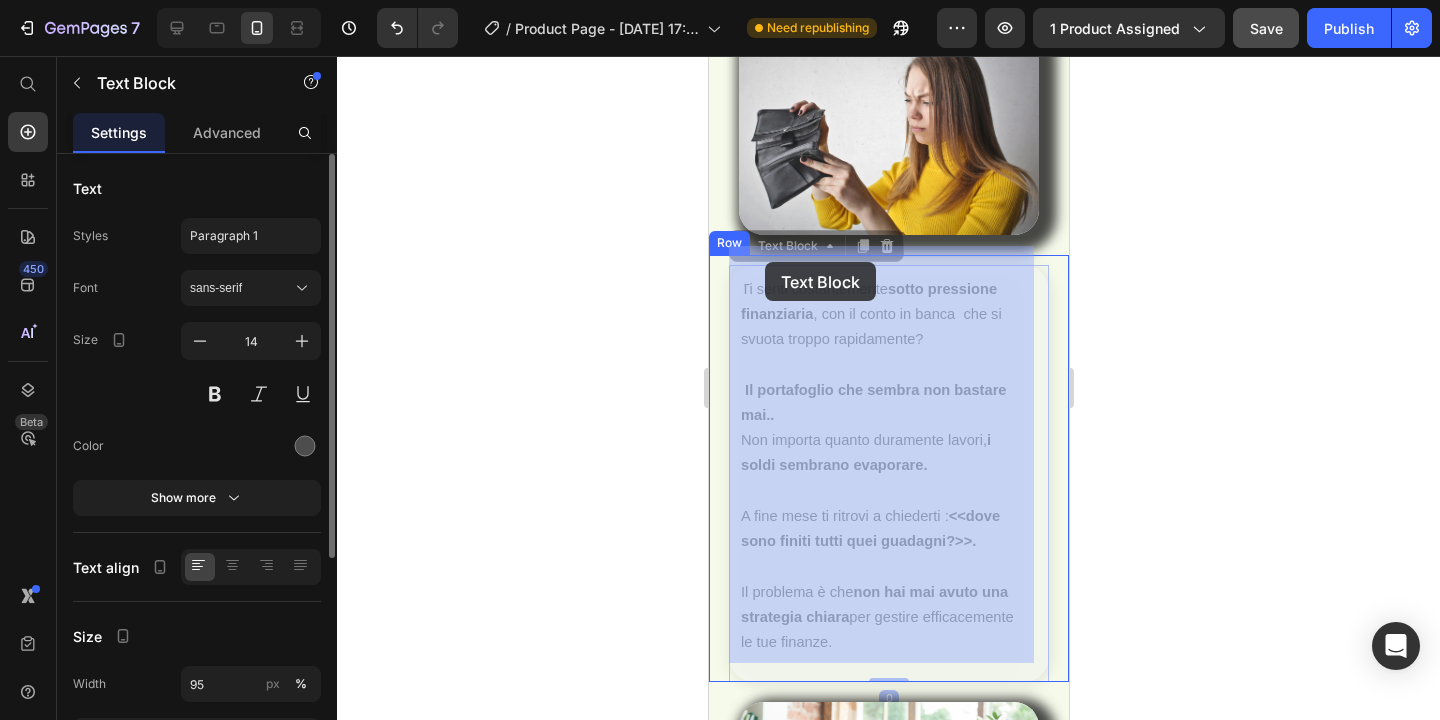 drag, startPoint x: 745, startPoint y: 260, endPoint x: 762, endPoint y: 262, distance: 17.117243 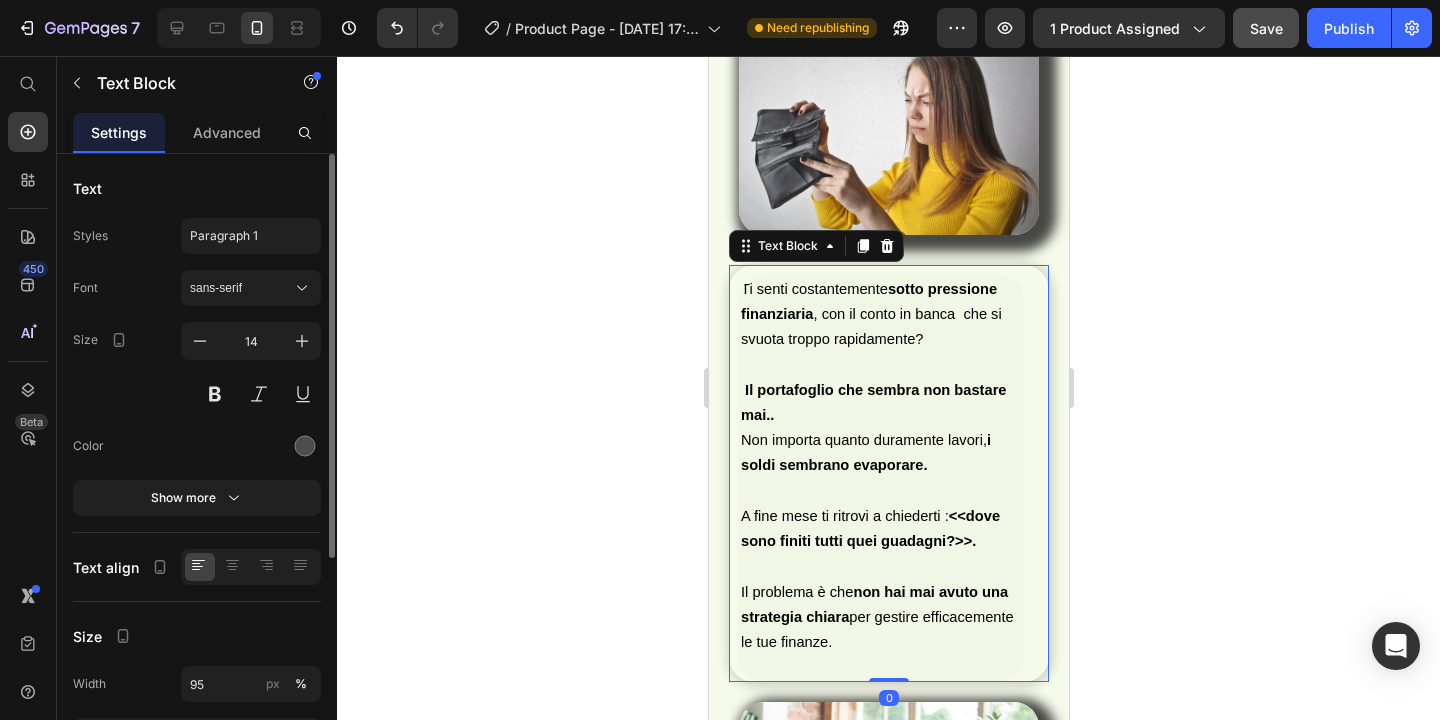click on "Ti senti costantemente  sotto pressione finanziaria , con il conto in banca  che si svuota troppo rapidamente?" at bounding box center [870, 314] 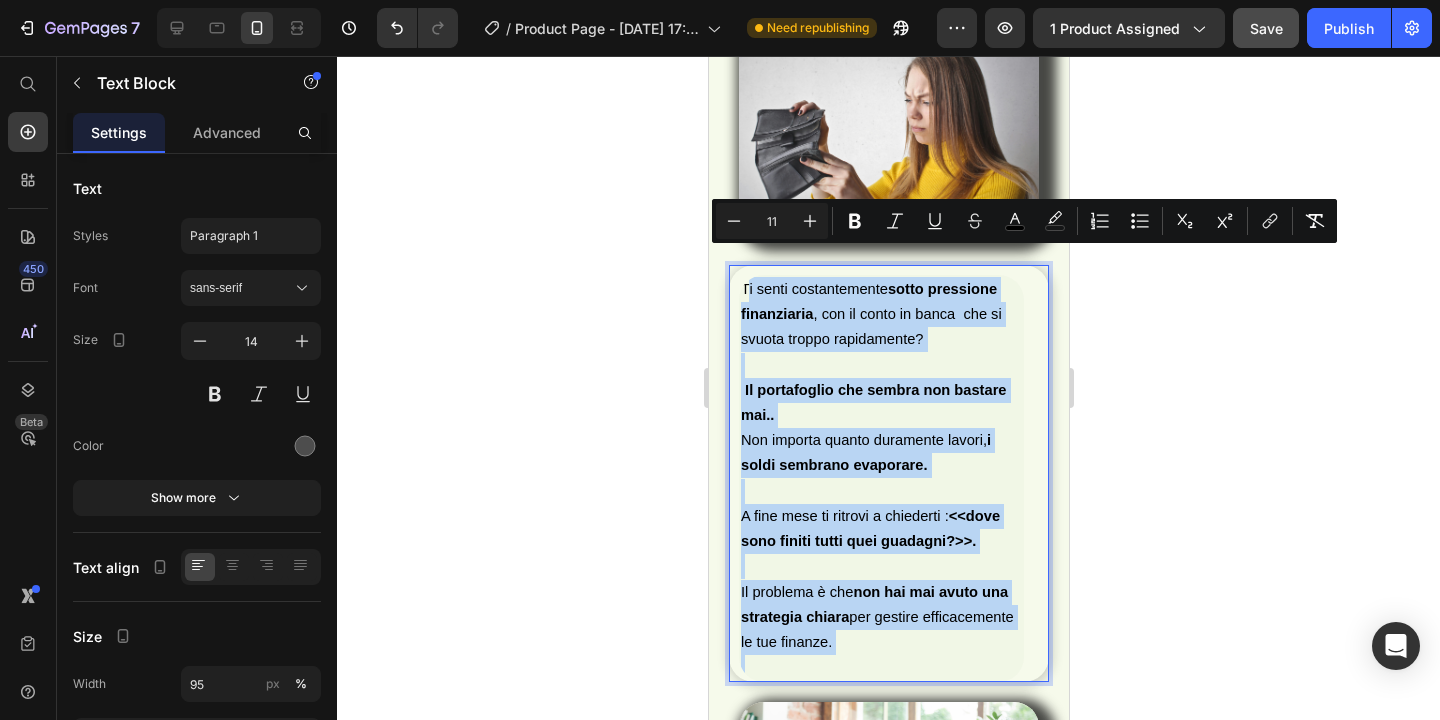 drag, startPoint x: 748, startPoint y: 257, endPoint x: 945, endPoint y: 619, distance: 412.13226 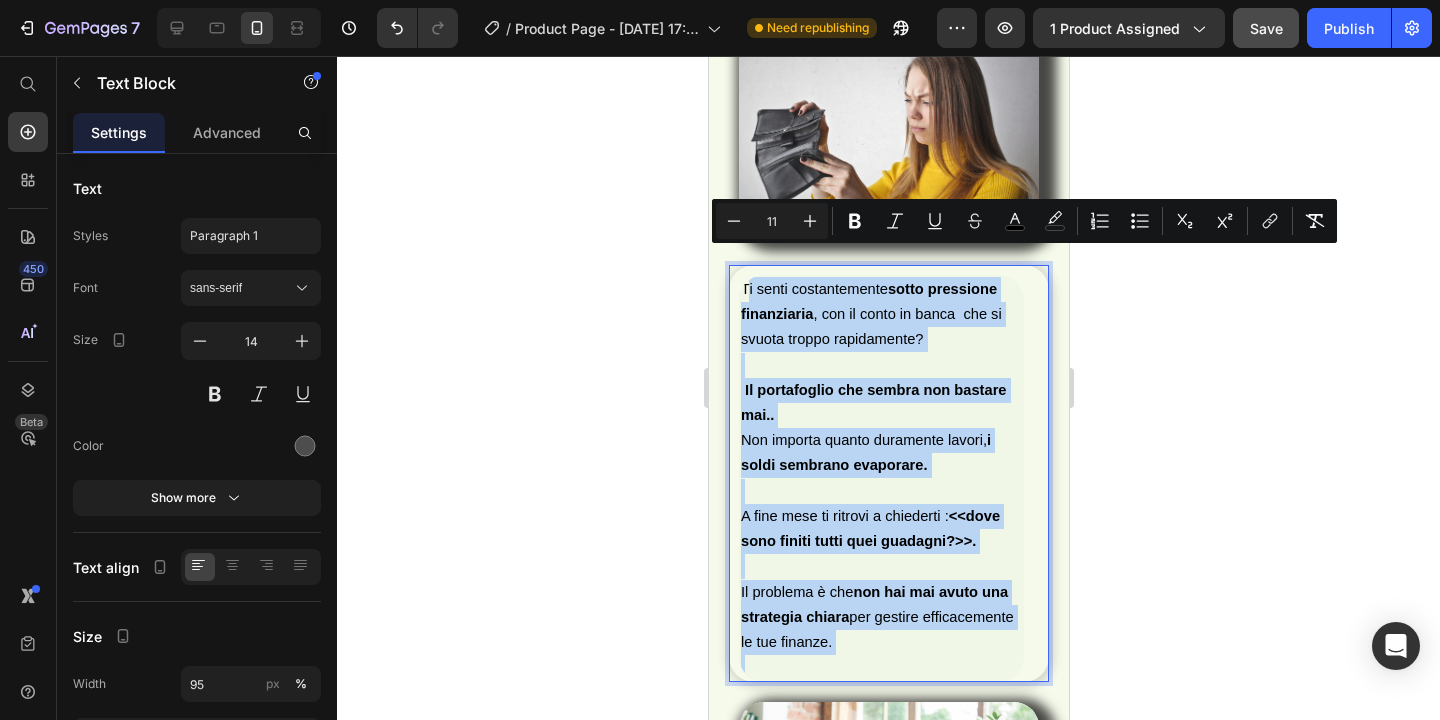 click on "Ti senti costantemente  sotto pressione finanziaria , con il conto in banca  che si svuota troppo rapidamente?   Il portafoglio che sembra non bastare mai..  Non importa quanto duramente lavori,  i soldi sembrano evaporare. A fine mese ti ritrovi a chiederti :  <<dove sono finiti tutti quei guadagni?>>. Il problema è che  non hai mai avuto una strategia chiara  per gestire efficacemente le tue finanze." at bounding box center (880, 478) 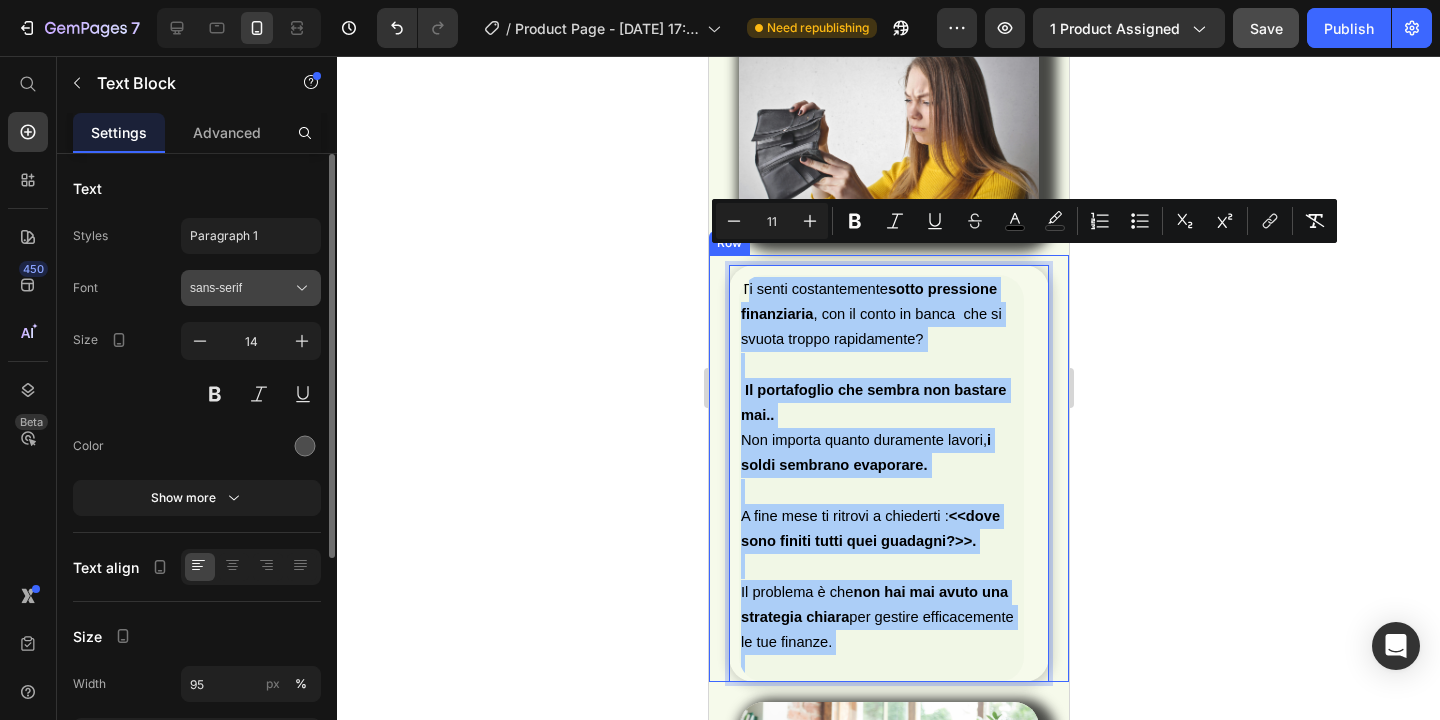 click 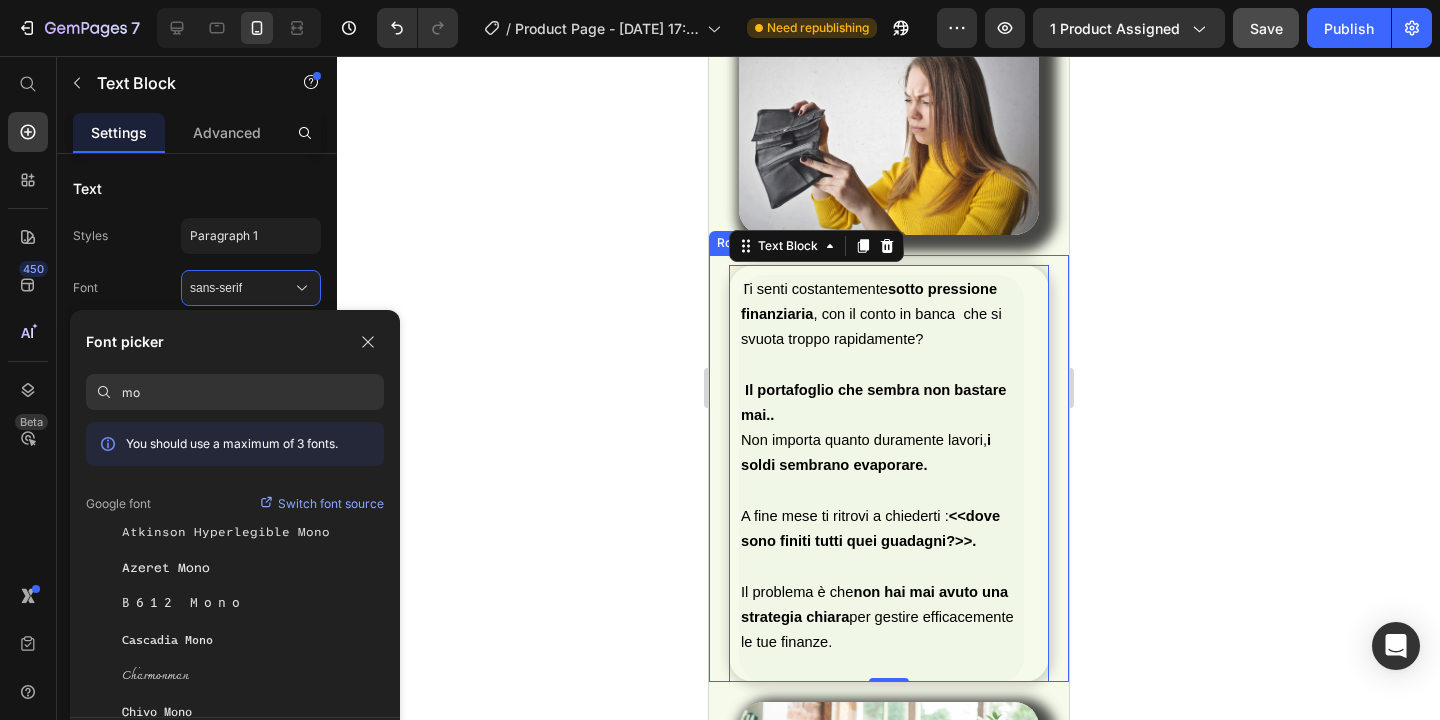 type on "m" 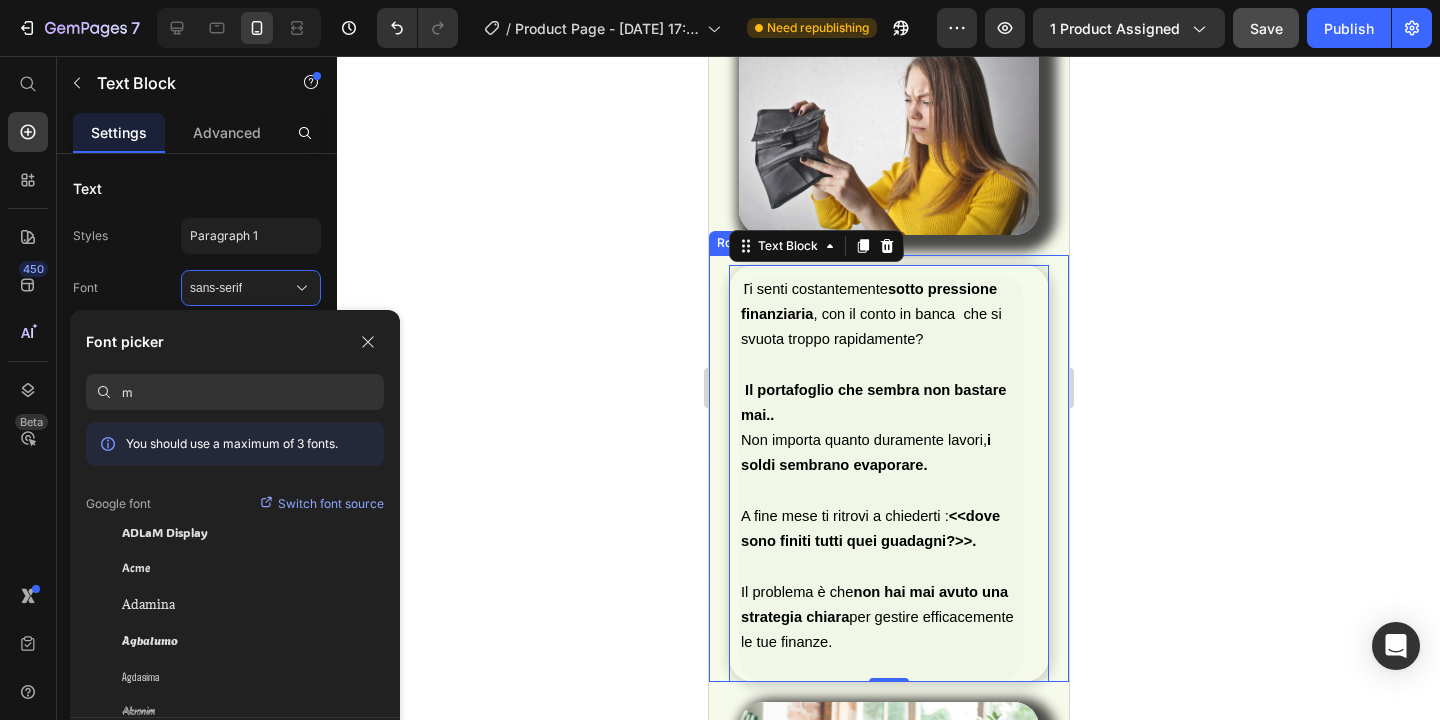 type 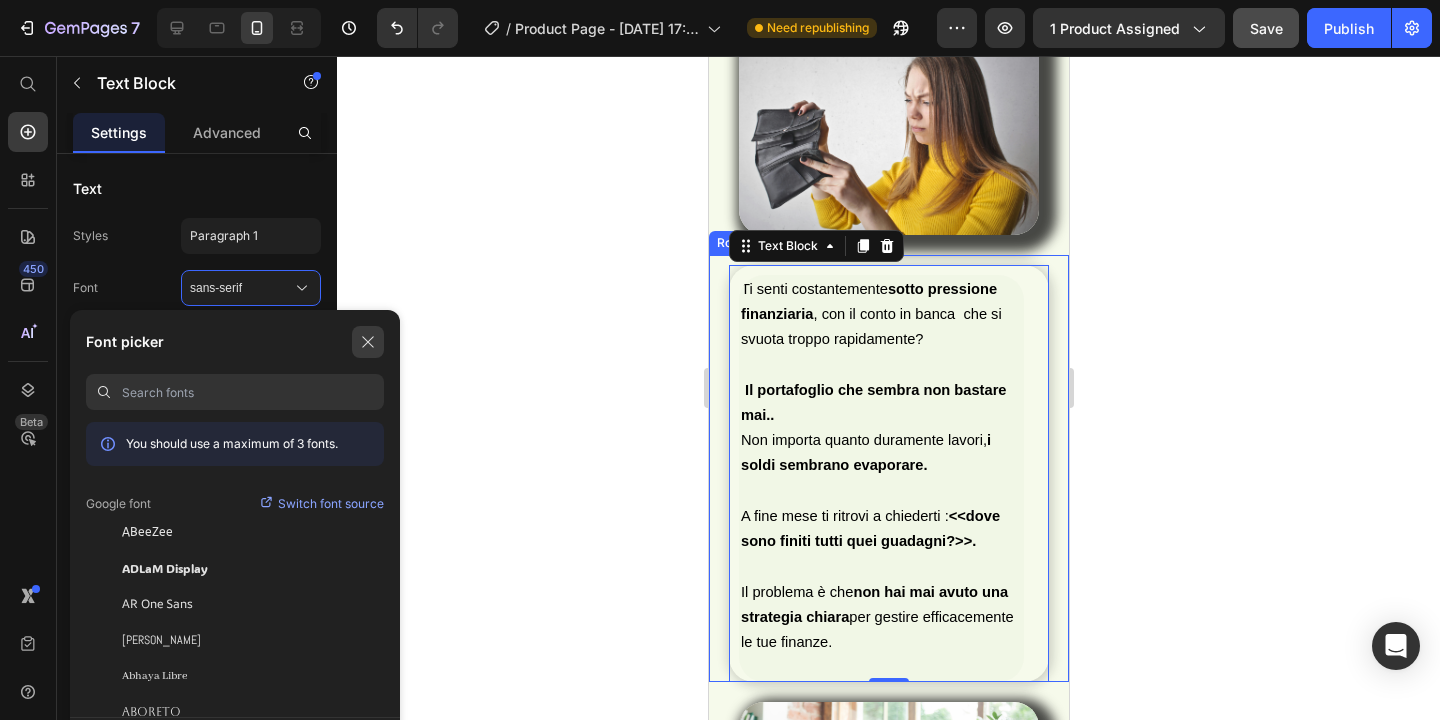 click at bounding box center (368, 342) 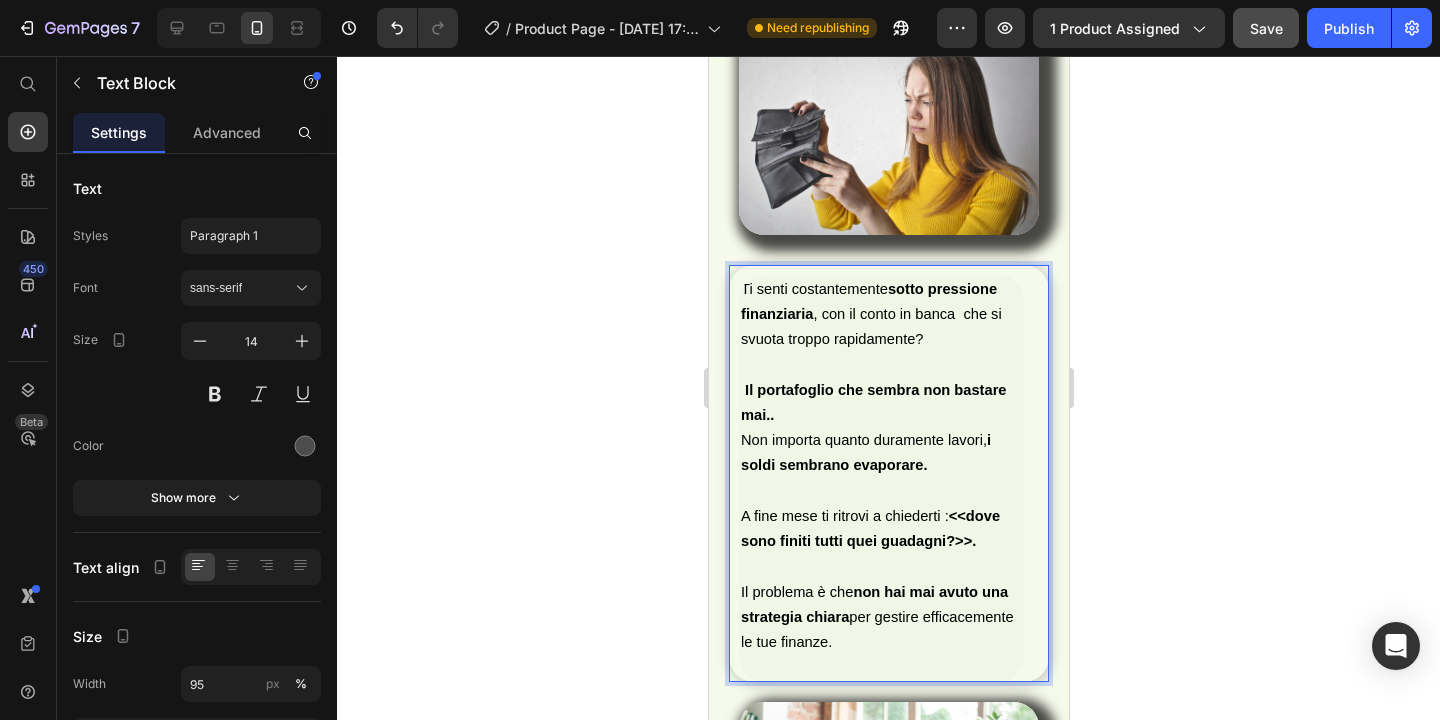 click on "Ti senti costantemente  sotto pressione finanziaria , con il conto in banca  che si svuota troppo rapidamente?" at bounding box center (870, 314) 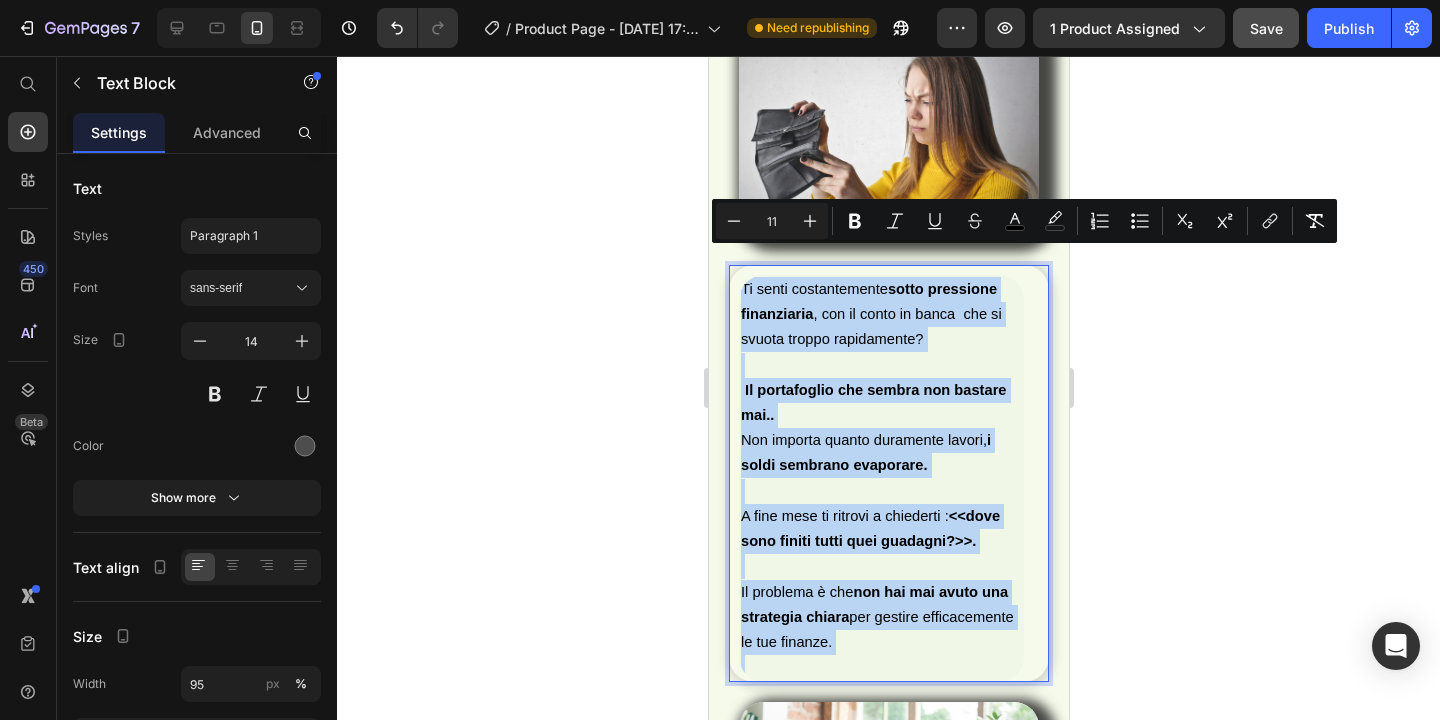 drag, startPoint x: 747, startPoint y: 260, endPoint x: 917, endPoint y: 590, distance: 371.21423 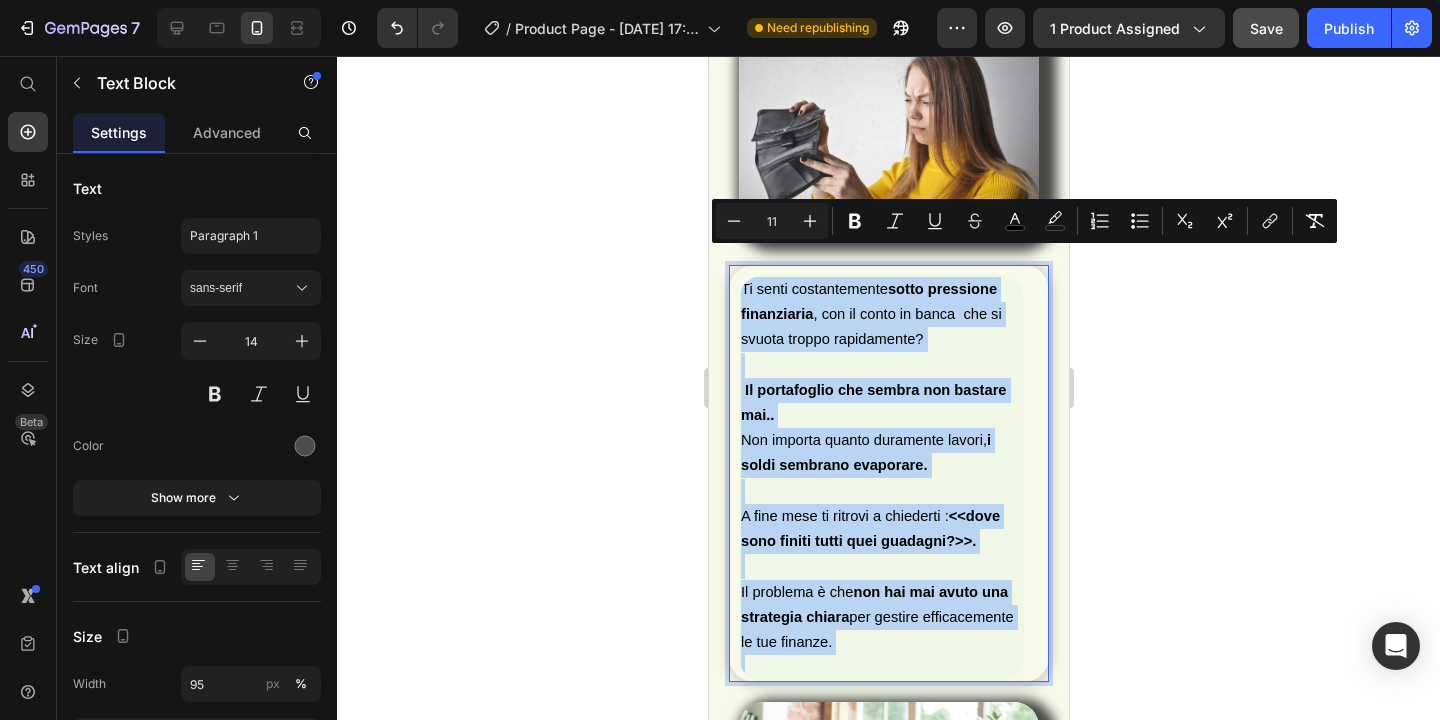 click on "Ti senti costantemente  sotto pressione finanziaria , con il conto in banca  che si svuota troppo rapidamente?   Il portafoglio che sembra non bastare mai..  Non importa quanto duramente lavori,  i soldi sembrano evaporare. A fine mese ti ritrovi a chiederti :  <<dove sono finiti tutti quei guadagni?>>. Il problema è che  non hai mai avuto una strategia chiara  per gestire efficacemente le tue finanze." at bounding box center (880, 478) 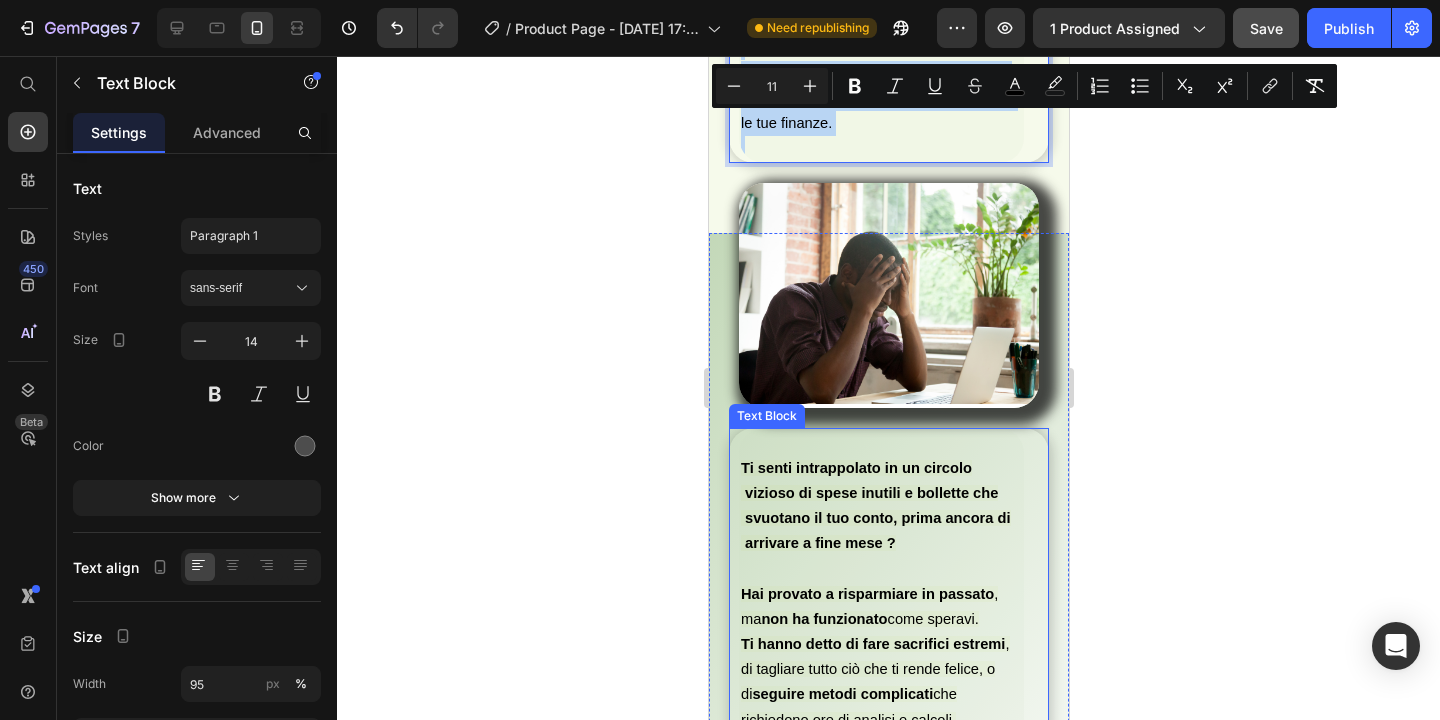 scroll, scrollTop: 3574, scrollLeft: 0, axis: vertical 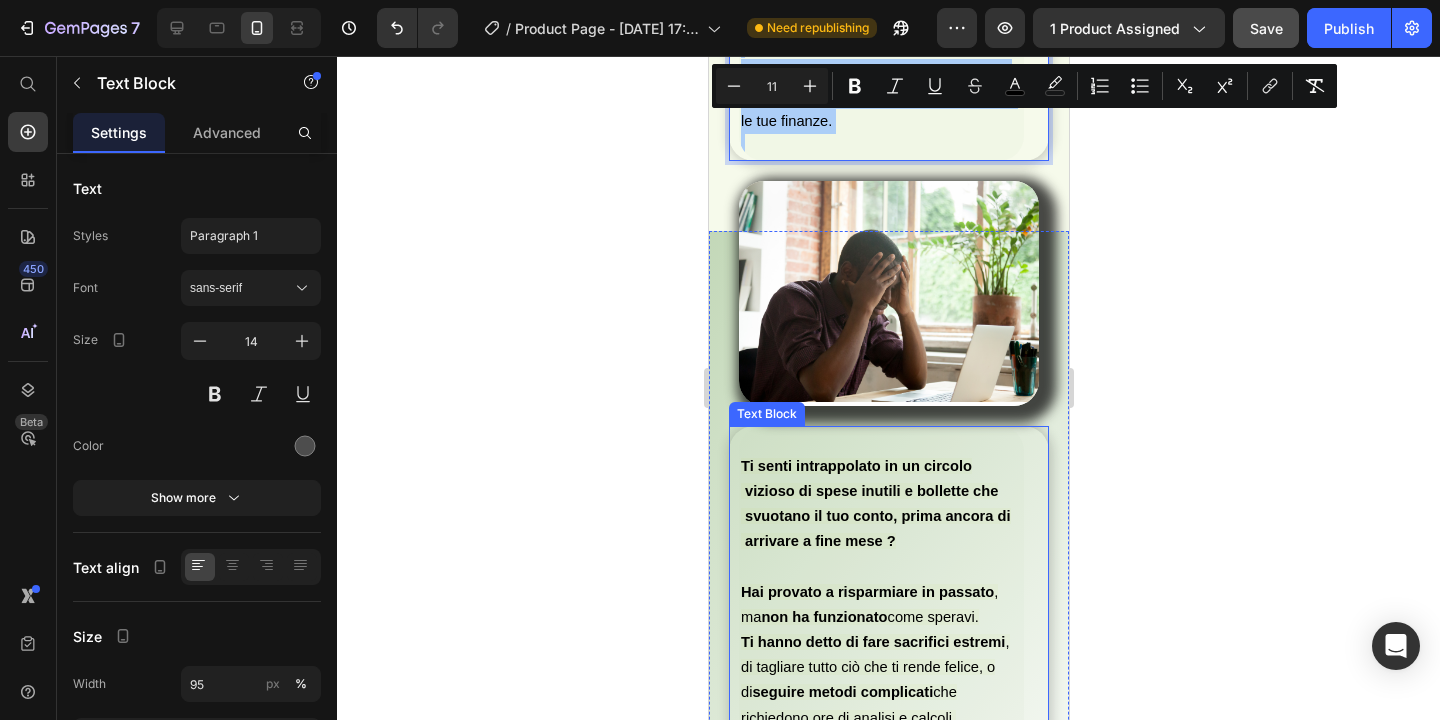 click on "Ti senti intrappolato in un circolo  vizioso di spese inutili e bollette che  svuotano il tuo conto, prima ancora di  arrivare a fine mese ?" at bounding box center (875, 504) 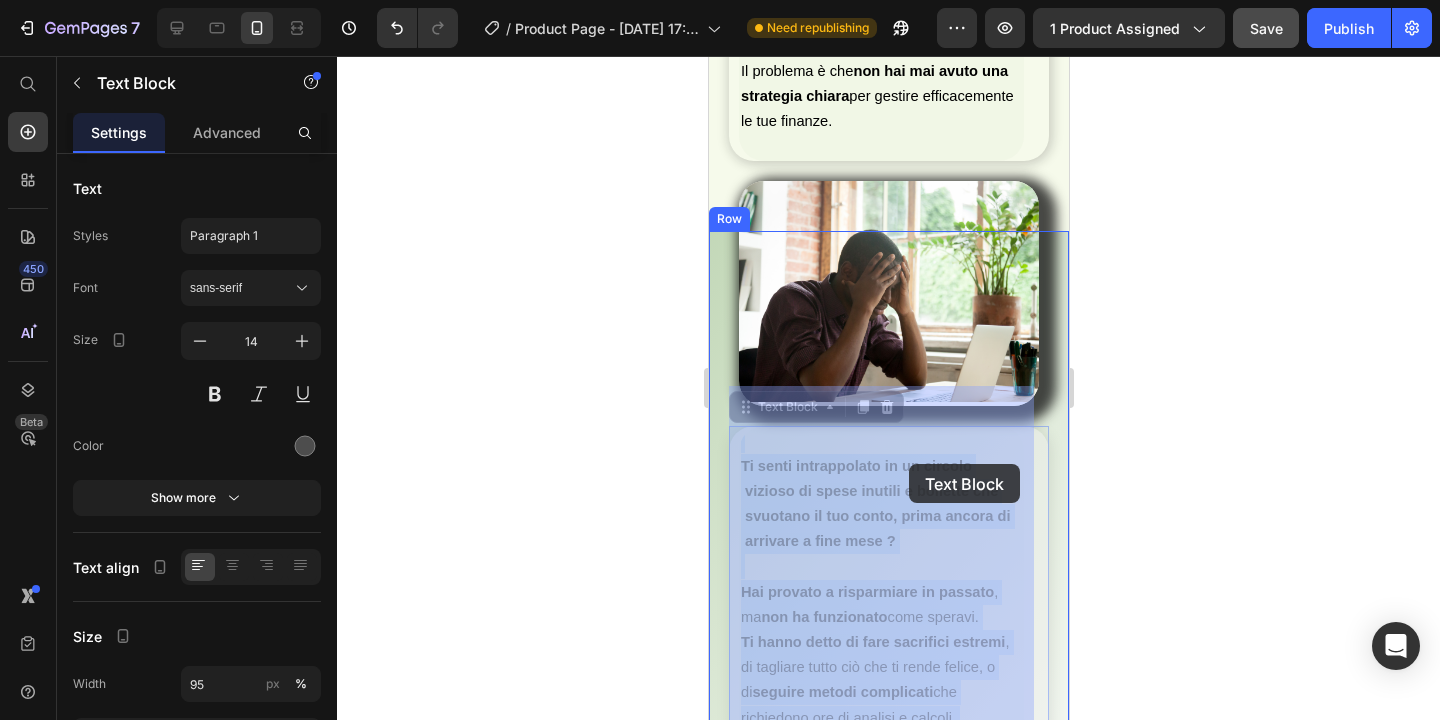 drag, startPoint x: 744, startPoint y: 421, endPoint x: 906, endPoint y: 461, distance: 166.86522 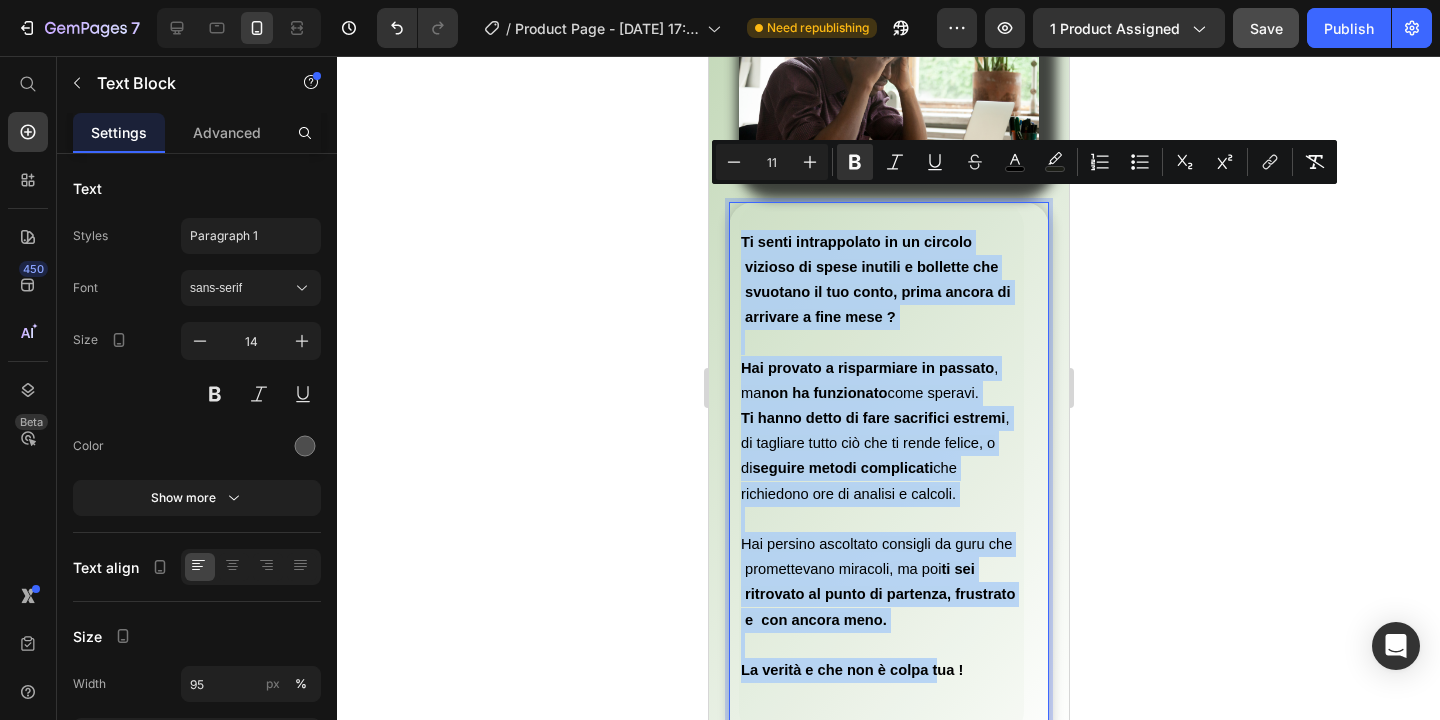 scroll, scrollTop: 3802, scrollLeft: 0, axis: vertical 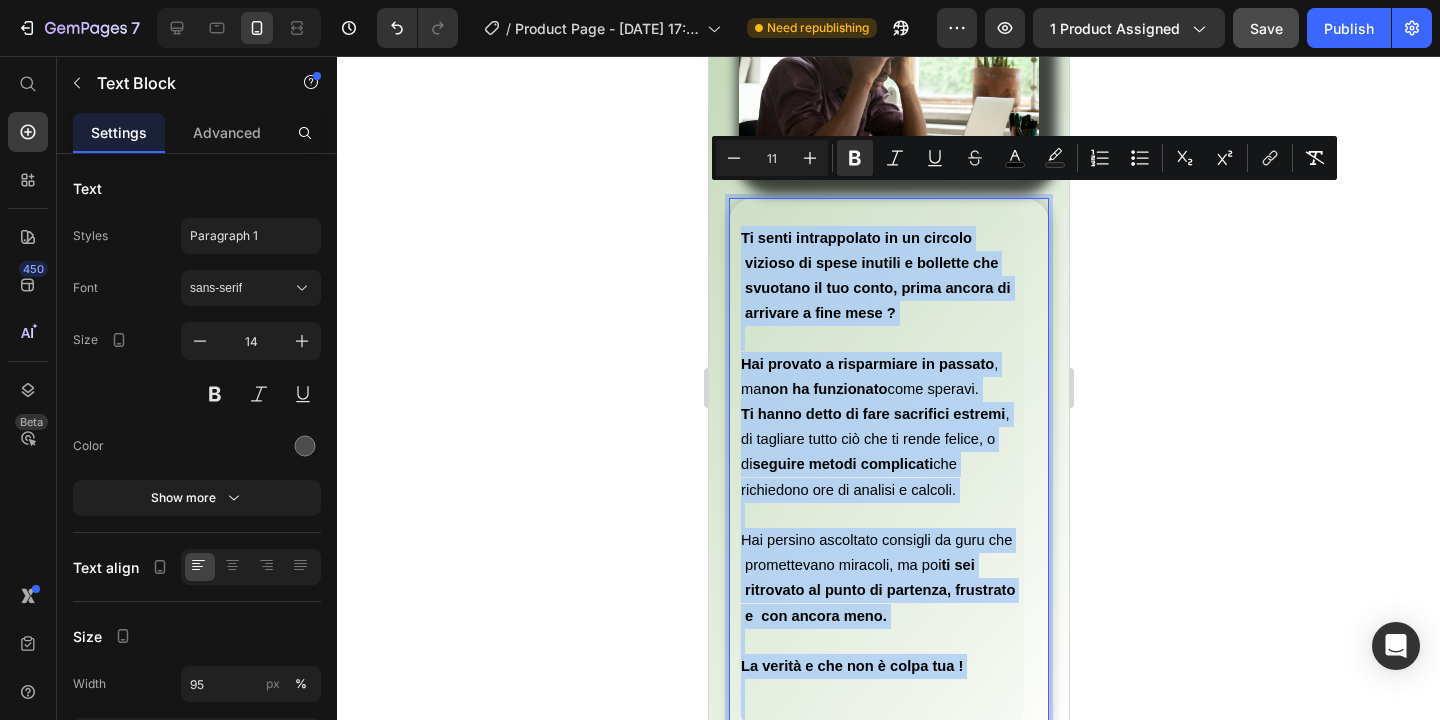 drag, startPoint x: 746, startPoint y: 425, endPoint x: 957, endPoint y: 643, distance: 303.3892 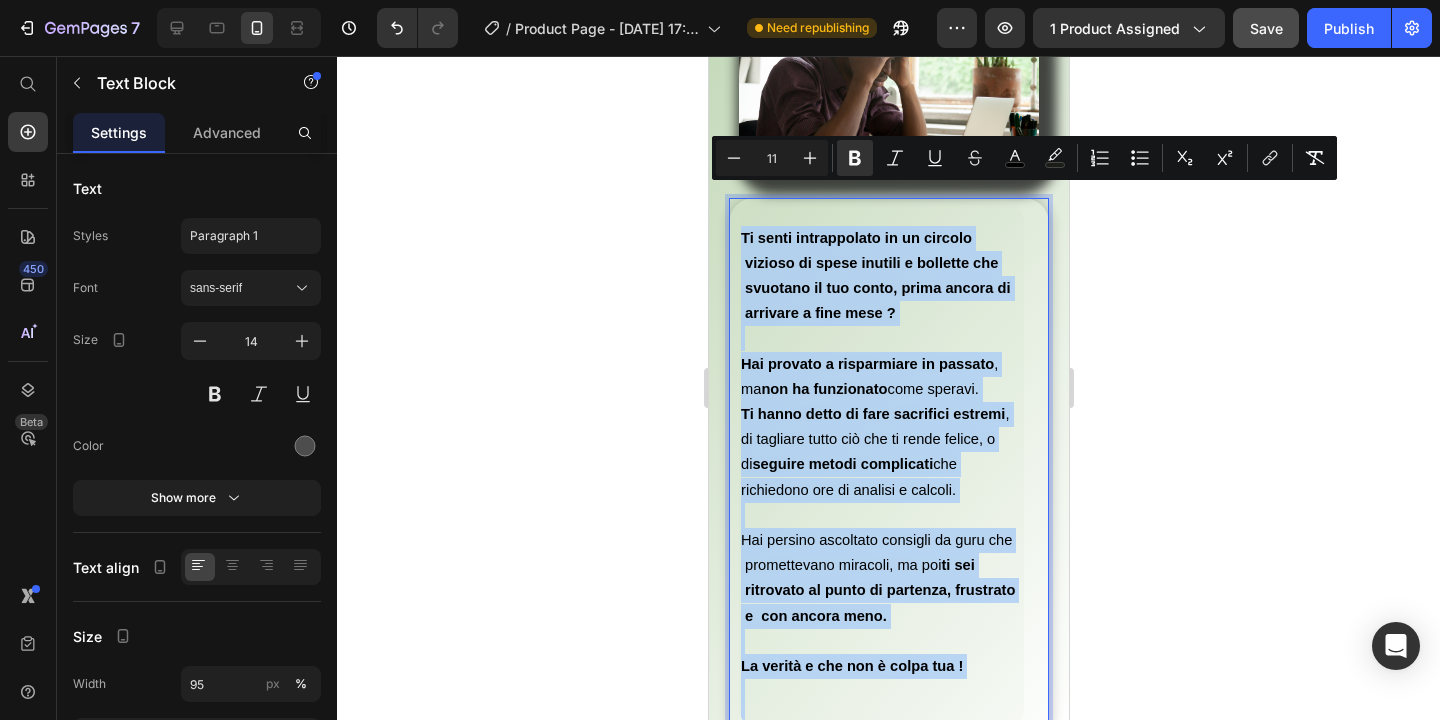click on "Ti senti intrappolato in un circolo  vizioso di spese inutili e bollette che  svuotano il tuo conto, prima ancora di  arrivare a fine mese ? Hai provato a risparmiare in passato , ma  non ha funzionato  come speravi.  Ti hanno detto di fare sacrifici estremi , di tagliare tutto ciò che ti rende felice, o di  seguire metodi complicati  che richiedono ore di analisi e calcoli.  Hai persino ascoltato consigli da guru che  promettevano miracoli, ma poi  ti sei  ritrovato al punto di partenza, frustrato  e  con ancora meno.  La verità e che non è colpa tua !" at bounding box center [880, 464] 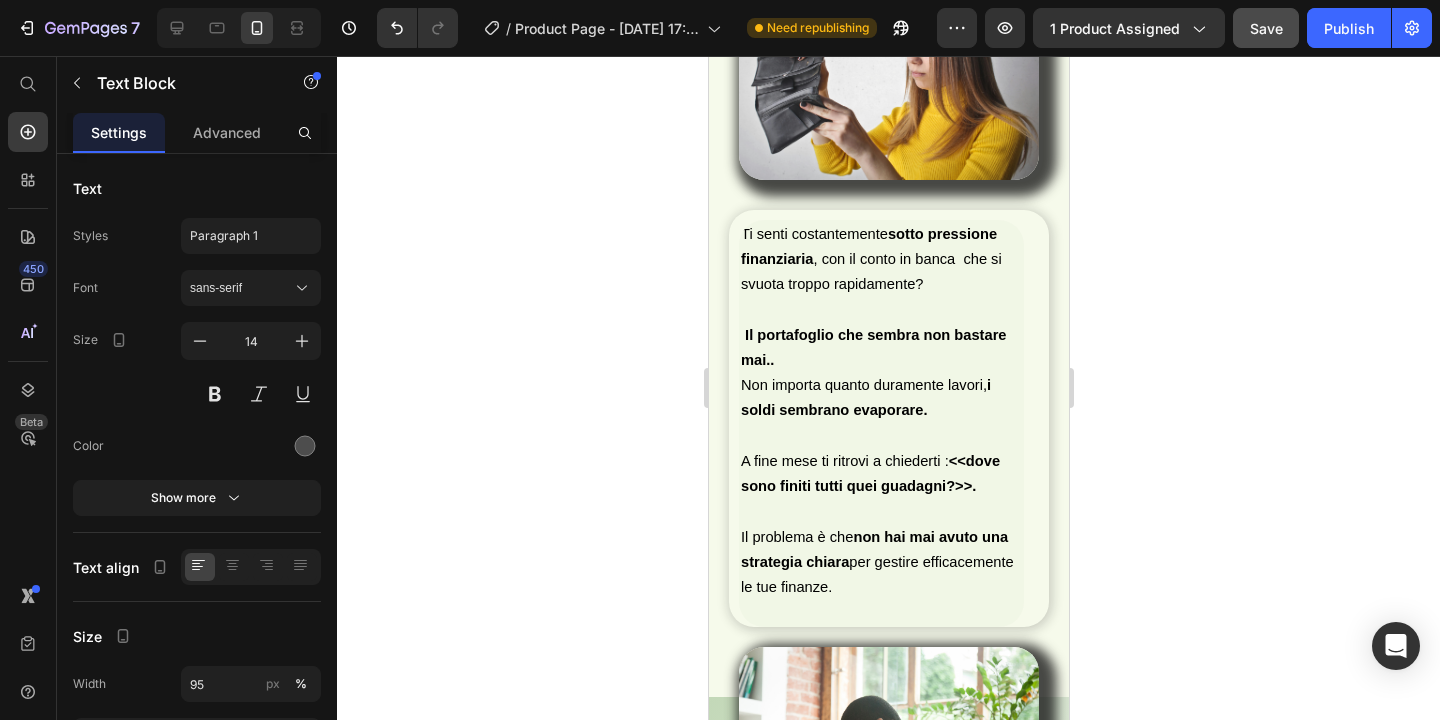 scroll, scrollTop: 3095, scrollLeft: 0, axis: vertical 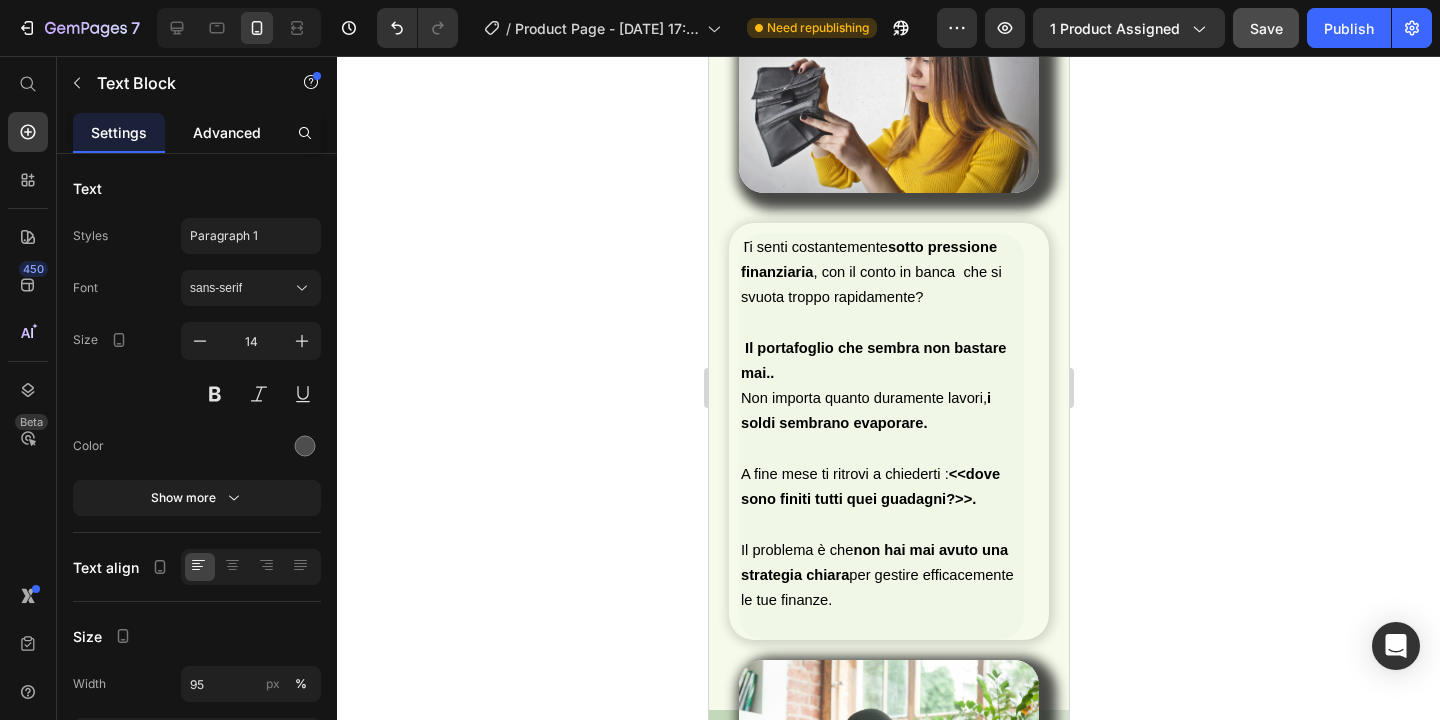 click on "Advanced" at bounding box center (227, 132) 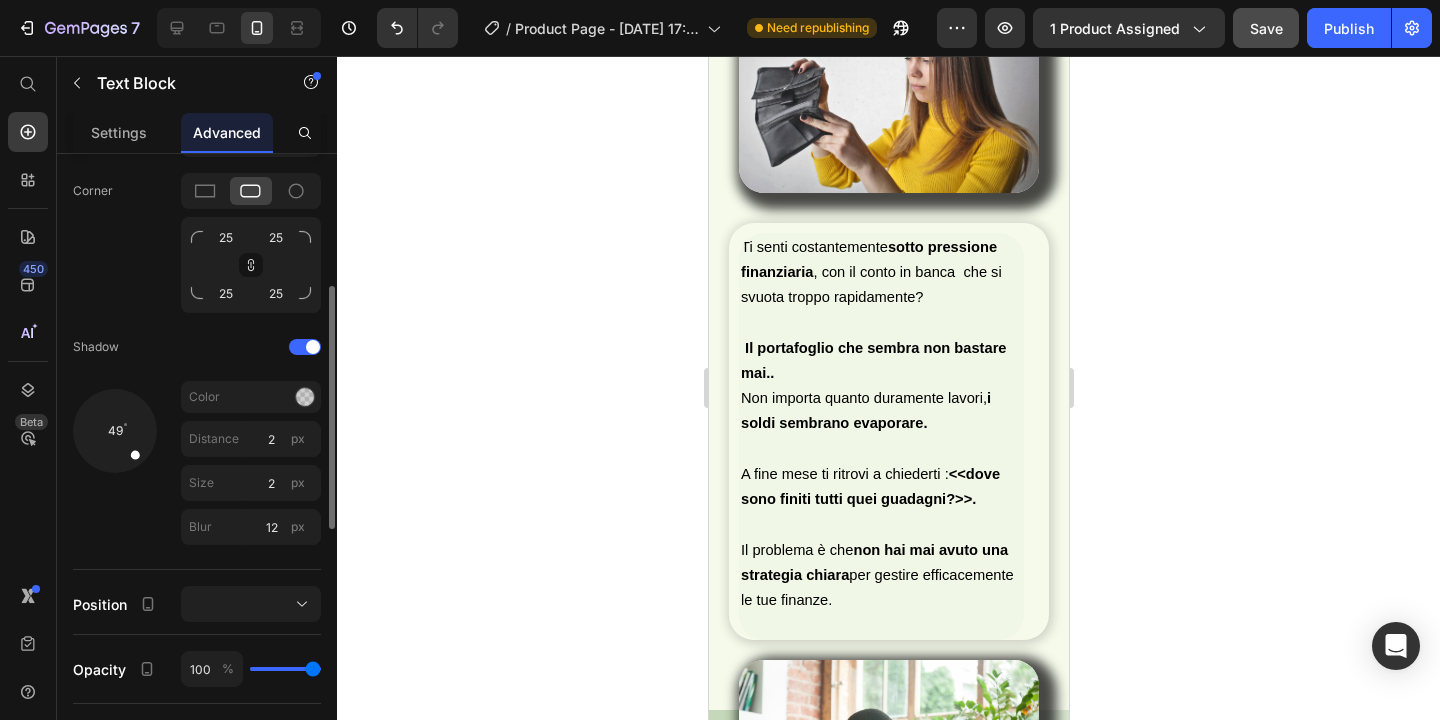 scroll, scrollTop: 0, scrollLeft: 0, axis: both 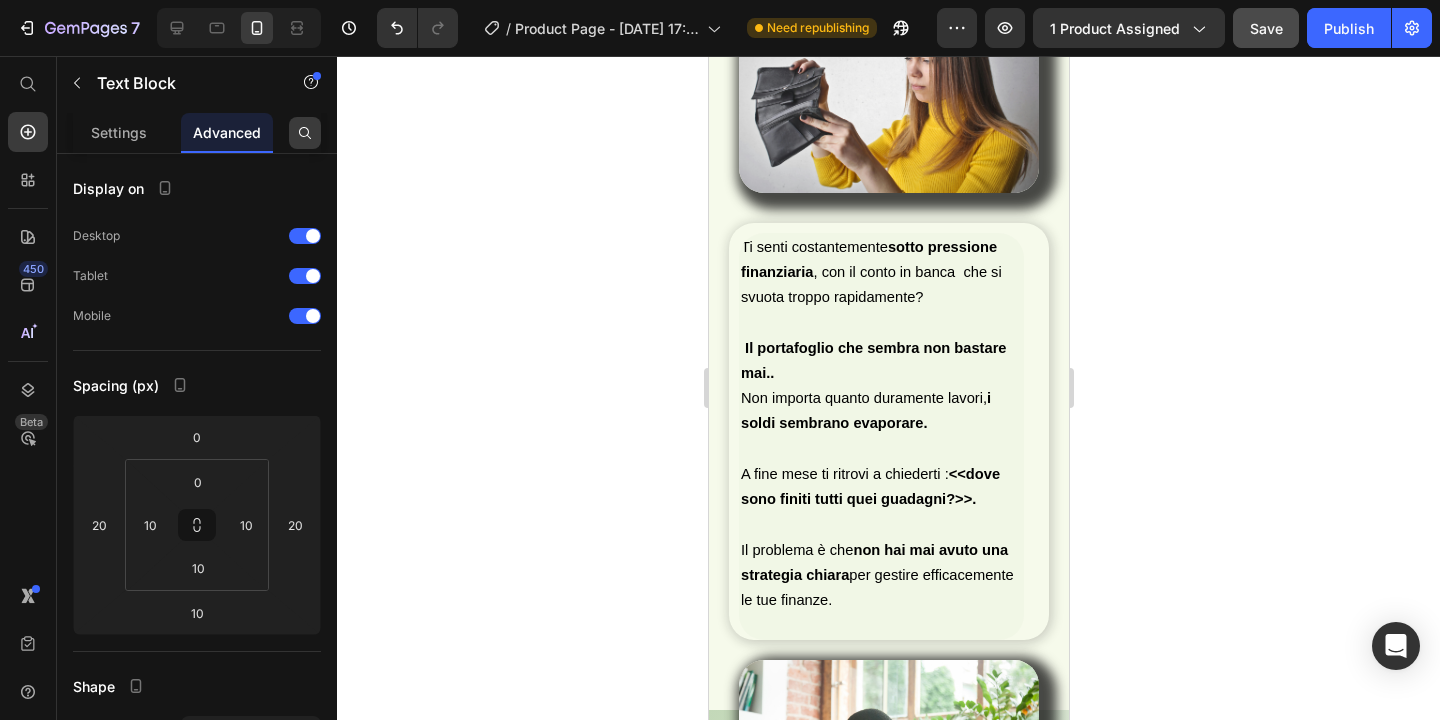 click 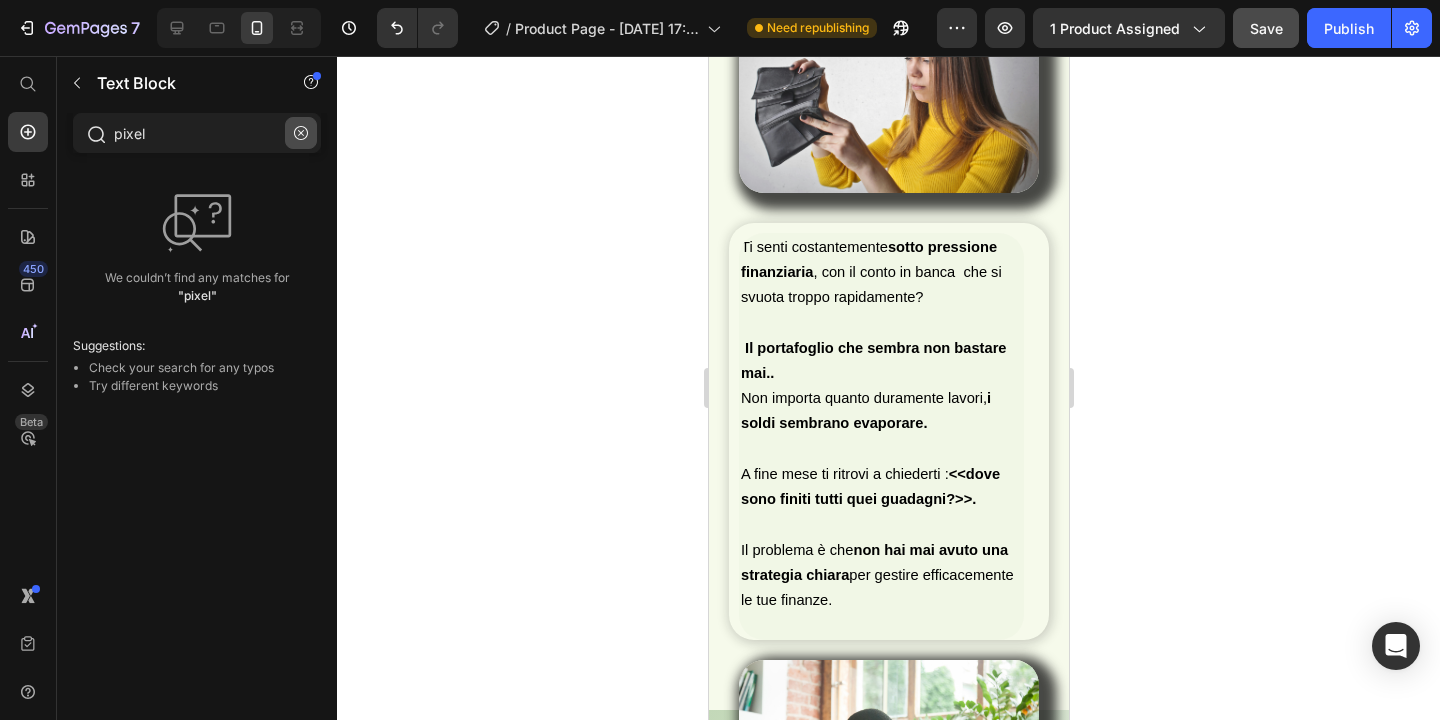 type on "pixel" 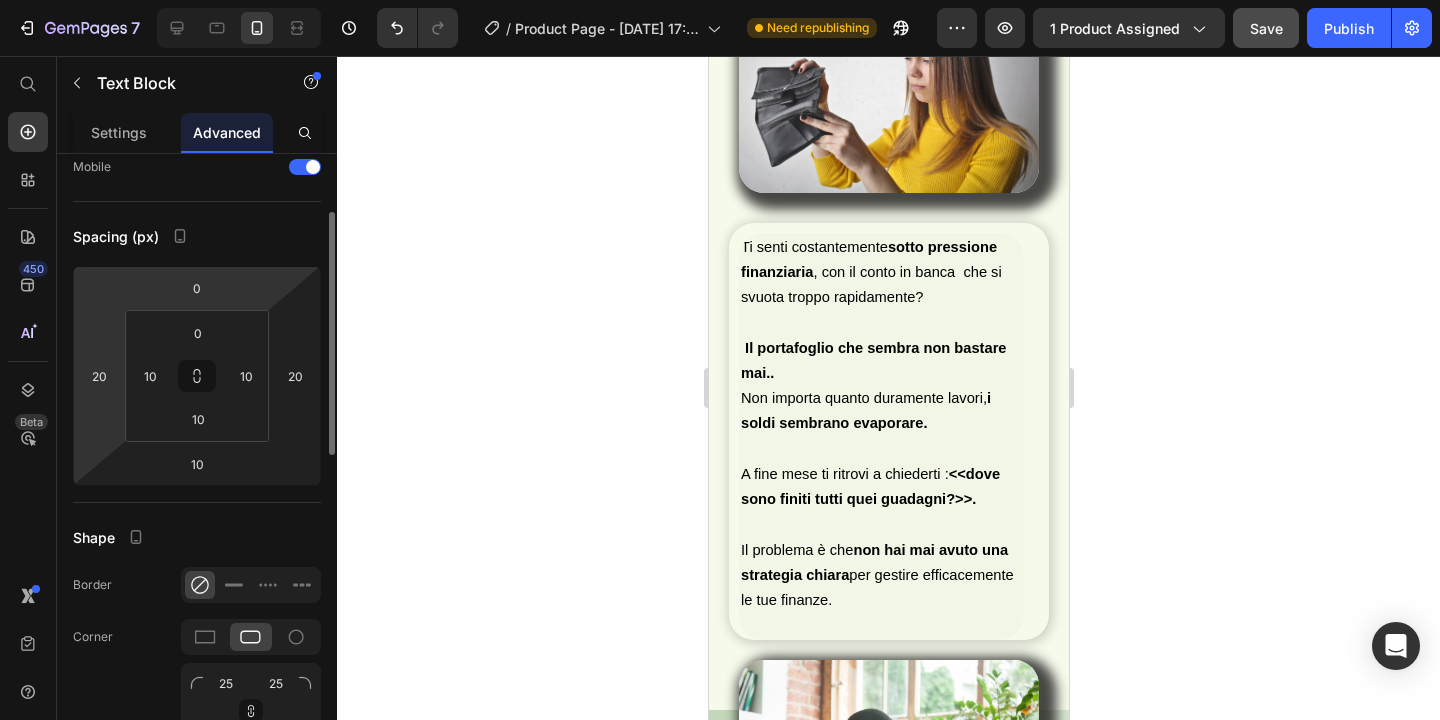 scroll, scrollTop: 150, scrollLeft: 0, axis: vertical 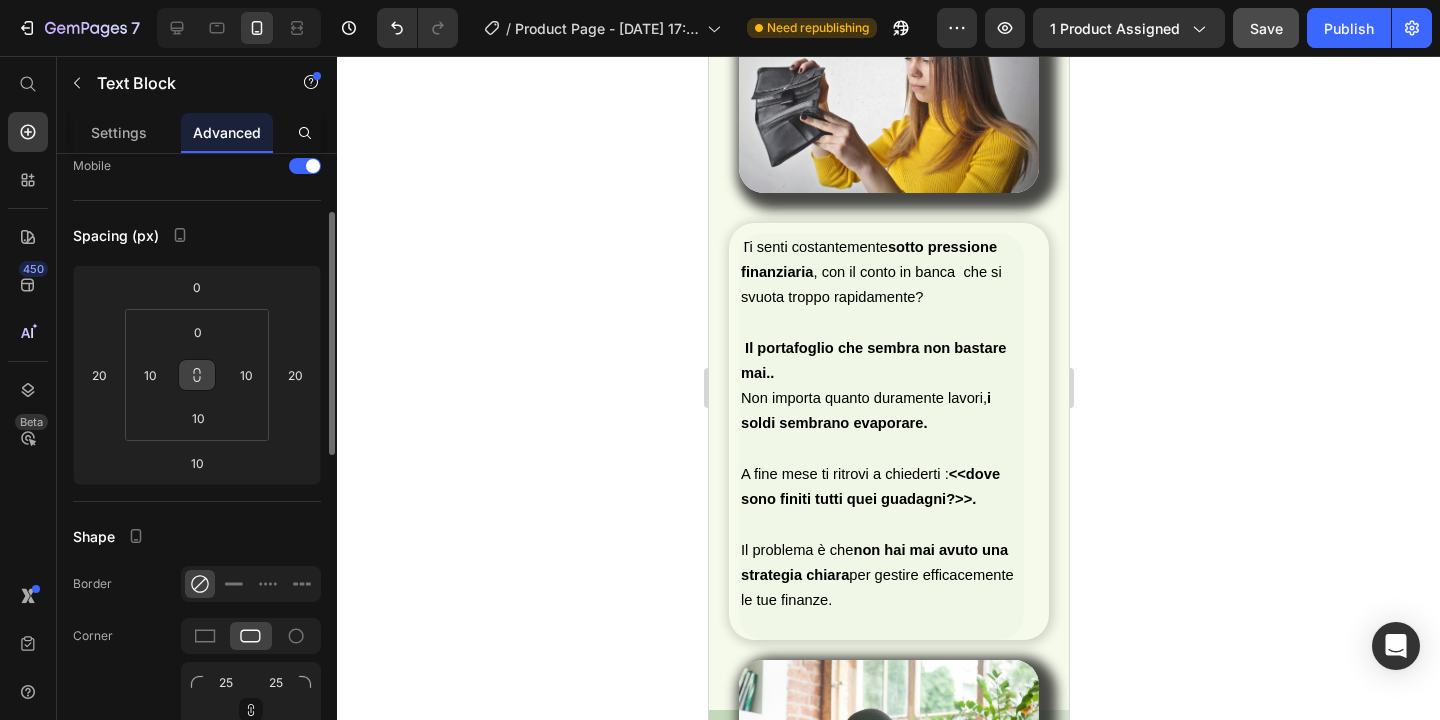 click 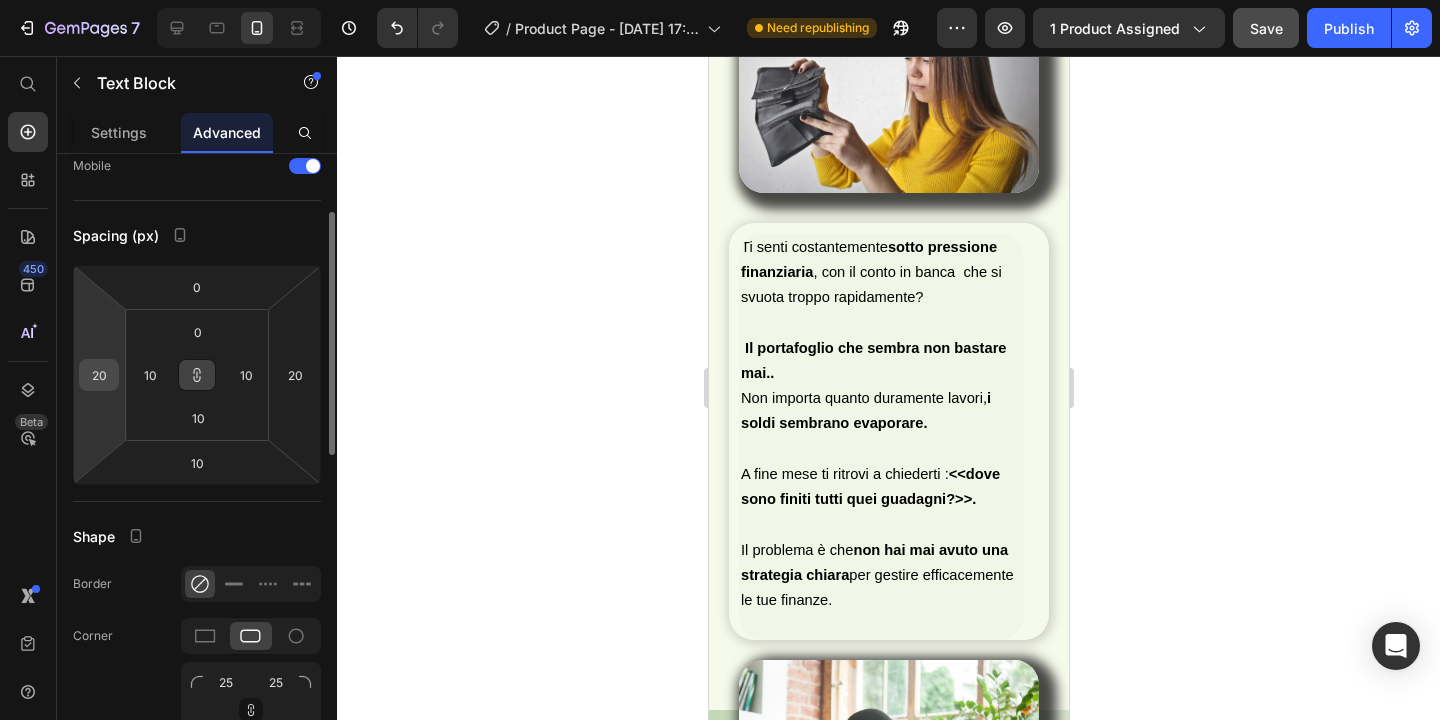 click on "20" at bounding box center [99, 375] 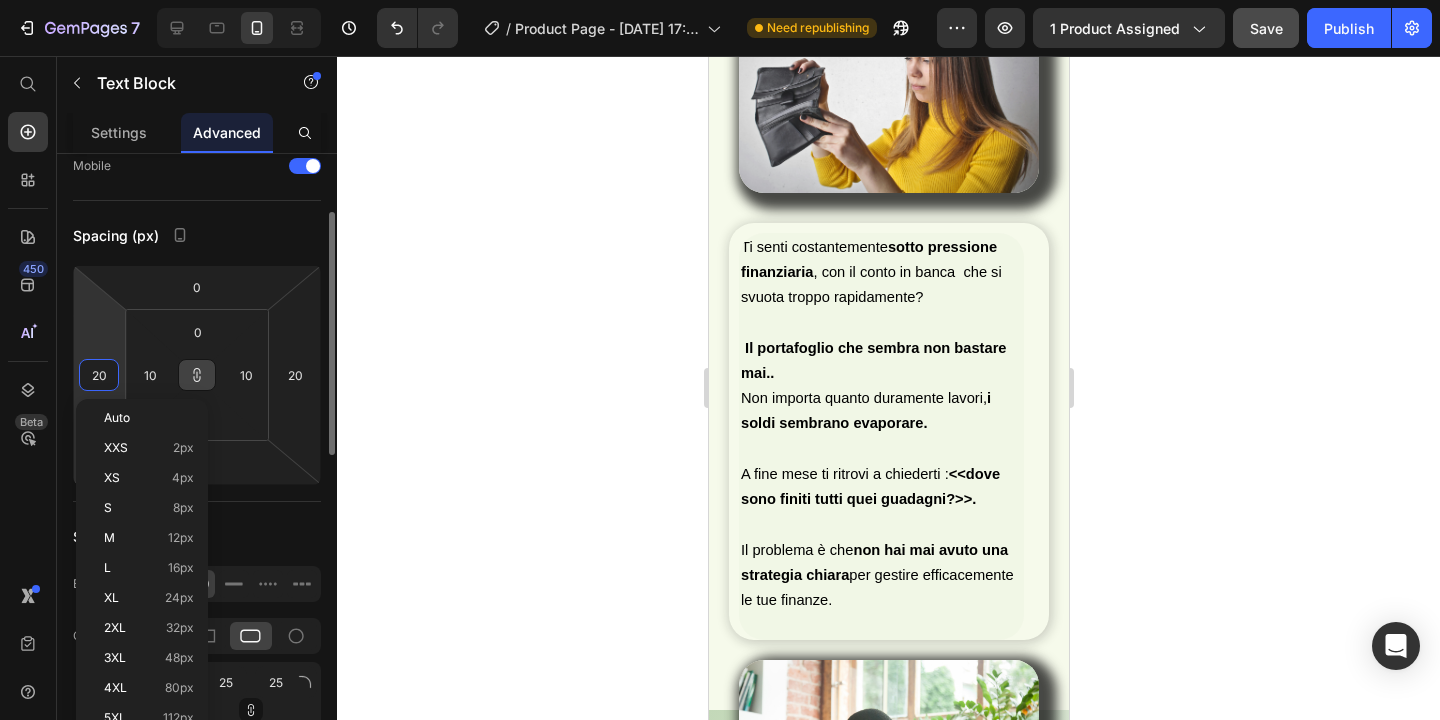 type on "2" 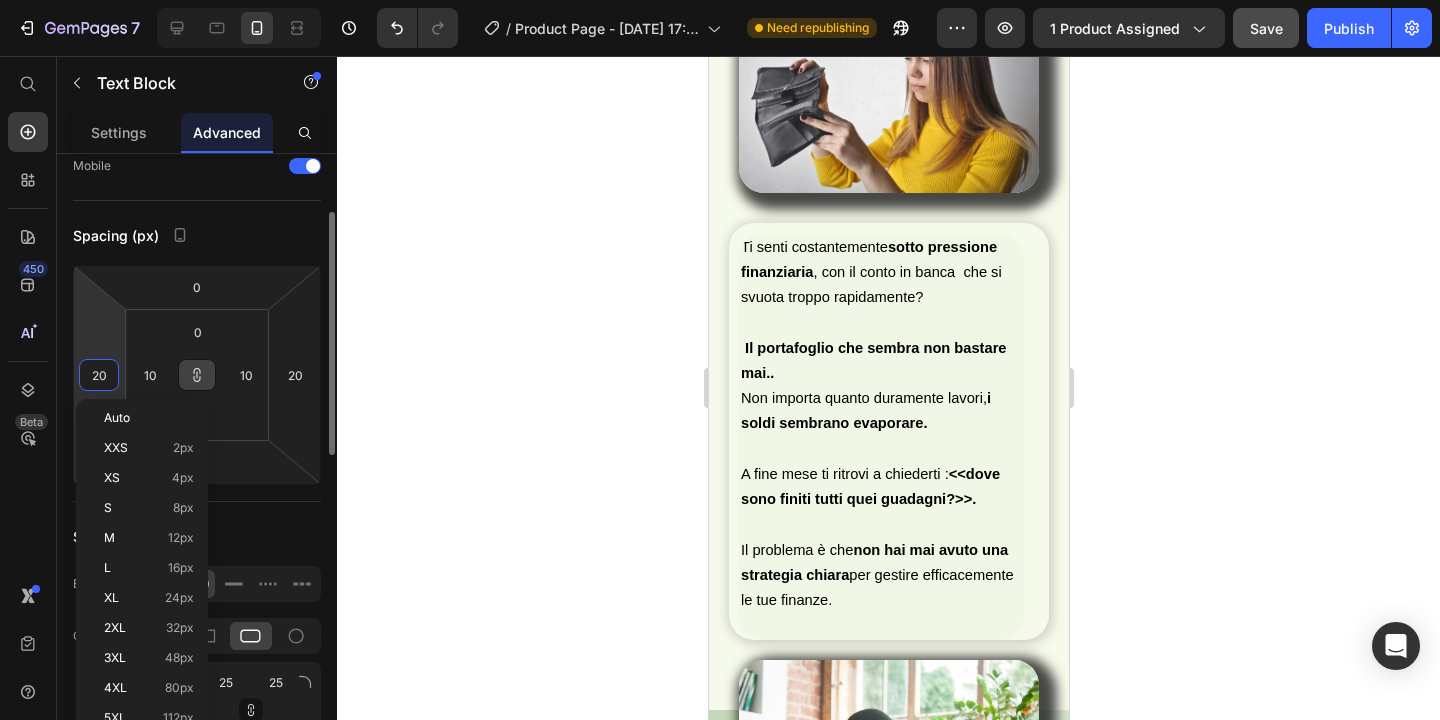 type on "2" 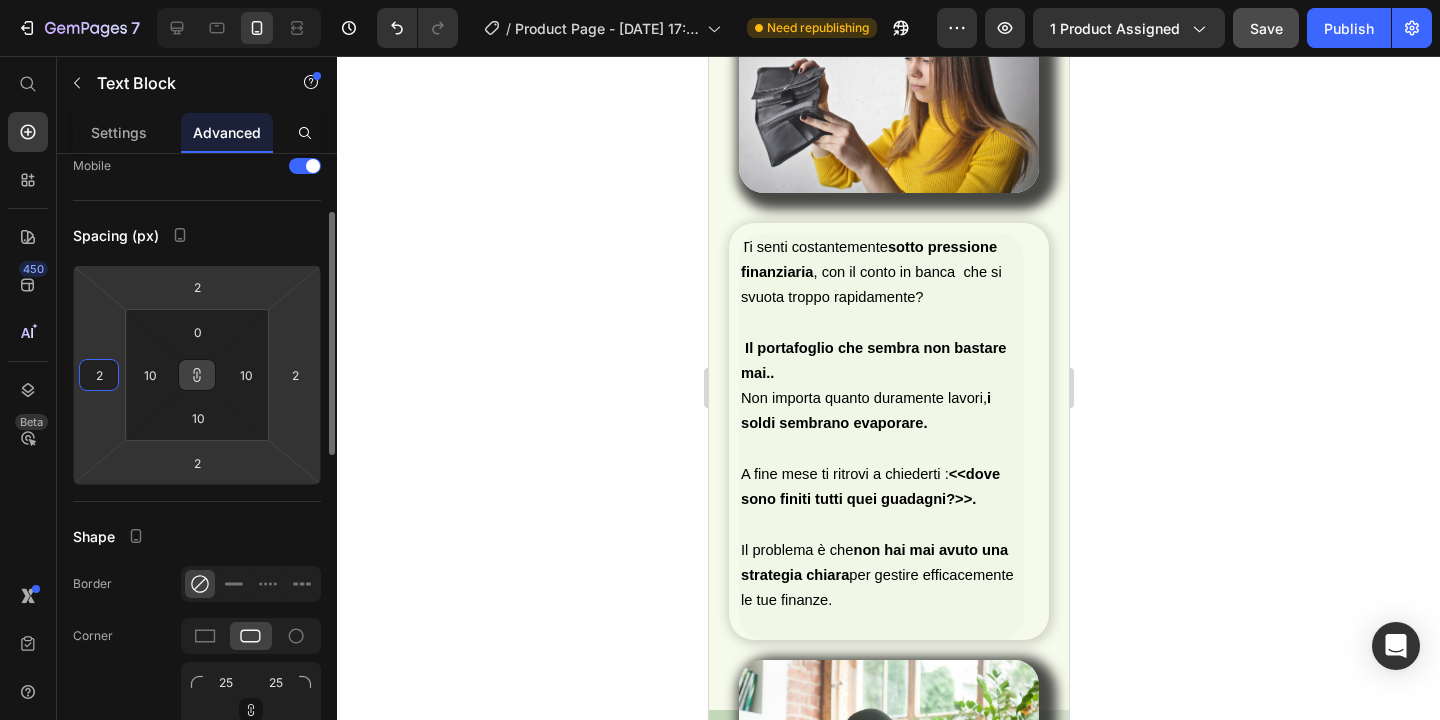 type on "20" 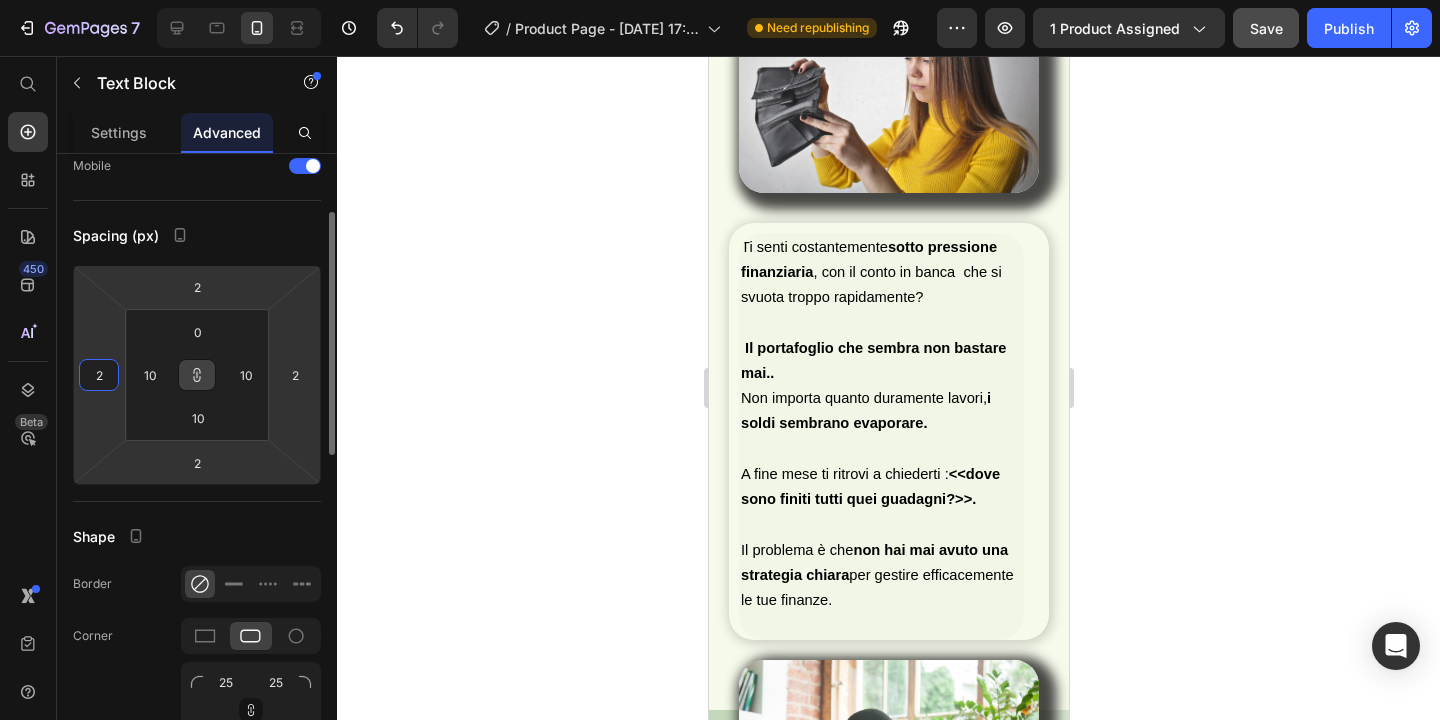 type on "20" 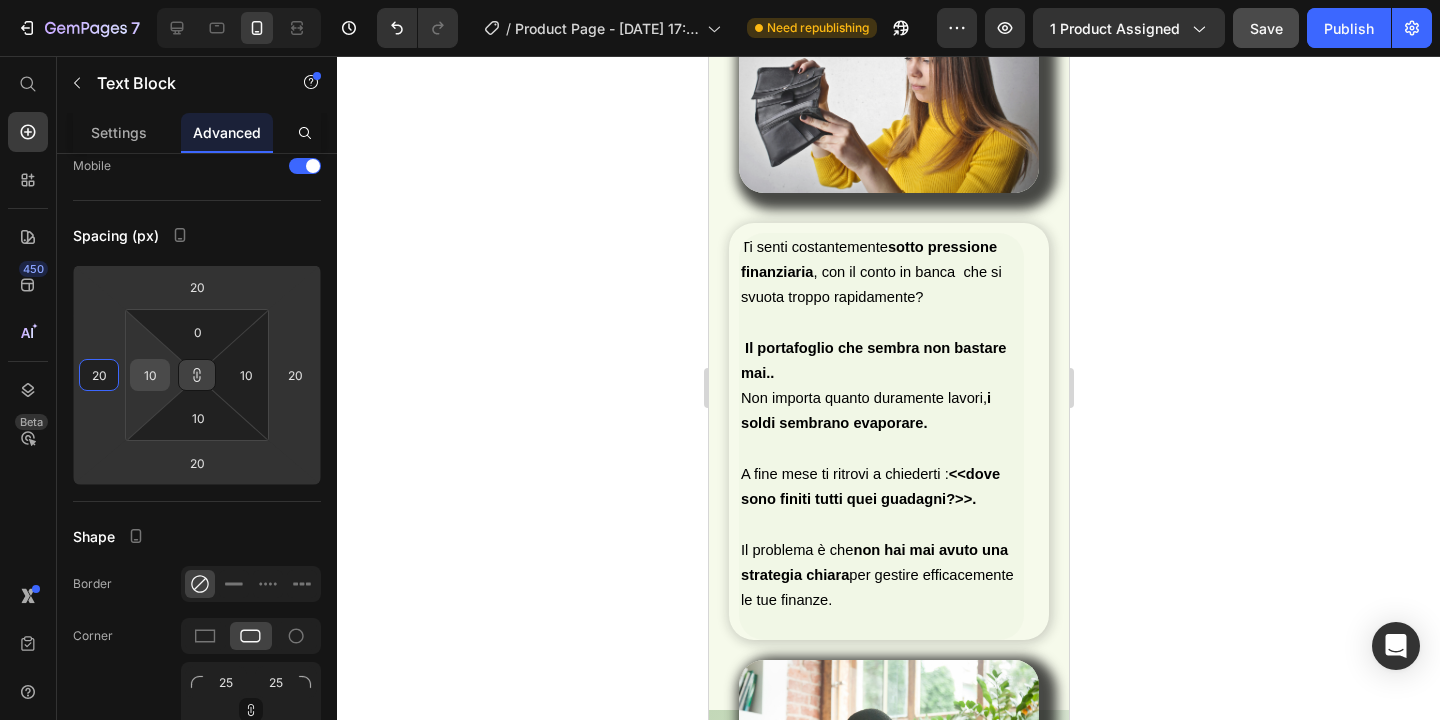 click on "10" at bounding box center (150, 375) 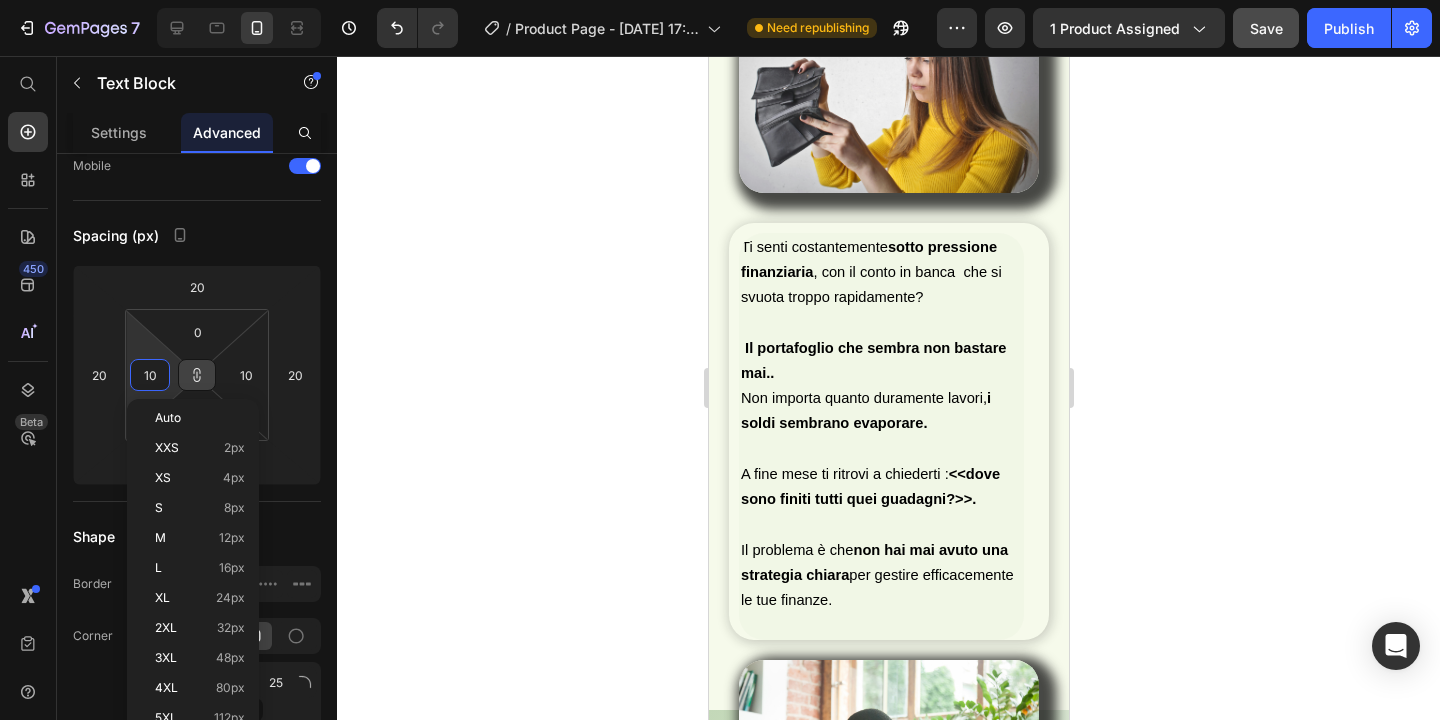 type on "1" 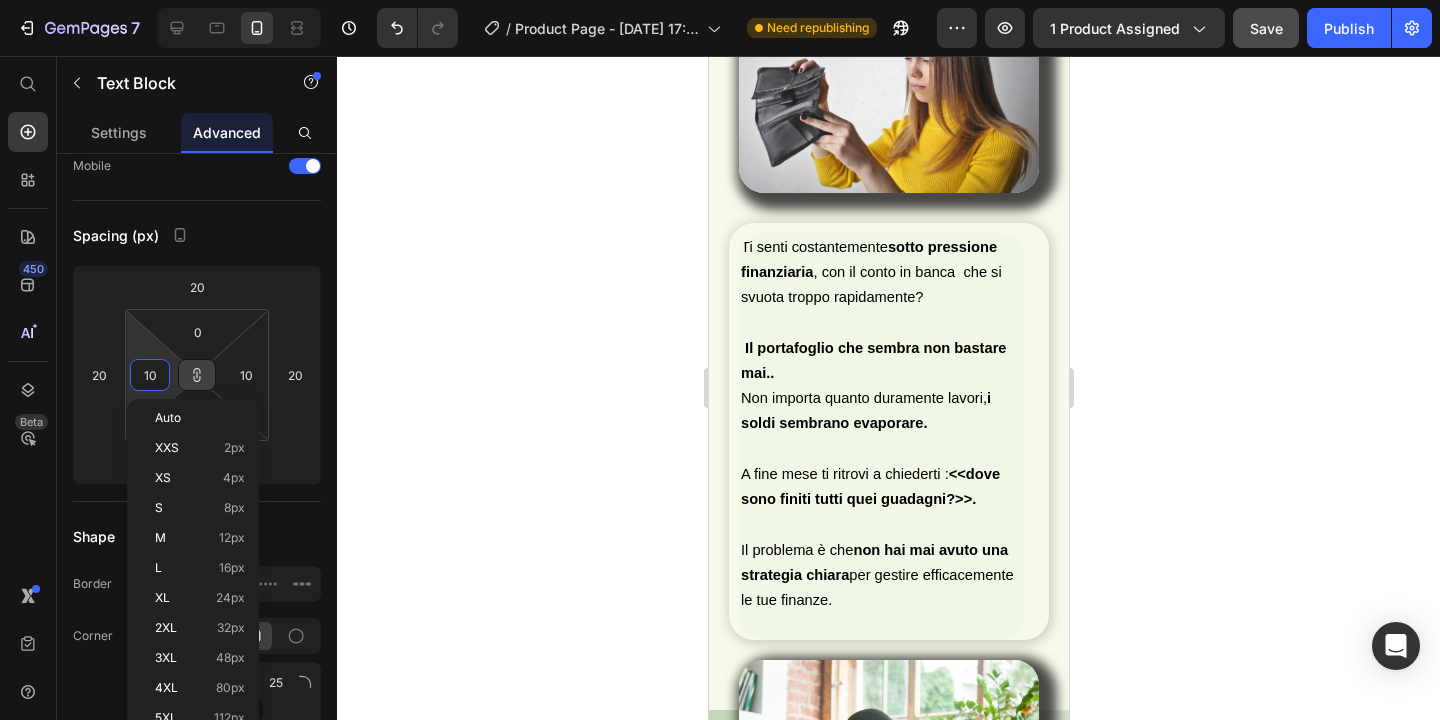 type on "1" 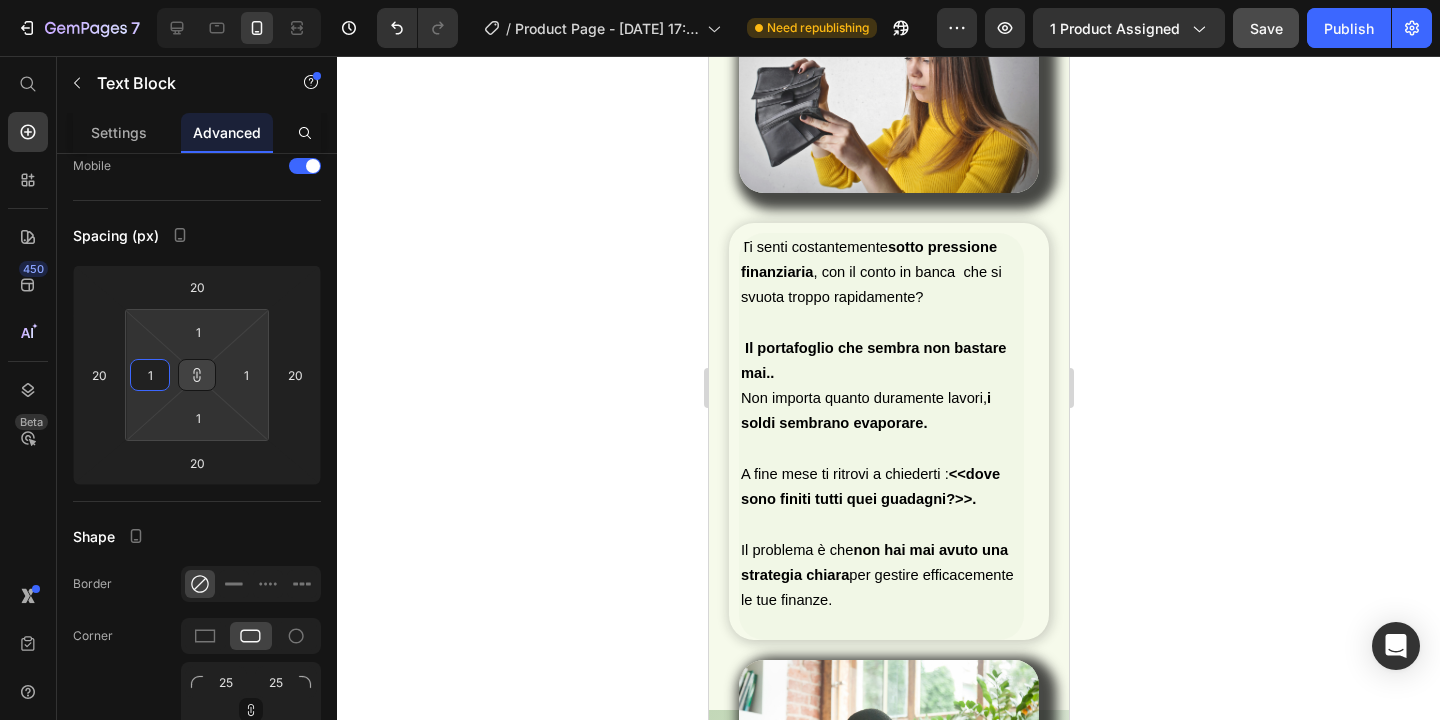type on "10" 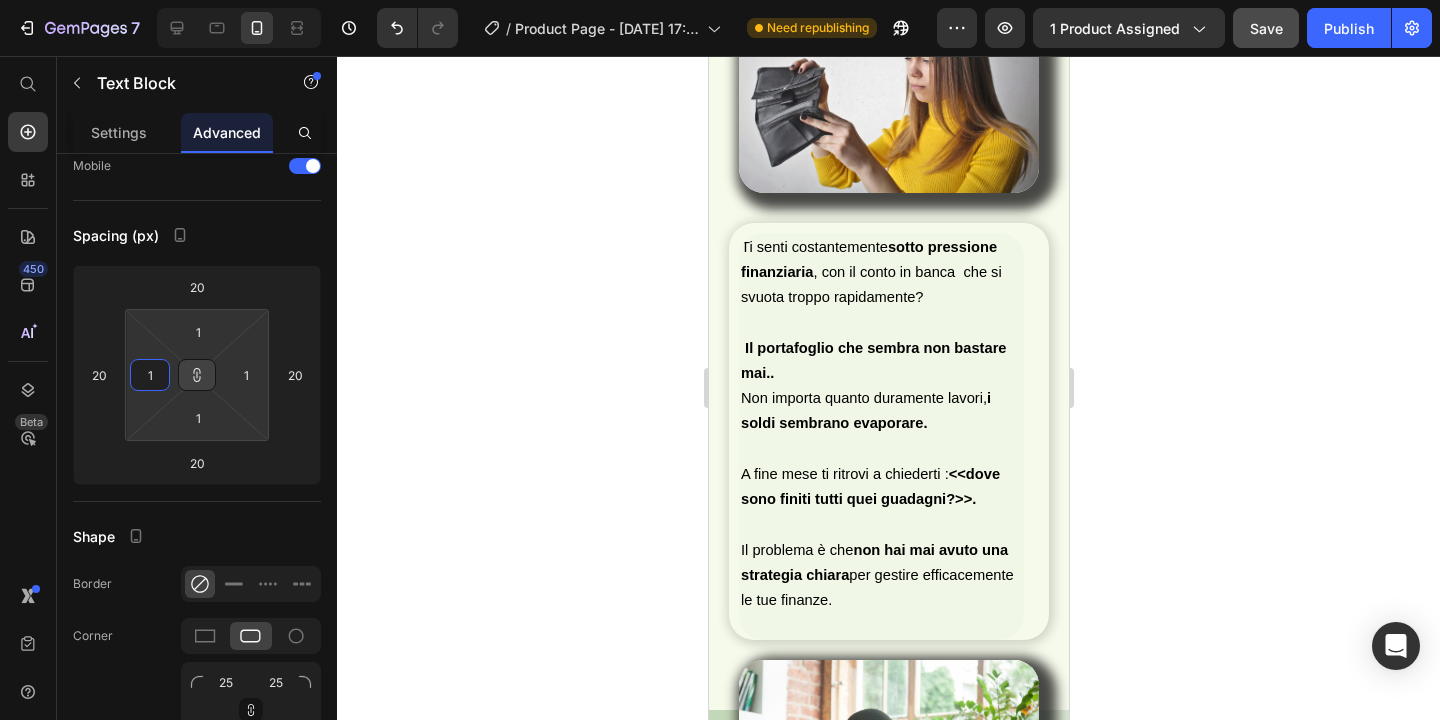type on "10" 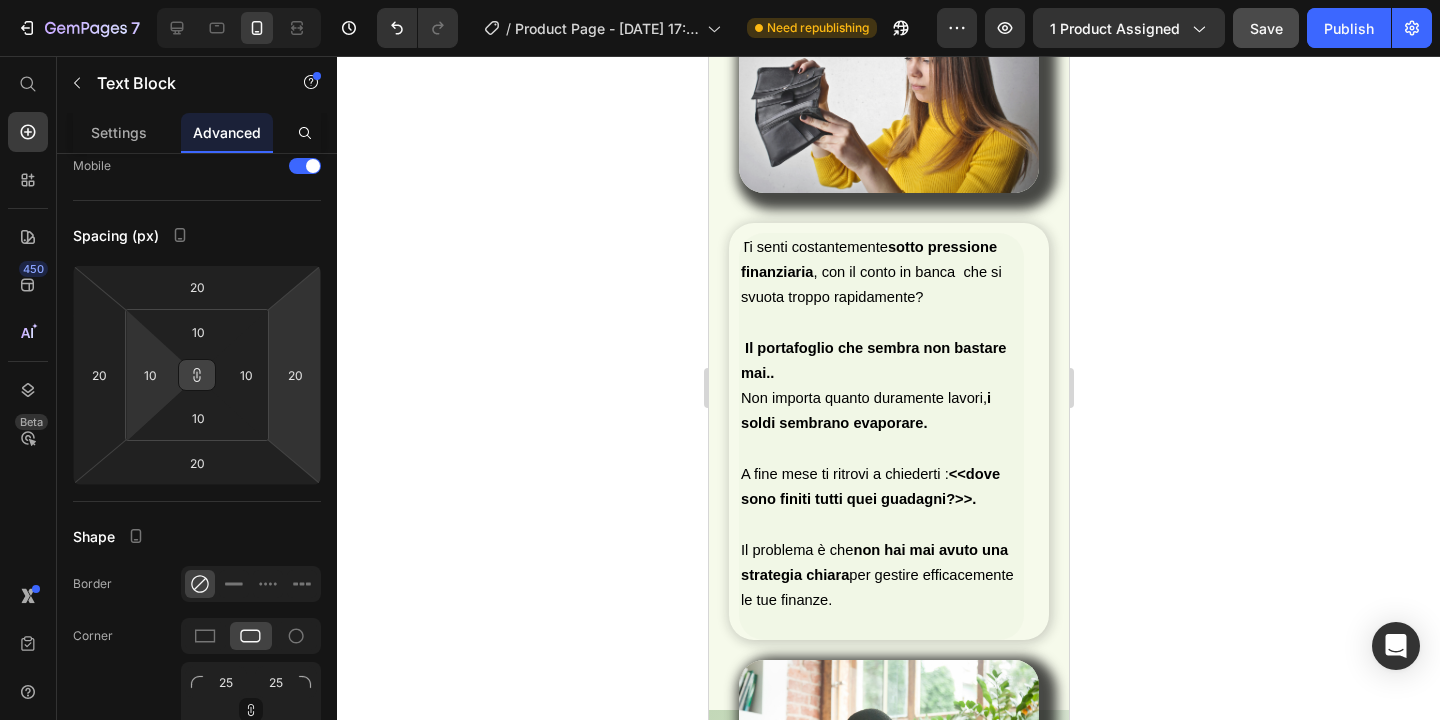 click 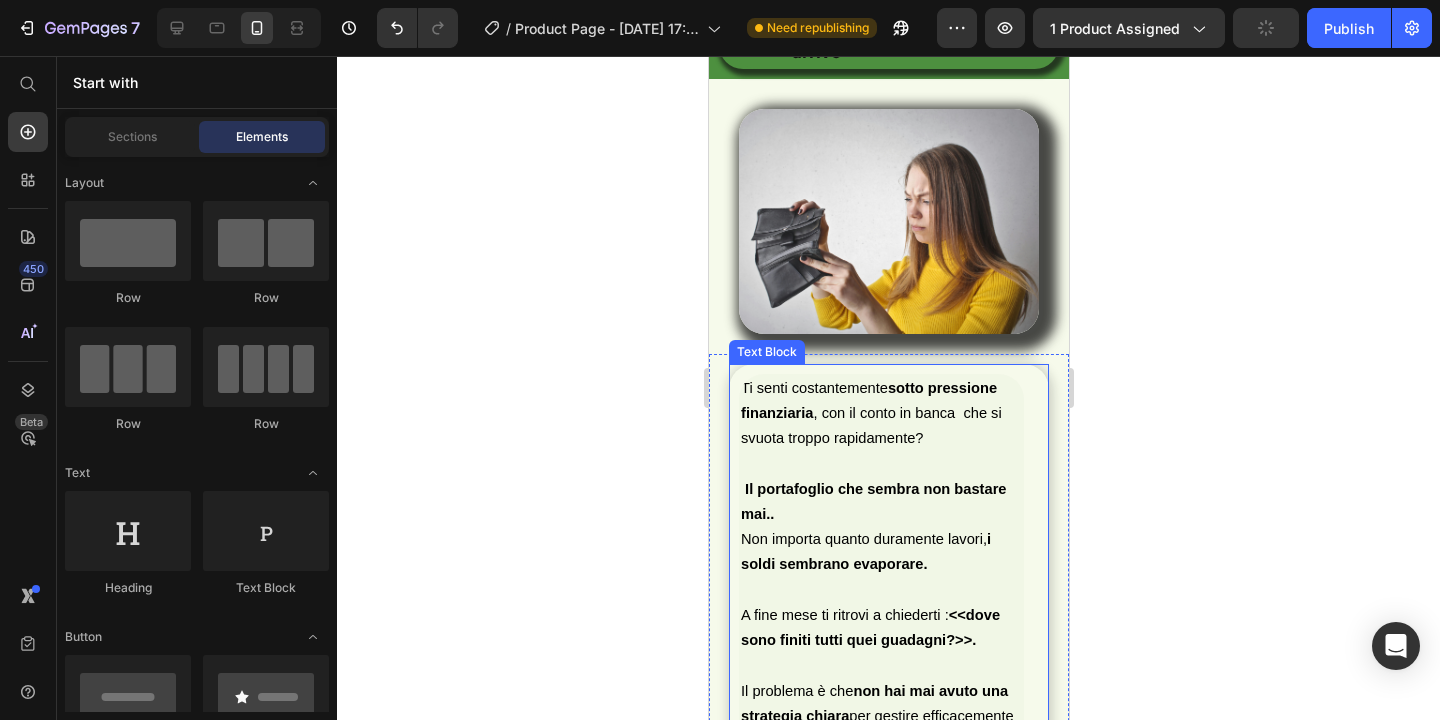 scroll, scrollTop: 2944, scrollLeft: 0, axis: vertical 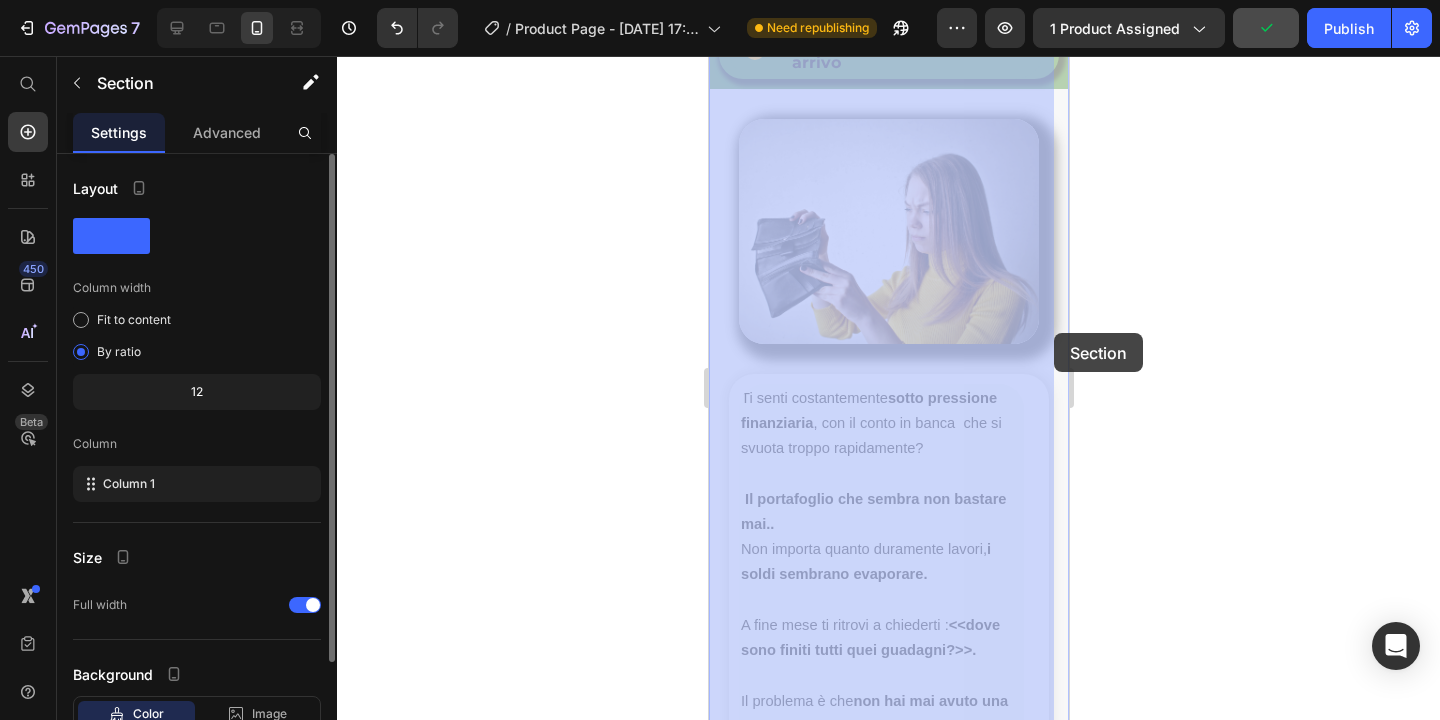 drag, startPoint x: 1035, startPoint y: 323, endPoint x: 1053, endPoint y: 333, distance: 20.59126 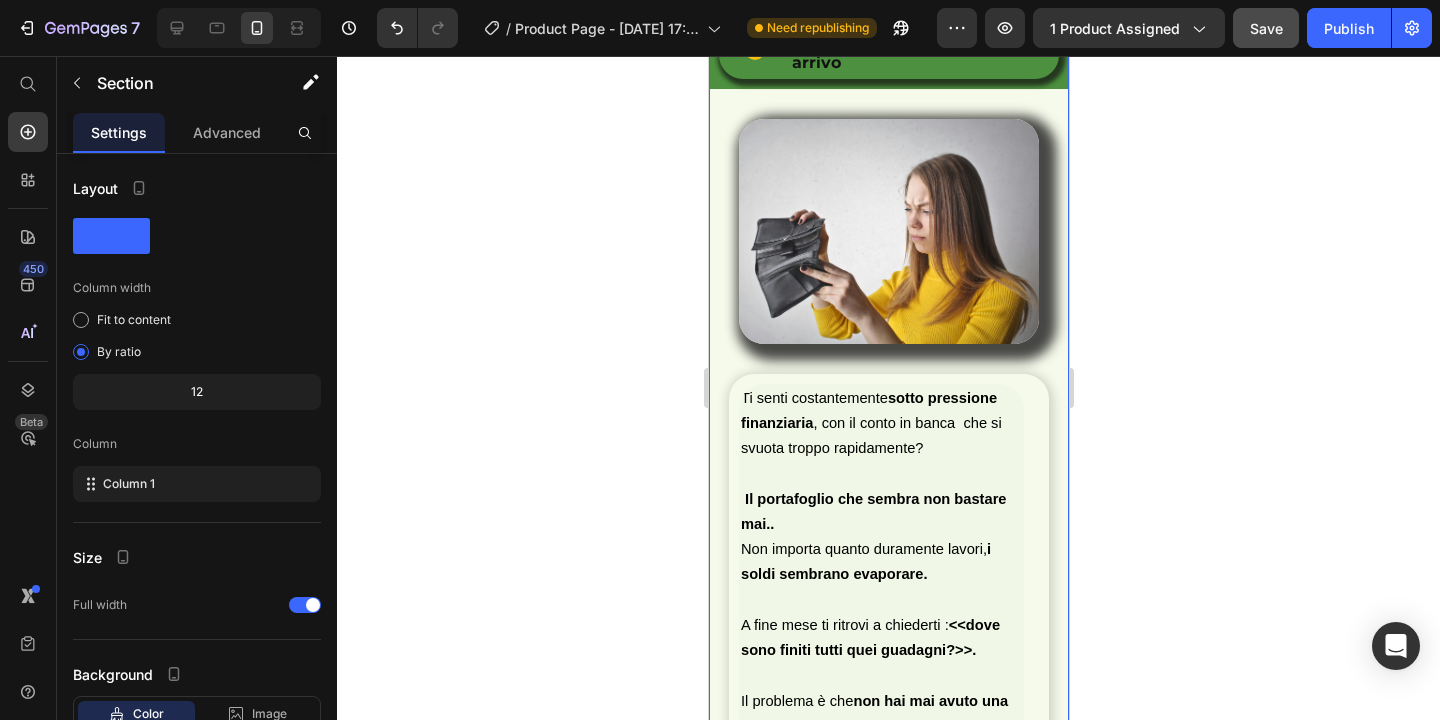 click on "Image Row Queste sono le cose che ti ripeti  ogni giorno Heading
Mi è capitata una spesa imprevista  Item List Row Dal mese prossimo inizio sul serio  Item List Row
Tra bollette e spese non  ci arrivo Item List Row Row Row Image  Ti senti costantemente  sotto pressione finanziaria , con il conto in banca  che si svuota troppo rapidamente?     Il portafoglio che sembra non bastare mai..  Non importa quanto duramente lavori,  i soldi sembrano evaporare.   A fine mese ti ritrovi a chiederti :  <<dove sono finiti tutti quei guadagni?>>.   Il problema è che  non hai mai avuto una strategia chiara  per gestire efficacemente le tue finanze.   Text Block Row Image Image Row Image   Ti senti intrappolato in un circolo  vizioso di spese inutili e bollette che  svuotano il tuo conto, prima ancora di  arrivare a fine mese ?   Hai provato a risparmiare in passato , ma  non ha funzionato  come speravi.  Ti hanno detto di fare sacrifici estremi seguire metodi complicati" at bounding box center [888, 998] 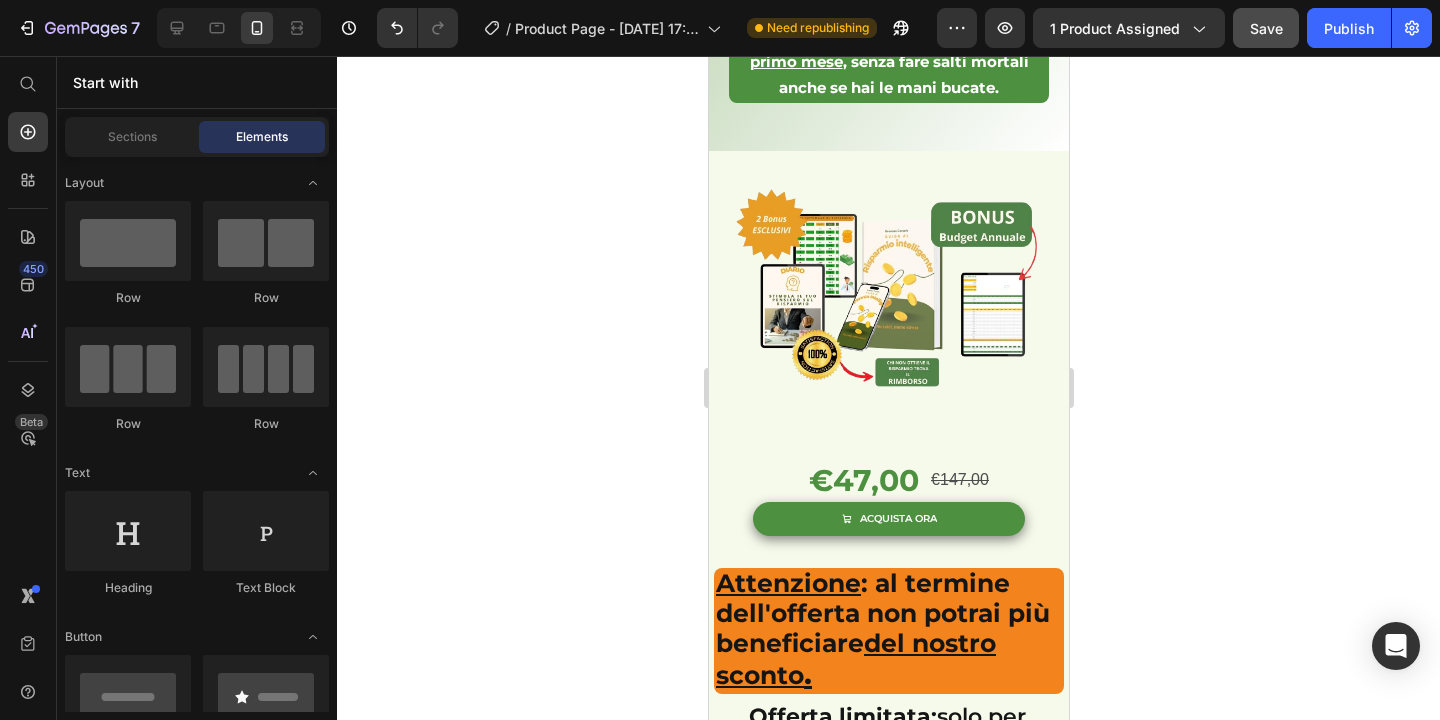 scroll, scrollTop: 0, scrollLeft: 0, axis: both 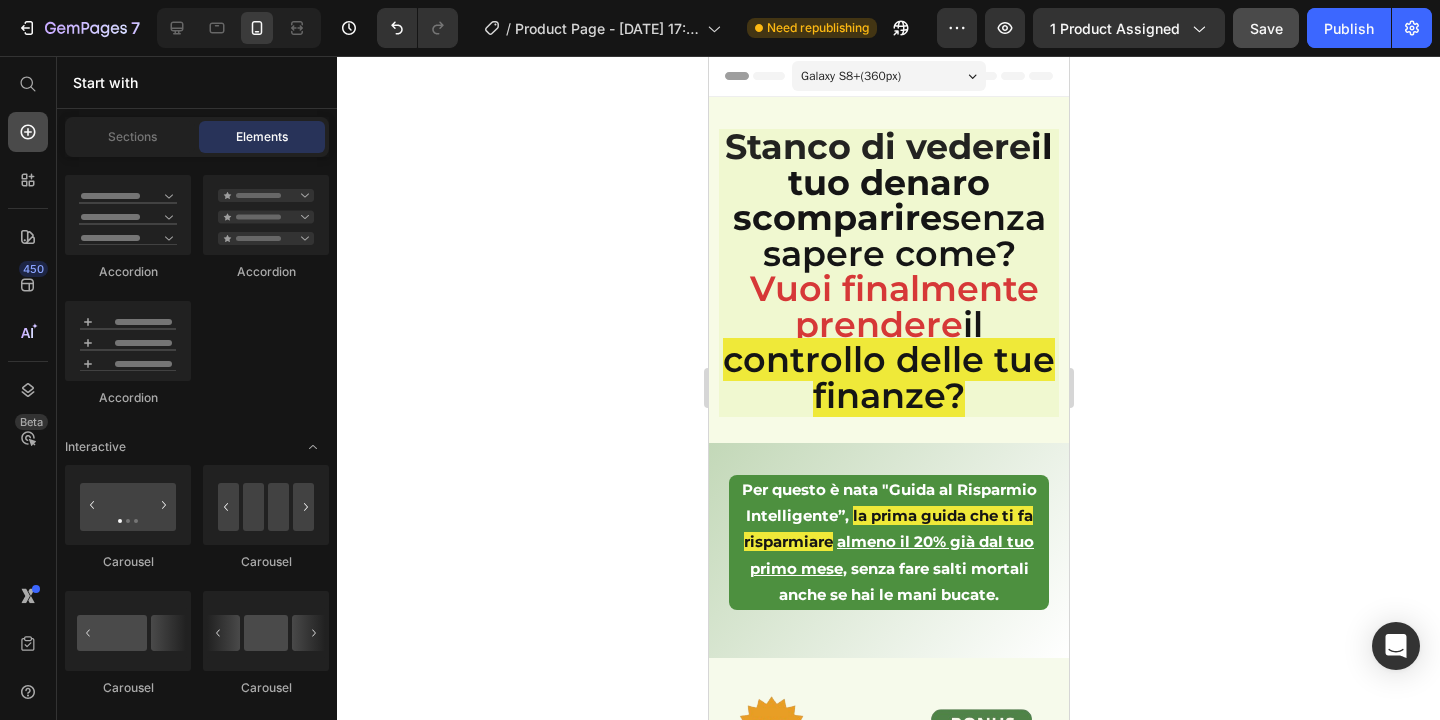 click 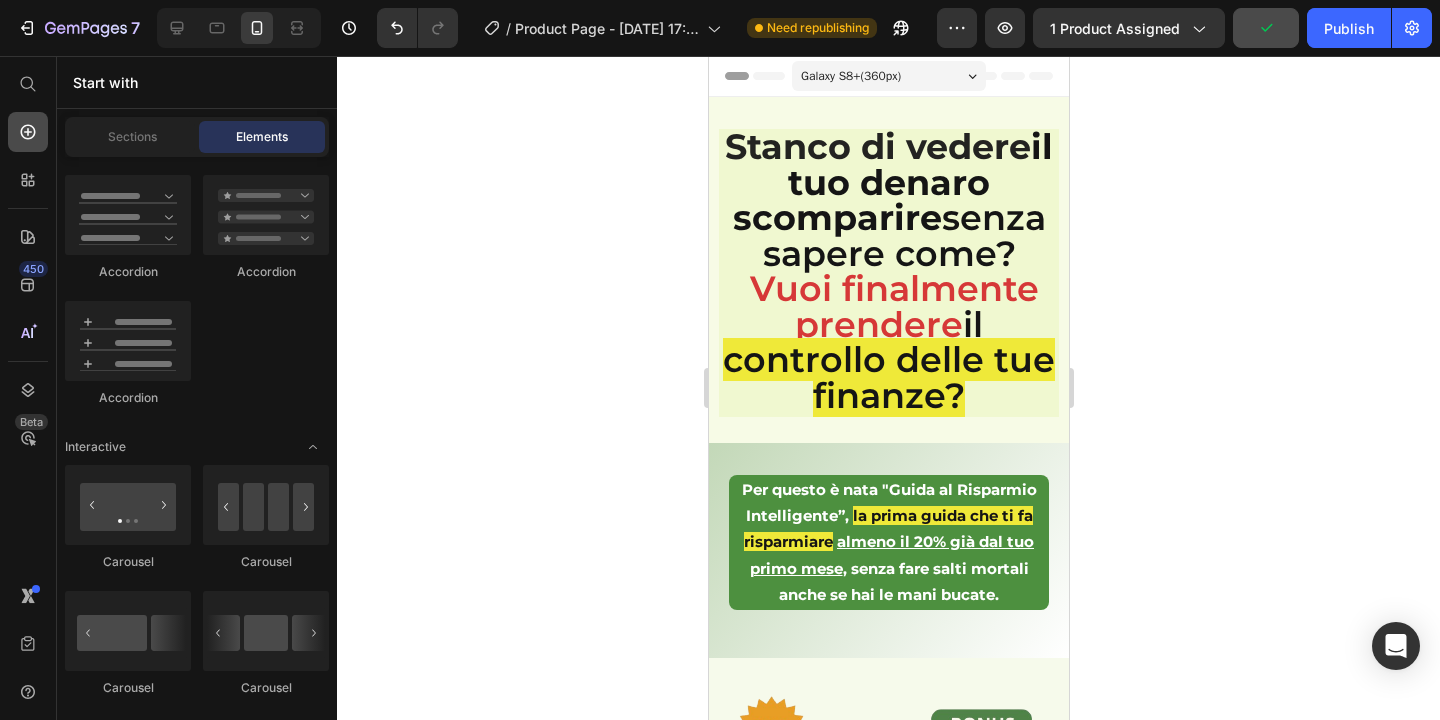 click 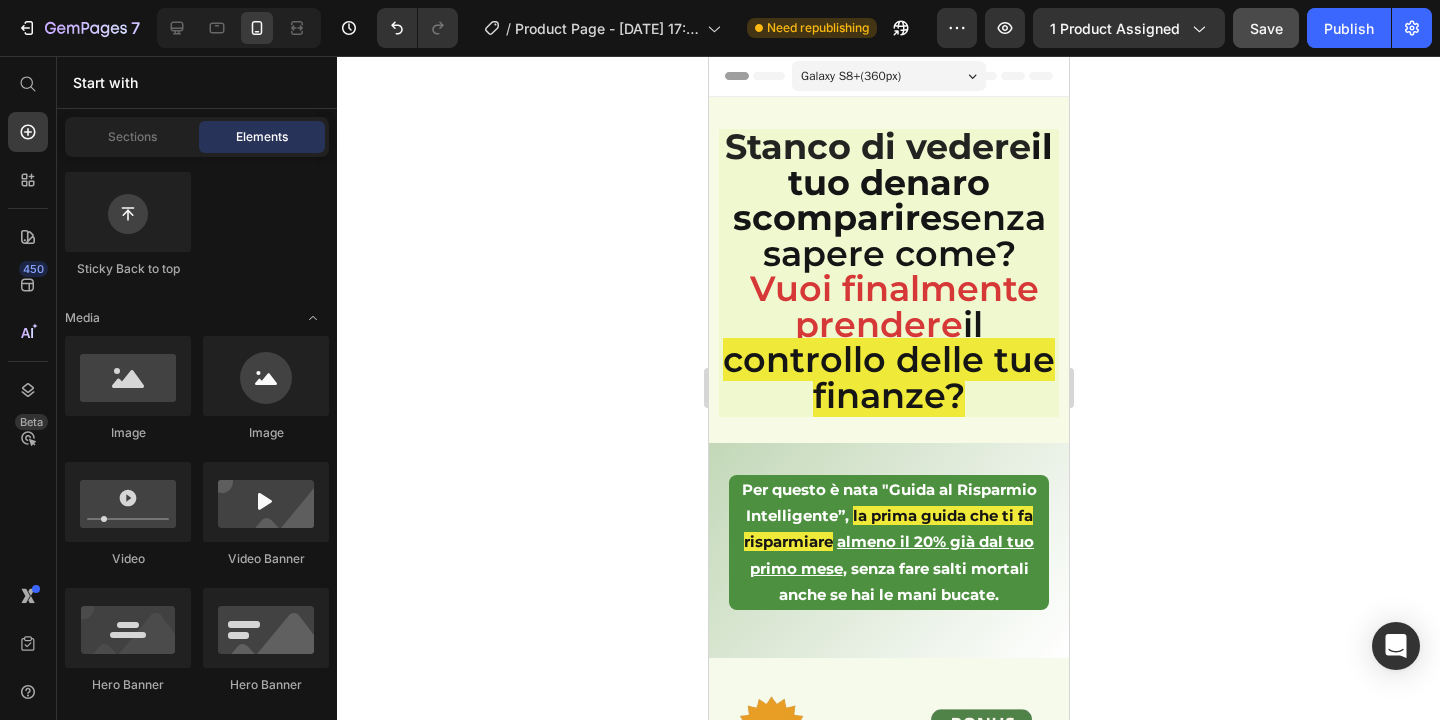 scroll, scrollTop: 0, scrollLeft: 0, axis: both 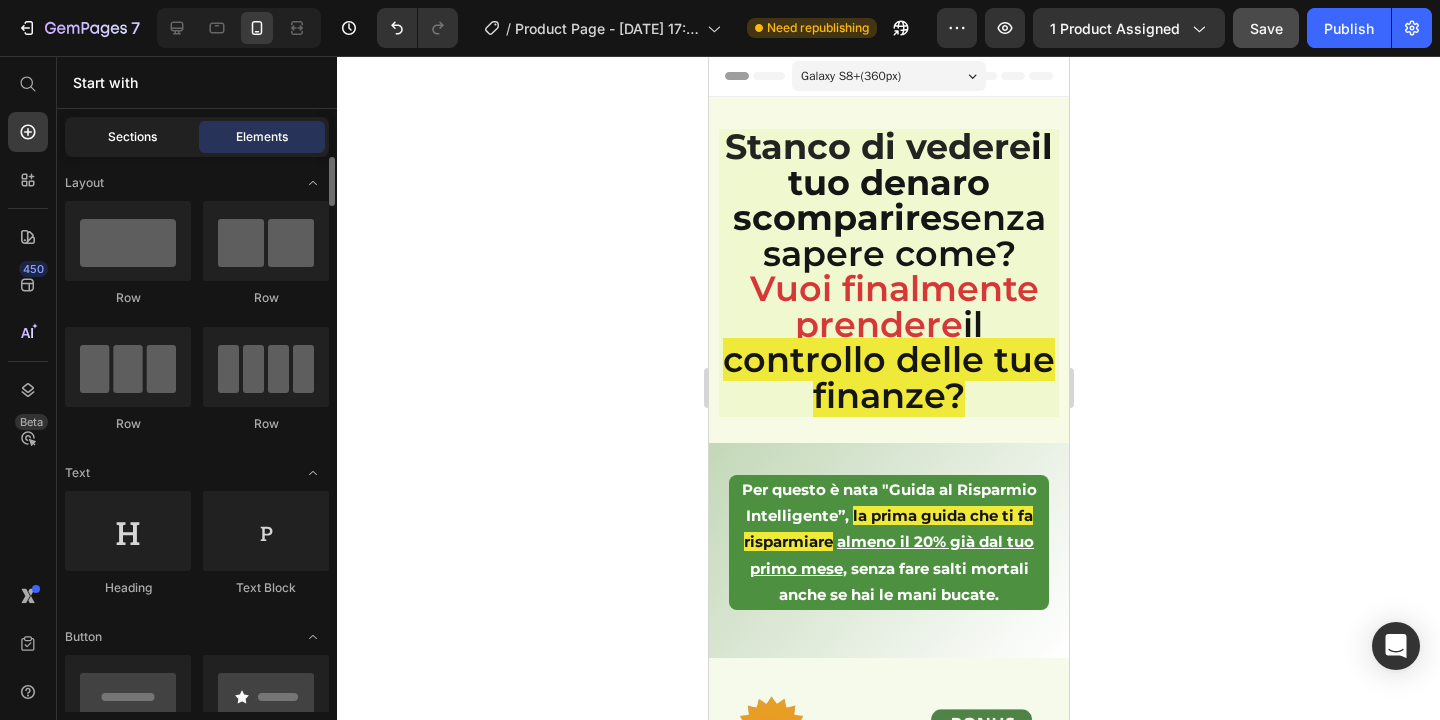 click on "Sections" 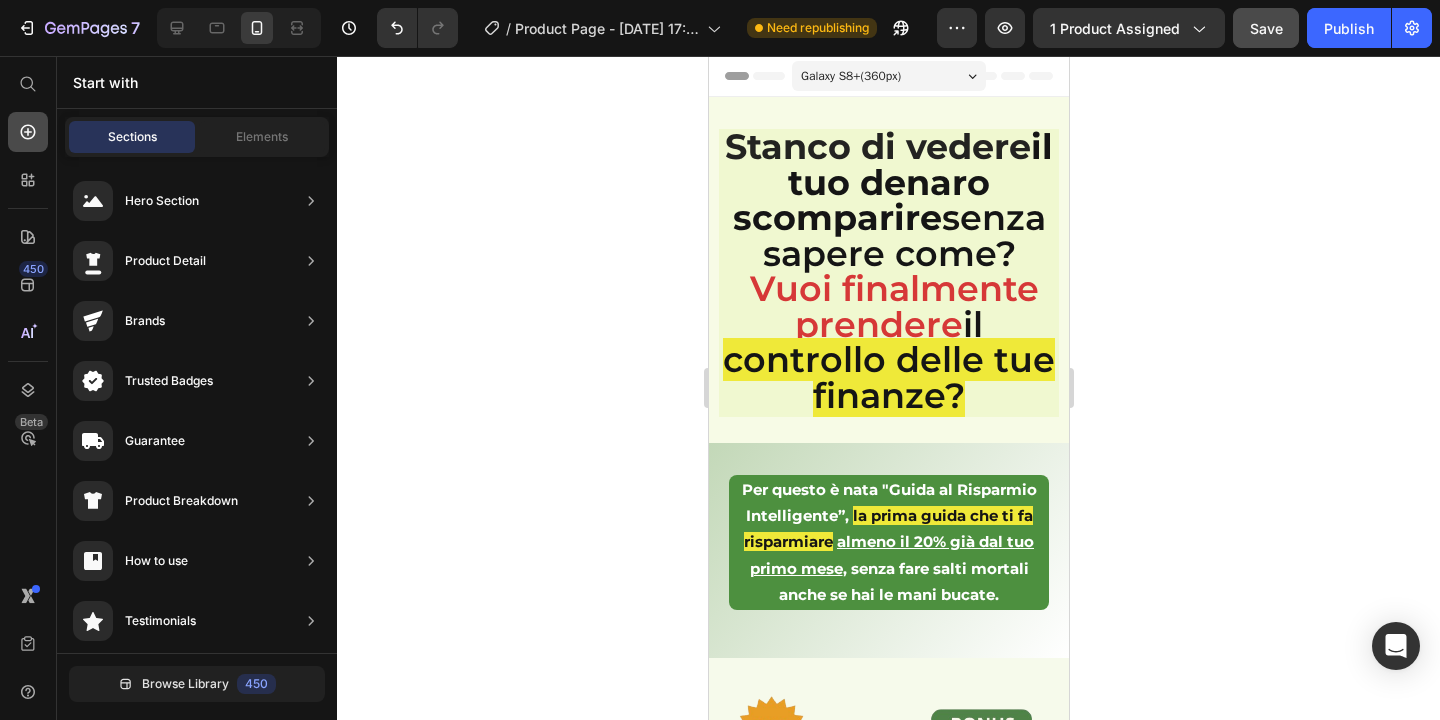 click 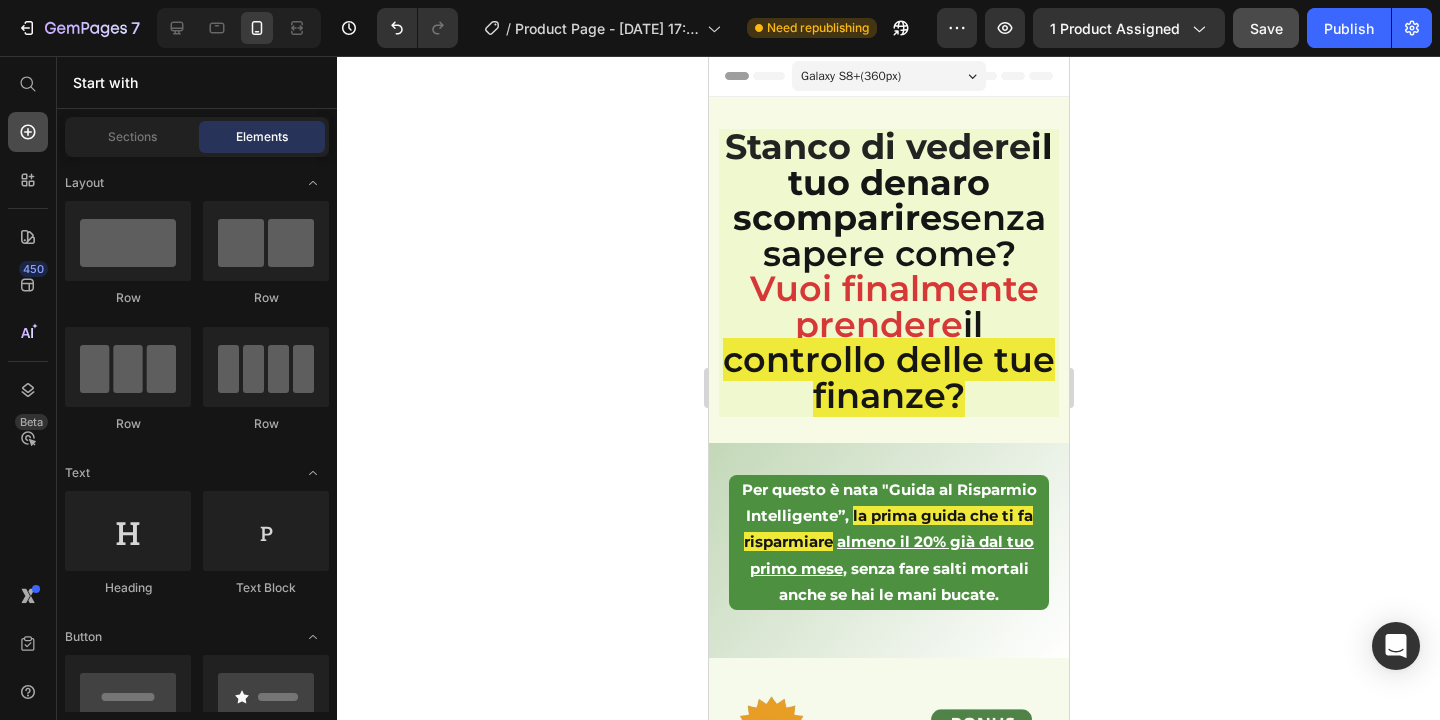 click 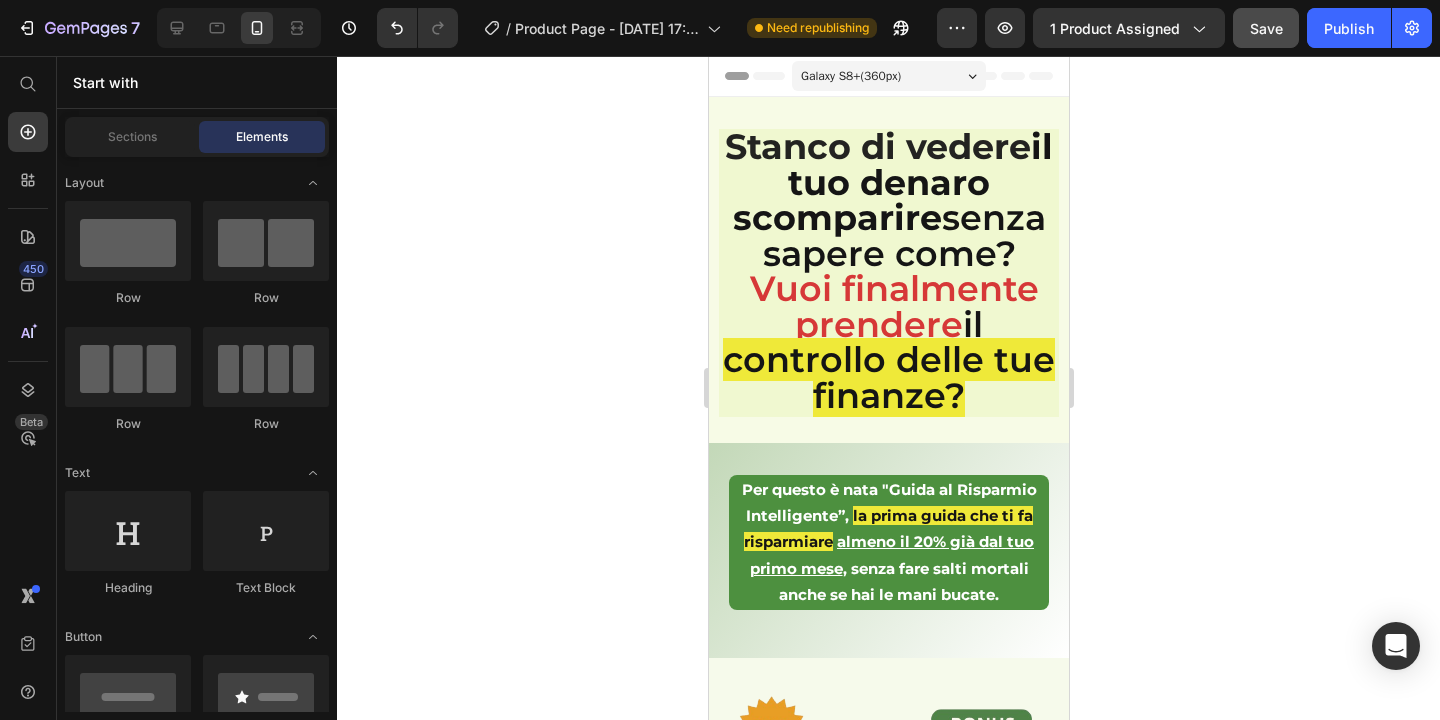 click 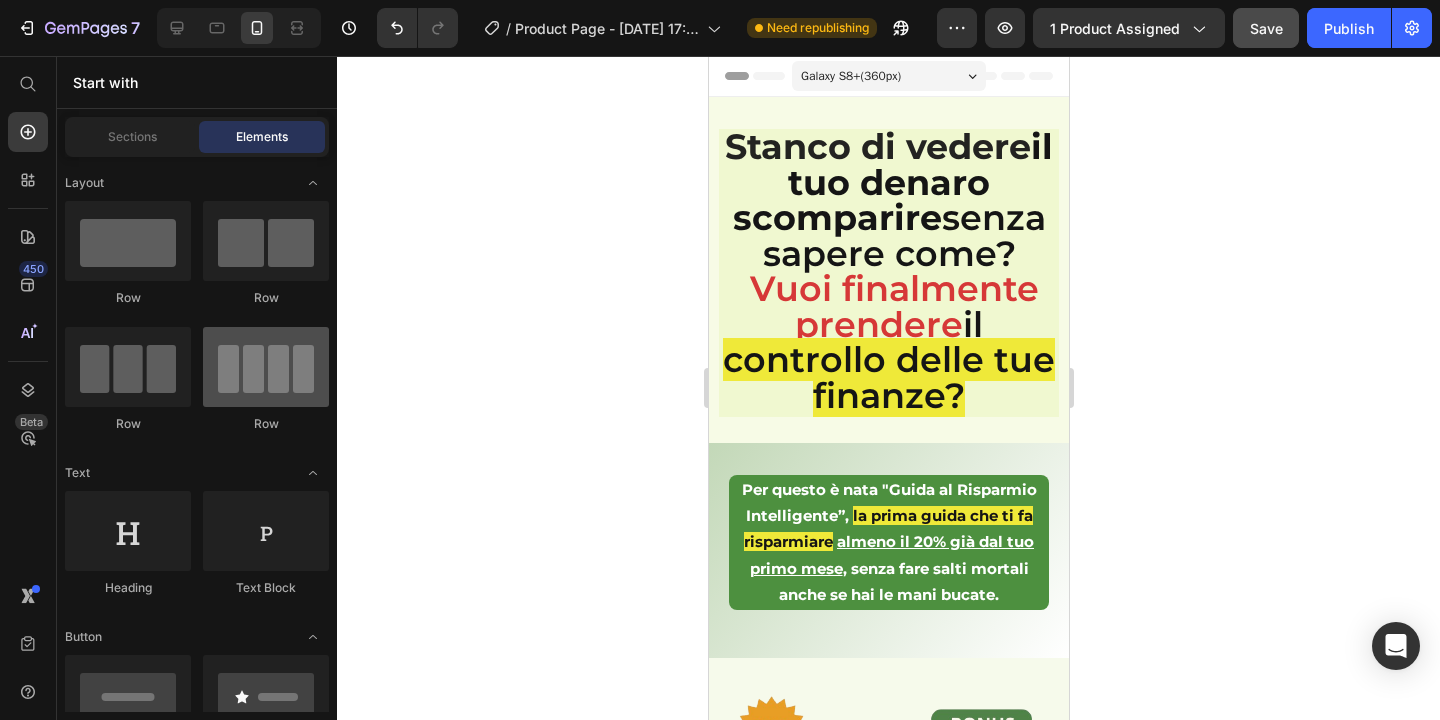 click at bounding box center (266, 367) 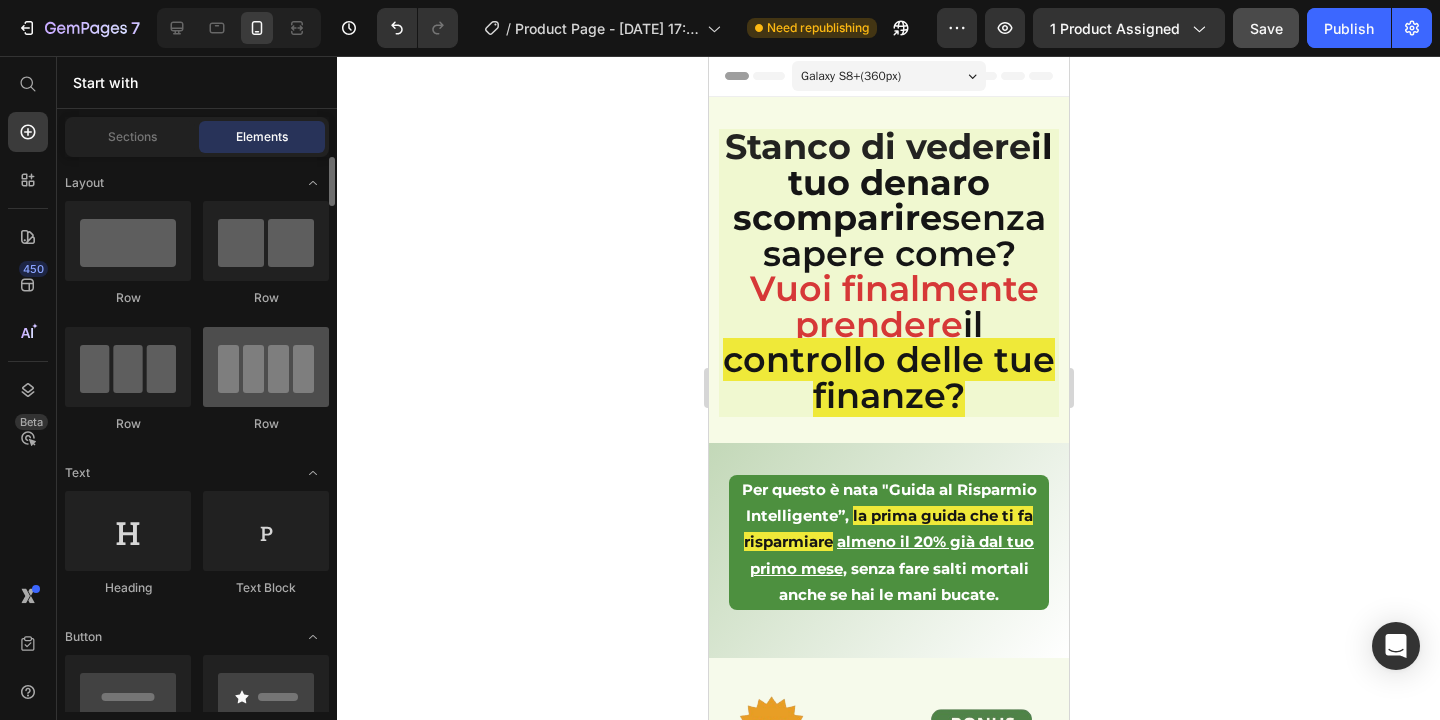 click at bounding box center (266, 367) 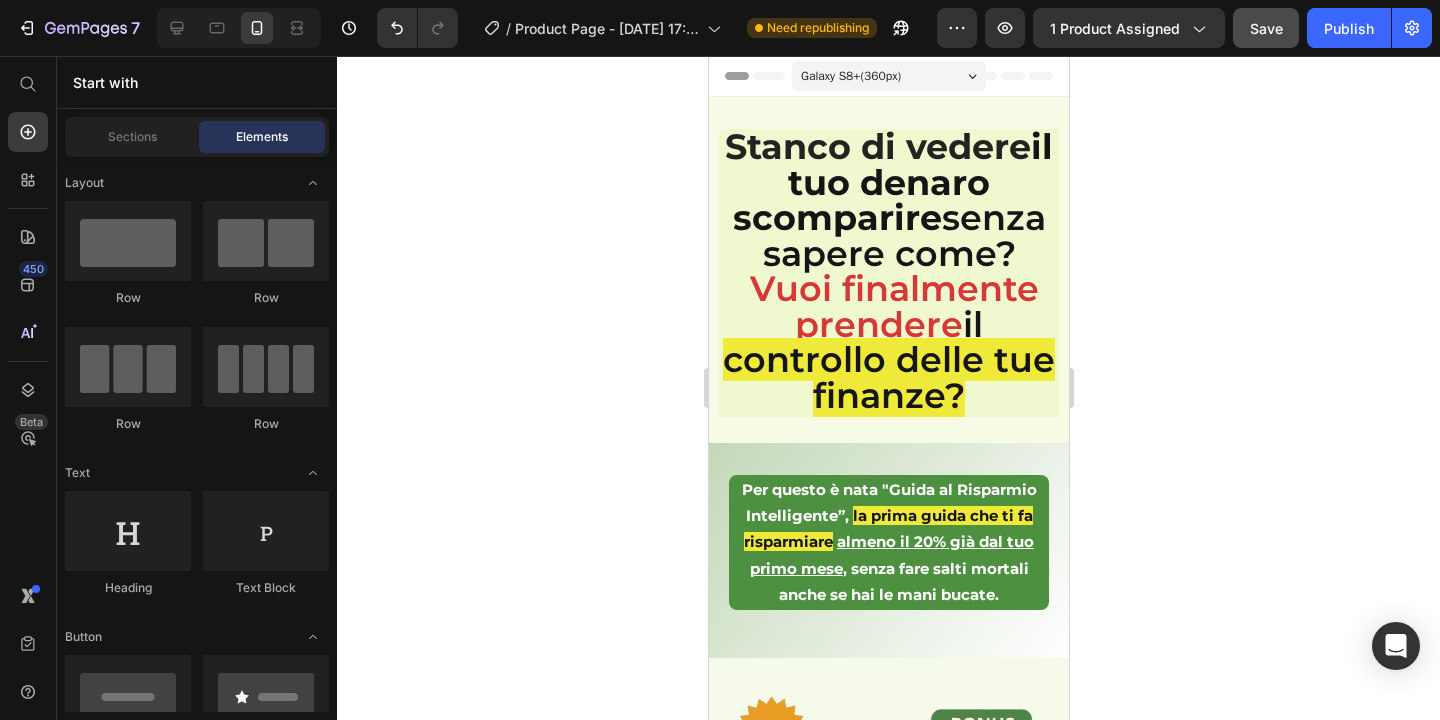 click 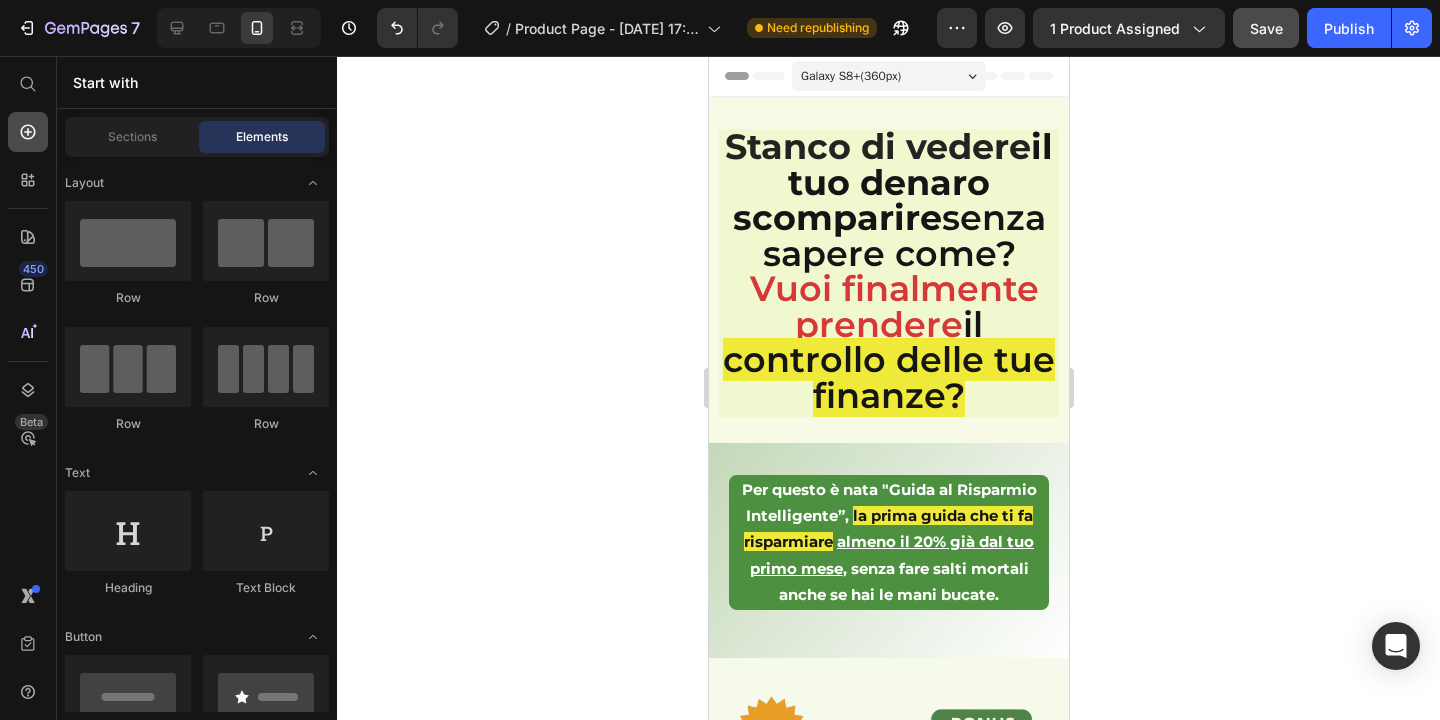click 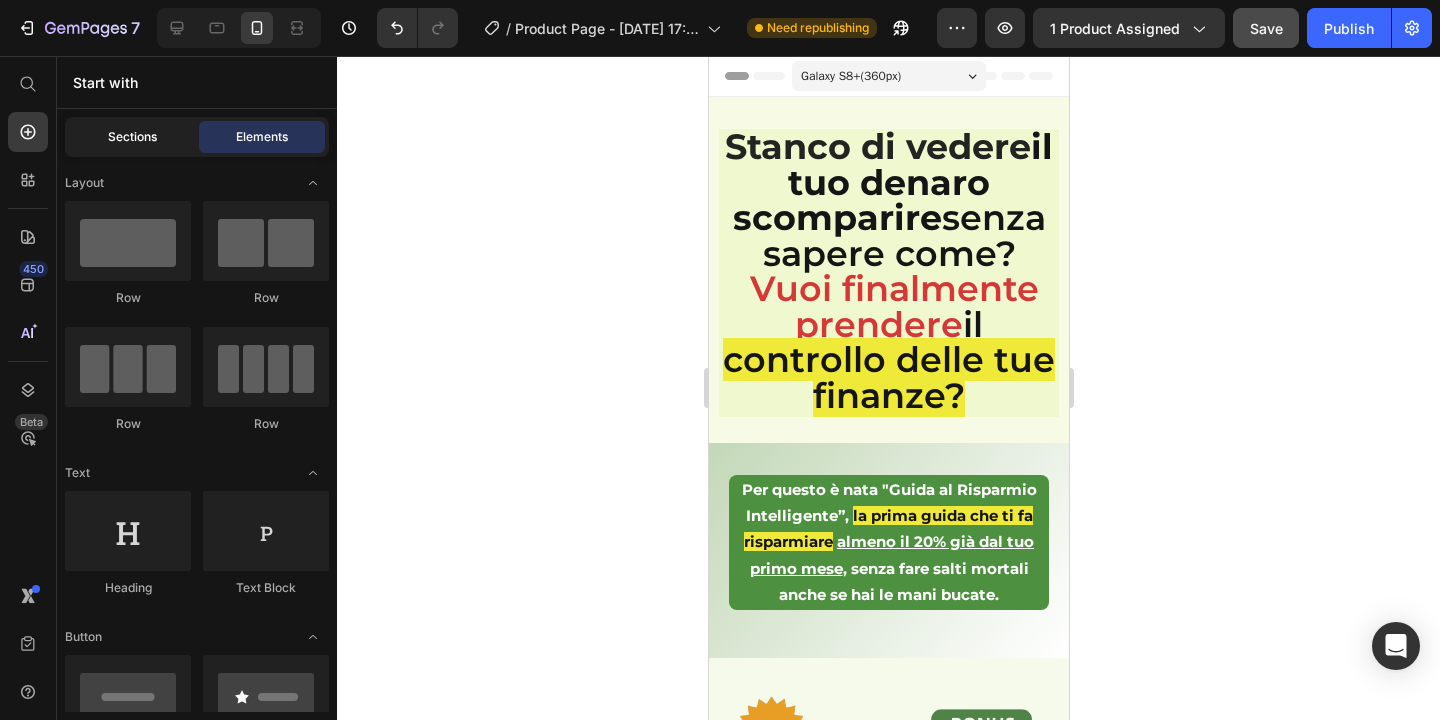 click on "Sections" at bounding box center [132, 137] 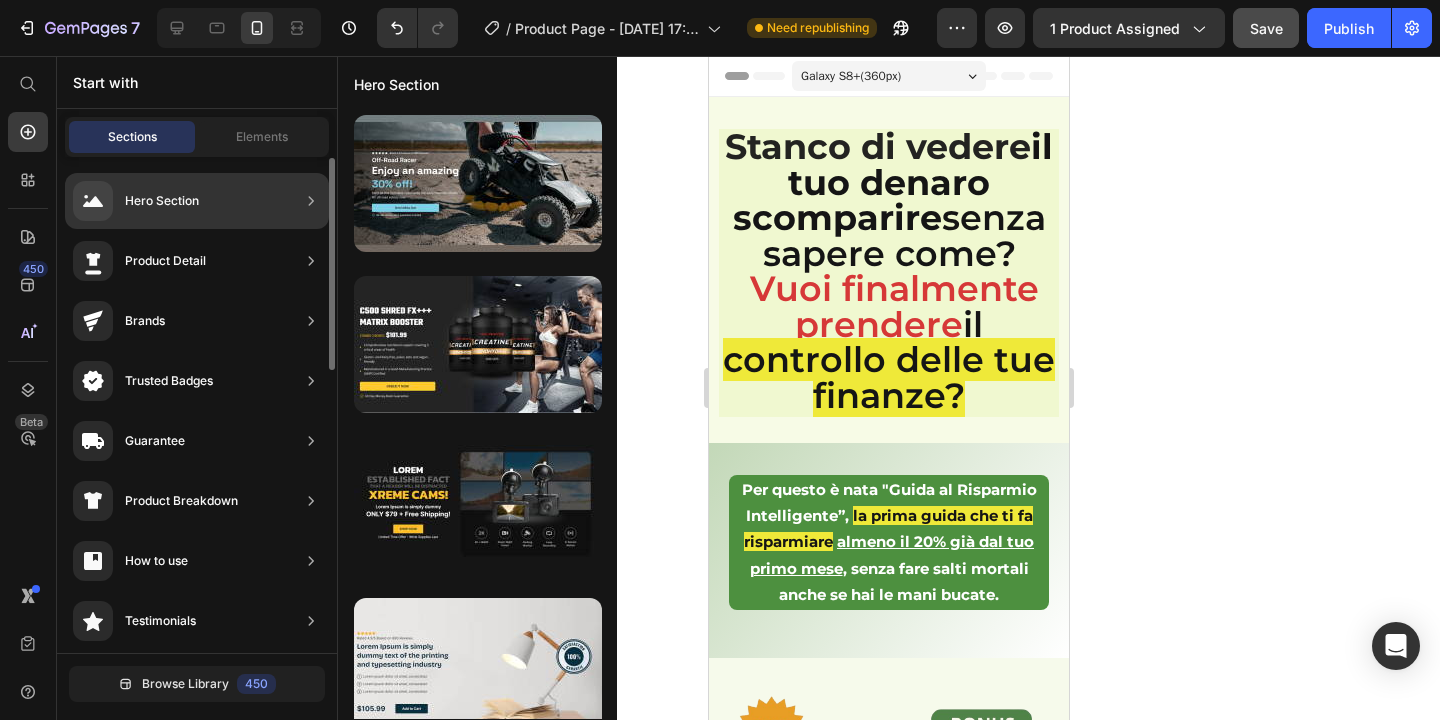 scroll, scrollTop: 664, scrollLeft: 0, axis: vertical 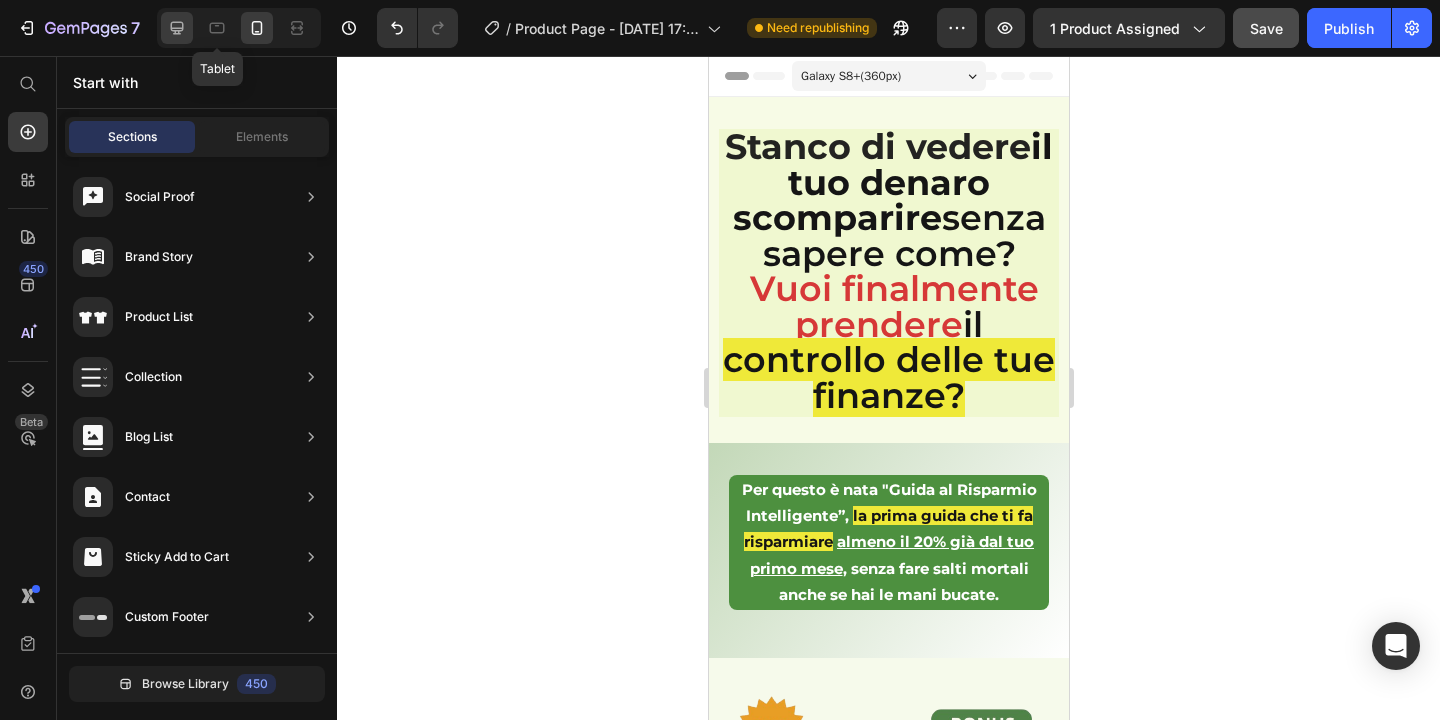 click 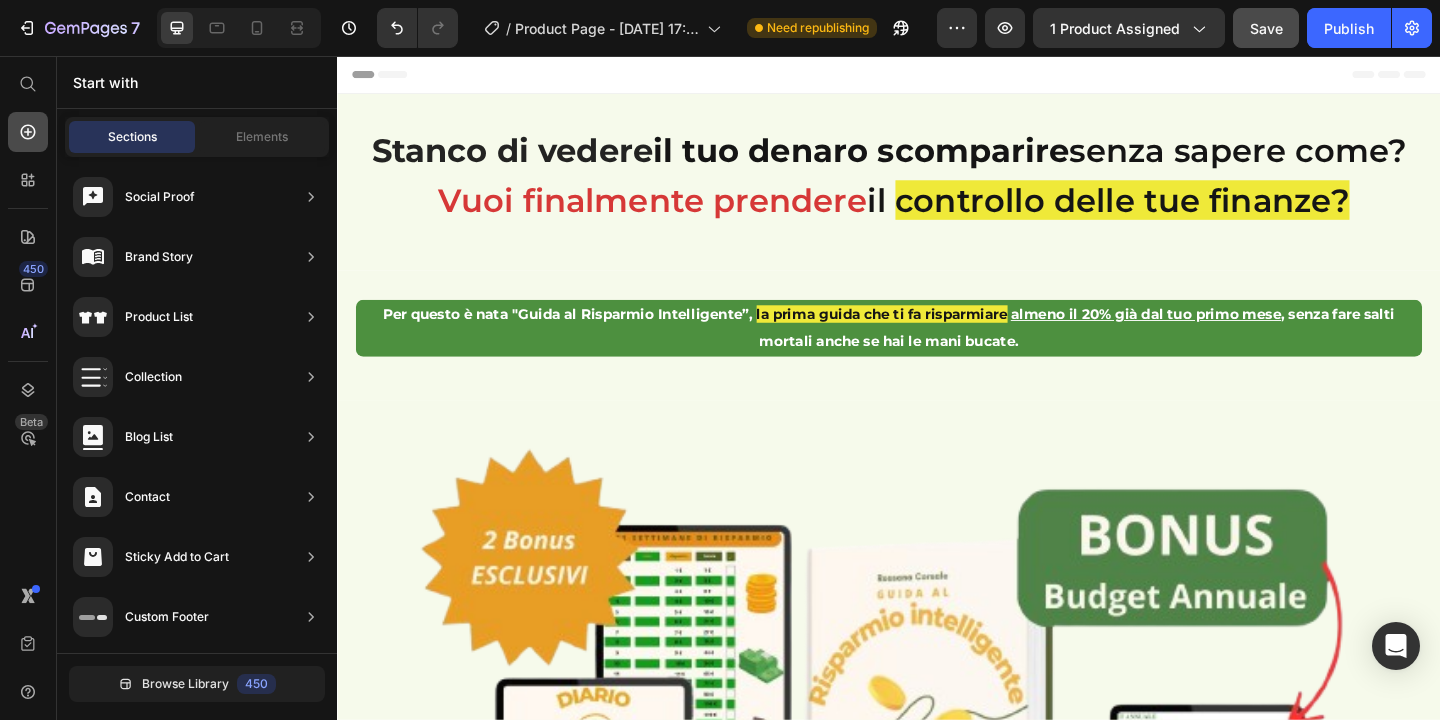 click 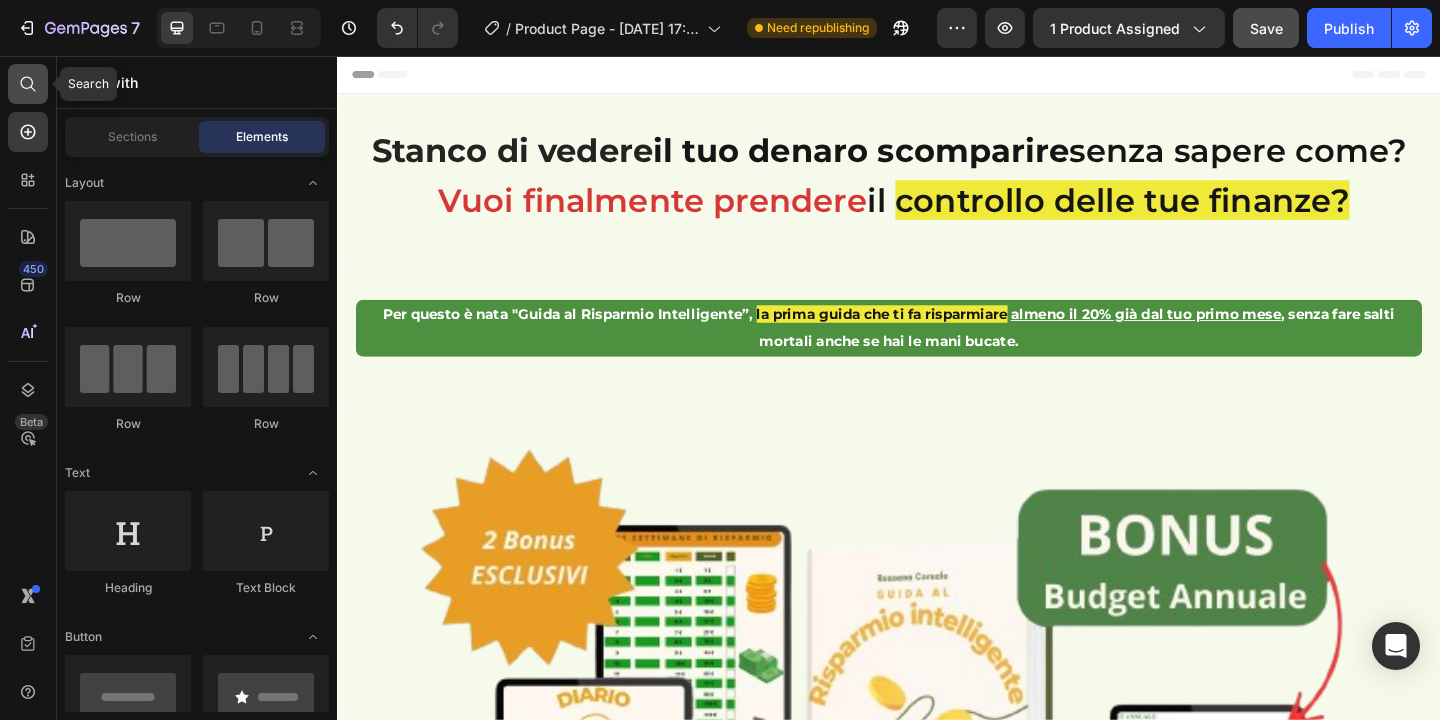 click 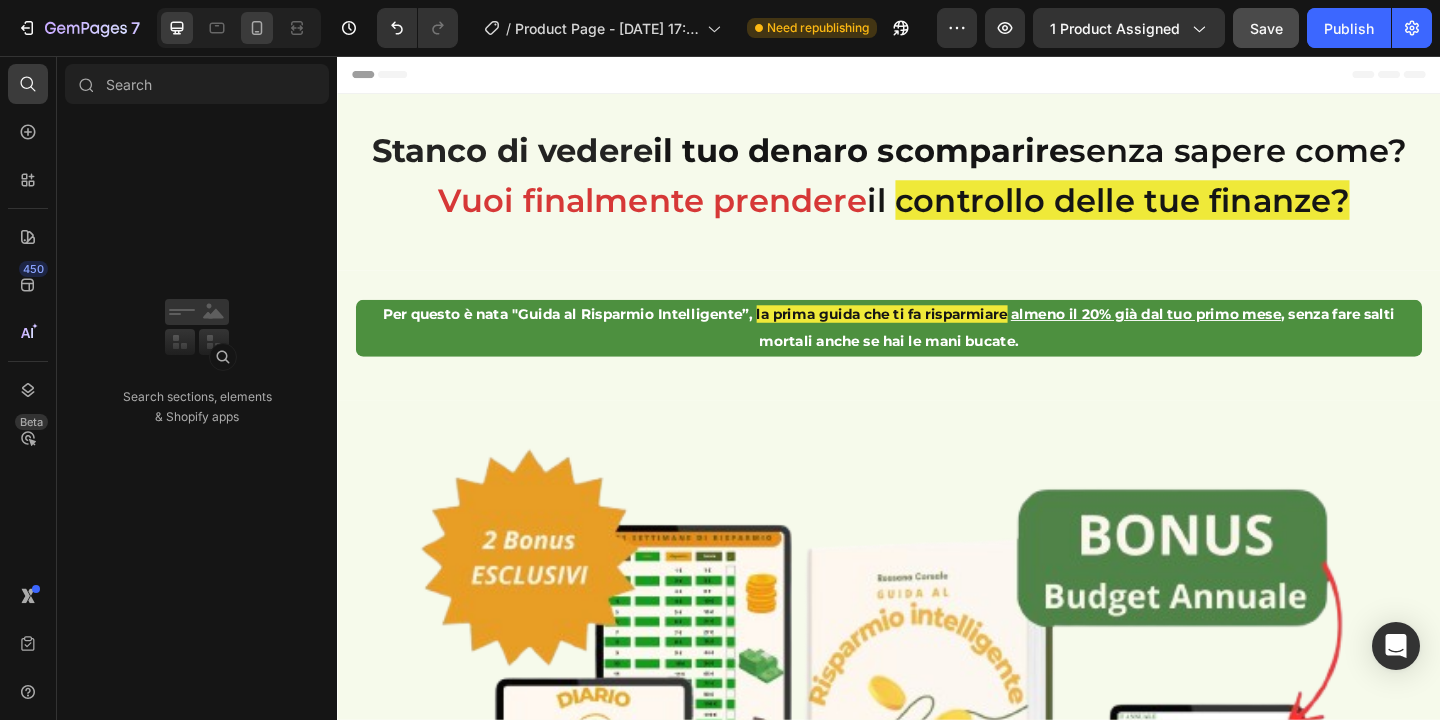 click 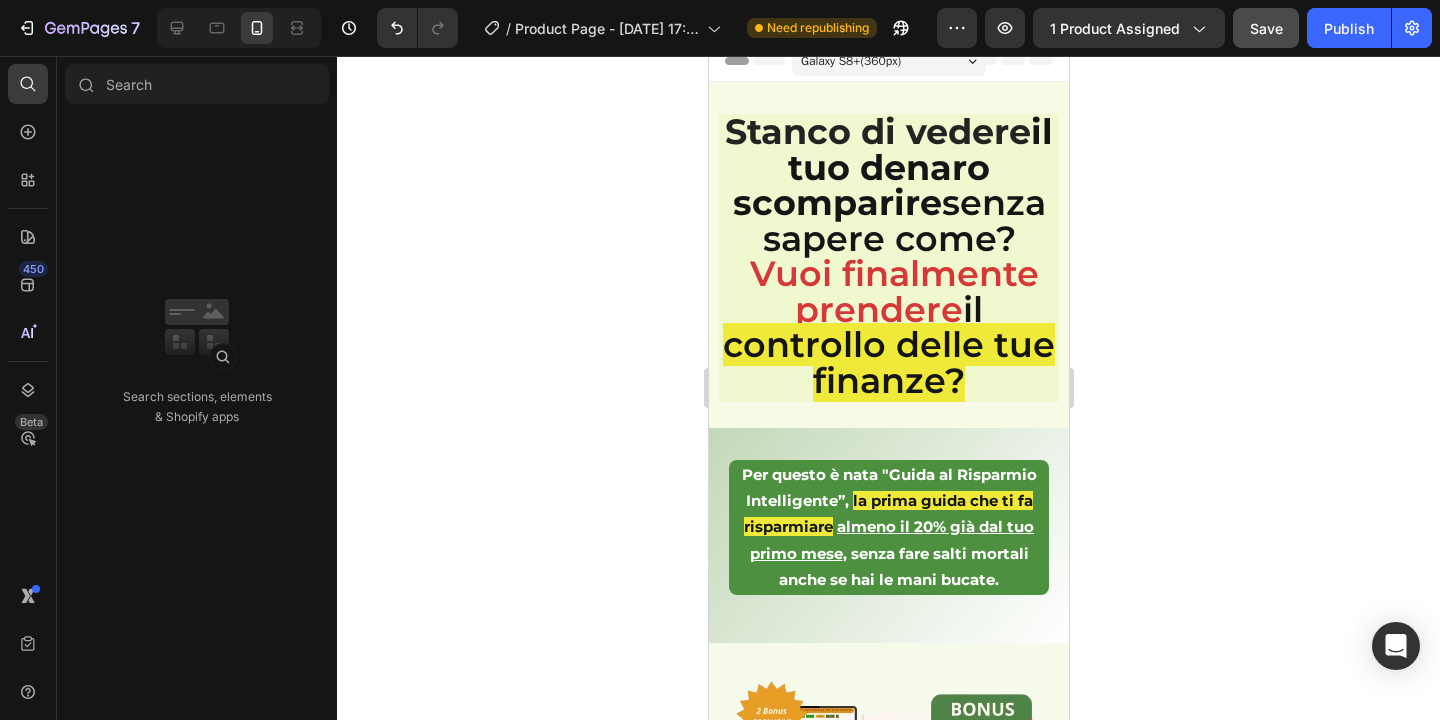 scroll, scrollTop: 14, scrollLeft: 0, axis: vertical 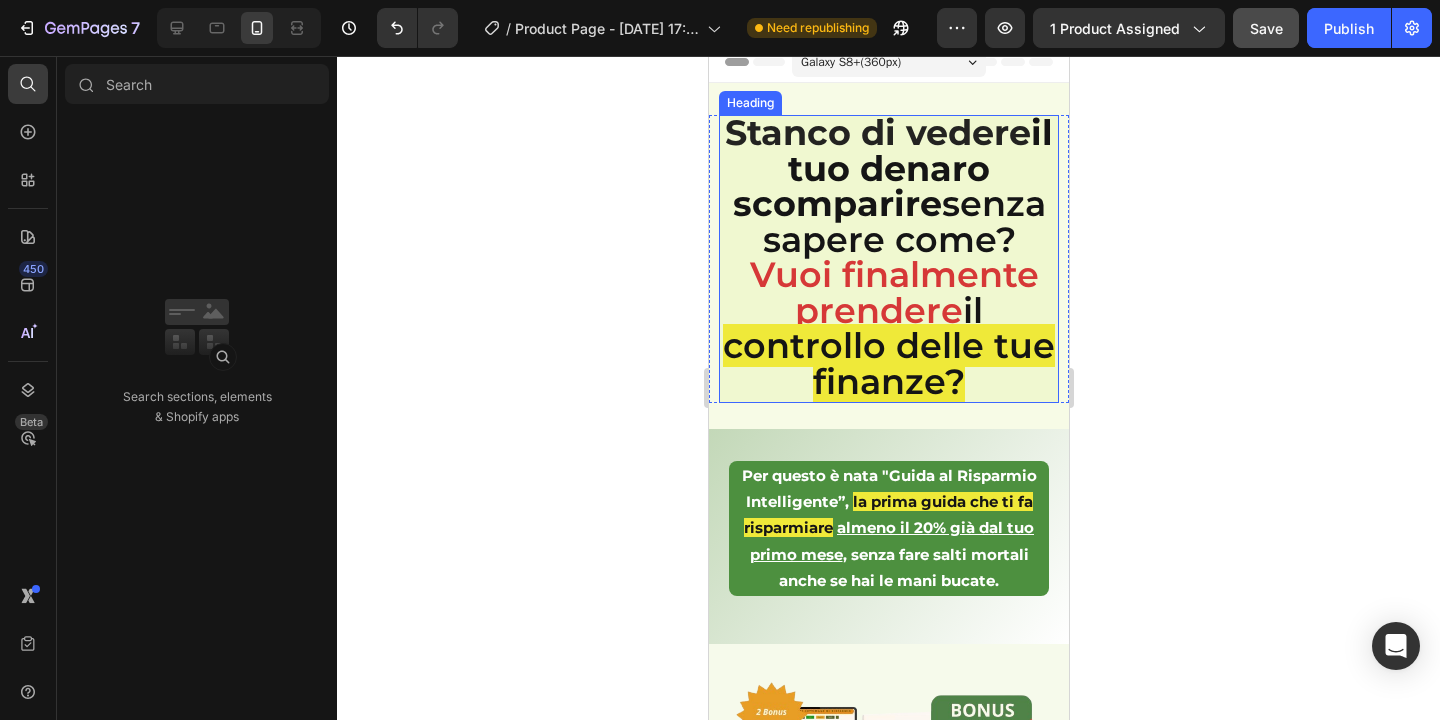 click on "Stanco di vedere  il tuo denaro scomparire  senza sapere come?    Vuoi finalmente prendere  il   controllo delle tue finanze? Heading" at bounding box center (888, 259) 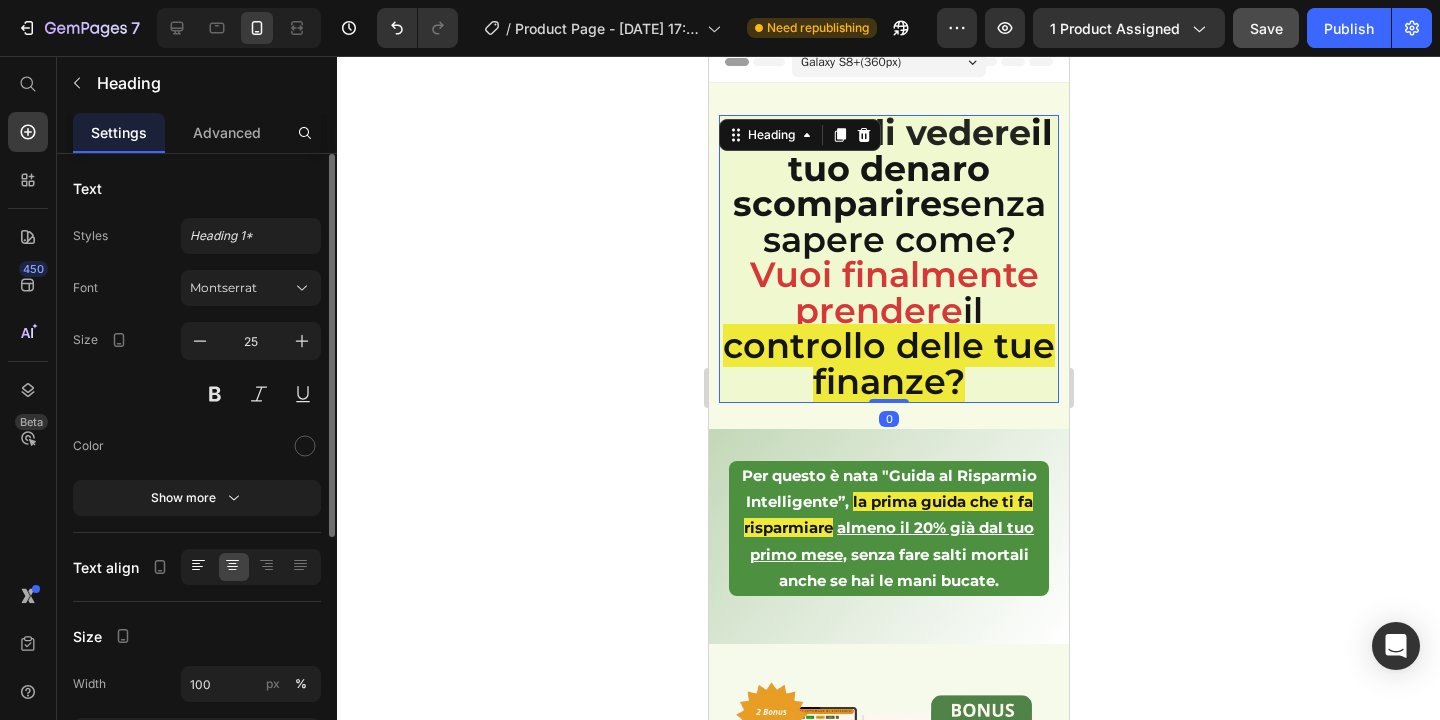 click 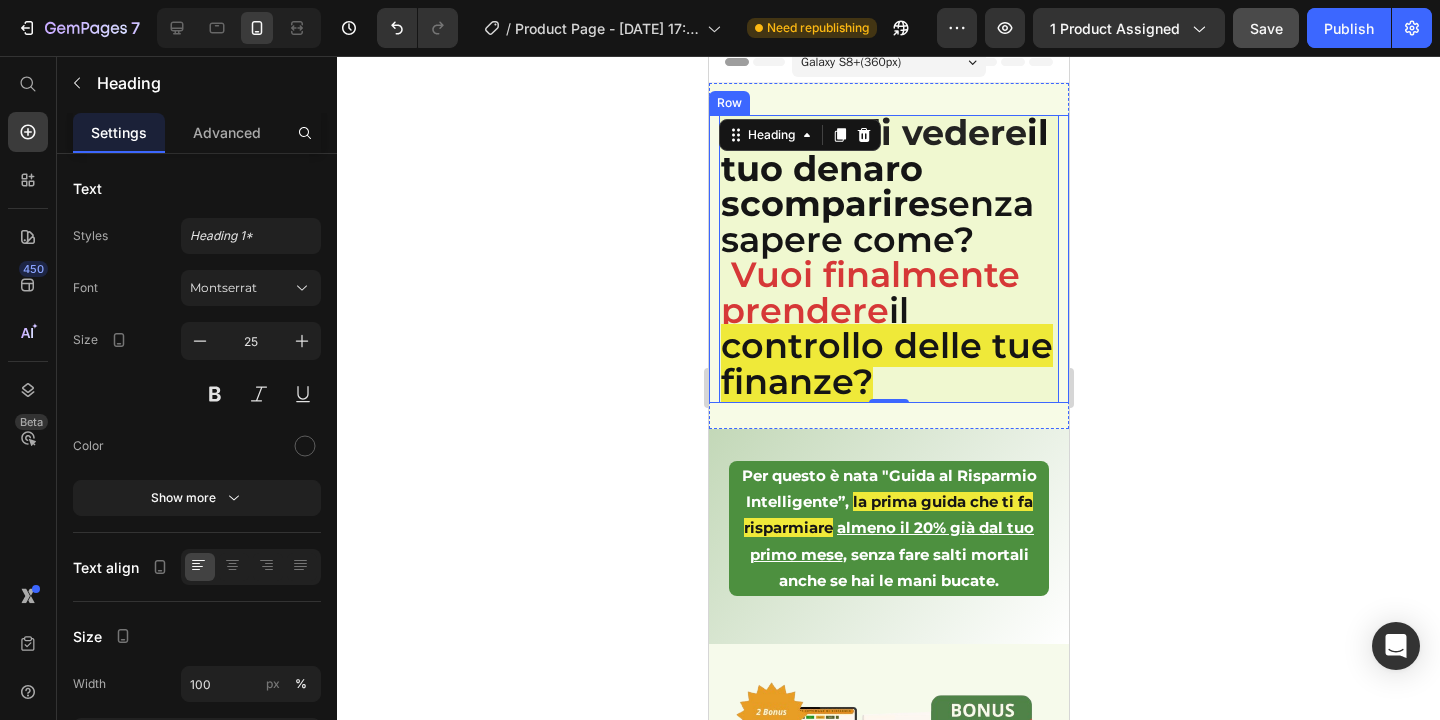 click 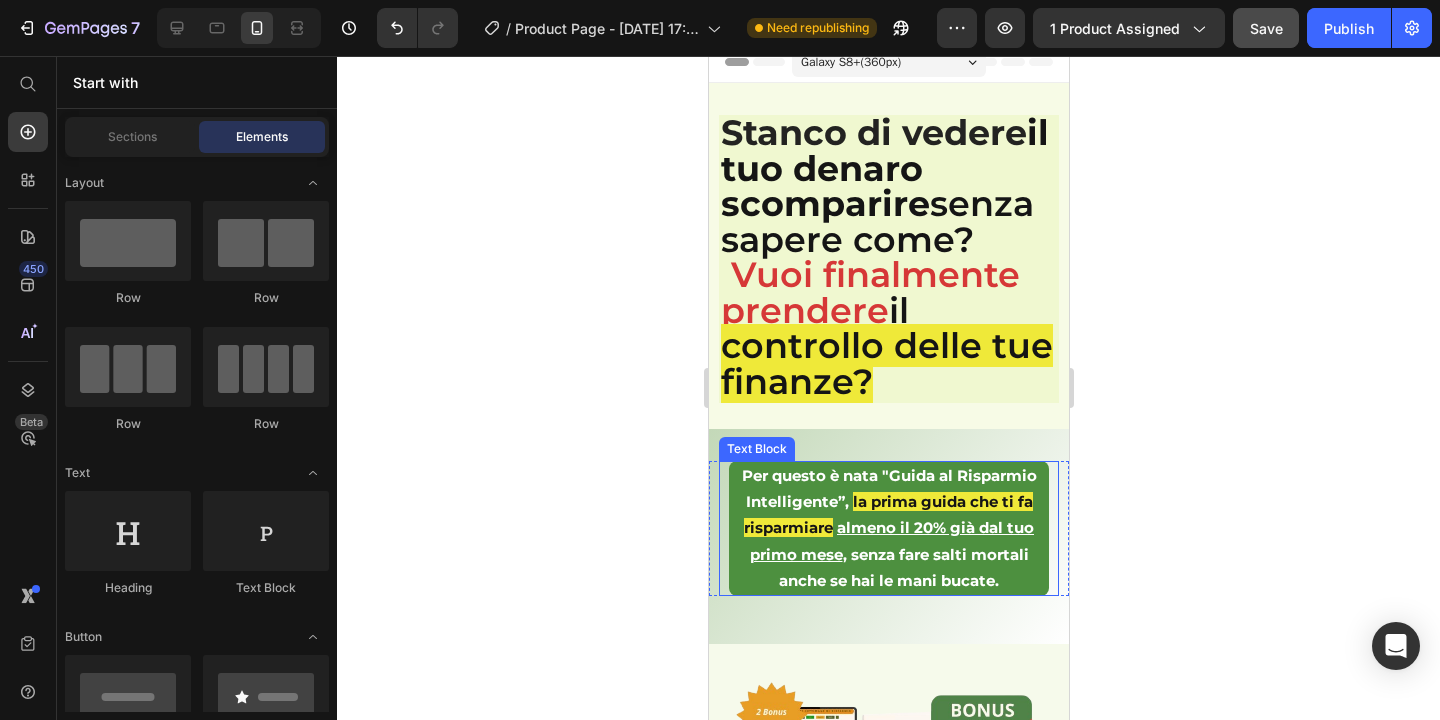 click on "la prima guida che ti fa risparmiare" at bounding box center (887, 514) 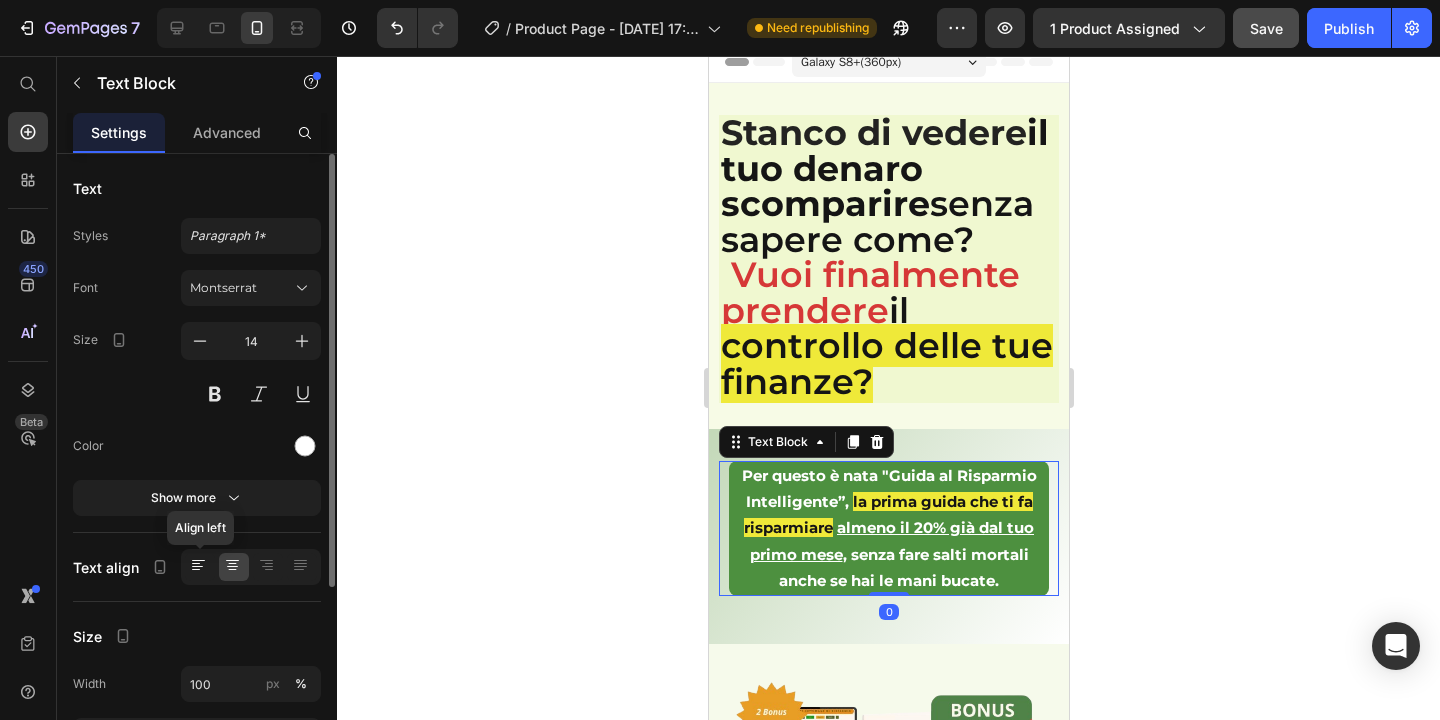click 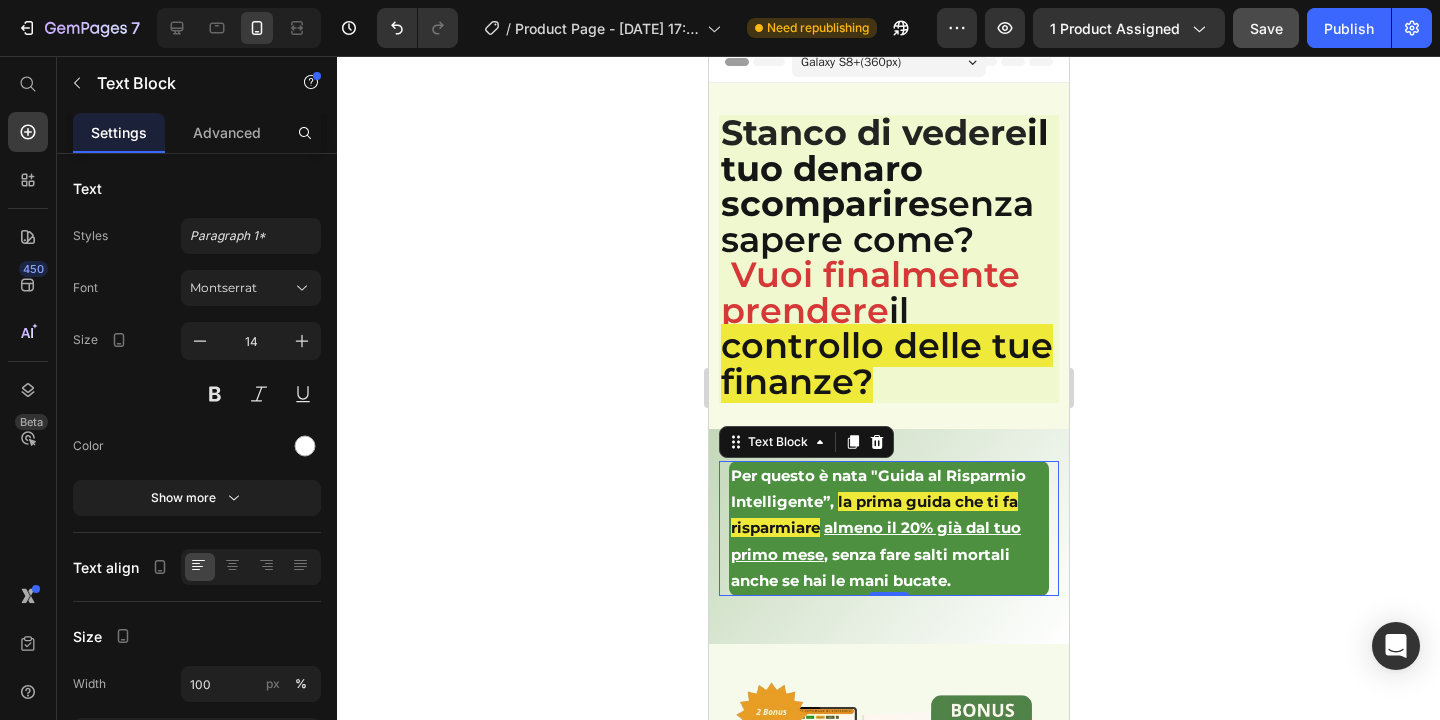 click 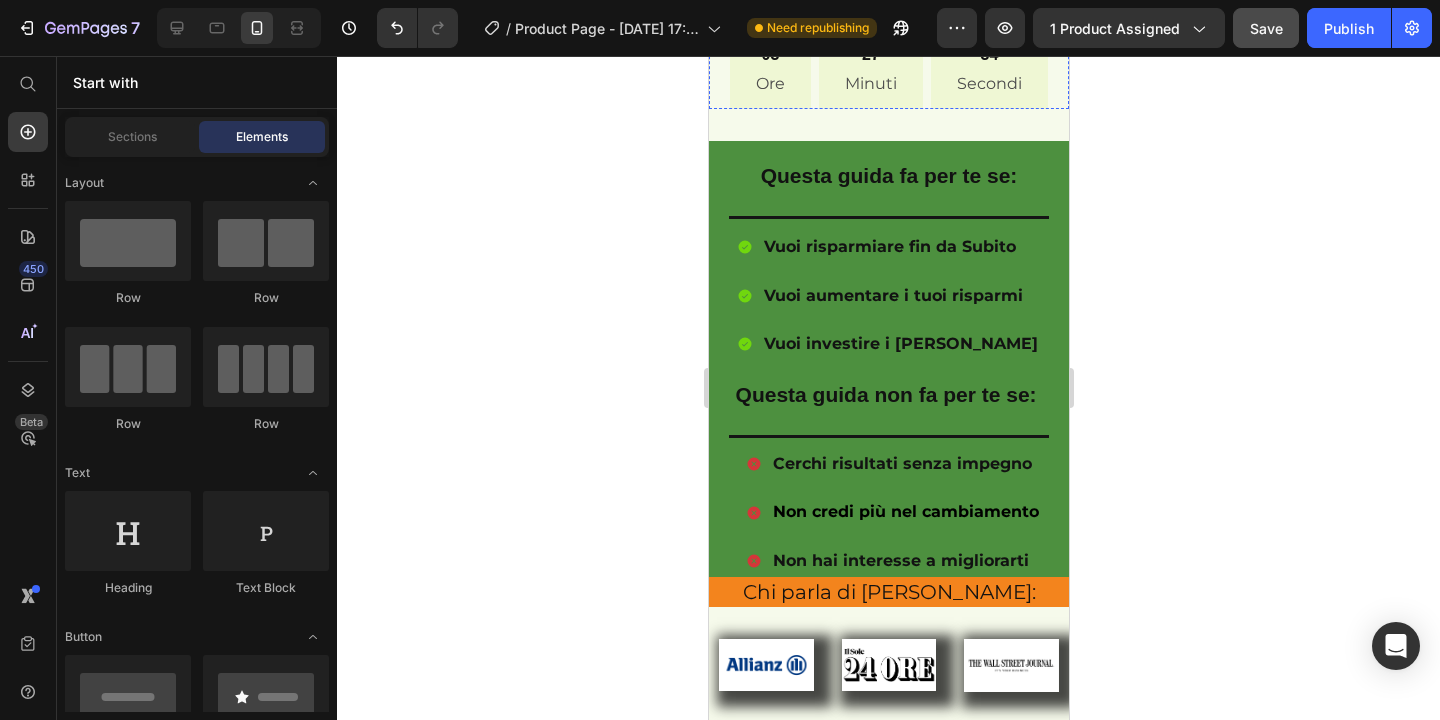 scroll, scrollTop: 1345, scrollLeft: 0, axis: vertical 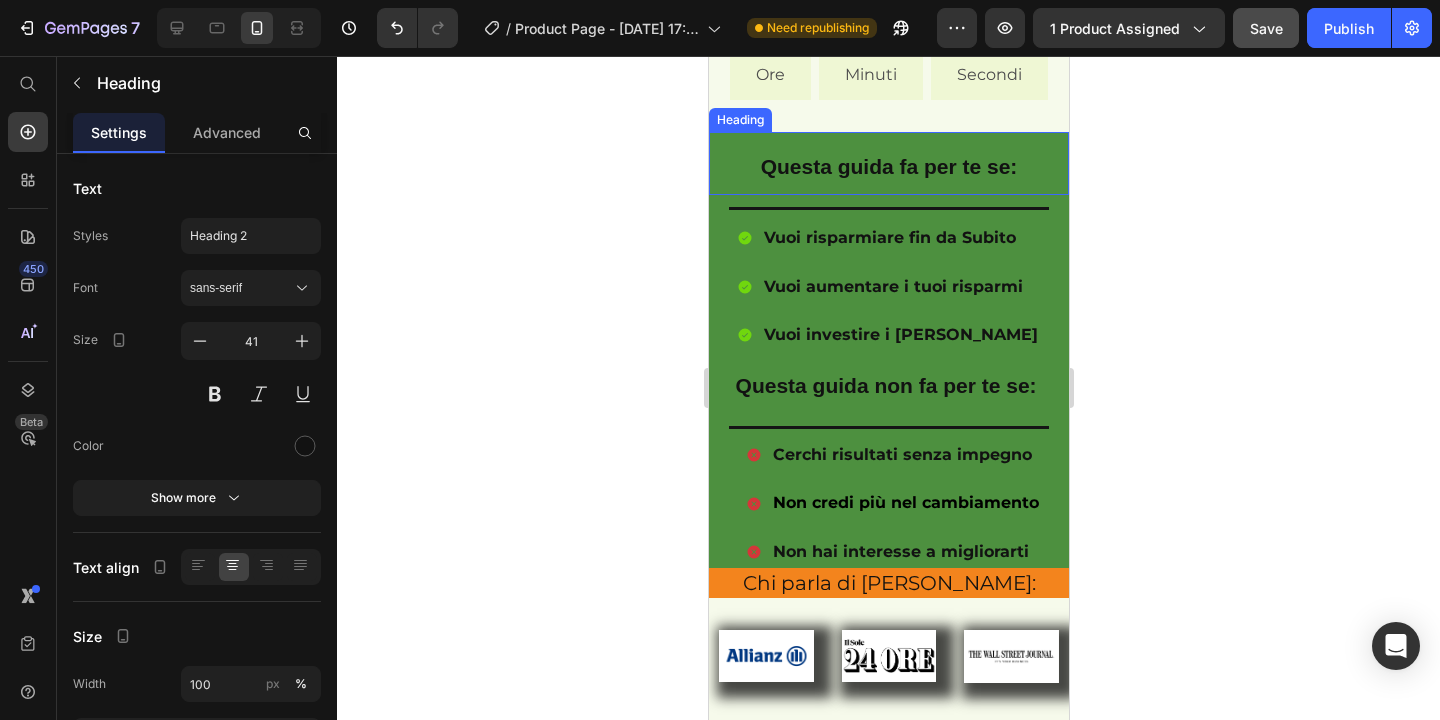 click on "Questa guida fa per te se:" at bounding box center [888, 163] 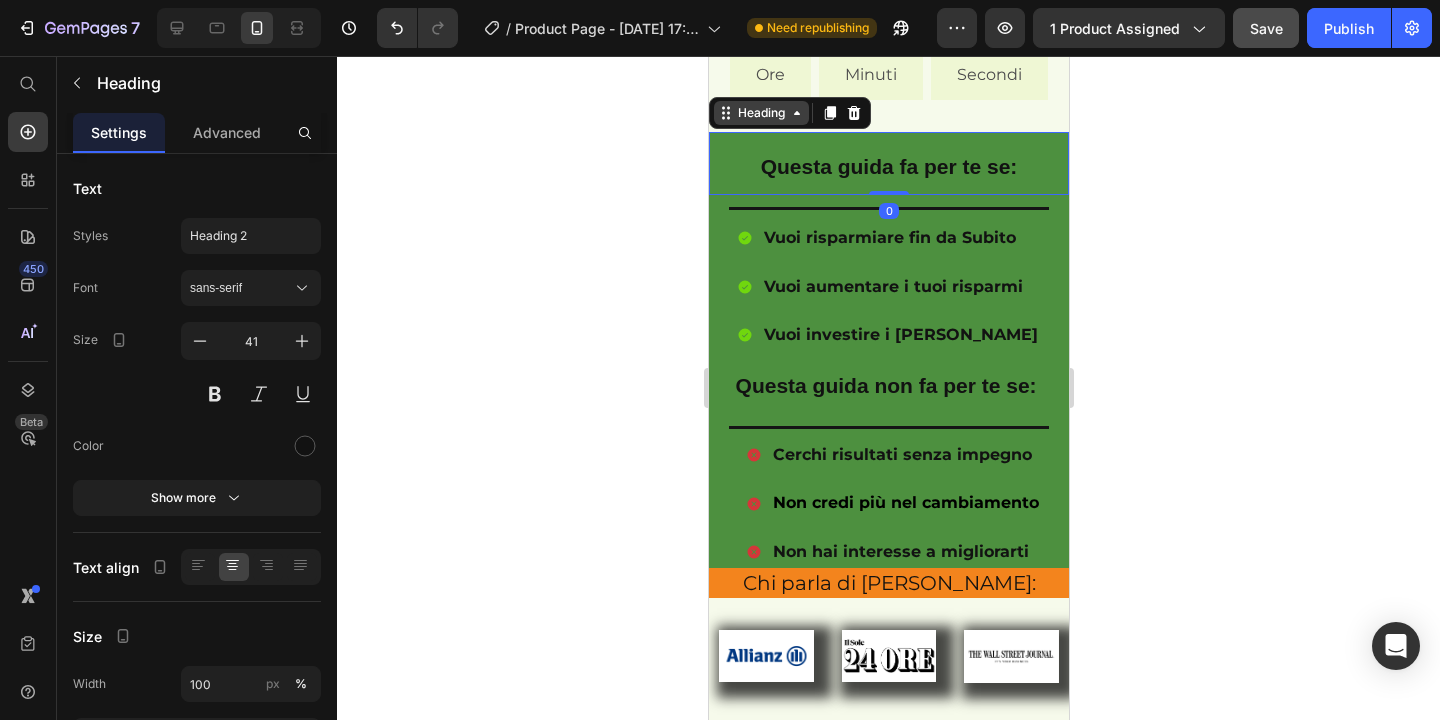 click 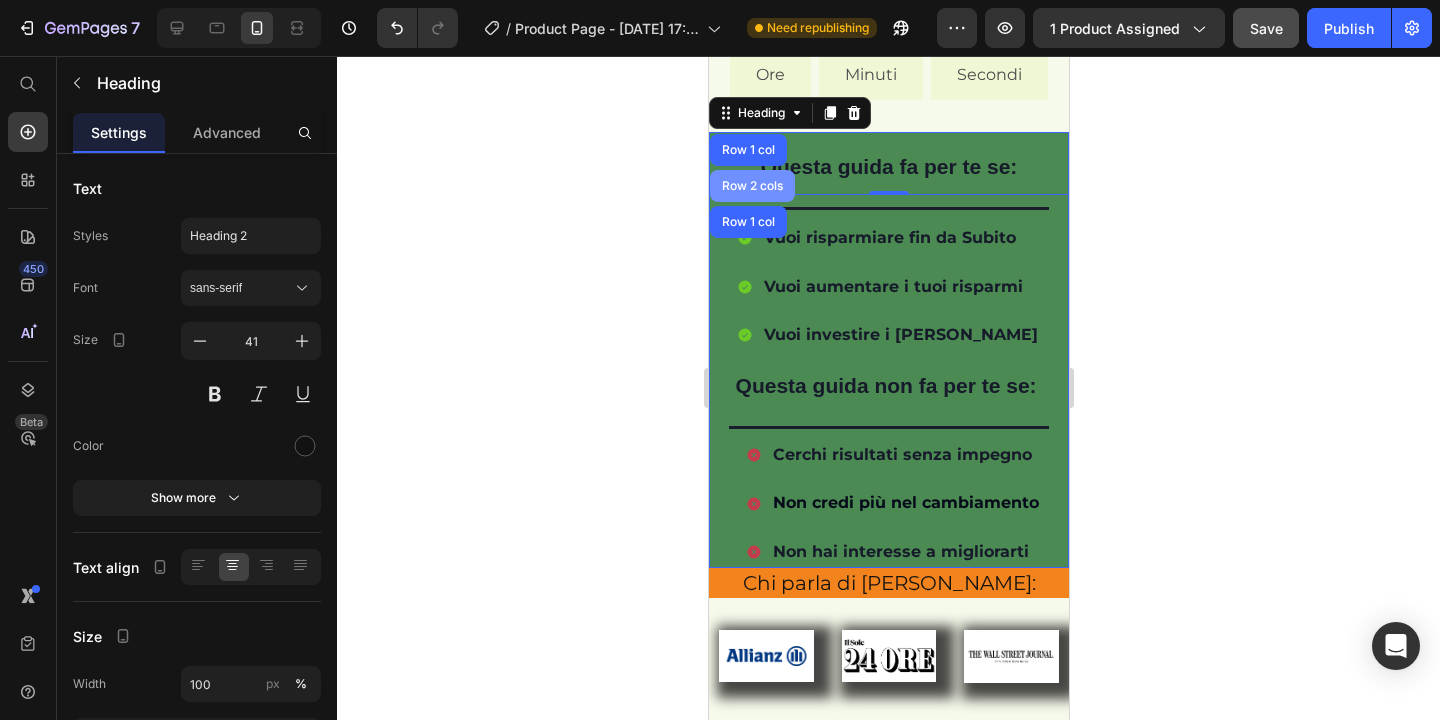 click on "Row 2 cols" at bounding box center [751, 186] 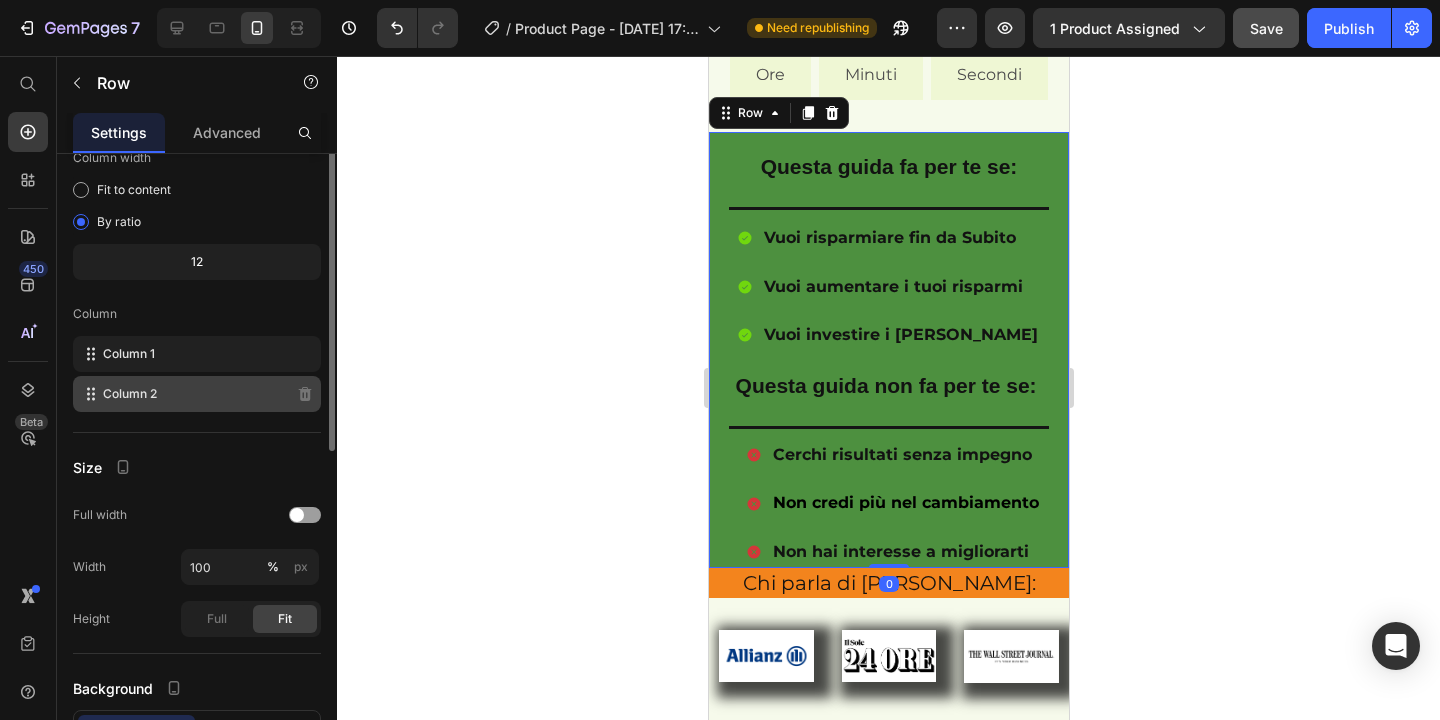 scroll, scrollTop: 0, scrollLeft: 0, axis: both 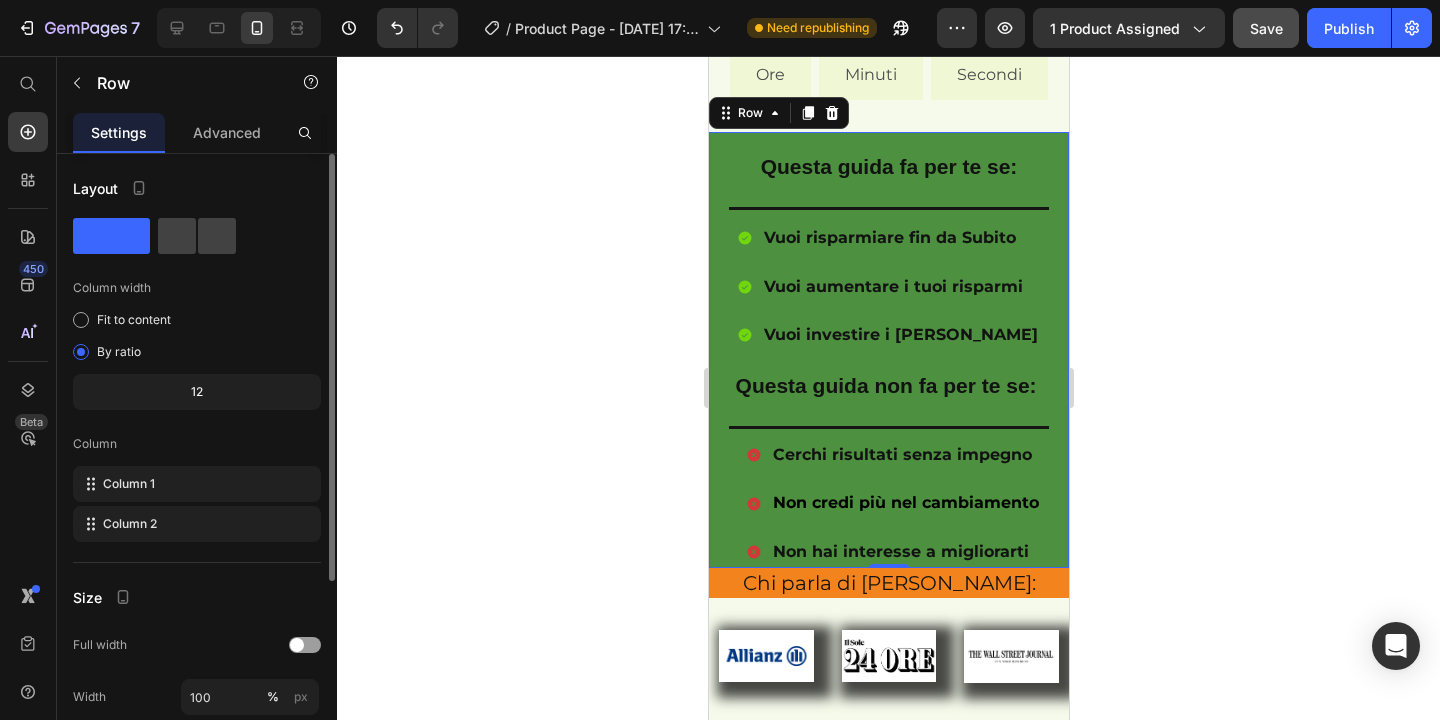 click 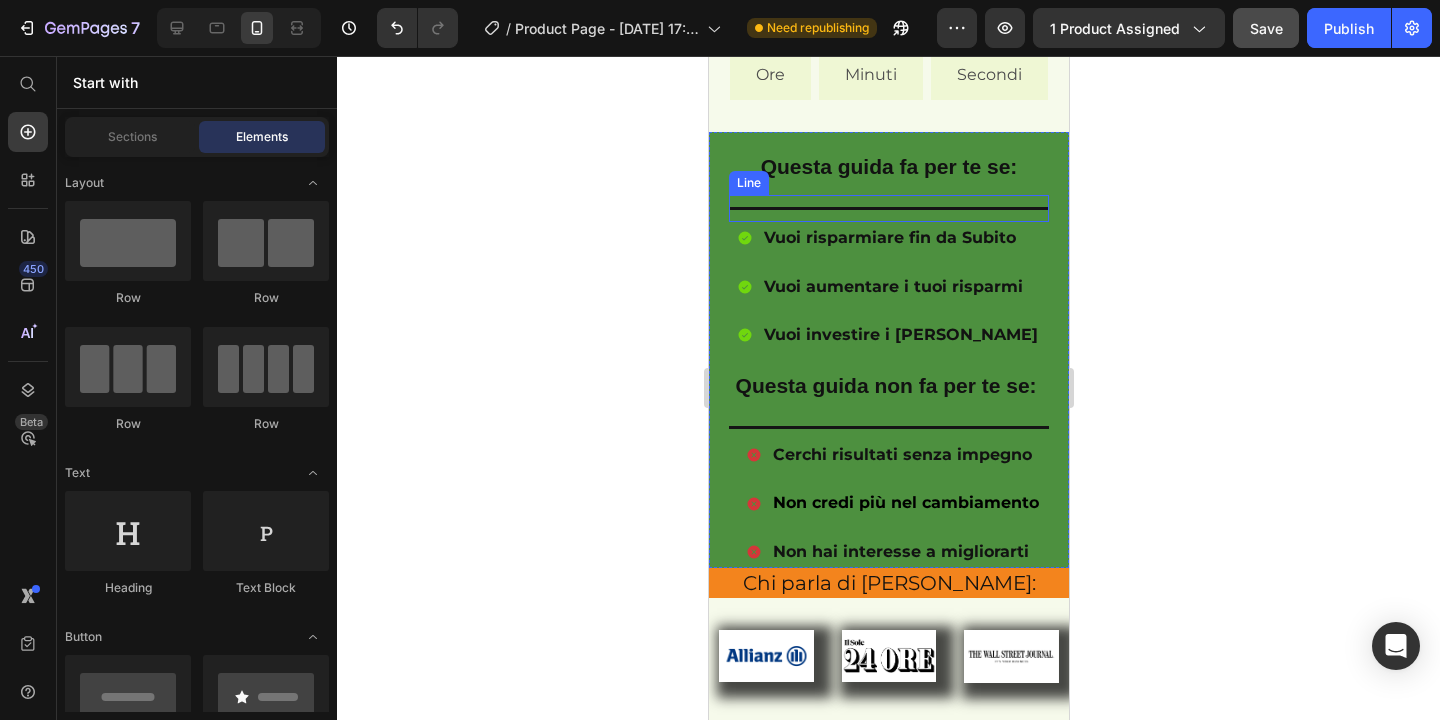 click on "Line" at bounding box center (748, 183) 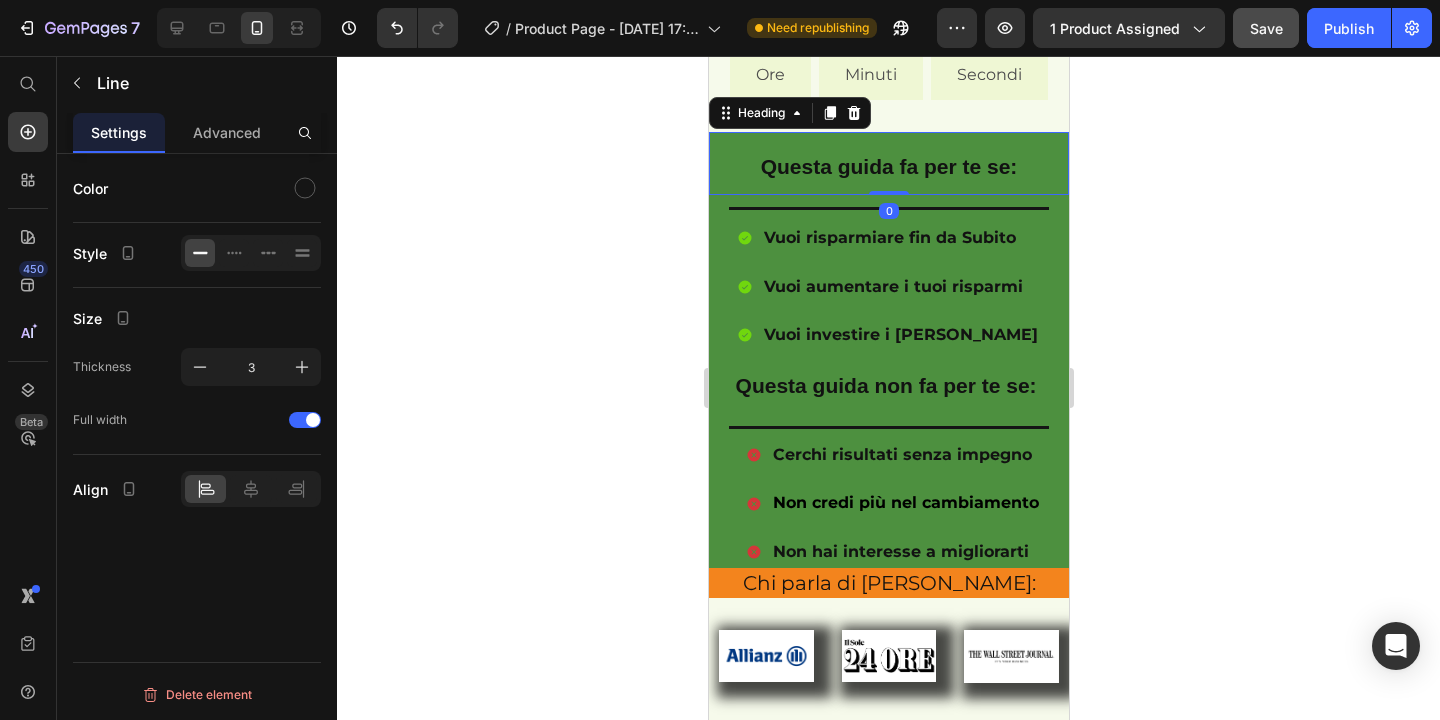 click on "Questa guida fa per te se:" at bounding box center (888, 163) 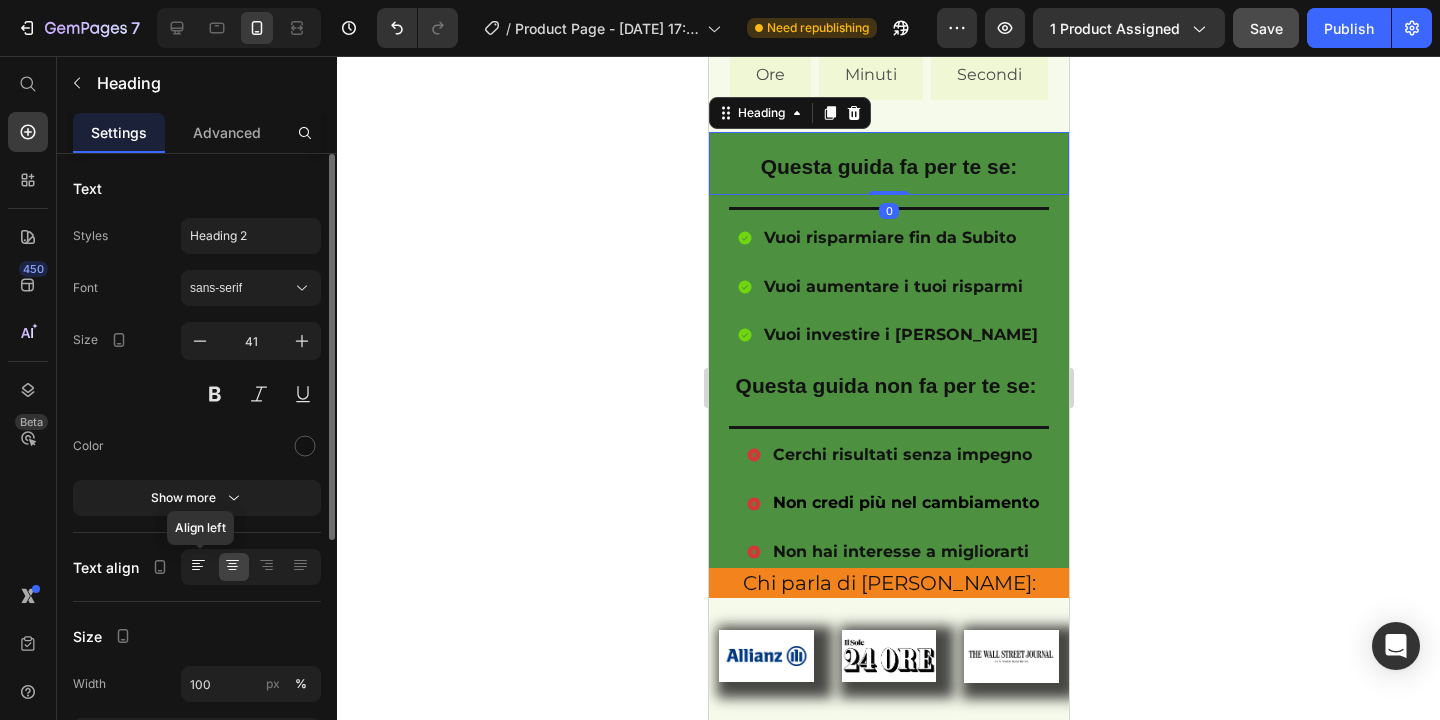 click 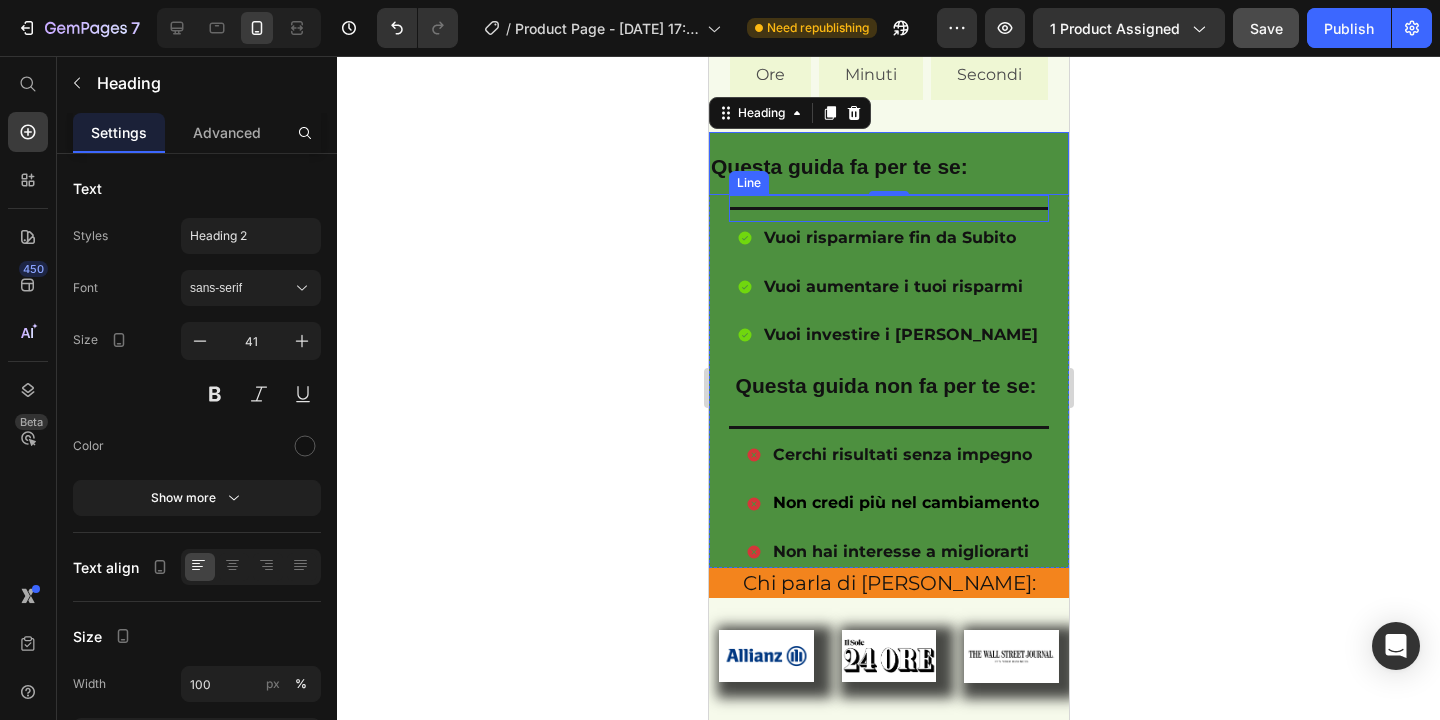 click at bounding box center (888, 208) 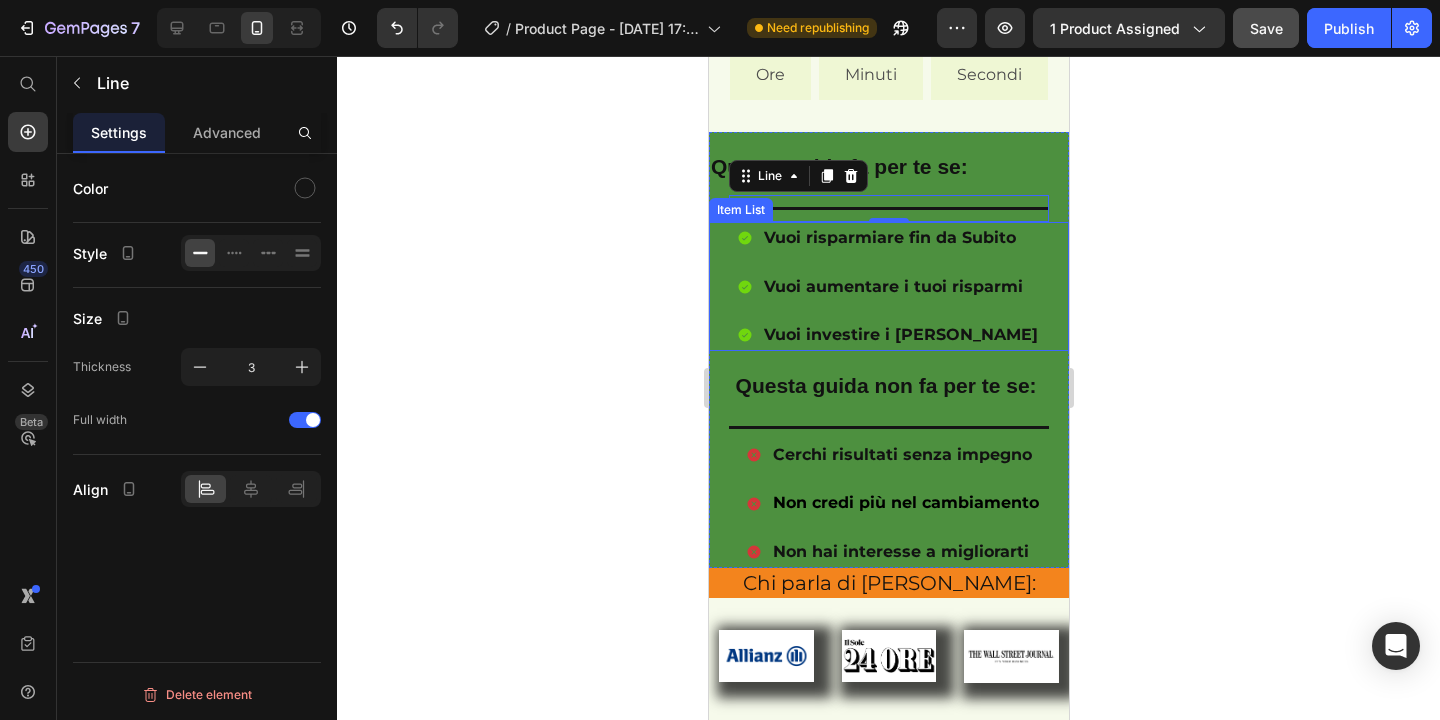 click on "Vuoi risparmiare fin da Subito Vuoi aumentare i tuoi risparmi Vuoi investire i tuoi risparmi" at bounding box center (888, 286) 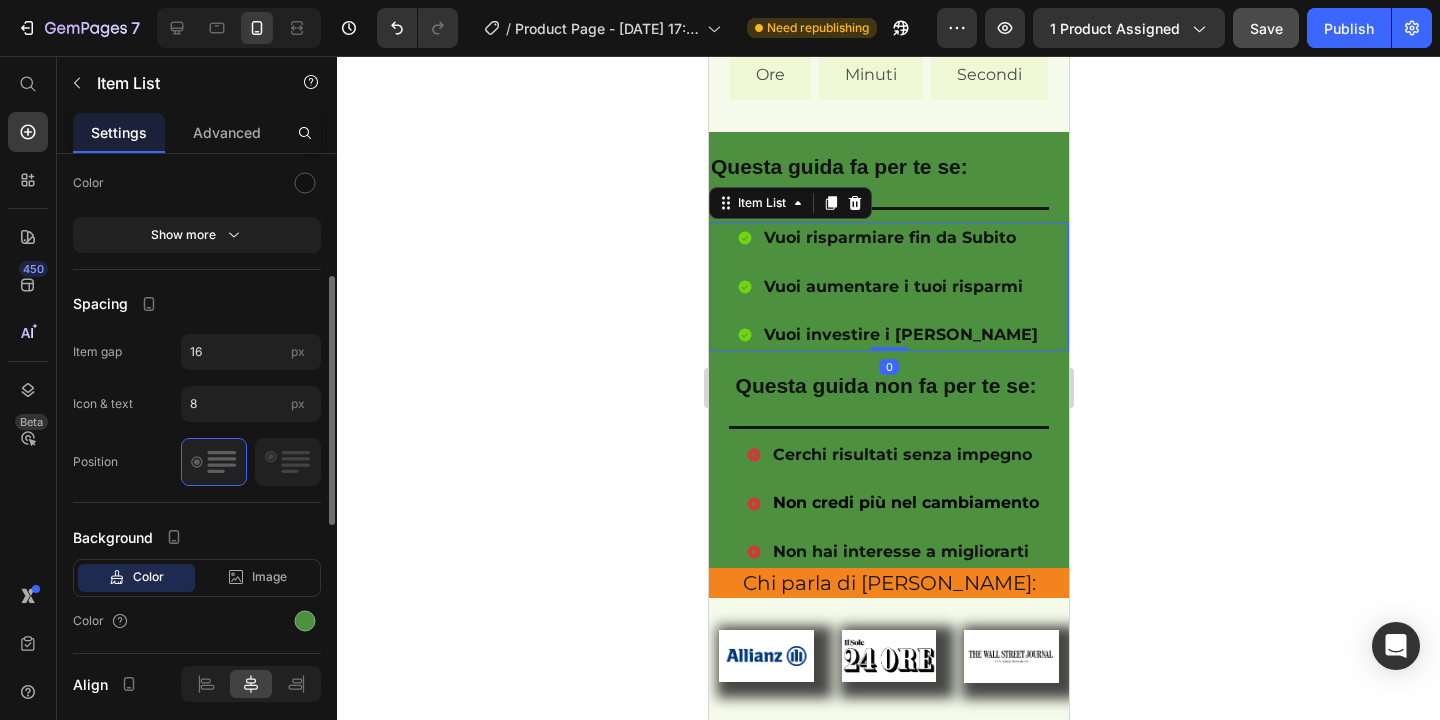 scroll, scrollTop: 933, scrollLeft: 0, axis: vertical 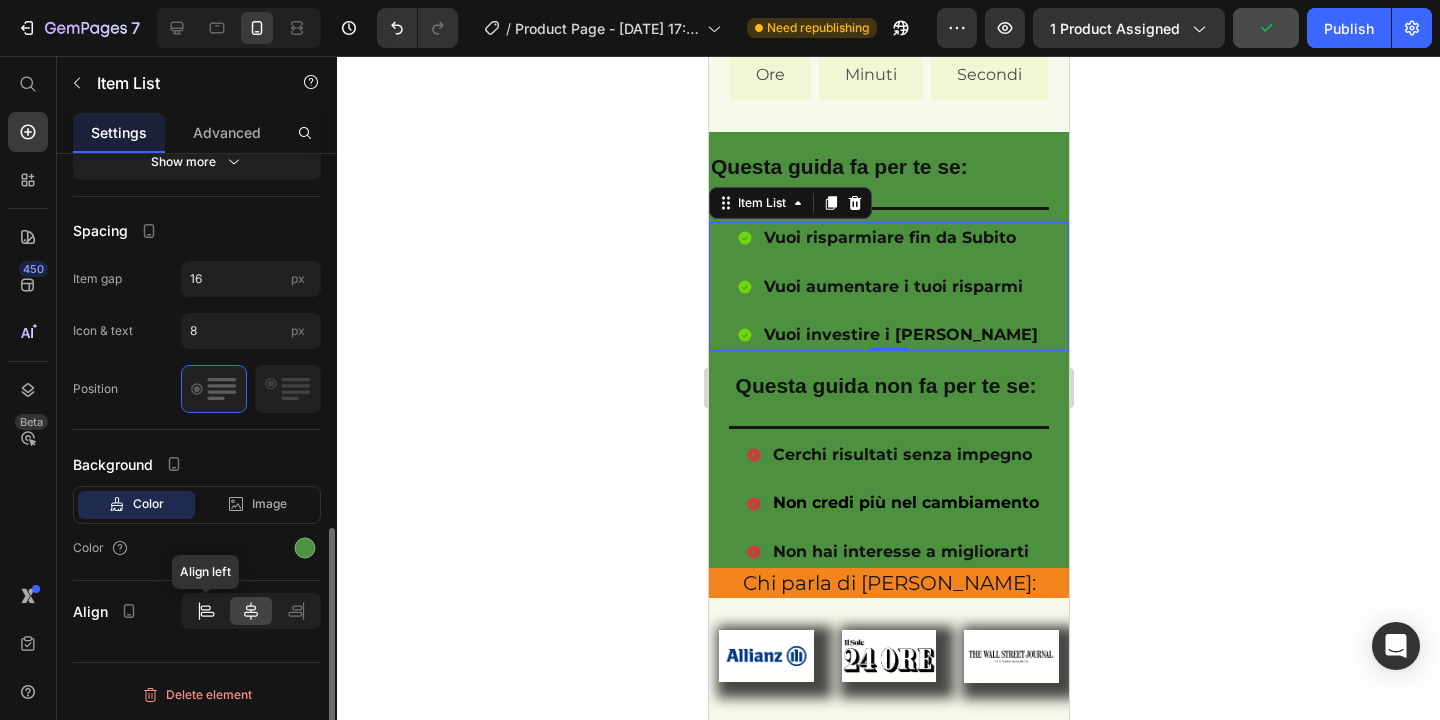 click 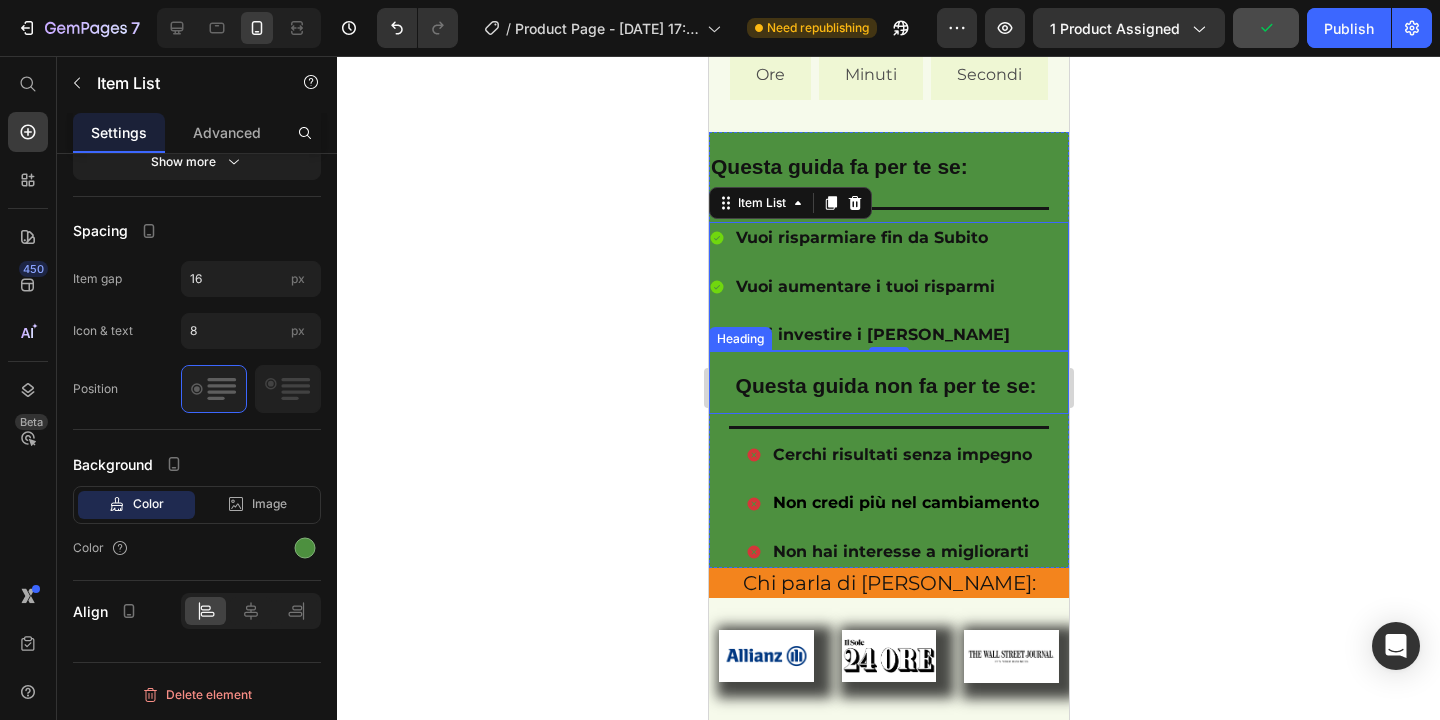 click on "Questa guida non fa per te se:" at bounding box center (885, 385) 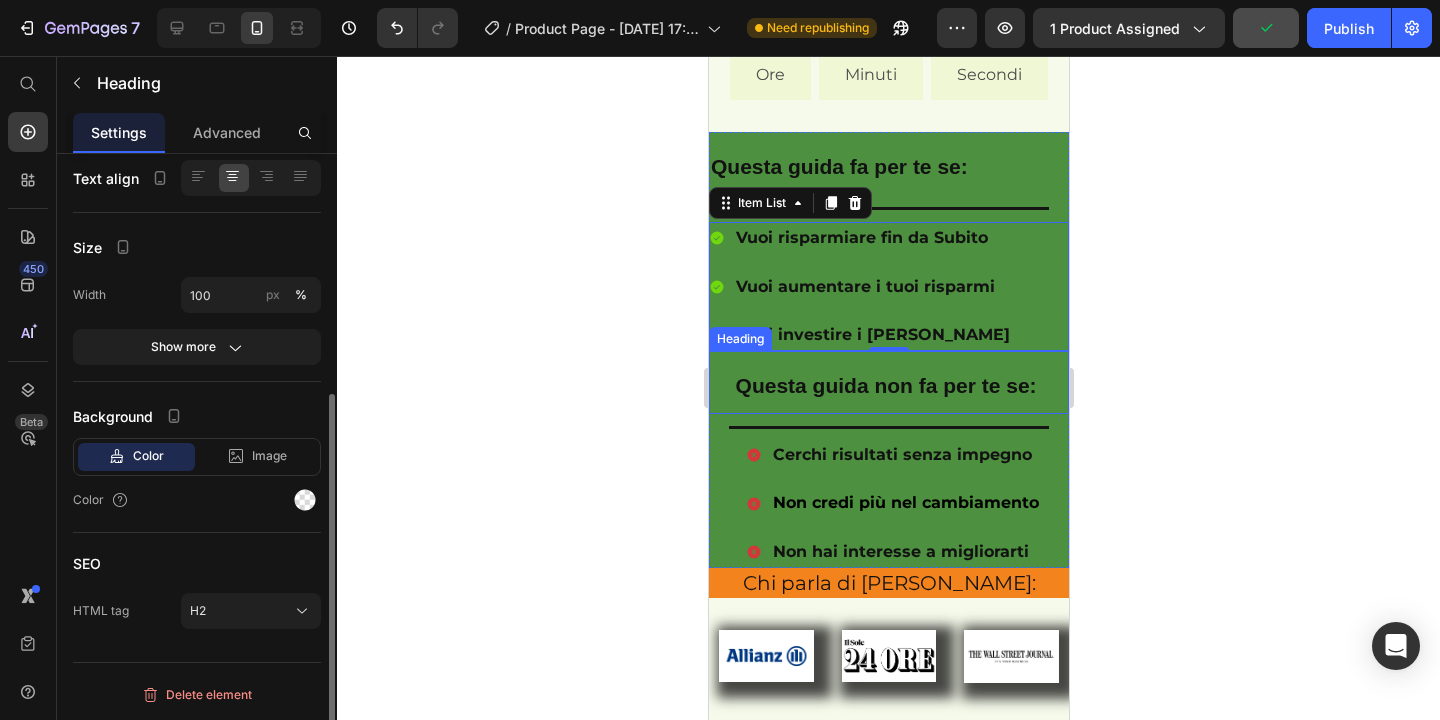 scroll, scrollTop: 0, scrollLeft: 0, axis: both 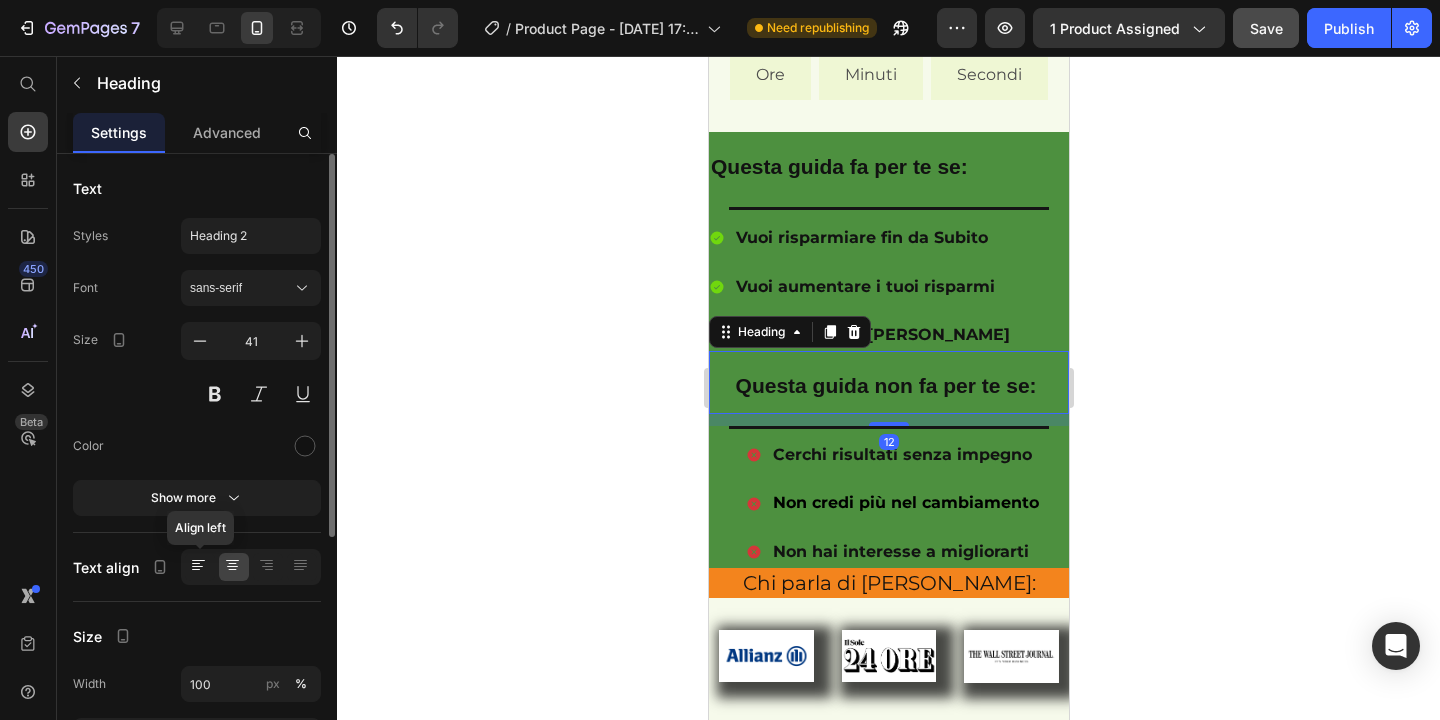 click 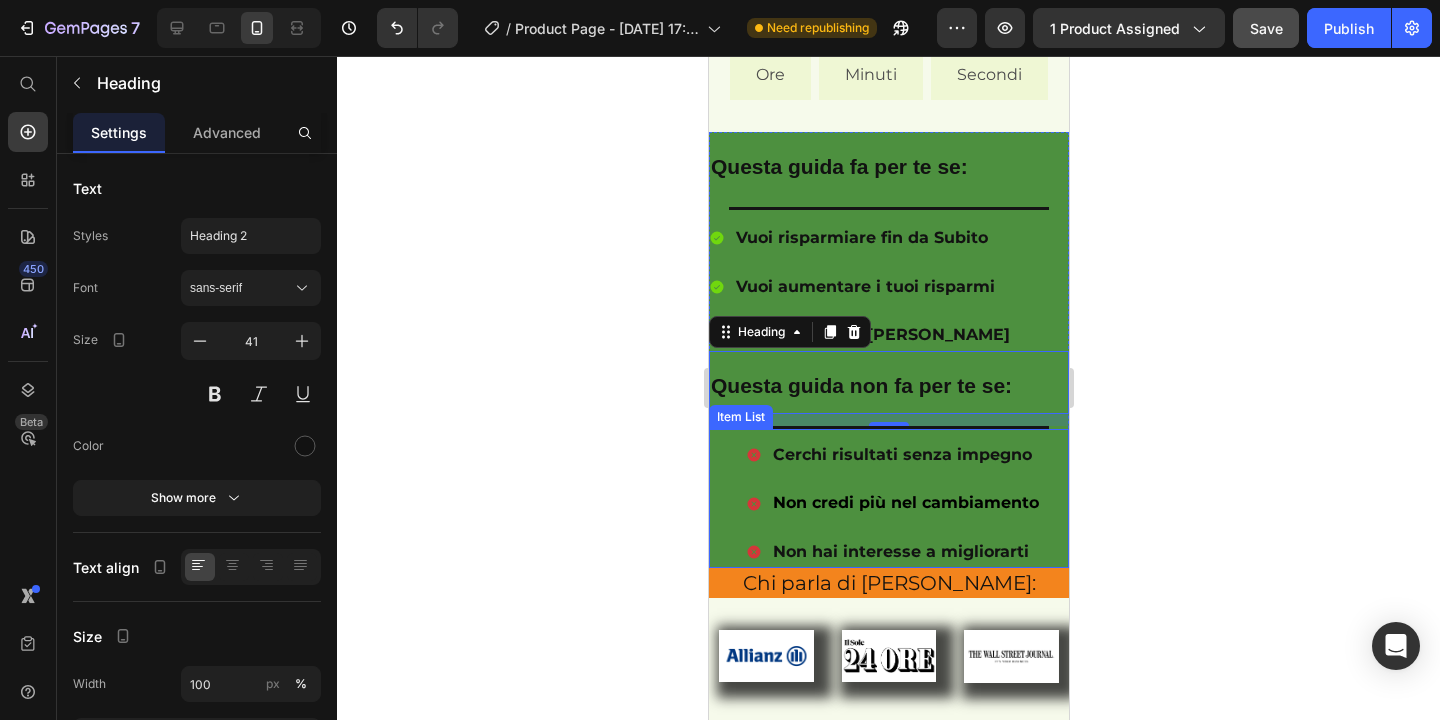 click on "Cerchi risultati senza impegno
Non credi più nel cambiamento
Non hai interesse a migliorarti" at bounding box center (888, 498) 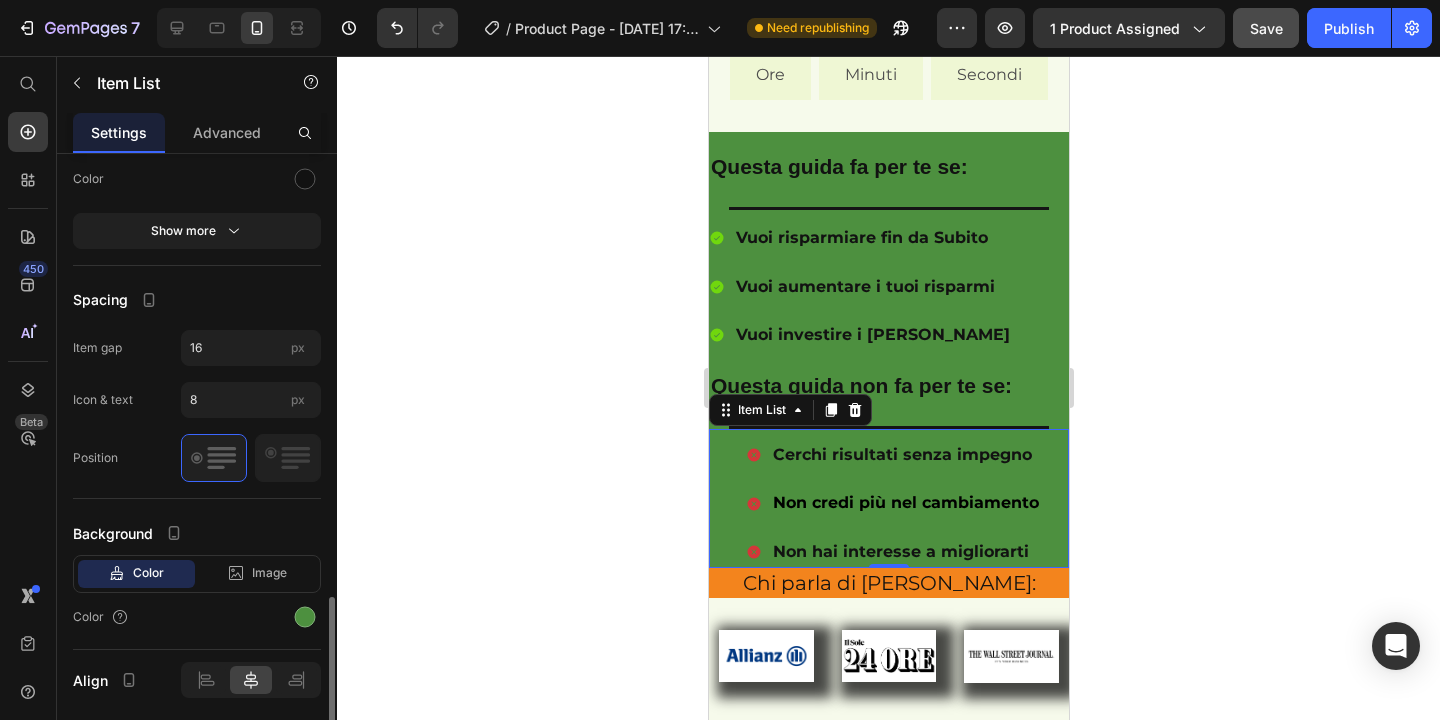 scroll, scrollTop: 933, scrollLeft: 0, axis: vertical 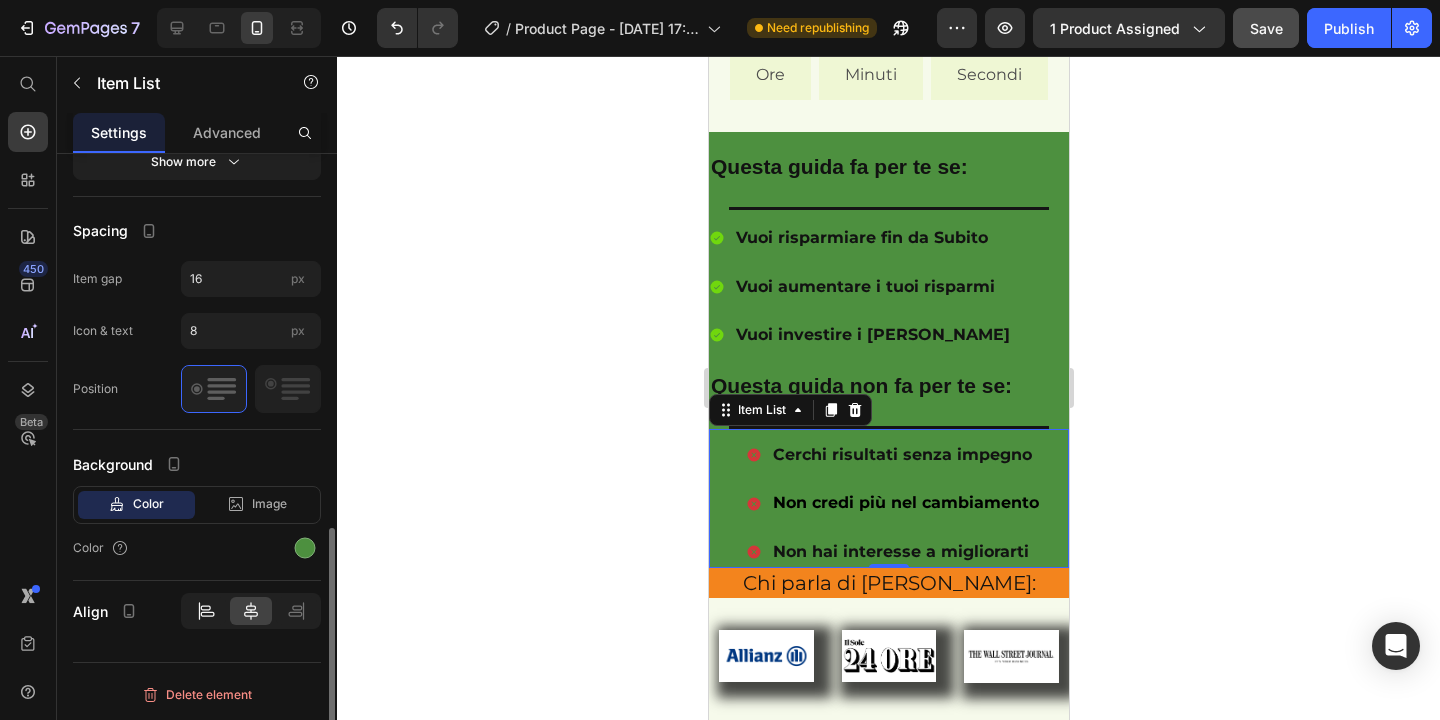 click 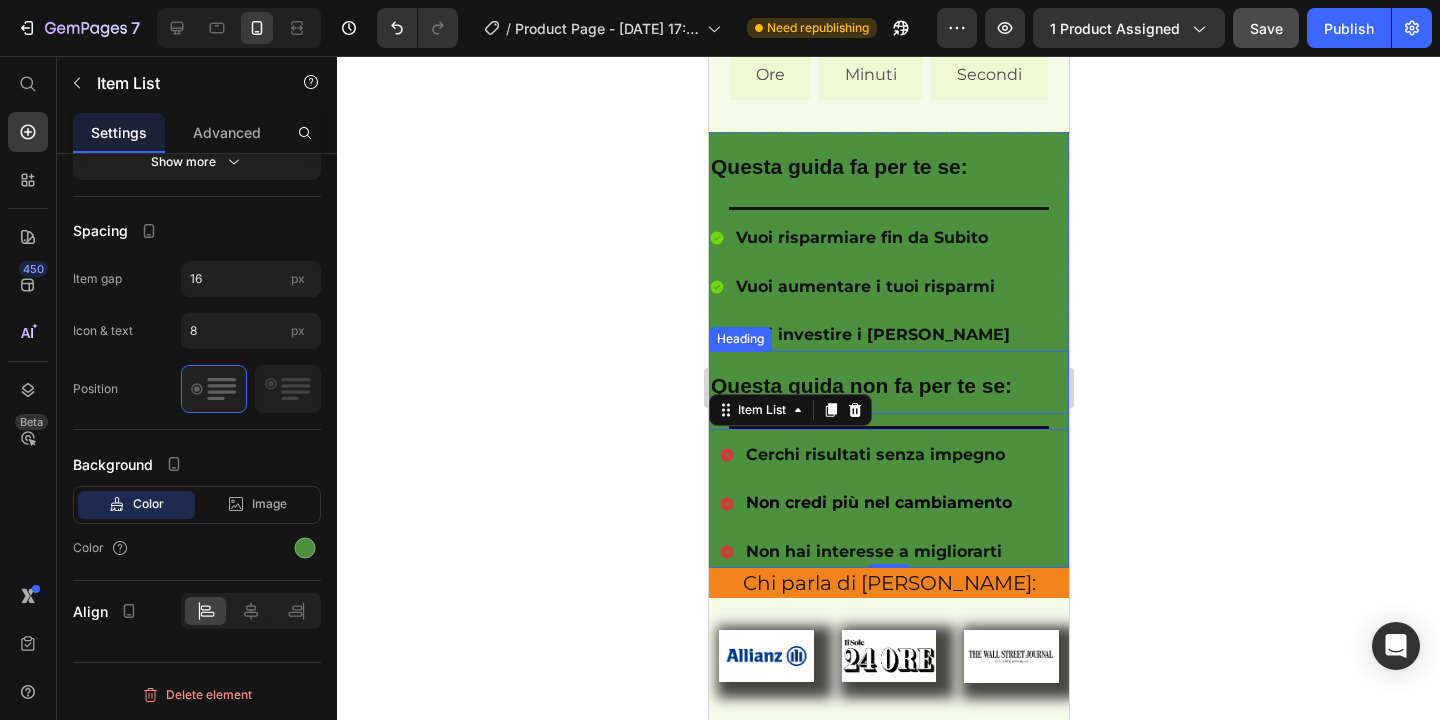 click 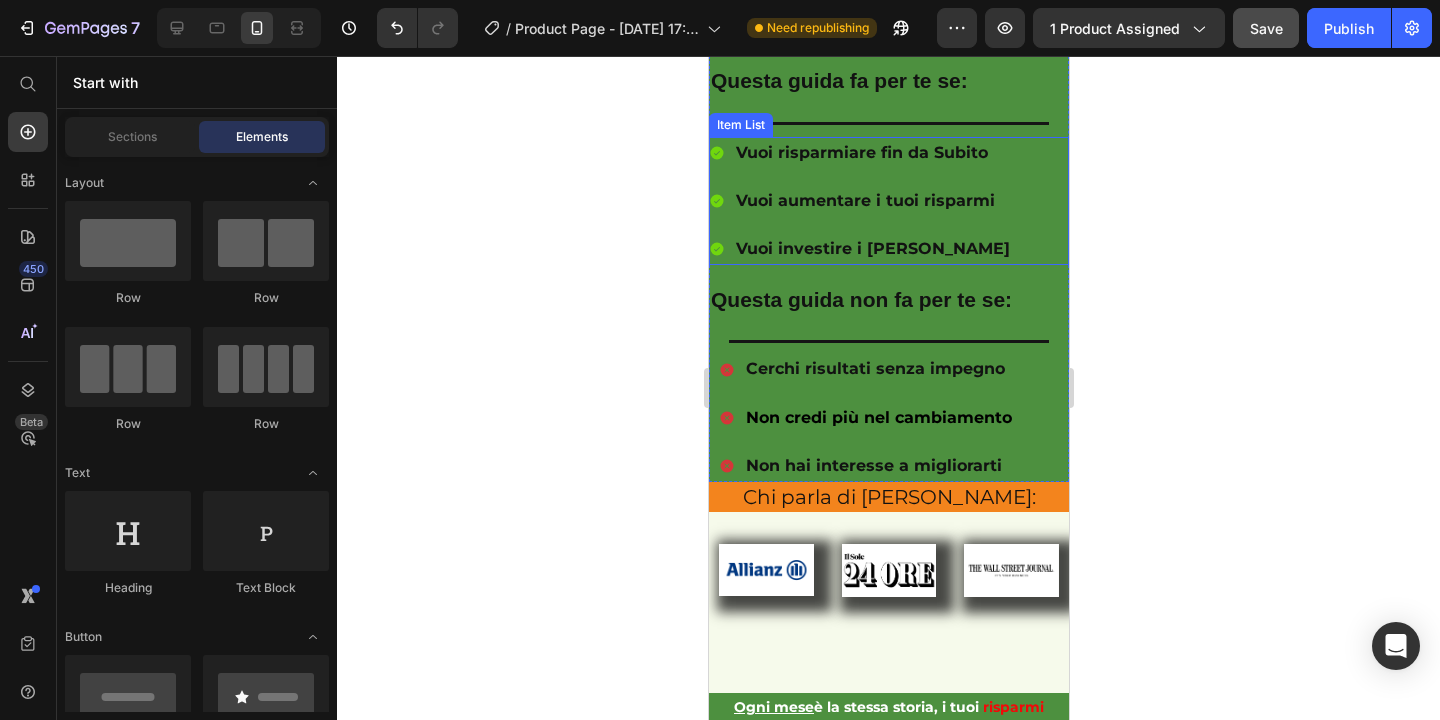 scroll, scrollTop: 1420, scrollLeft: 0, axis: vertical 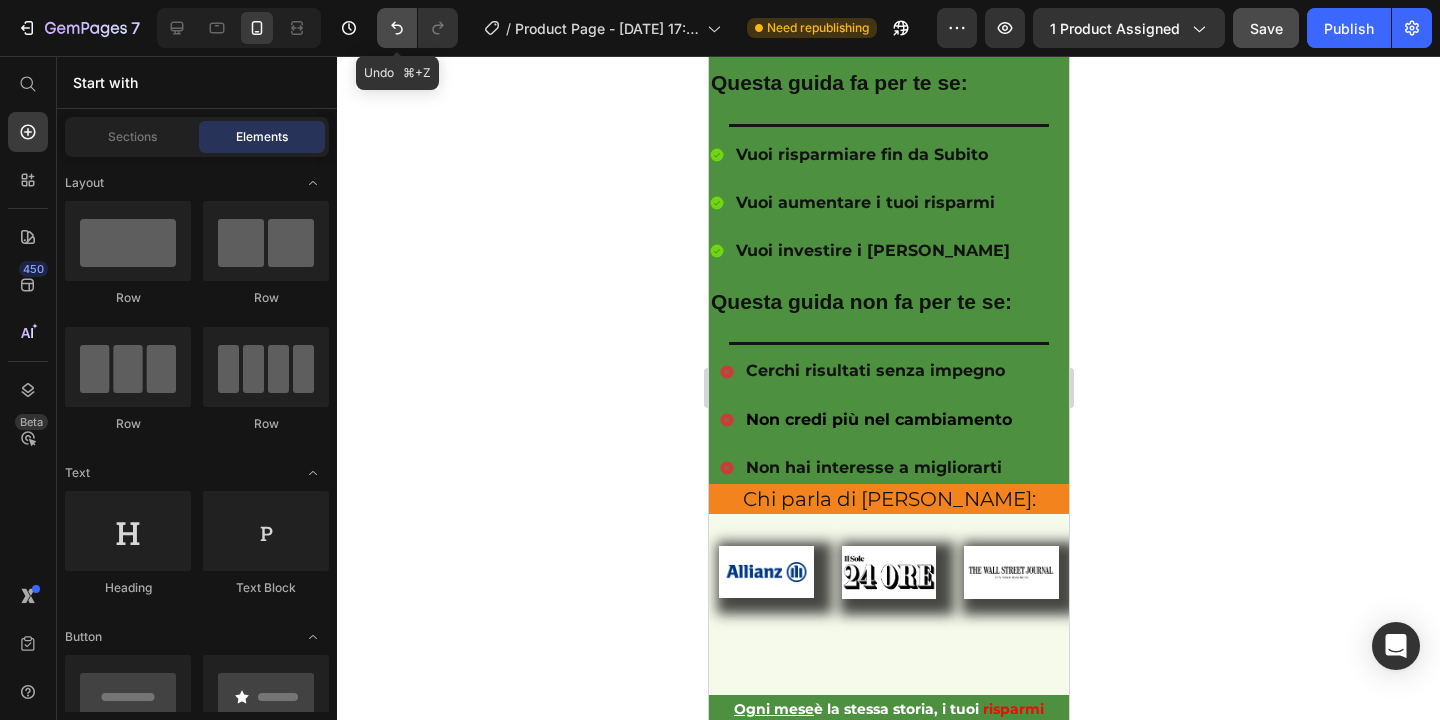 click 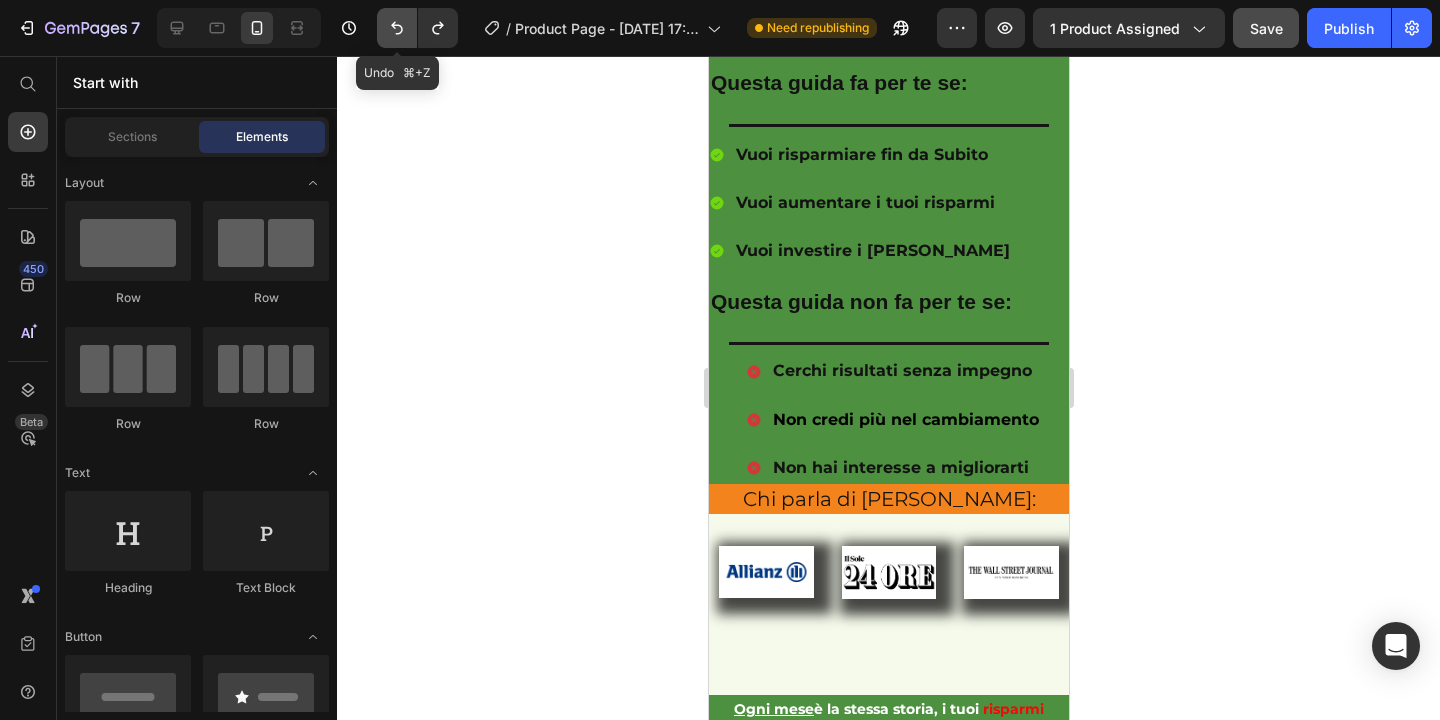 click 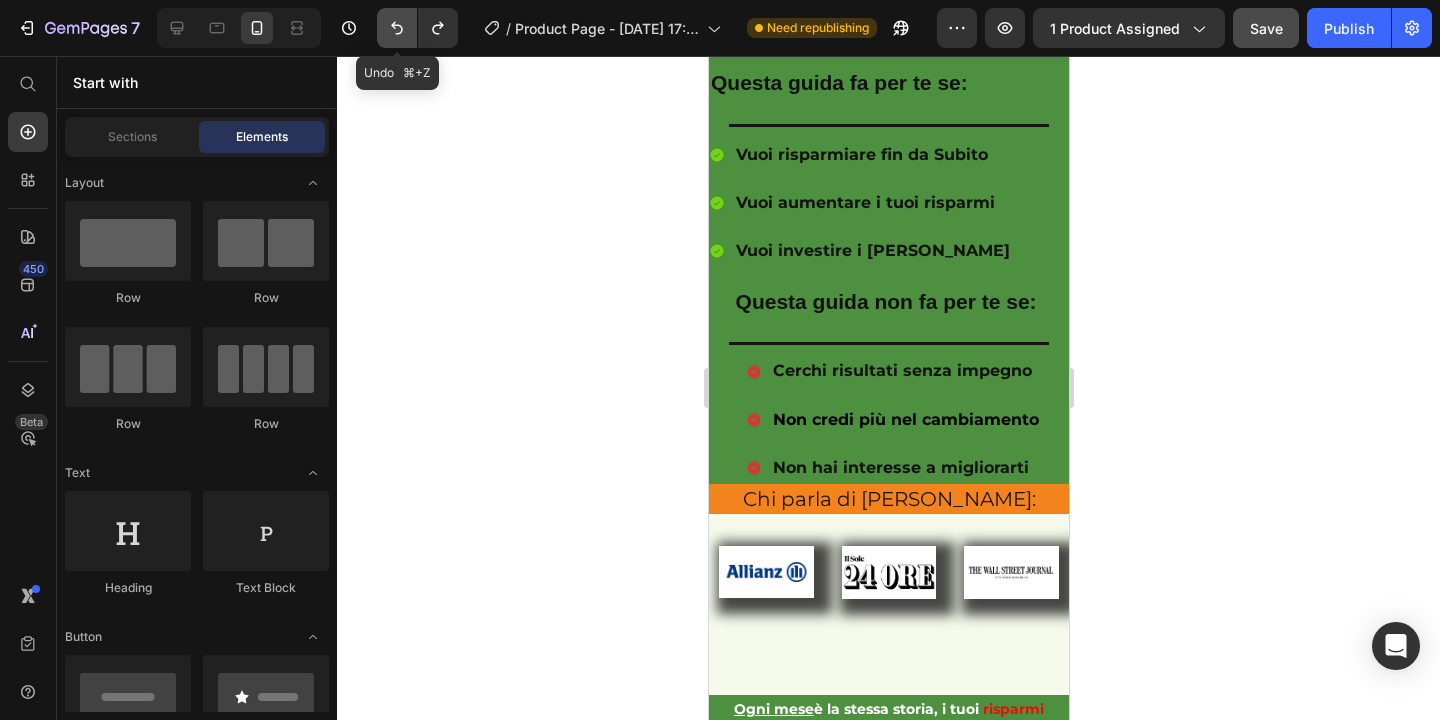 click 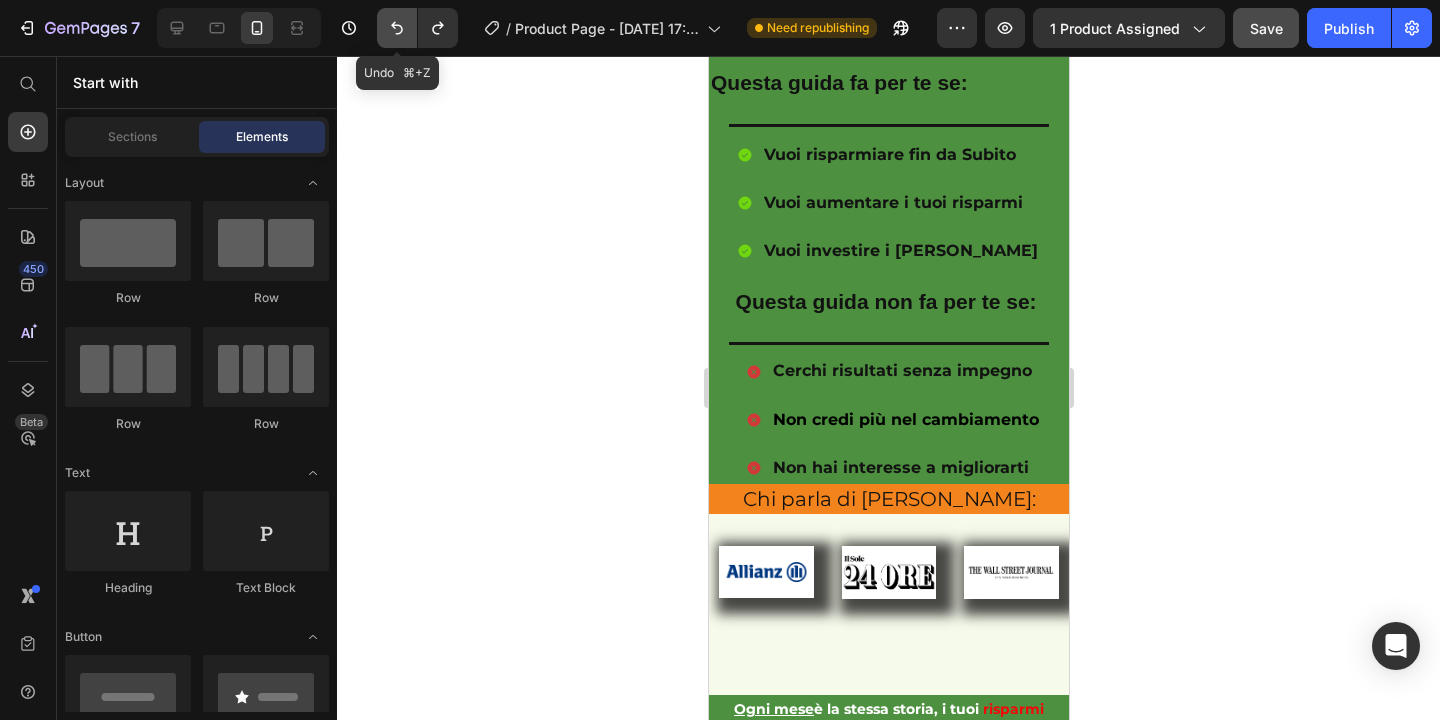 click 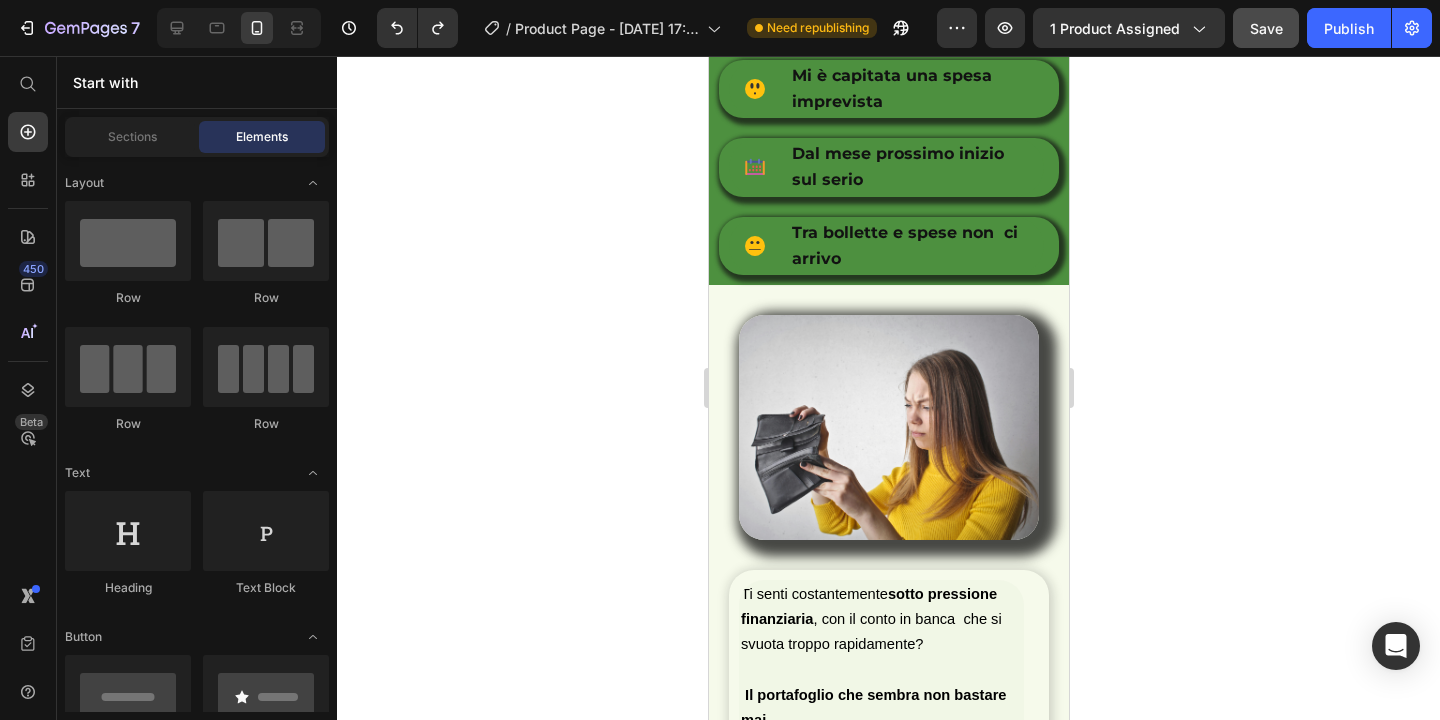 scroll, scrollTop: 2750, scrollLeft: 0, axis: vertical 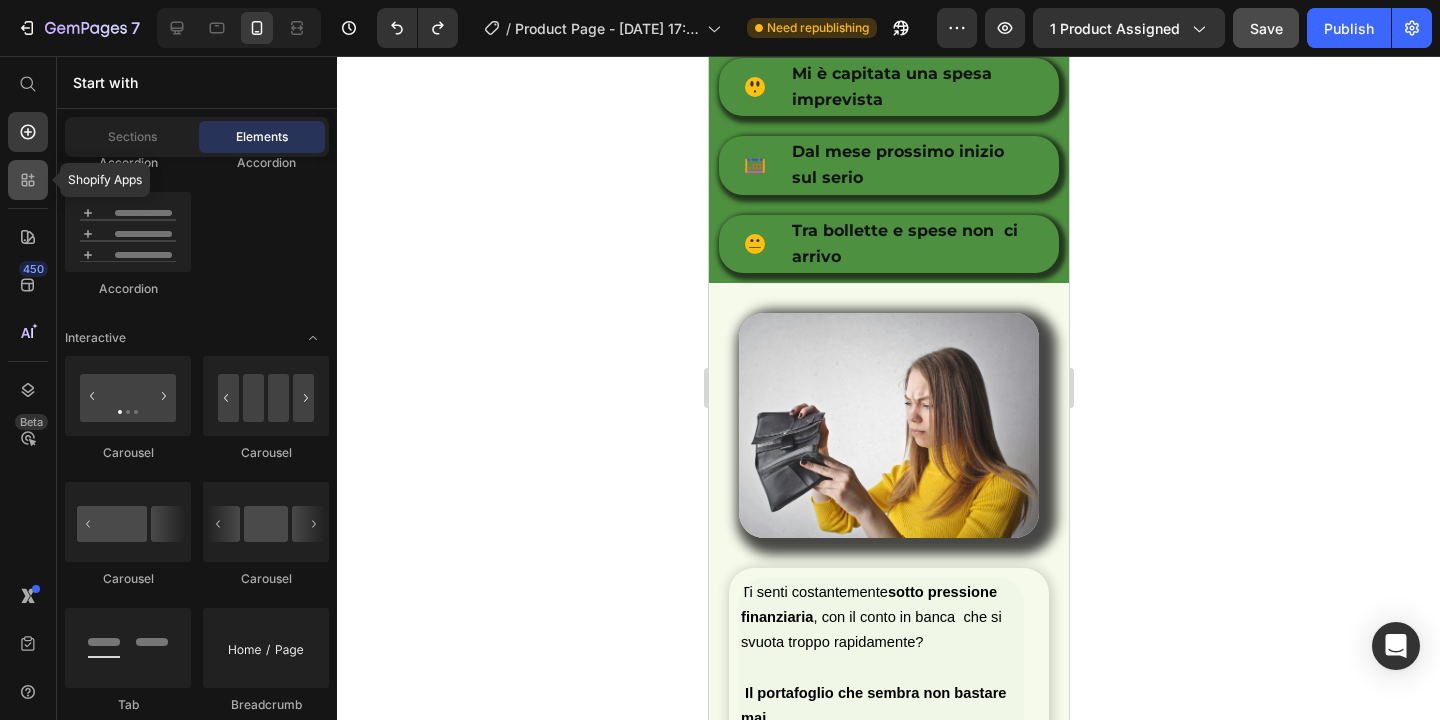 click 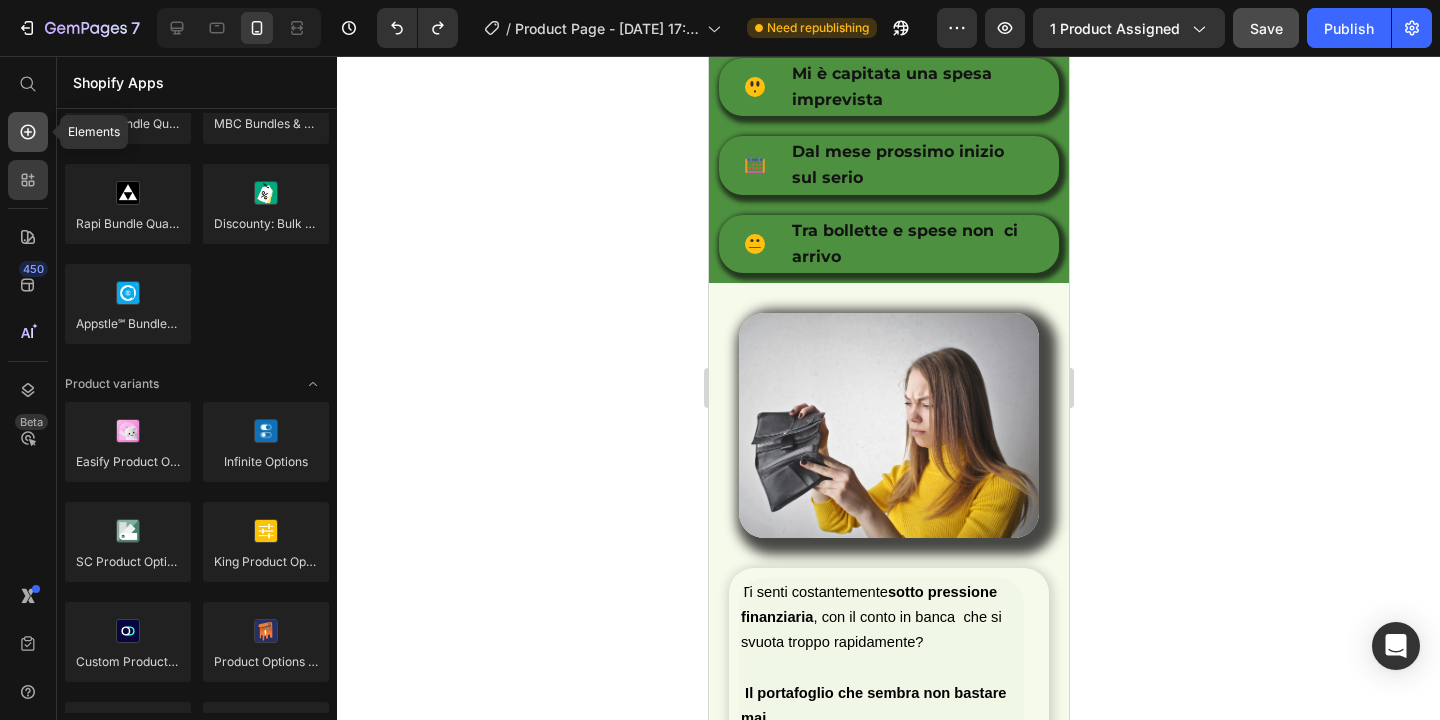 click 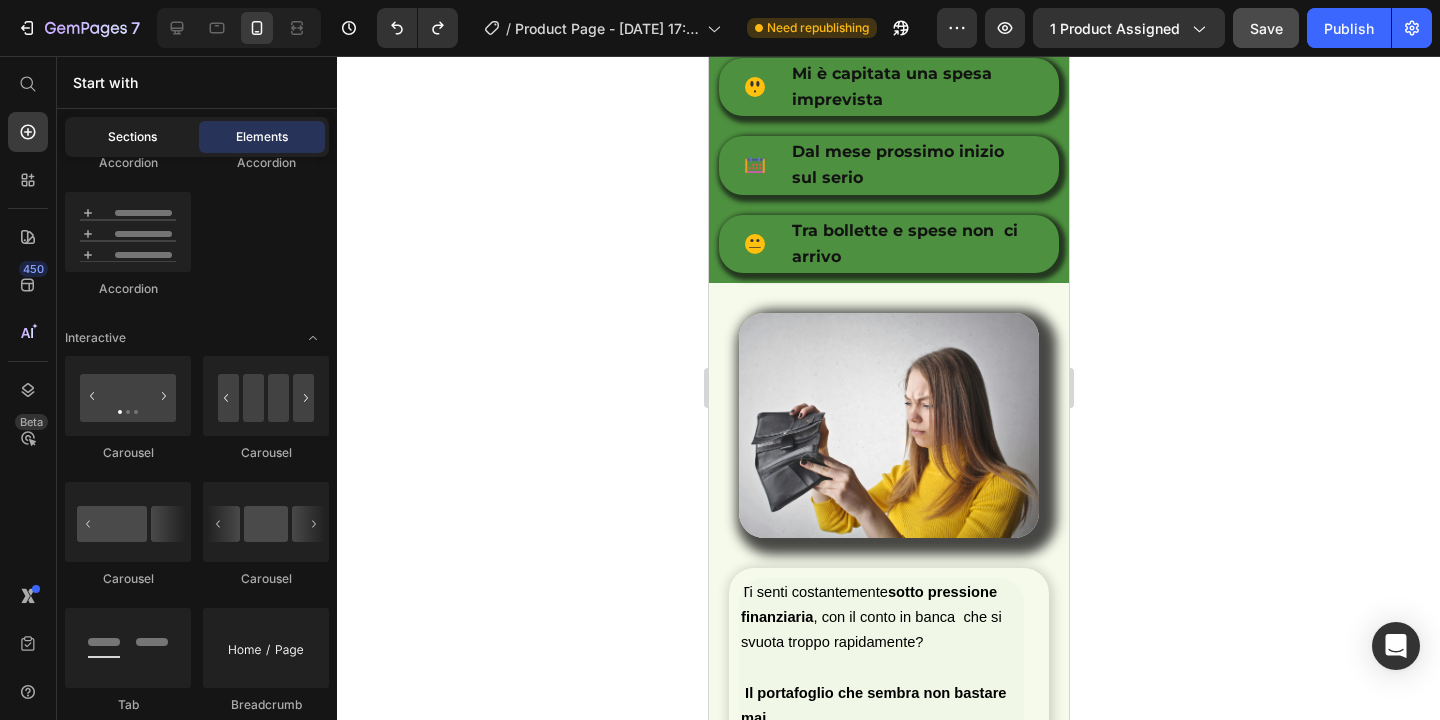 click on "Sections" 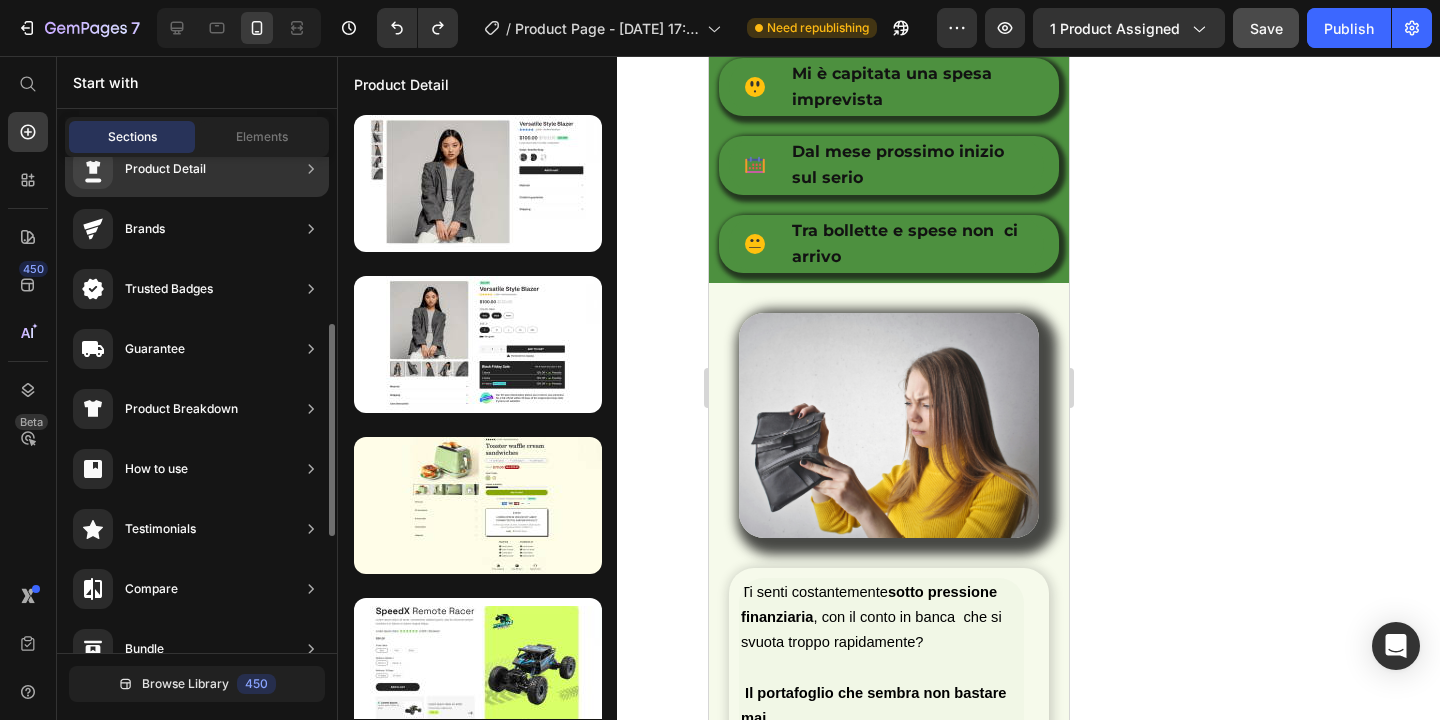 scroll, scrollTop: 664, scrollLeft: 0, axis: vertical 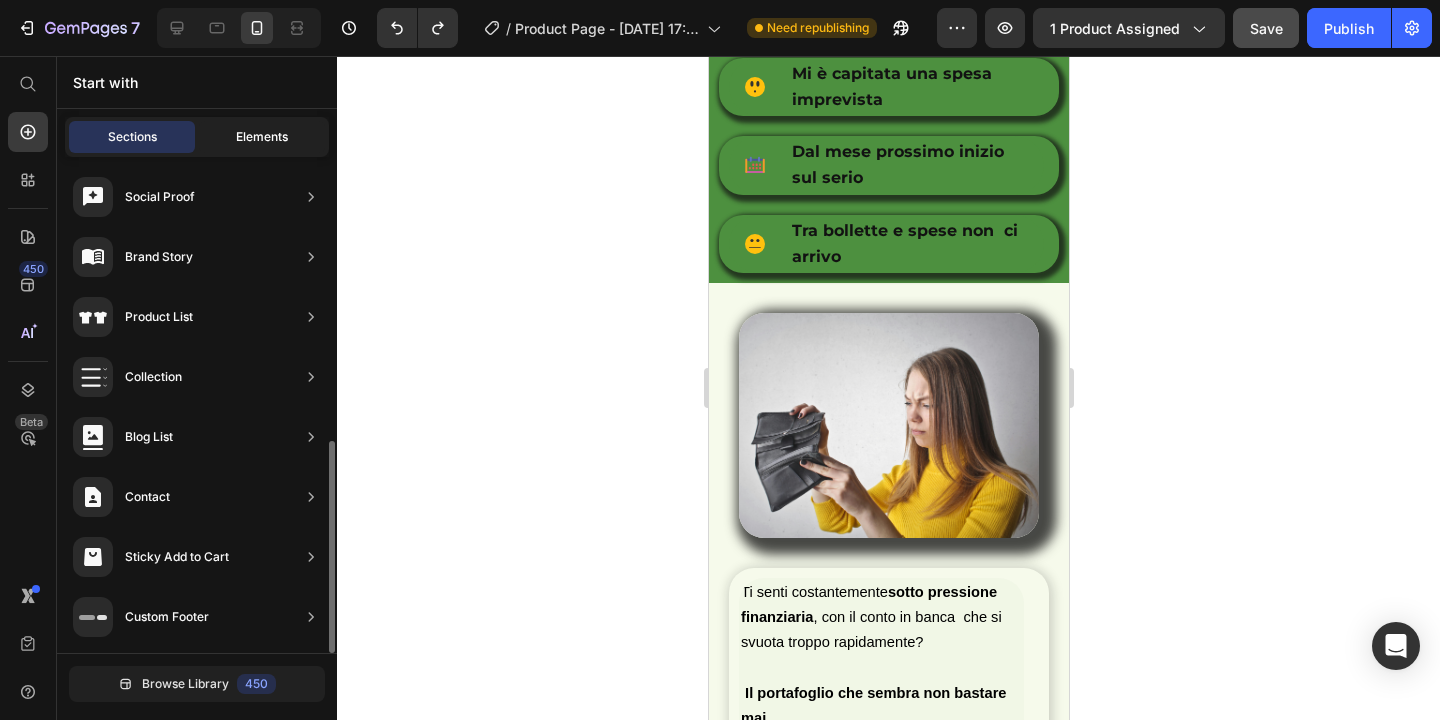 click on "Elements" 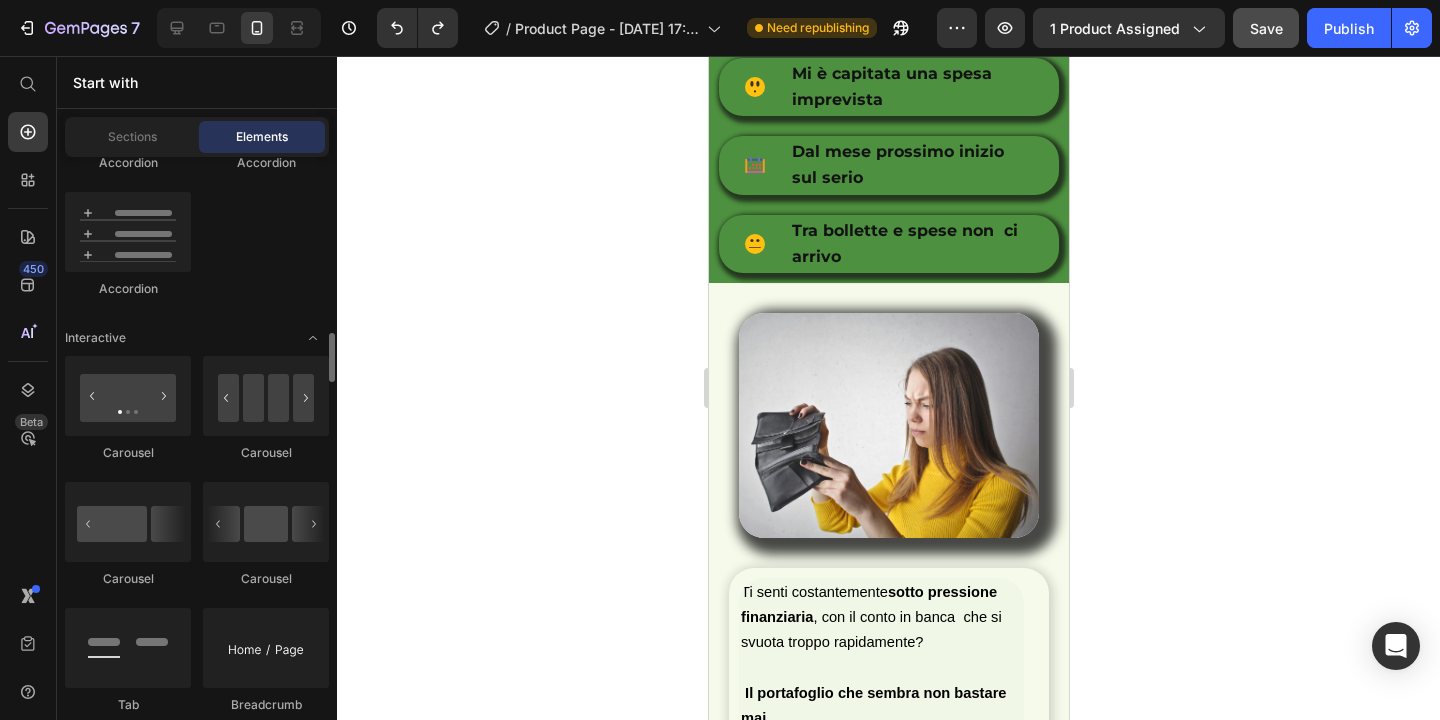 click on "Accordion" 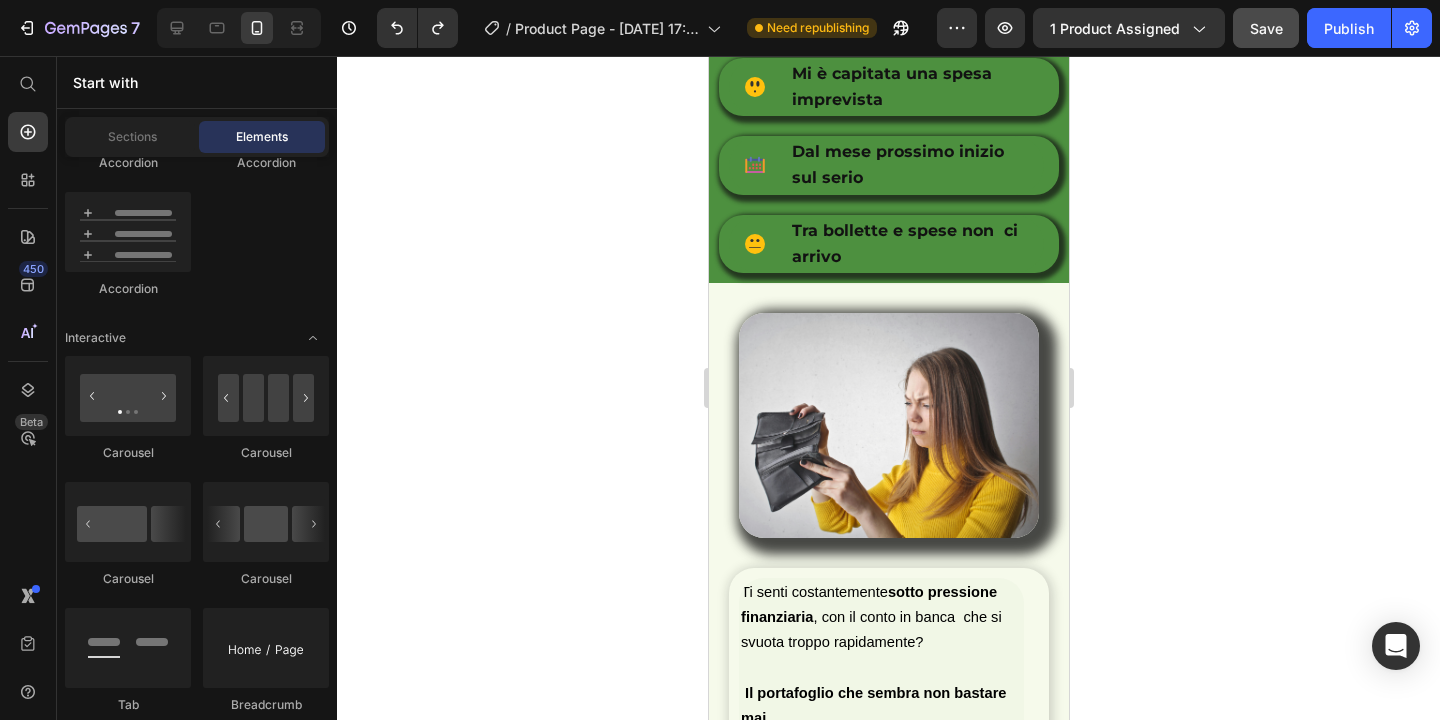 click 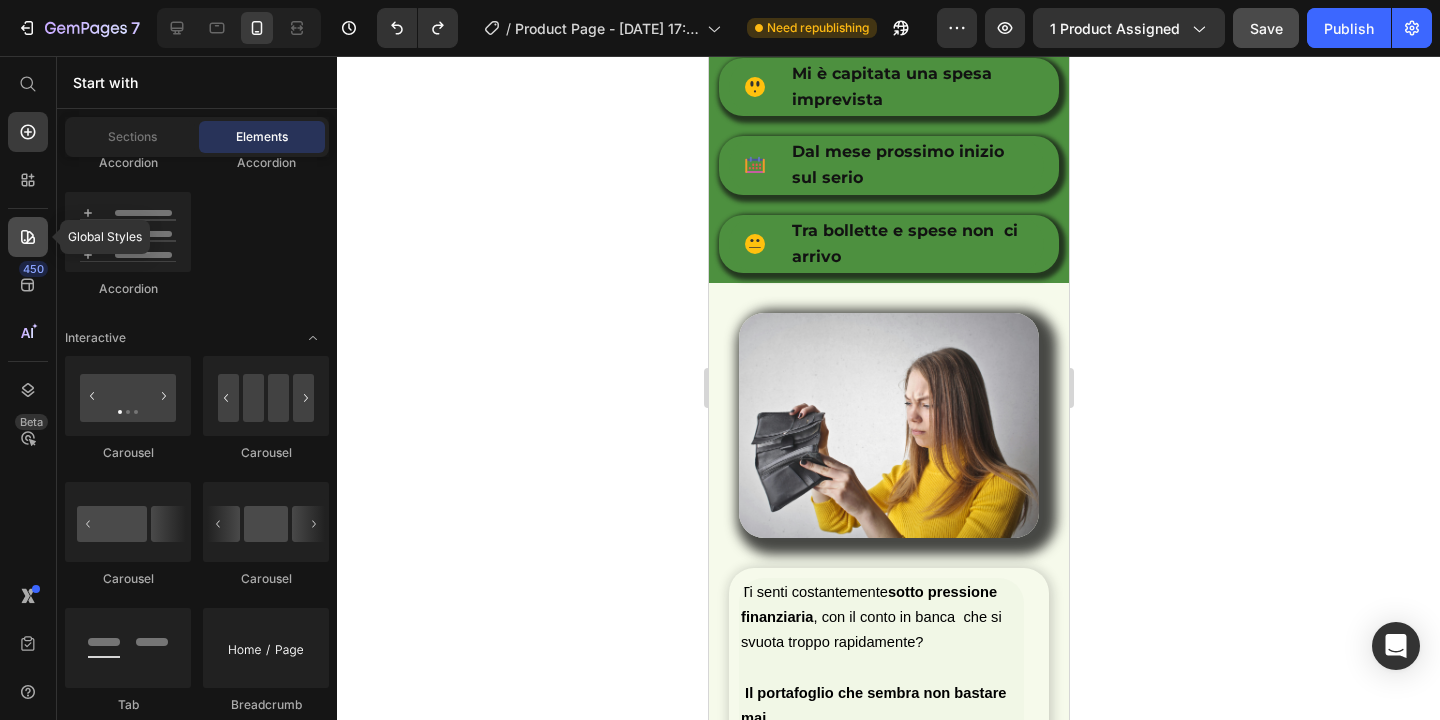 click 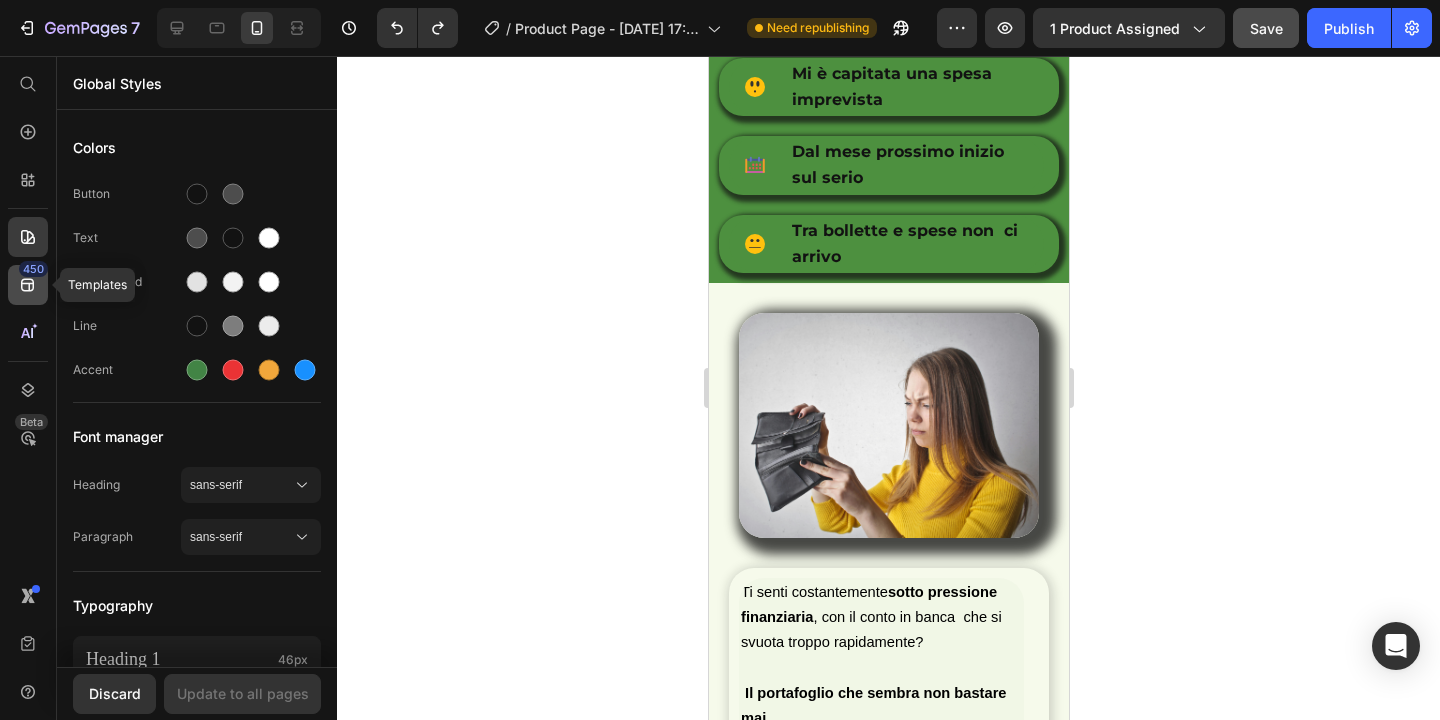 click 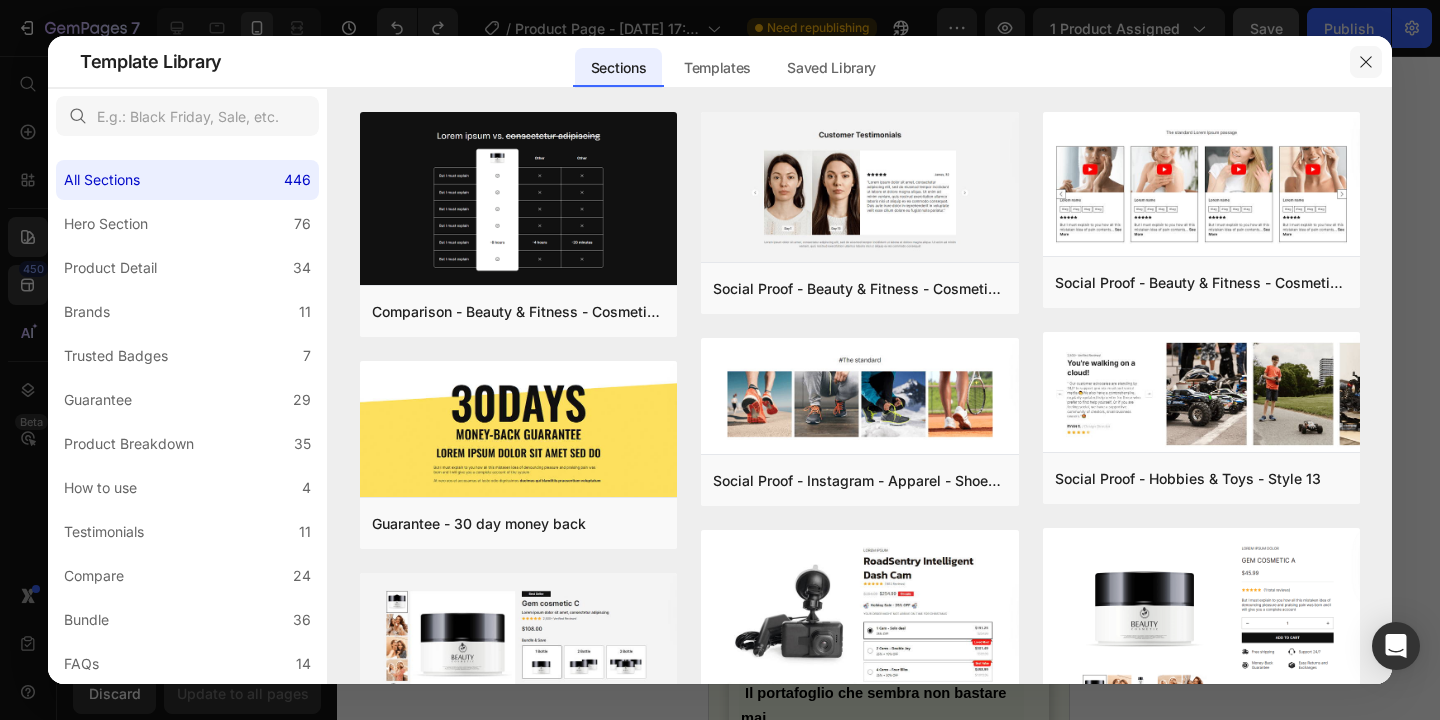 click at bounding box center [1366, 62] 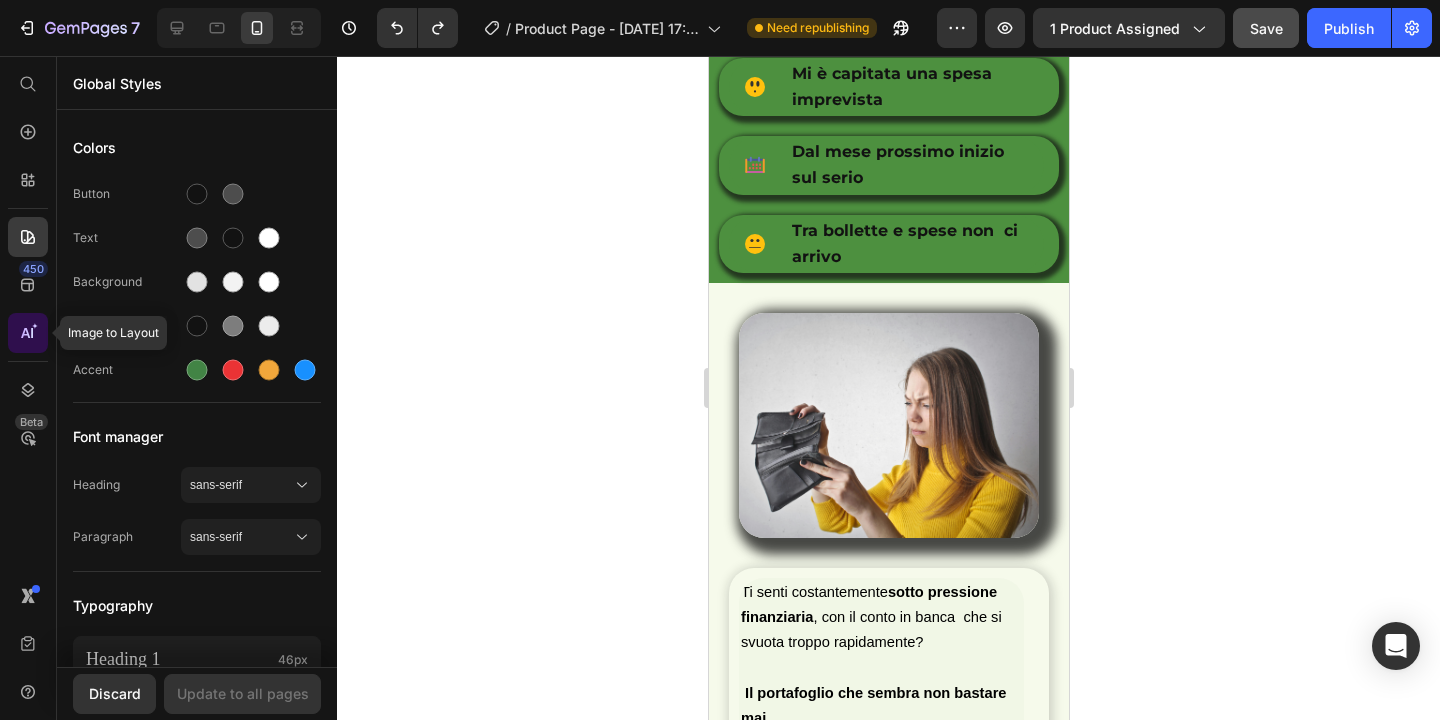 click 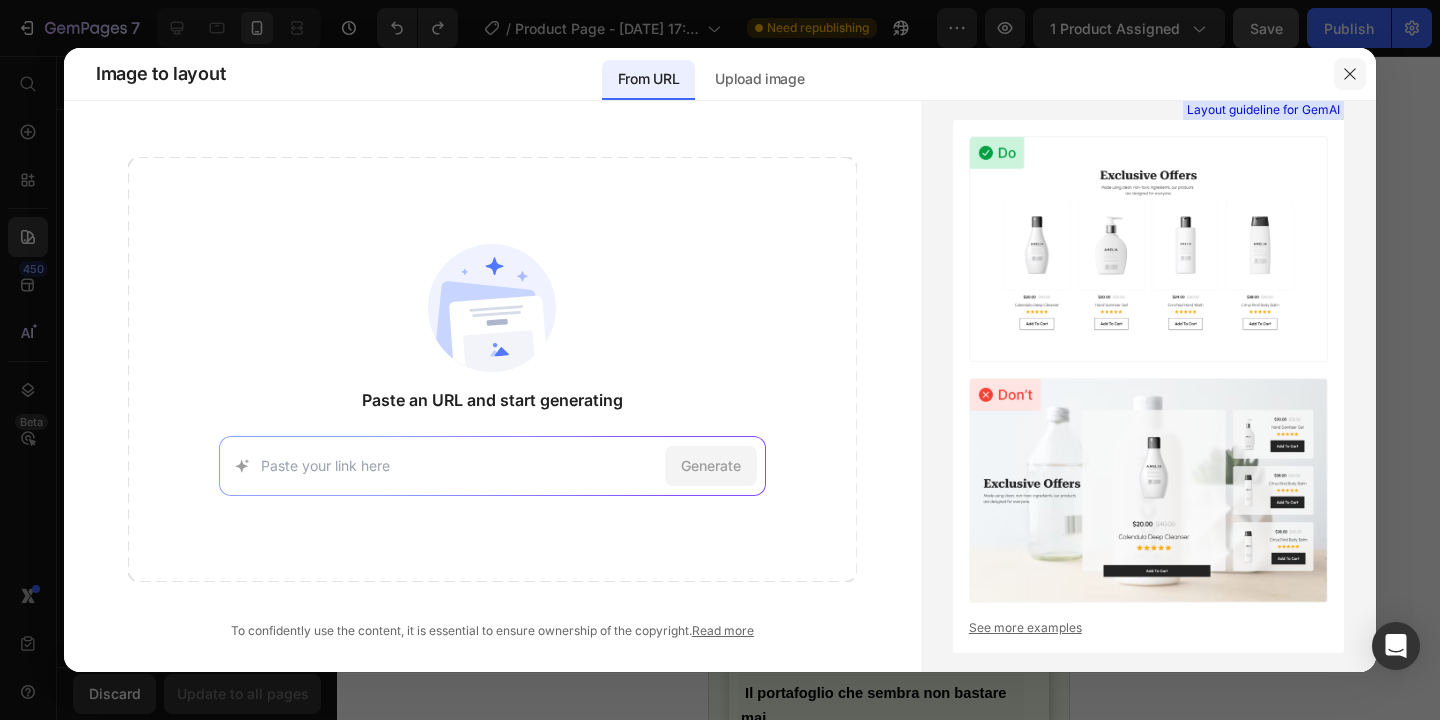 click 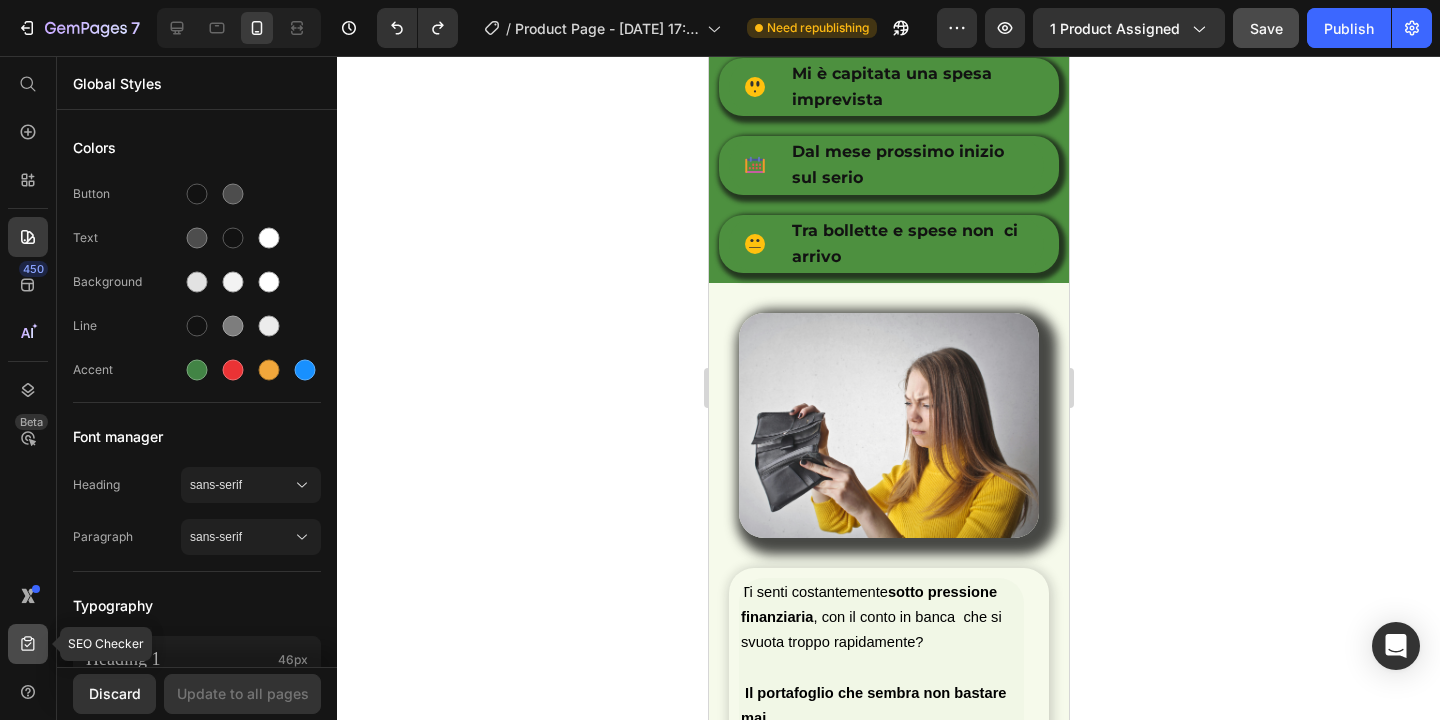 click 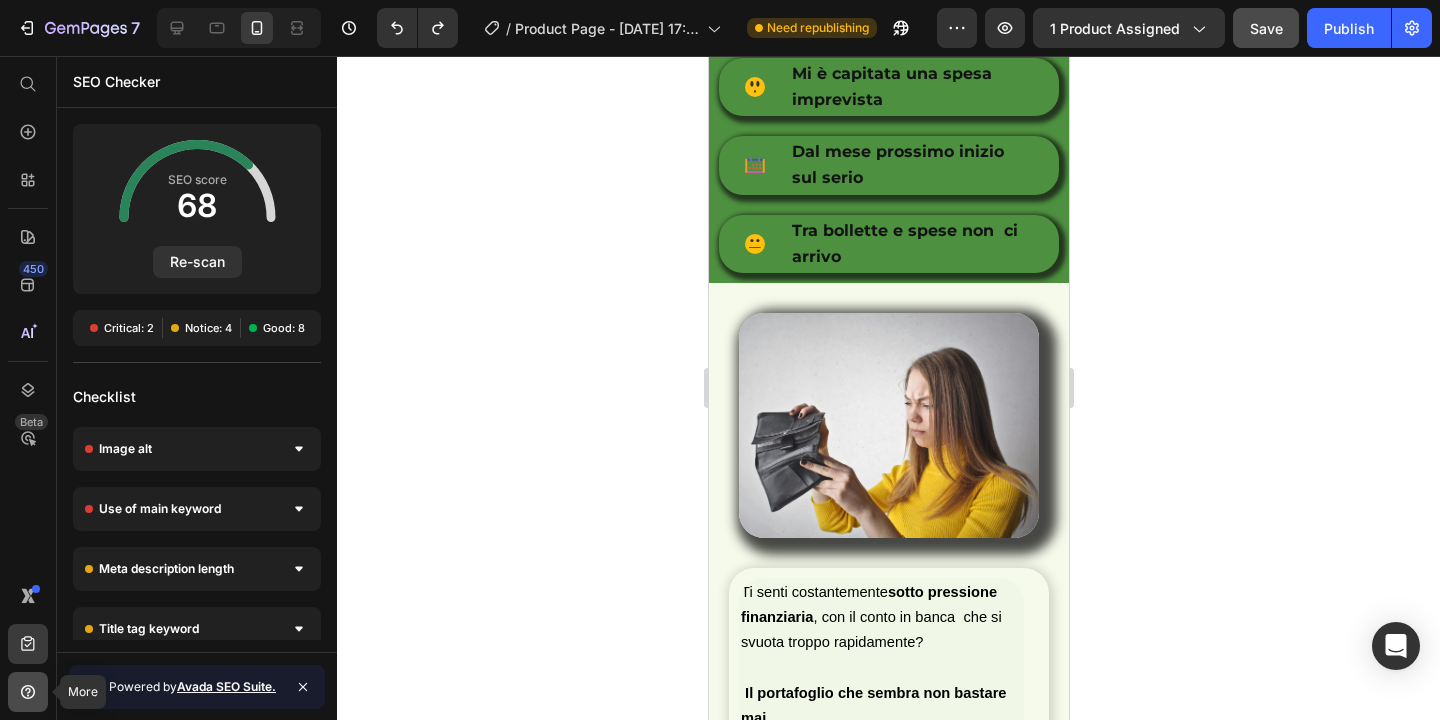 click 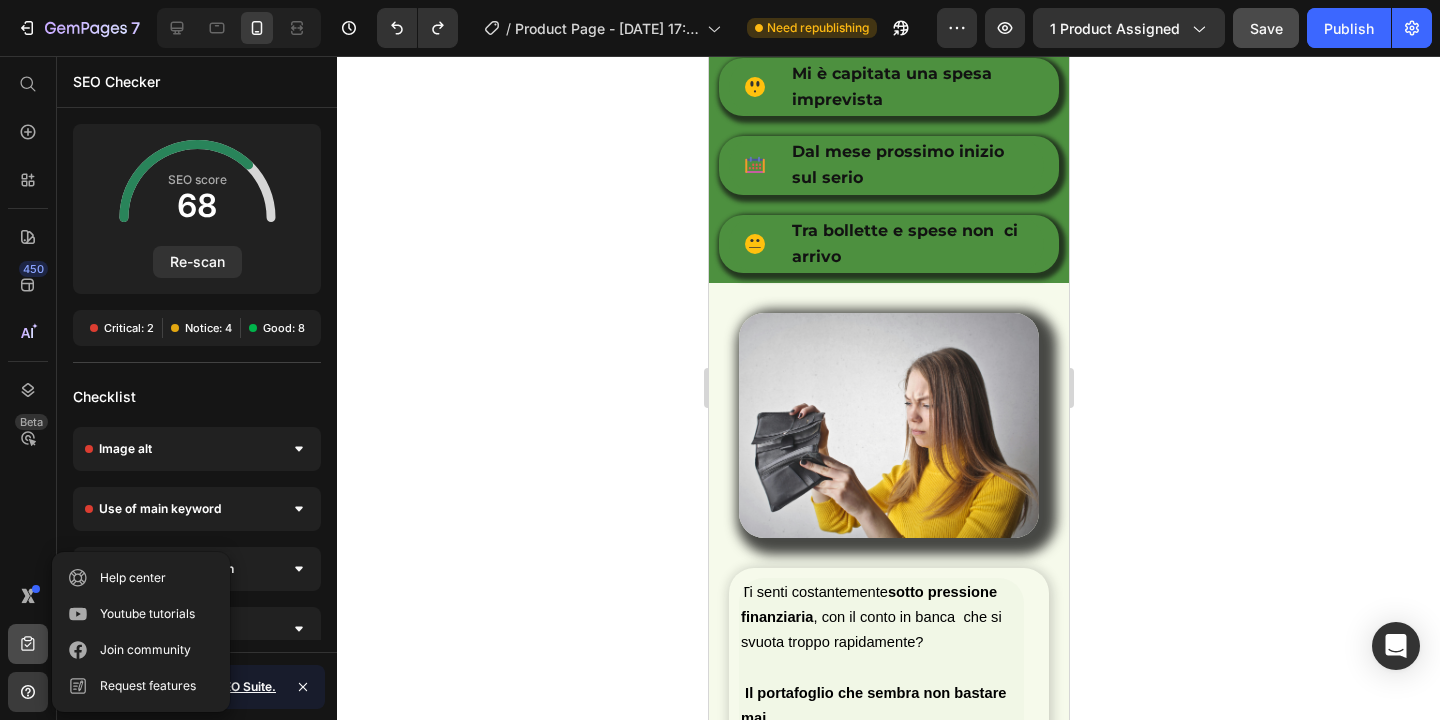 click 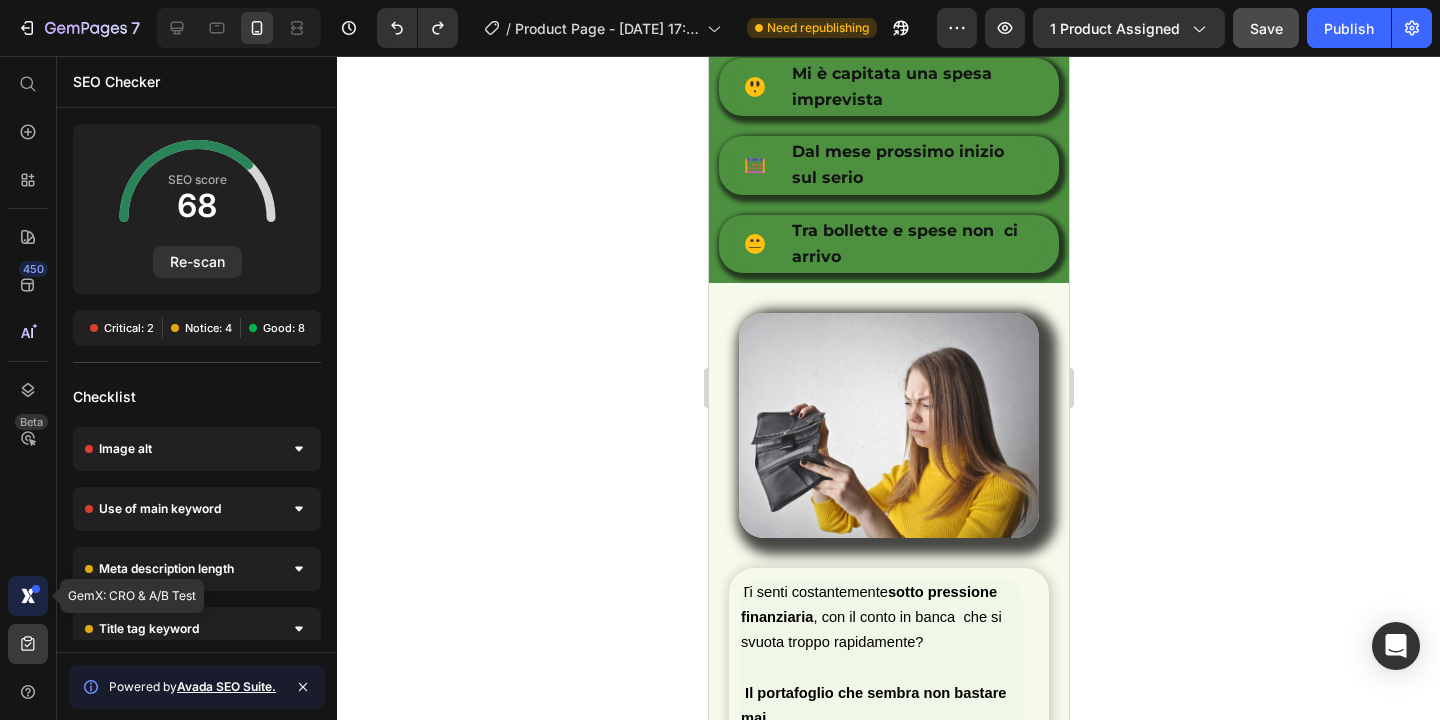 click 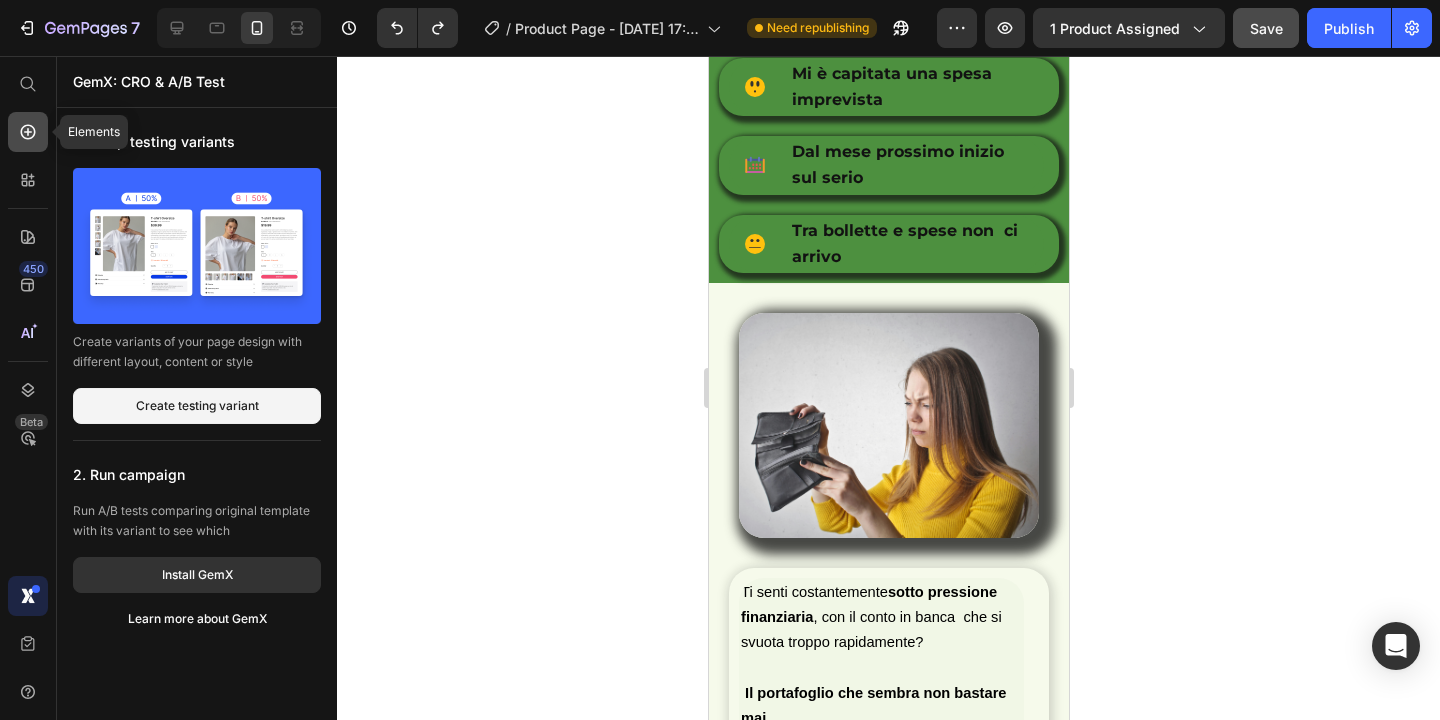 click 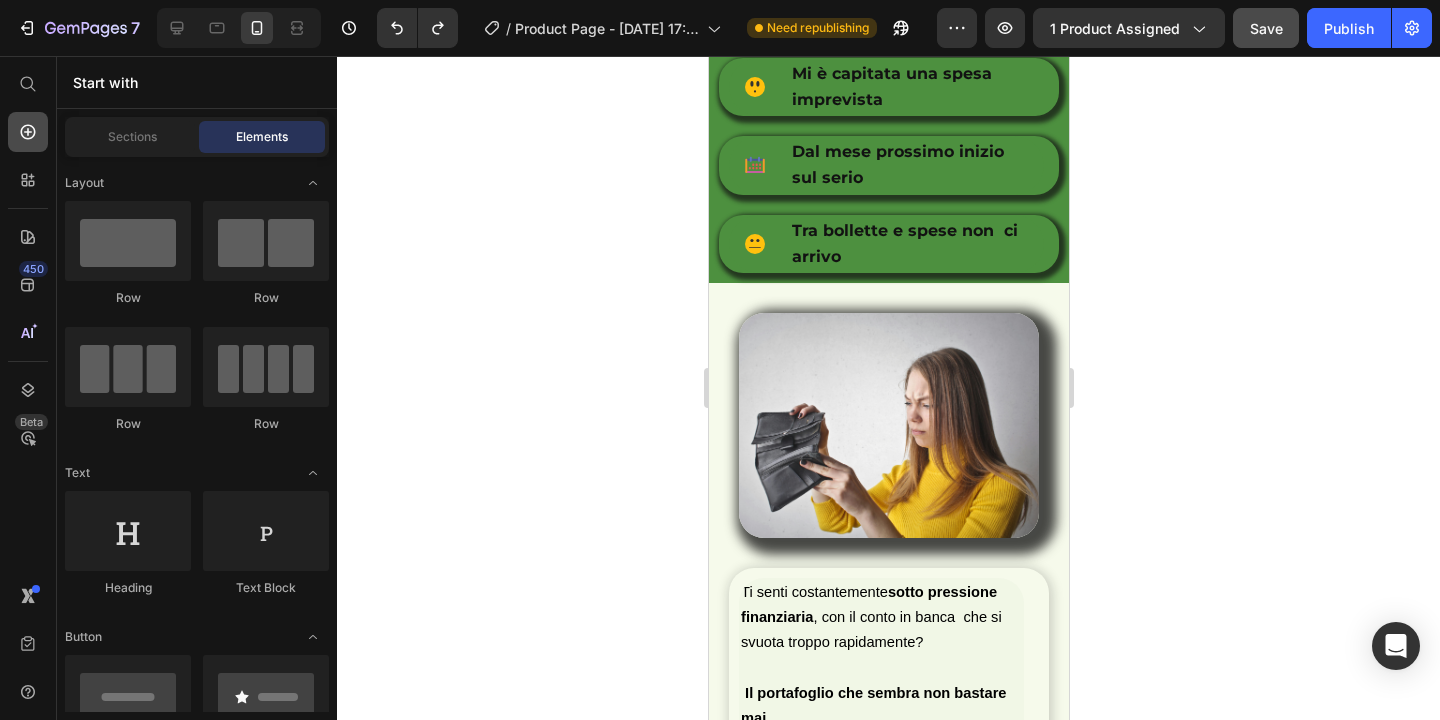 scroll, scrollTop: 1969, scrollLeft: 0, axis: vertical 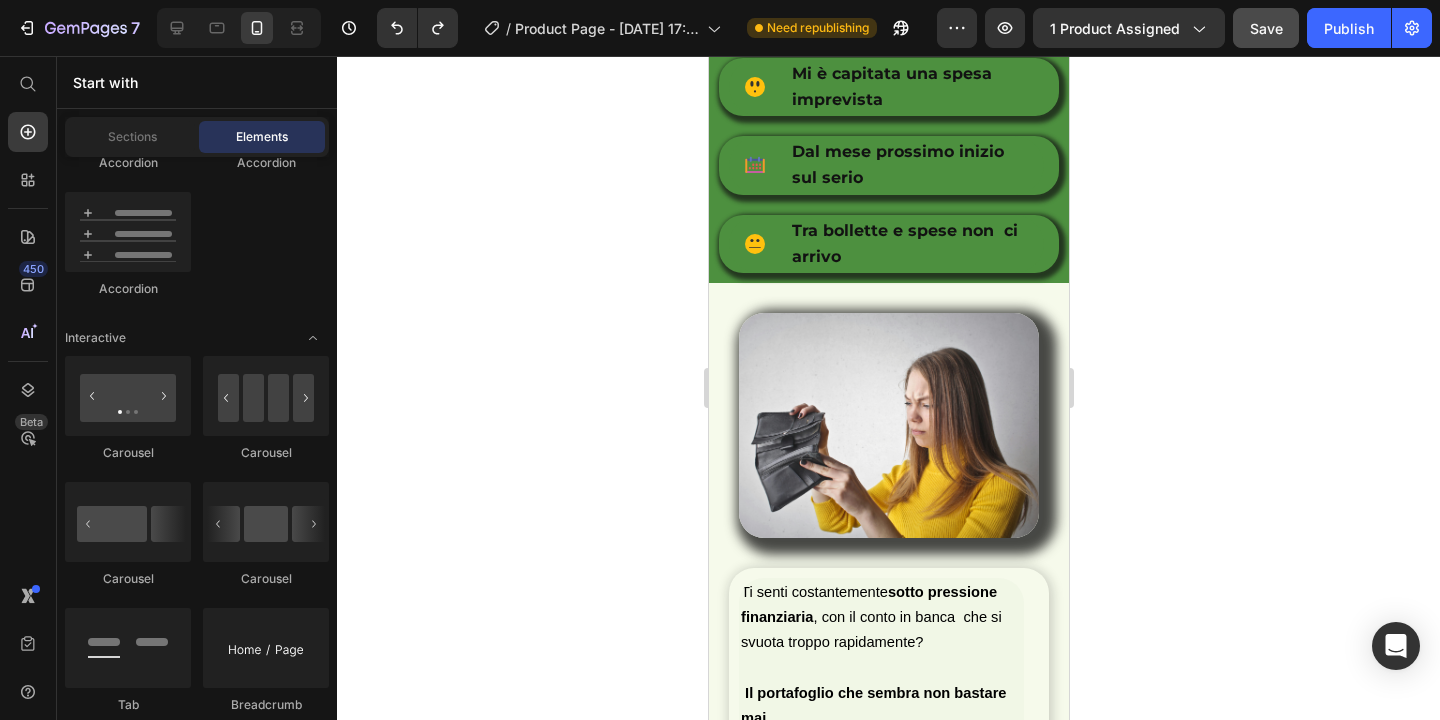 click on "Start with" at bounding box center (197, 82) 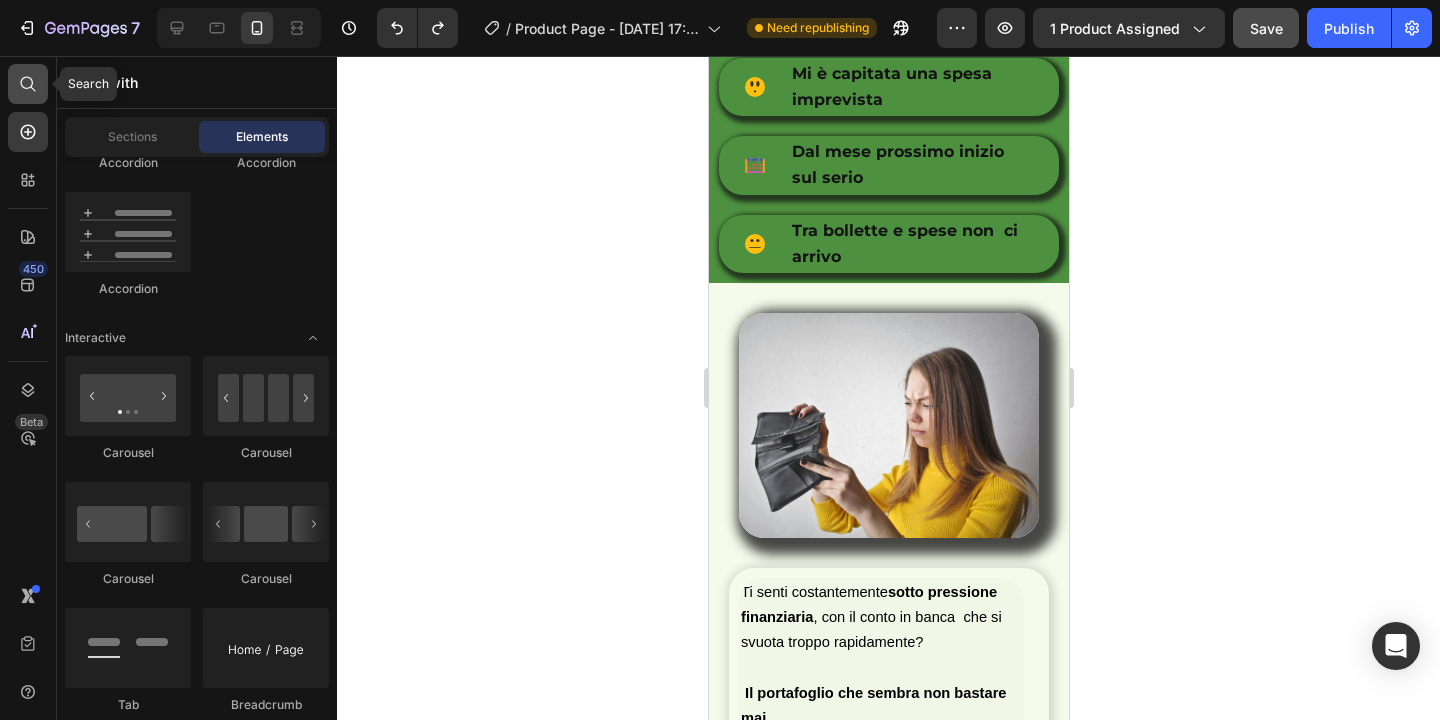 click 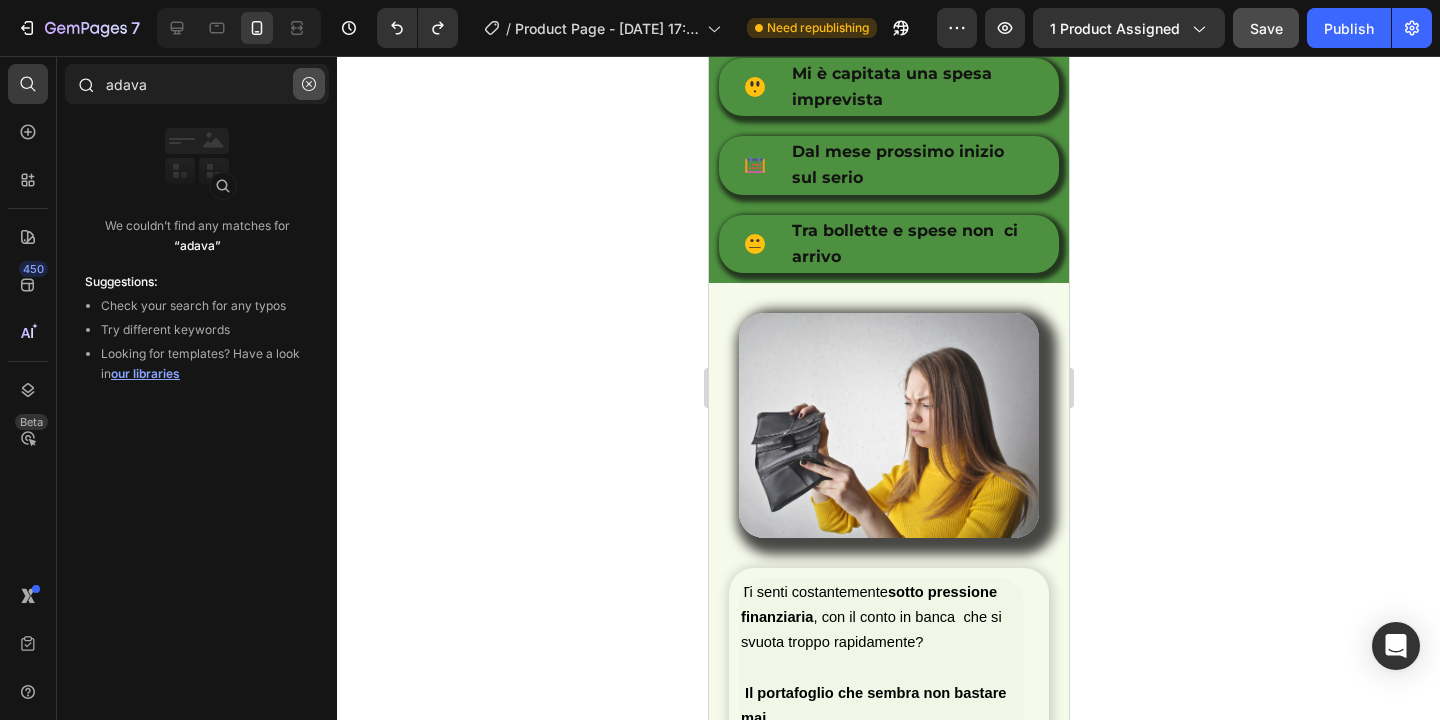 type on "adava" 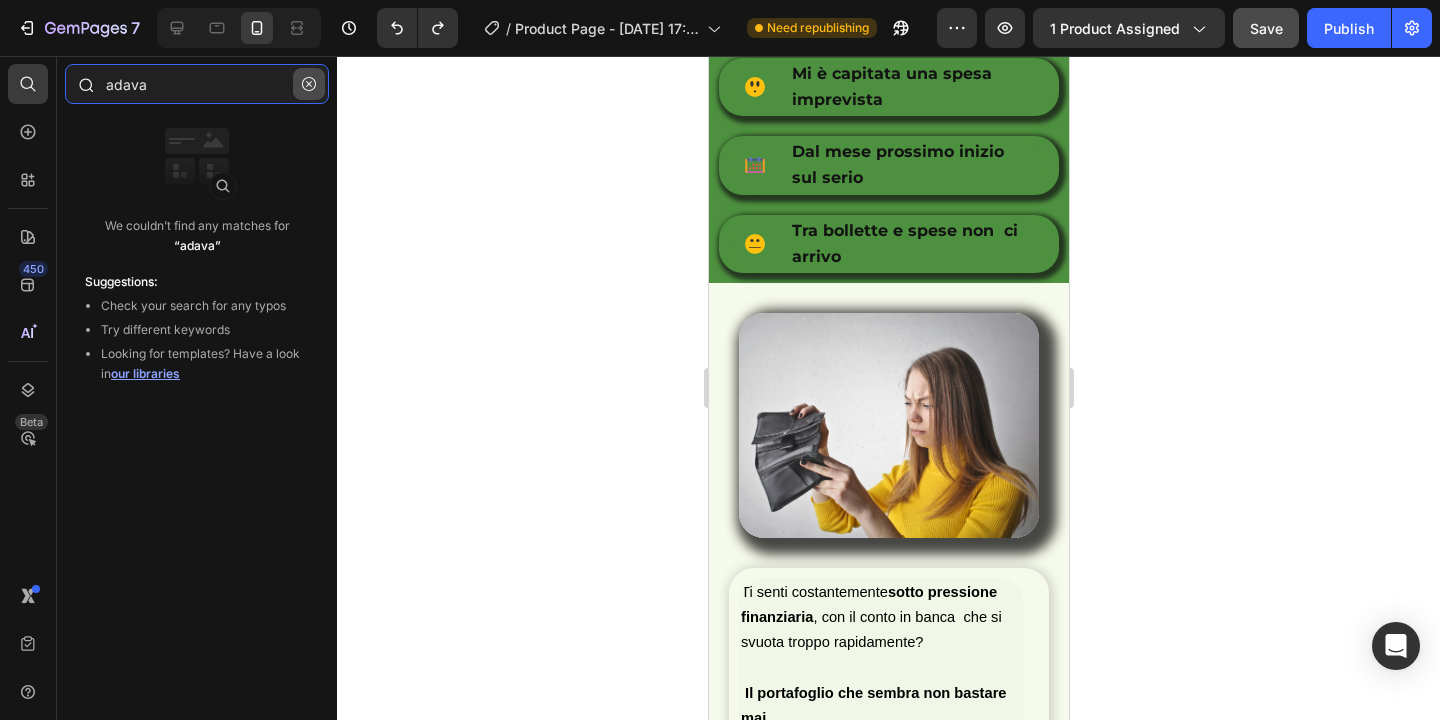 type 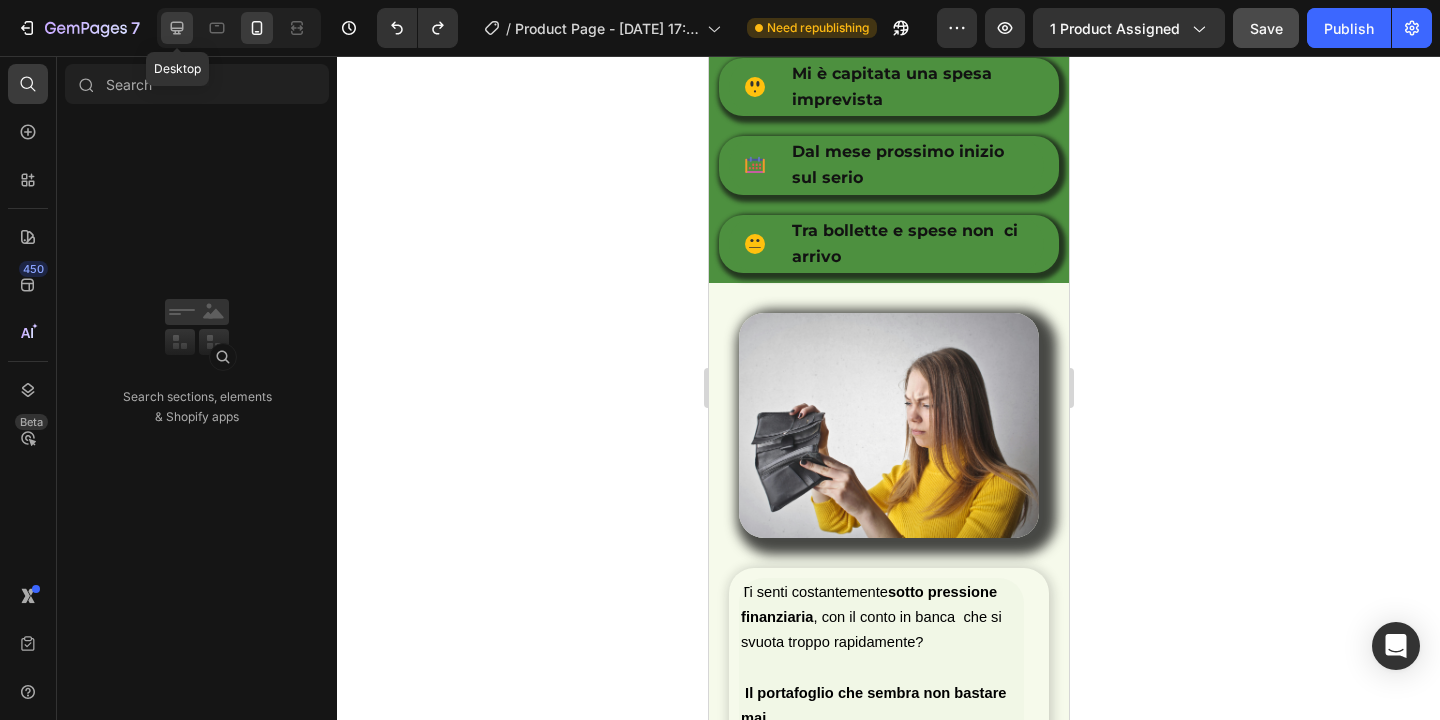 click 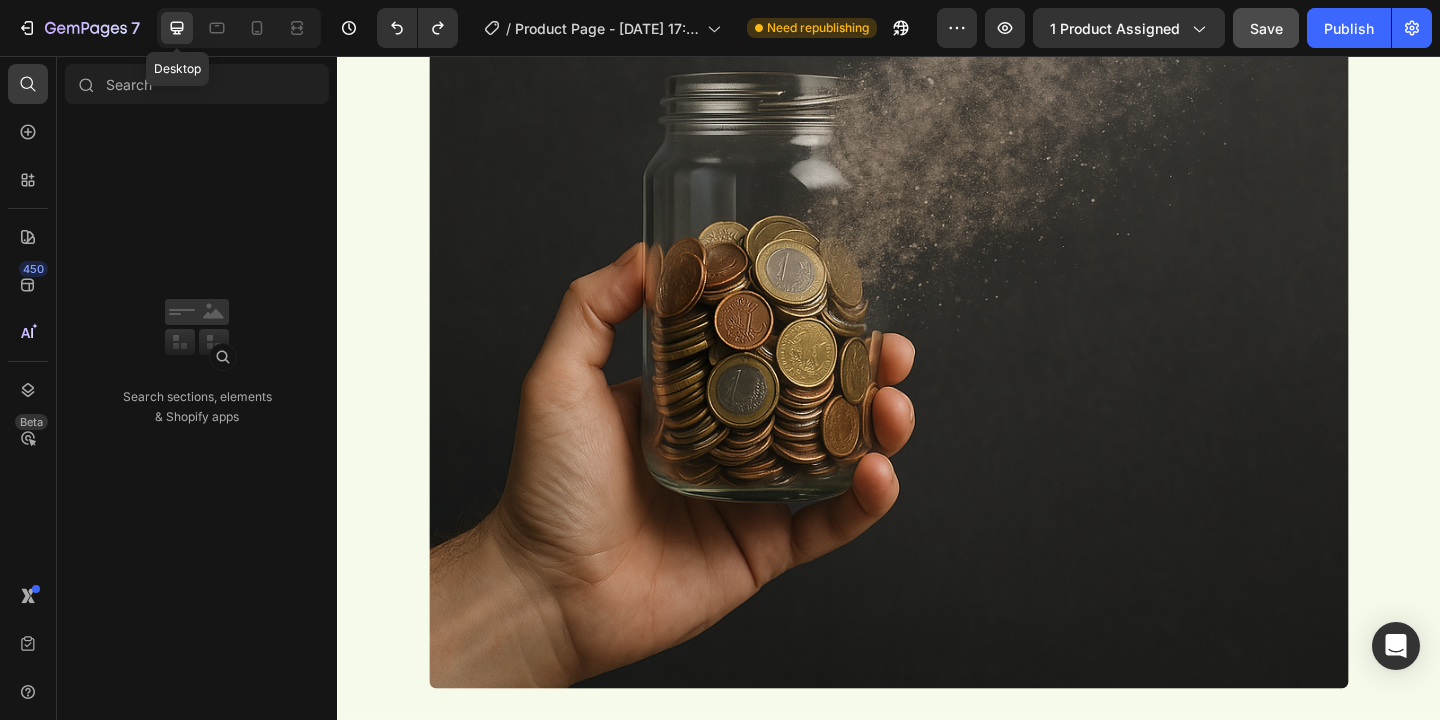 scroll, scrollTop: 2800, scrollLeft: 0, axis: vertical 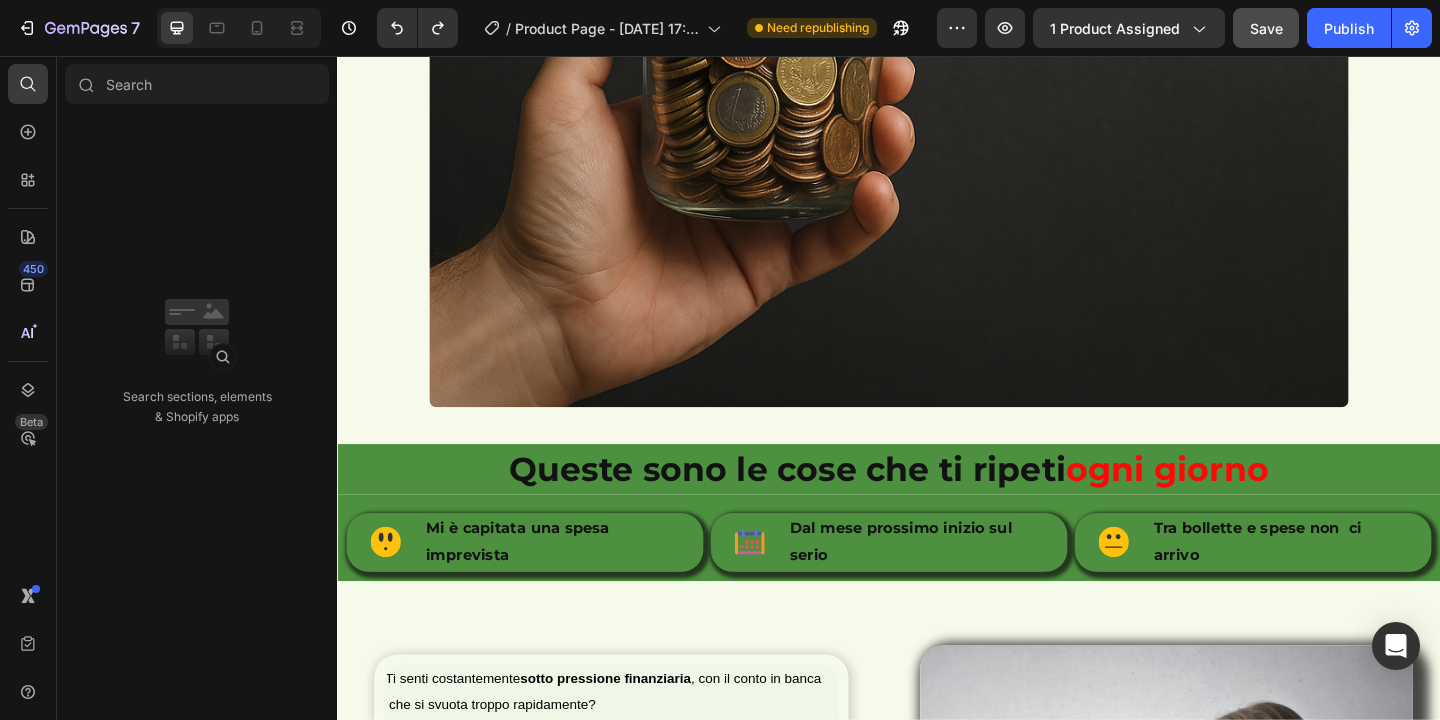 click on "Sections(30) Elements(86) Apps(113) Search sections, elements & Shopify apps" at bounding box center (197, 388) 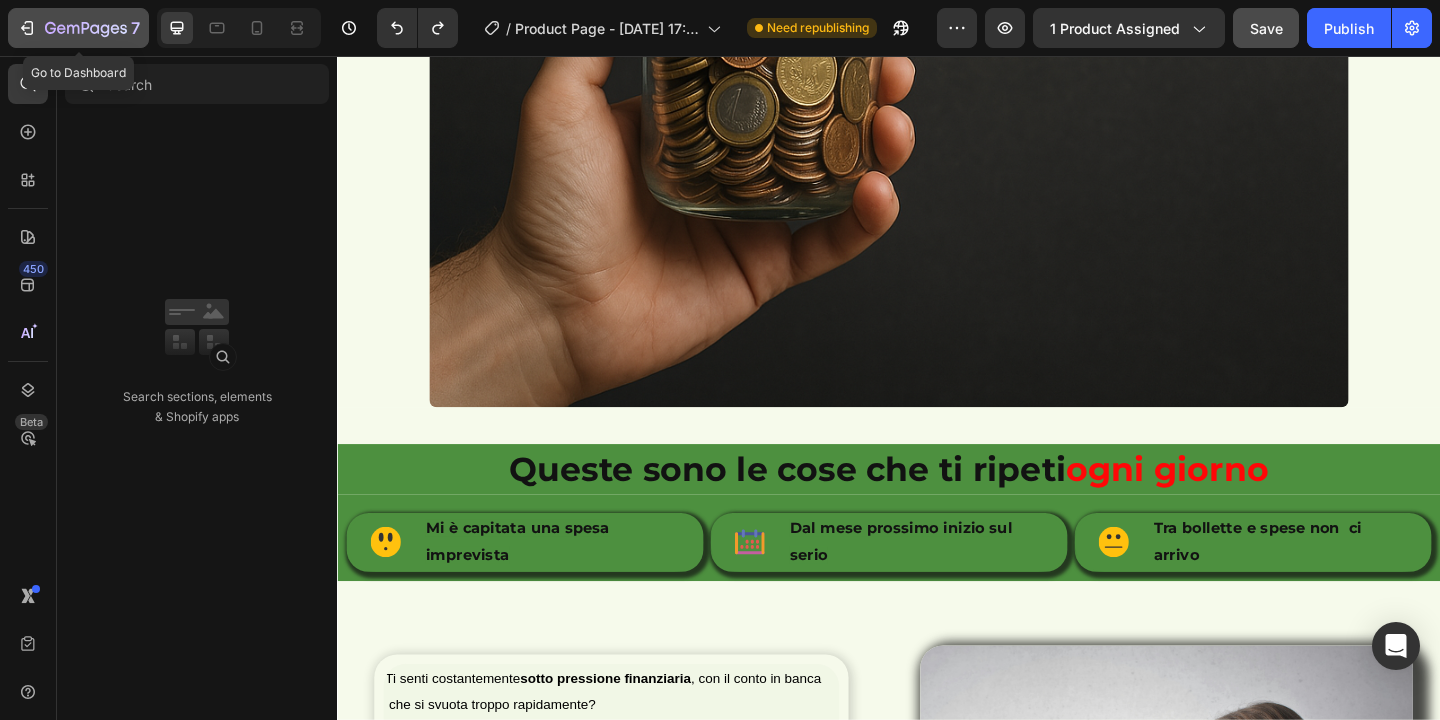 click 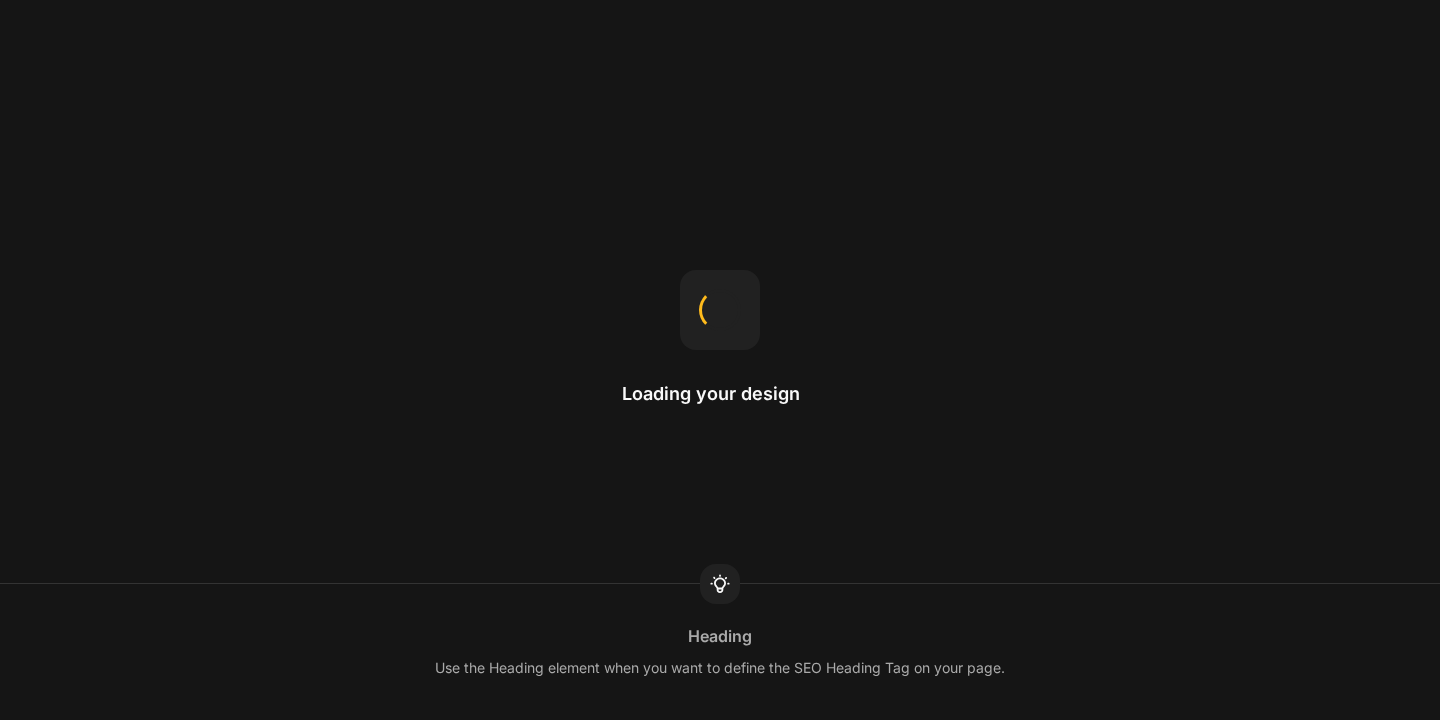 scroll, scrollTop: 0, scrollLeft: 0, axis: both 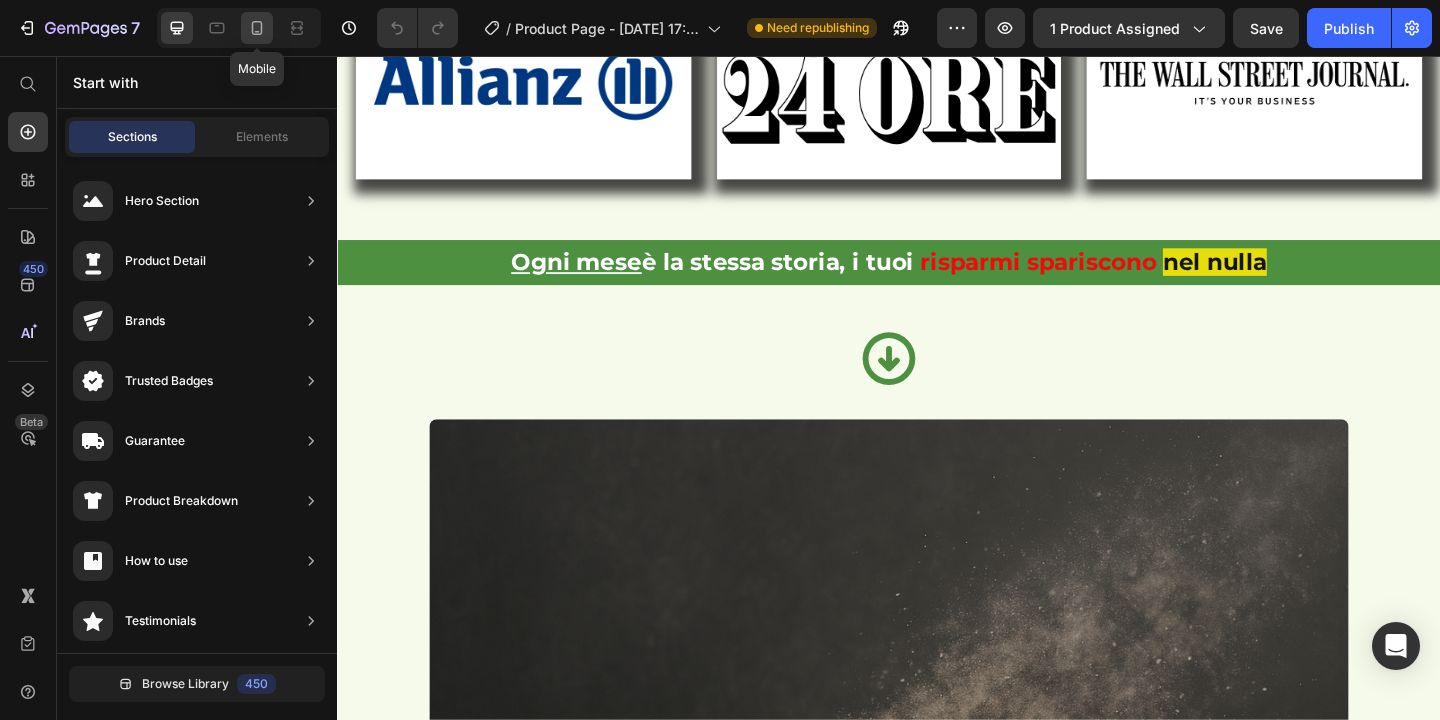 click 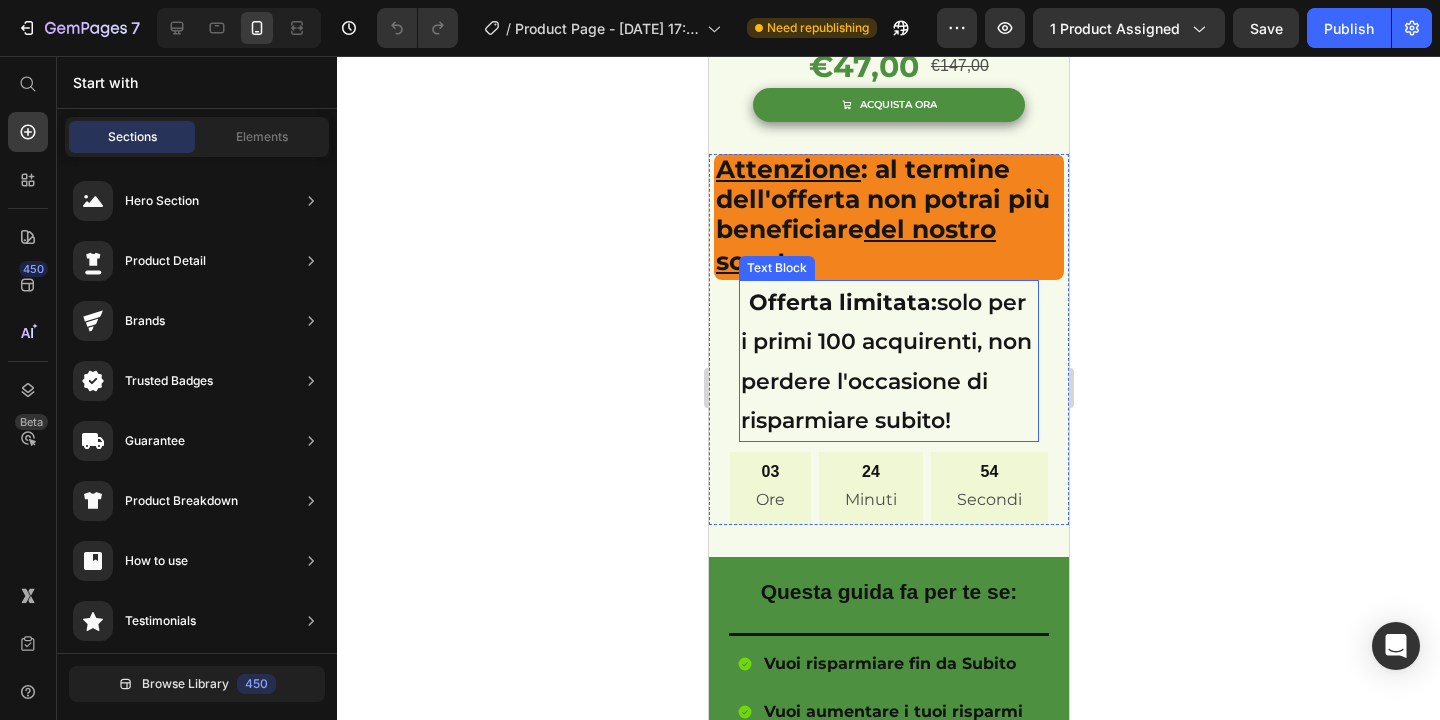 scroll, scrollTop: 891, scrollLeft: 0, axis: vertical 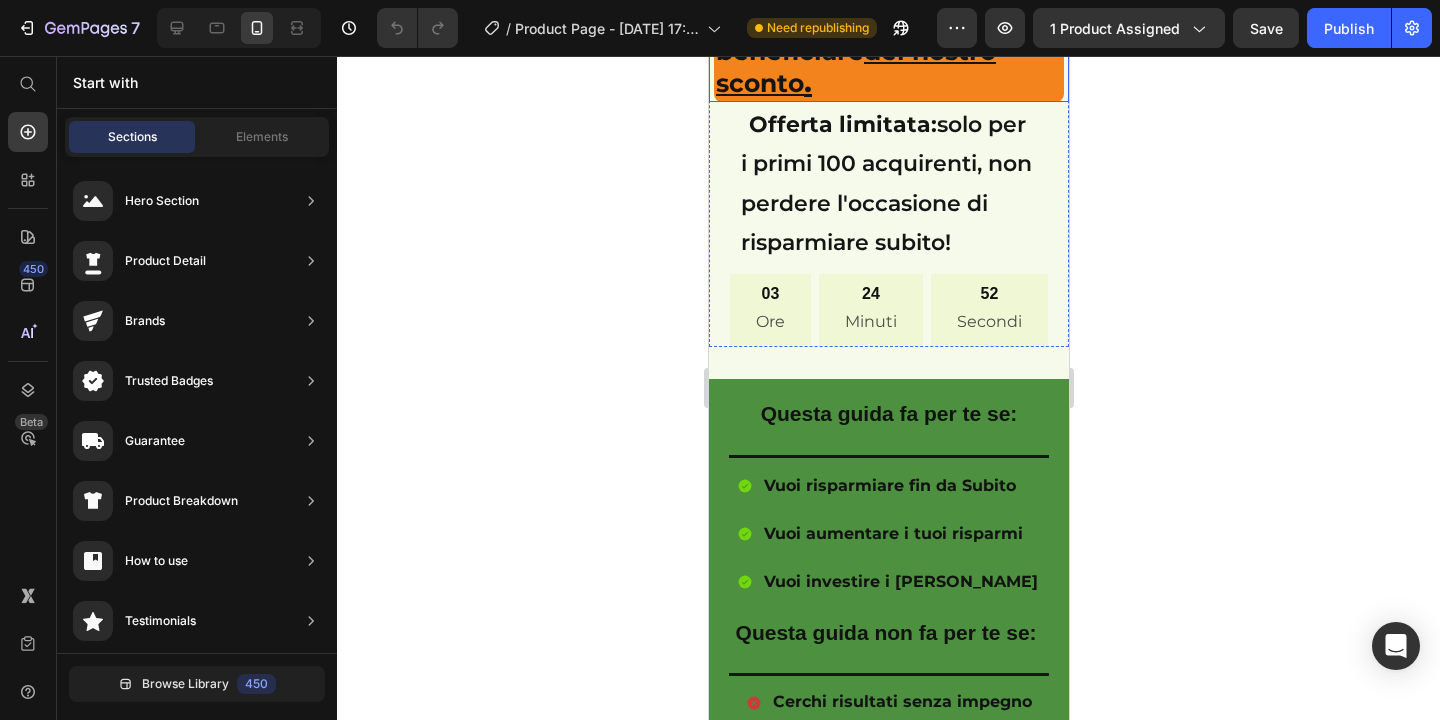click on "Attenzione : al termine dell'offerta non potrai più beneficiare  del nostro sconto" at bounding box center [882, 37] 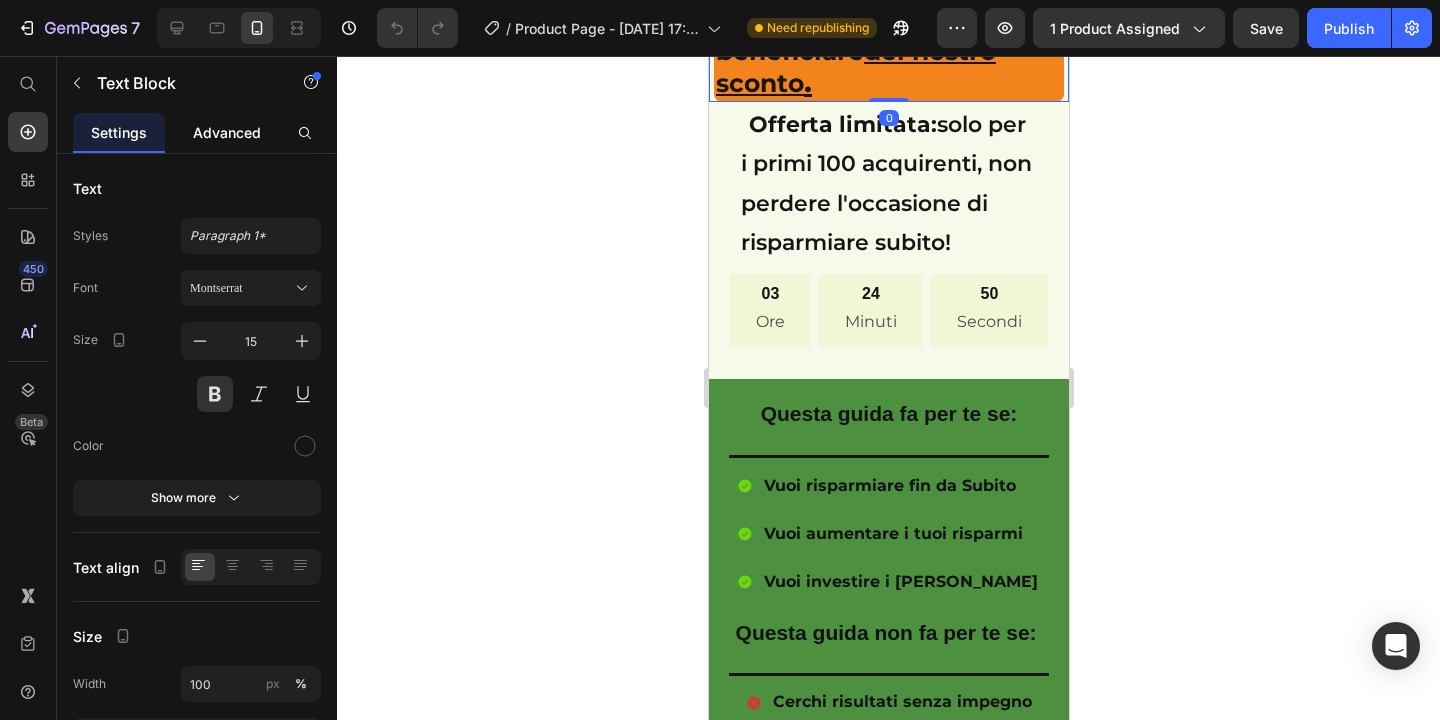click on "Advanced" at bounding box center (227, 132) 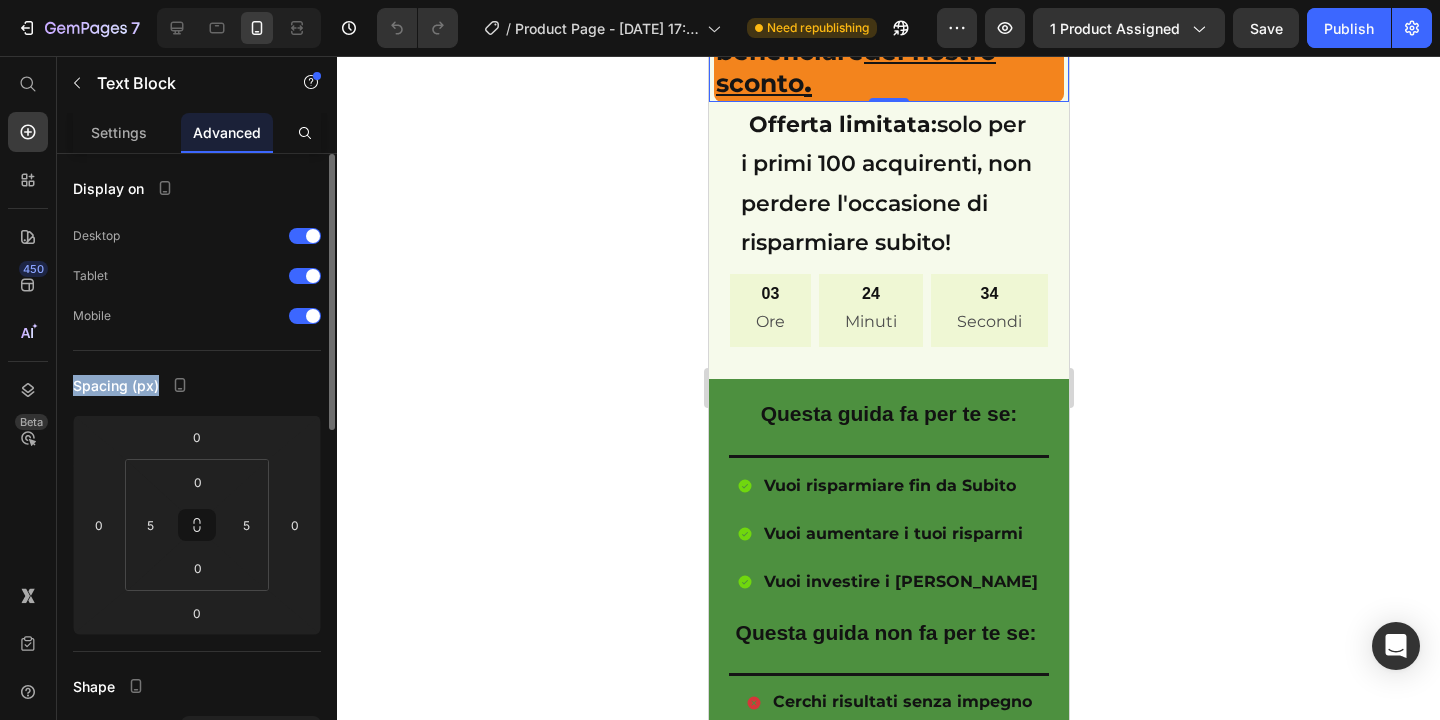 drag, startPoint x: 74, startPoint y: 384, endPoint x: 155, endPoint y: 386, distance: 81.02469 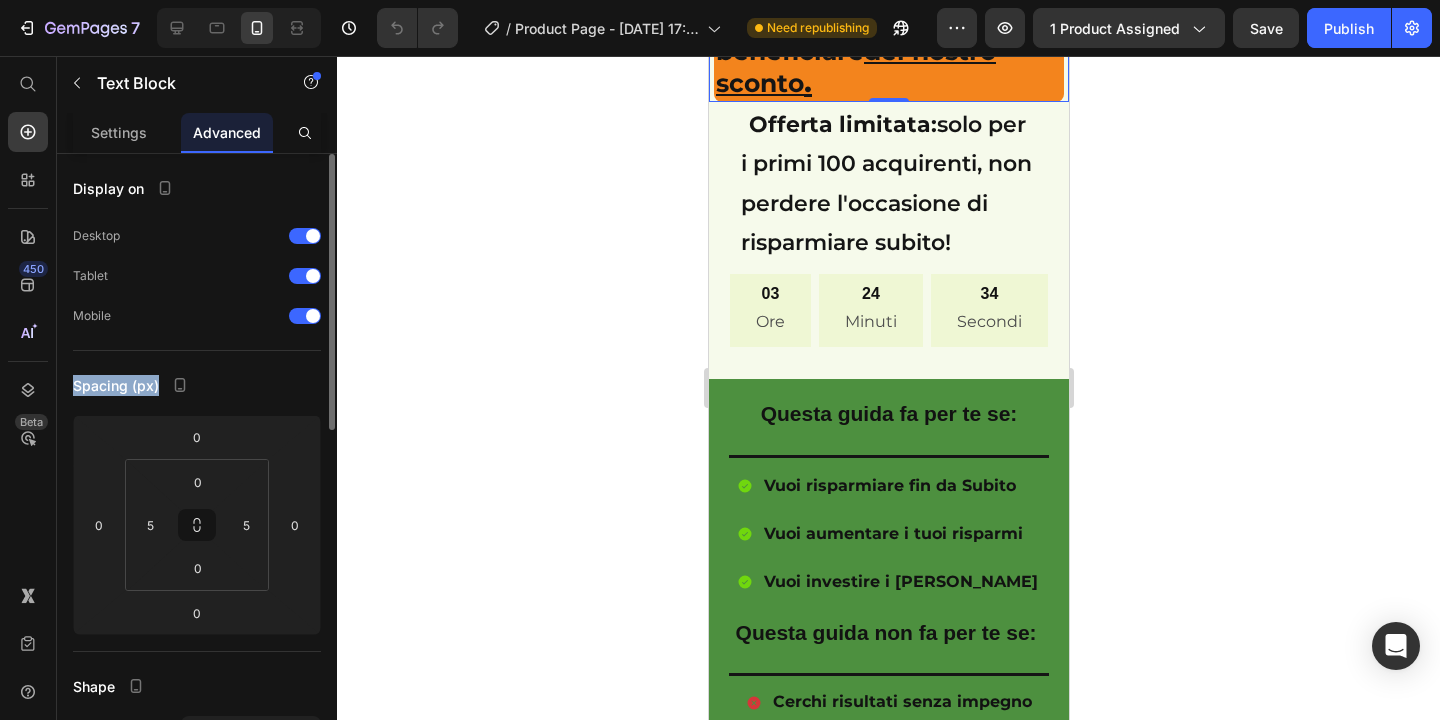 click on "Spacing (px)" at bounding box center (116, 385) 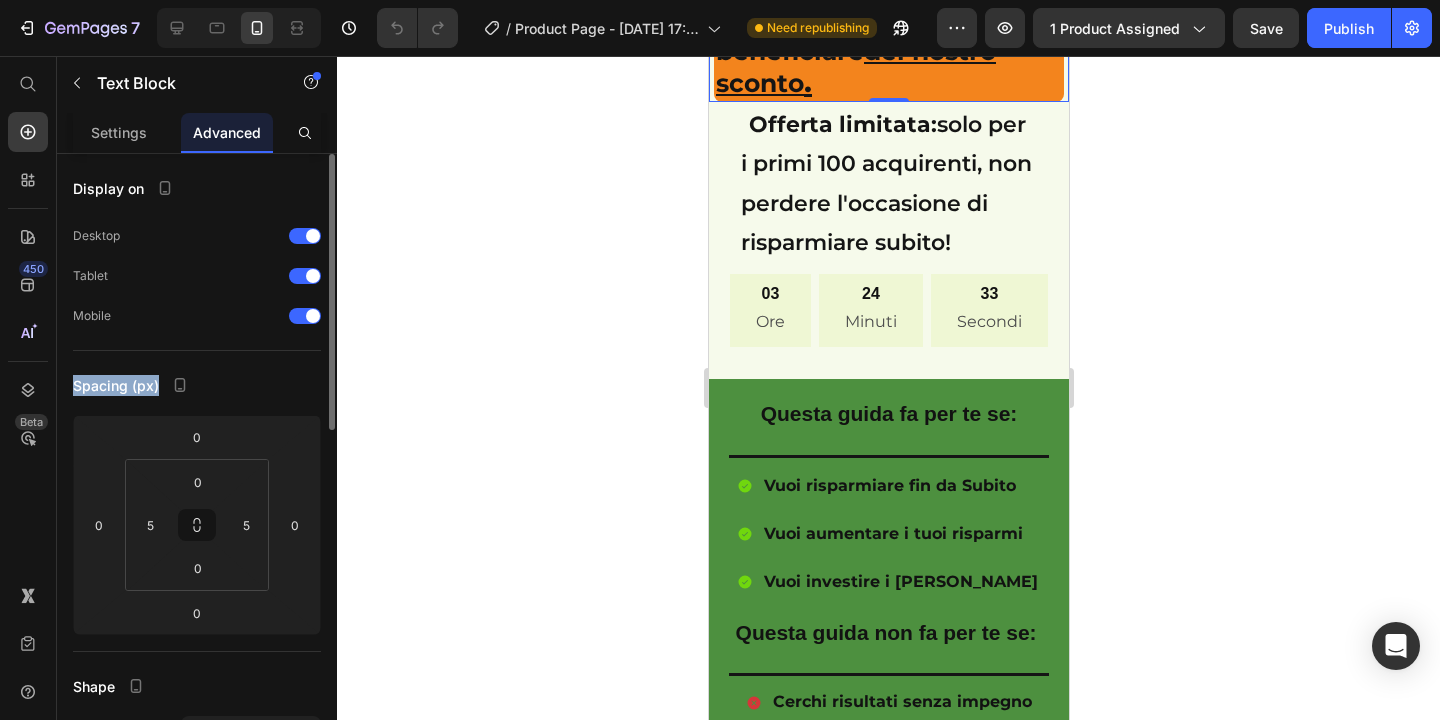 copy on "Spacing (px)" 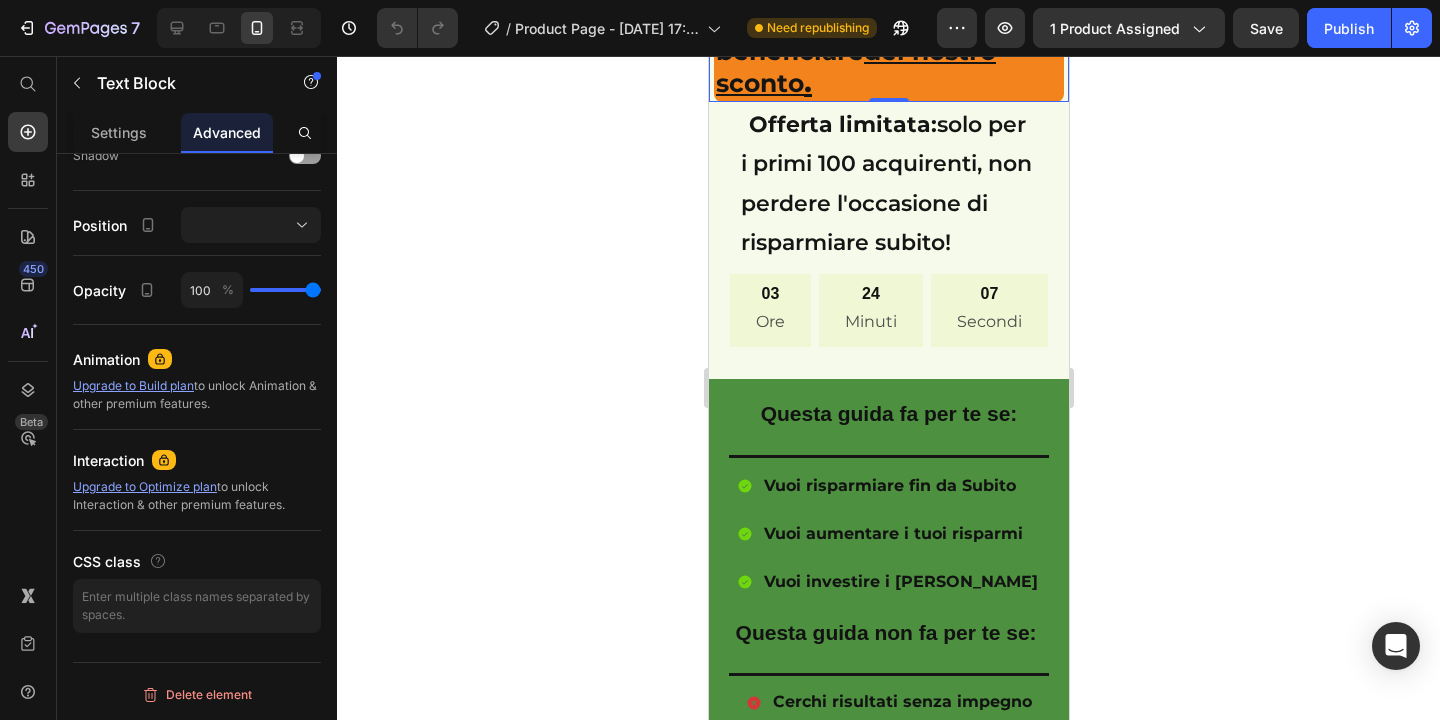 scroll, scrollTop: 773, scrollLeft: 0, axis: vertical 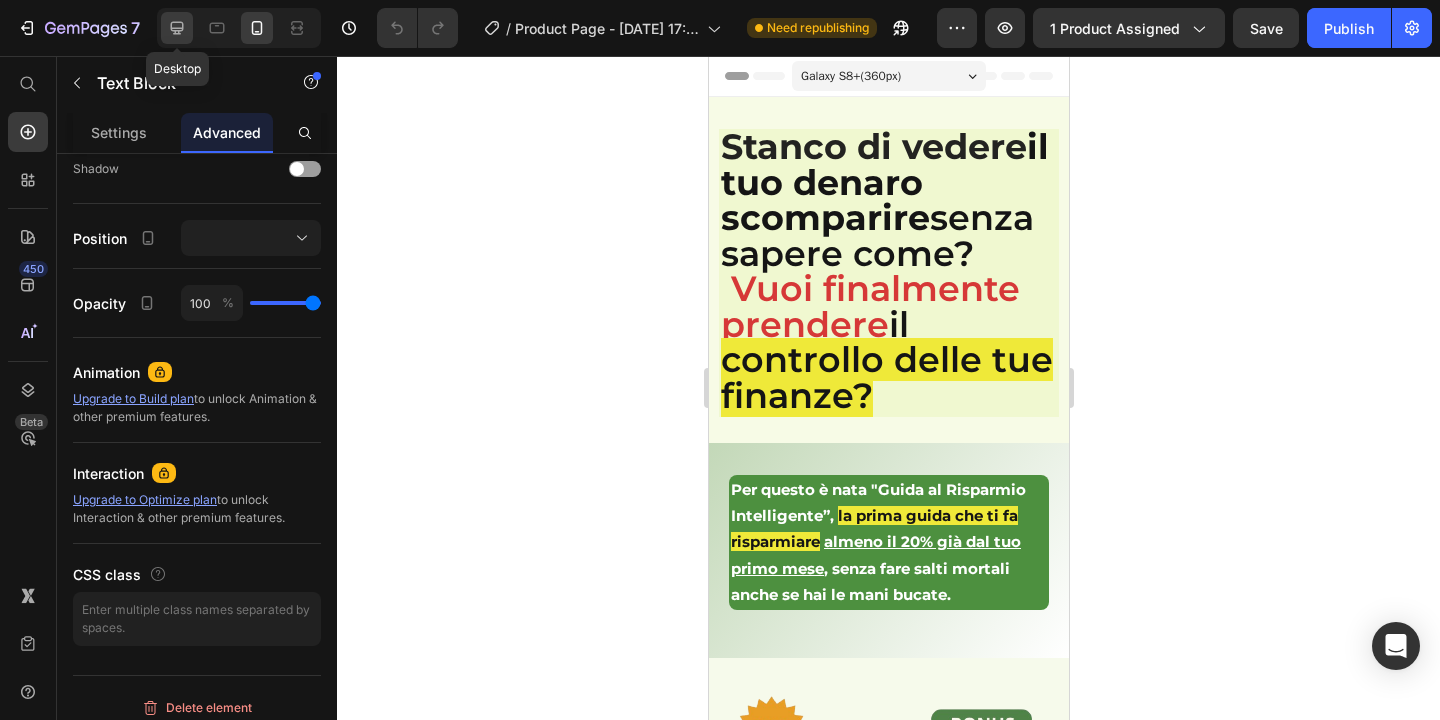 click 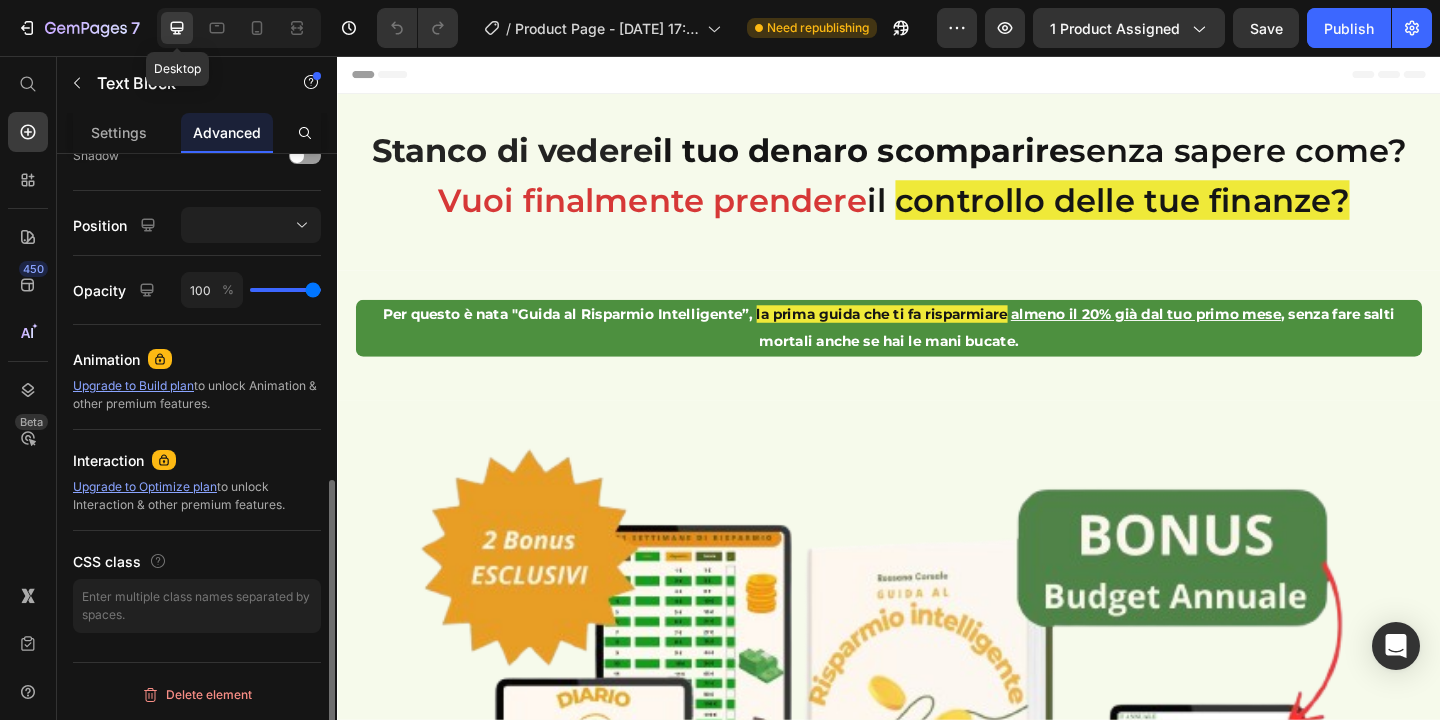 scroll, scrollTop: 682, scrollLeft: 0, axis: vertical 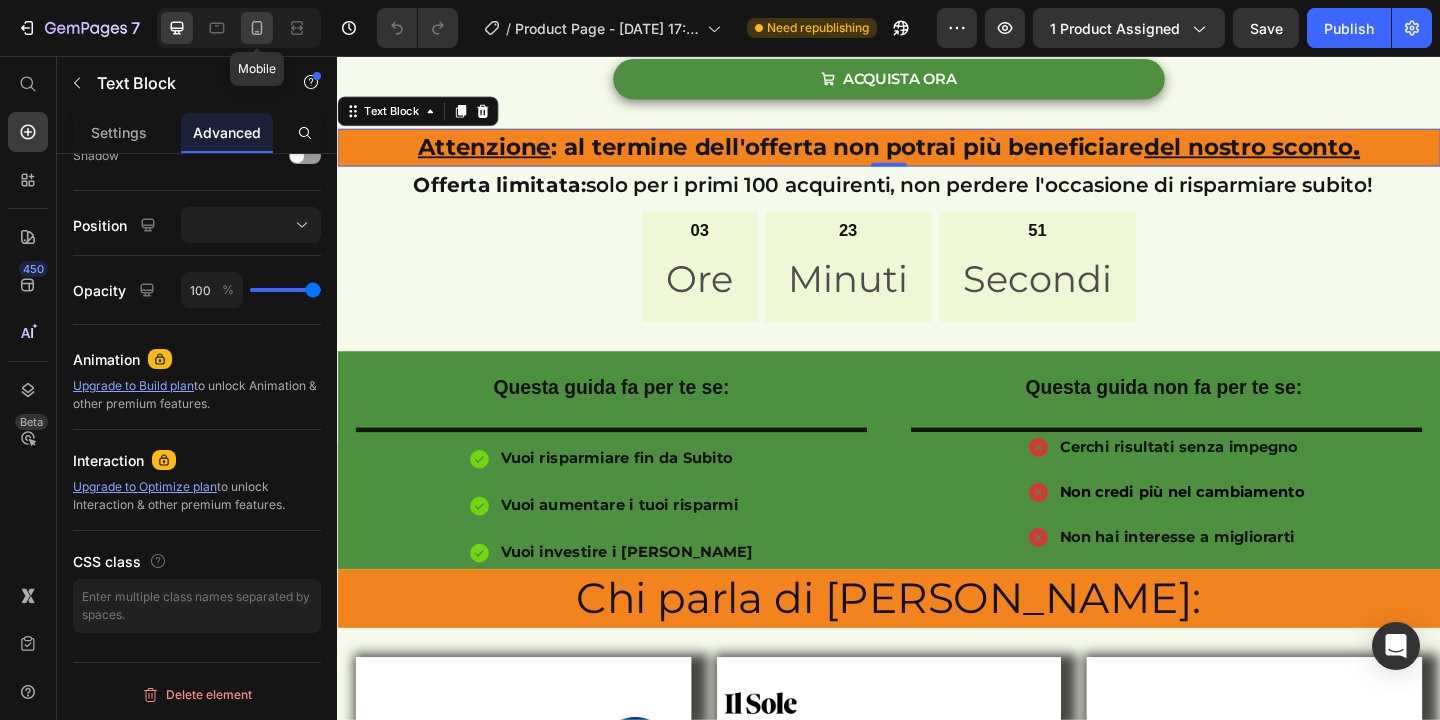 click 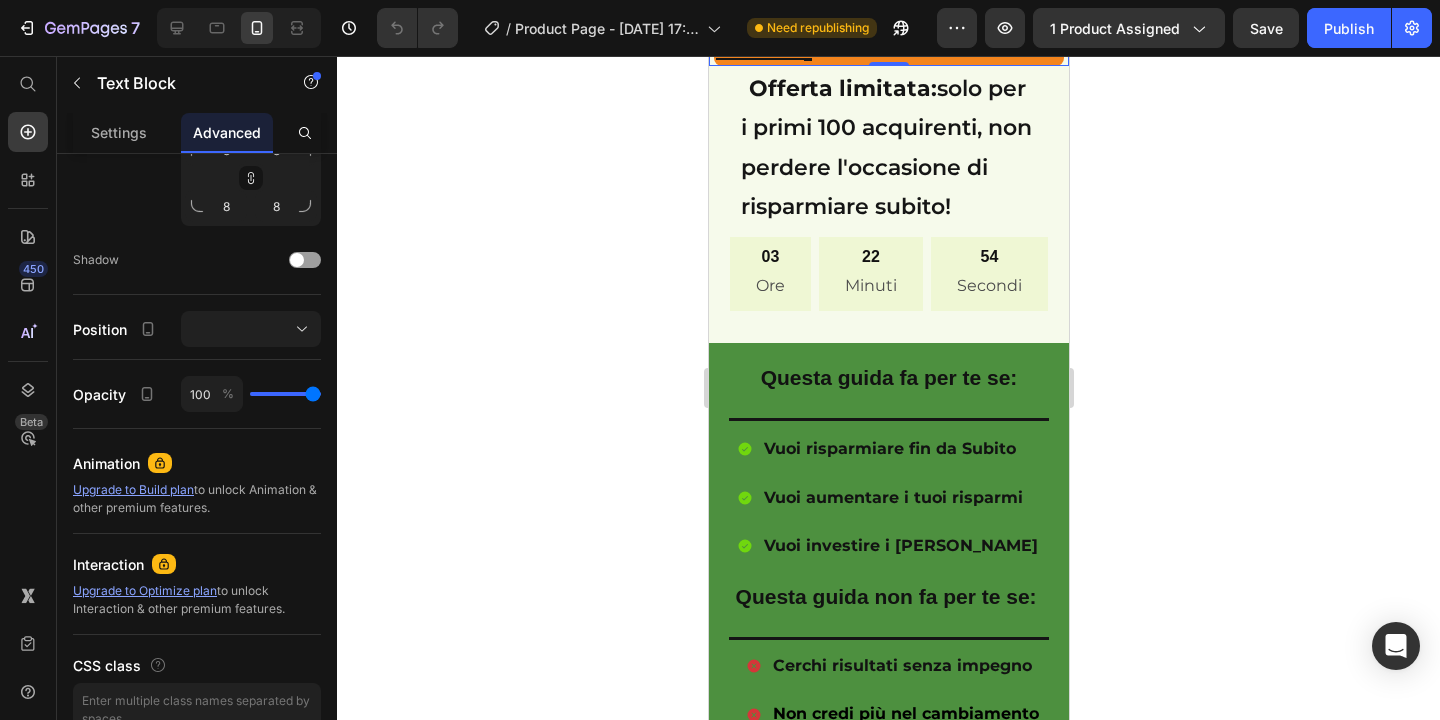 scroll, scrollTop: 1264, scrollLeft: 0, axis: vertical 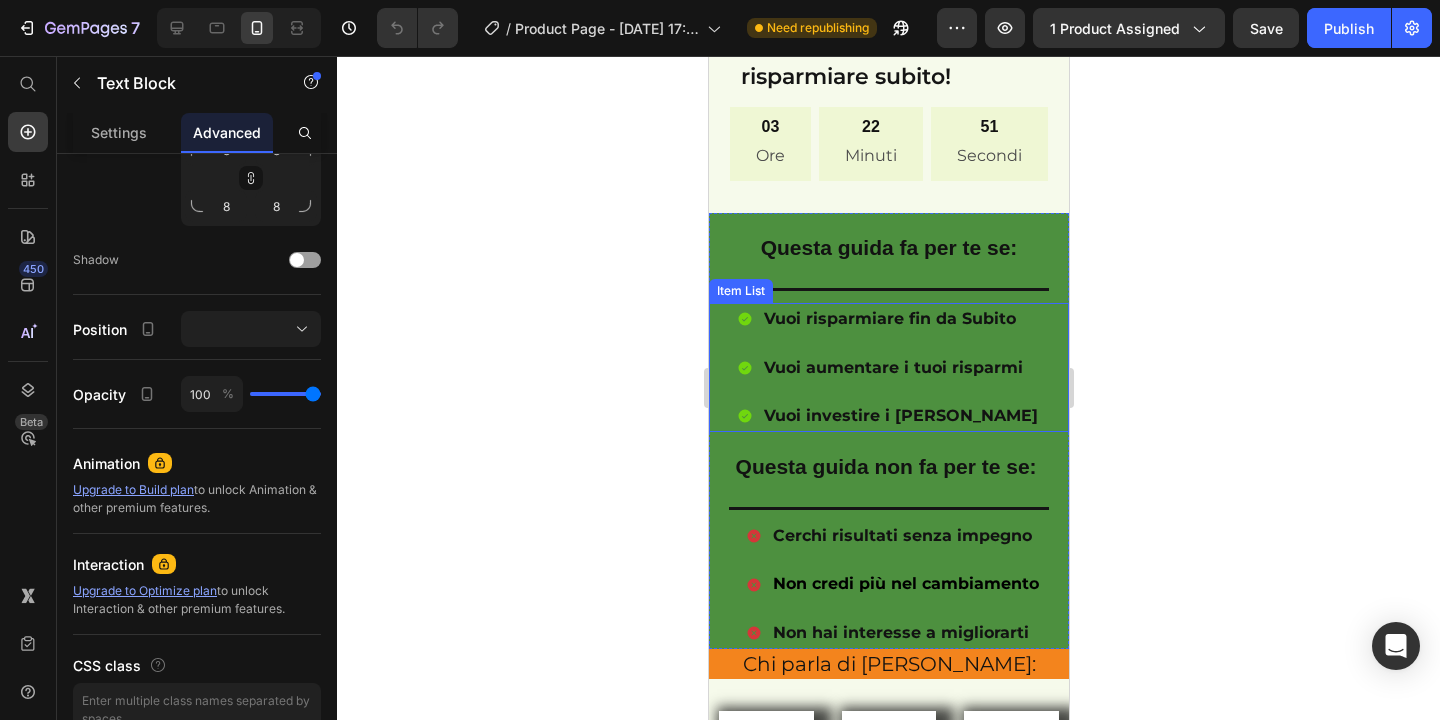 click on "Vuoi risparmiare fin da Subito" at bounding box center [900, 319] 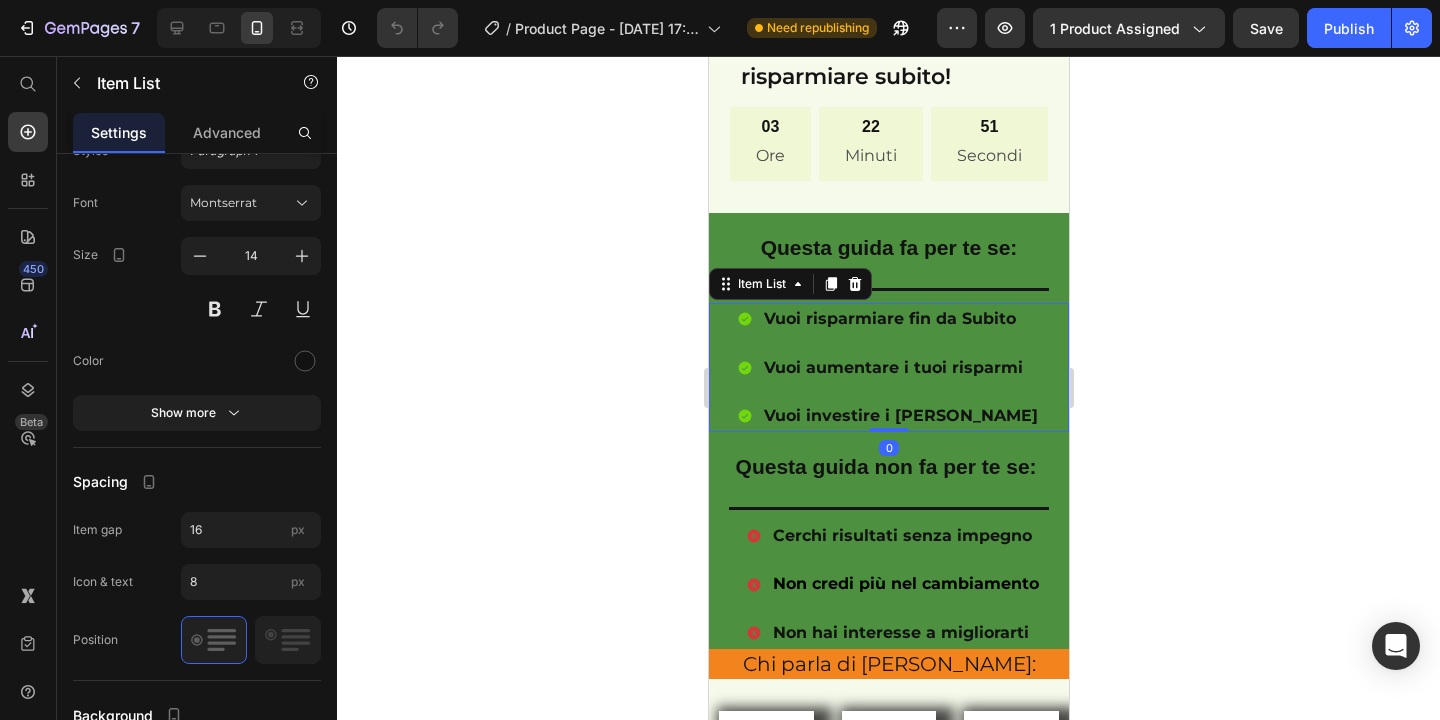 scroll, scrollTop: 0, scrollLeft: 0, axis: both 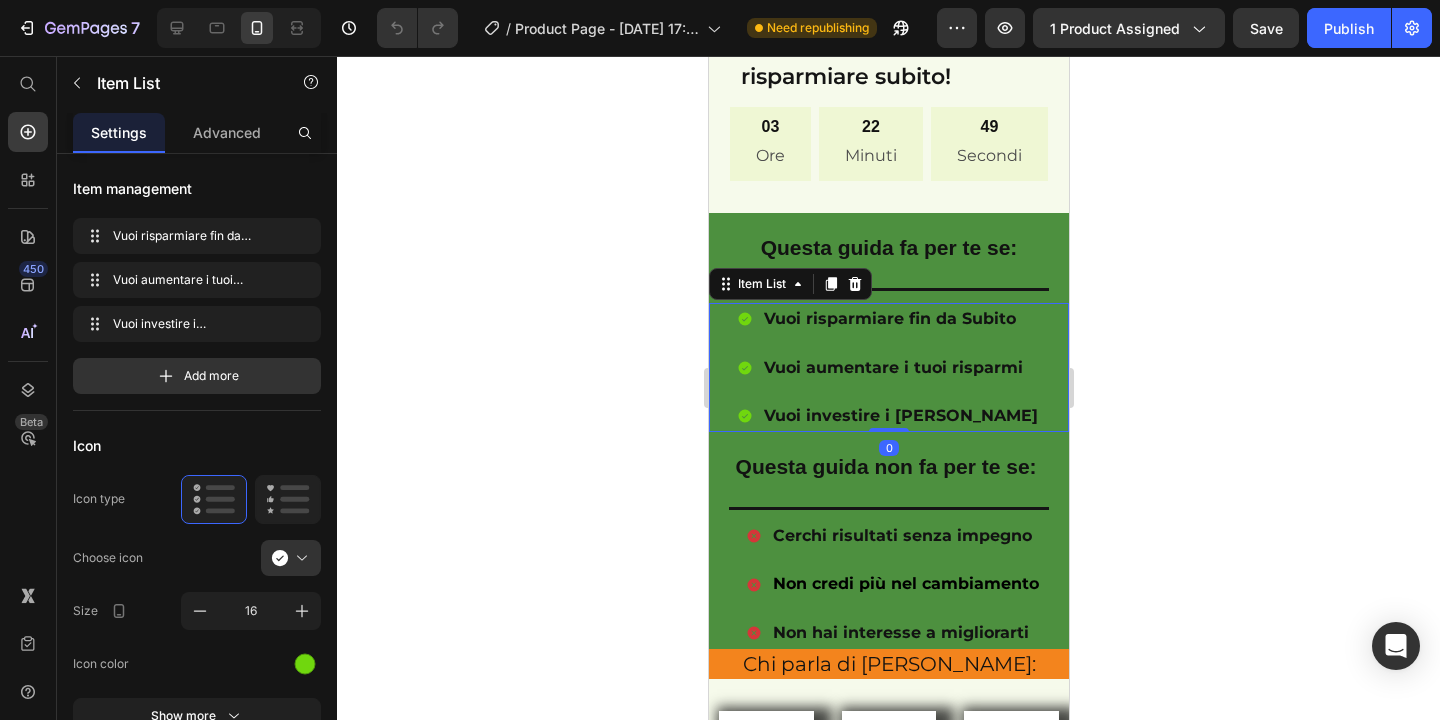 click on "Vuoi risparmiare fin da Subito" at bounding box center (889, 318) 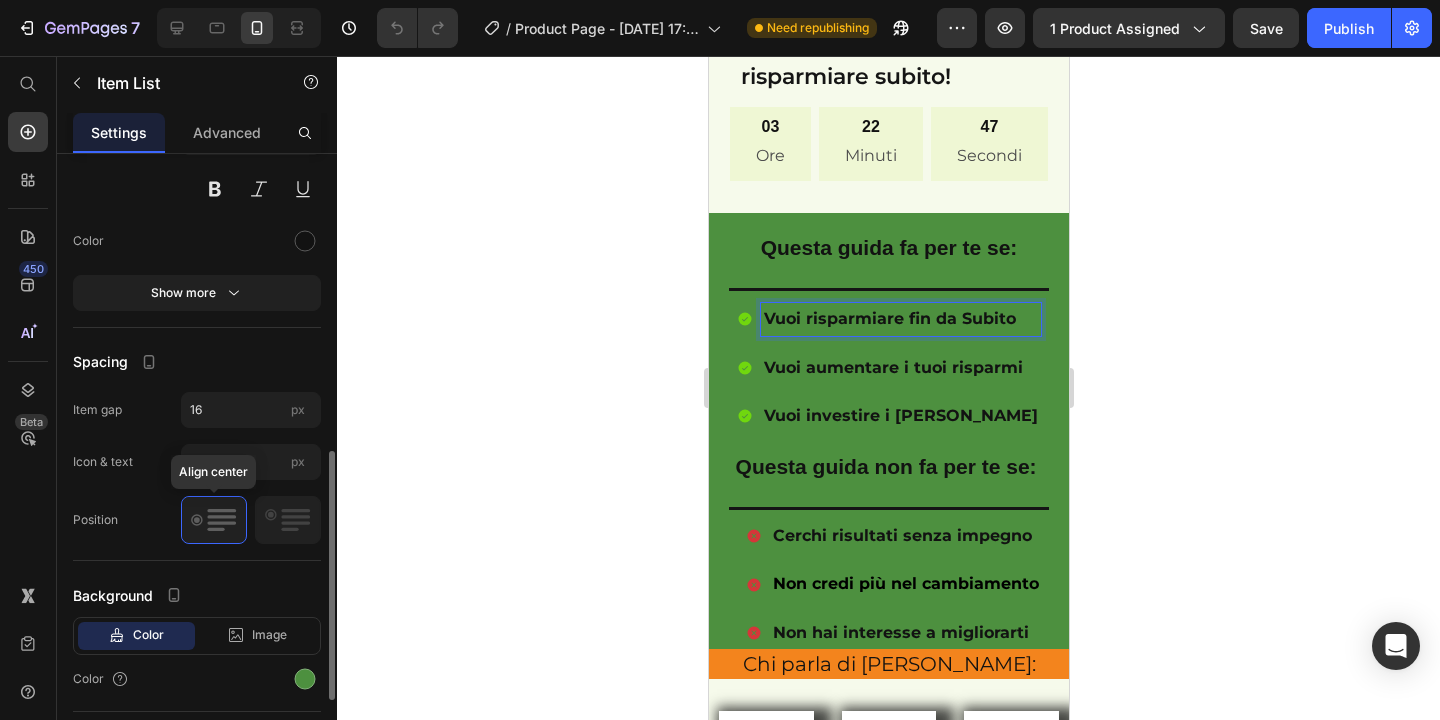 scroll, scrollTop: 933, scrollLeft: 0, axis: vertical 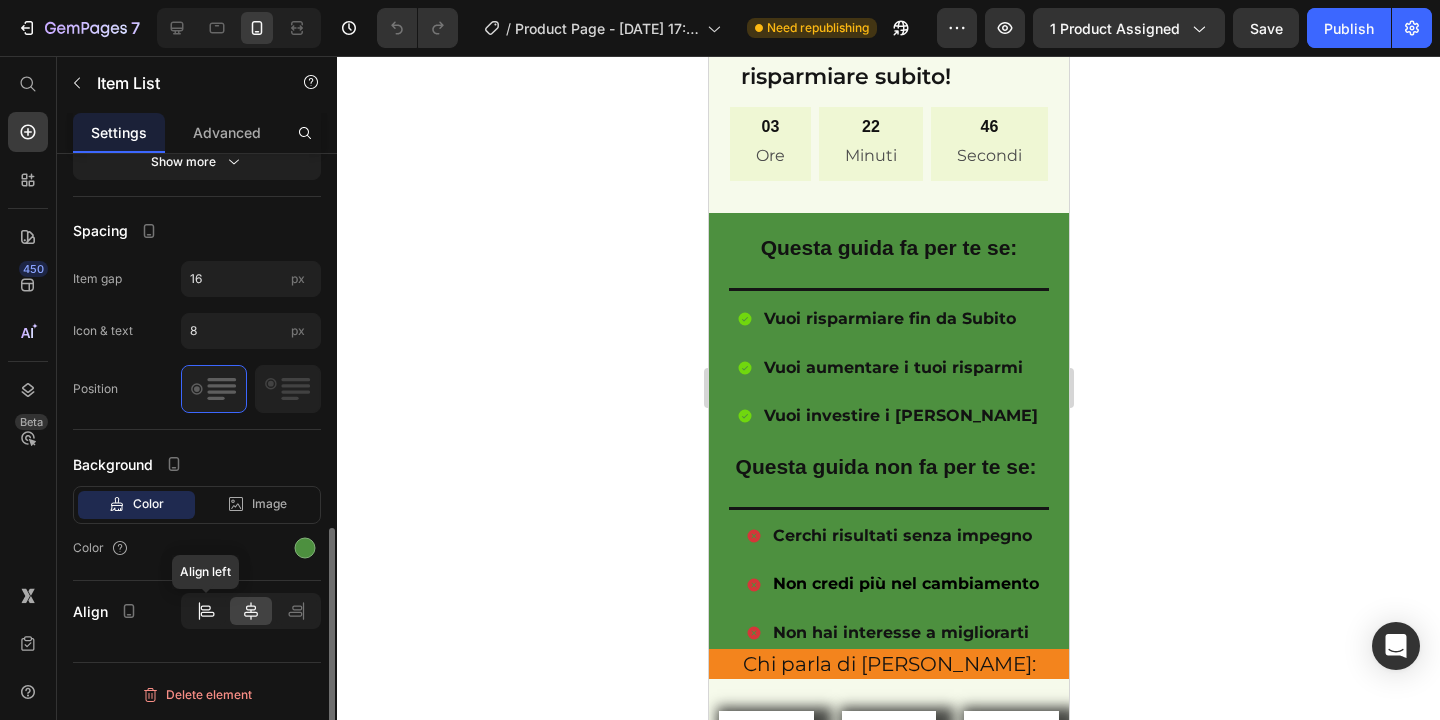 click 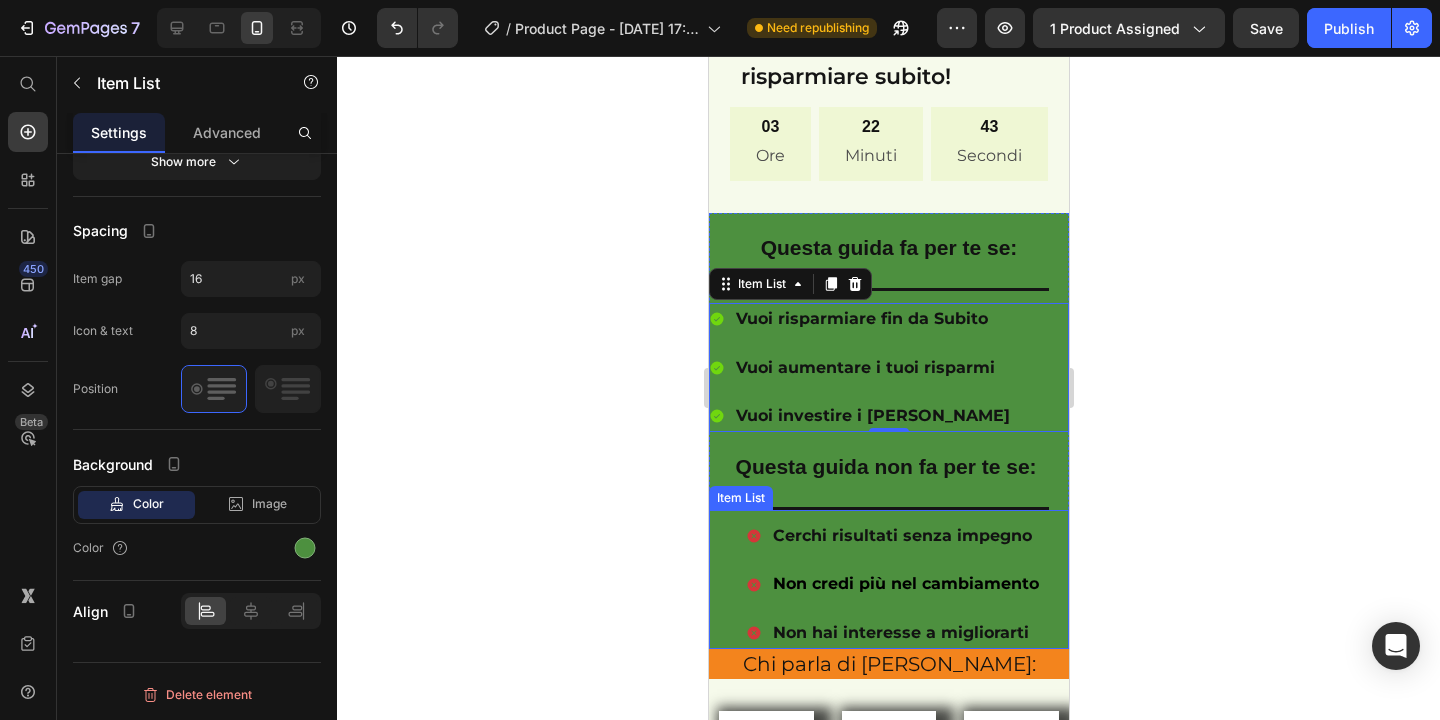 click on "Cerchi risultati senza impegno" at bounding box center [893, 536] 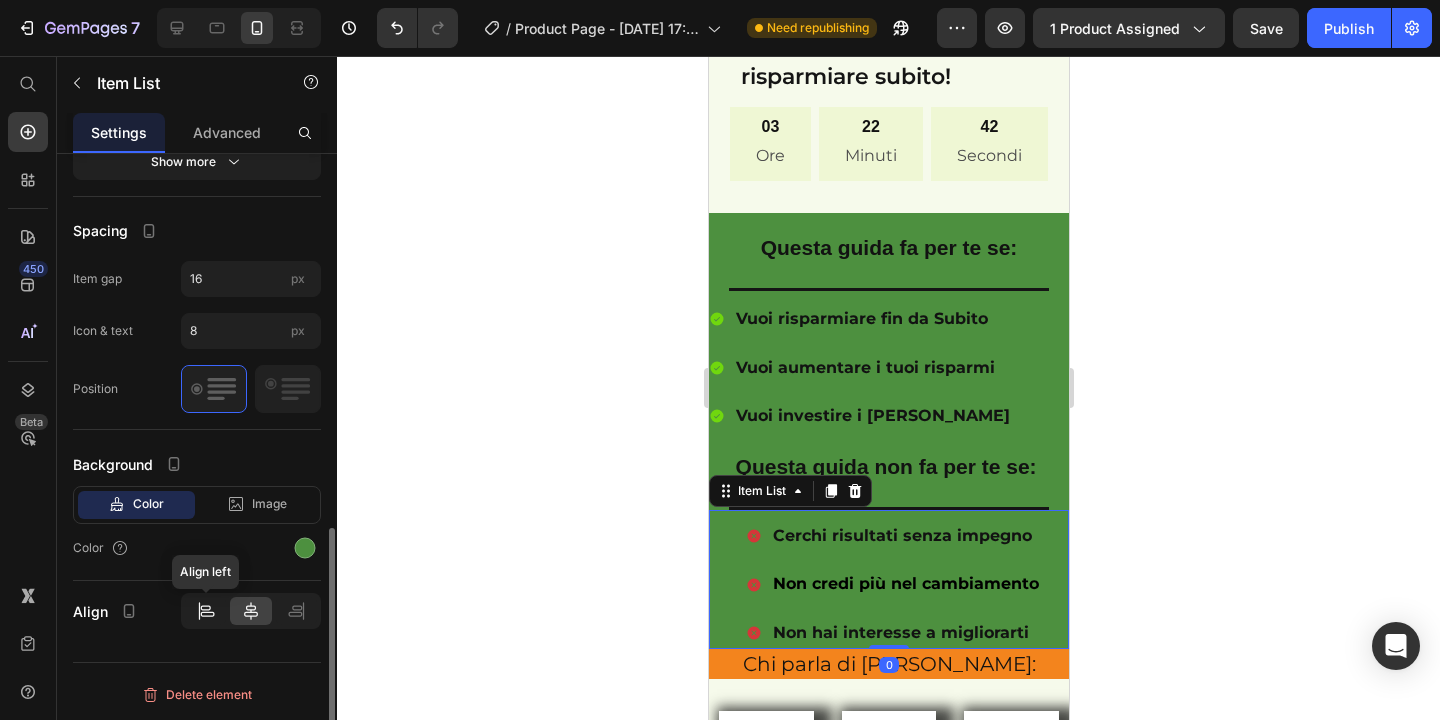 click 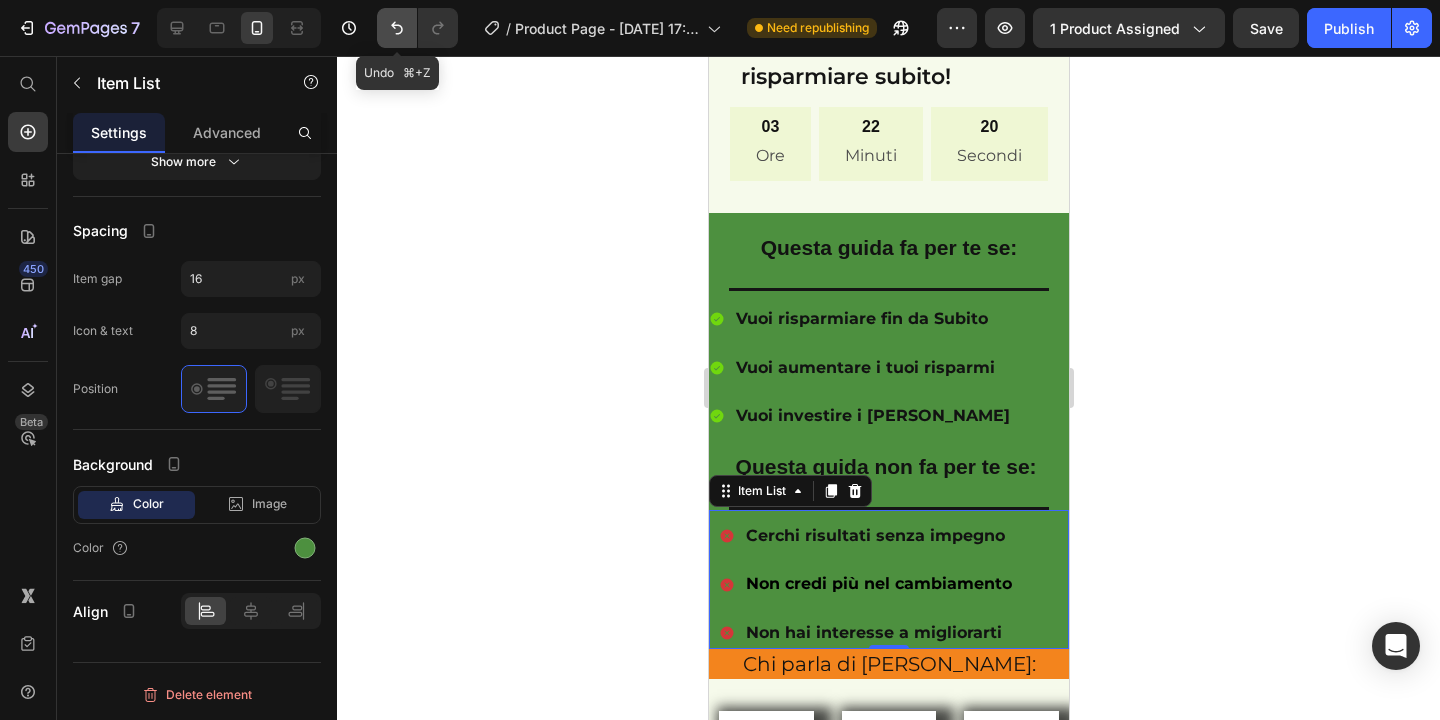 click 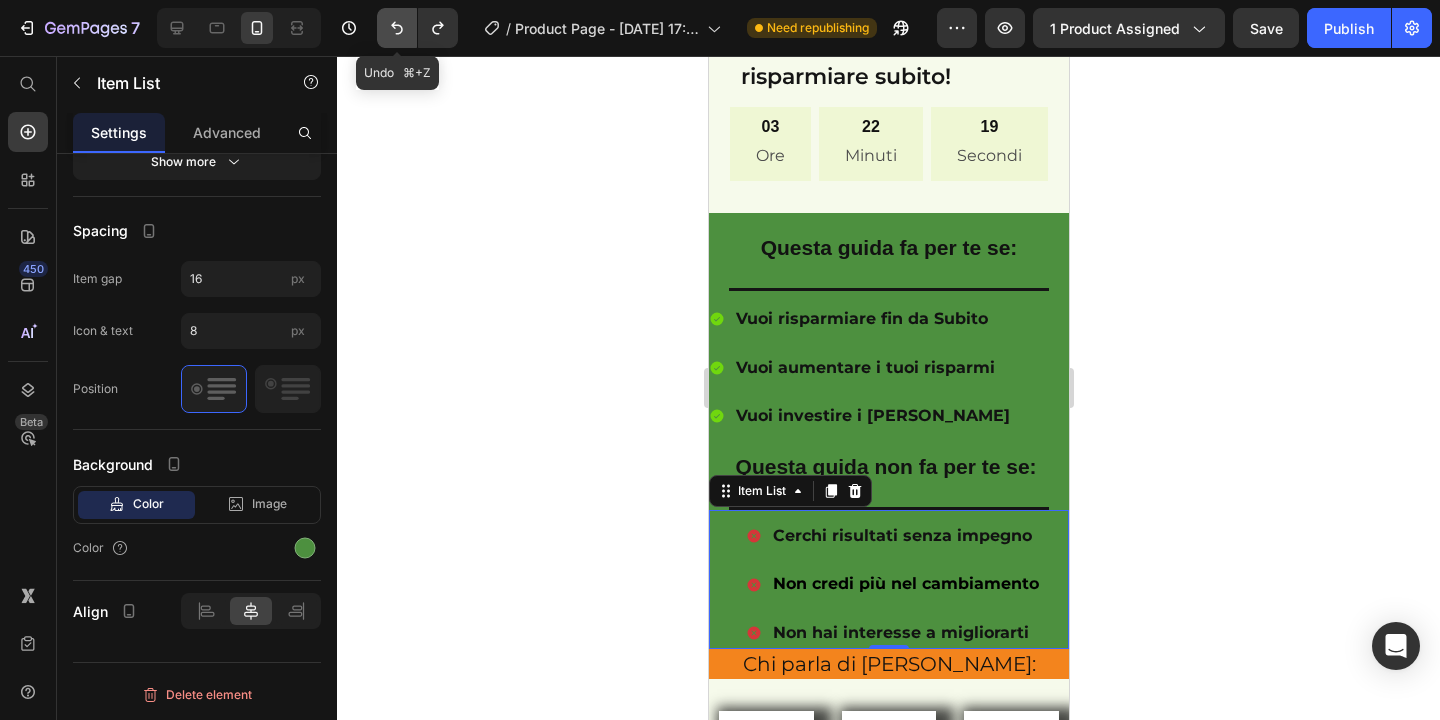 click 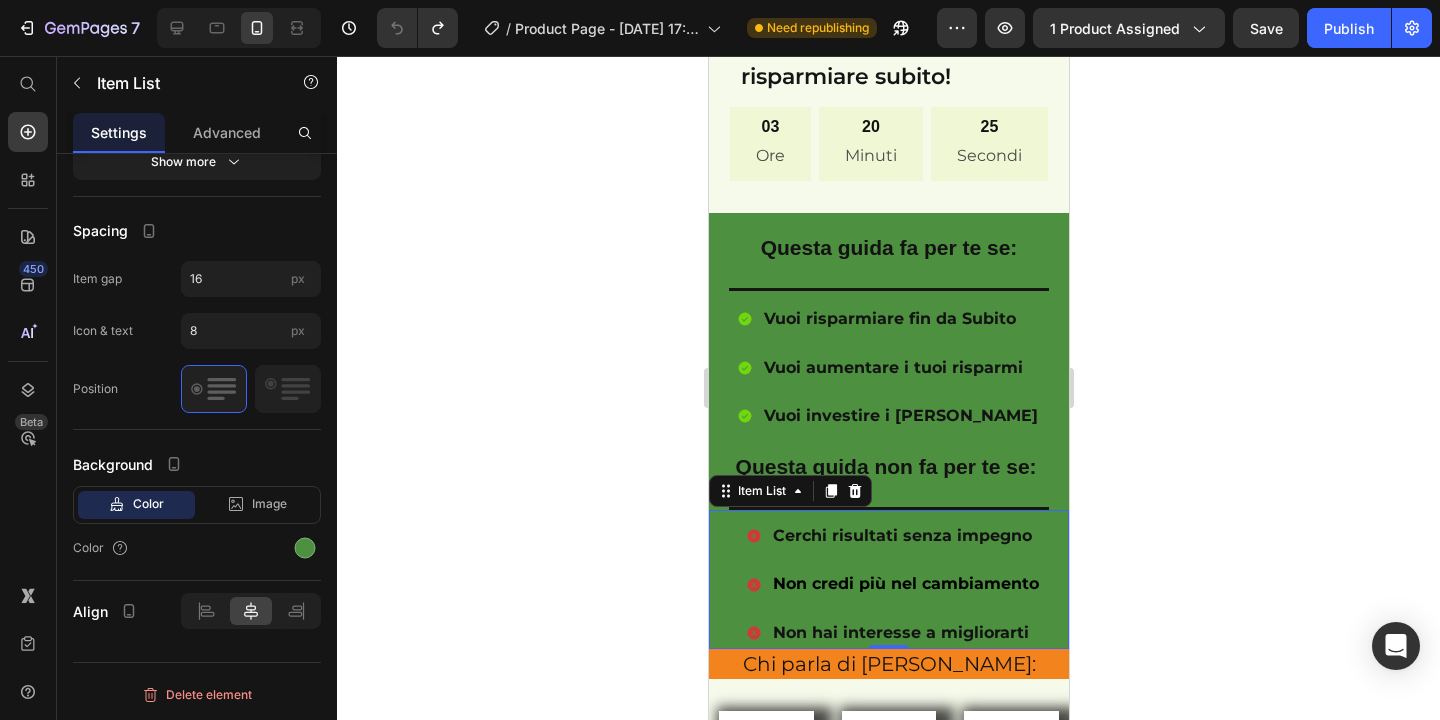 scroll, scrollTop: 0, scrollLeft: 0, axis: both 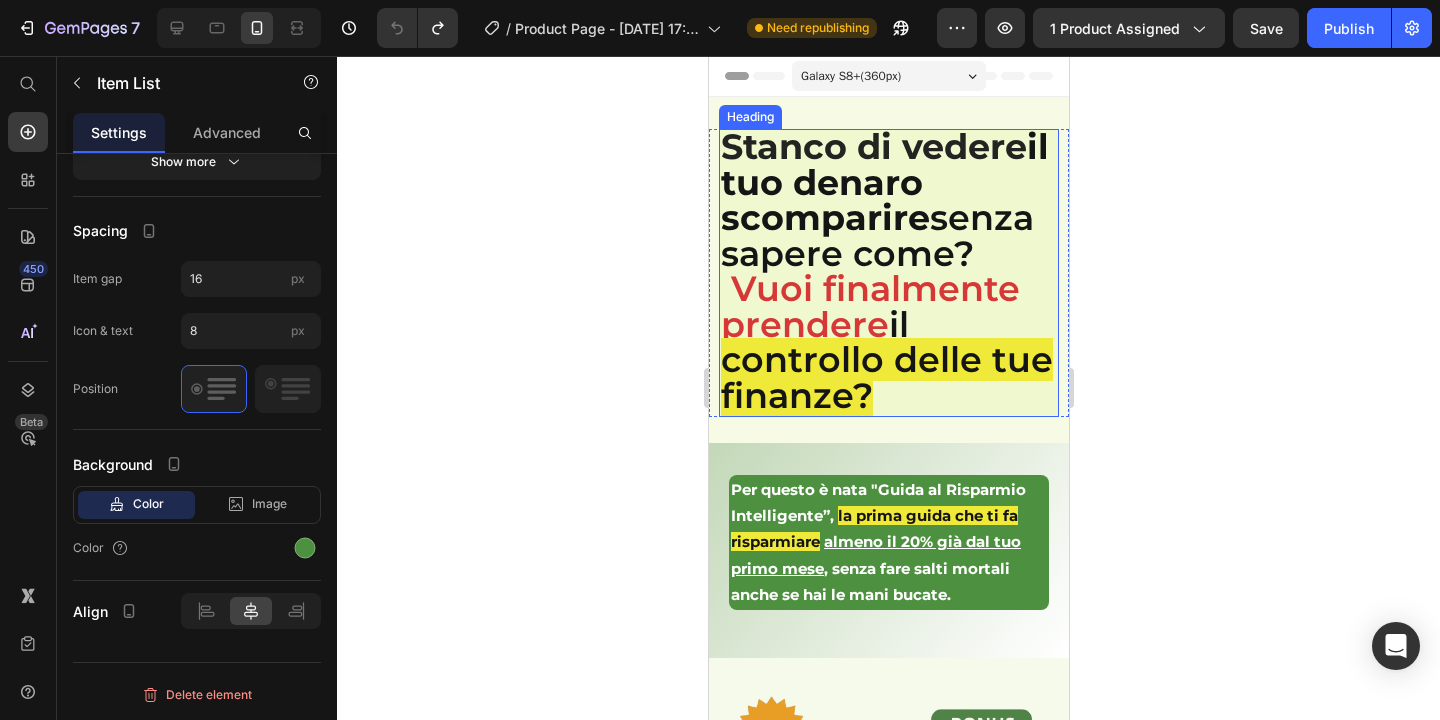 click on "il tuo denaro scomparire" at bounding box center [884, 182] 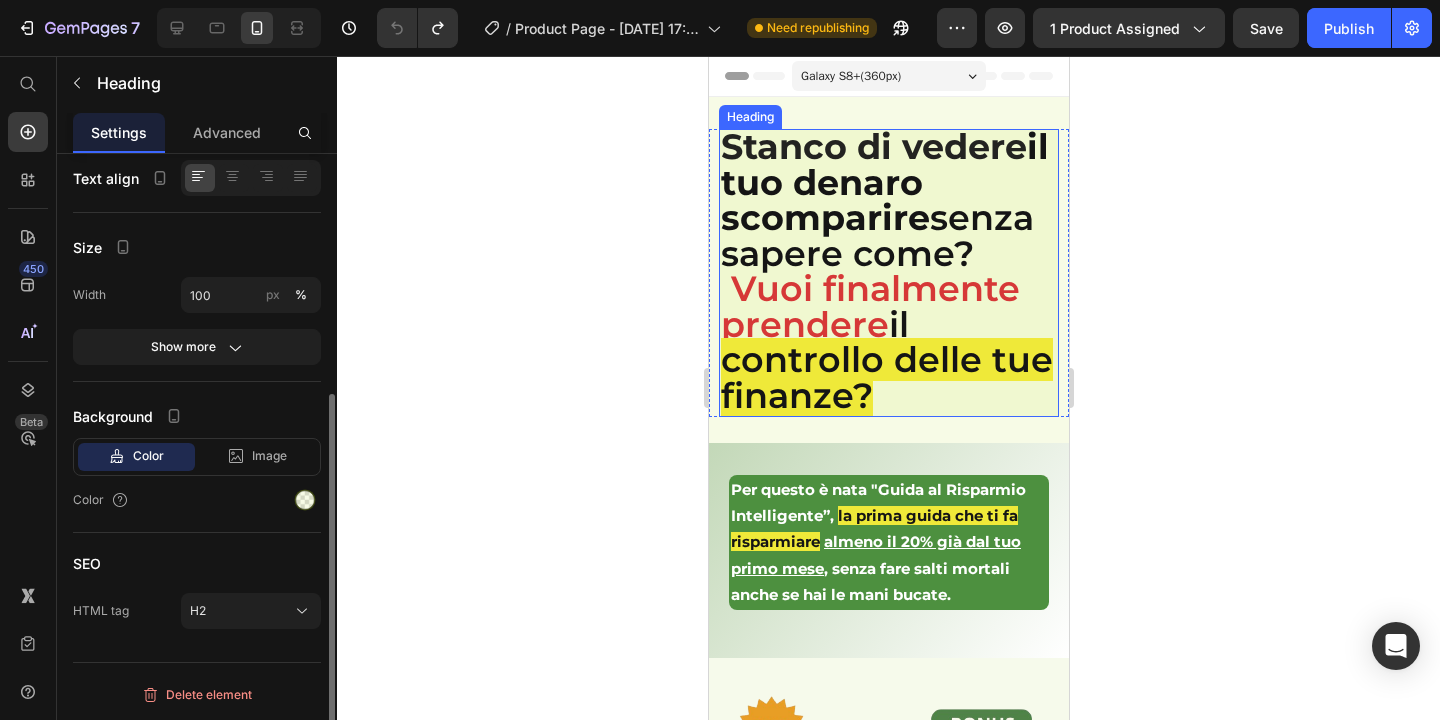 scroll, scrollTop: 0, scrollLeft: 0, axis: both 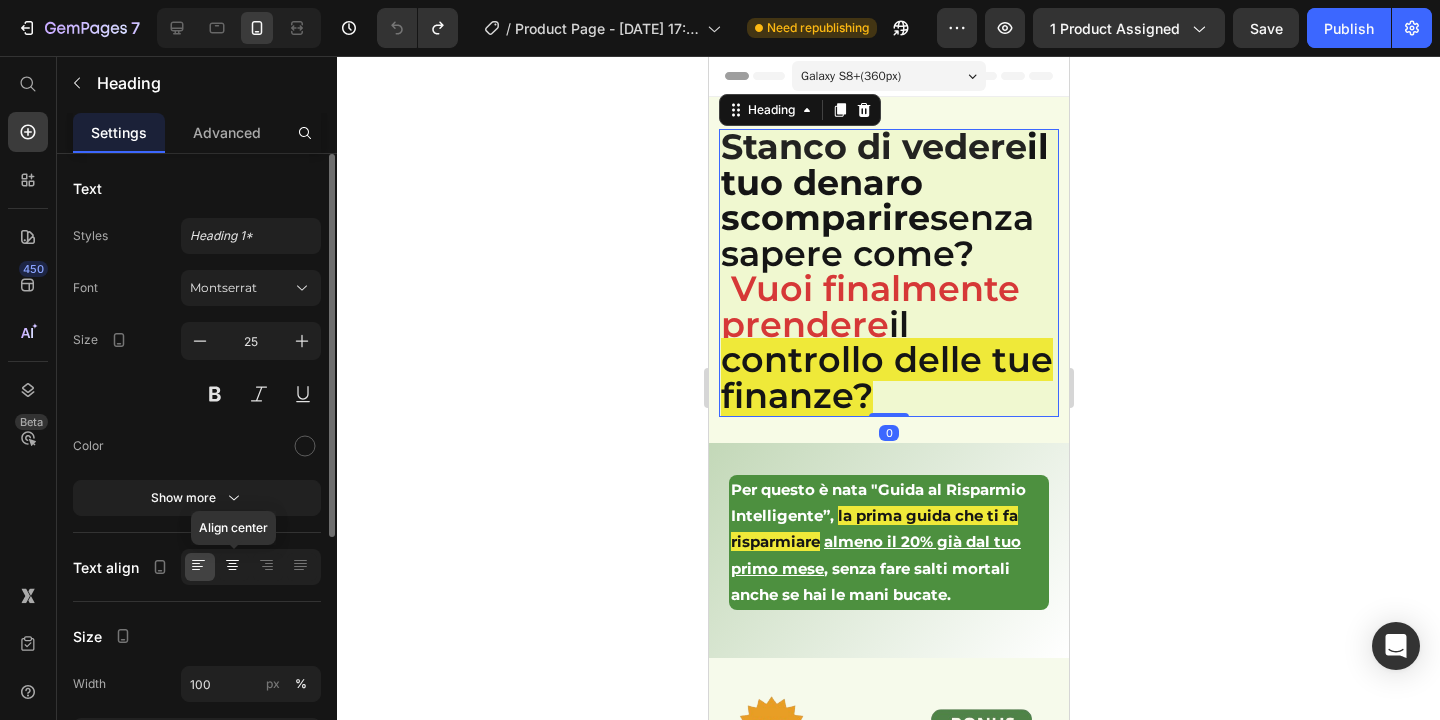 click 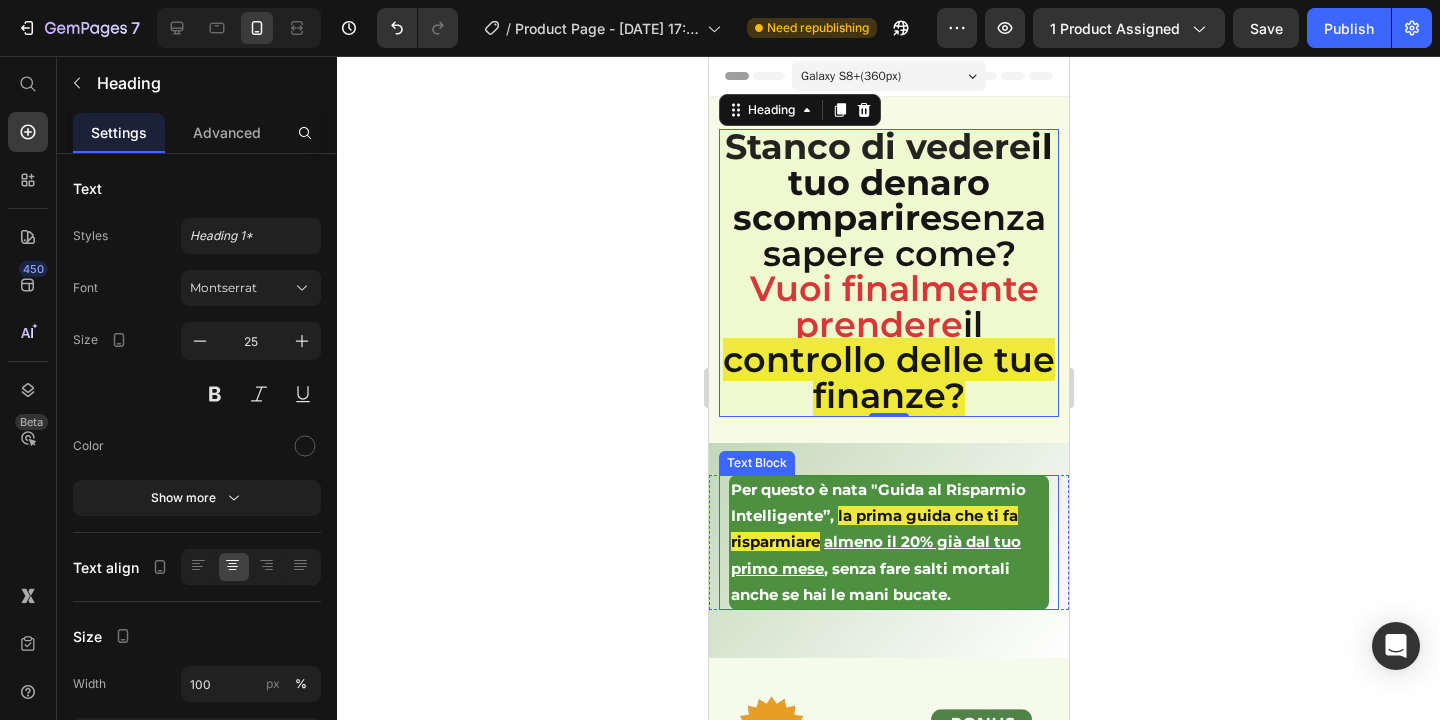 click on "la prima guida che ti fa risparmiare" at bounding box center [873, 528] 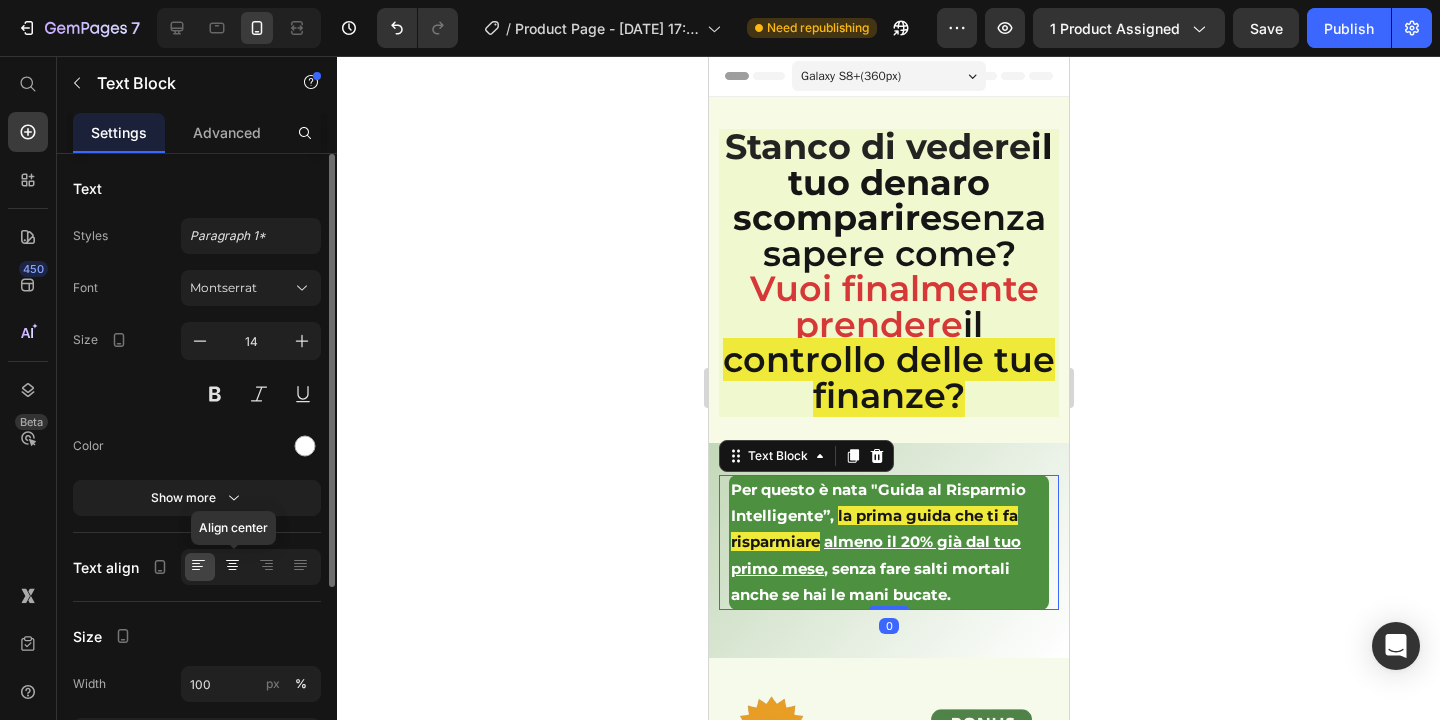 click 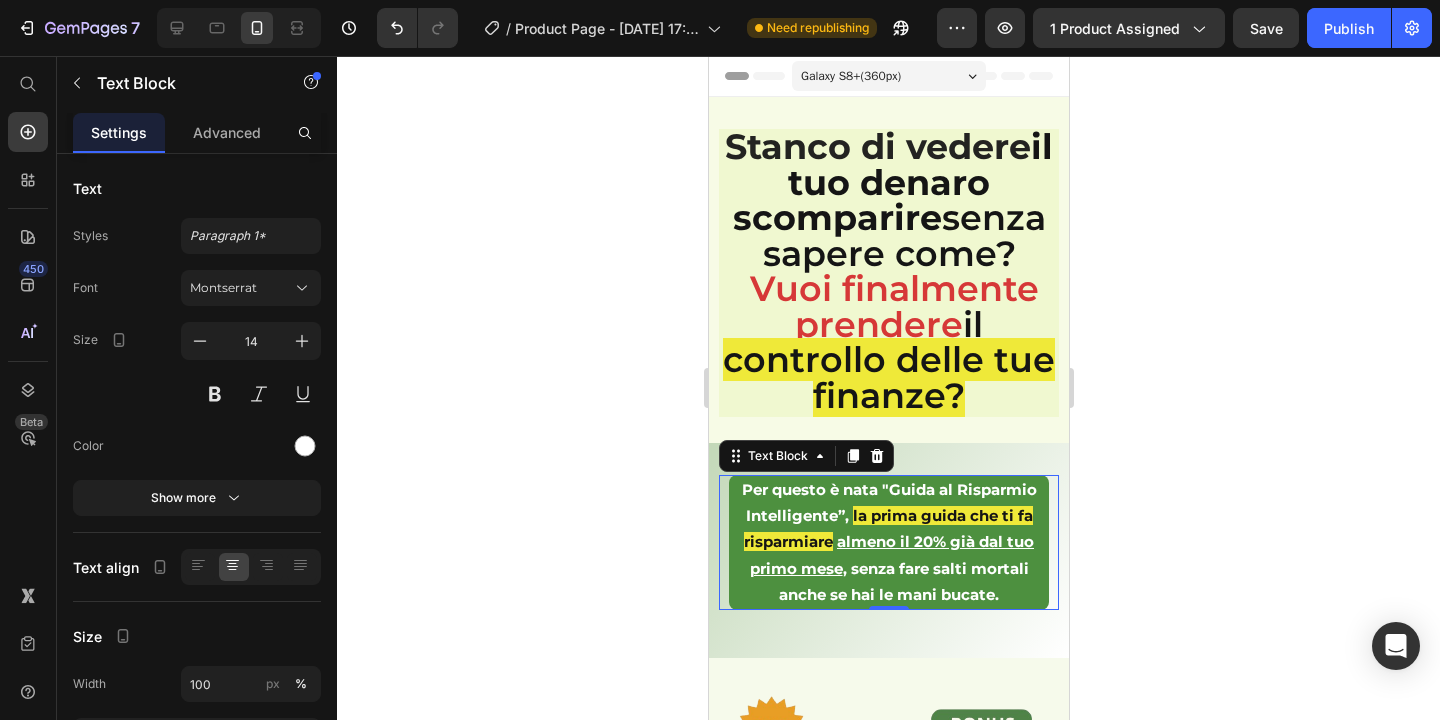 click 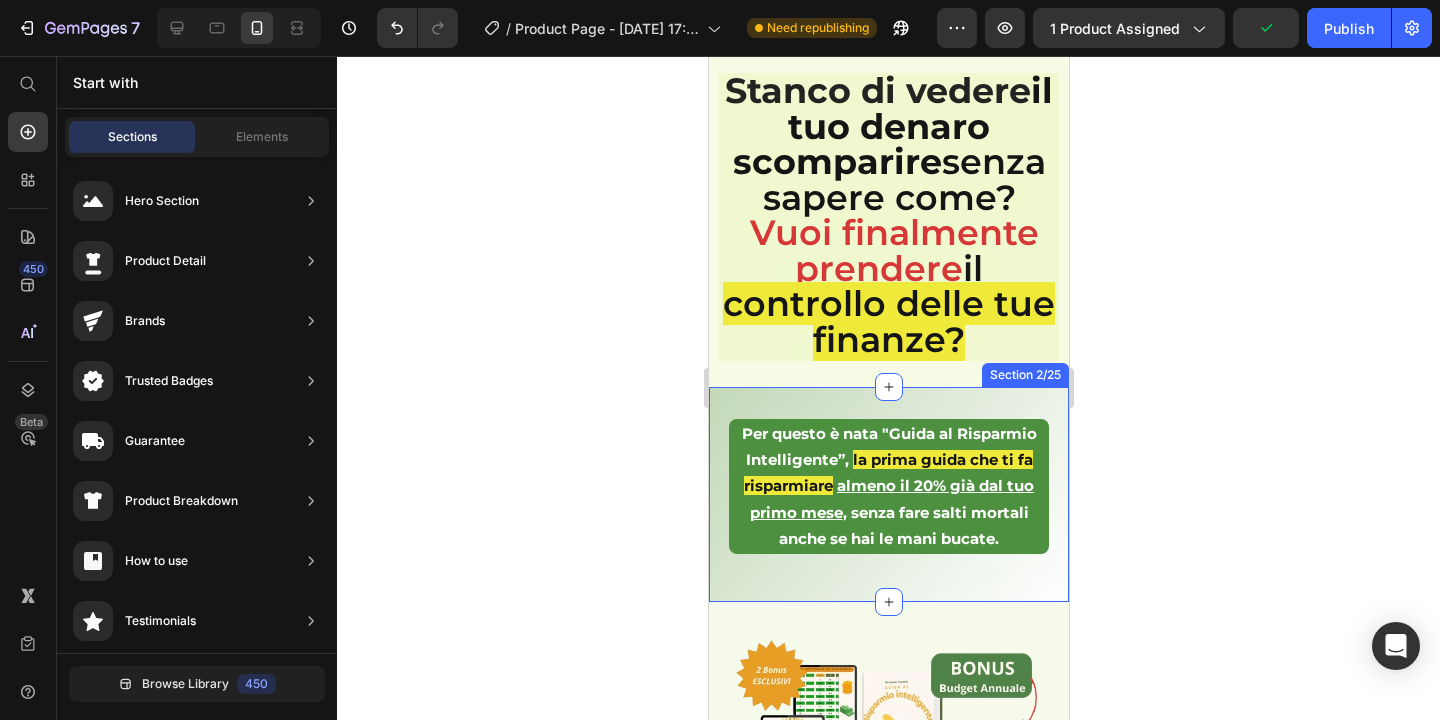 scroll, scrollTop: 0, scrollLeft: 0, axis: both 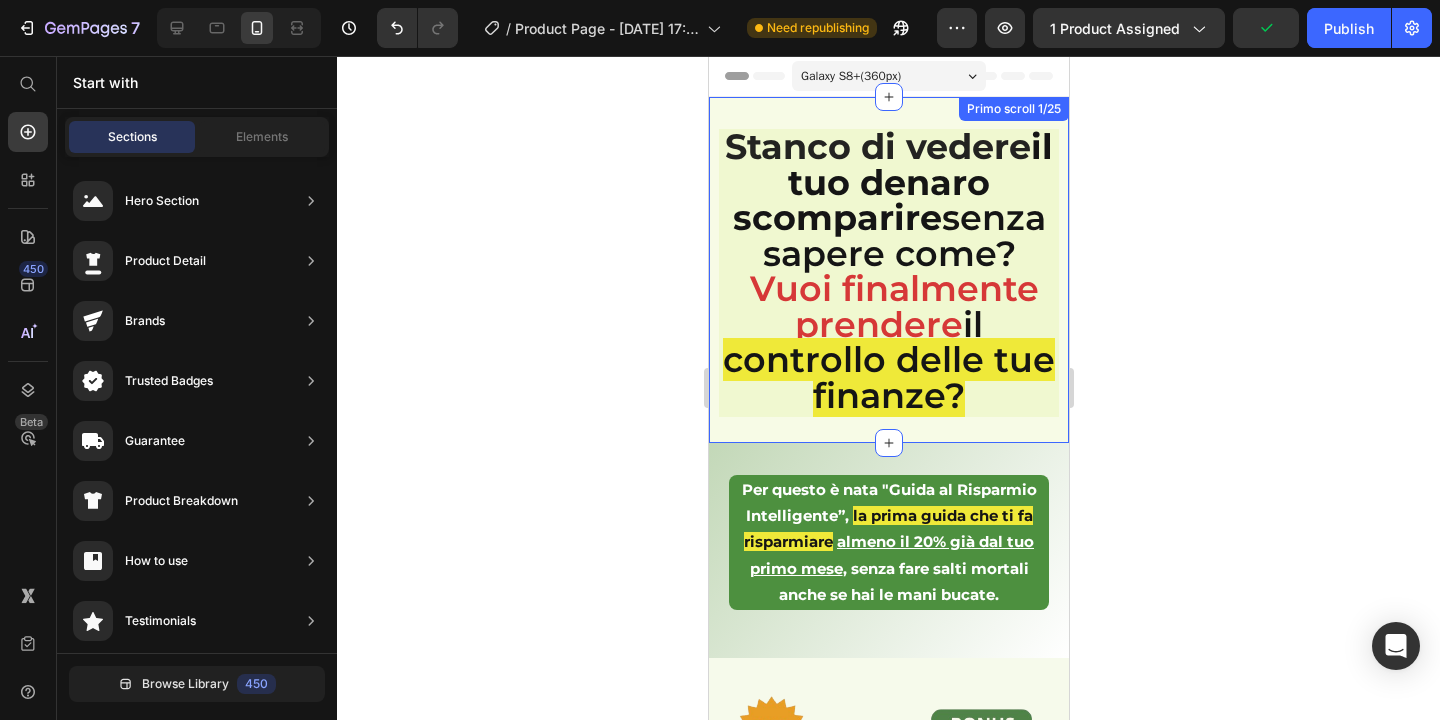click on "Stanco di vedere  il tuo denaro scomparire  senza sapere come?    [PERSON_NAME] finalmente prendere  il   controllo delle tue finanze? Heading Row Primo scroll 1/25" at bounding box center [888, 270] 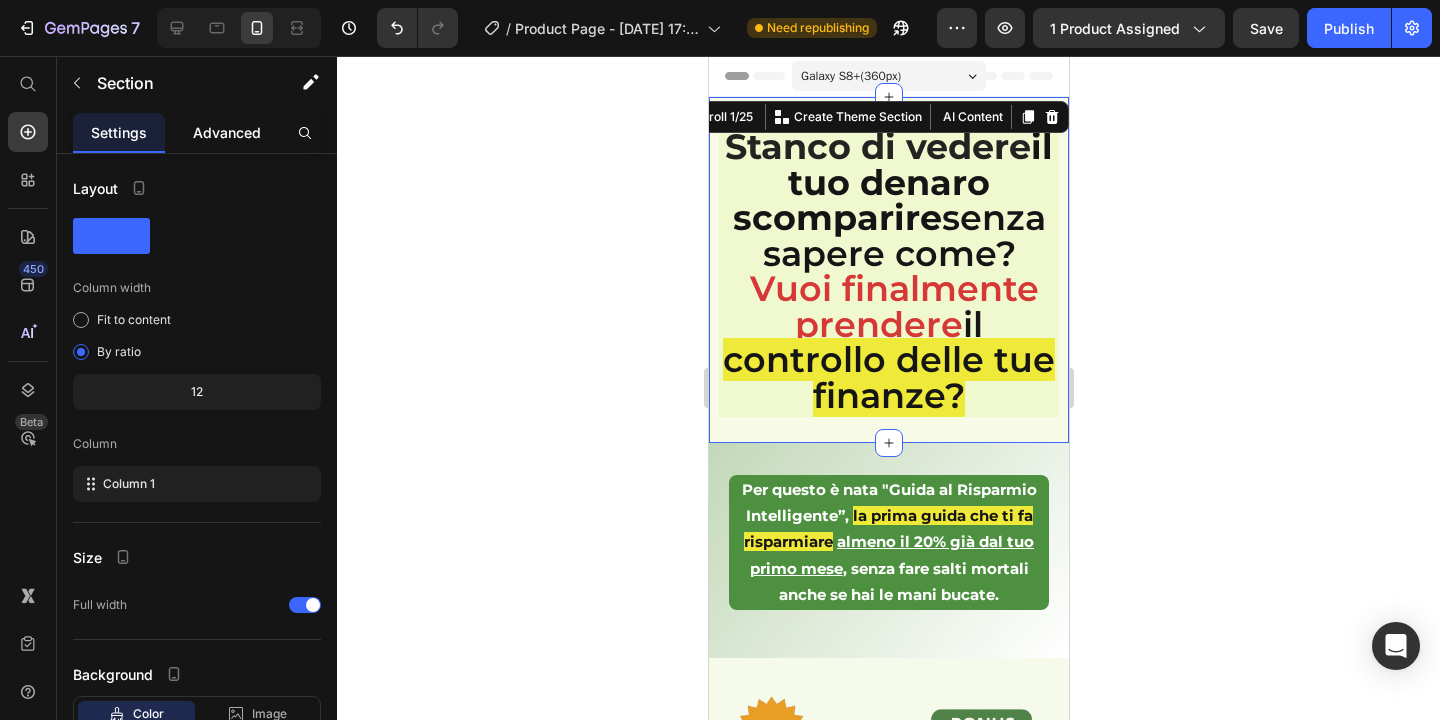 click on "Advanced" at bounding box center [227, 132] 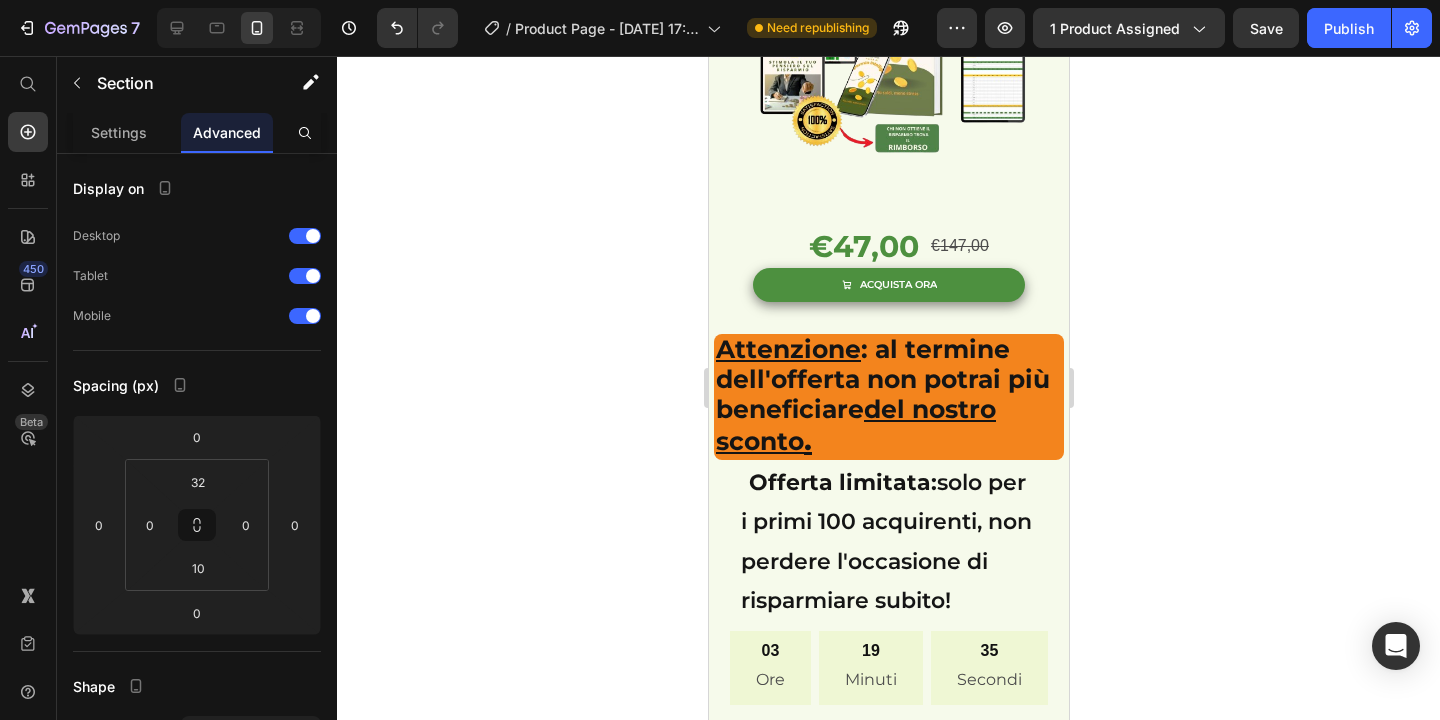 scroll, scrollTop: 746, scrollLeft: 0, axis: vertical 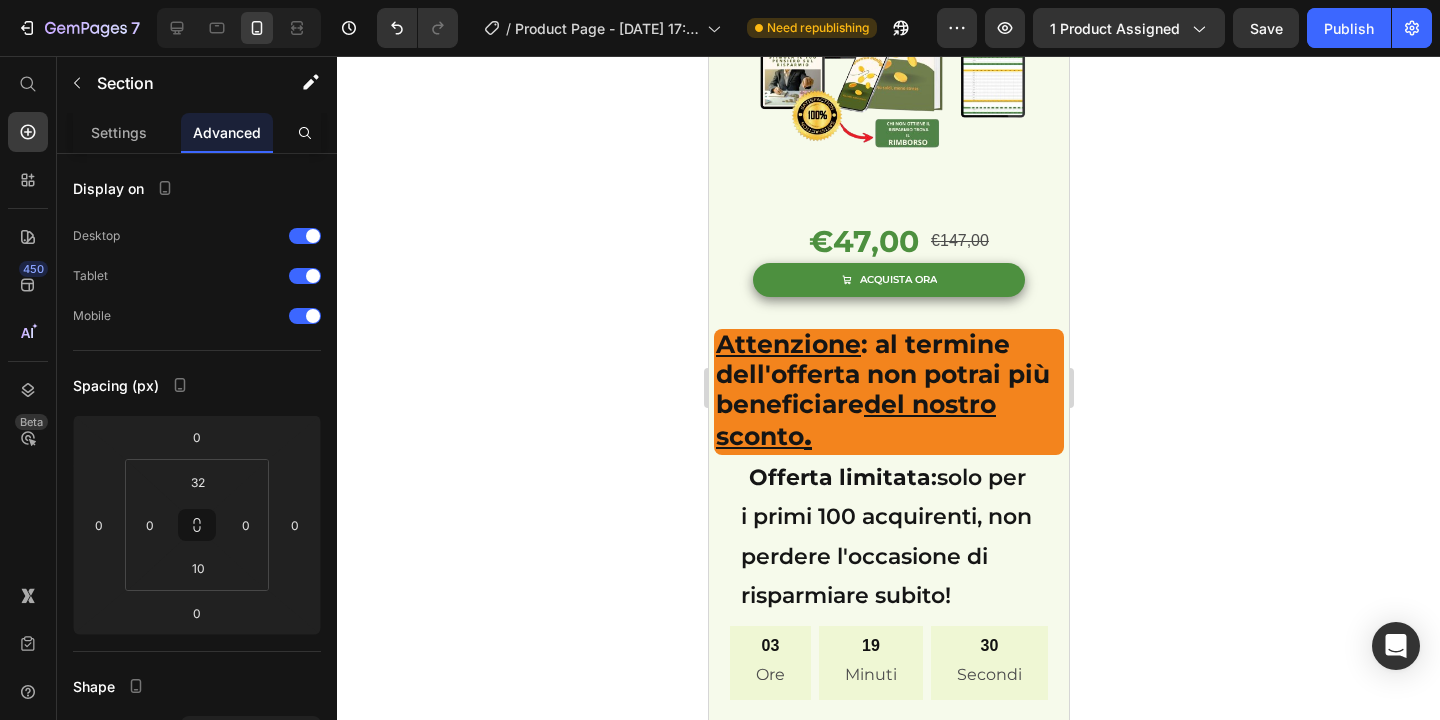 click on "Attenzione : al termine dell'offerta non potrai più beneficiare  del nostro sconto" at bounding box center [882, 390] 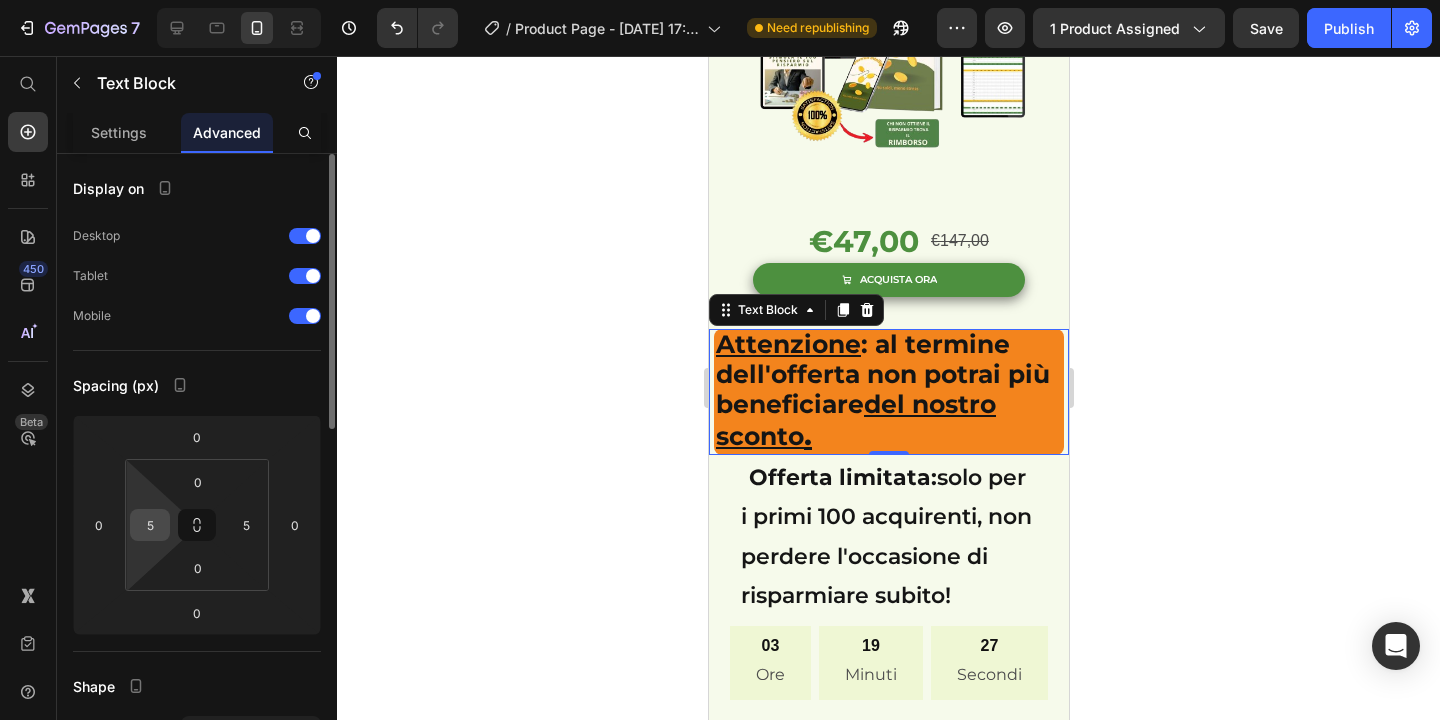 click on "5" at bounding box center (150, 525) 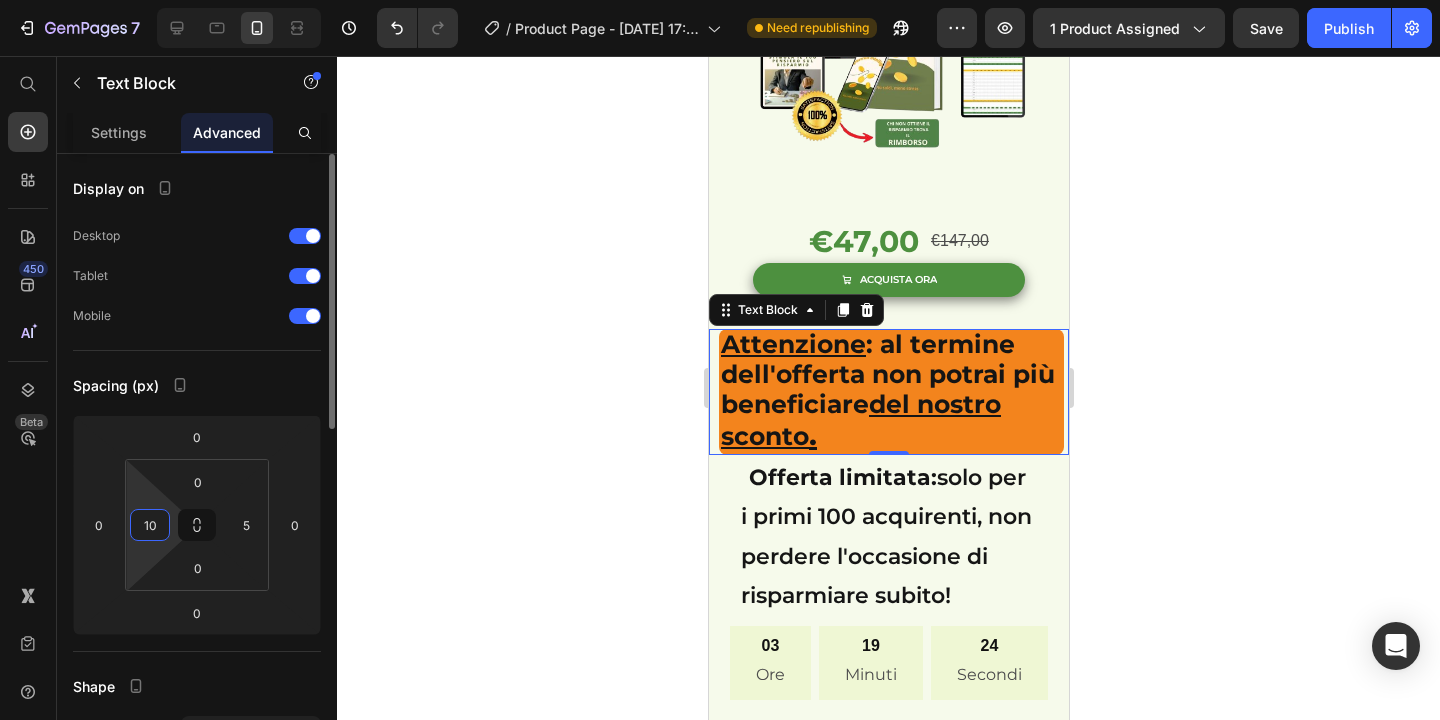 type on "1" 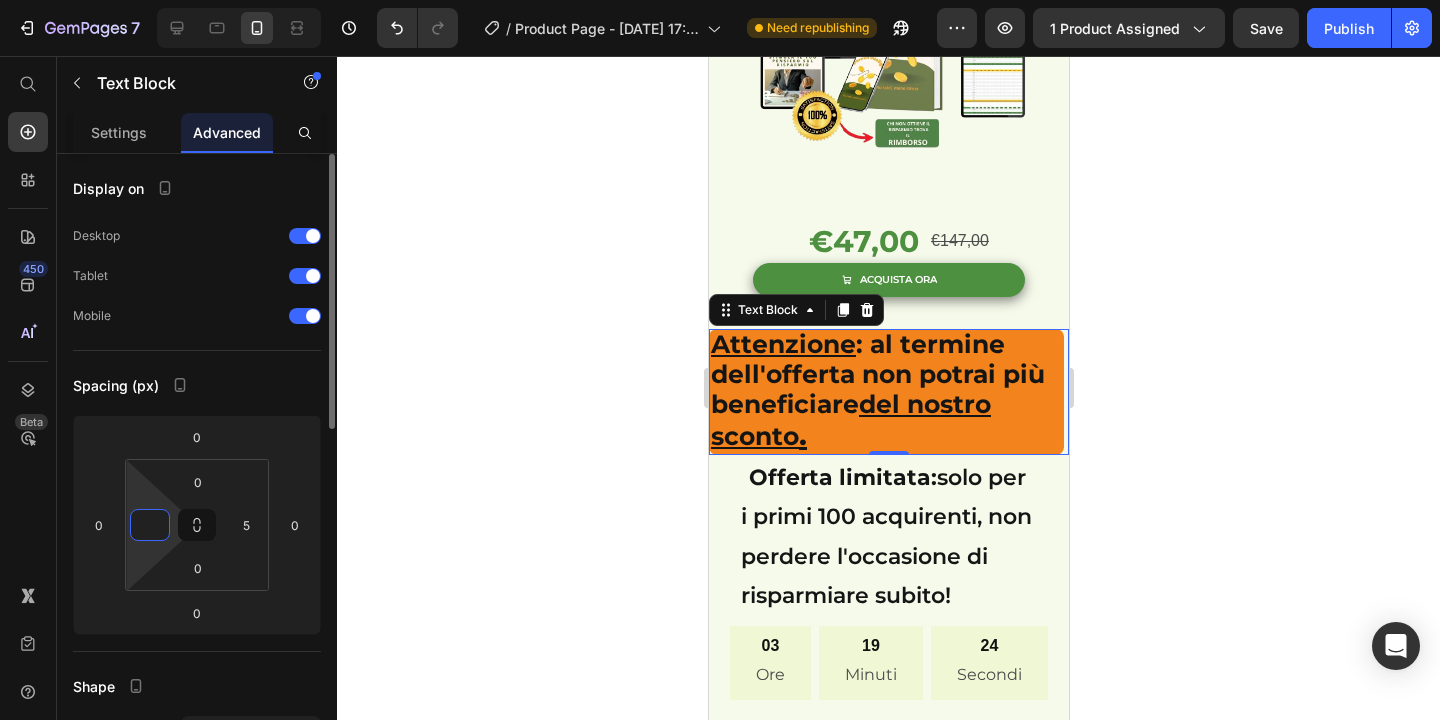 type on "5" 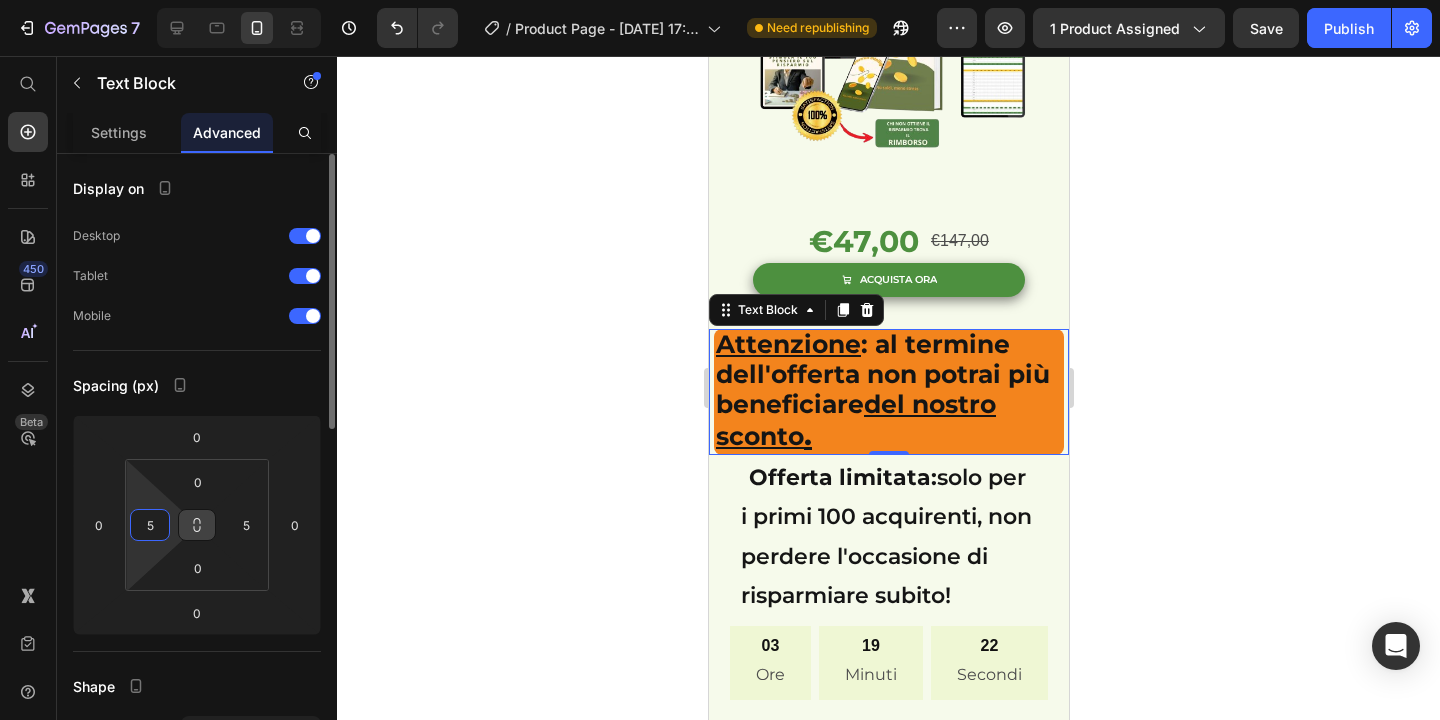 click 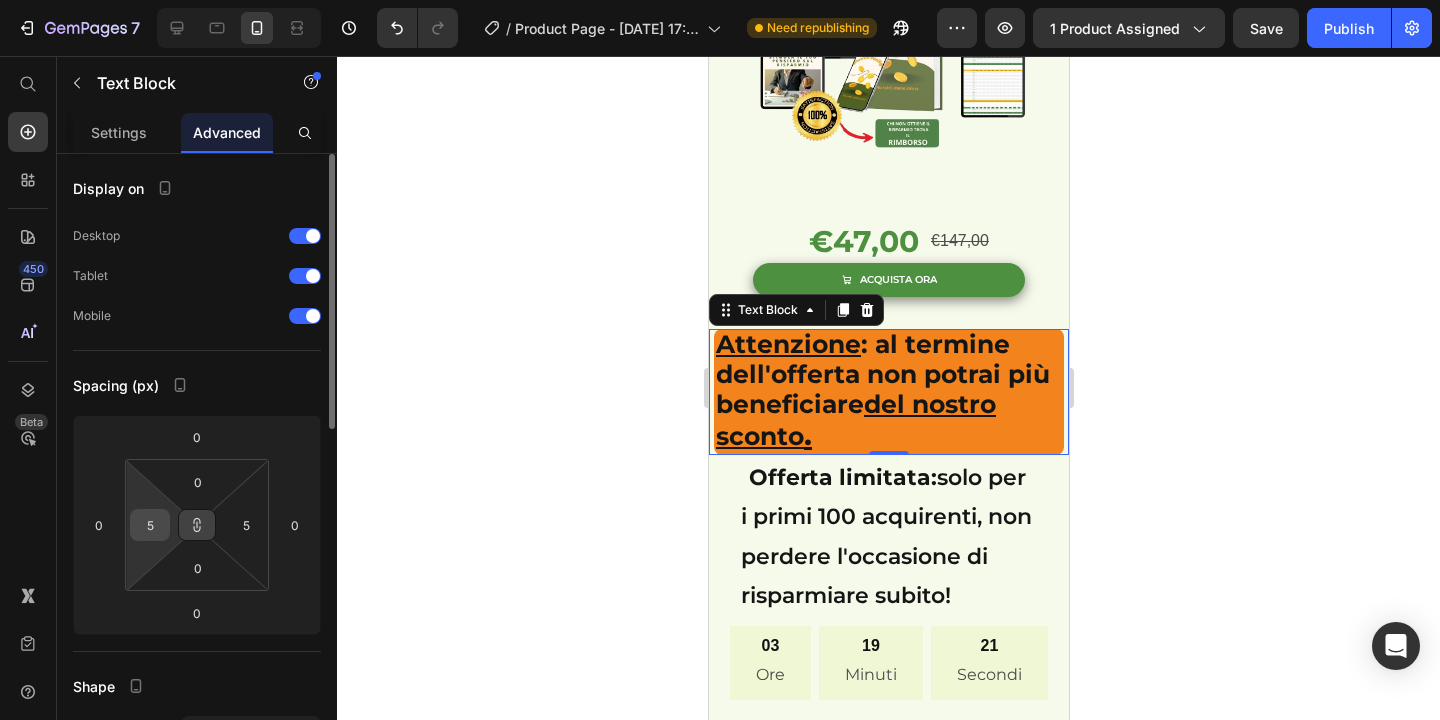 click on "5" at bounding box center (150, 525) 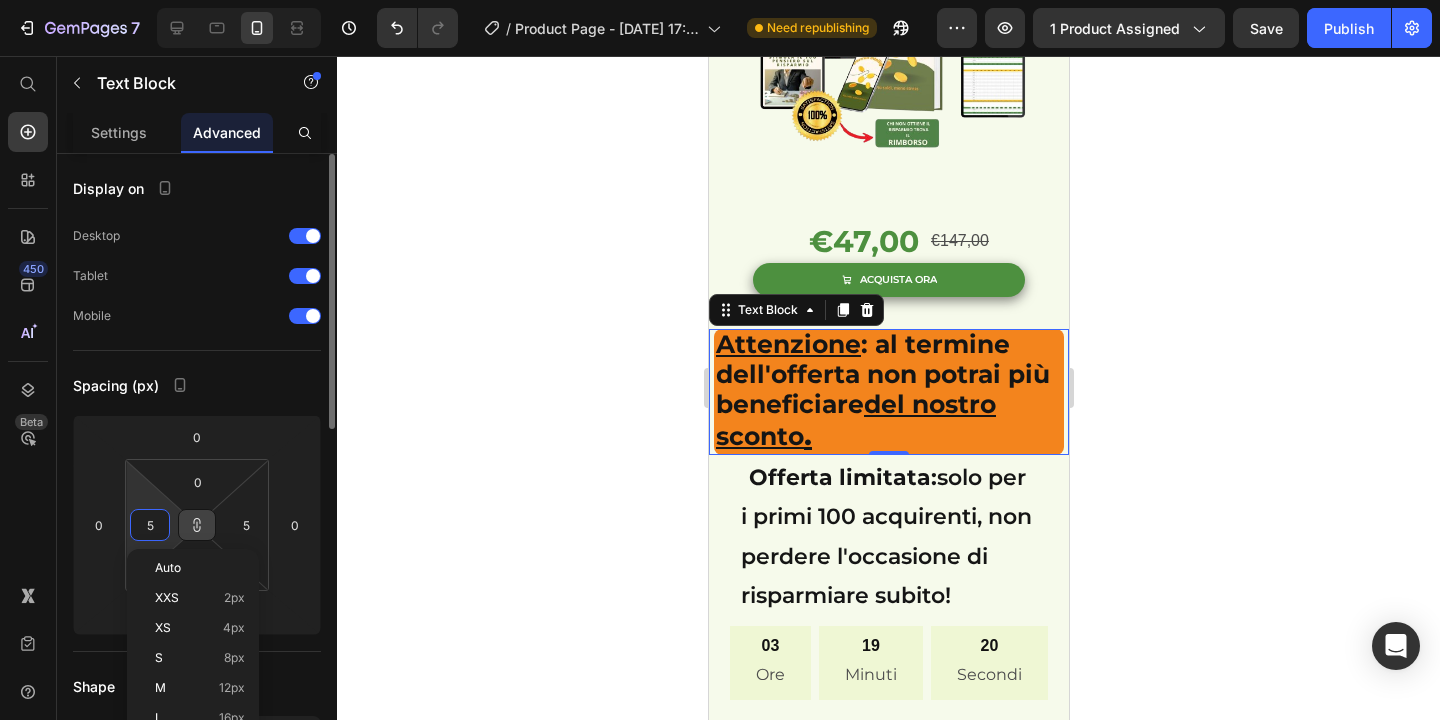 type on "55" 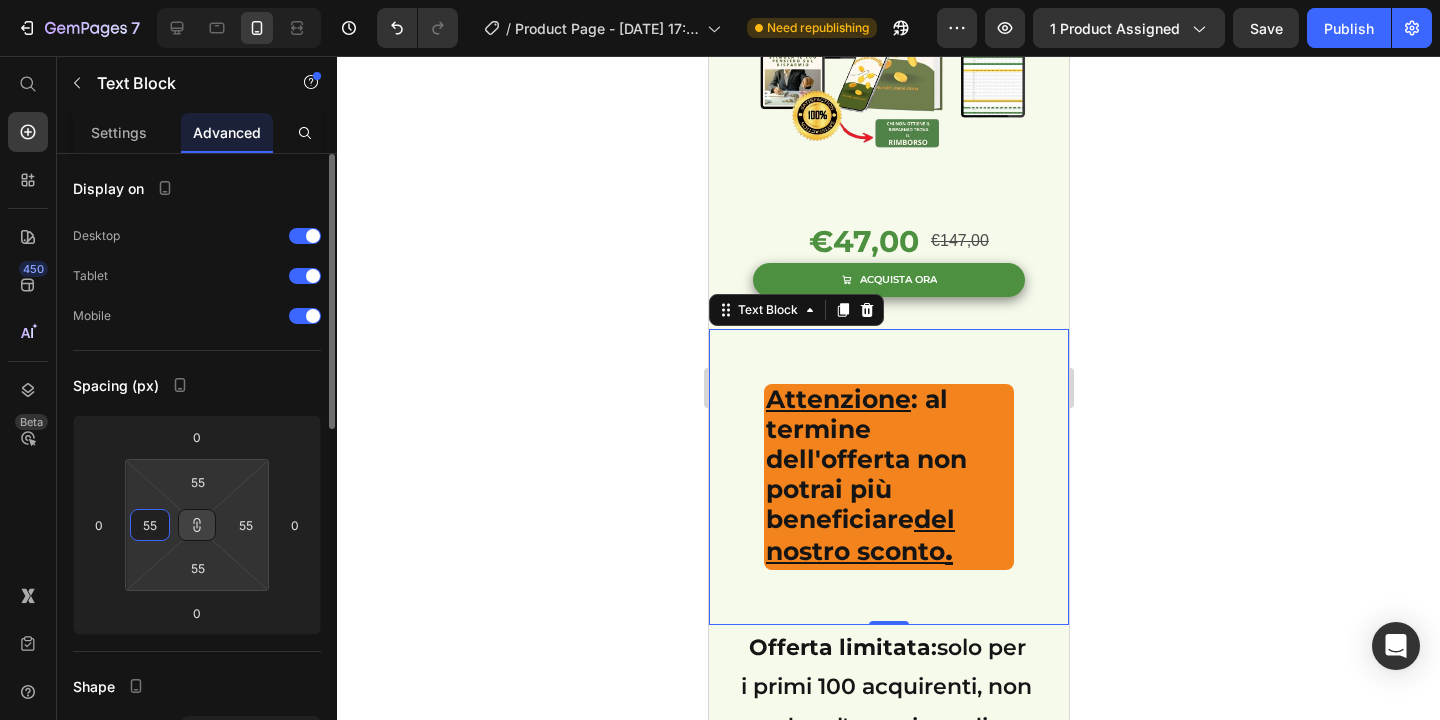type on "5" 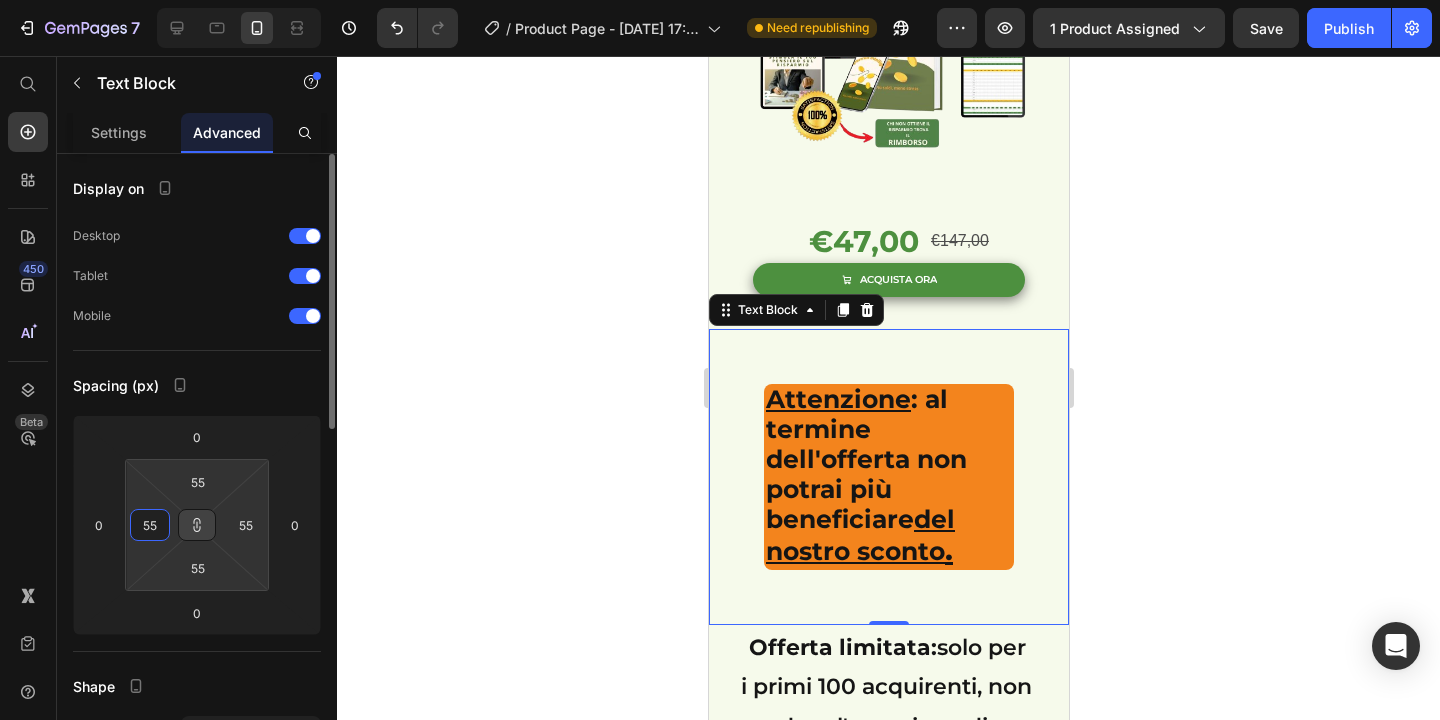 type on "5" 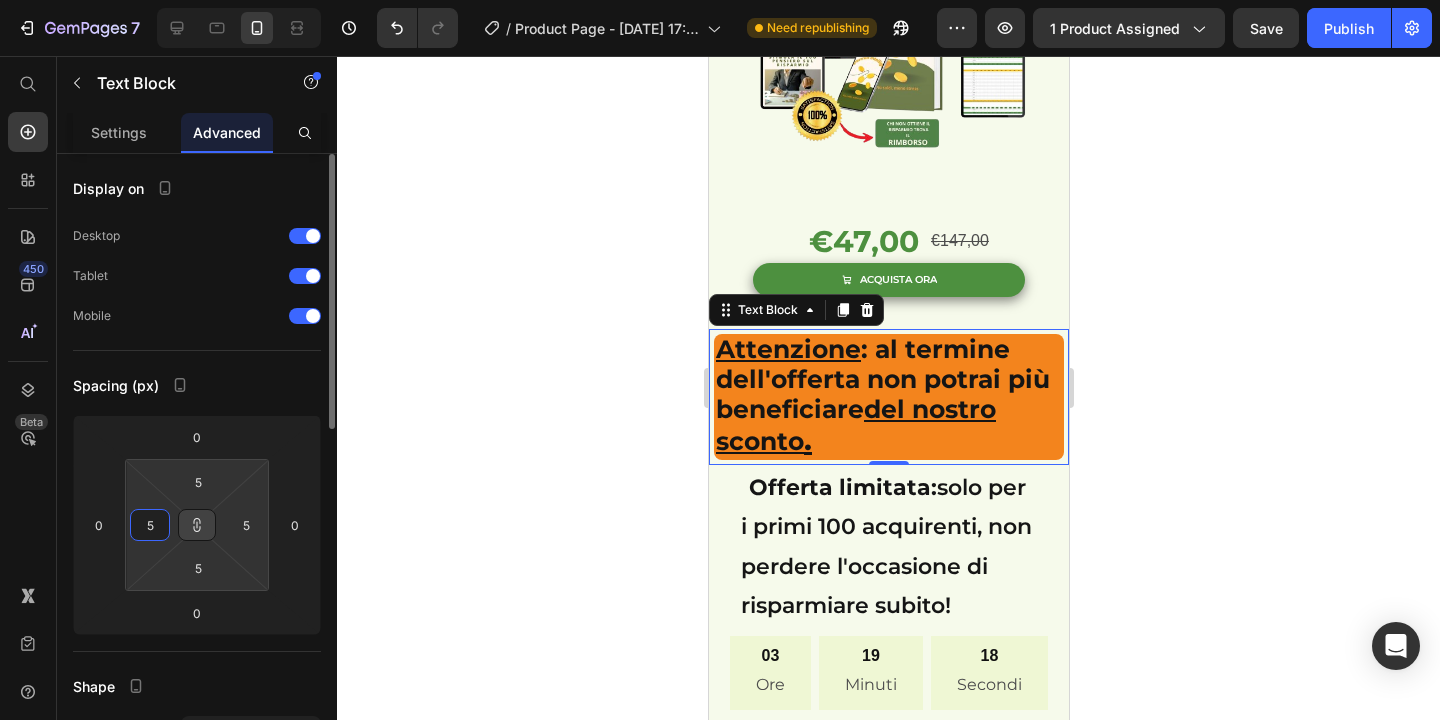 type on "0" 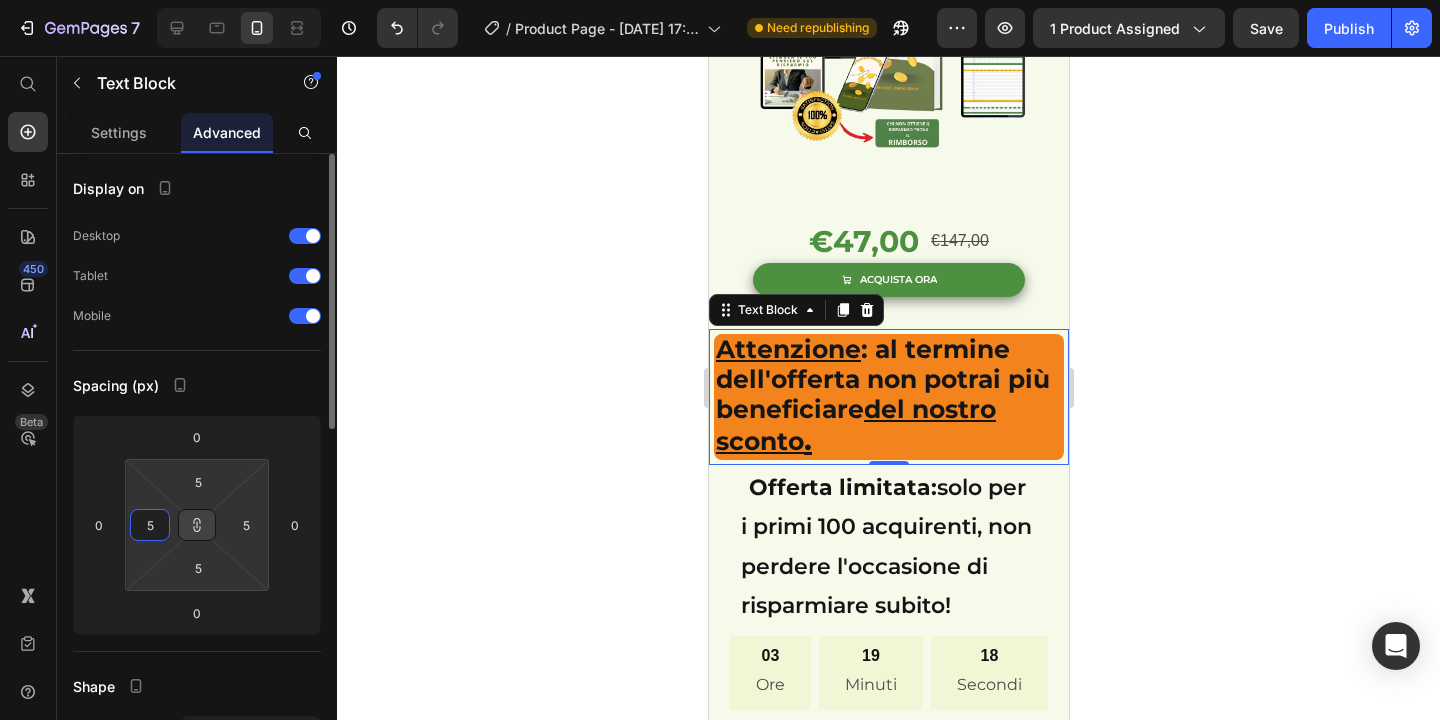 type on "0" 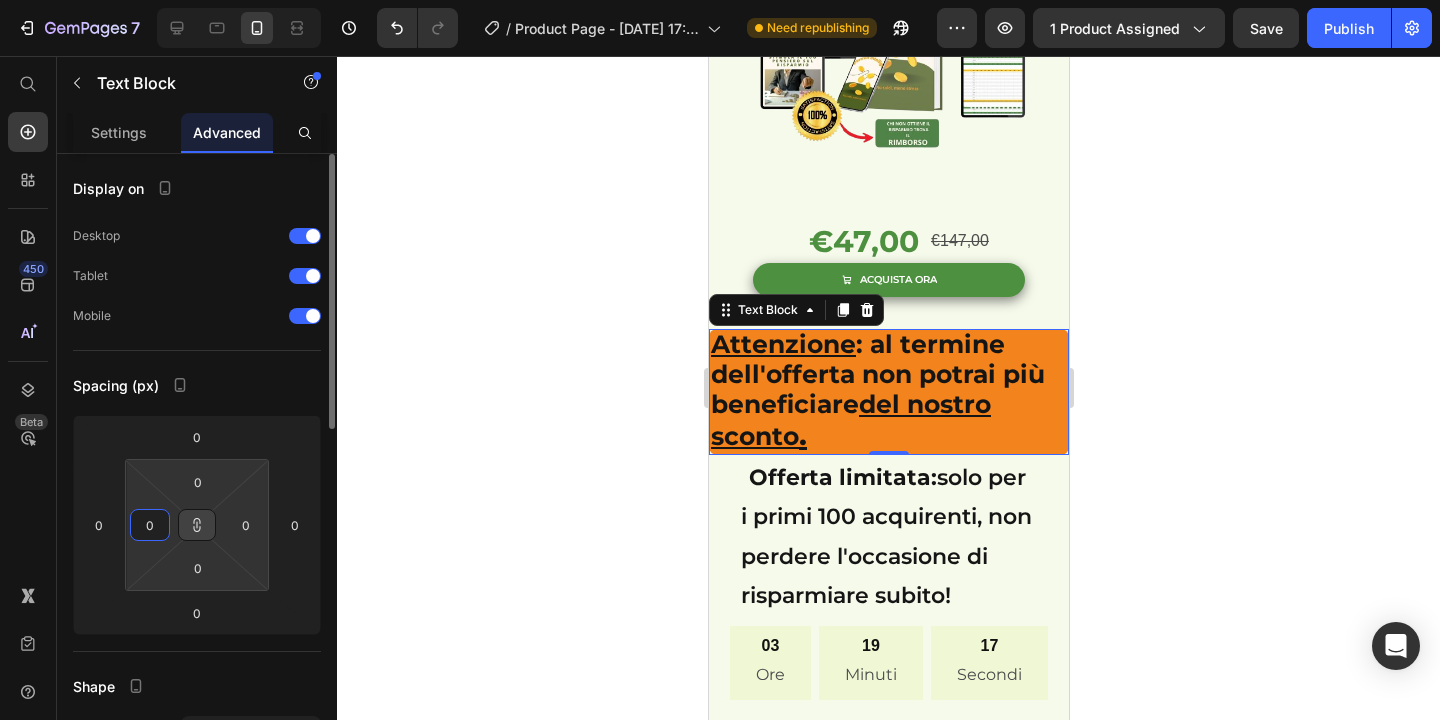 type on "5" 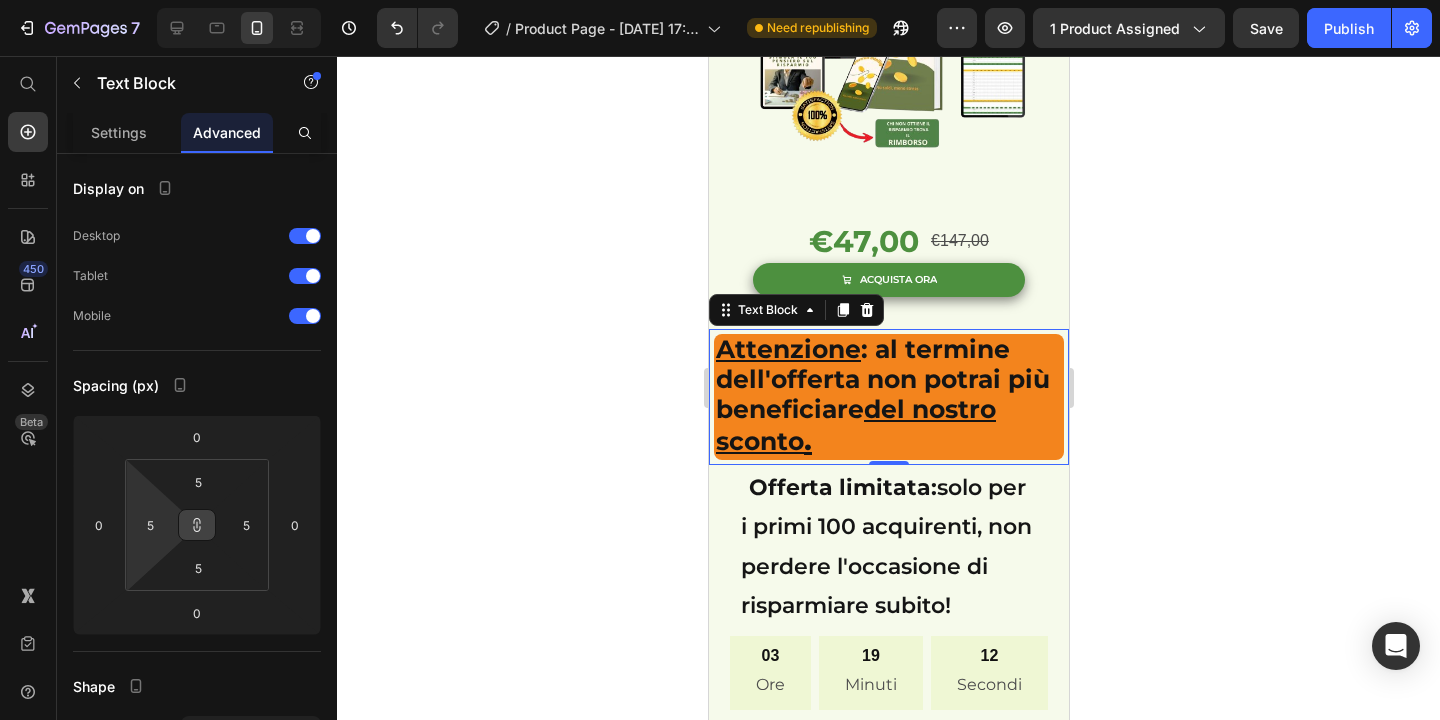 click 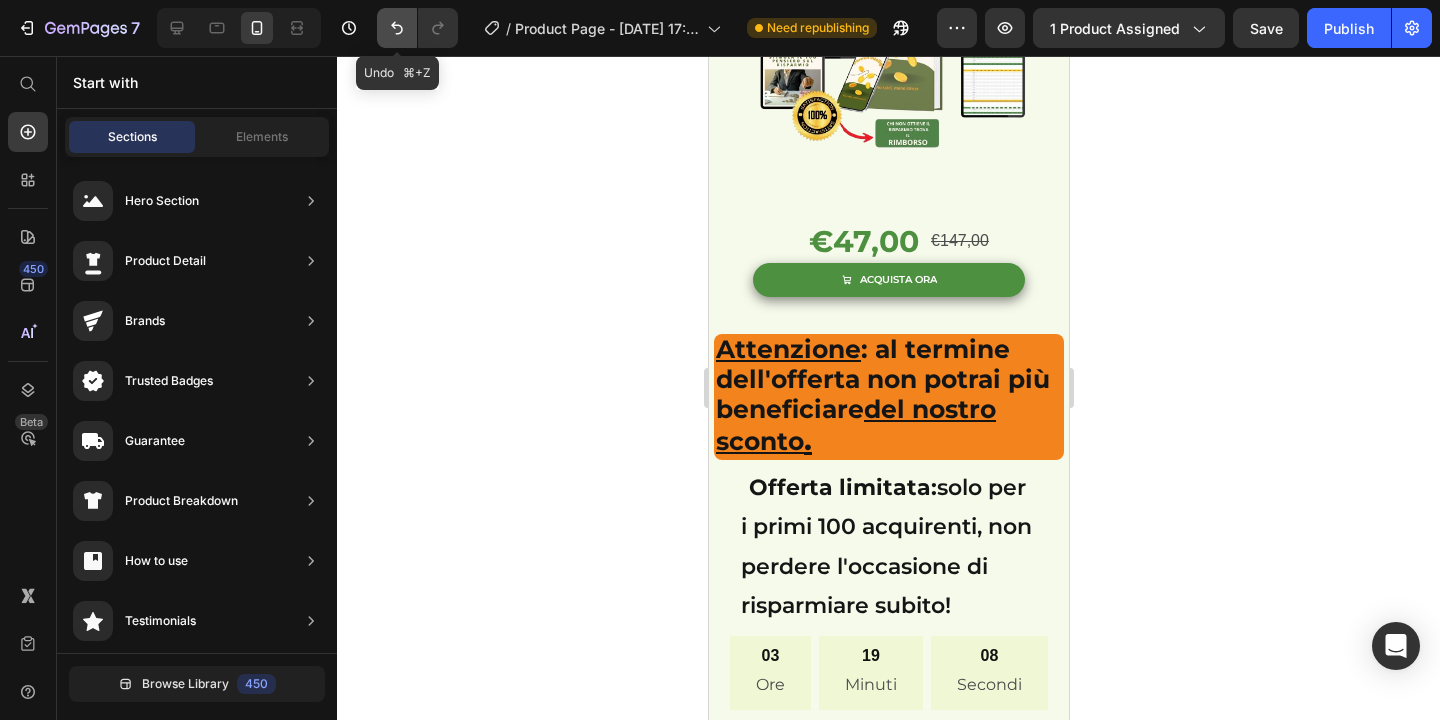 click 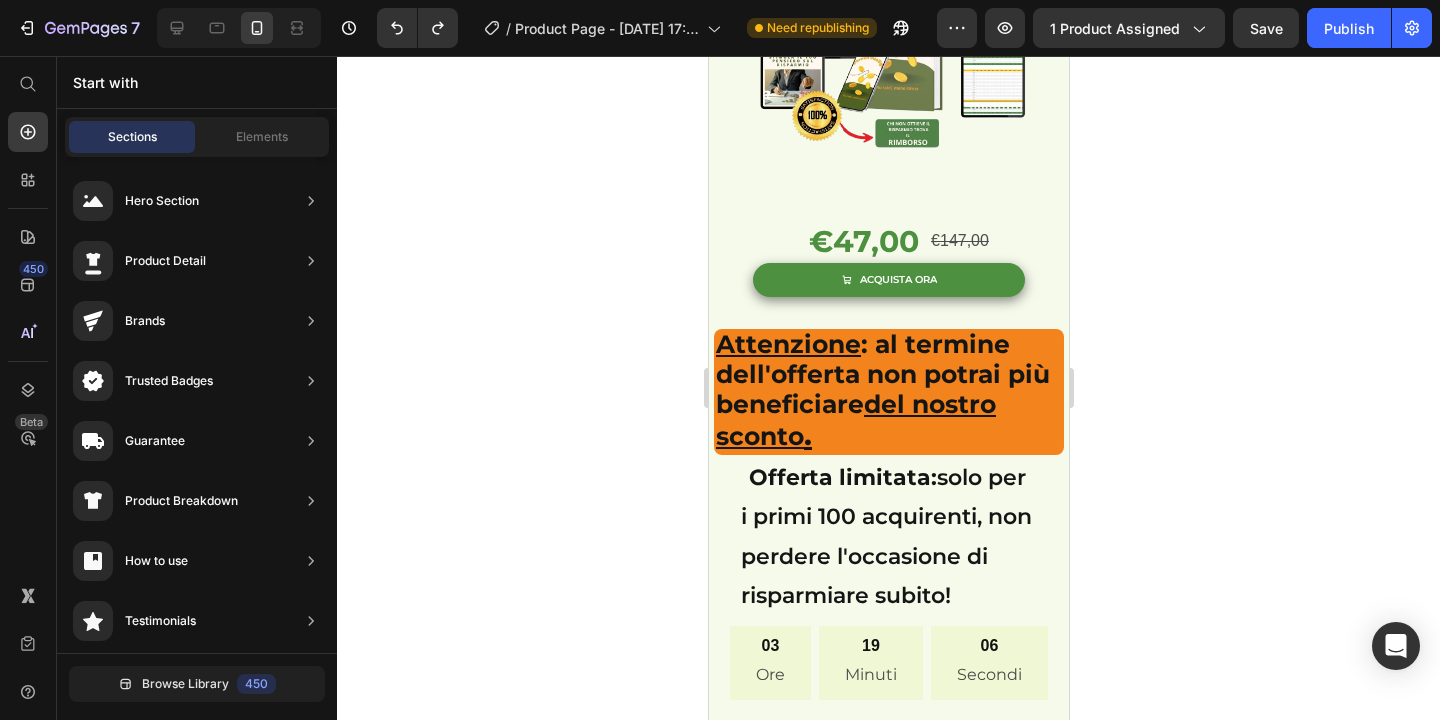 click 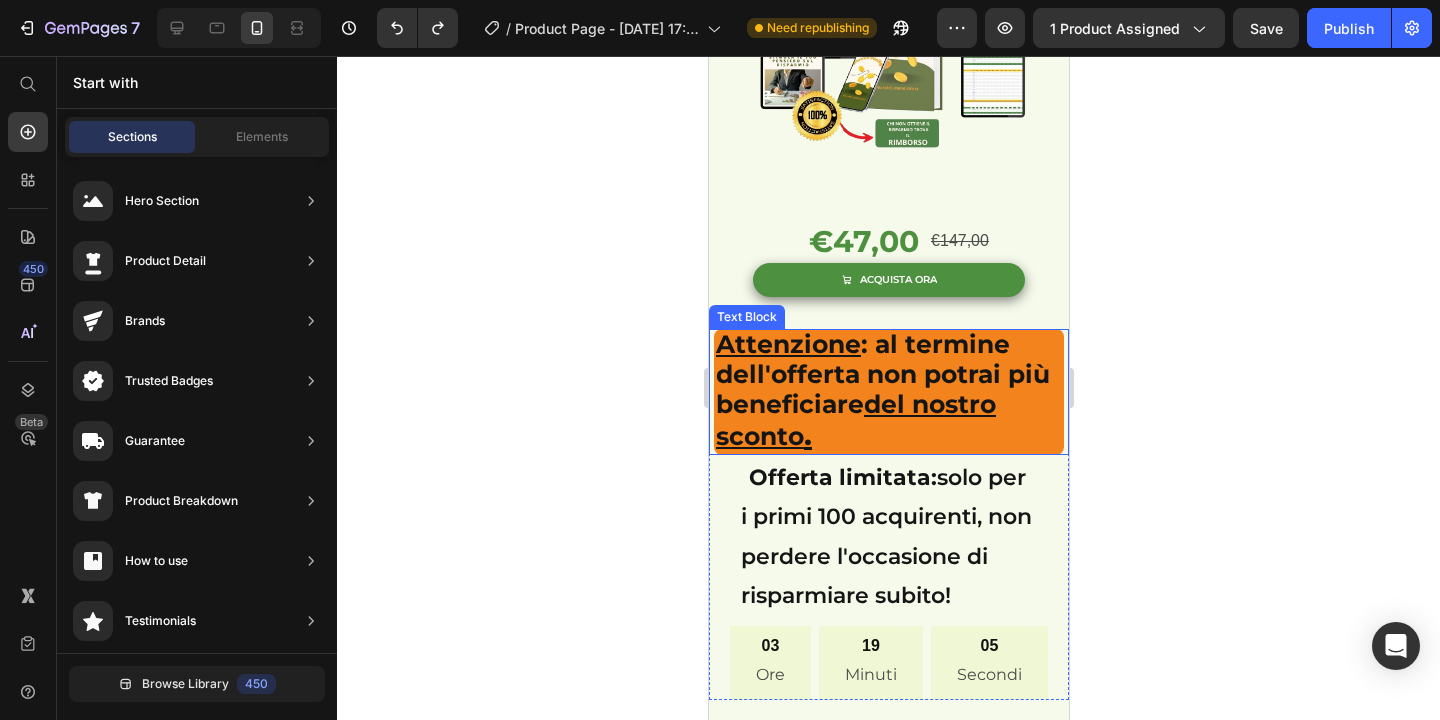 click on "Attenzione" at bounding box center [787, 344] 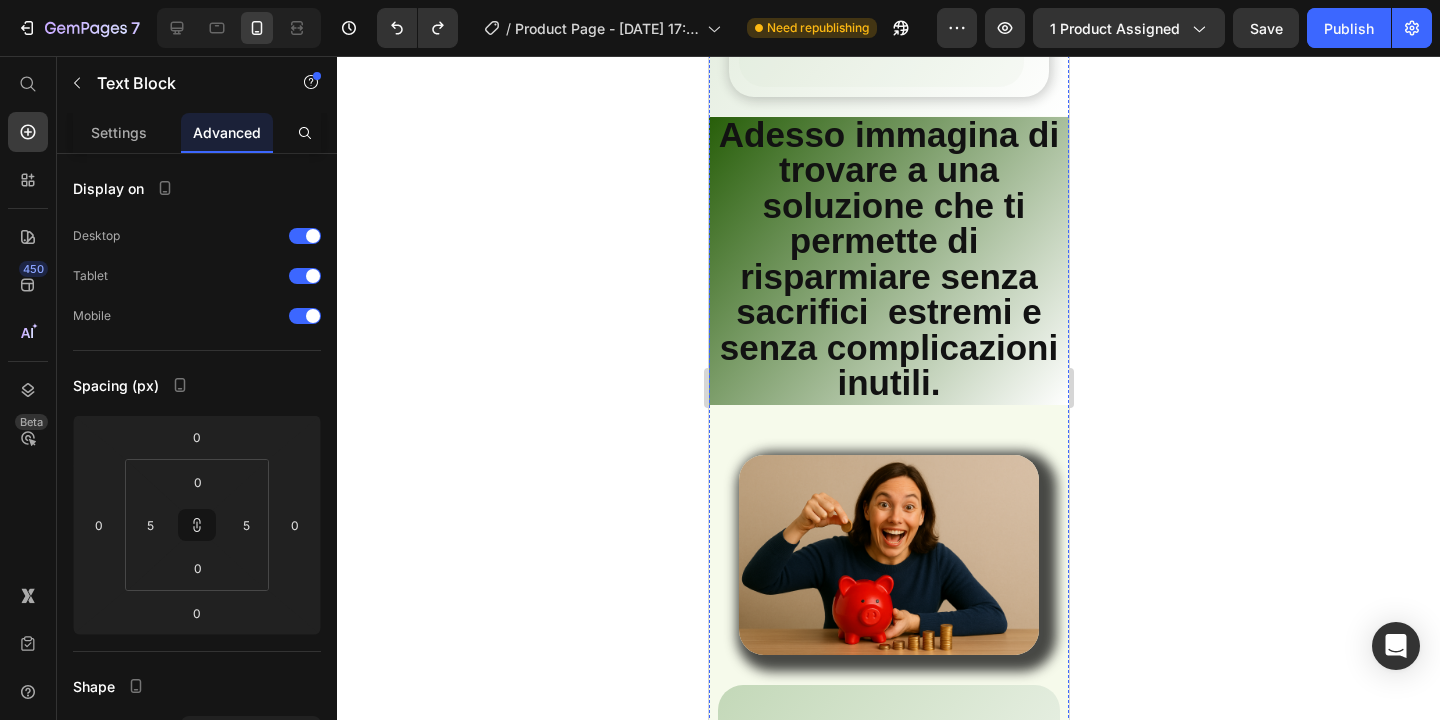 scroll, scrollTop: 4497, scrollLeft: 0, axis: vertical 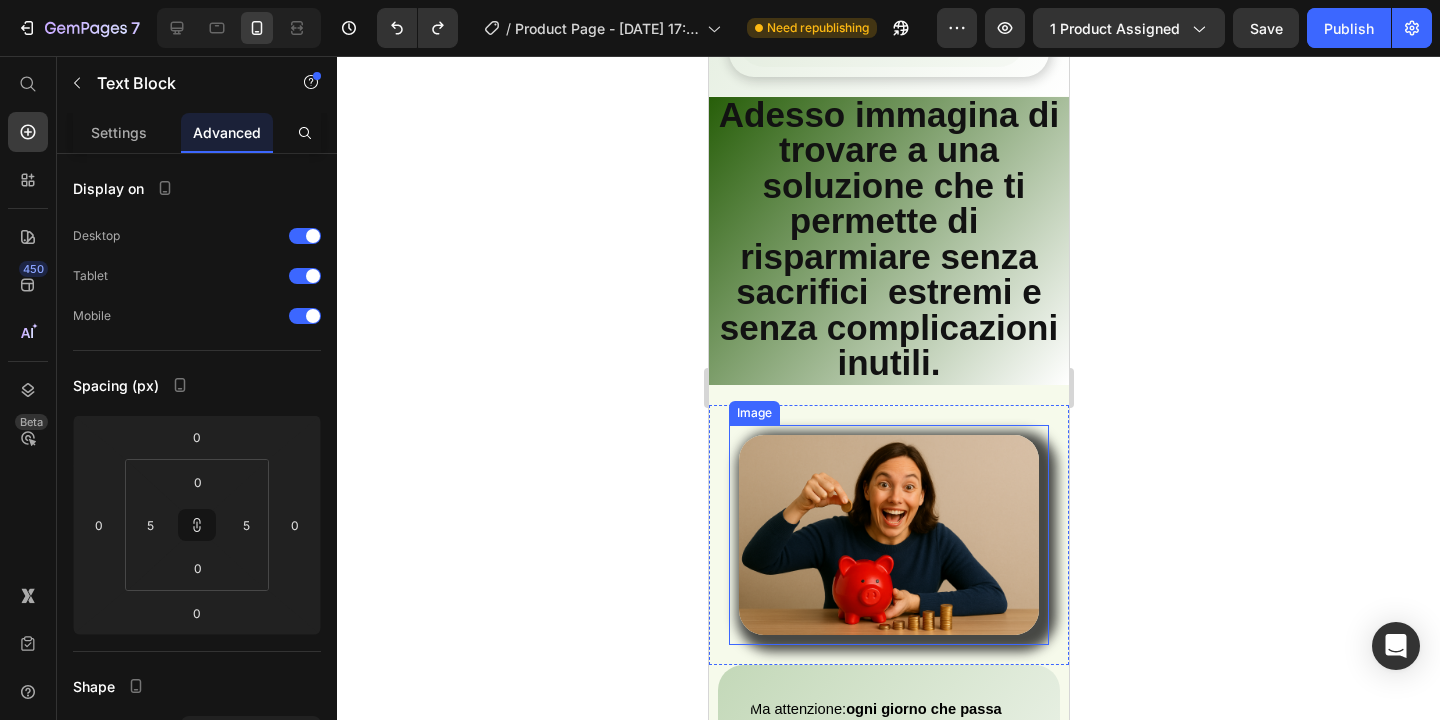 click on "Image" at bounding box center (753, 413) 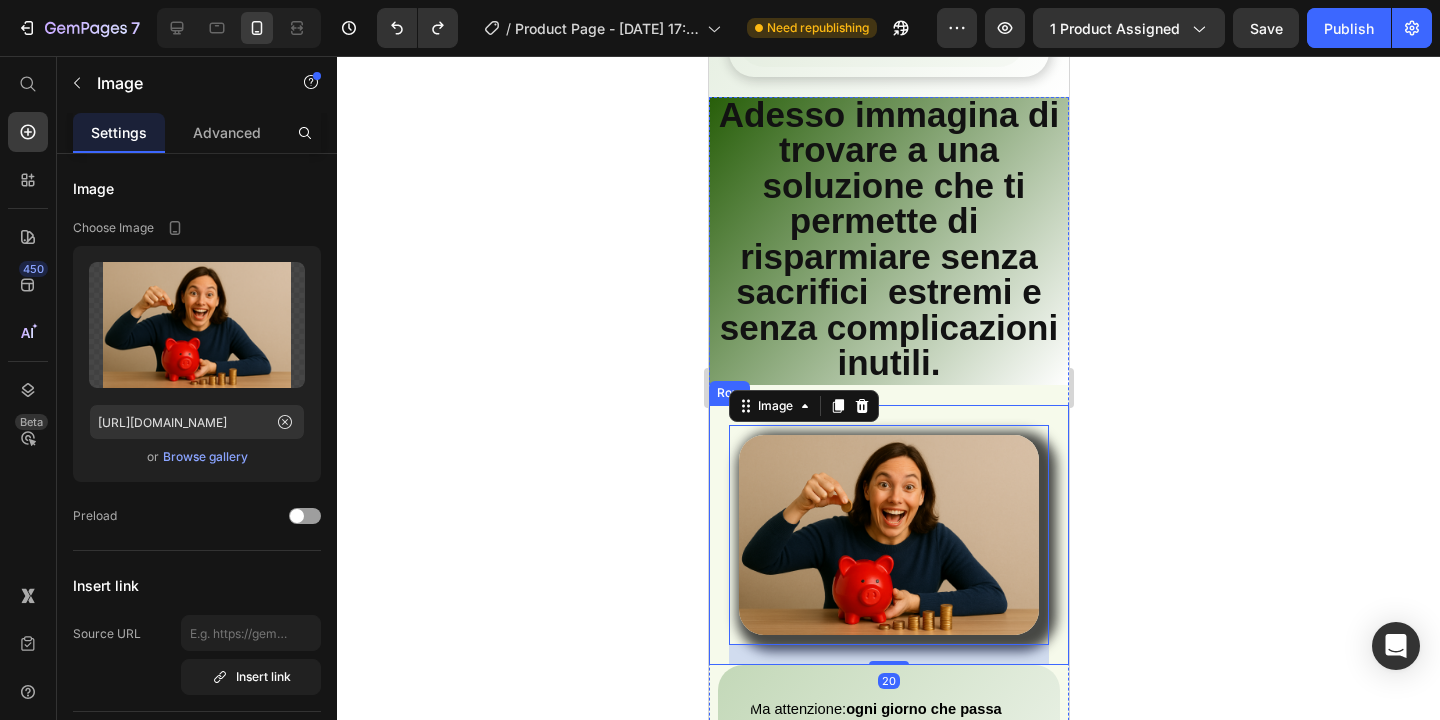click on "Image   20" at bounding box center [888, 535] 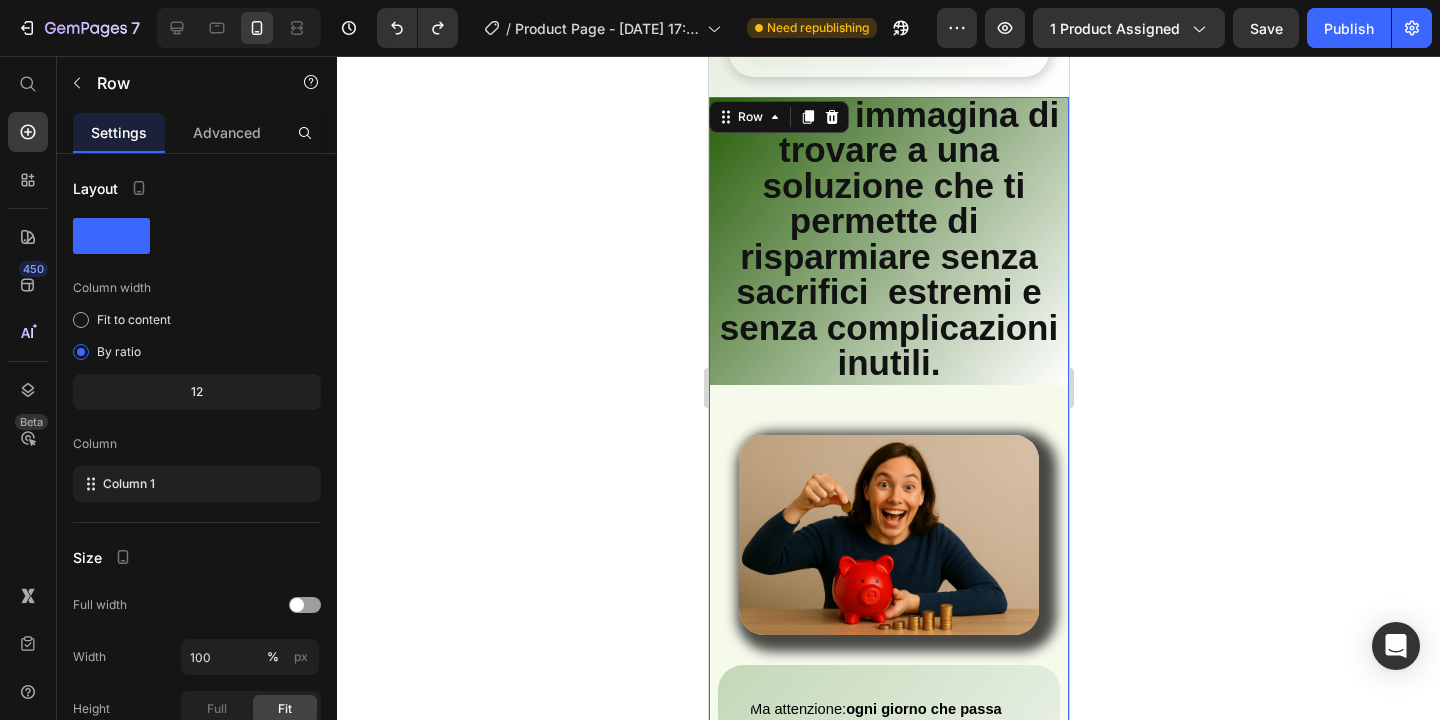 click on "Adesso immagina di trovare a una  soluzione che ti  permette di   risparmiare senza sacrifici  estremi e senza complicazioni inutili. Heading Image Row  Ma attenzione:  ogni giorno che passa  senza affrontare questa  situazione è  un  giorno in cui si perdono  opportunità di  risparmio.    Adesso è il momento di agire:   continuare a   rimandare significa  restare  bloccato nella  stessa  situazione.     Non lasciare che il problema si aggravi  ancora.    Inizia a risparmiare  ADESSO! Text Block Row" at bounding box center (888, 577) 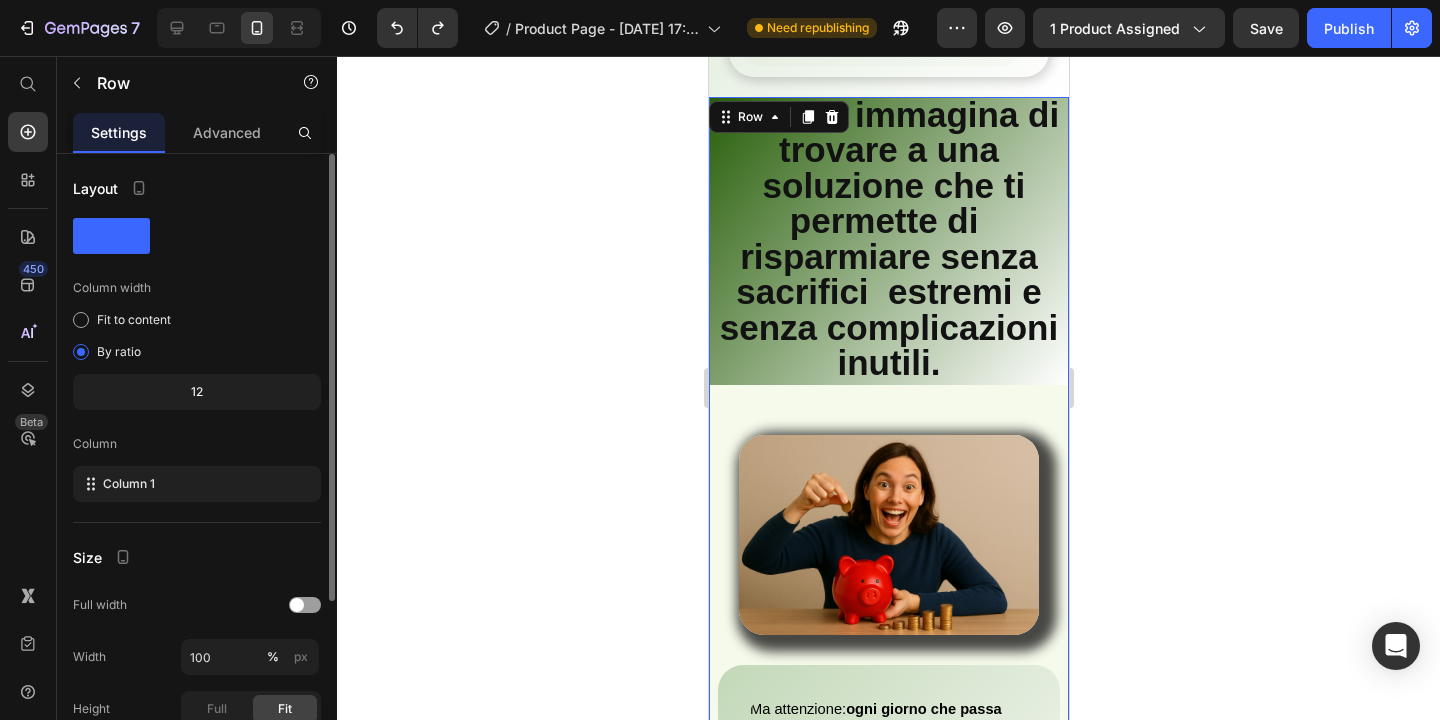 scroll, scrollTop: 245, scrollLeft: 0, axis: vertical 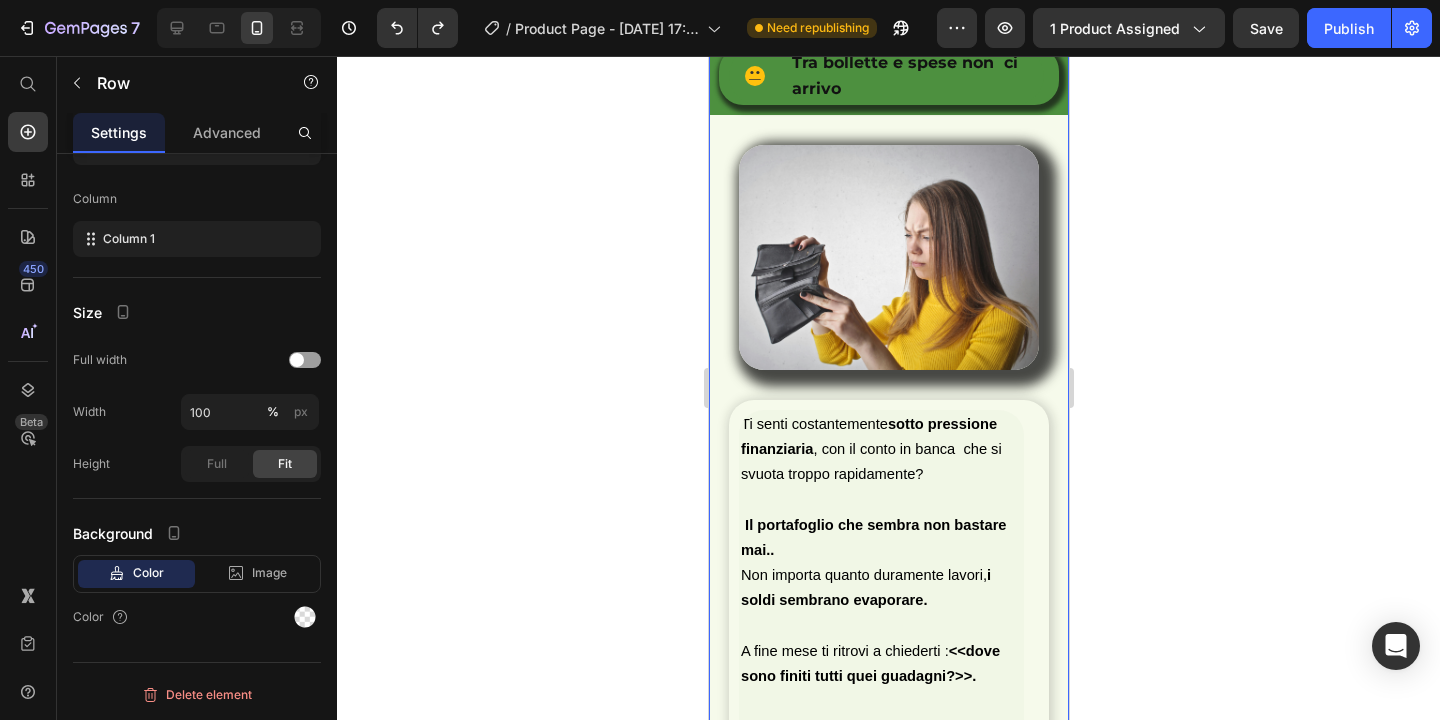 click on "Image Row Queste sono le cose che ti ripeti  ogni giorno Heading
Mi è capitata una spesa imprevista  Item List Row Dal mese prossimo inizio sul serio  Item List Row
Tra bollette e spese non  ci arrivo Item List Row Row Row Image  Ti senti costantemente  sotto pressione finanziaria , con il conto in banca  che si svuota troppo rapidamente?     Il portafoglio che sembra non bastare mai..  Non importa quanto duramente lavori,  i soldi sembrano evaporare.   A fine mese ti ritrovi a chiederti :  <<dove sono finiti tutti quei guadagni?>>.   Il problema è che  non hai mai avuto una strategia chiara  per gestire efficacemente le tue finanze.   Text Block Row Image Image Row Image   Ti senti intrappolato in un circolo  vizioso di spese inutili e bollette che  svuotano il tuo conto, prima ancora di  arrivare a fine mese ?   Hai provato a risparmiare in passato , ma  non ha funzionato  come speravi.  Ti hanno detto di fare sacrifici estremi seguire metodi complicati" at bounding box center [888, 1024] 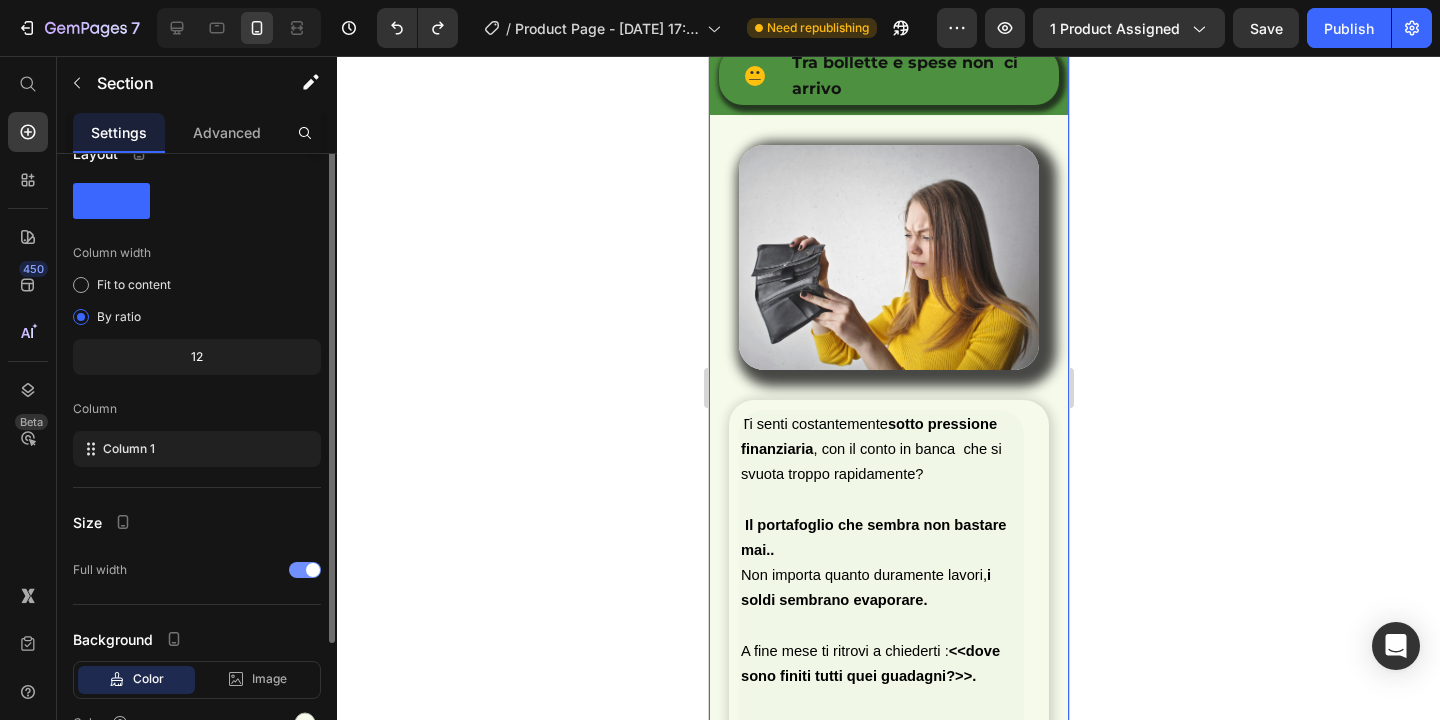 scroll, scrollTop: 141, scrollLeft: 0, axis: vertical 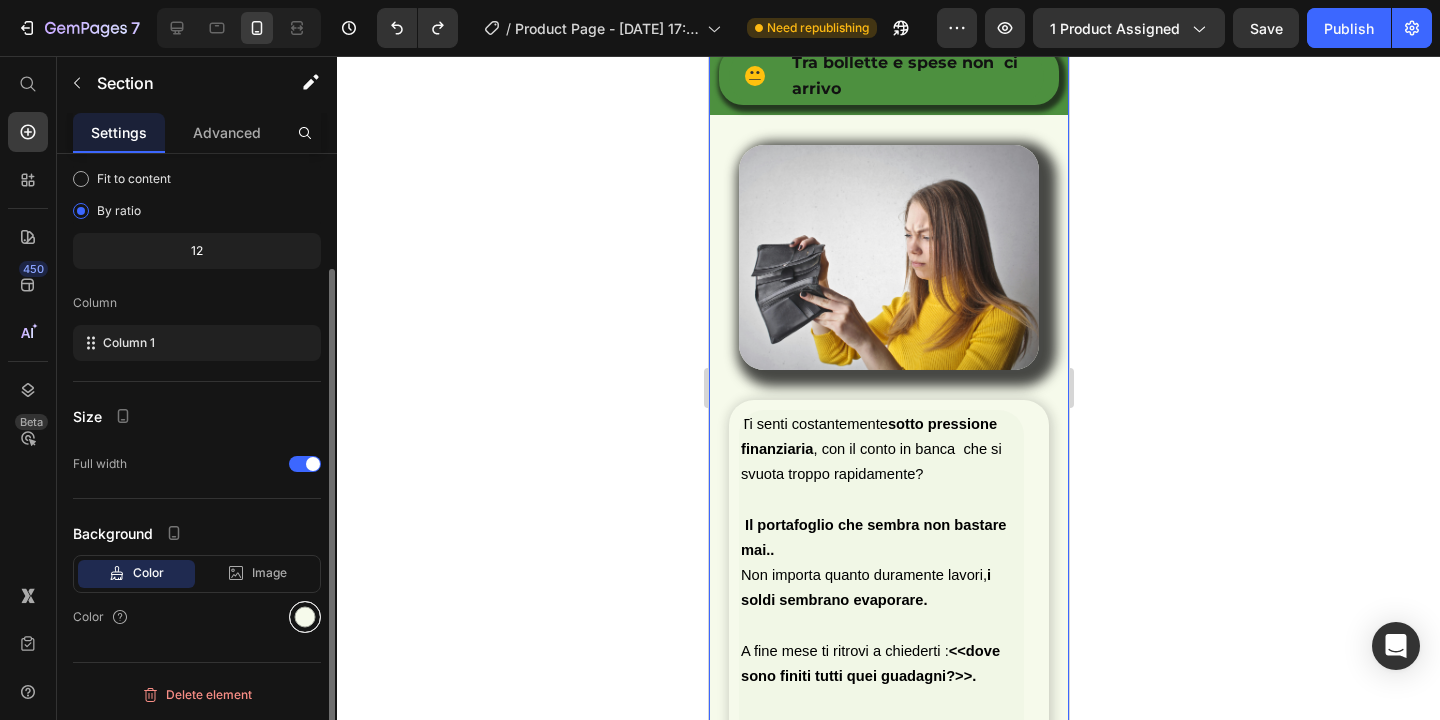 click at bounding box center (305, 617) 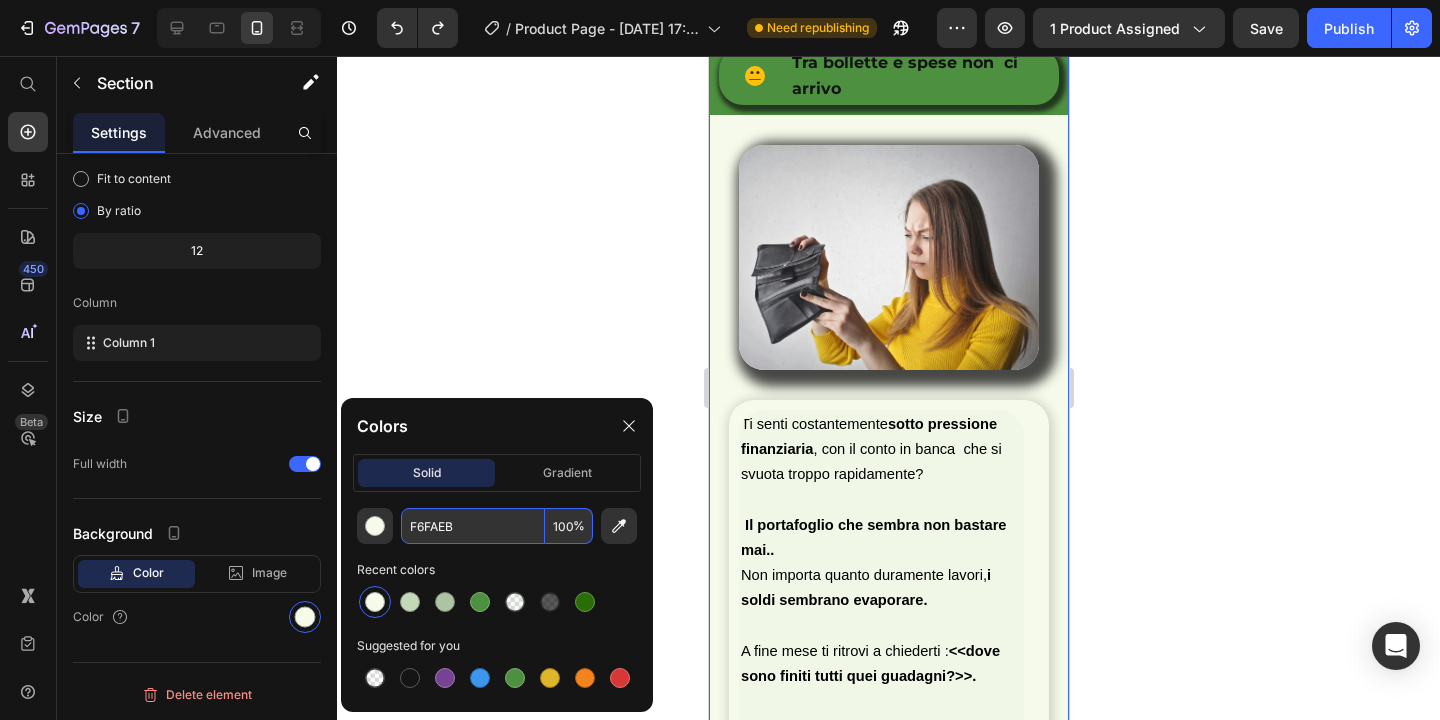 drag, startPoint x: 460, startPoint y: 526, endPoint x: 401, endPoint y: 517, distance: 59.682495 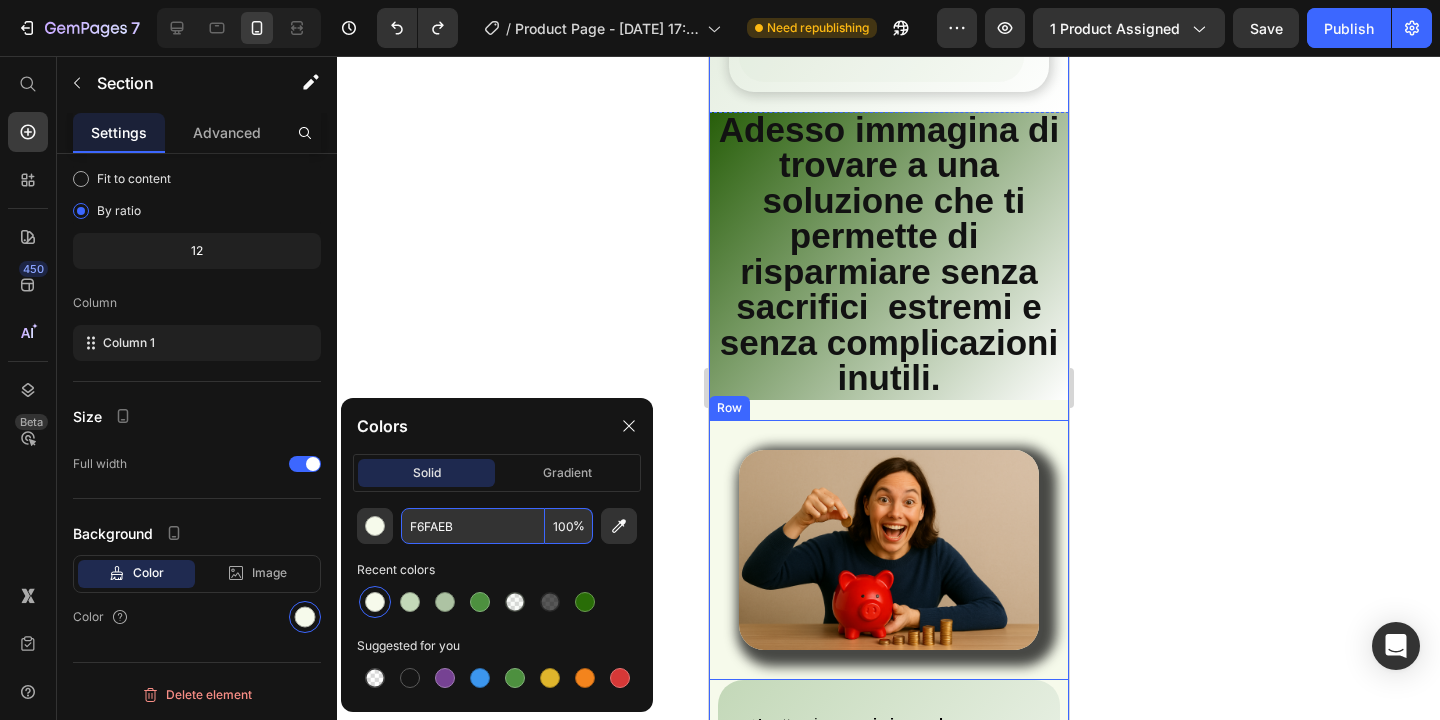 scroll, scrollTop: 4491, scrollLeft: 0, axis: vertical 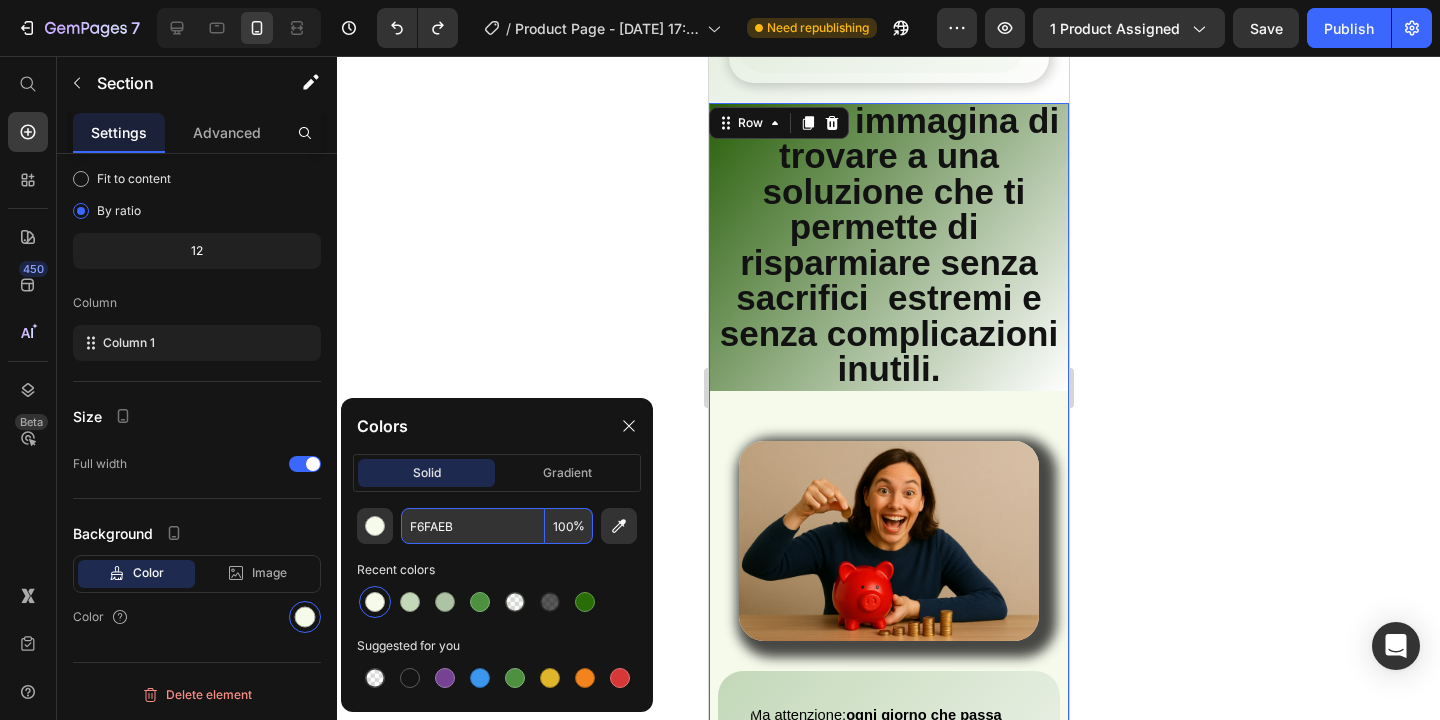 click on "Adesso immagina di trovare a una  soluzione che ti  permette di   risparmiare senza sacrifici  estremi e senza complicazioni inutili. Heading Image Row  Ma attenzione:  ogni giorno che passa  senza affrontare questa  situazione è  un  giorno in cui si perdono  opportunità di  risparmio.    Adesso è il momento di agire:   continuare a   rimandare significa  restare  bloccato nella  stessa  situazione.     Non lasciare che il problema si aggravi  ancora.    Inizia a risparmiare  ADESSO! Text Block Row" at bounding box center (888, 583) 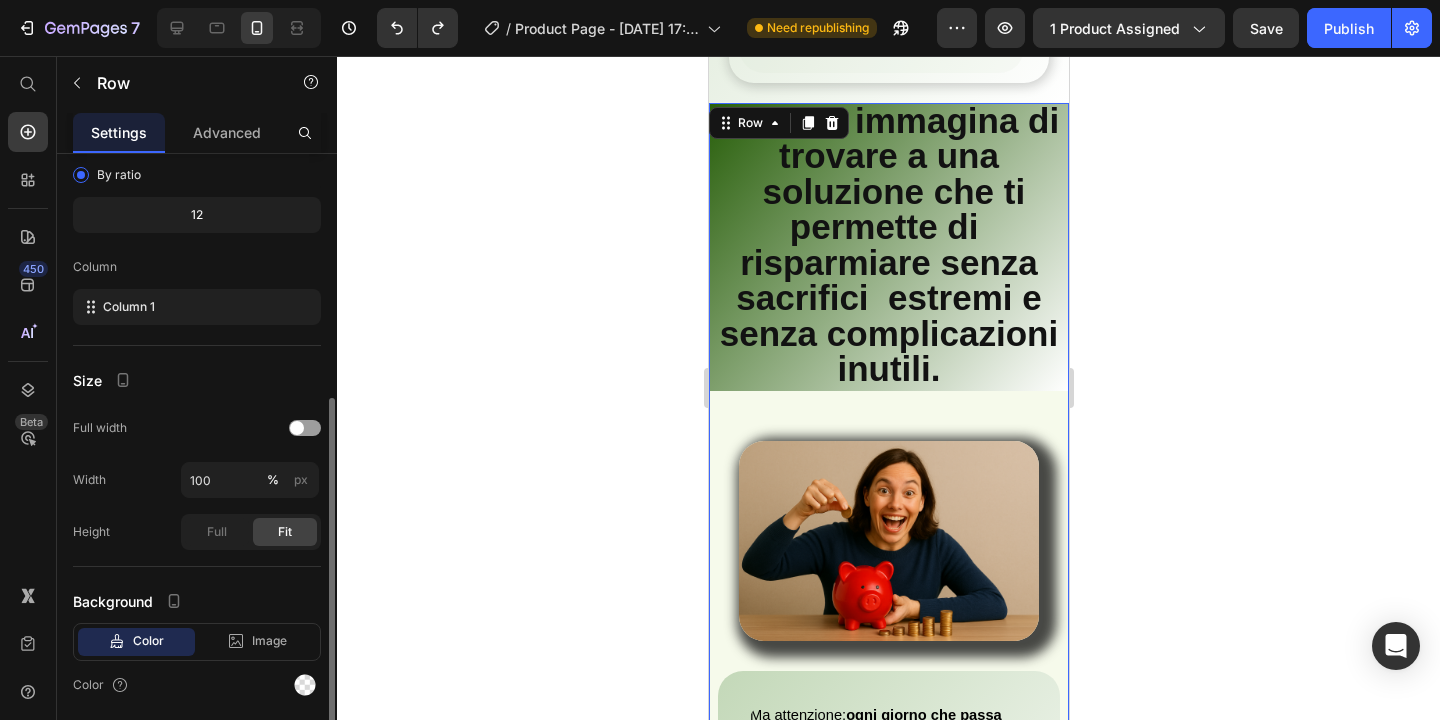 scroll, scrollTop: 245, scrollLeft: 0, axis: vertical 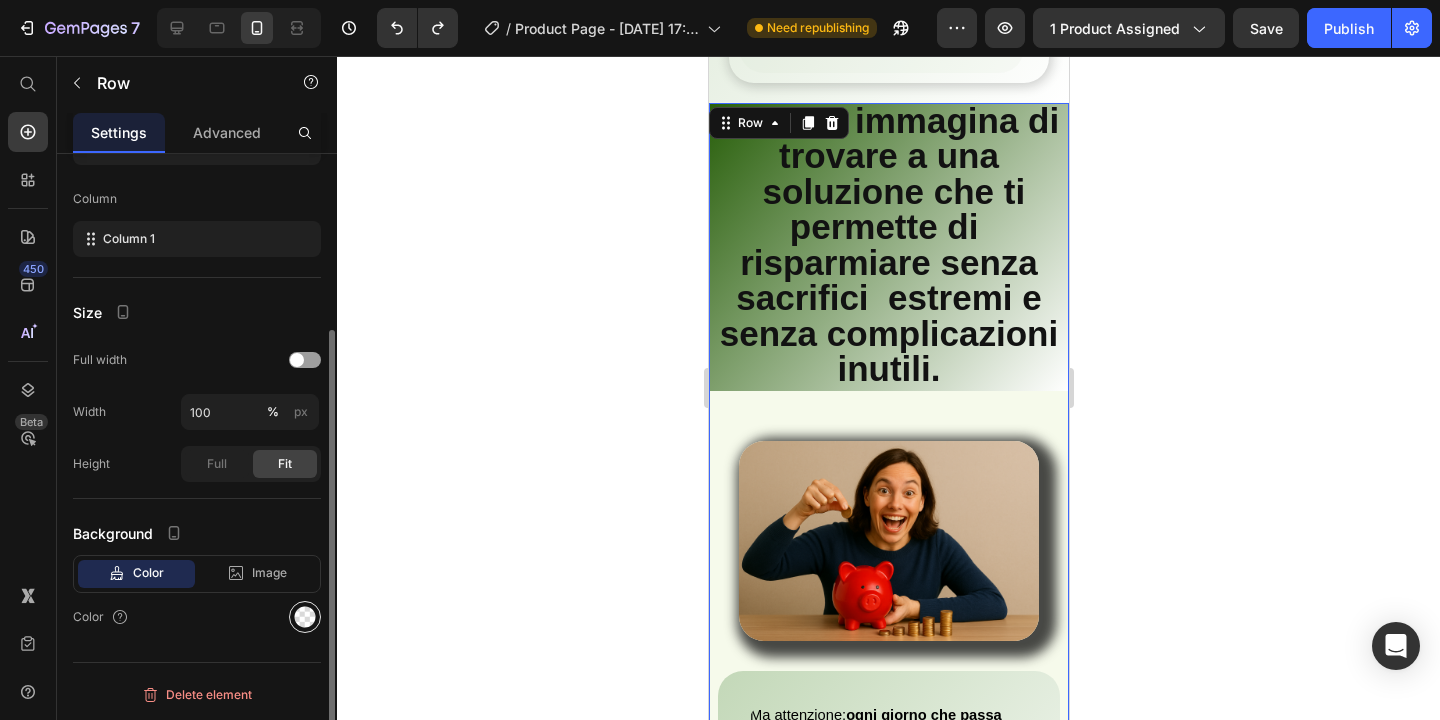 click at bounding box center [305, 617] 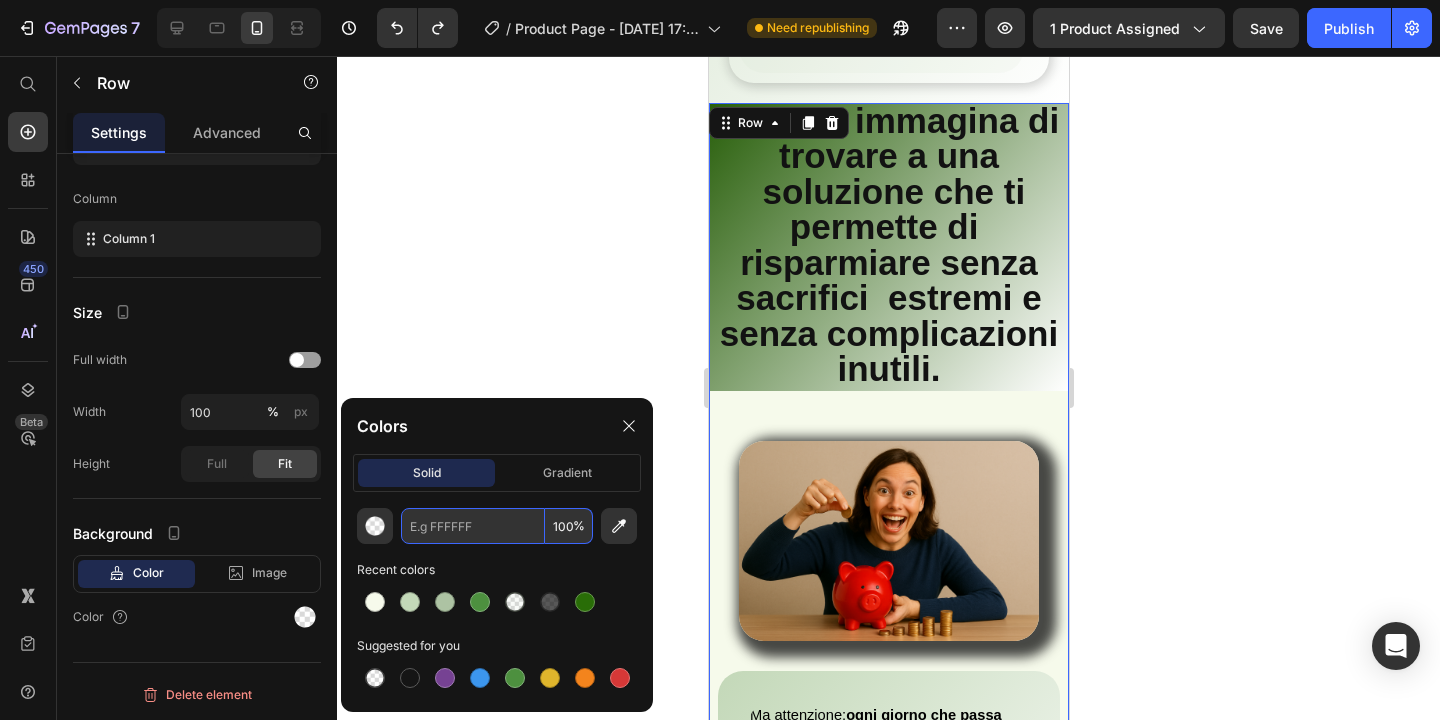 click at bounding box center [473, 526] 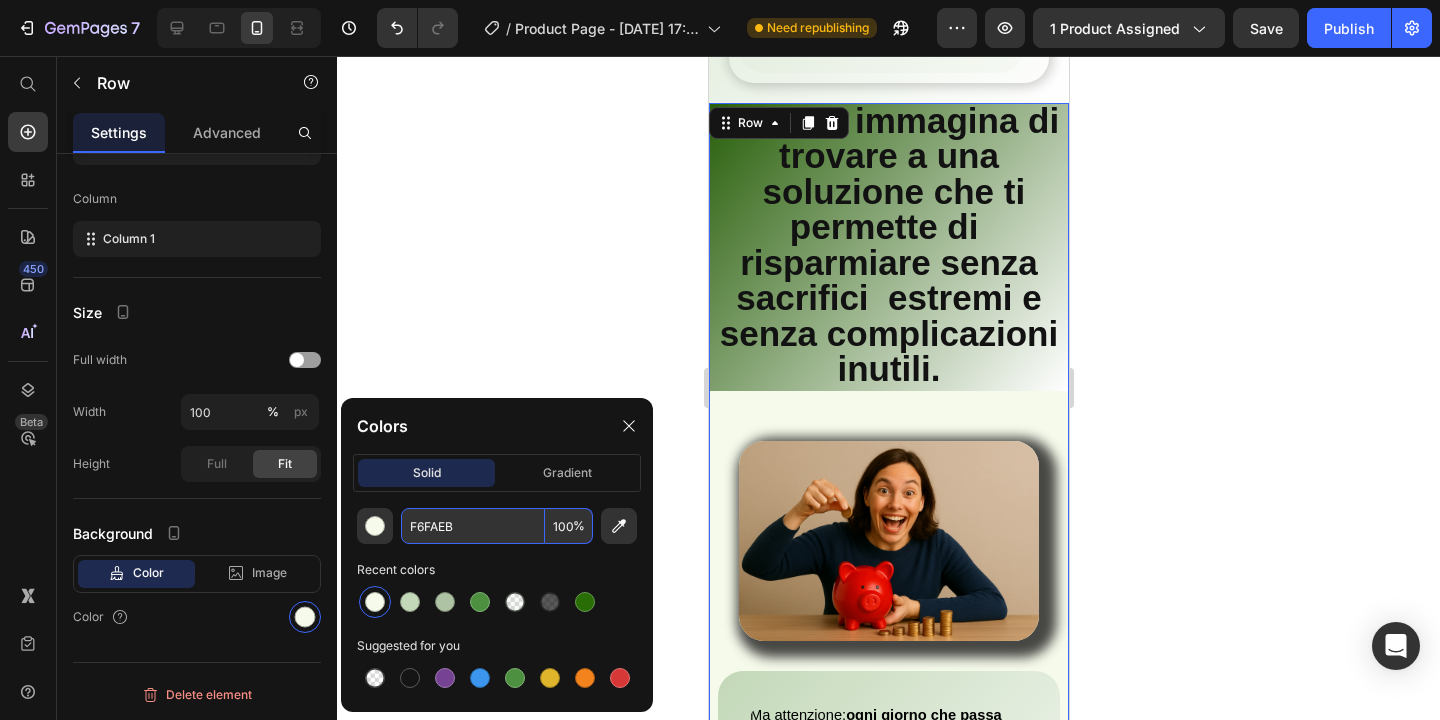 type on "F6FAEB" 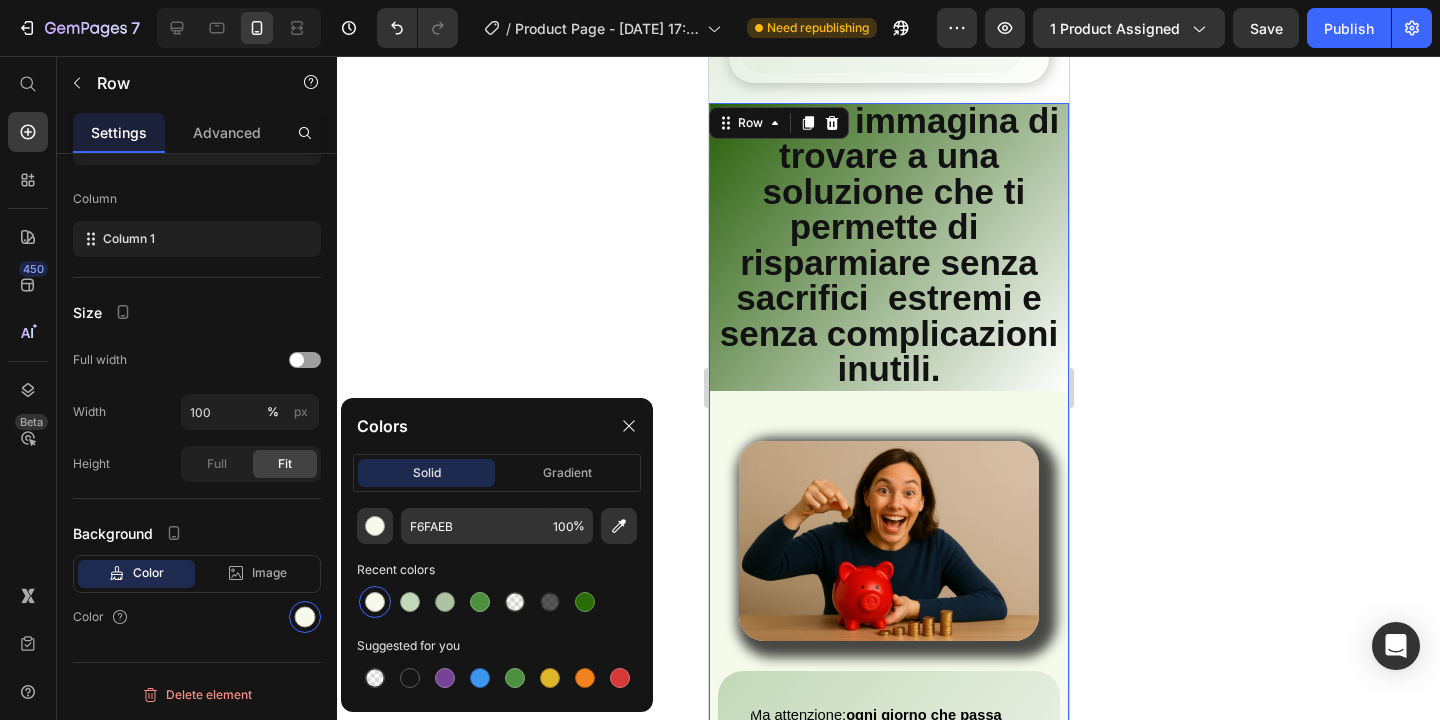 click 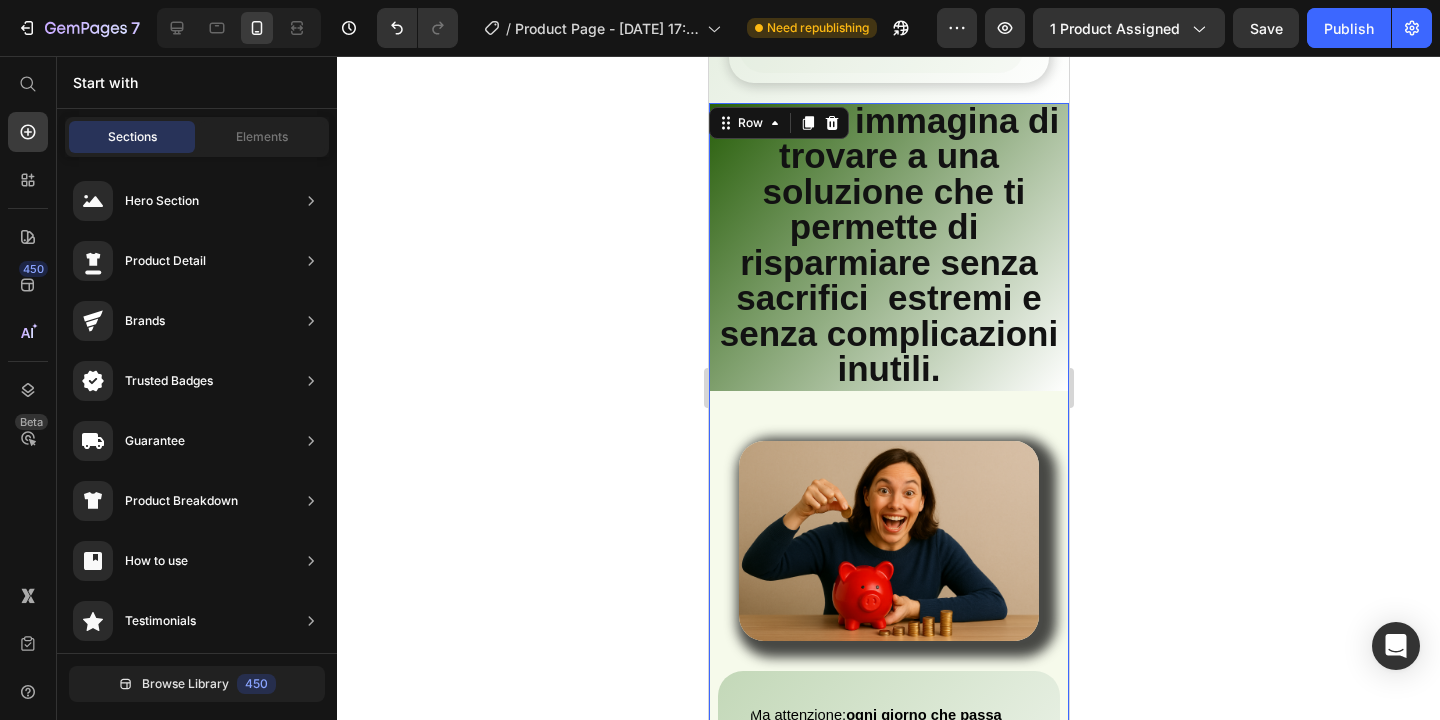 click on "Adesso immagina di trovare a una  soluzione che ti  permette di   risparmiare senza sacrifici  estremi e senza complicazioni inutili. Heading Image Row  Ma attenzione:  ogni giorno che passa  senza affrontare questa  situazione è  un  giorno in cui si perdono  opportunità di  risparmio.    Adesso è il momento di agire:   continuare a   rimandare significa  restare  bloccato nella  stessa  situazione.     Non lasciare che il problema si aggravi  ancora.    Inizia a risparmiare  ADESSO! Text Block Row" at bounding box center [888, 583] 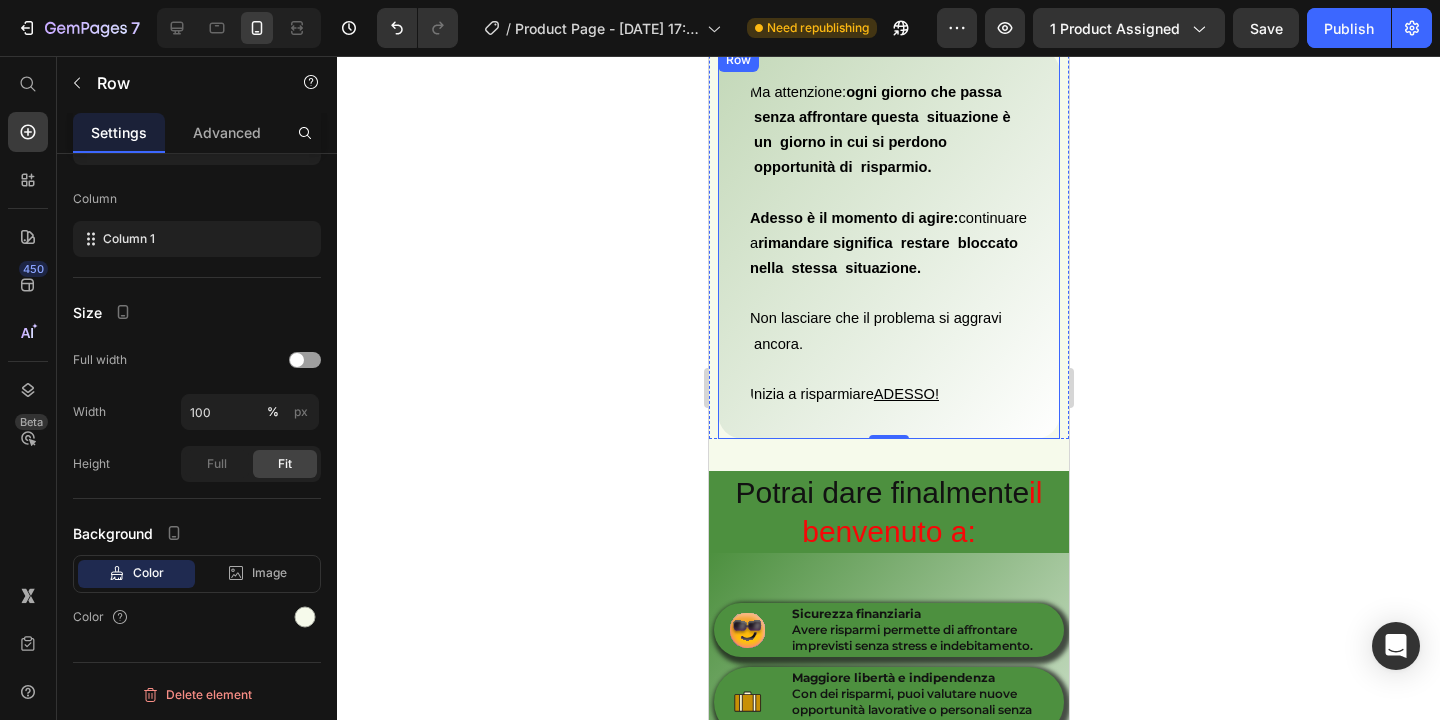 scroll, scrollTop: 5218, scrollLeft: 0, axis: vertical 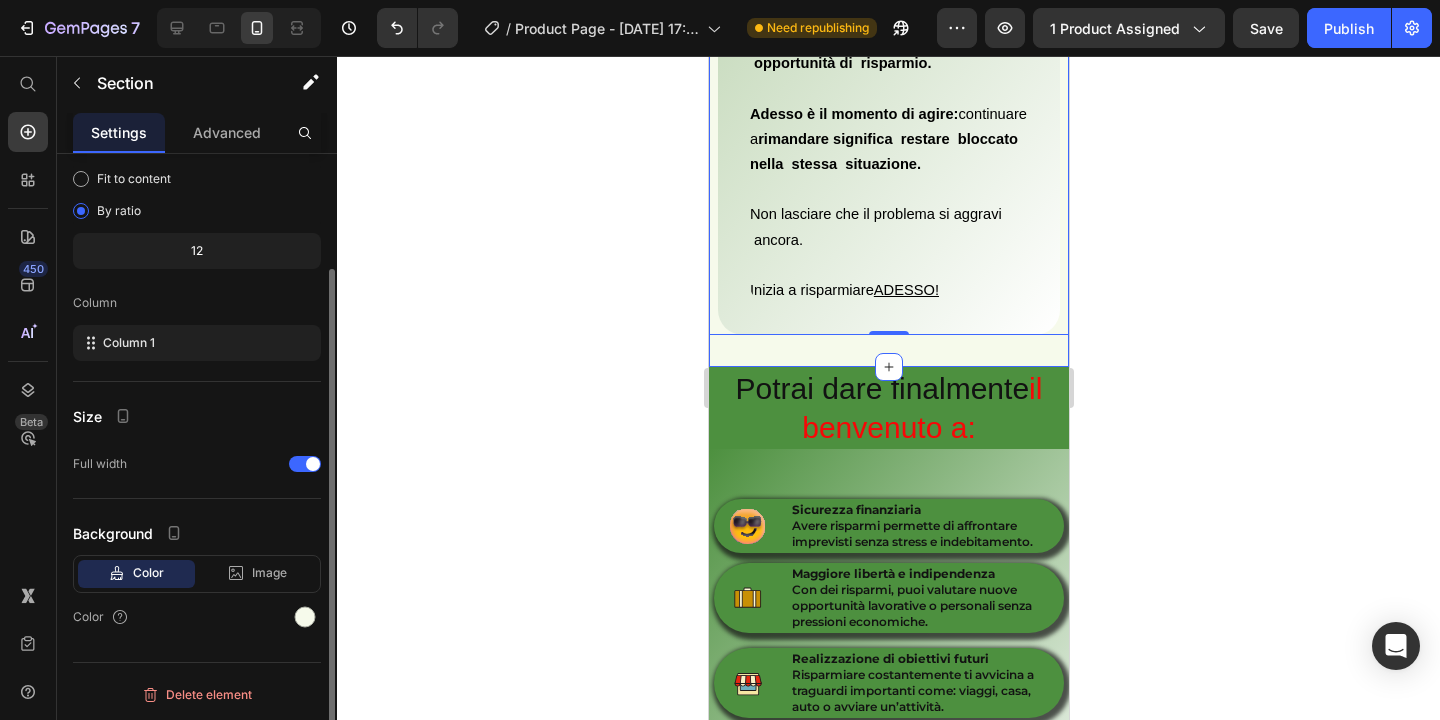 click on "Image Row Queste sono le cose che ti ripeti  ogni giorno Heading
Mi è capitata una spesa imprevista  Item List Row Dal mese prossimo inizio sul serio  Item List Row
Tra bollette e spese non  ci arrivo Item List Row Row Row Image  Ti senti costantemente  sotto pressione finanziaria , con il conto in banca  che si svuota troppo rapidamente?     Il portafoglio che sembra non bastare mai..  Non importa quanto duramente lavori,  i soldi sembrano evaporare.   A fine mese ti ritrovi a chiederti :  <<dove sono finiti tutti quei guadagni?>>.   Il problema è che  non hai mai avuto una strategia chiara  per gestire efficacemente le tue finanze.   Text Block Row Image Image Row Image   Ti senti intrappolato in un circolo  vizioso di spese inutili e bollette che  svuotano il tuo conto, prima ancora di  arrivare a fine mese ?   Hai provato a risparmiare in passato , ma  non ha funzionato  come speravi.  Ti hanno detto di fare sacrifici estremi seguire metodi complicati" at bounding box center (888, -1260) 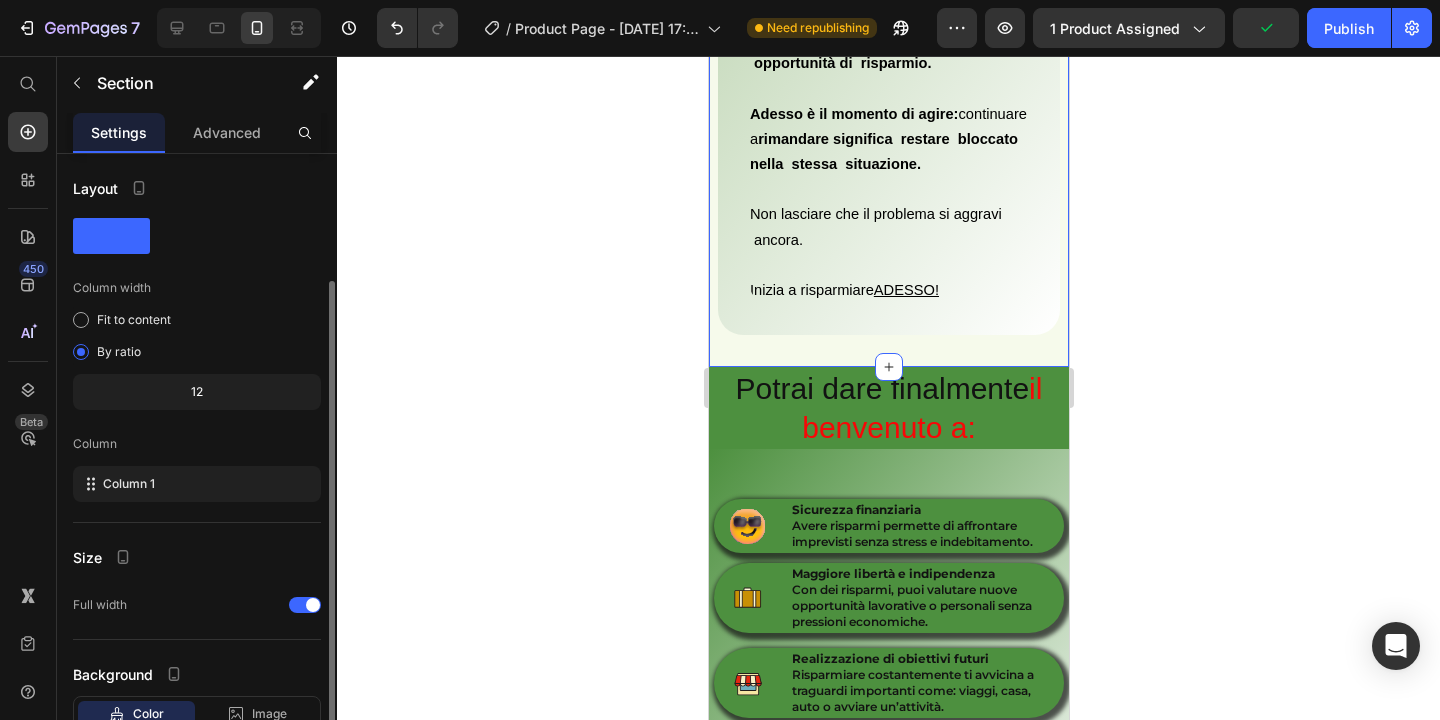 scroll, scrollTop: 141, scrollLeft: 0, axis: vertical 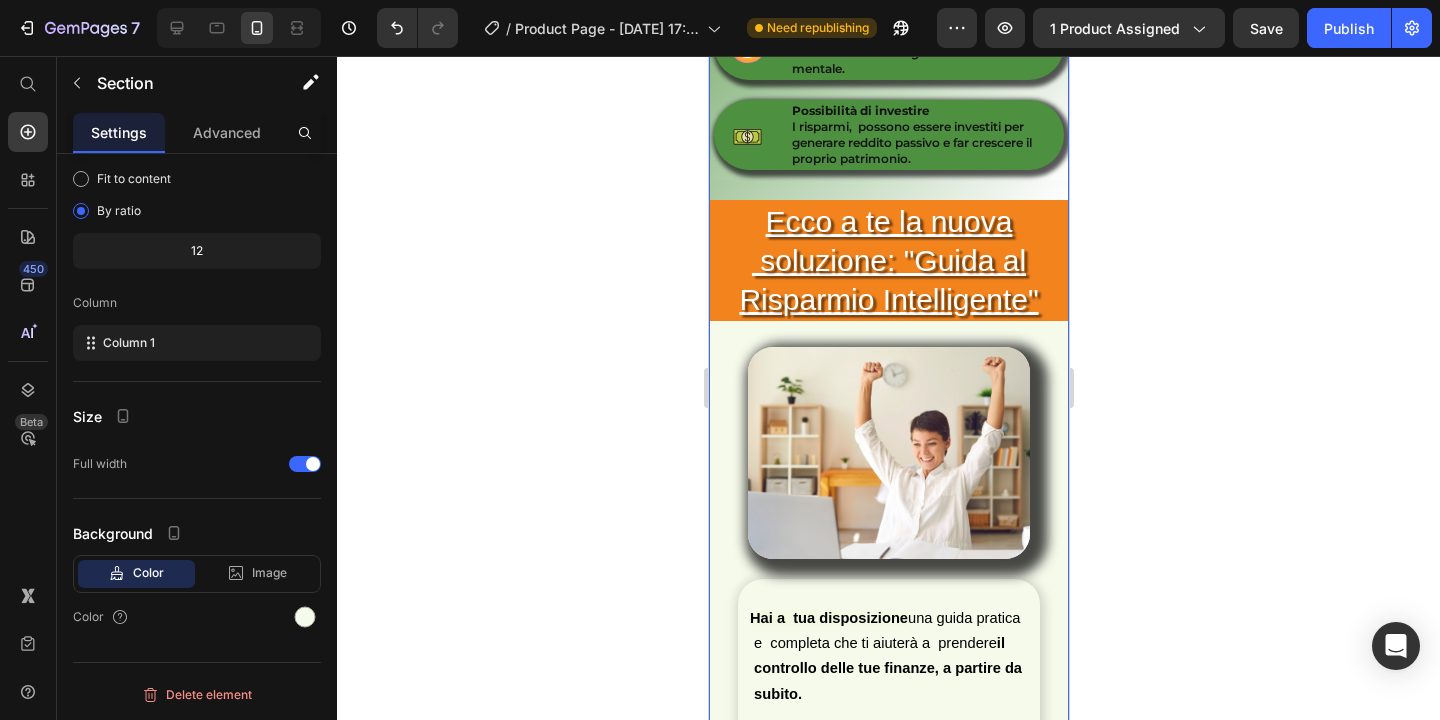 click on "Ma attenzione:  ogni giorno che passa  senza affrontare questa  situazione è  un  giorno in cui si perdono  opportunità di  risparmio.    Adesso è il momento di agire:   continuare a   rimandare significa  restare  bloccato nella  stessa  situazione.     Non lasciare che il problema si aggravi  ancora.    Inizia a risparmiare  ADESSO!   Text Block Image Row Potrai dare finalmente  il benvenuto a: Heading
Sicurezza finanziaria Avere risparmi permette di affrontare imprevisti senza stress e indebitamento.   Item List Maggiore libertà e indipendenza Con dei risparmi, puoi valutare nuove opportunità lavorative o personali senza pressioni economiche. Item List" at bounding box center [888, 577] 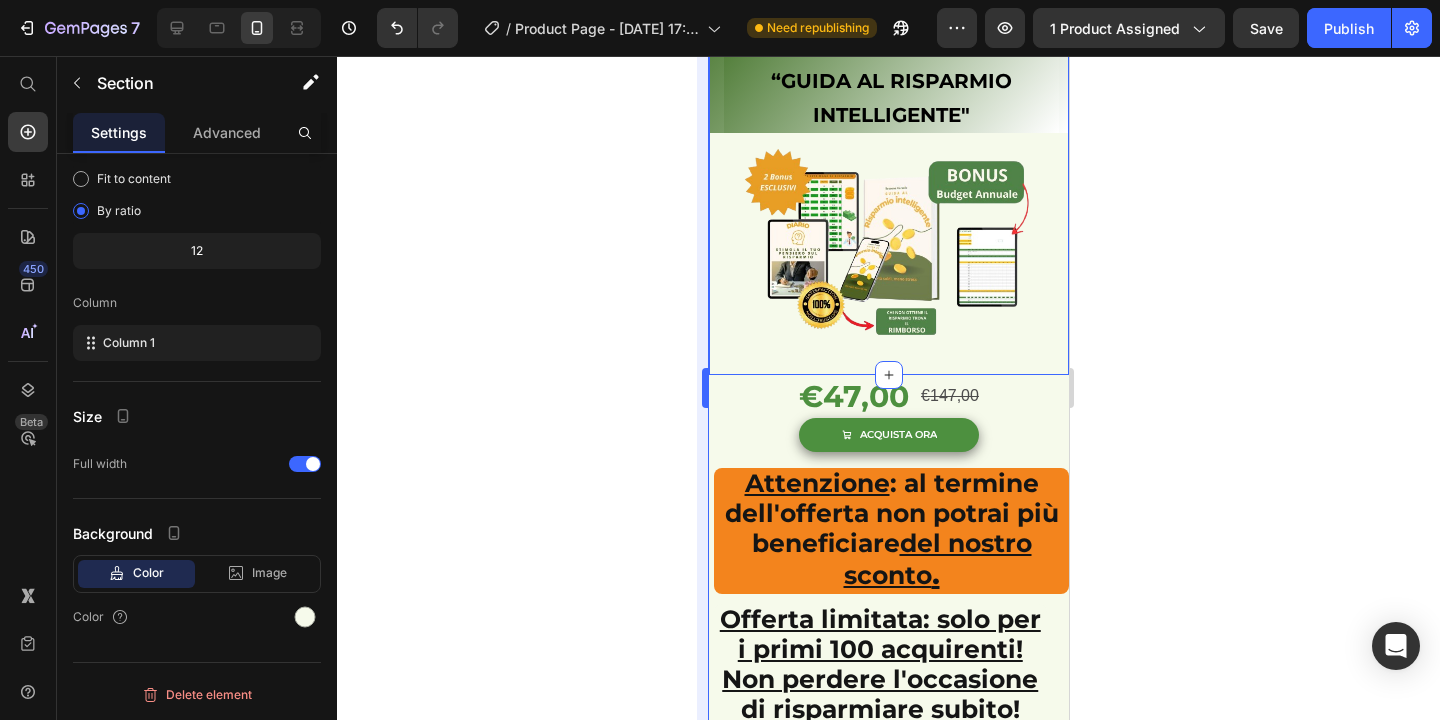 scroll, scrollTop: 7509, scrollLeft: 0, axis: vertical 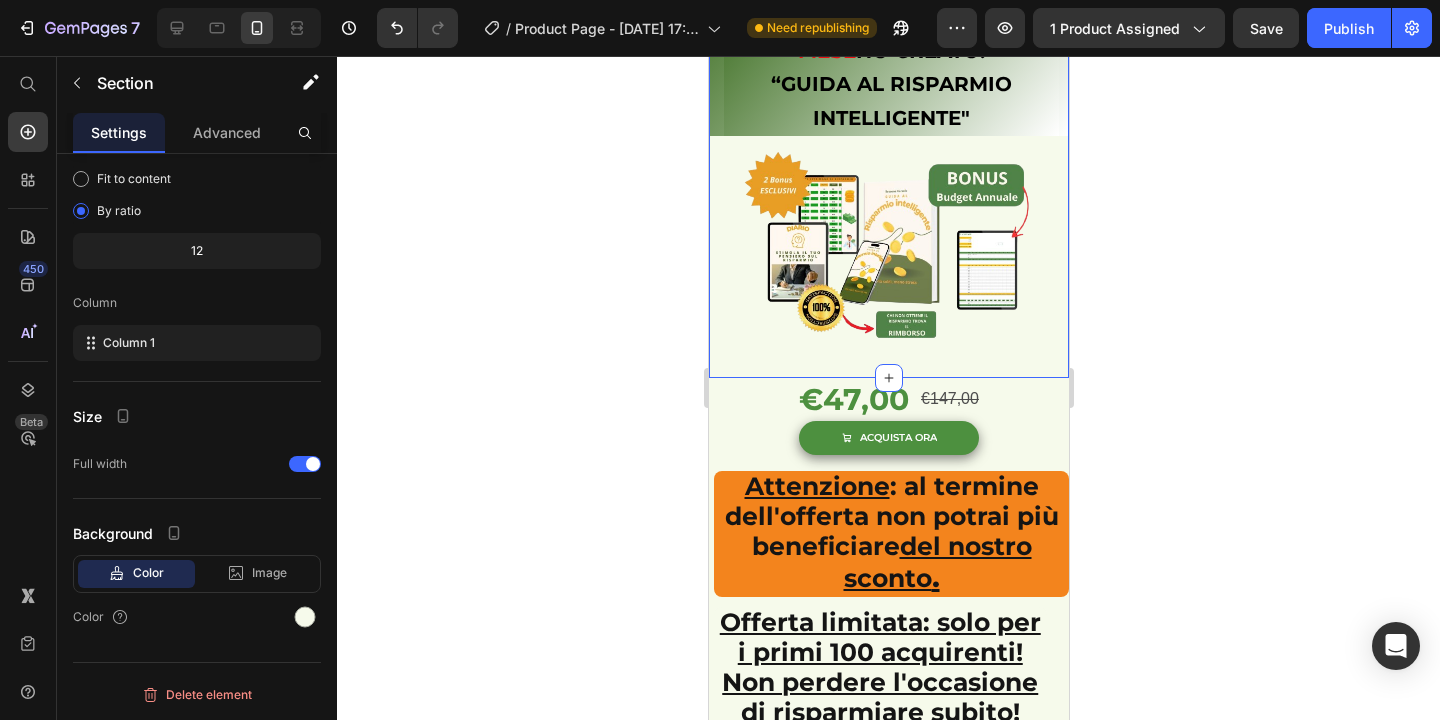 click on "PER OFFRIRE UNA NUOVA STRADA A CHIUNQUE VOGLIA AVERE  PIU' SOLDI A FINE MESE  HO CREATO:   “GUIDA AL RISPARMIO INTELLIGENTE" Heading Row Image" at bounding box center [888, 123] 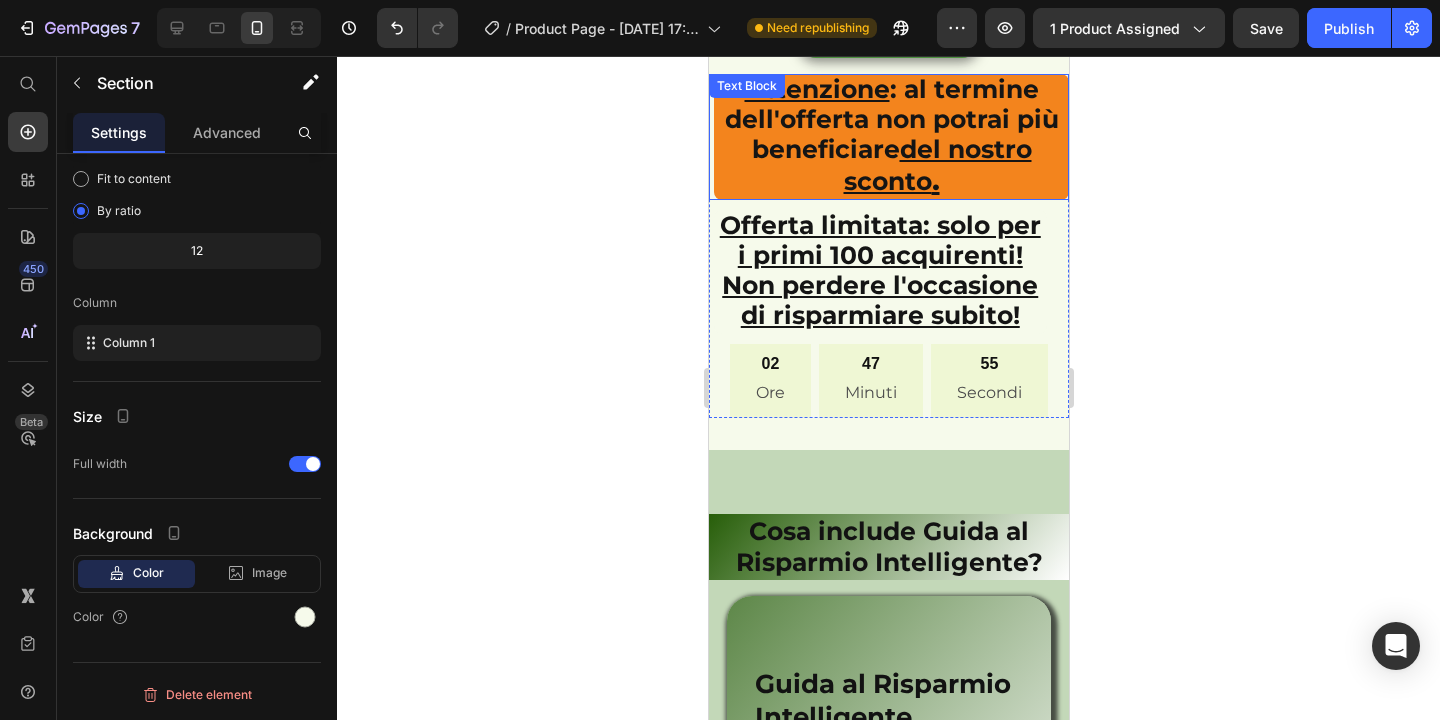 scroll, scrollTop: 7951, scrollLeft: 0, axis: vertical 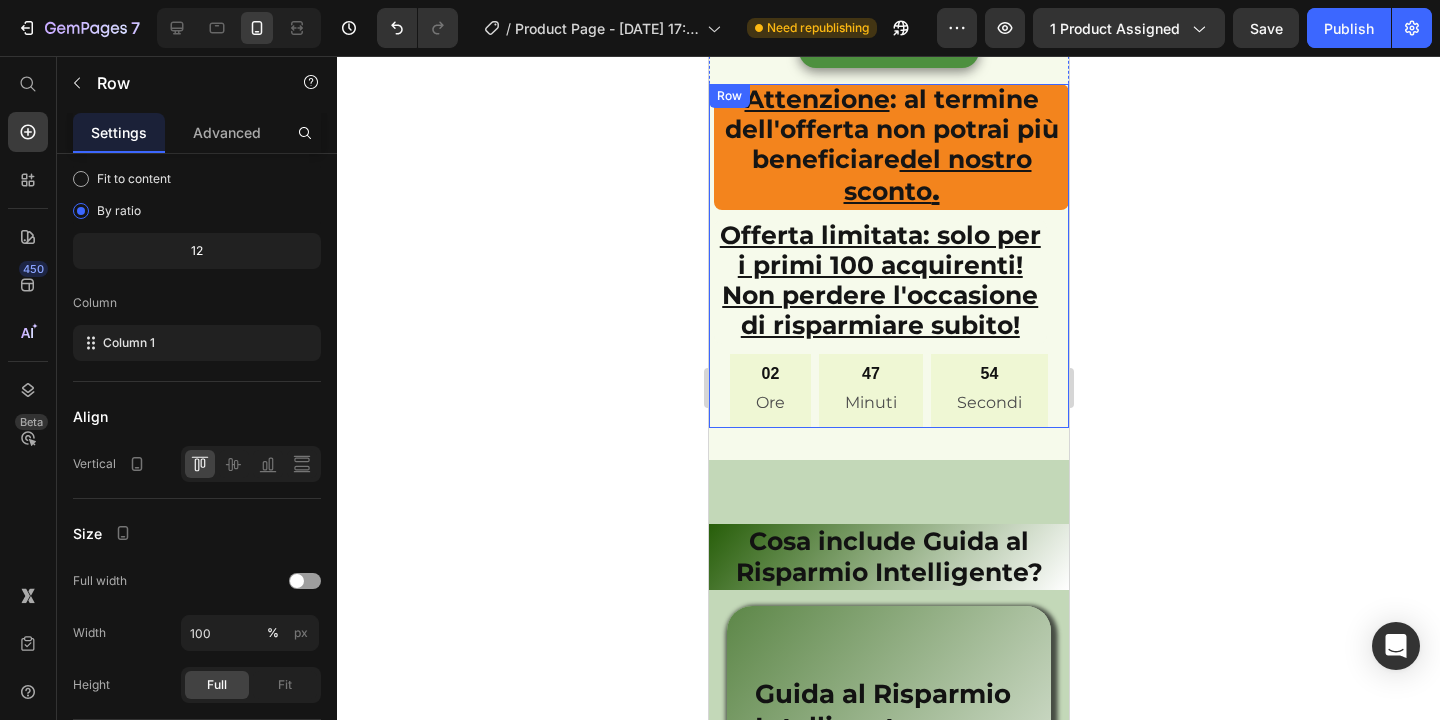 click on "Attenzione : al termine dell'offerta non potrai più beneficiare  del nostro sconto . Text Block Offerta limitata: solo per i primi 100 acquirenti! Non perdere l'occasione di risparmiare subito! Text Block 02 Ore 47 Minuti 54 Secondi Countdown Timer" at bounding box center (888, 256) 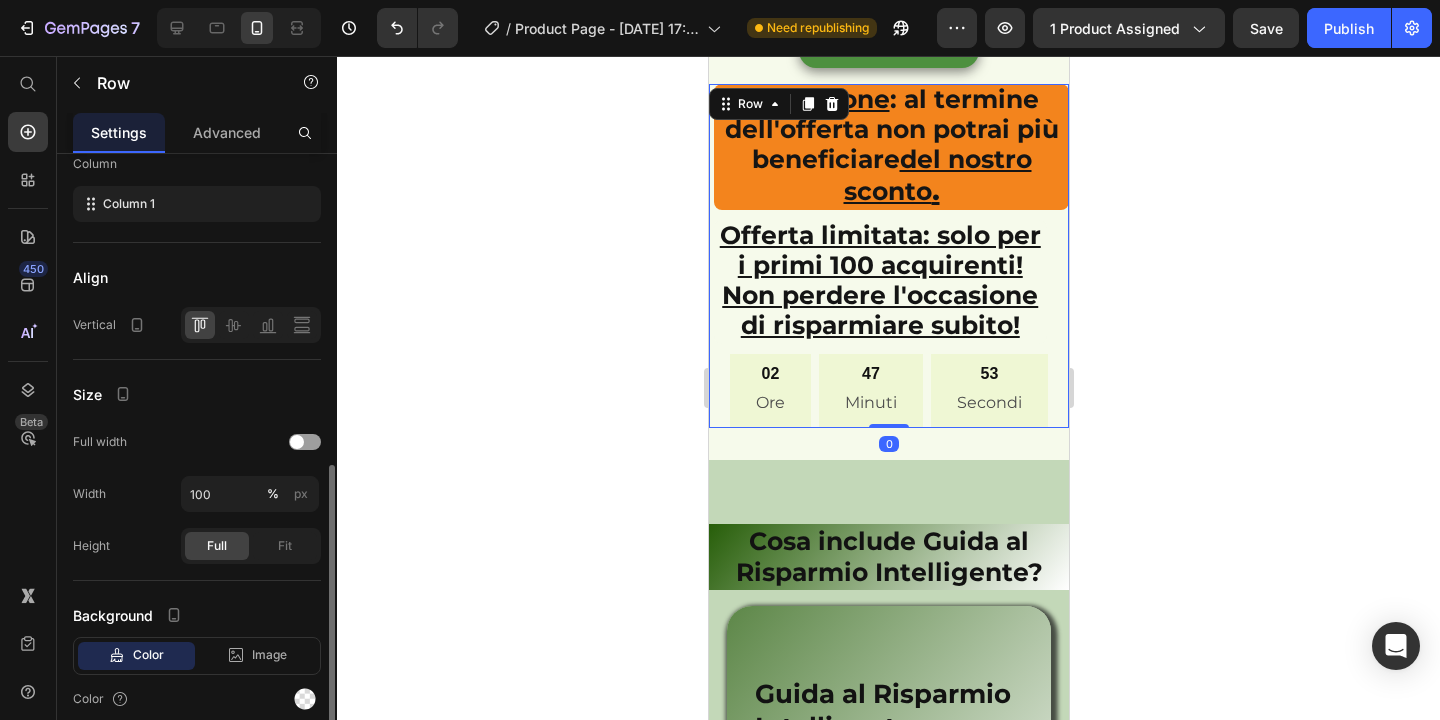 scroll, scrollTop: 362, scrollLeft: 0, axis: vertical 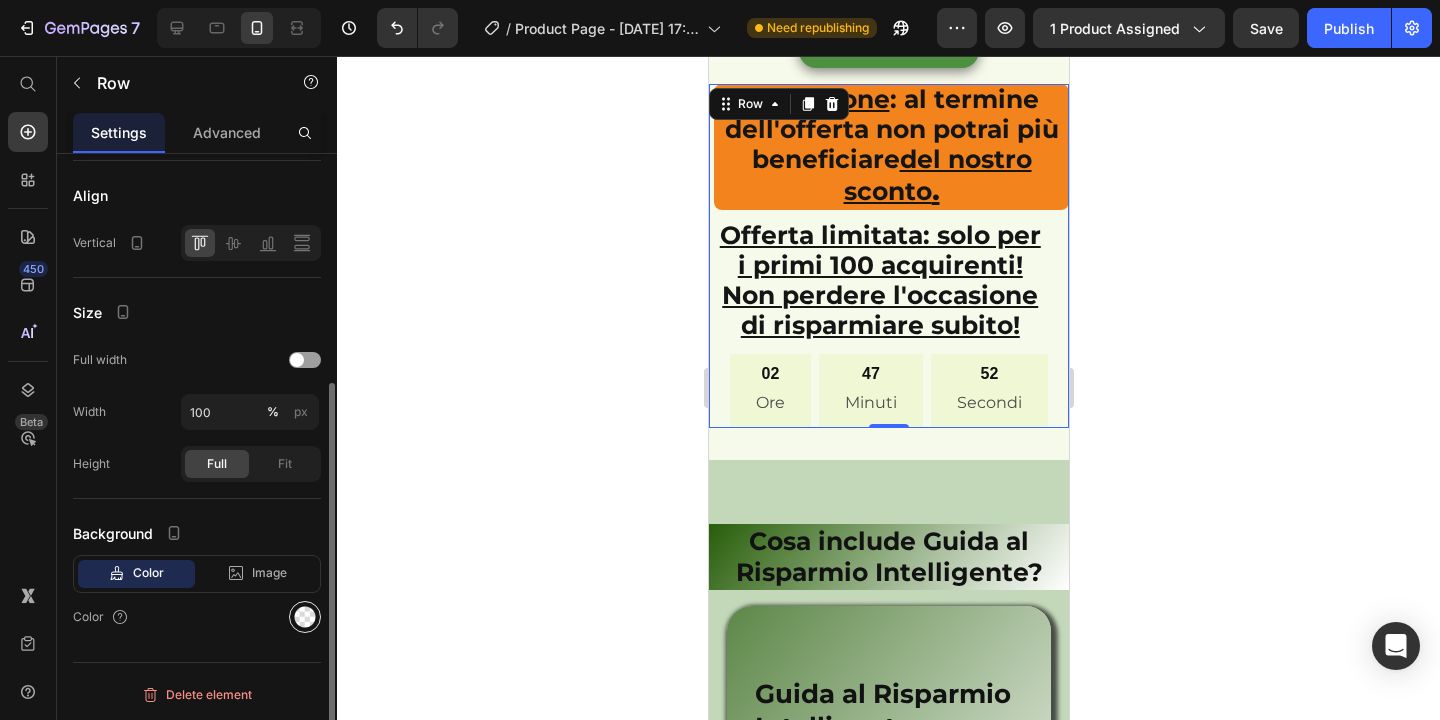 click at bounding box center [305, 617] 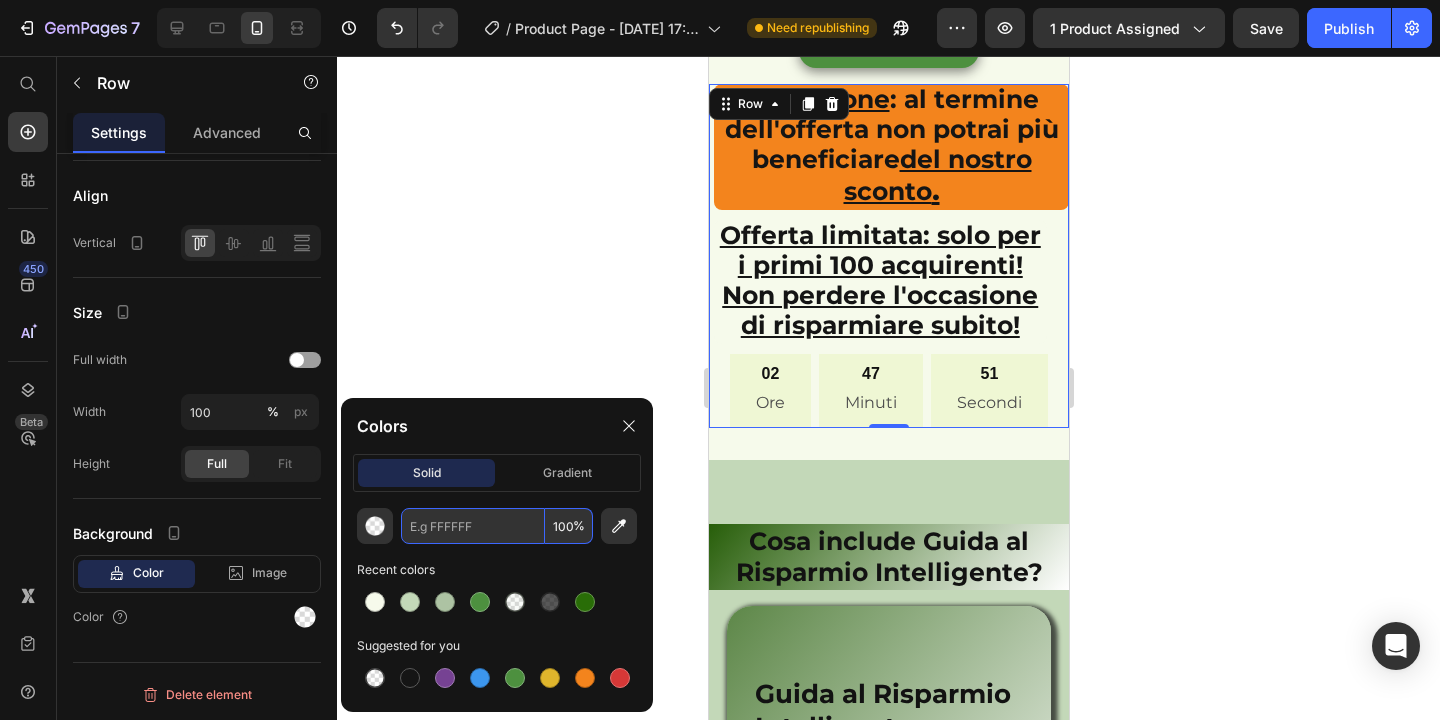 click at bounding box center [473, 526] 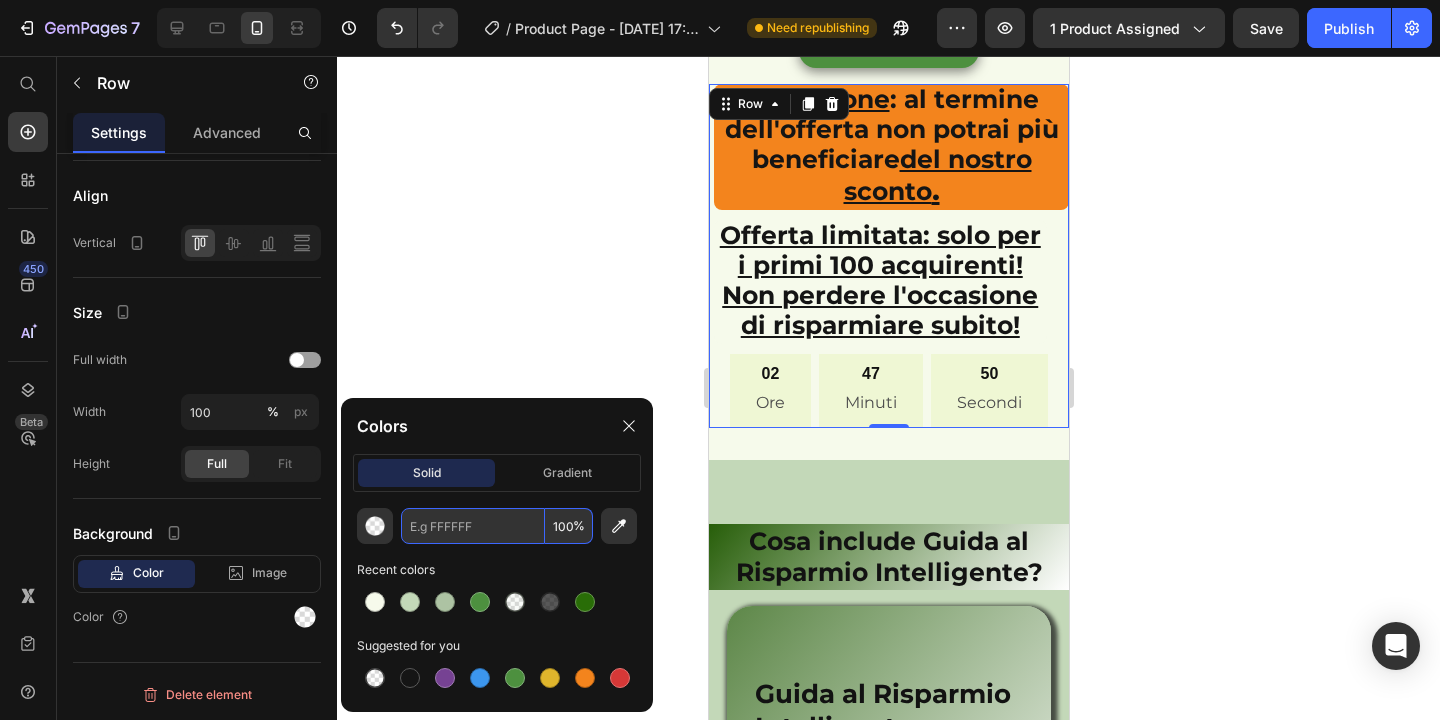 paste on "F6FAEB" 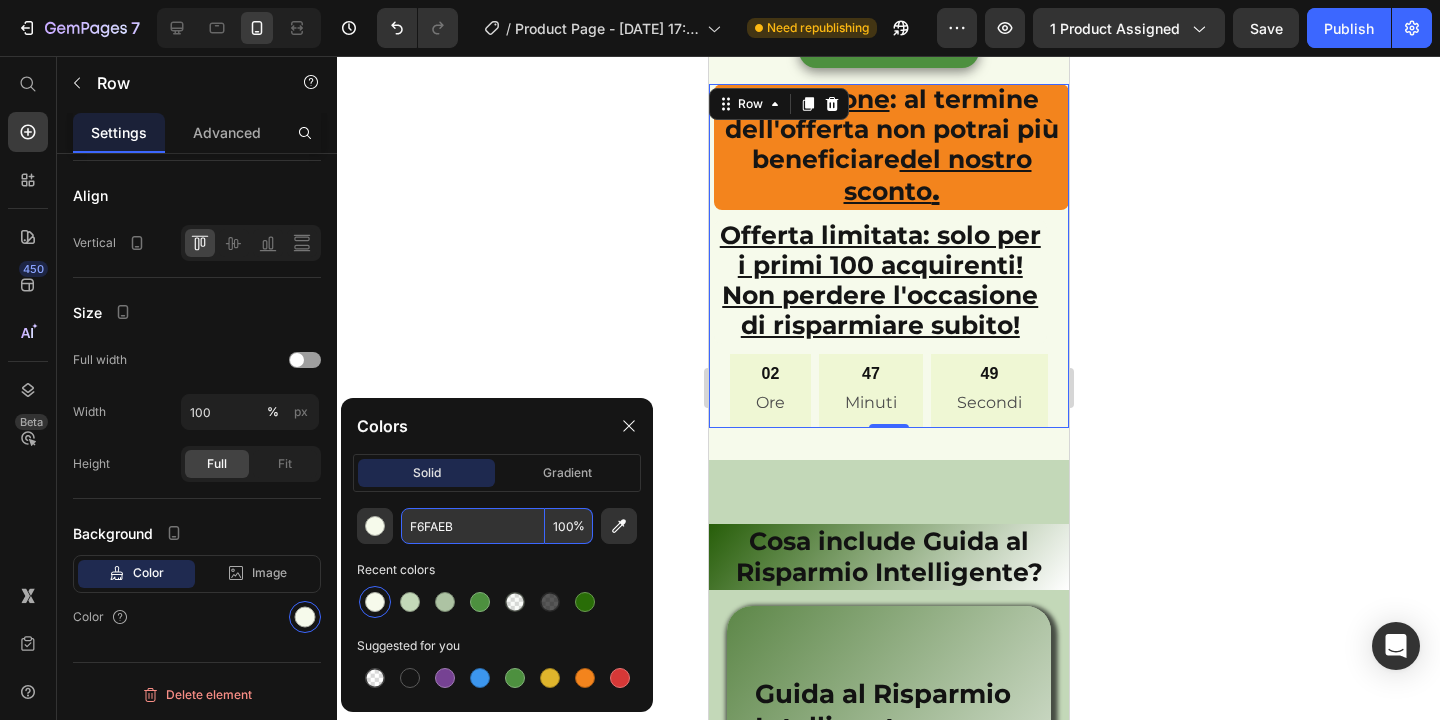type on "F6FAEB" 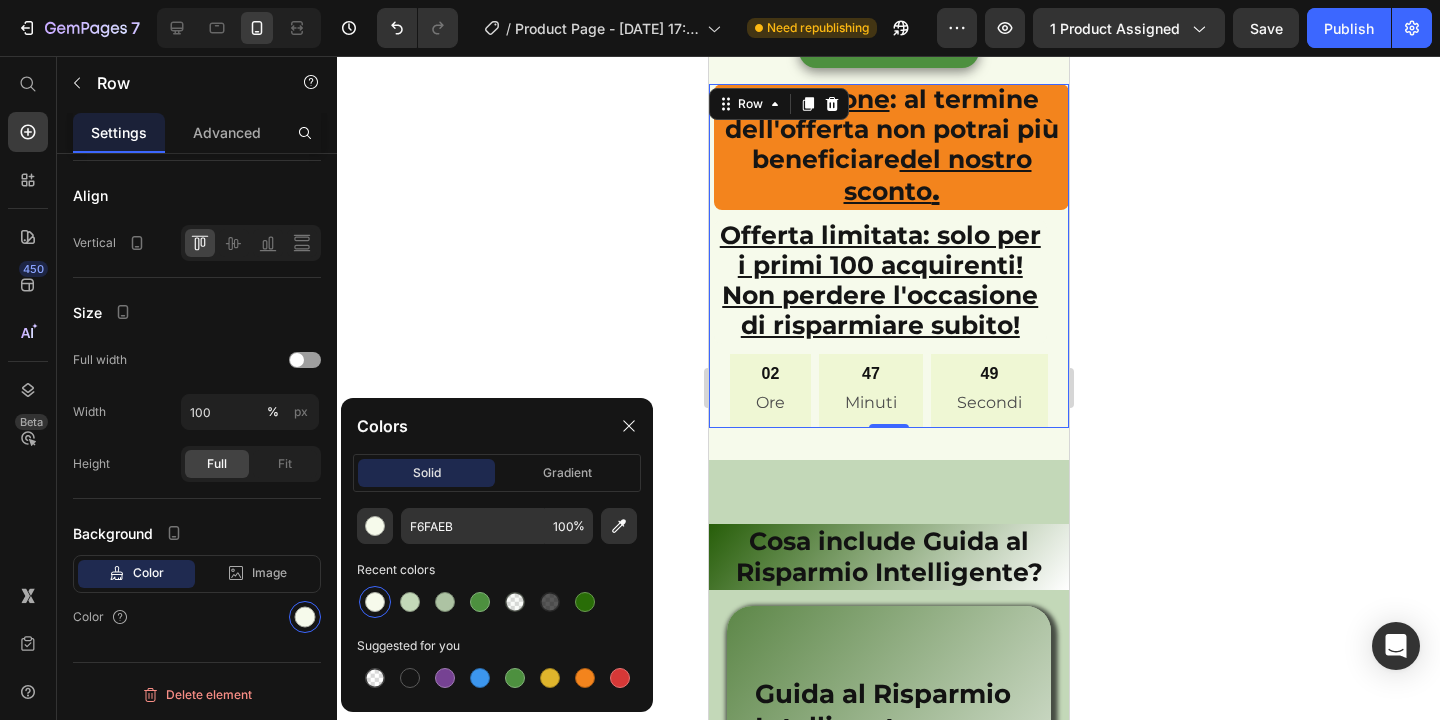 click at bounding box center (375, 602) 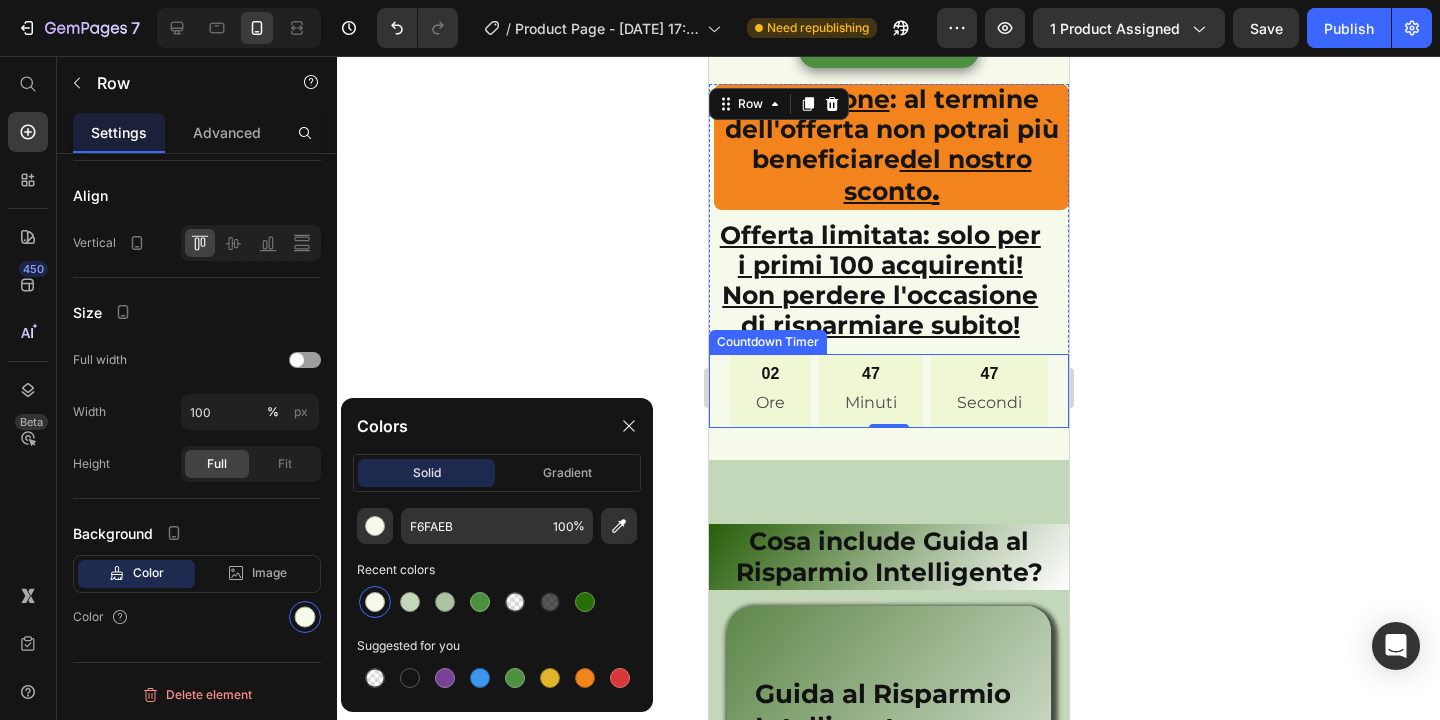 click on "02 Ore 47 Minuti 47 Secondi" at bounding box center (888, 391) 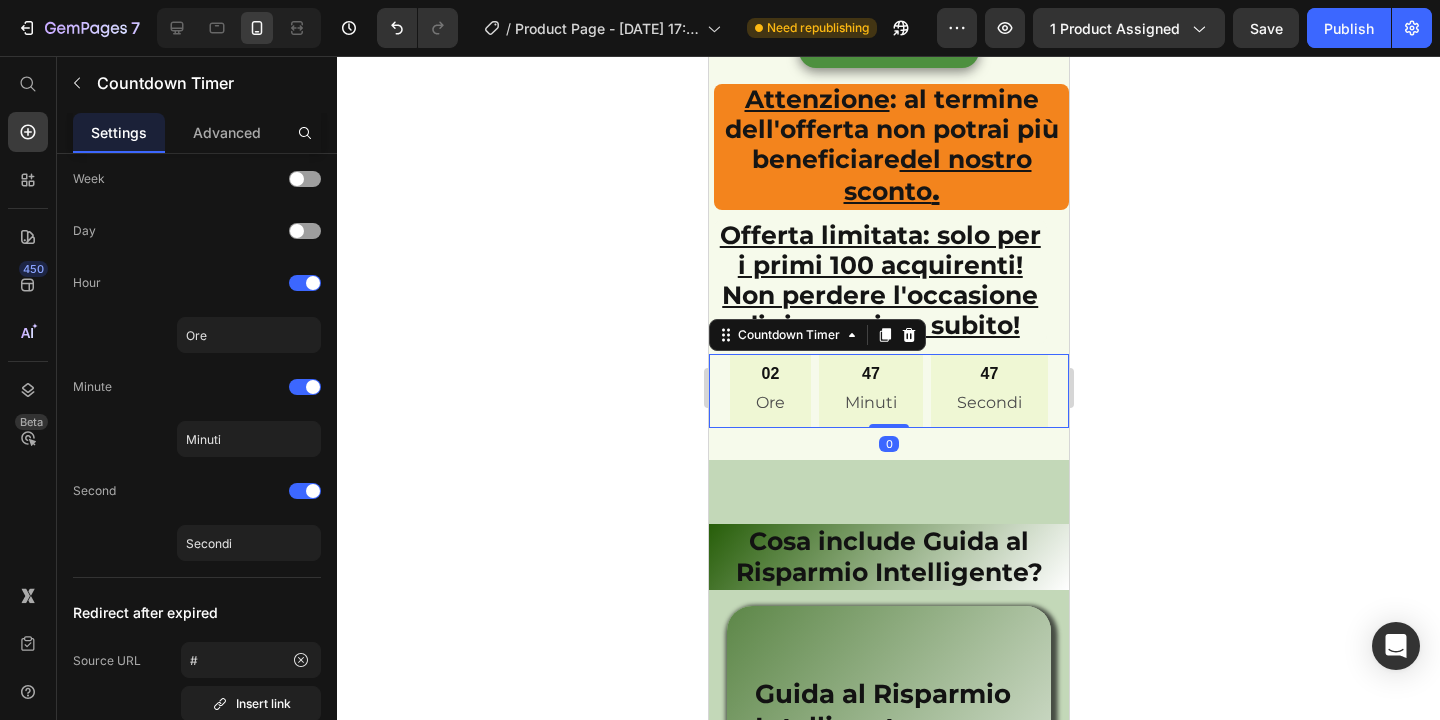 scroll, scrollTop: 0, scrollLeft: 0, axis: both 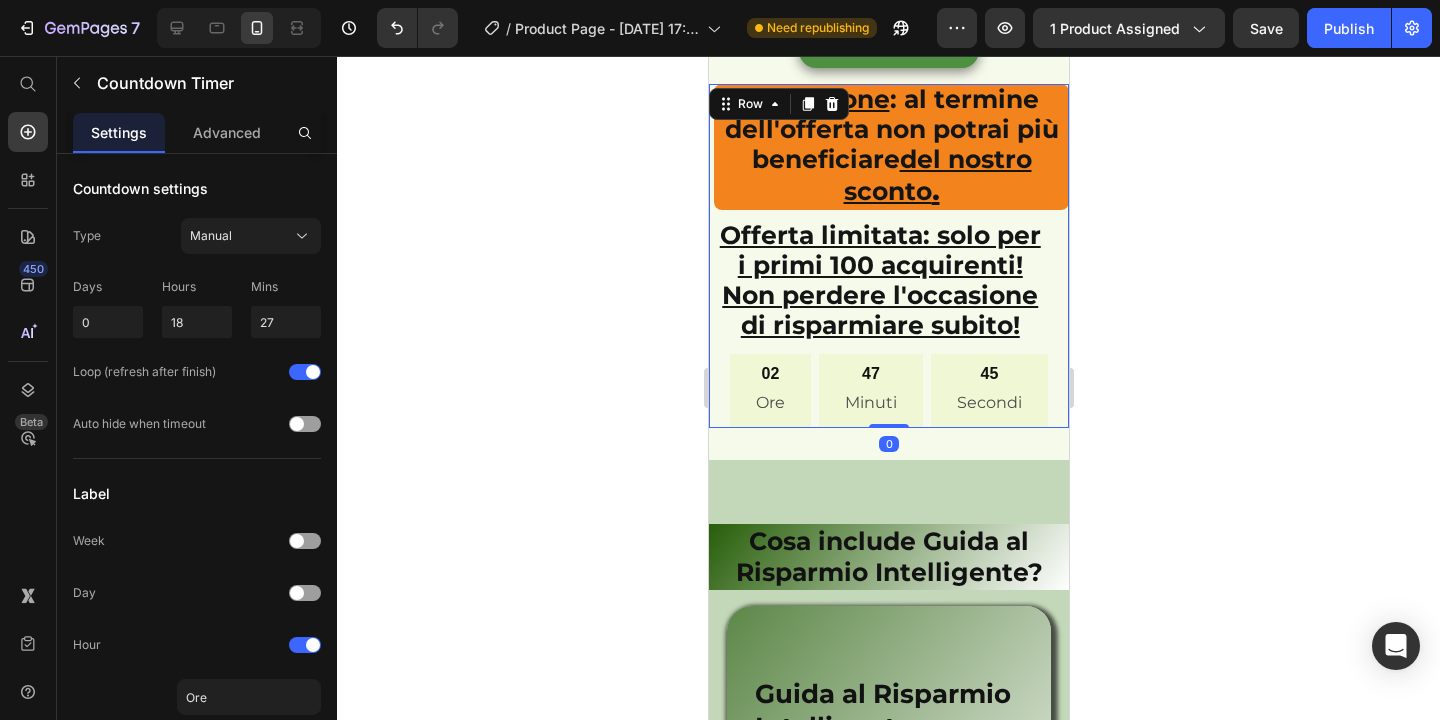 click on "Attenzione : al termine dell'offerta non potrai più beneficiare  del nostro sconto . Text Block Offerta limitata: solo per i primi 100 acquirenti! Non perdere l'occasione di risparmiare subito! Text Block 02 Ore 47 Minuti 45 Secondi Countdown Timer" at bounding box center (888, 256) 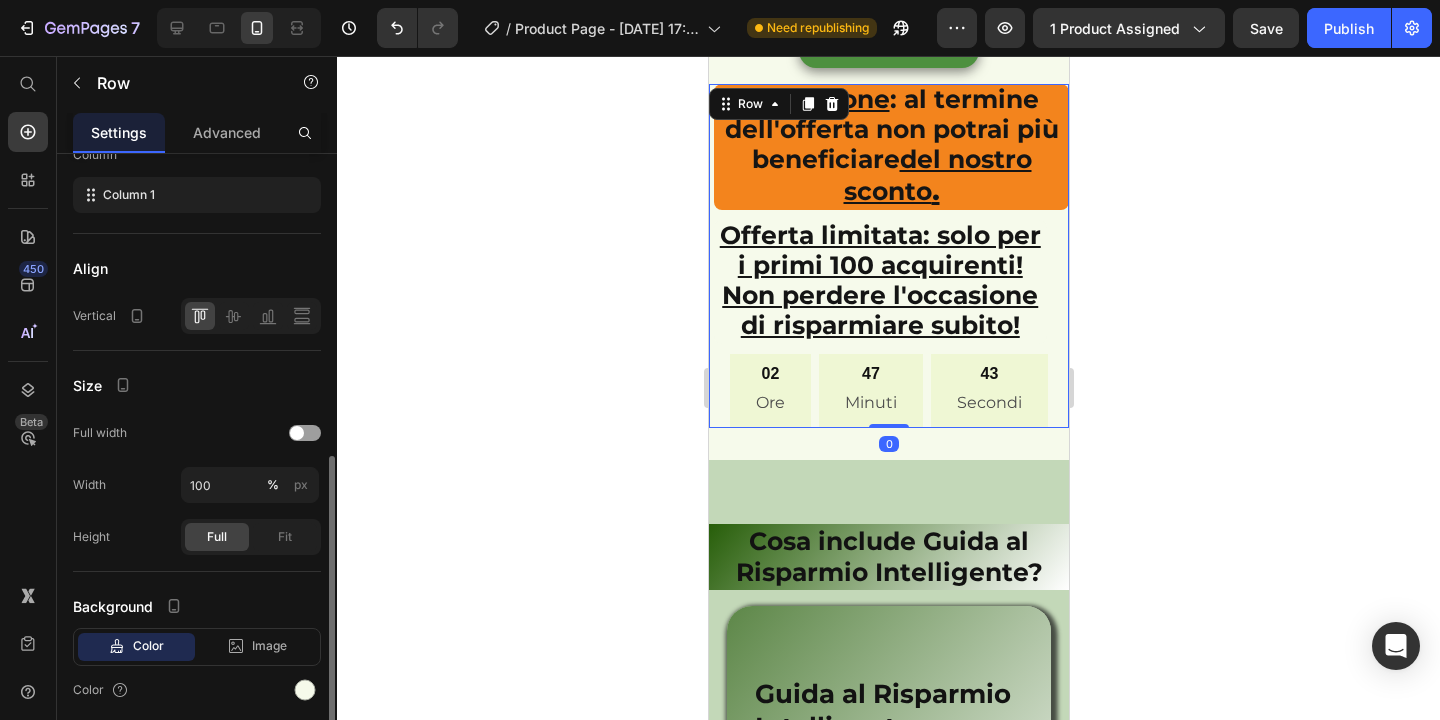 scroll, scrollTop: 362, scrollLeft: 0, axis: vertical 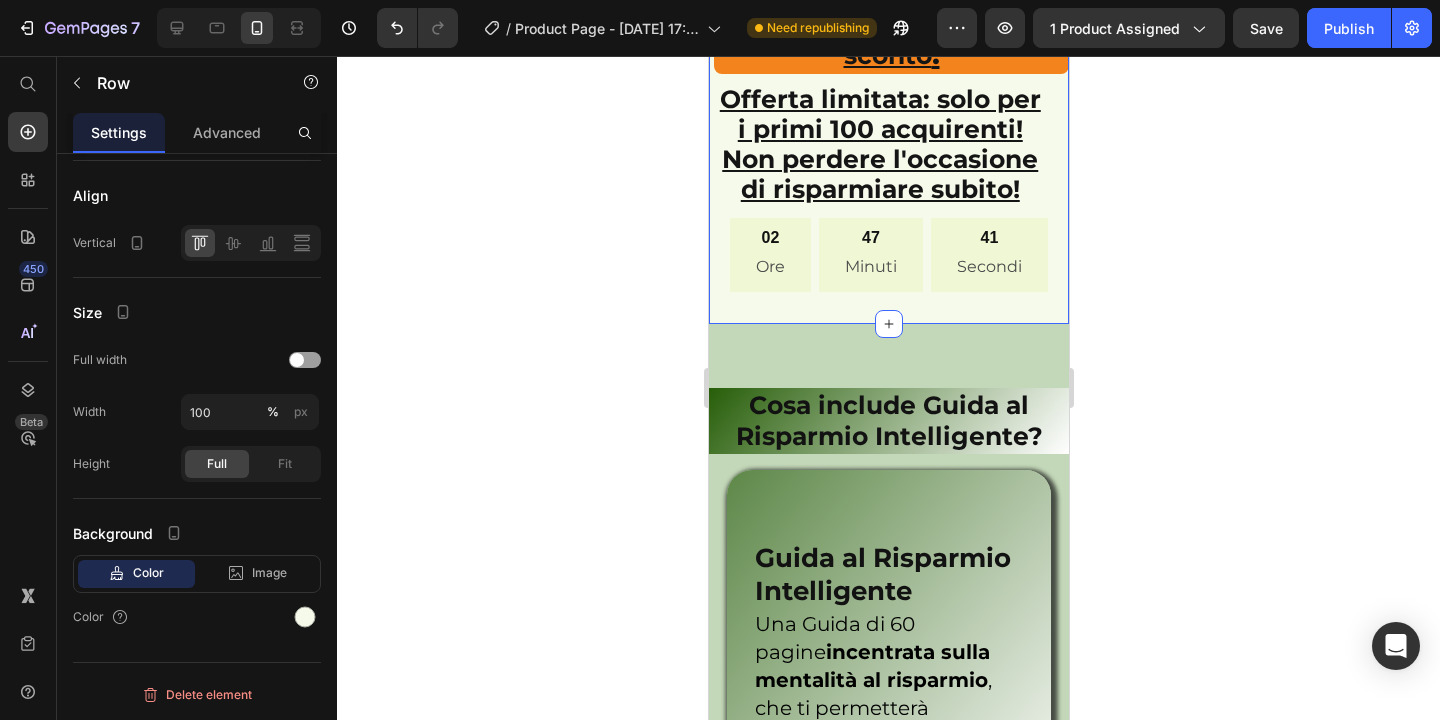 click on "€47,00 Product Price €147,00 Product Price Row
ACQUISTA ORA Add to Cart Row Product Attenzione : al termine dell'offerta non potrai più beneficiare  del nostro sconto . Text Block Offerta limitata: solo per i primi 100 acquirenti! Non perdere l'occasione di risparmiare subito! Text Block 02 Ore 47 Minuti 41 Secondi Countdown Timer Row Row Row Section 12/25   You can create reusable sections Create Theme Section AI Content Write with GemAI What would you like to describe here? Tone and Voice Persuasive Product Guida al Risparmio Intelligente Show more Generate" at bounding box center [888, 89] 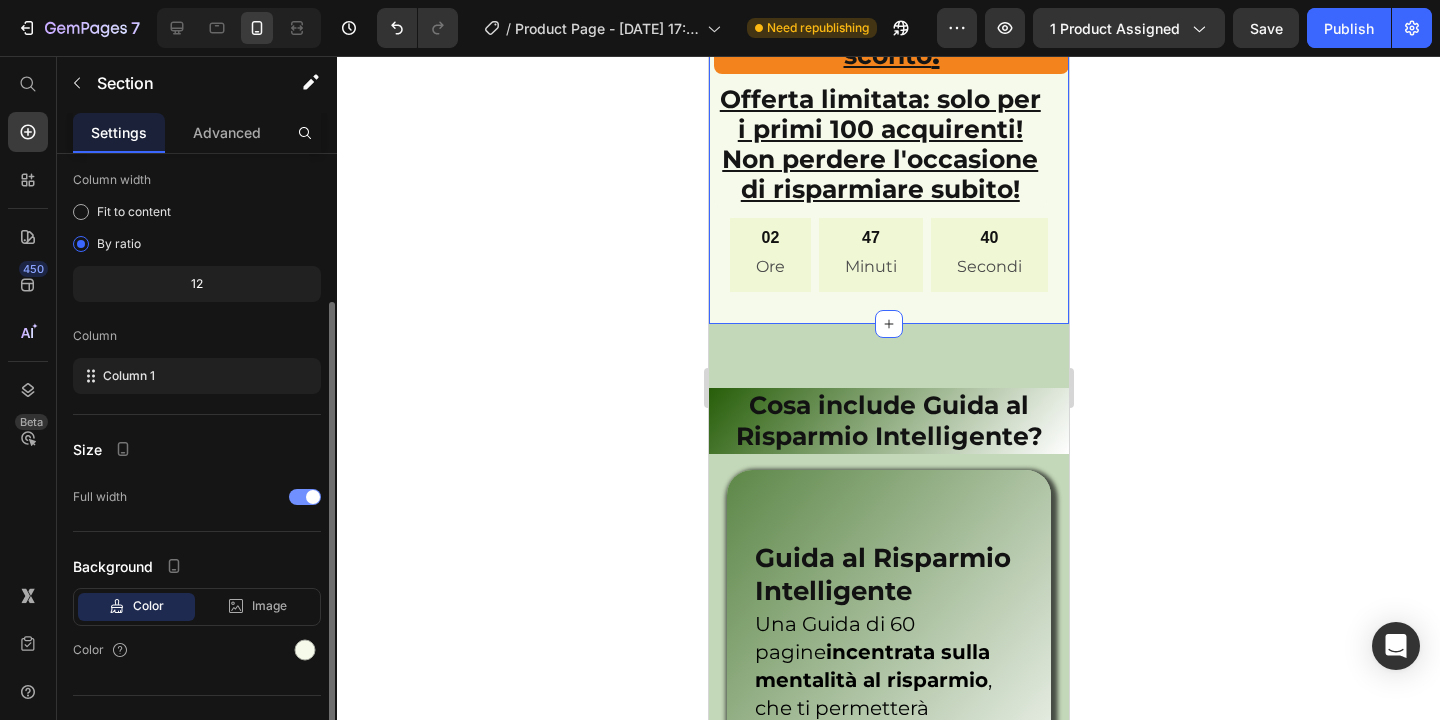 scroll, scrollTop: 141, scrollLeft: 0, axis: vertical 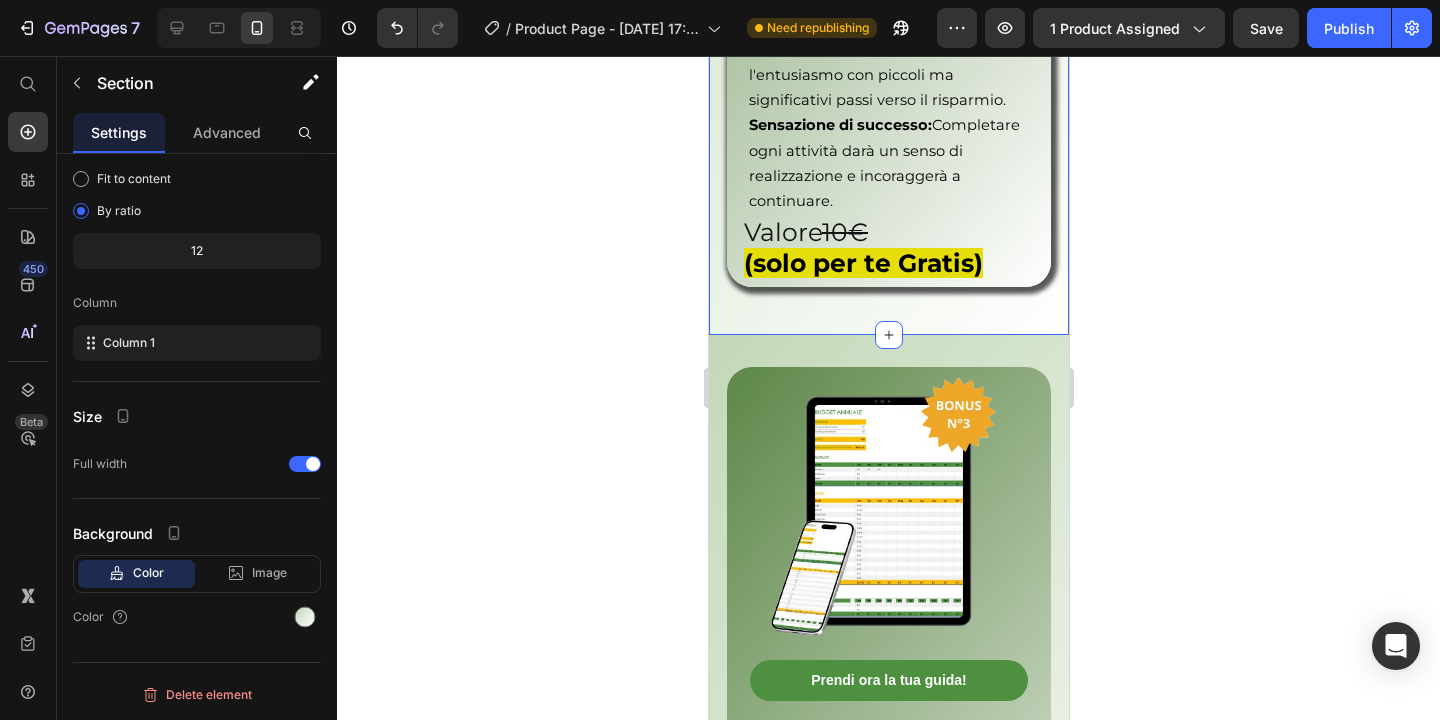 click on "Image Prendi ora la tua guida! Button Bonus # 2 Heading Checklist Heading La checklist delle 21 settimane di risparmio offre un percorso guidato per adottare abitudini di risparmio quotidiane.  Troverai: Sfide giornaliere:  Ogni giorno una nuova attività o sfida che li aiuterà a risparmiare denaro. Motivazione continua:  Mantenere l'entusiasmo con piccoli ma significativi passi verso il risparmio. Sensazione di successo:  Completare ogni attività darà un senso di realizzazione e incoraggerà a continuare. Text Block Valore  10€   (solo per te Gratis) Heading Row Row Bonus # 3 Heading Budget Annuale Heading Un budget annuale ben pianificato è la chiave per una gestione finanziaria efficace.  Ecco i benefici: Pianificazione a lungo termine:  Aiuta a vedere il quadro generale e pianificare le spese e i risparmi durante l'anno. Riduzione dello stress finanziario:  Avere un piano chiaro può ridurre l'incertezza e lo stress legato al denaro. Monitoraggio delle spese: Text Block Valore  10€   Heading" at bounding box center [888, -143] 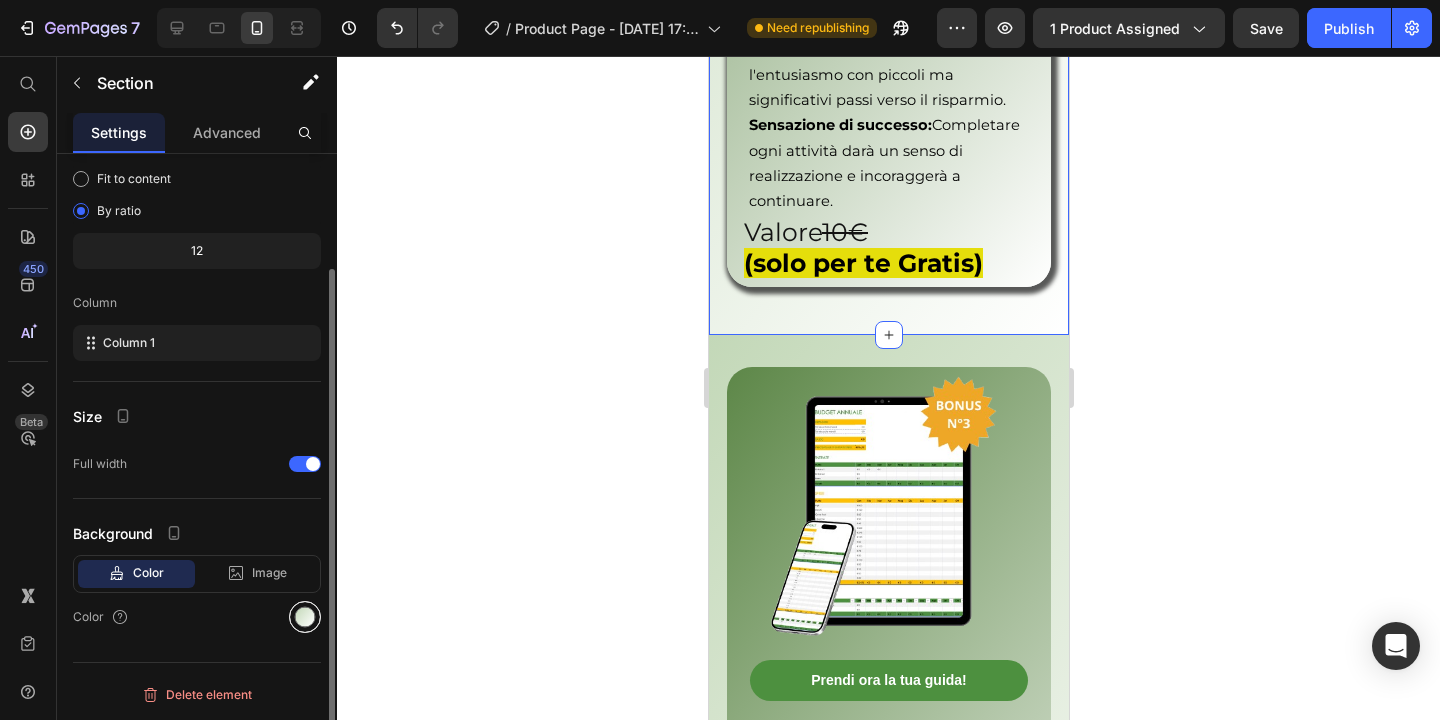 click at bounding box center (305, 617) 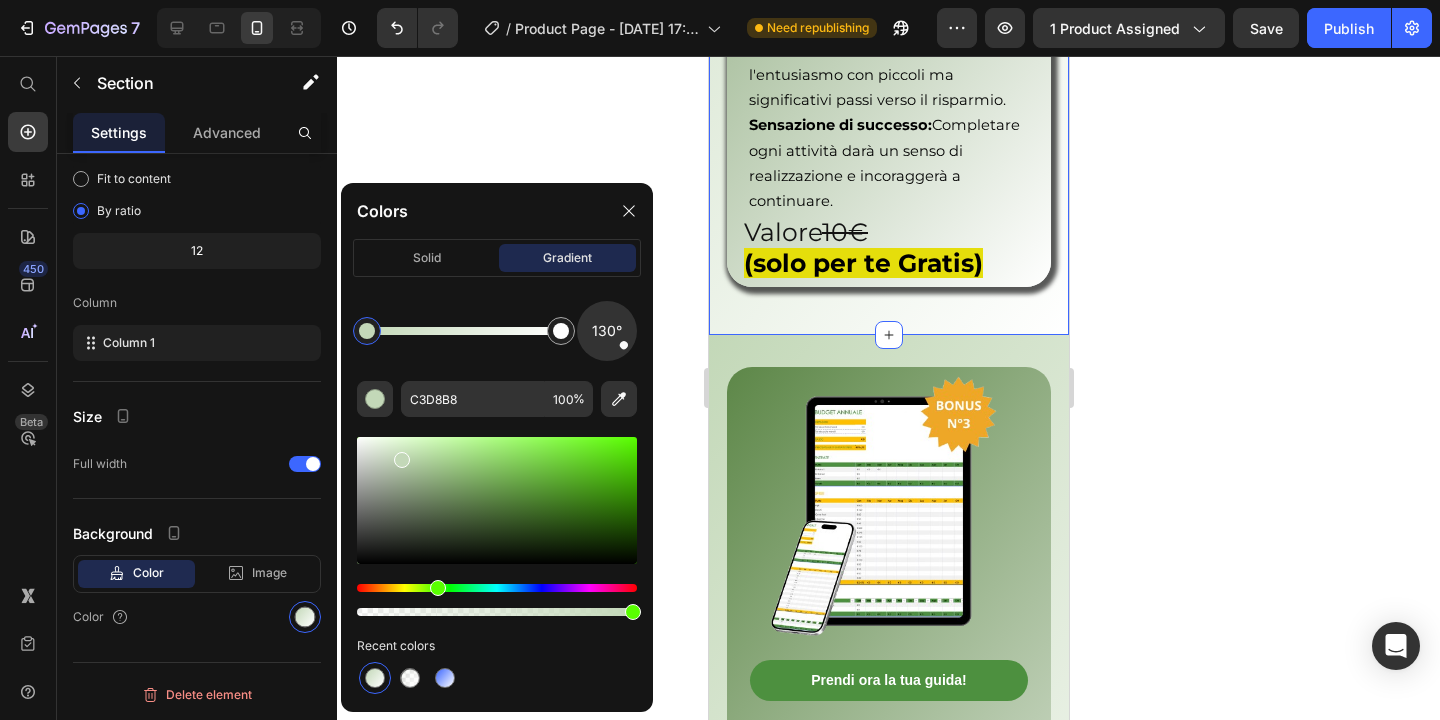 click on "Image Prendi ora la tua guida! Button Bonus # 2 Heading Checklist Heading La checklist delle 21 settimane di risparmio offre un percorso guidato per adottare abitudini di risparmio quotidiane.  Troverai: Sfide giornaliere:  Ogni giorno una nuova attività o sfida che li aiuterà a risparmiare denaro. Motivazione continua:  Mantenere l'entusiasmo con piccoli ma significativi passi verso il risparmio. Sensazione di successo:  Completare ogni attività darà un senso di realizzazione e incoraggerà a continuare. Text Block Valore  10€   (solo per te Gratis) Heading Row Row Bonus # 3 Heading Budget Annuale Heading Un budget annuale ben pianificato è la chiave per una gestione finanziaria efficace.  Ecco i benefici: Pianificazione a lungo termine:  Aiuta a vedere il quadro generale e pianificare le spese e i risparmi durante l'anno. Riduzione dello stress finanziario:  Avere un piano chiaro può ridurre l'incertezza e lo stress legato al denaro. Monitoraggio delle spese: Text Block Valore  10€   Heading" at bounding box center (888, -143) 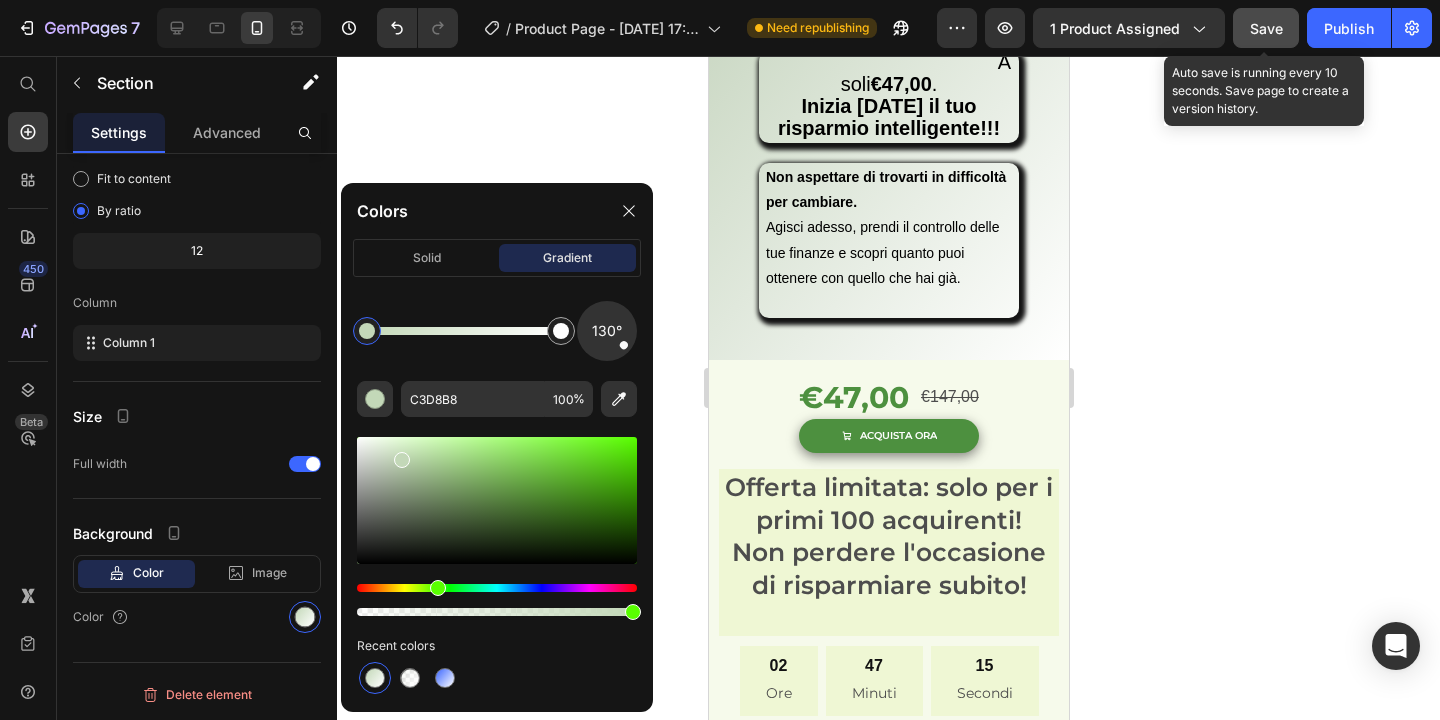 click on "Save" 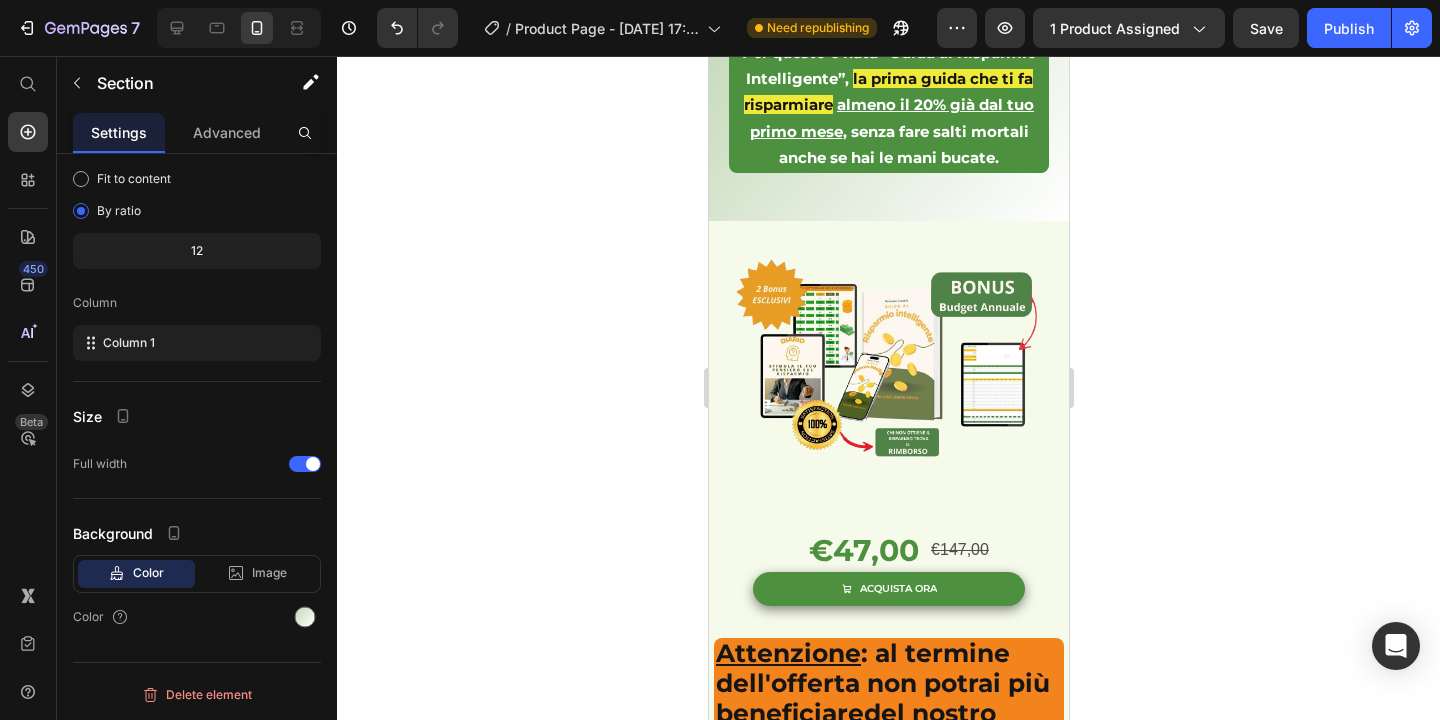scroll, scrollTop: 0, scrollLeft: 0, axis: both 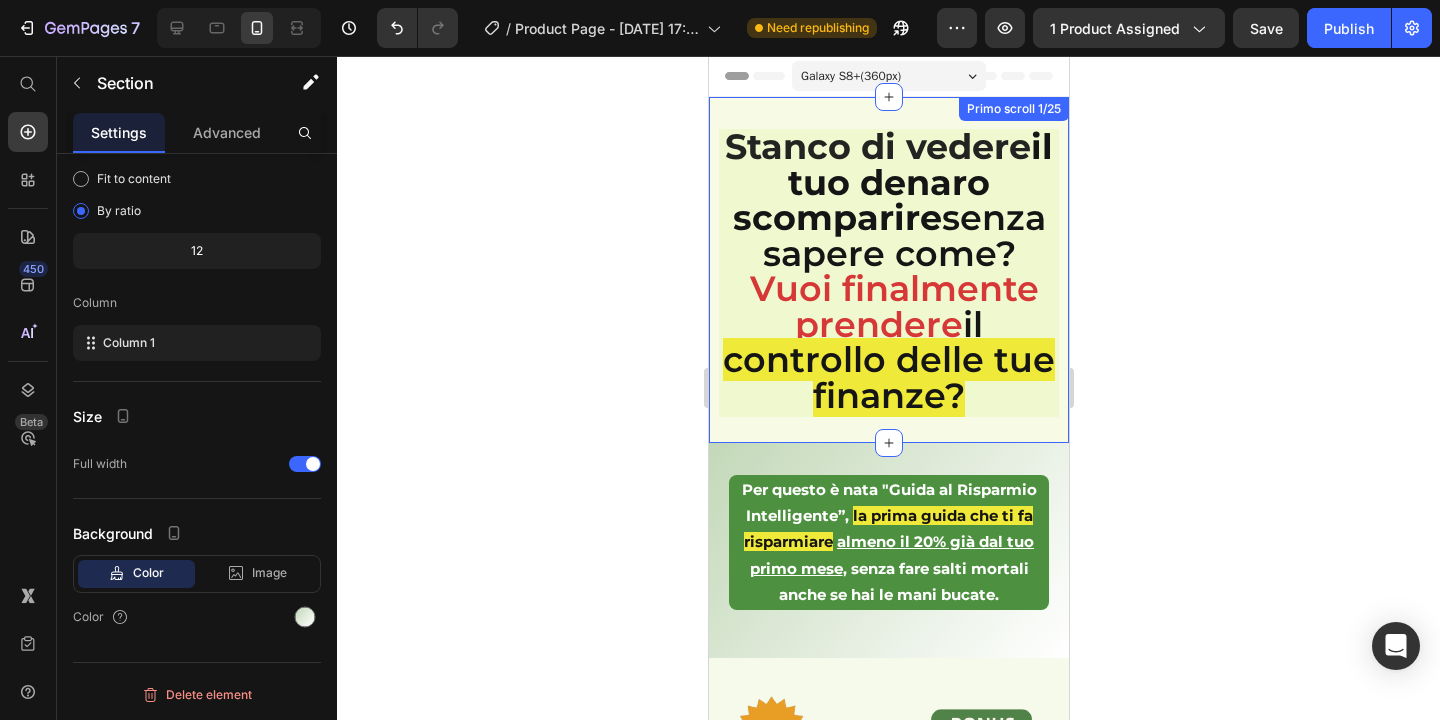 click on "Stanco di vedere  il tuo denaro scomparire  senza sapere come?    [PERSON_NAME] finalmente prendere  il   controllo delle tue finanze? Heading Row Primo scroll 1/25" at bounding box center [888, 270] 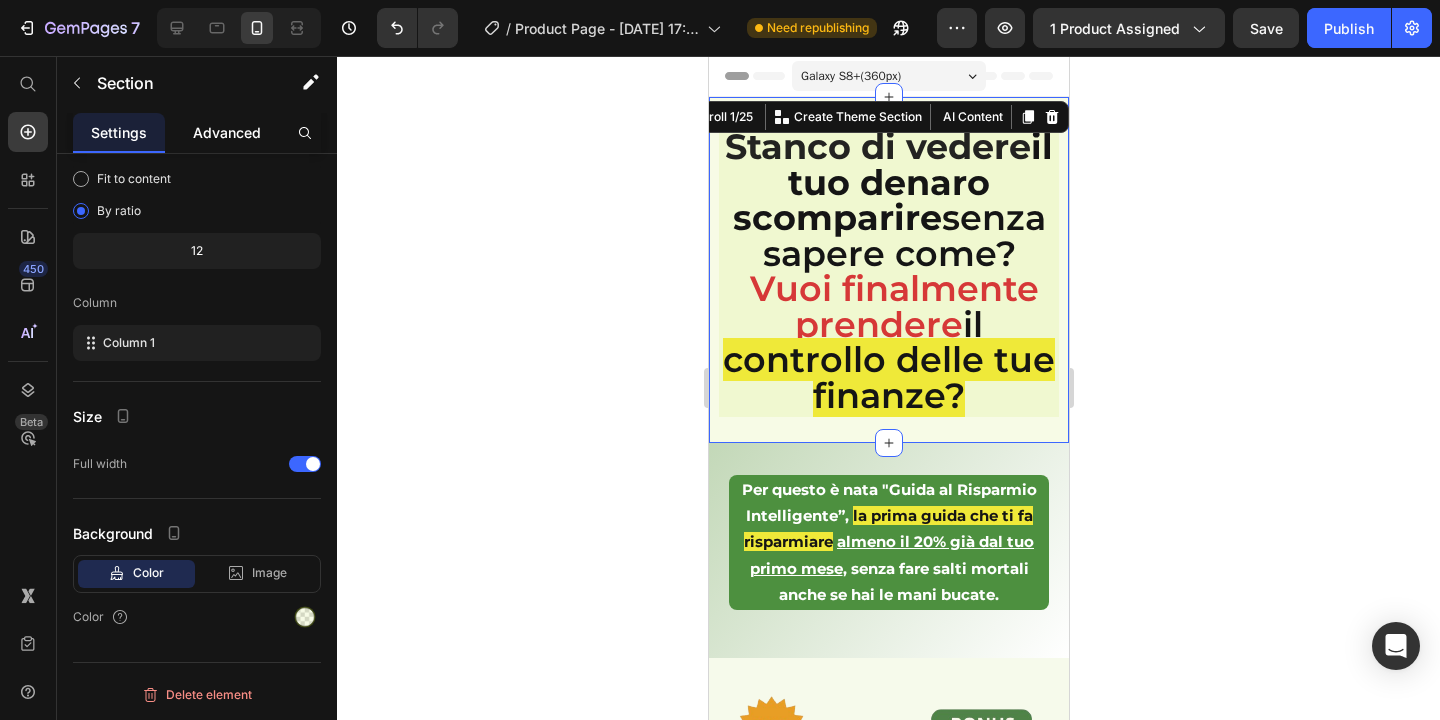 click on "Advanced" at bounding box center (227, 132) 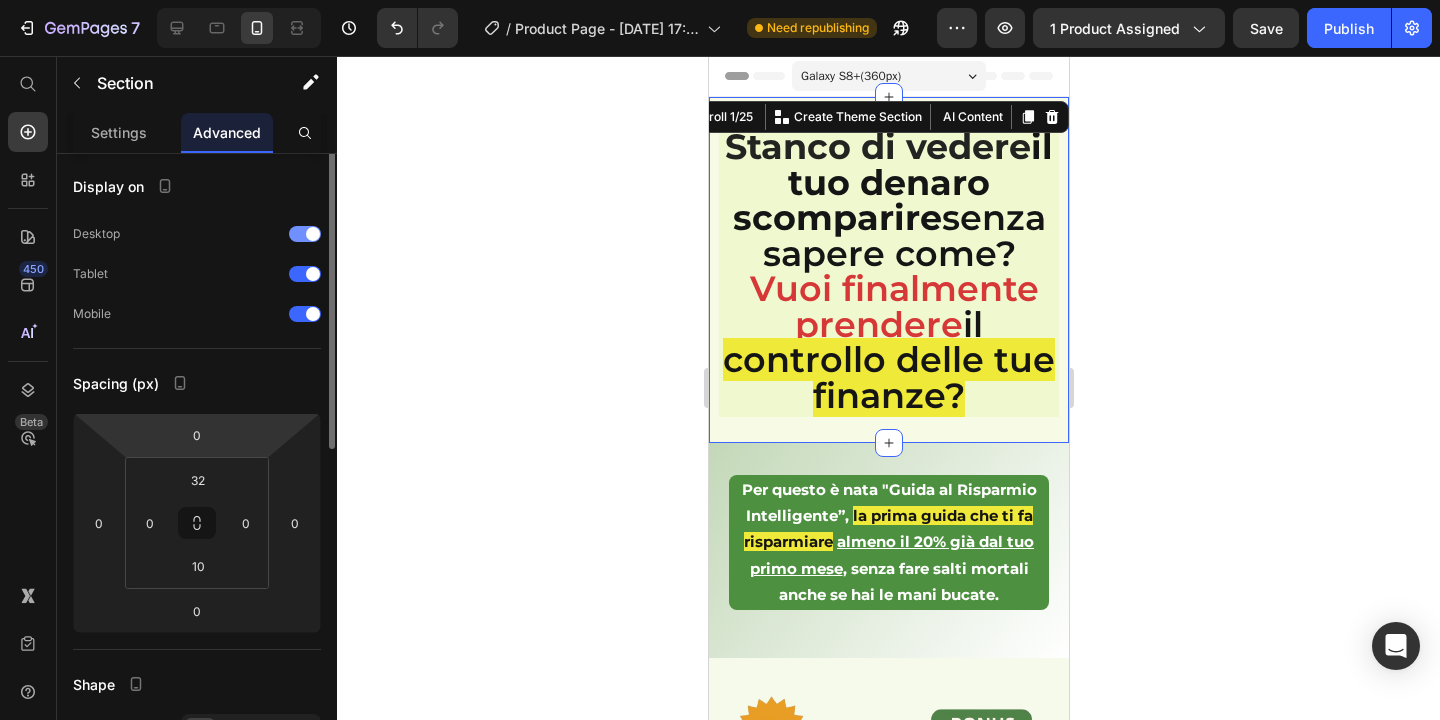 scroll, scrollTop: 0, scrollLeft: 0, axis: both 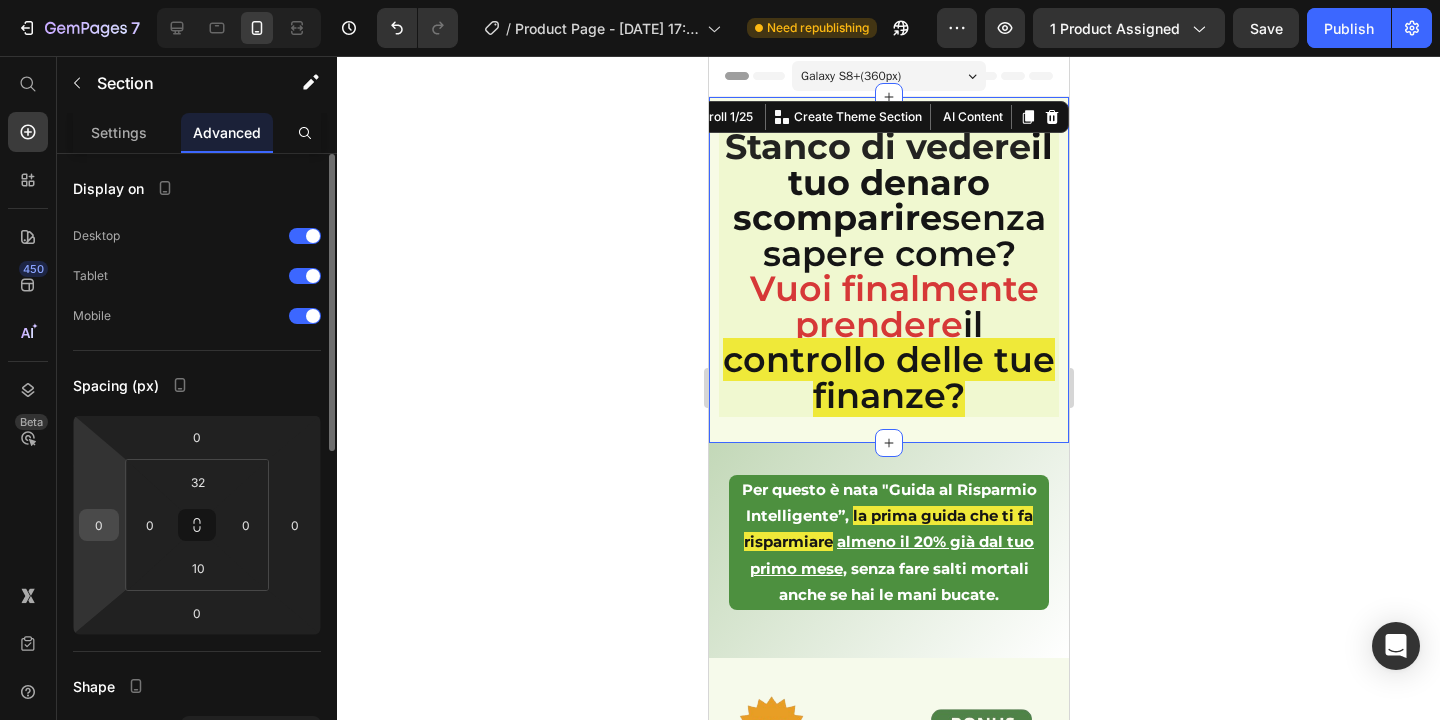 click on "0" at bounding box center (99, 525) 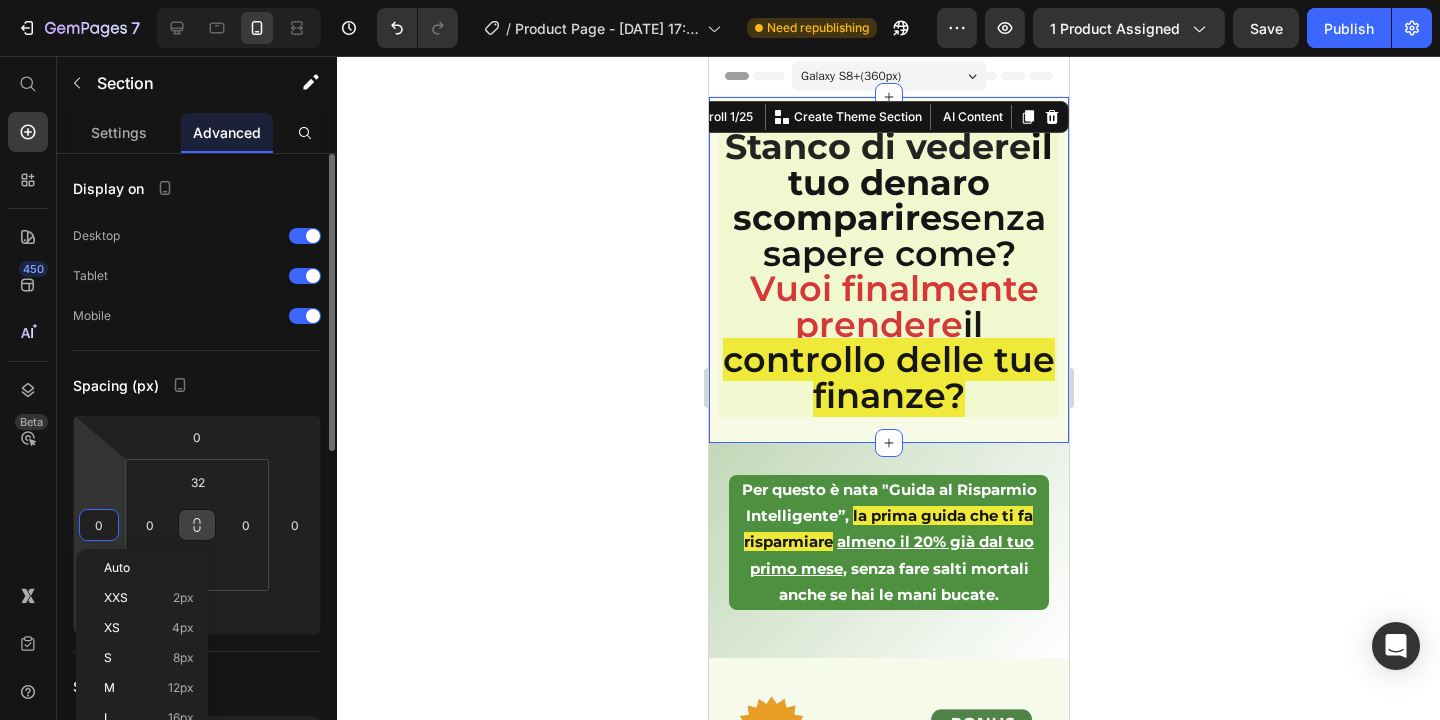 click 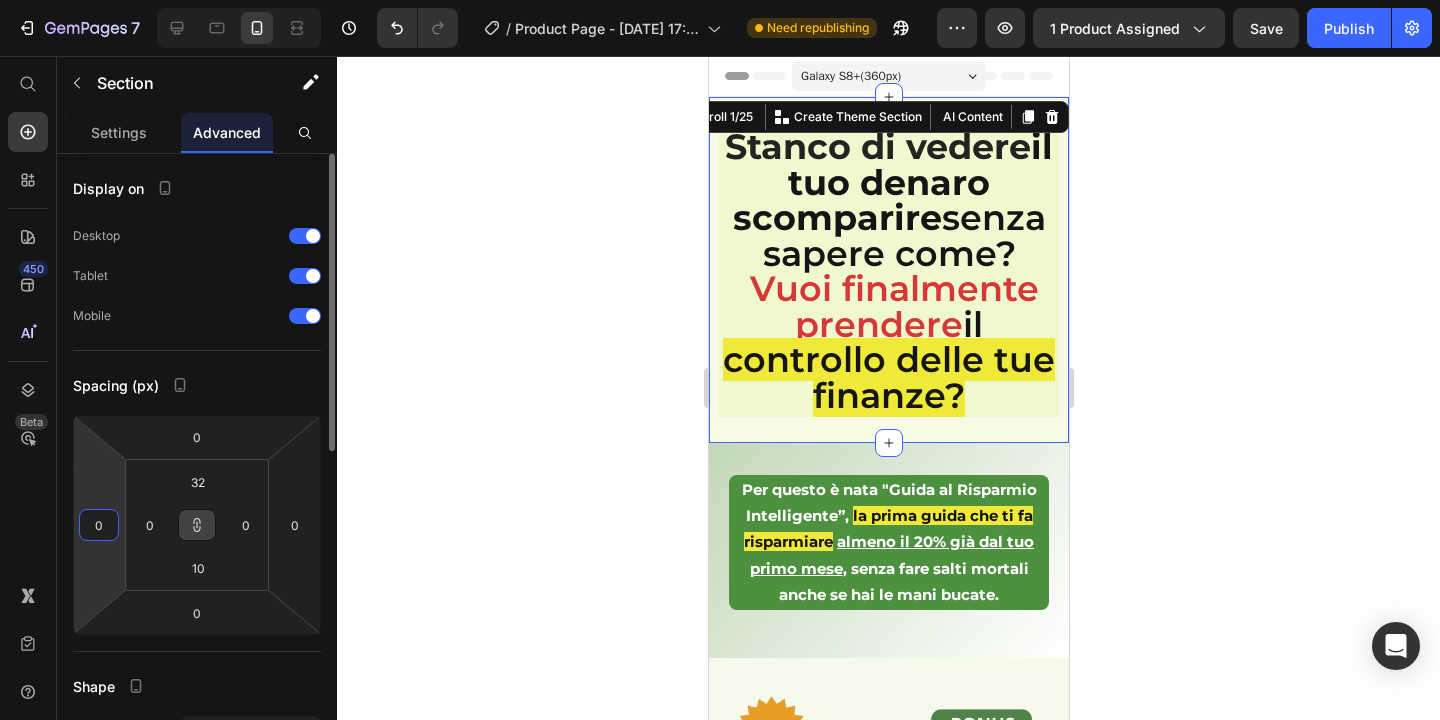 click on "0" at bounding box center [99, 525] 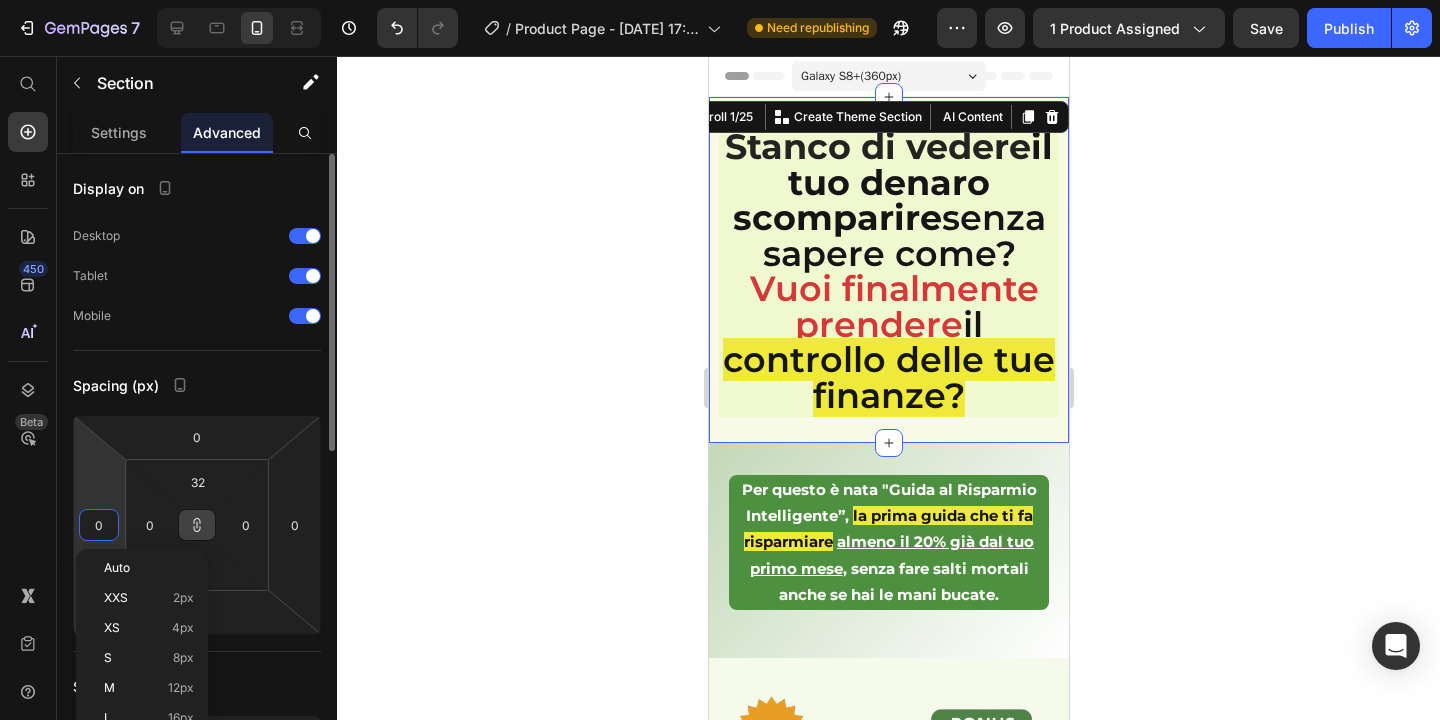 type on "1" 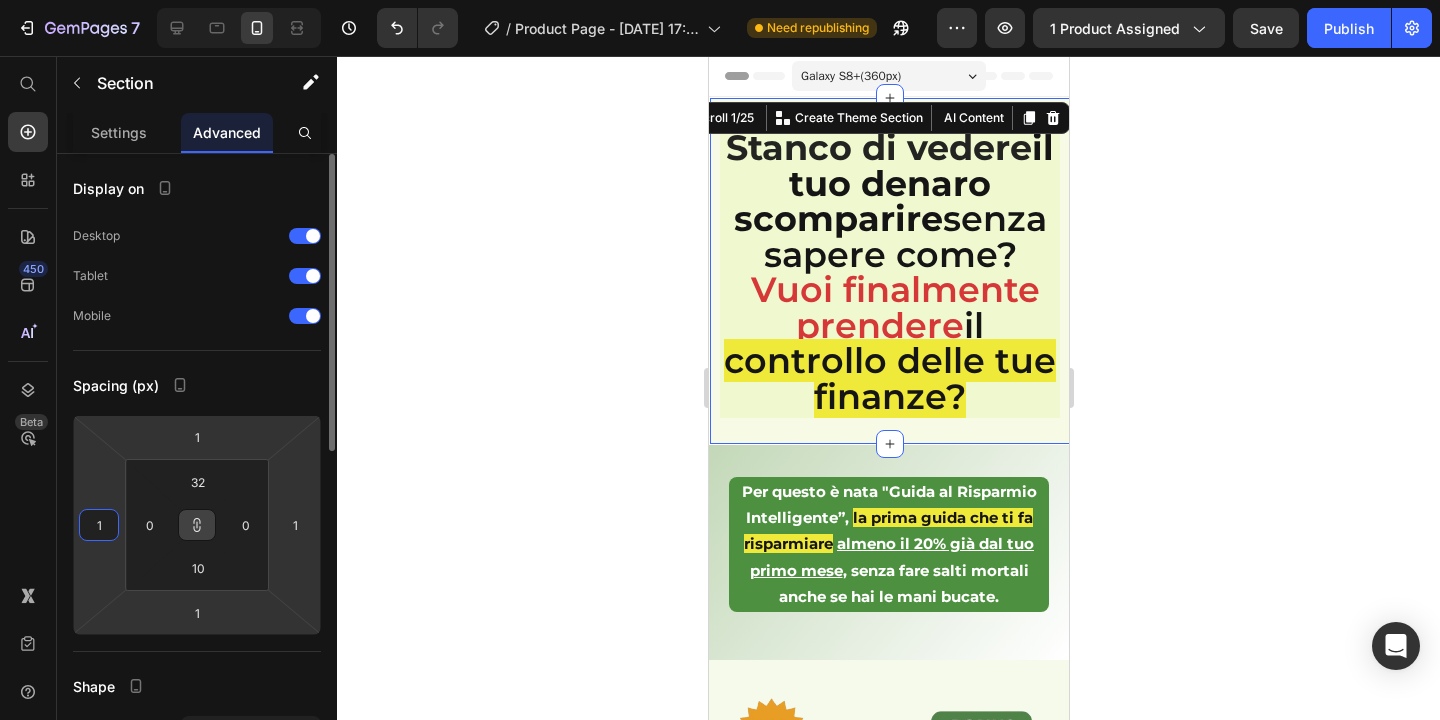 type on "10" 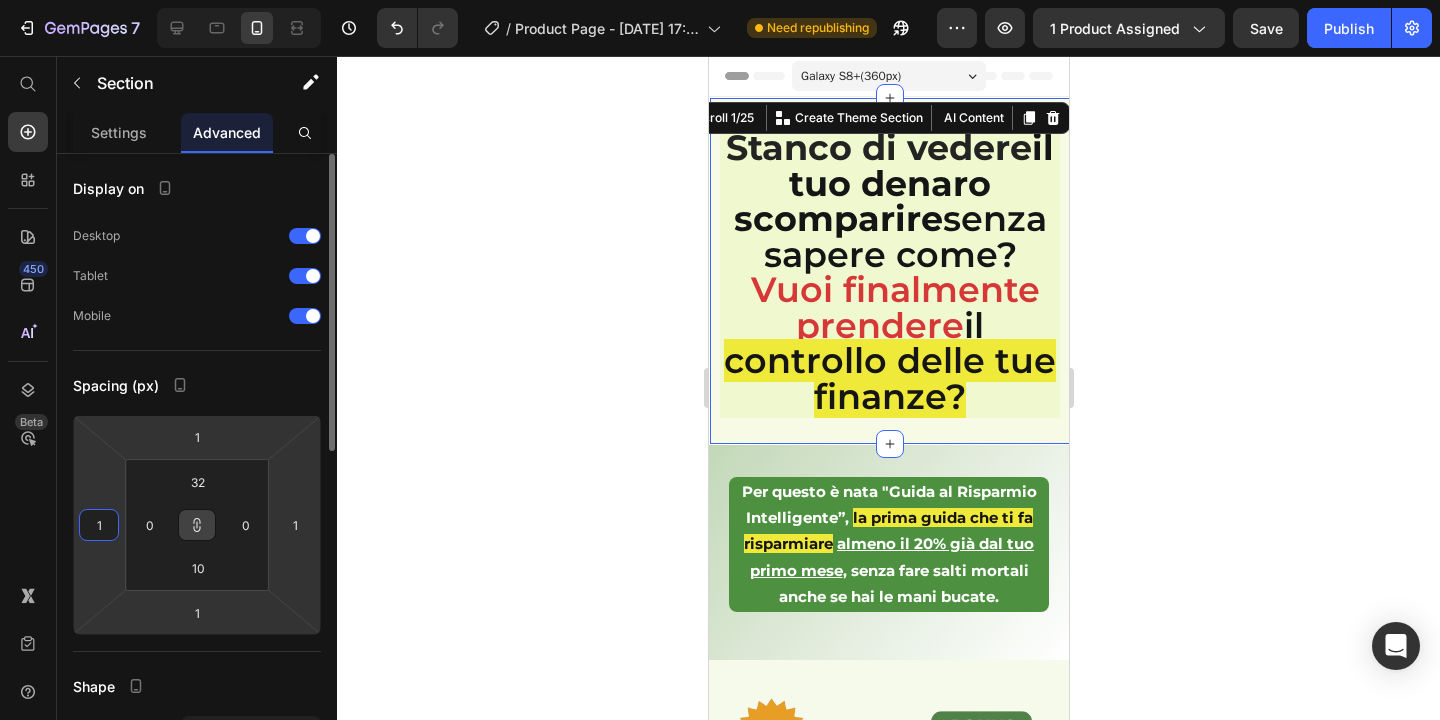 type on "10" 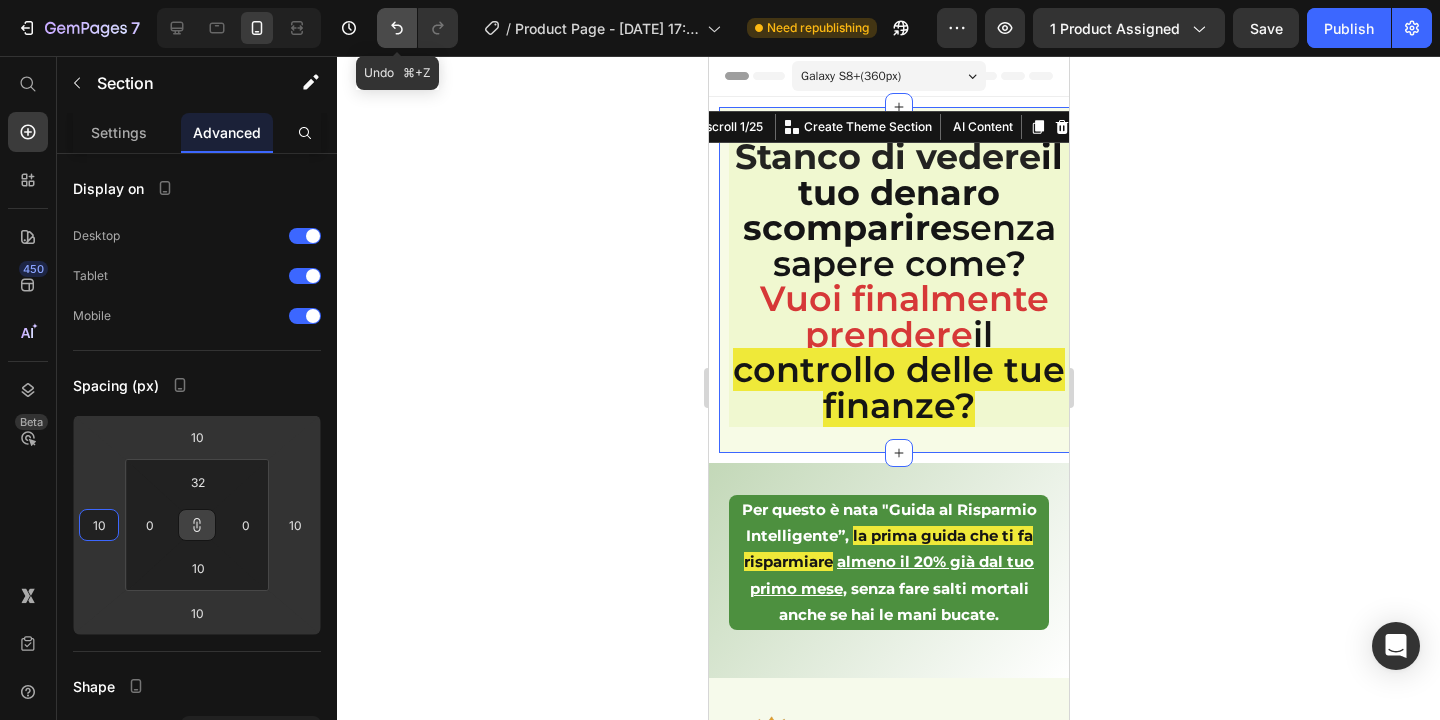 type on "10" 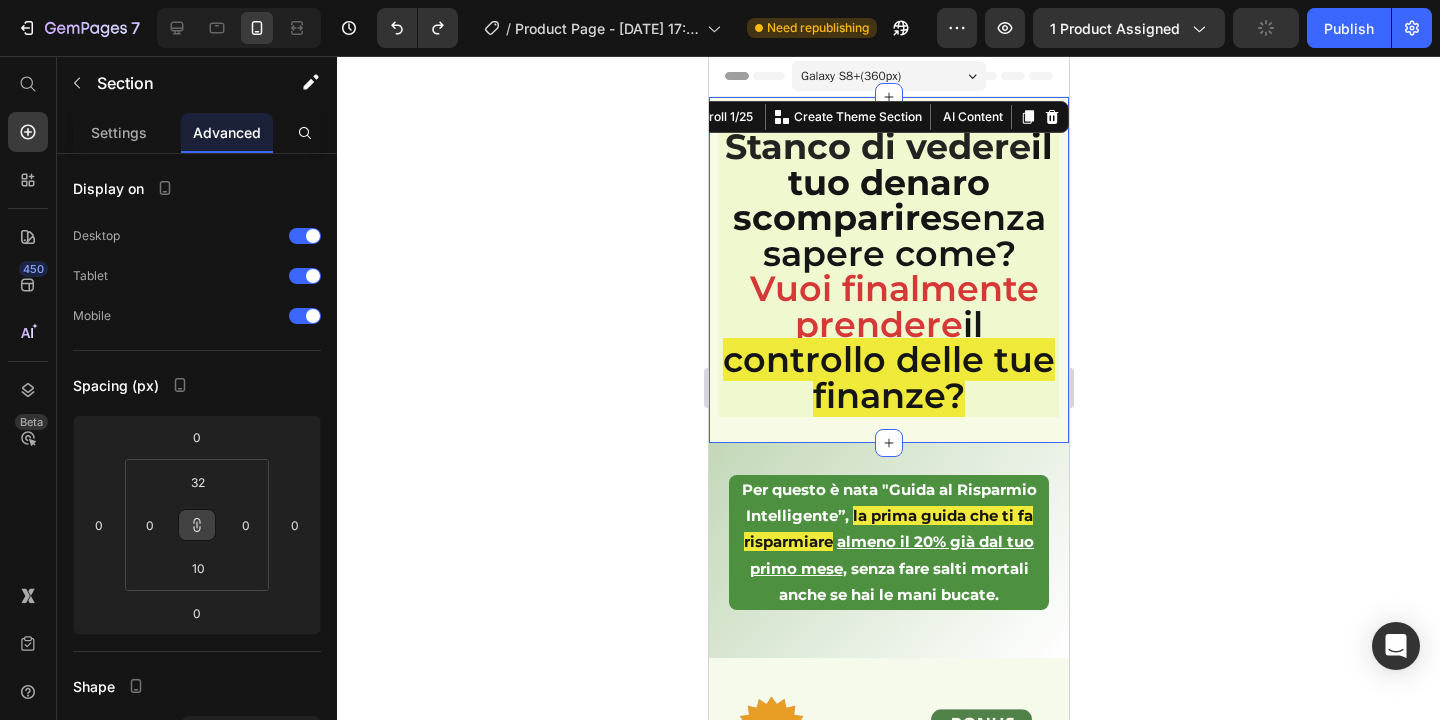 click 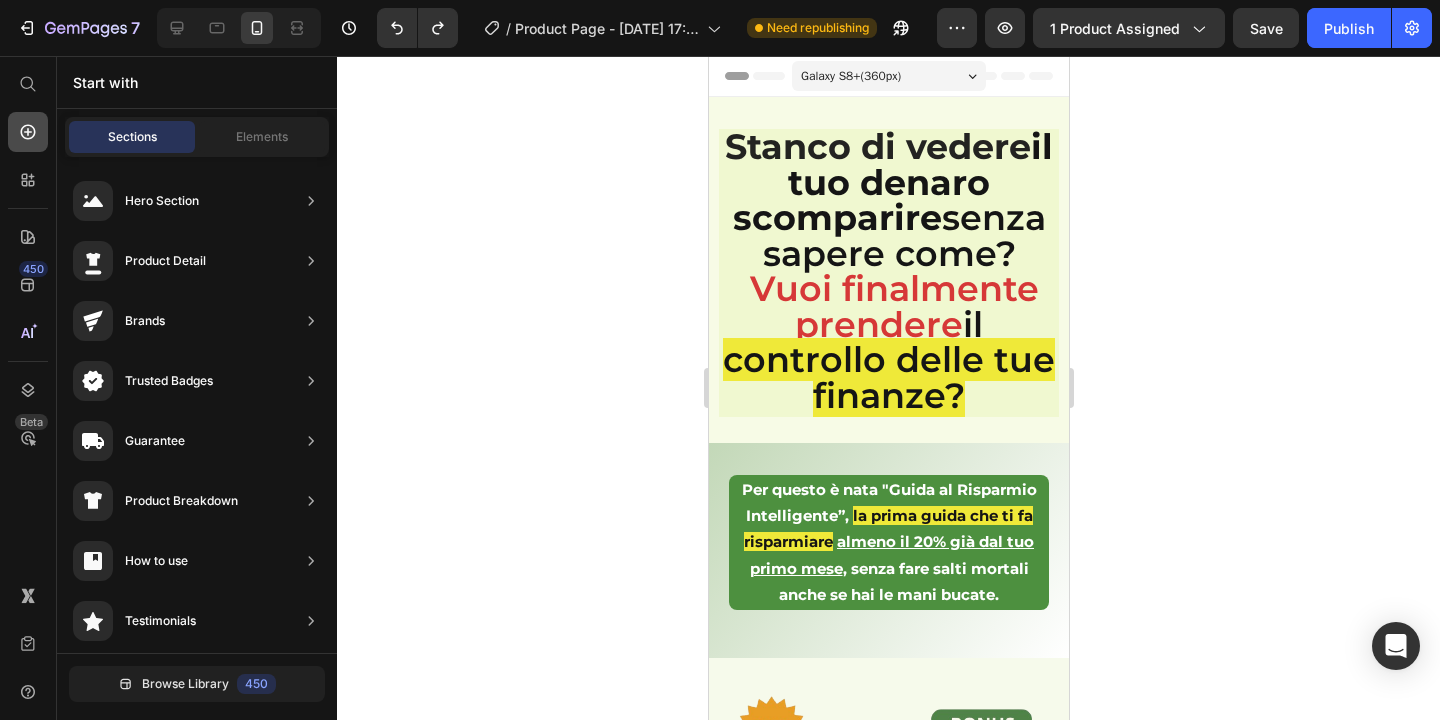 click 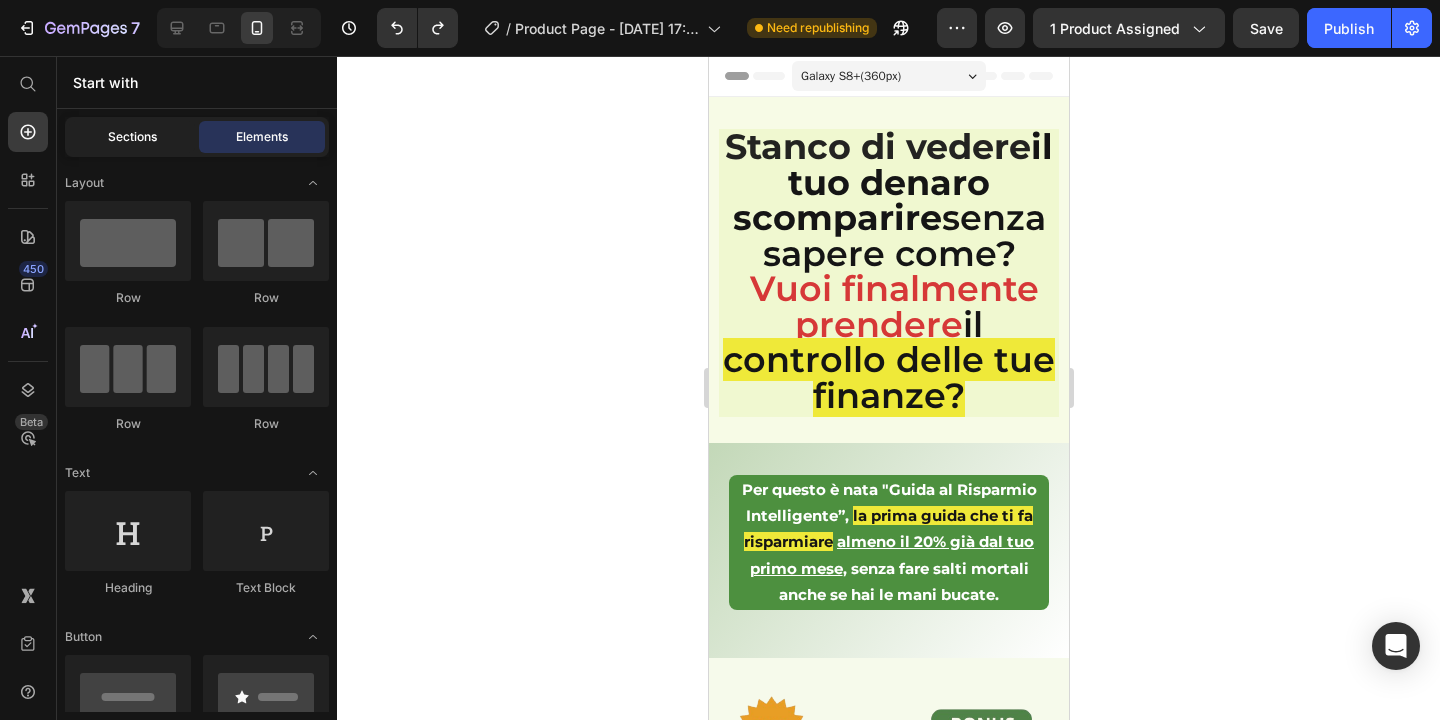 click on "Sections" at bounding box center (132, 137) 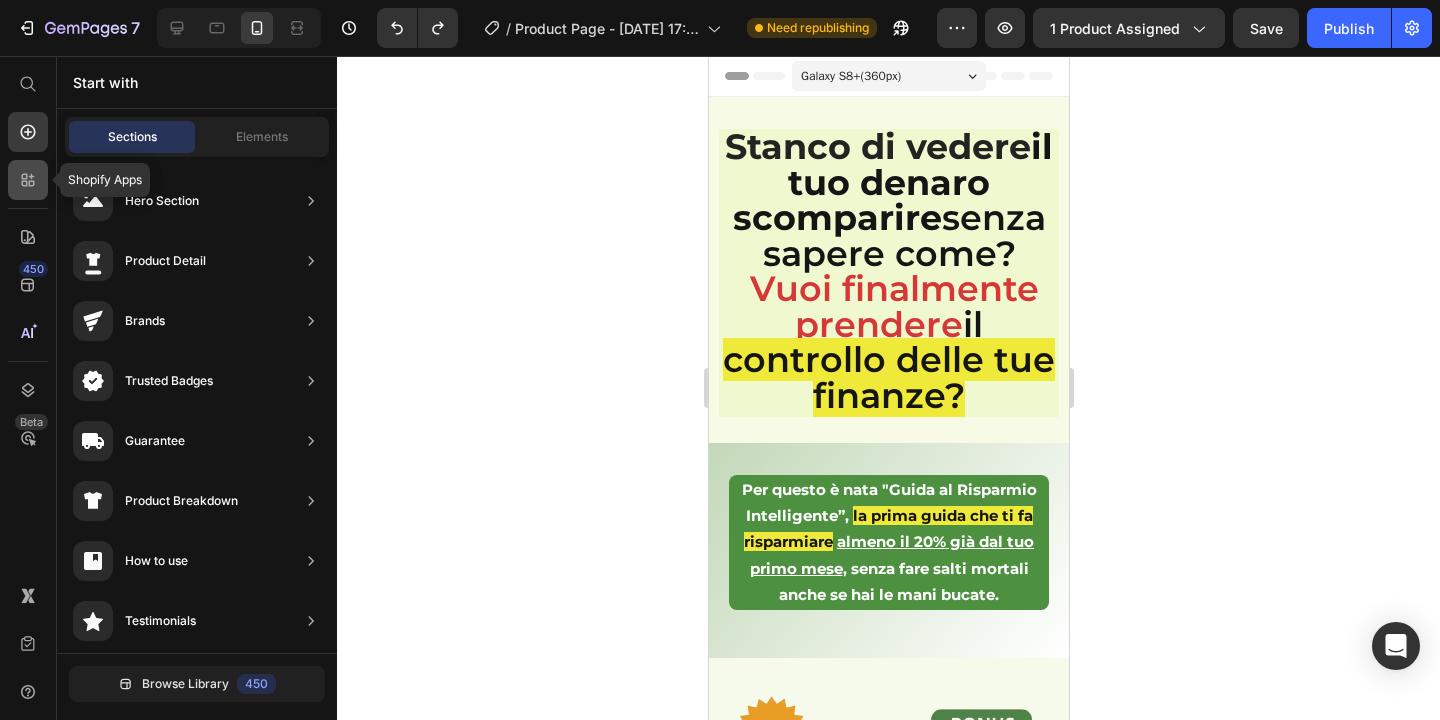 click 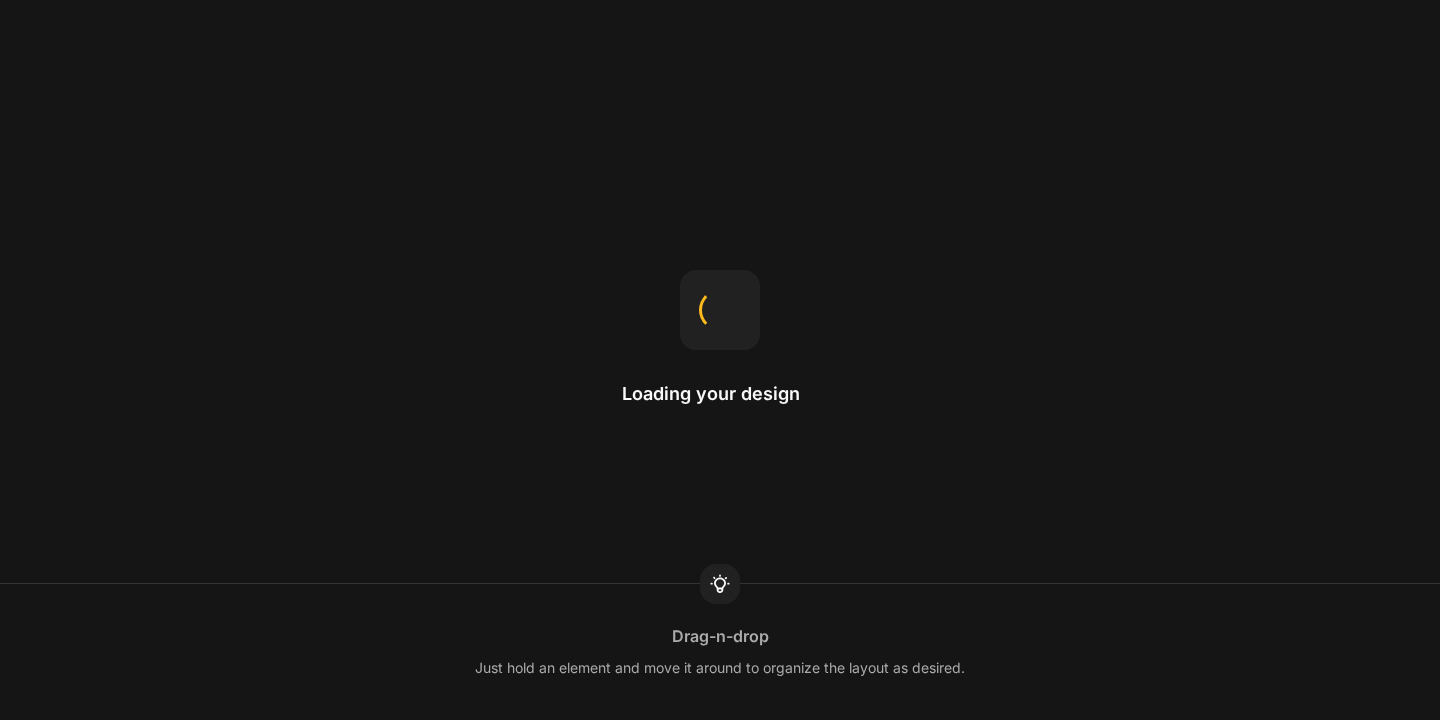 scroll, scrollTop: 0, scrollLeft: 0, axis: both 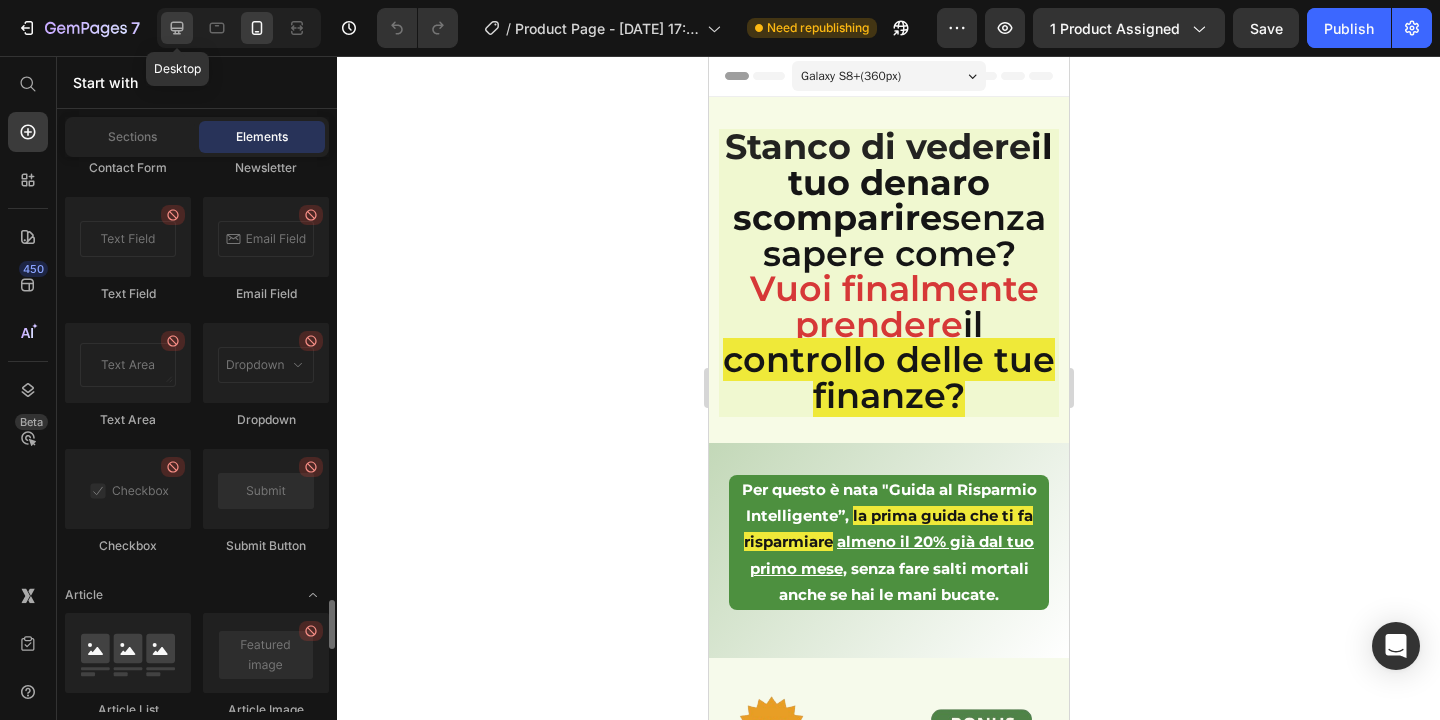 click 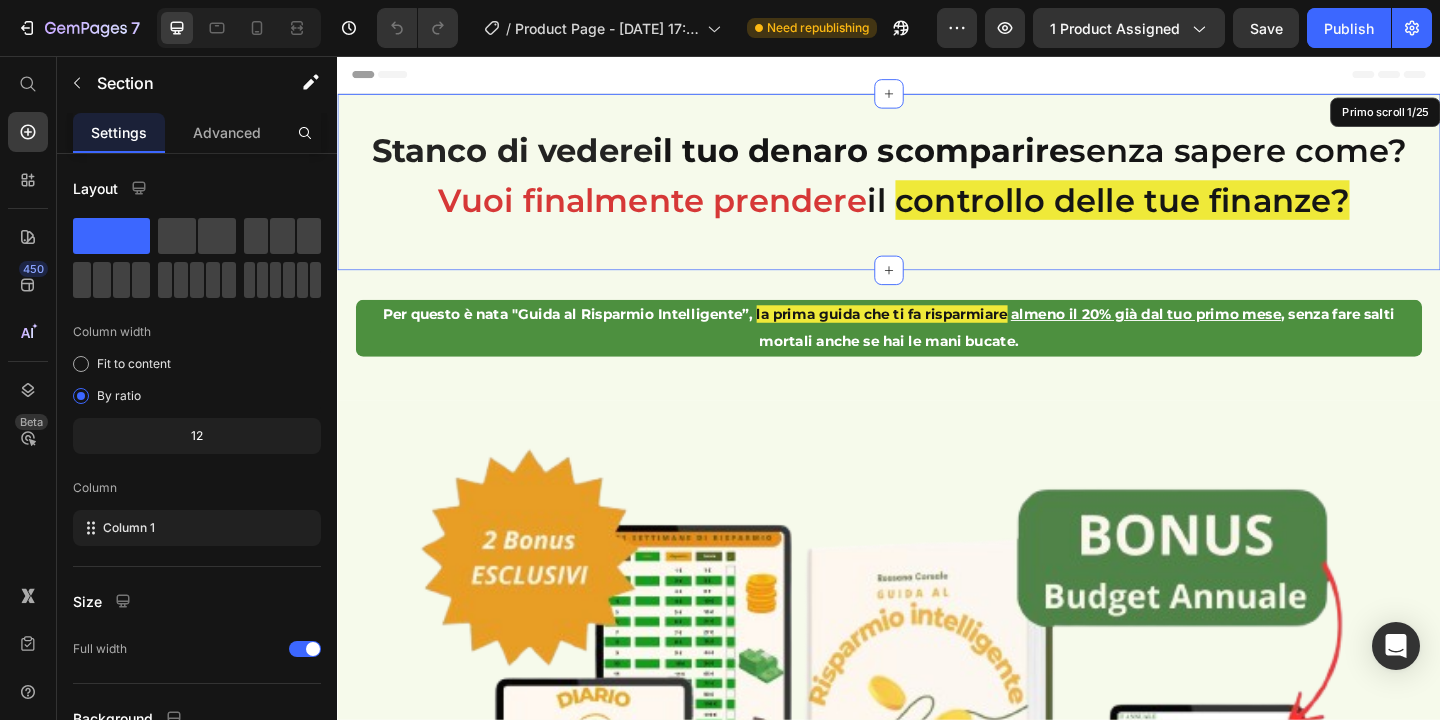 click on "Stanco di vedere  il tuo denaro scomparire  senza sapere come?    [PERSON_NAME] finalmente prendere  il   controllo delle tue finanze? Heading Row Primo scroll 1/25" at bounding box center [937, 193] 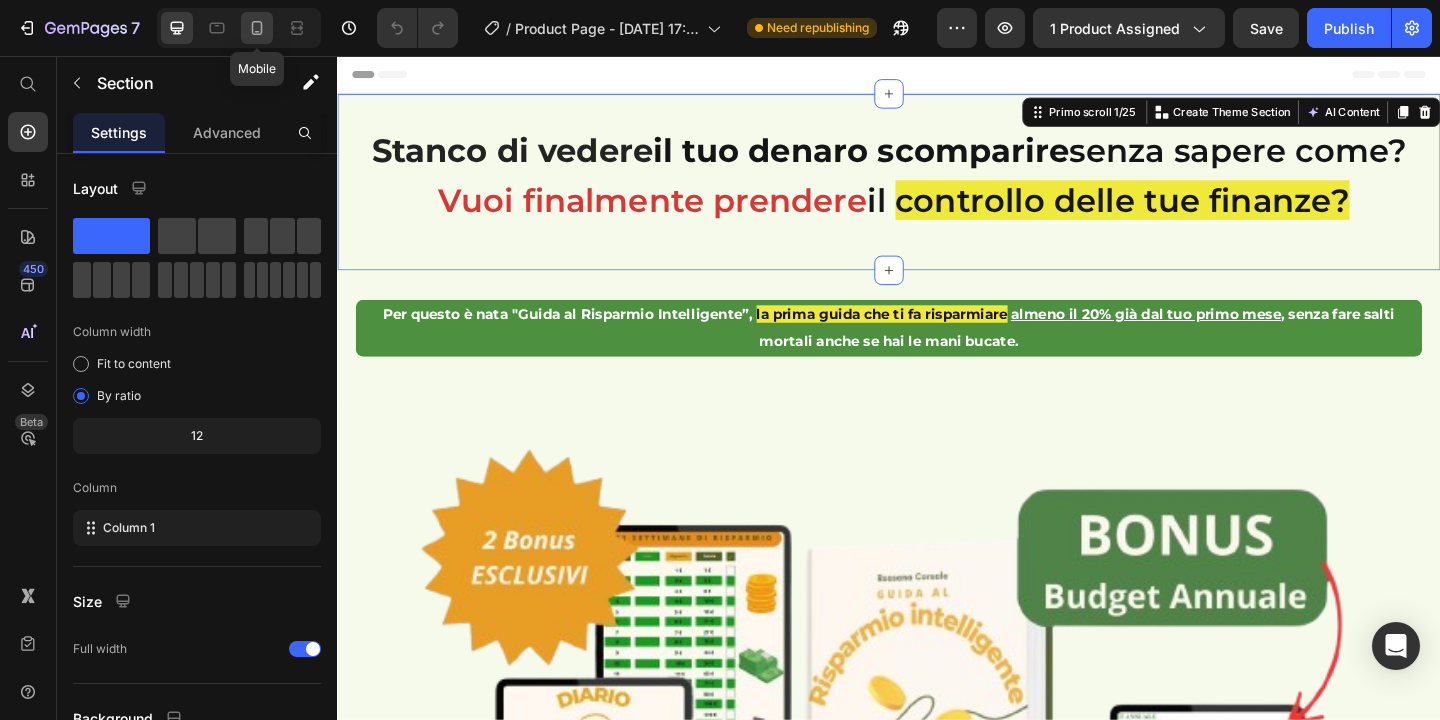 click 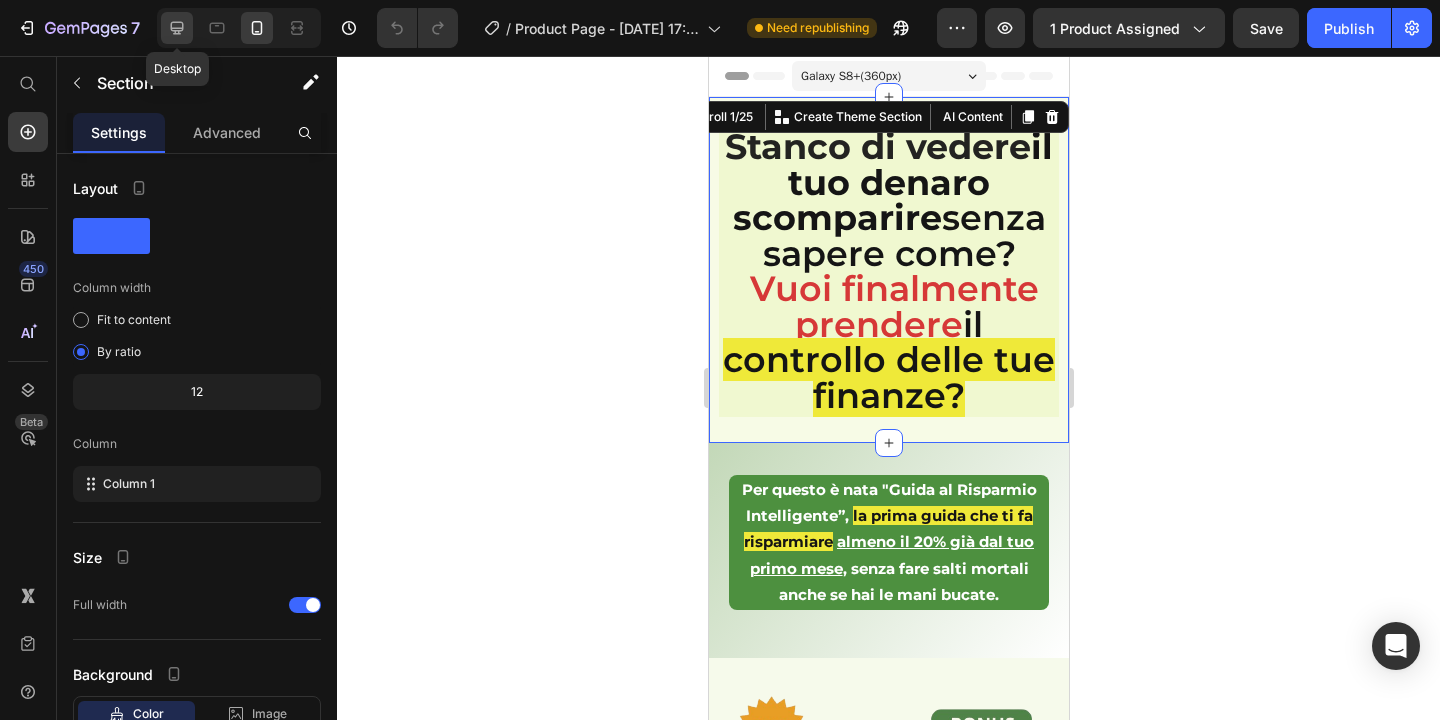 click 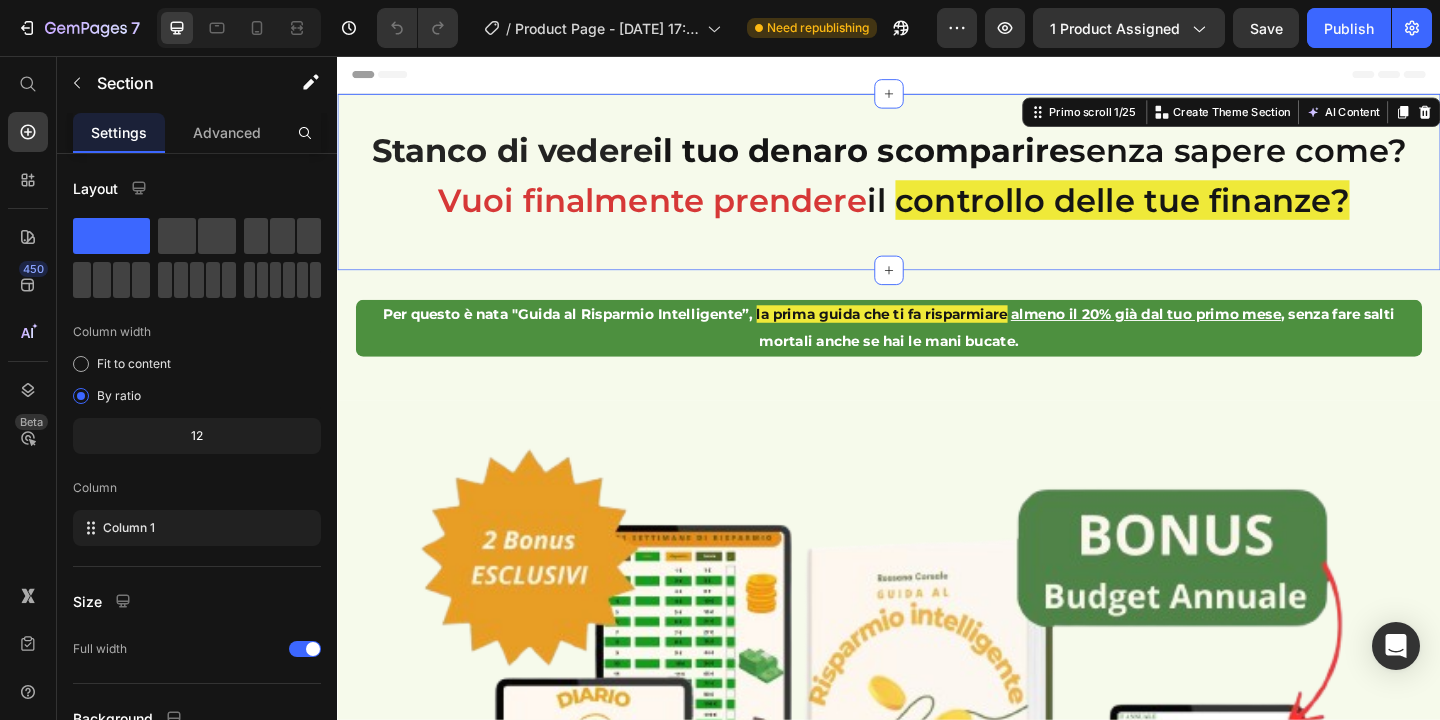 click on "Stanco di vedere  il tuo denaro scomparire  senza sapere come?    [PERSON_NAME] finalmente prendere  il   controllo delle tue finanze? Heading Row Primo scroll 1/25   You can create reusable sections Create Theme Section AI Content Write with GemAI What would you like to describe here? Tone and Voice Persuasive Product Guida al Risparmio Intelligente Show more Generate" at bounding box center [937, 193] 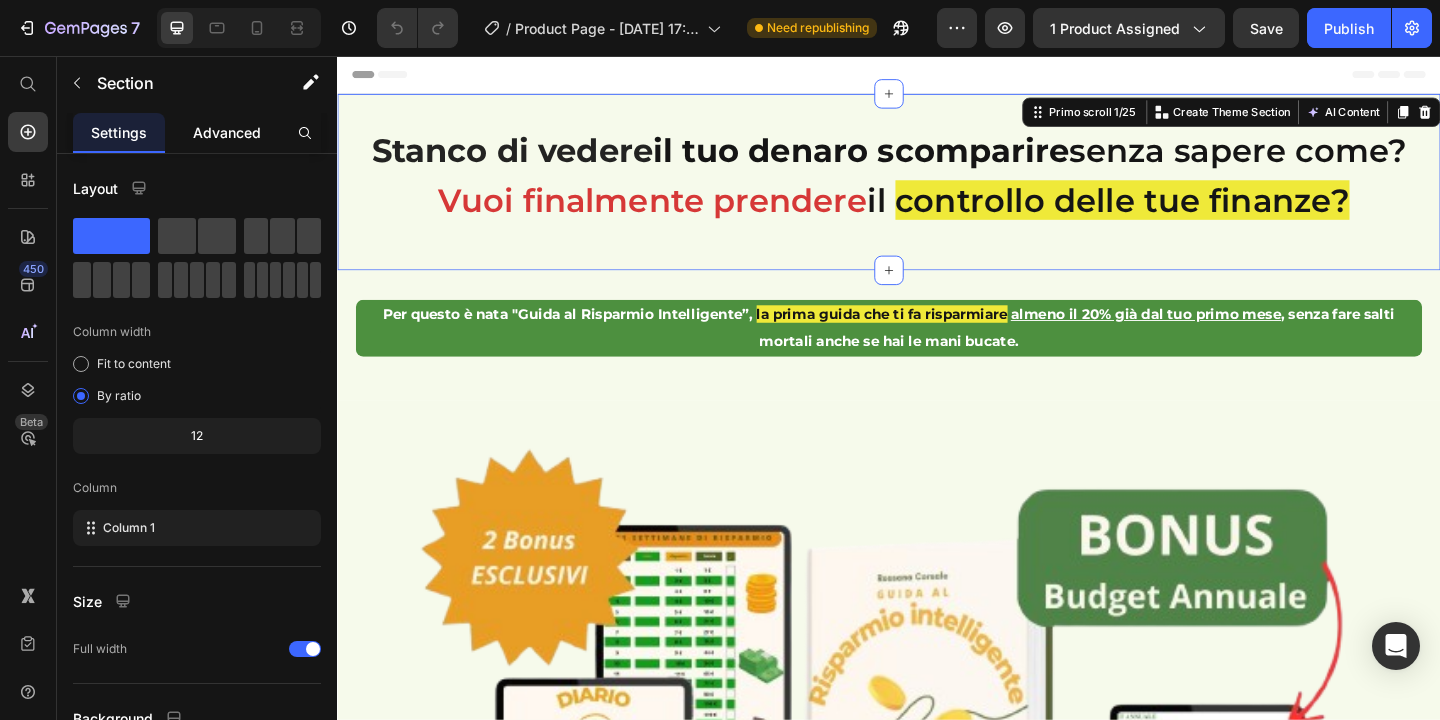 click on "Advanced" at bounding box center [227, 132] 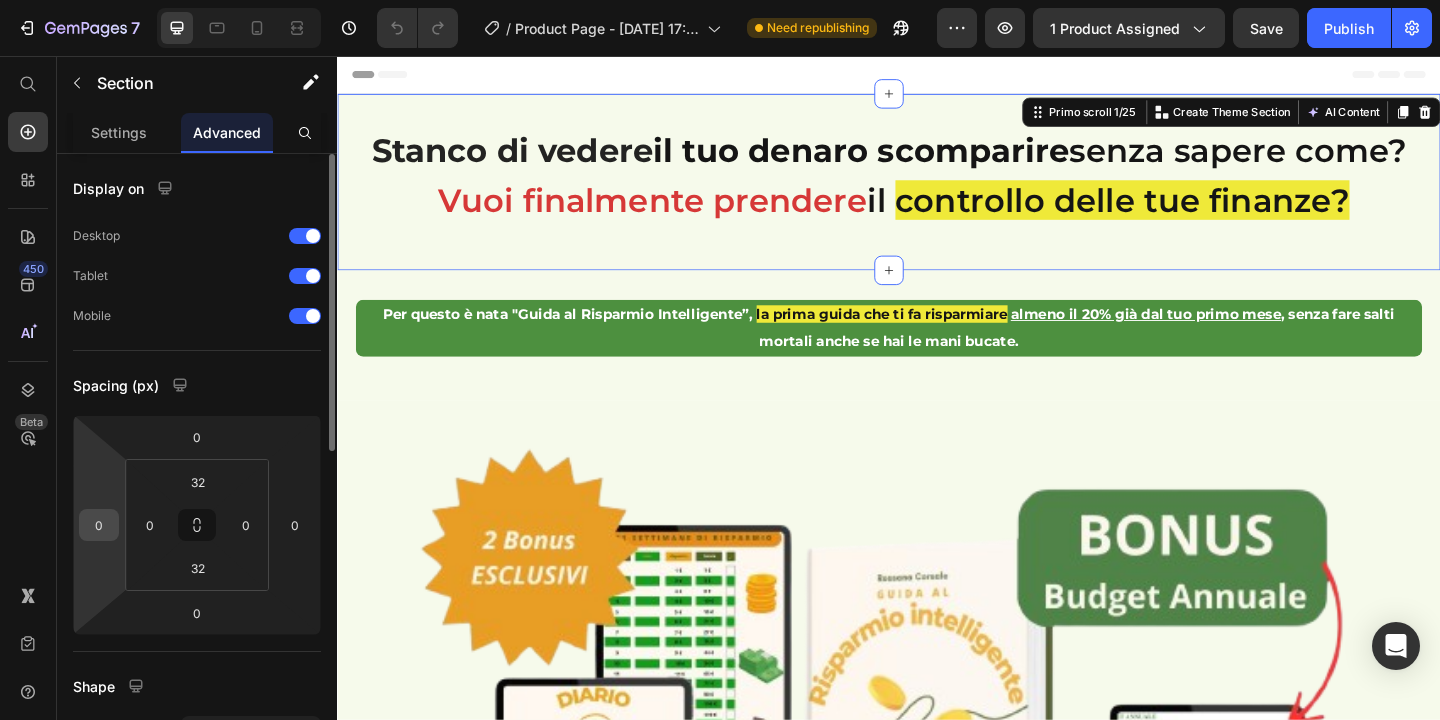 click on "0" at bounding box center (99, 525) 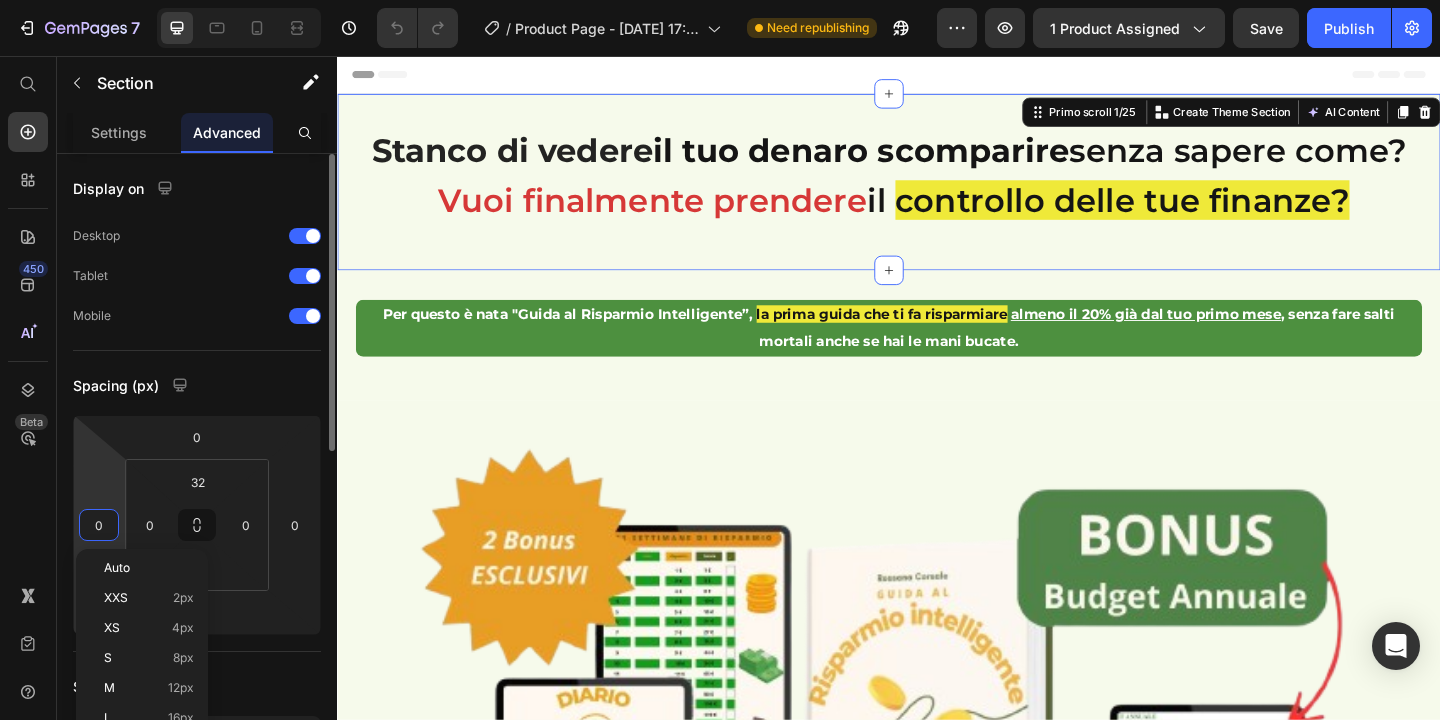 type on "1" 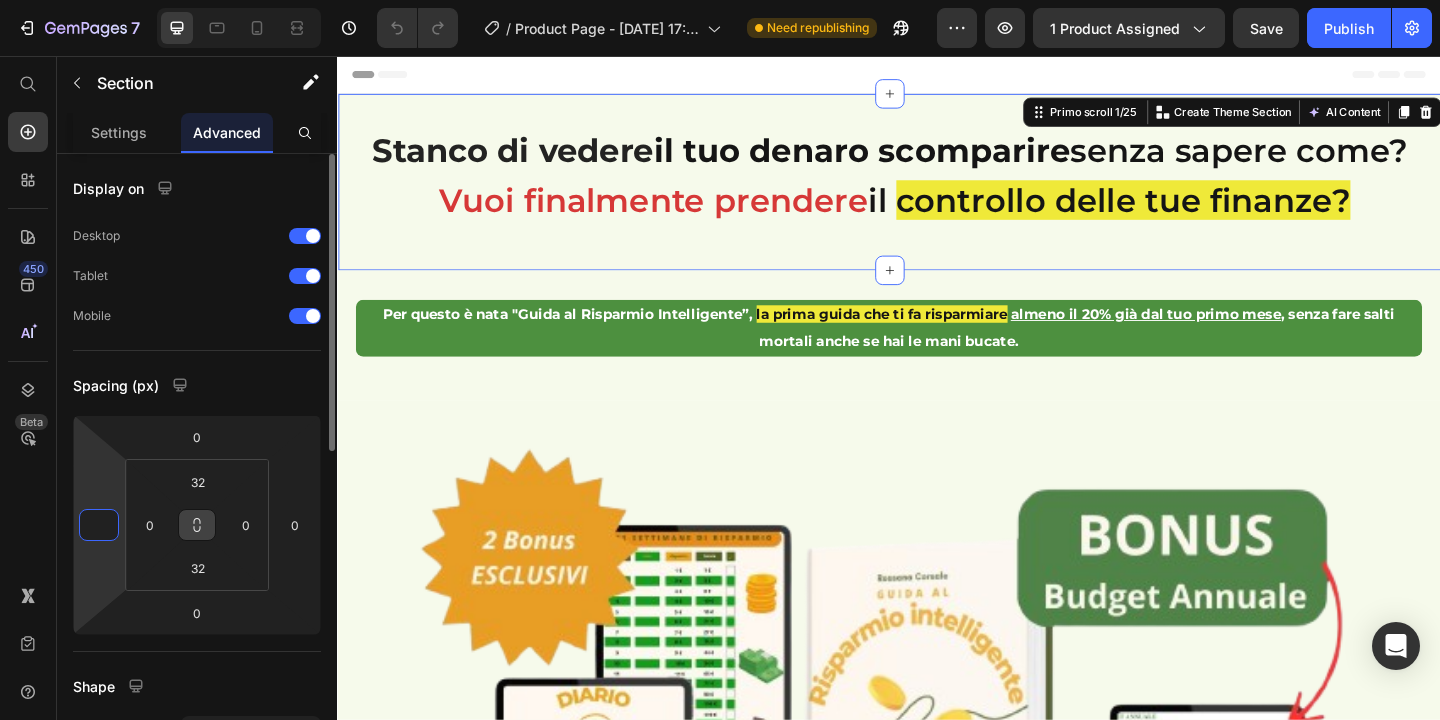 click 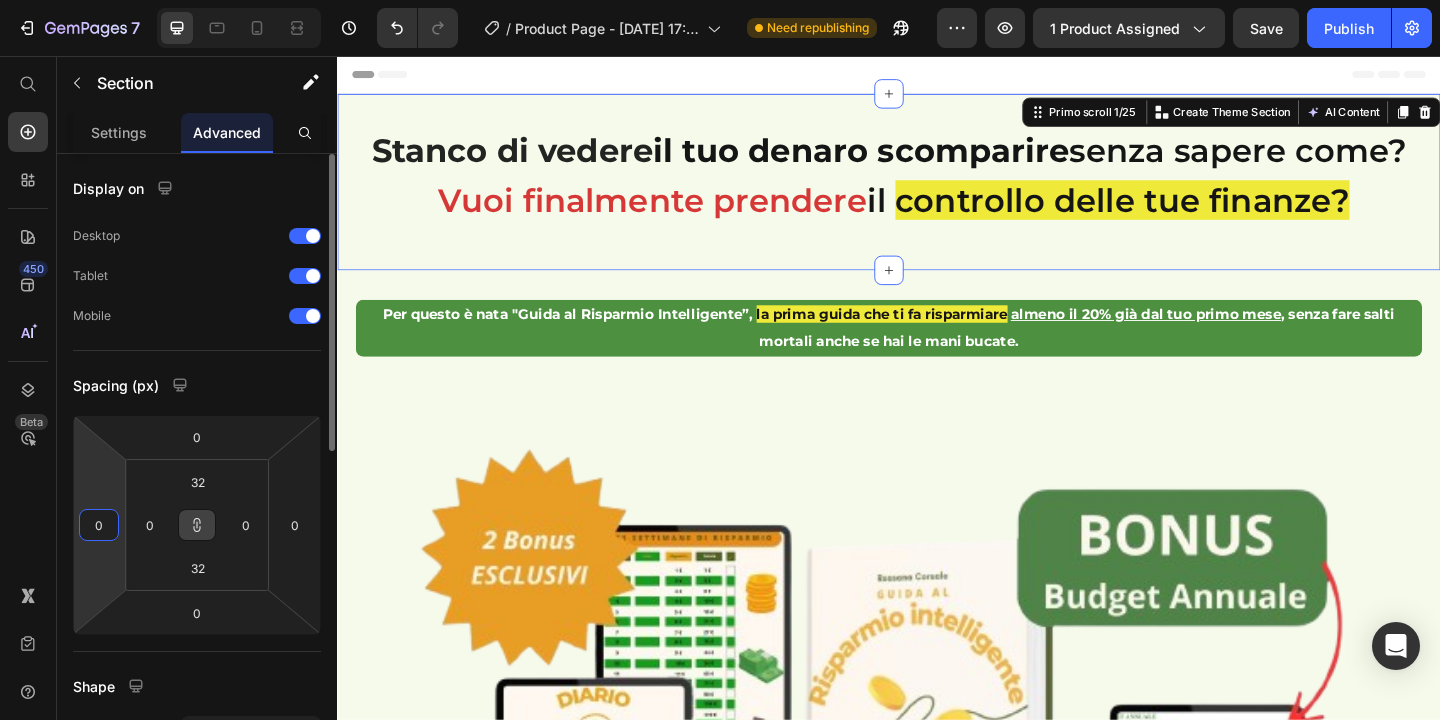 click on "0" at bounding box center [99, 525] 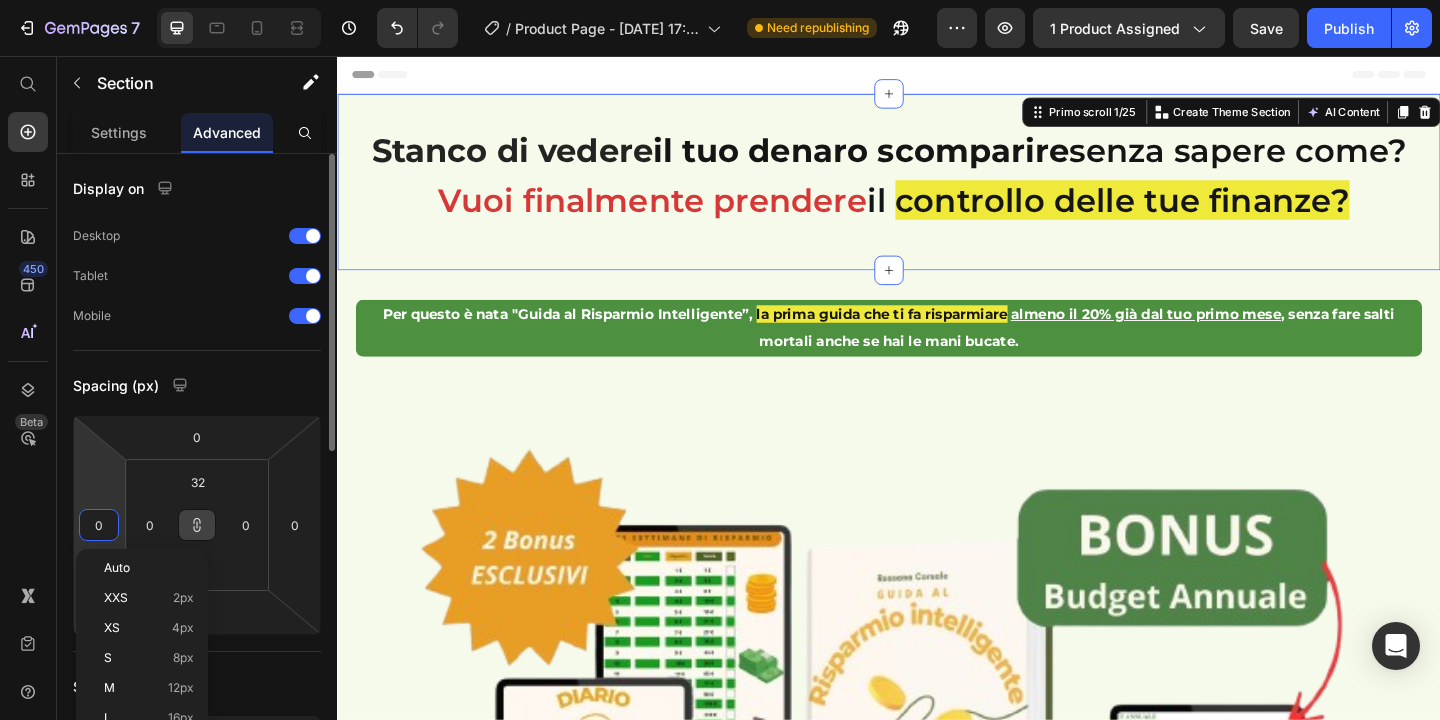 type on "1" 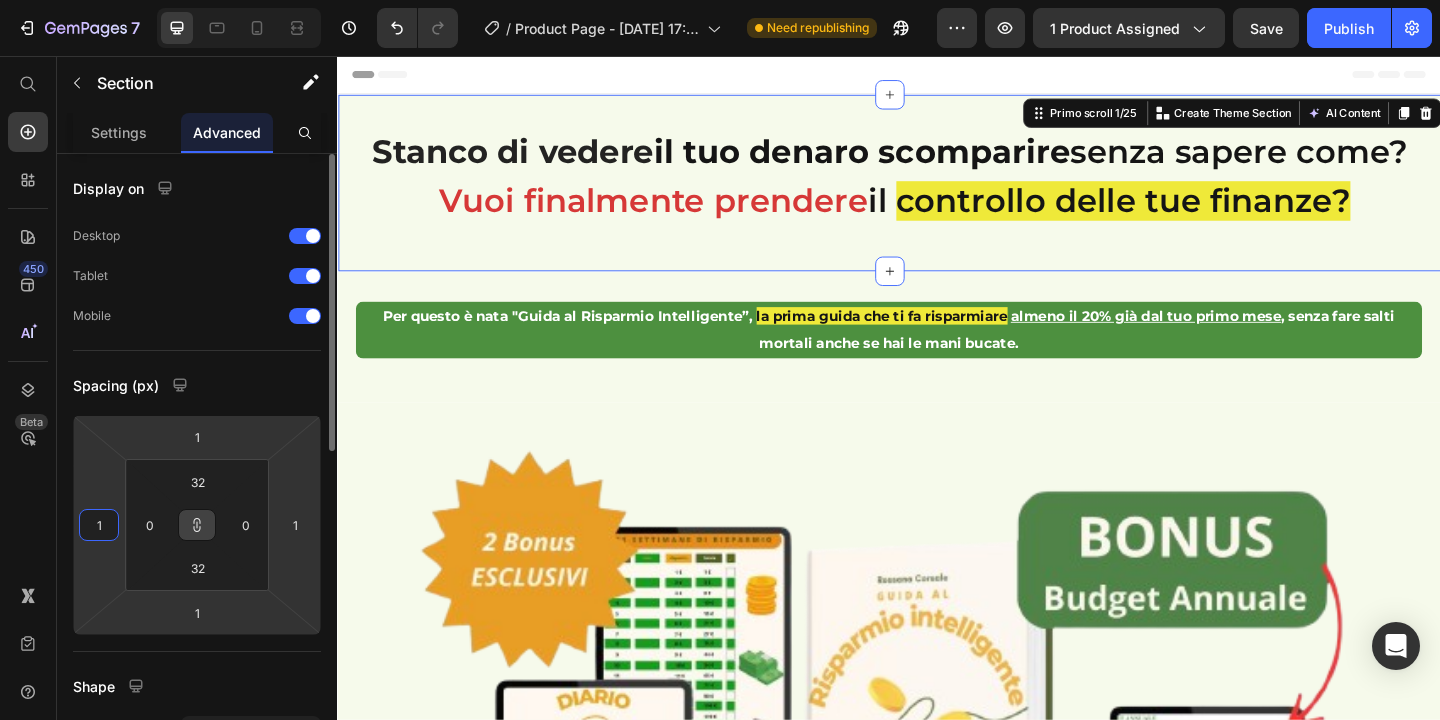 type on "10" 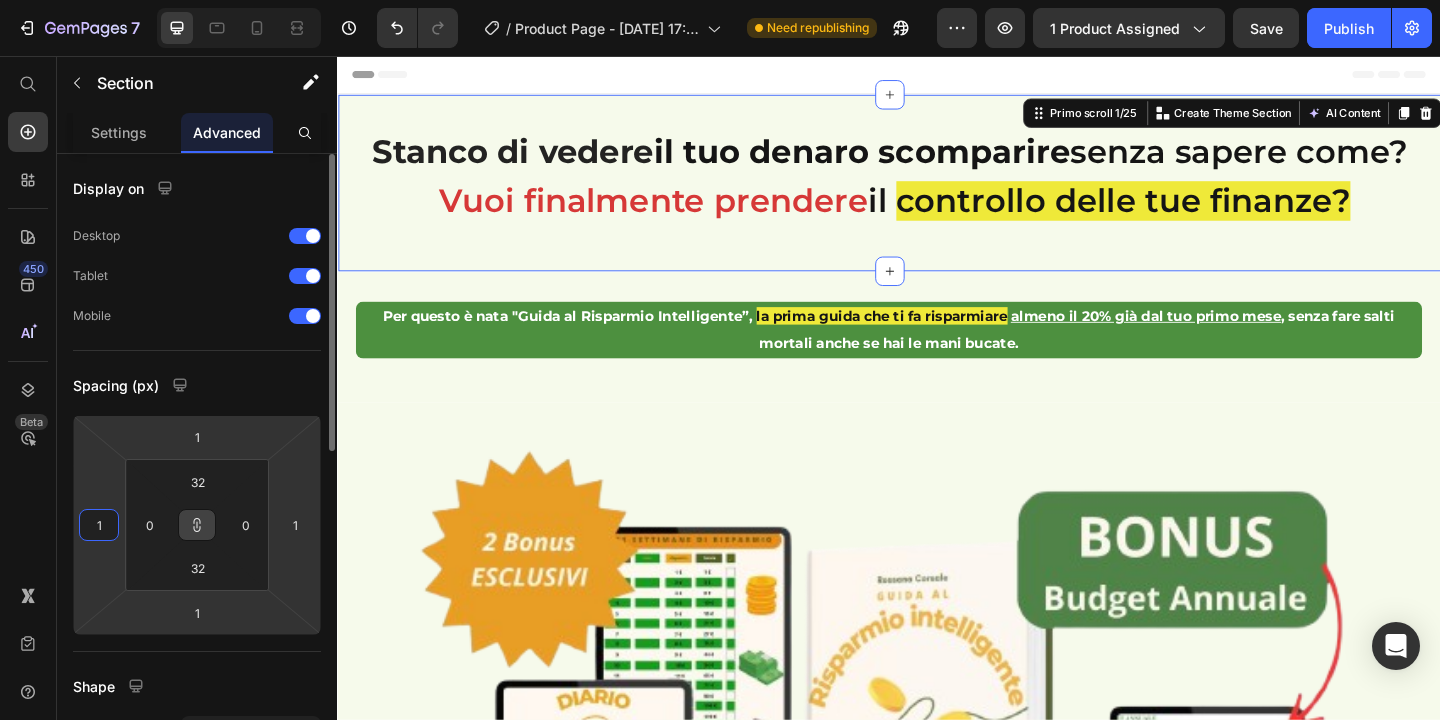 type on "10" 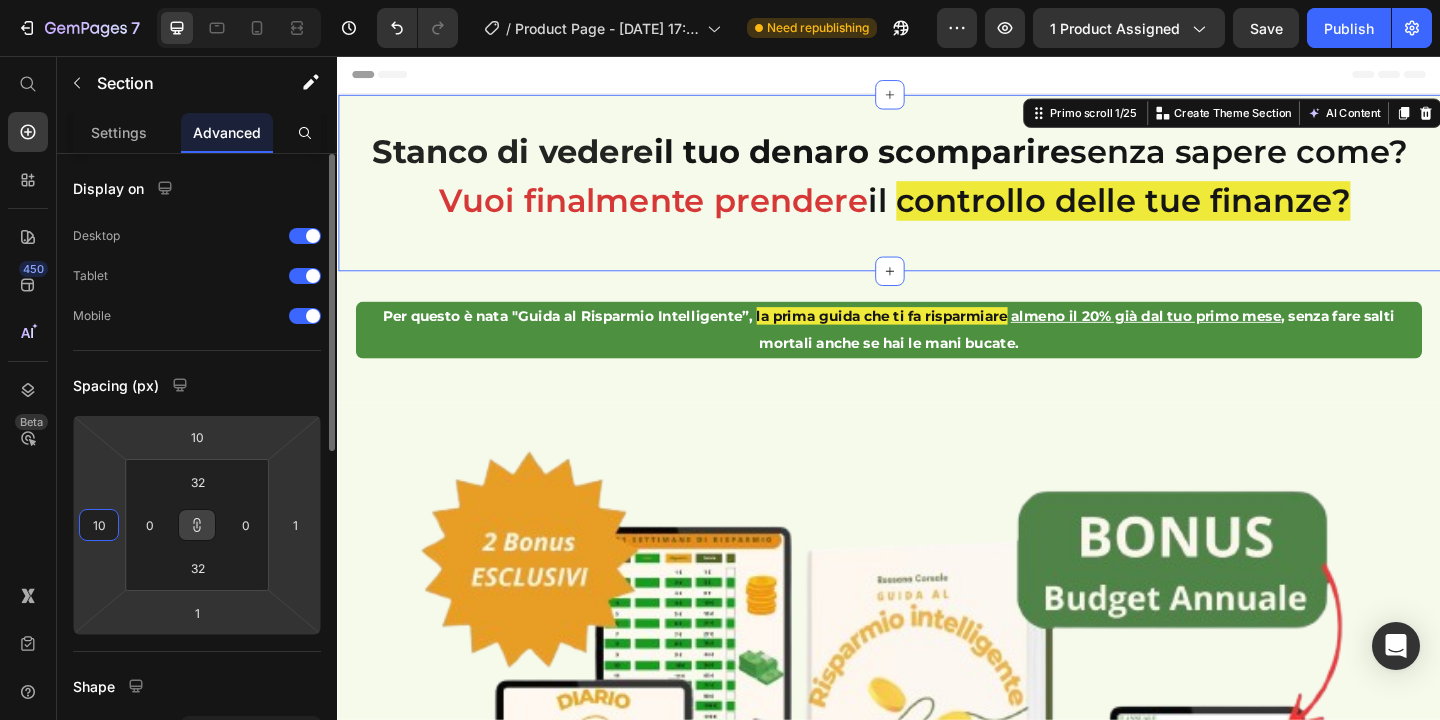 type on "10" 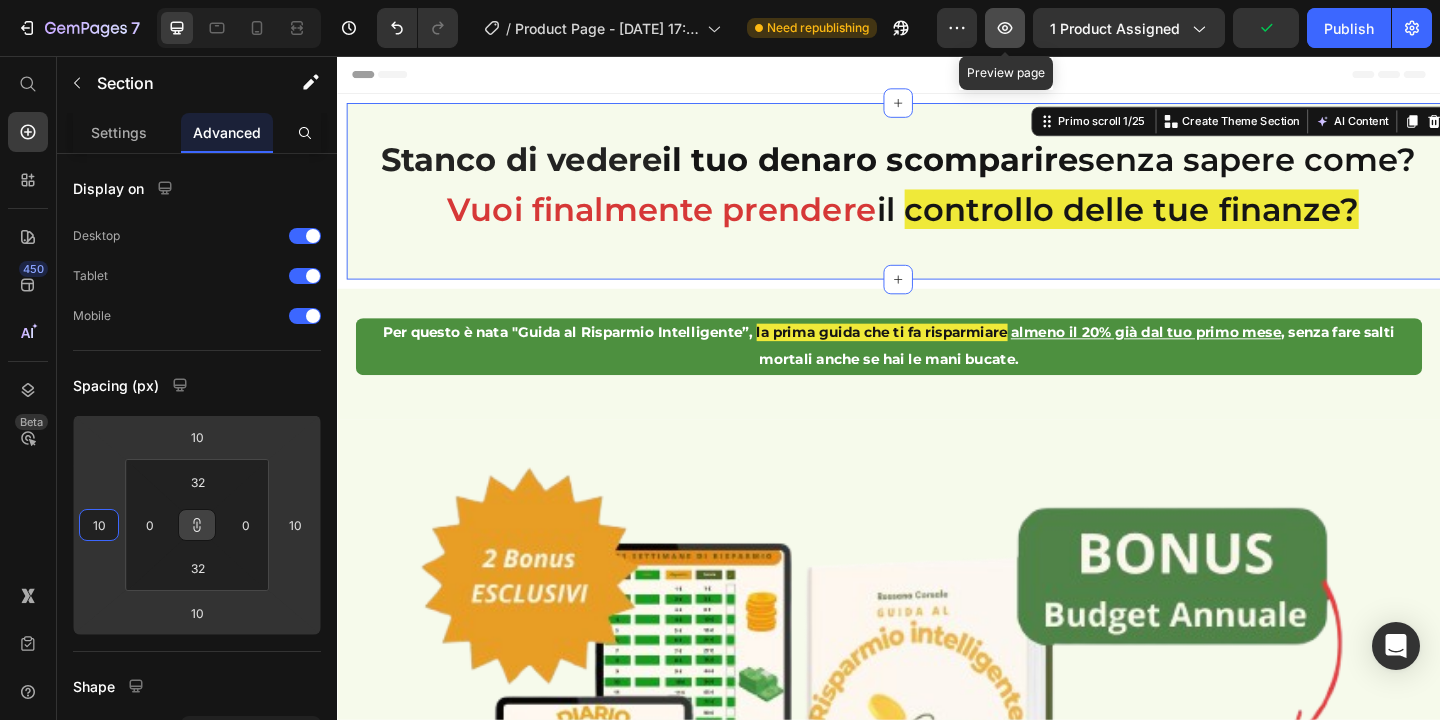 type on "10" 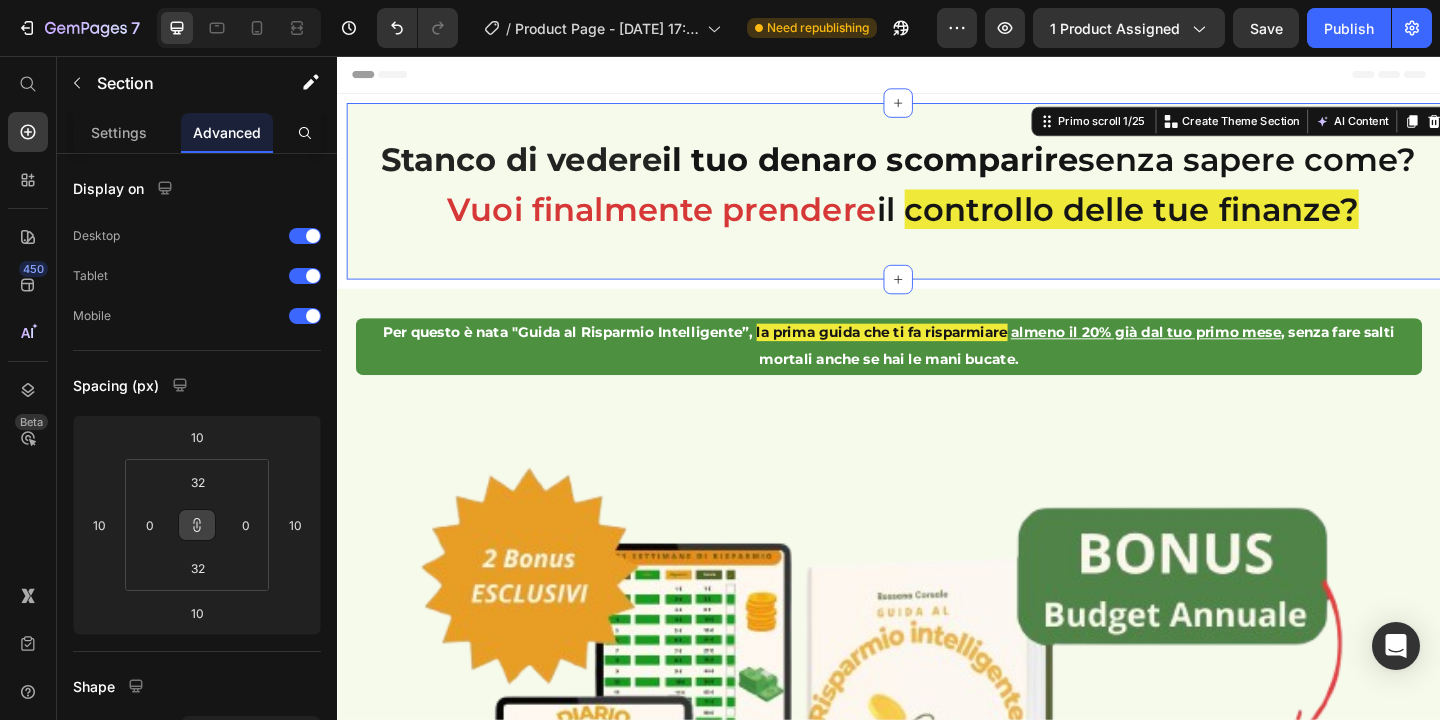 click on "Stanco di vedere  il tuo denaro scomparire  senza sapere come?    [PERSON_NAME] finalmente prendere  il   controllo delle tue finanze? Heading Row Primo scroll 1/25   You can create reusable sections Create Theme Section AI Content Write with GemAI What would you like to describe here? Tone and Voice Persuasive Product Guida al Risparmio Intelligente Show more Generate Per questo è nata "Guida al Risparmio Intelligente”,    la prima guida che ti fa risparmiare   almeno il 20% già dal tuo primo mese , senza fare salti mortali anche se hai le mani bucate.  Text Block Row Section 2/25 Image Row Row Section 3/25 €47,00 Product Price €147,00 Product Price Row
ACQUISTA ORA Add to Cart Row Product Row Attenzione : al termine dell'offerta non potrai più beneficiare  del nostro sconto . Text Block   Offerta limitata:  solo per i primi 100 acquirenti, non perdere l'occasione di risparmiare subito!  Text Block 03 Ore 13 Minuti 36 Secondi Countdown Timer Row Section 4/25 Image Image Image Row Row" at bounding box center (937, 7771) 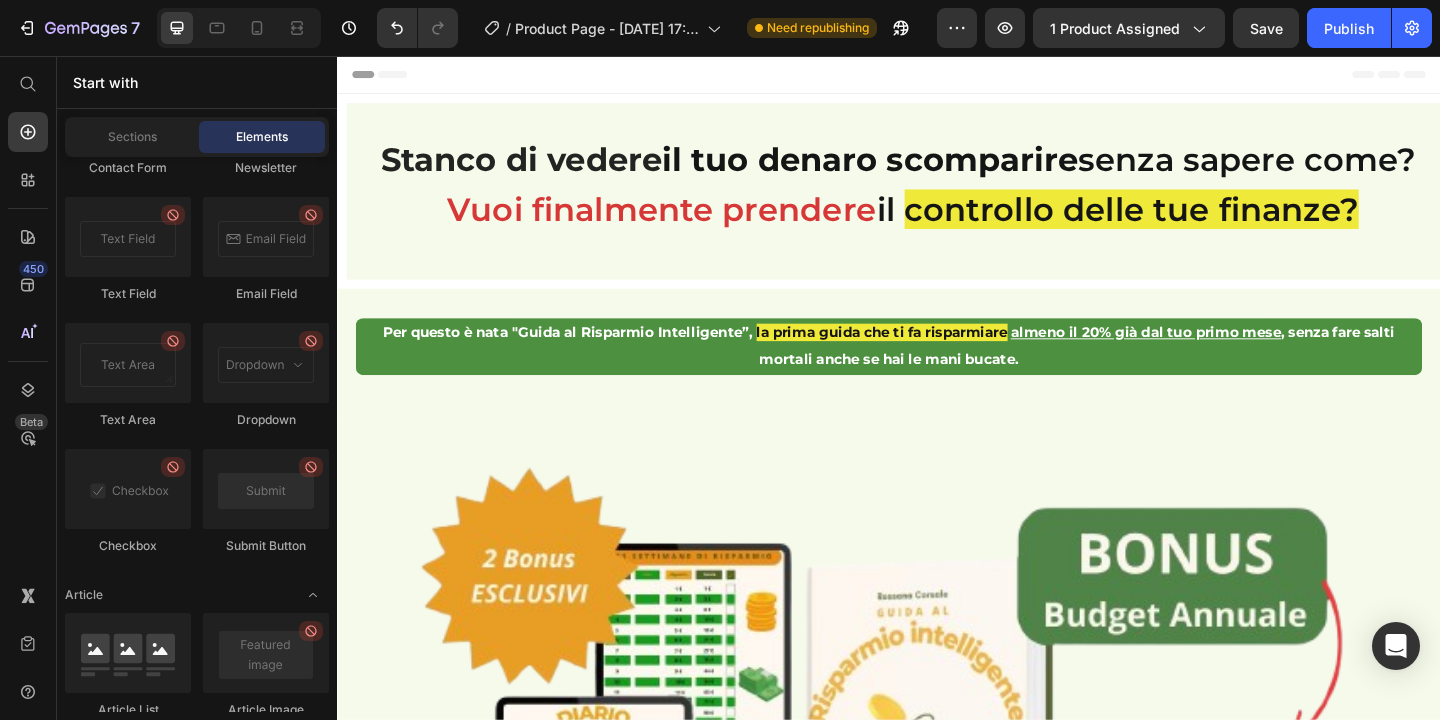 click on "Stanco di vedere  il tuo denaro scomparire  senza sapere come?    [PERSON_NAME] finalmente prendere  il   controllo delle tue finanze? Heading Row Primo scroll 1/25 Per questo è nata "Guida al Risparmio Intelligente”,    la prima guida che ti fa risparmiare   almeno il 20% già dal tuo primo mese , senza fare salti mortali anche se hai le mani bucate.  Text Block Row Section 2/25 Image Row Row Section 3/25 €47,00 Product Price €147,00 Product Price Row
ACQUISTA ORA Add to Cart Row Product Row Attenzione : al termine dell'offerta non potrai più beneficiare  del nostro sconto . Text Block   Offerta limitata:  solo per i primi 100 acquirenti, non perdere l'occasione di risparmiare subito!  Text Block 03 Ore 13 Minuti 35 Secondi Countdown Timer Row Section 4/25 Image Image Image Row Row Section 7/25 Root" at bounding box center [937, 7771] 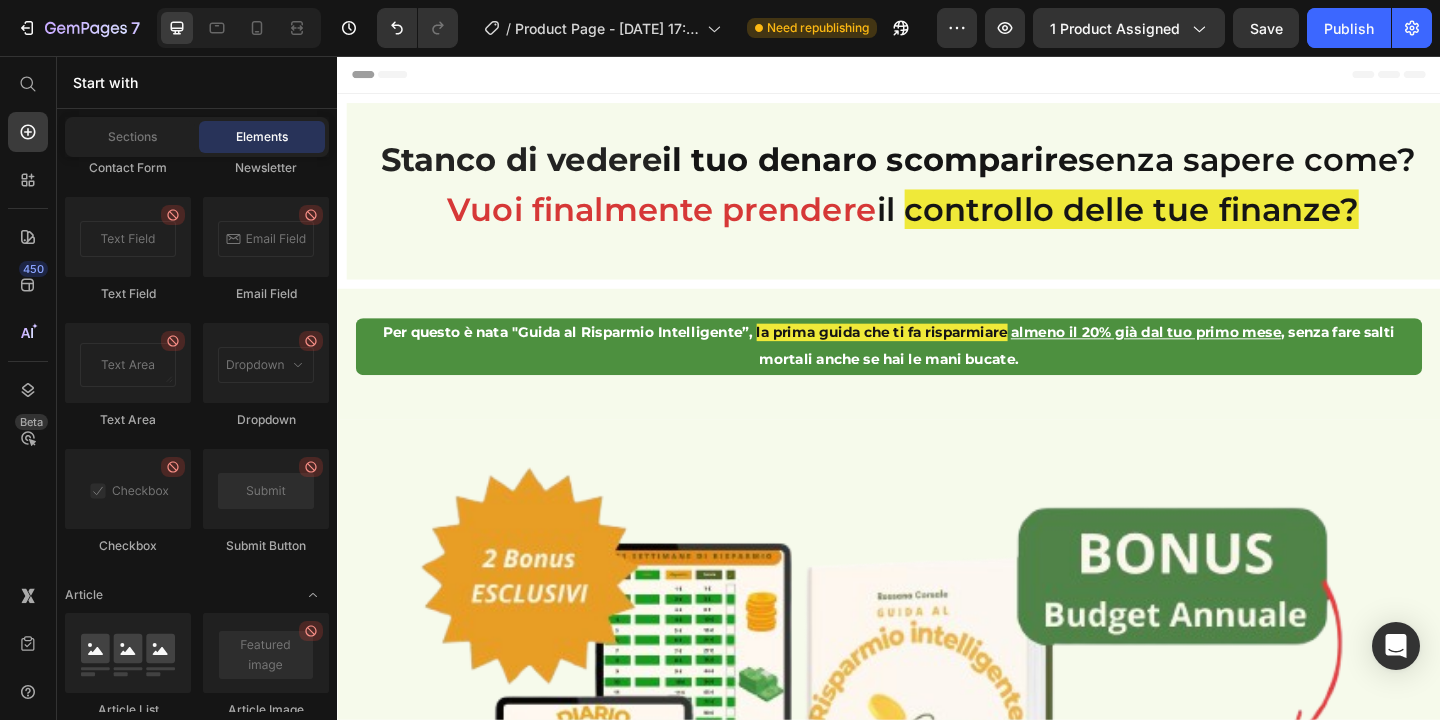 click on "Header Stanco di vedere  il tuo denaro scomparire  senza sapere come?    [PERSON_NAME] finalmente prendere  il   controllo delle tue finanze? Heading Row Primo scroll 1/25 Per questo è nata "Guida al Risparmio Intelligente”,    la prima guida che ti fa risparmiare   almeno il 20% già dal tuo primo mese , senza fare salti mortali anche se hai le mani bucate.  Text Block Row Section 2/25 Image Row Row Section 3/25 €47,00 Product Price €147,00 Product Price Row
ACQUISTA ORA Add to Cart Row Product Row Attenzione : al termine dell'offerta non potrai più beneficiare  del nostro sconto . Text Block   Offerta limitata:  solo per i primi 100 acquirenti, non perdere l'occasione di risparmiare subito!  Text Block 03 Ore 13 Minuti 33 Secondi Countdown Timer Row Section 4/25 Image Image Image Row Row Section 7/25 Root Start with Sections from sidebar Add sections Add elements Start with Generating from URL or image Add section Choose templates inspired by CRO experts Generate layout Footer" at bounding box center [937, 7889] 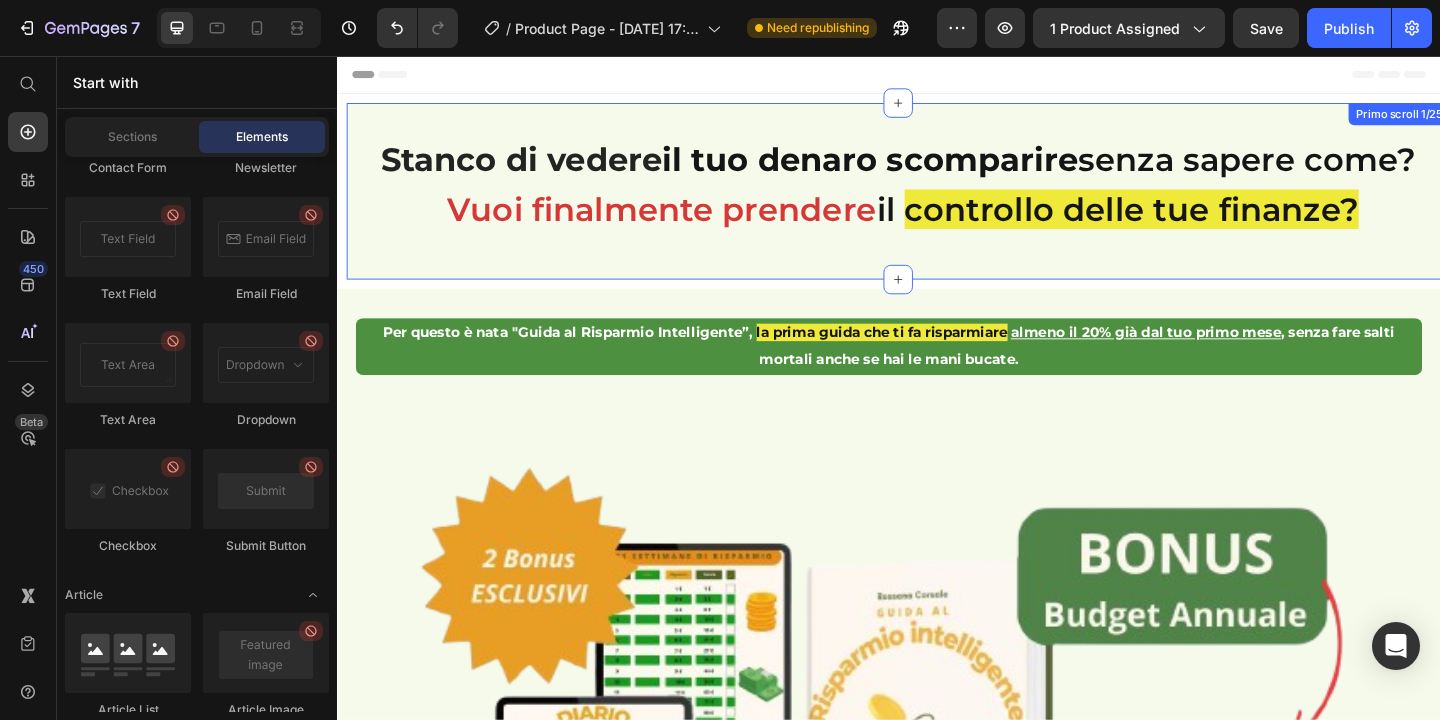 click on "Stanco di vedere  il tuo denaro scomparire  senza sapere come?    [PERSON_NAME] finalmente prendere  il   controllo delle tue finanze? Heading Row Primo scroll 1/25" at bounding box center [947, 203] 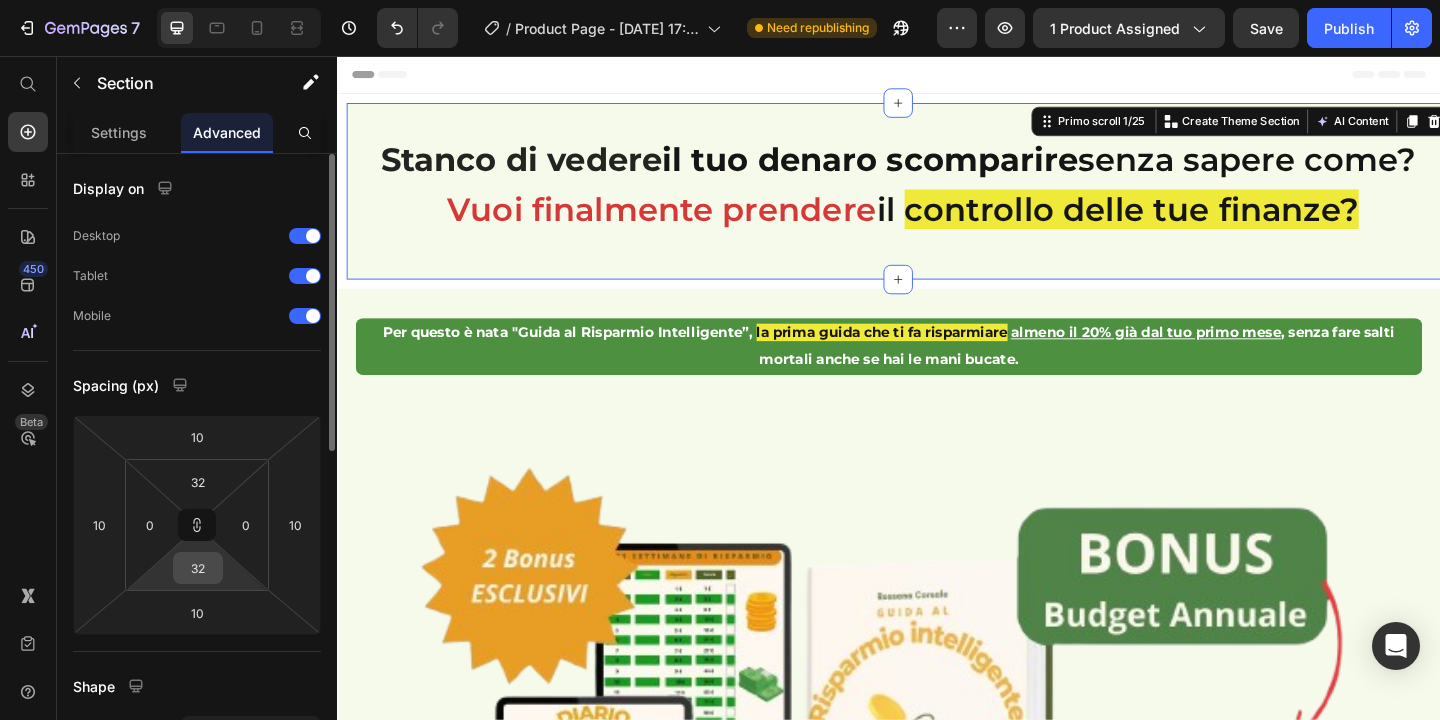 click on "32" at bounding box center (198, 568) 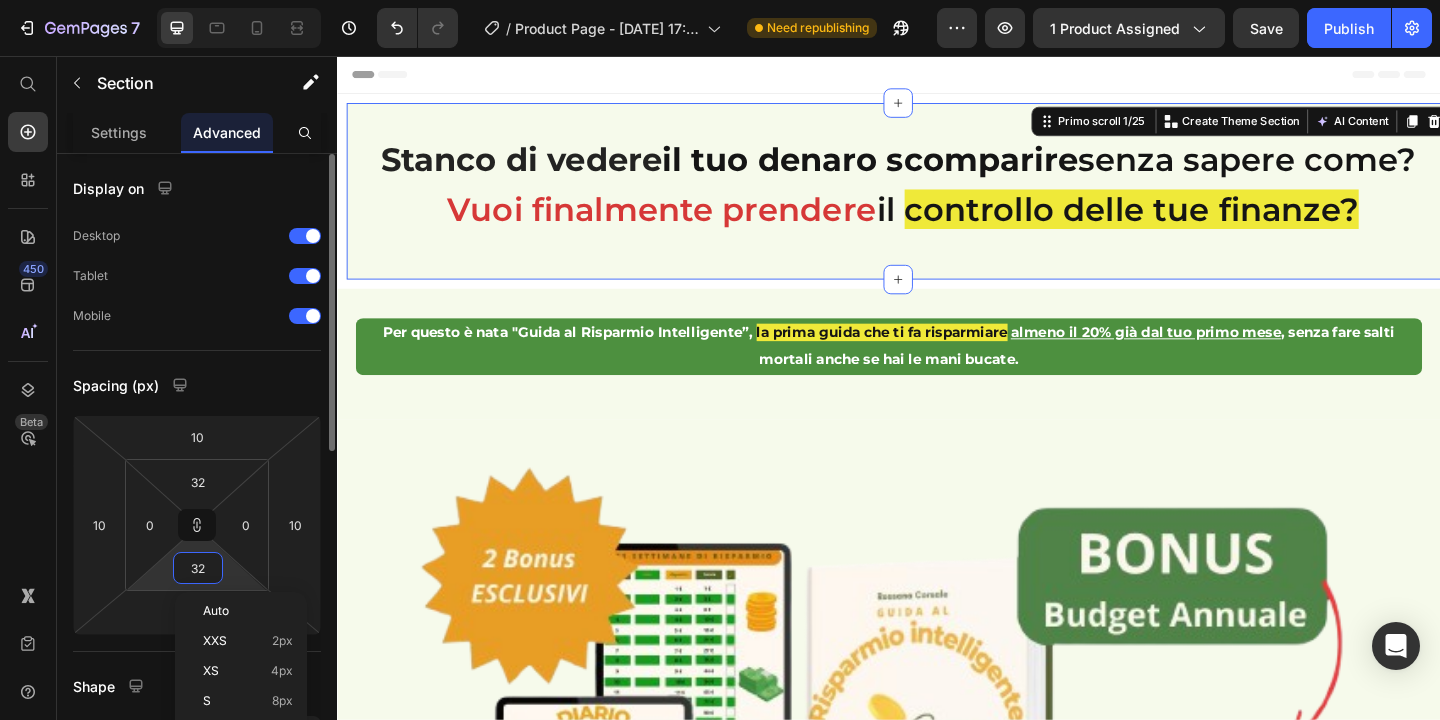type on "0" 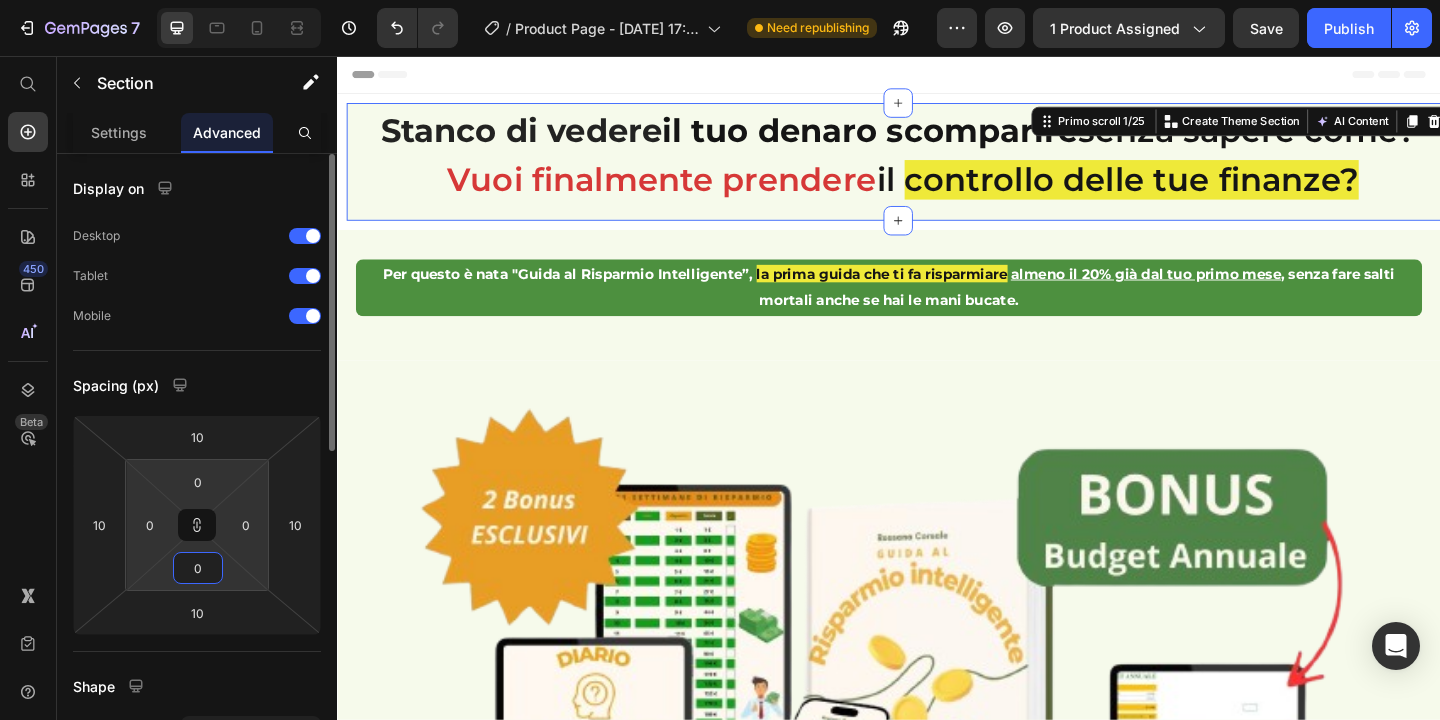type on "3" 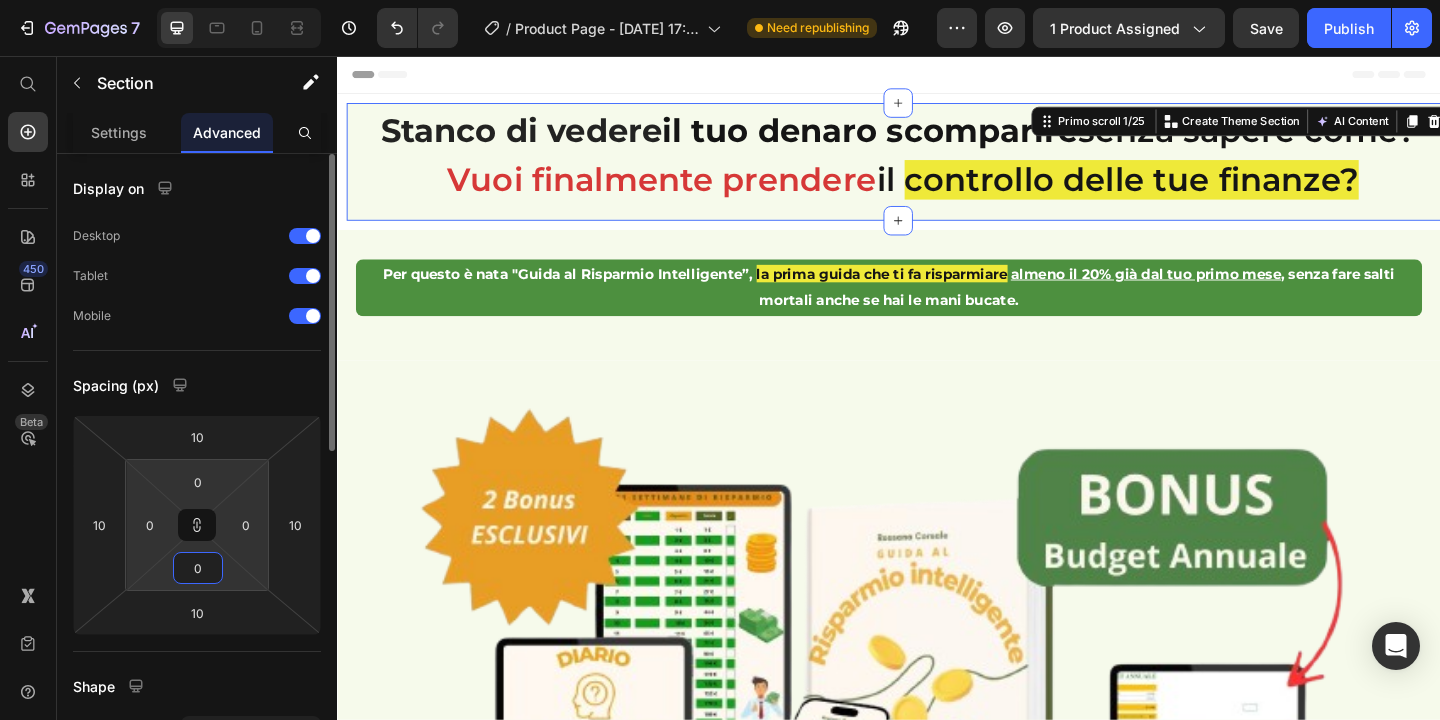 type on "3" 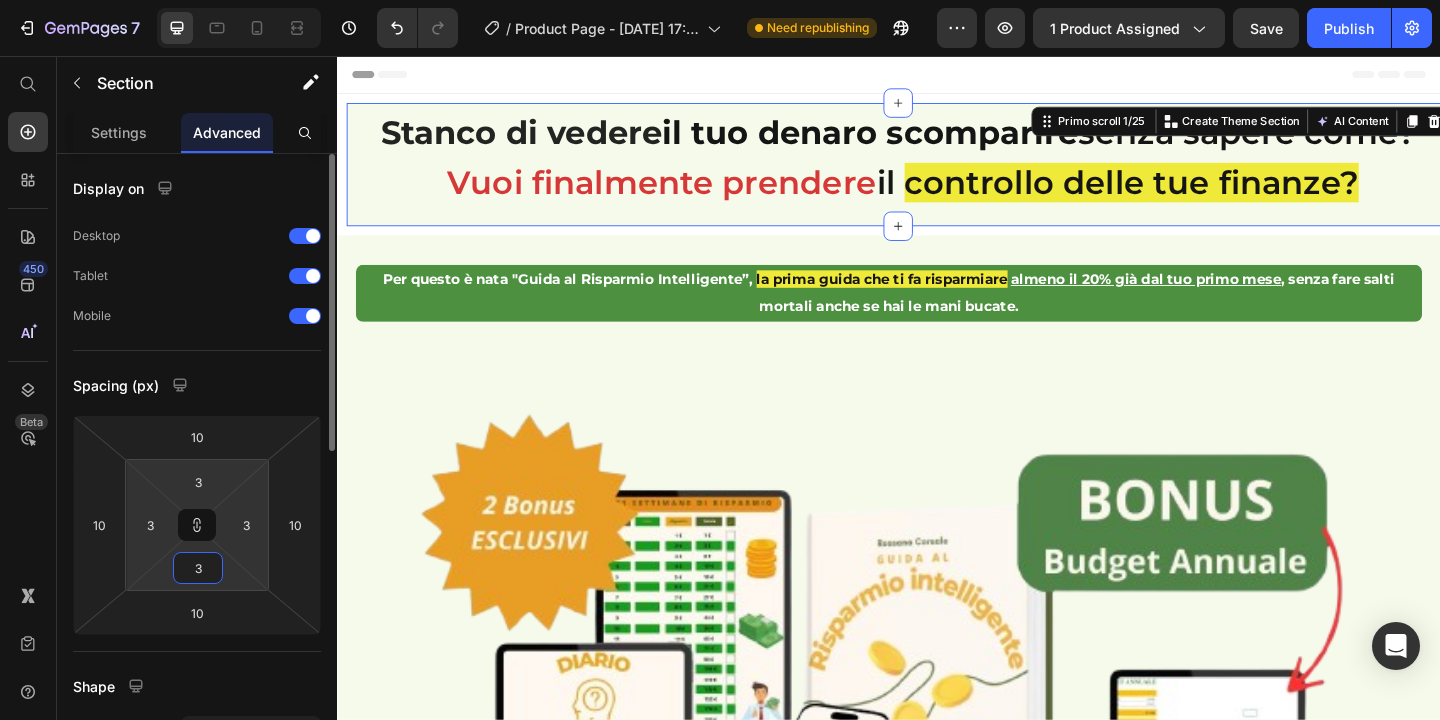 type on "32" 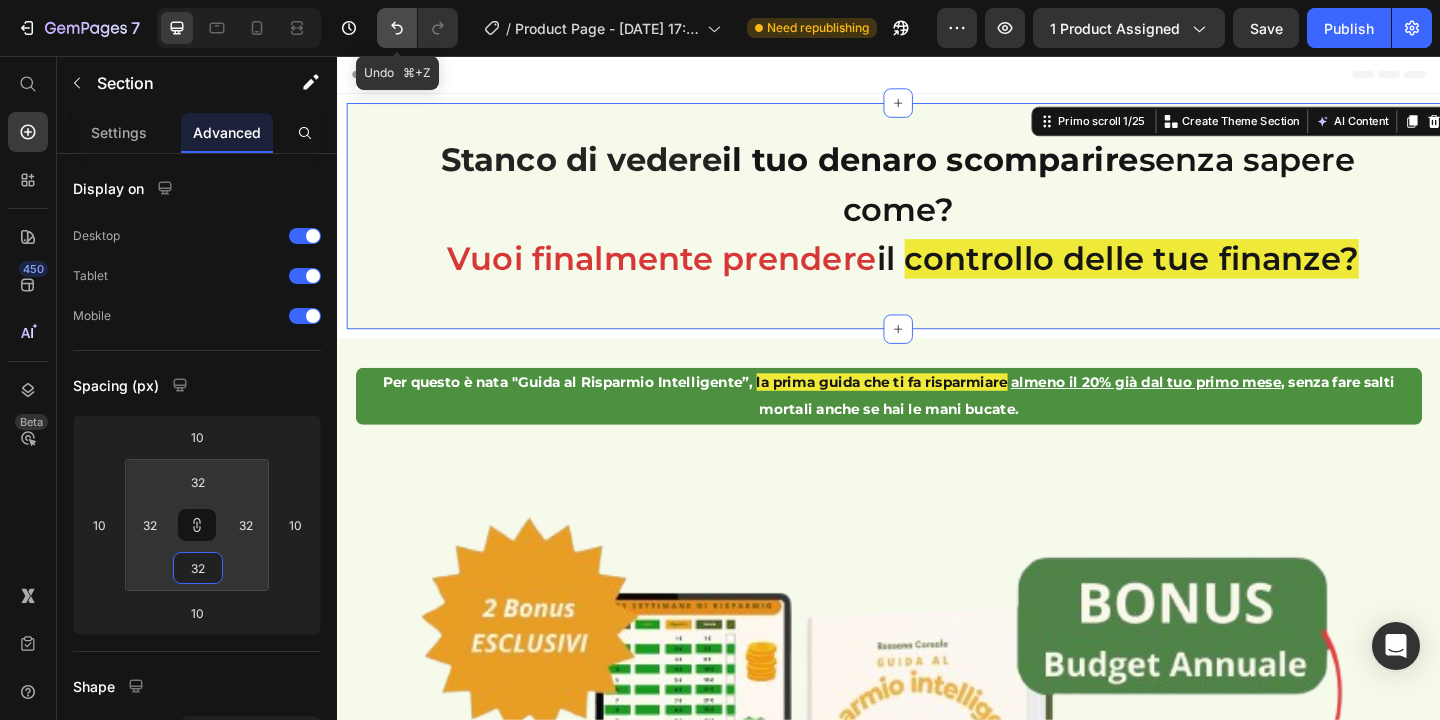 click 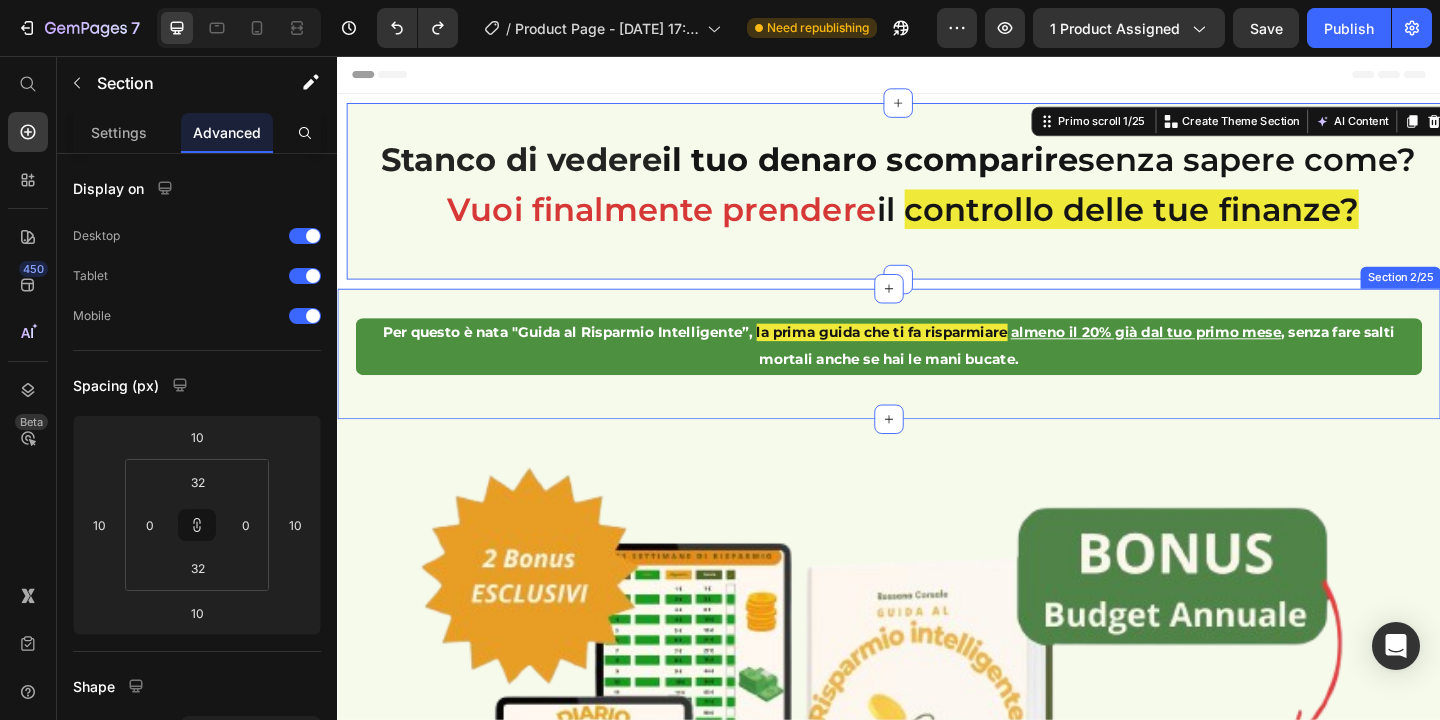click on "Per questo è nata "Guida al Risparmio Intelligente”,    la prima guida che ti fa risparmiare   almeno il 20% già dal tuo primo mese , senza fare salti mortali anche se hai le mani bucate.  Text Block Row Section 2/25" at bounding box center [937, 380] 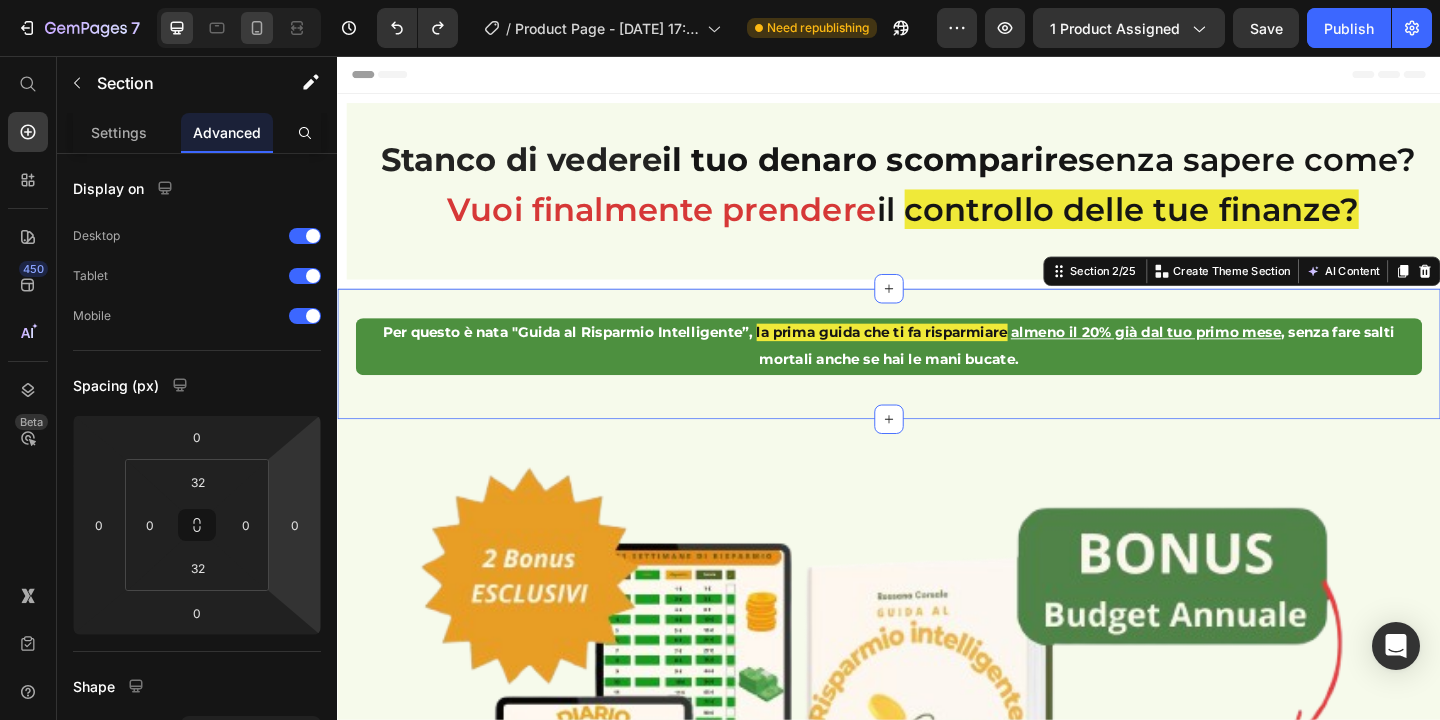 click 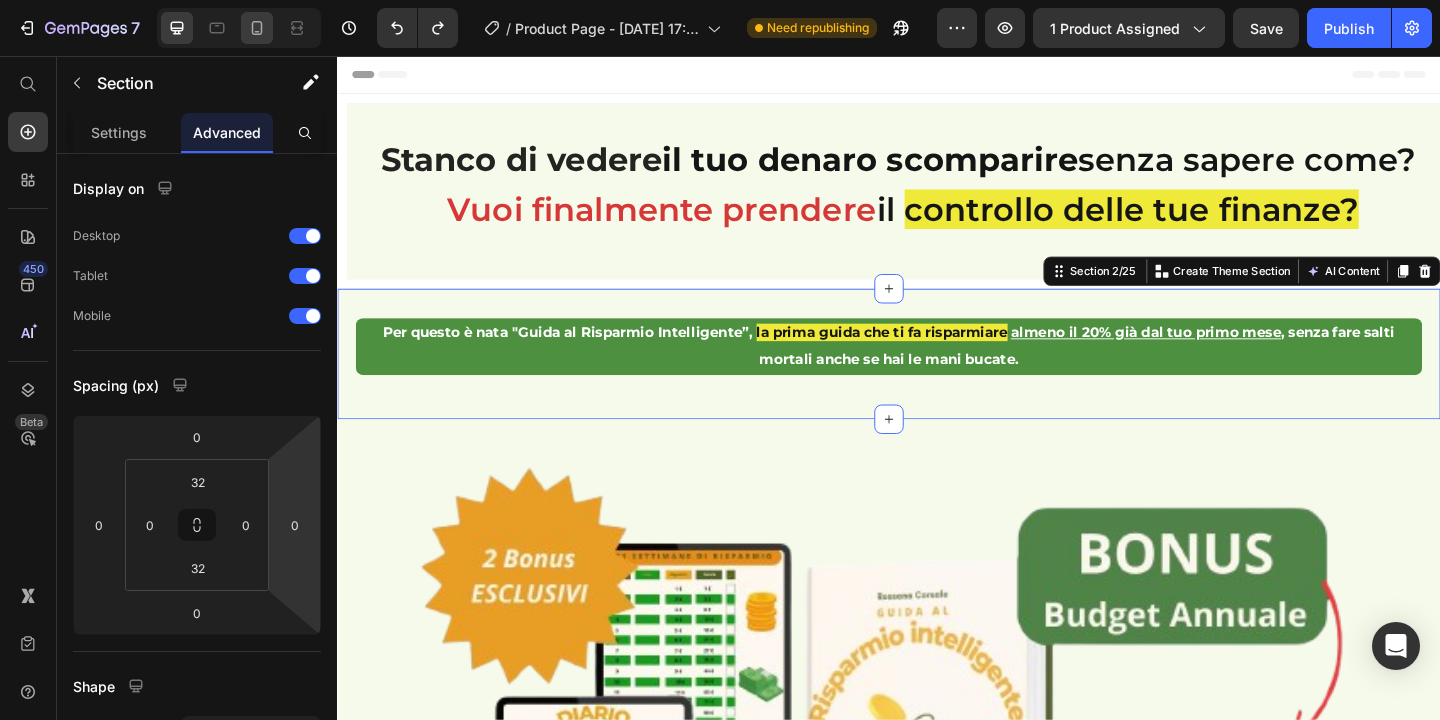 click 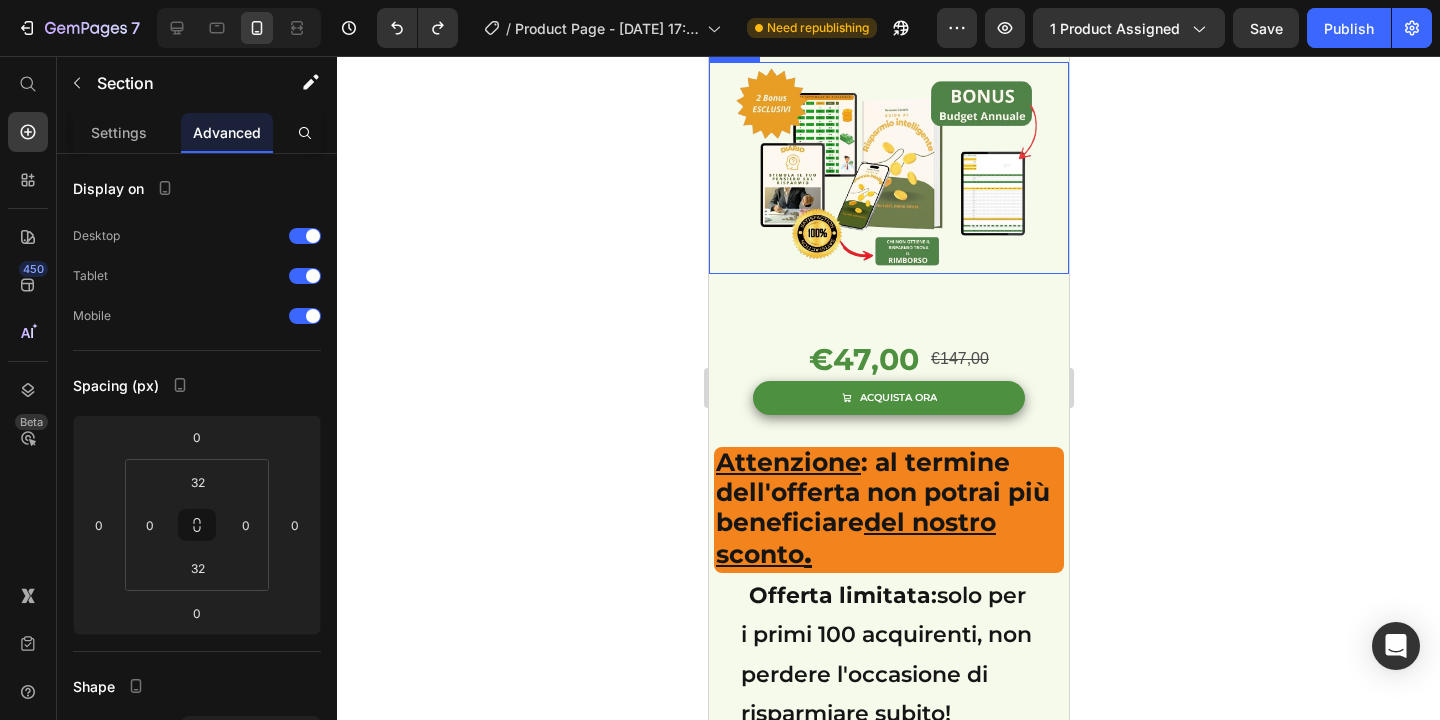 scroll, scrollTop: 801, scrollLeft: 0, axis: vertical 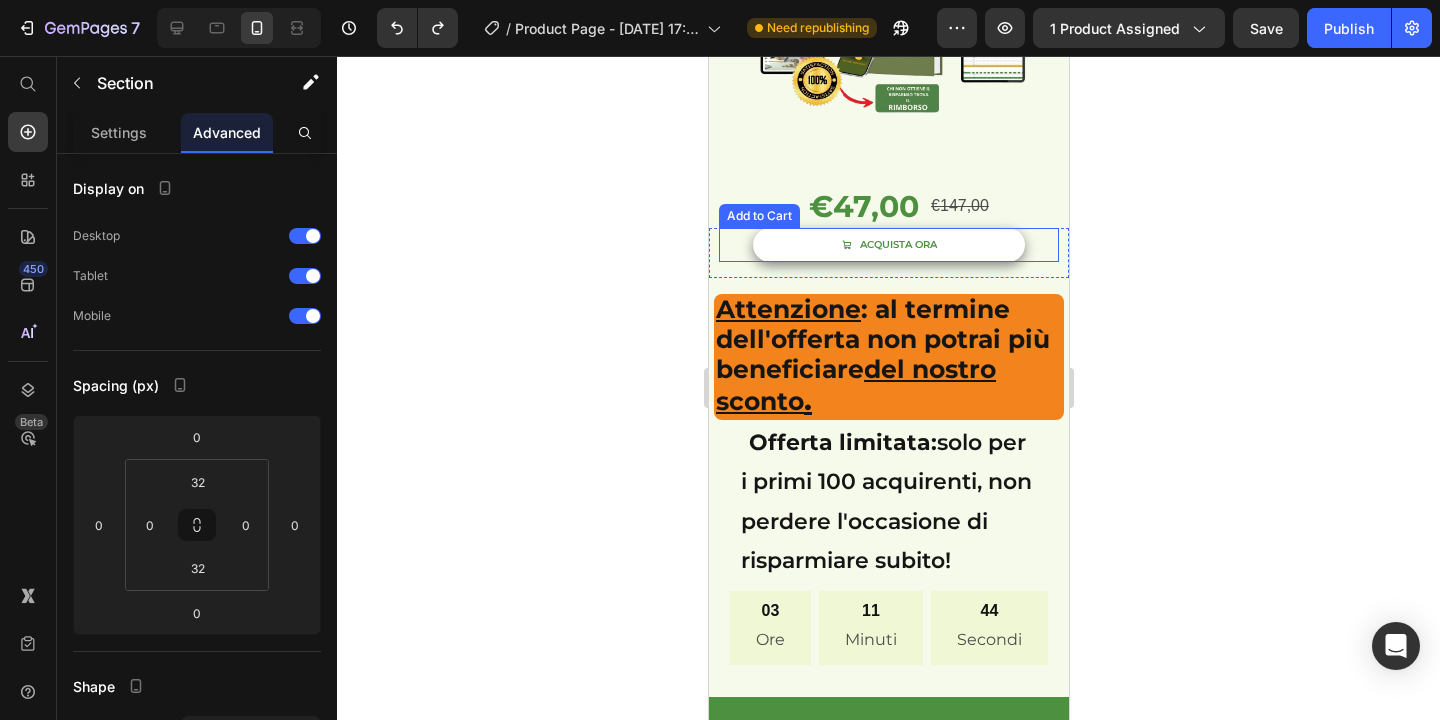 click on "ACQUISTA ORA" at bounding box center [888, 245] 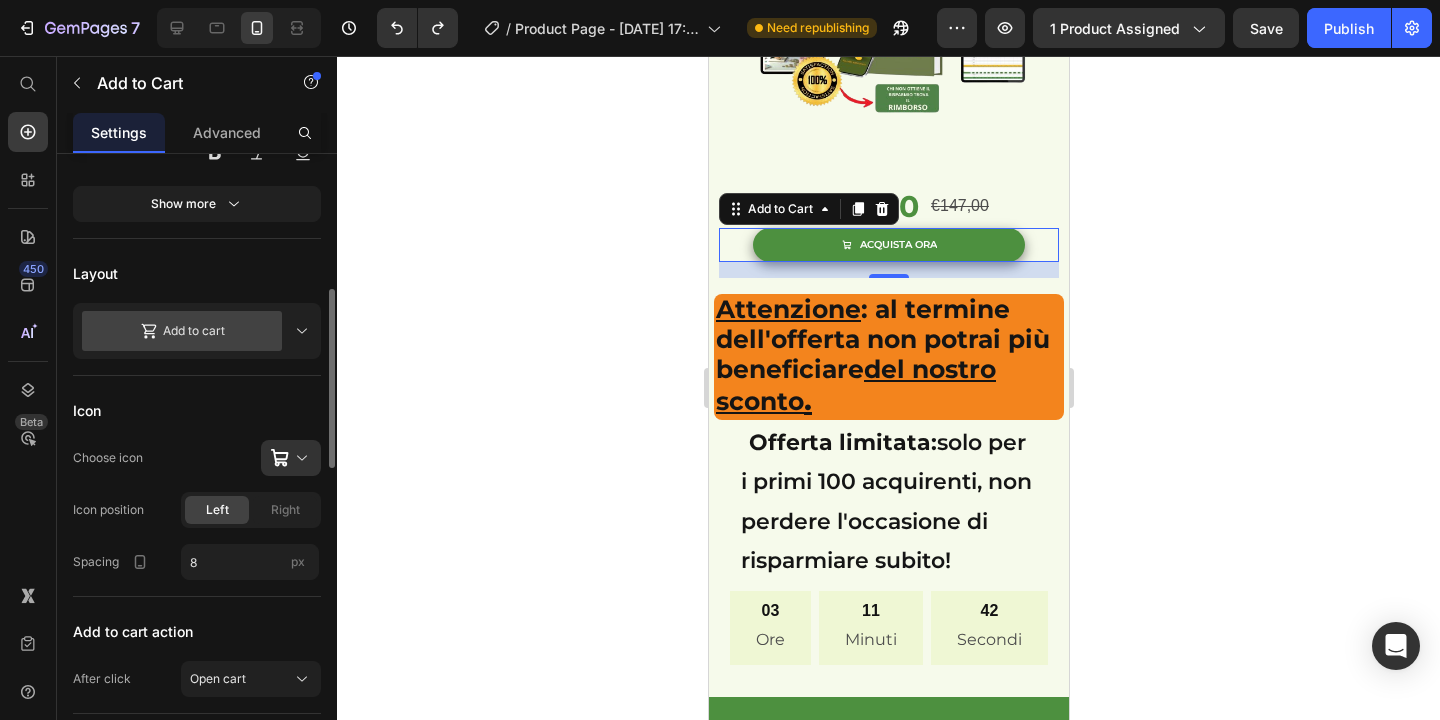 scroll, scrollTop: 458, scrollLeft: 0, axis: vertical 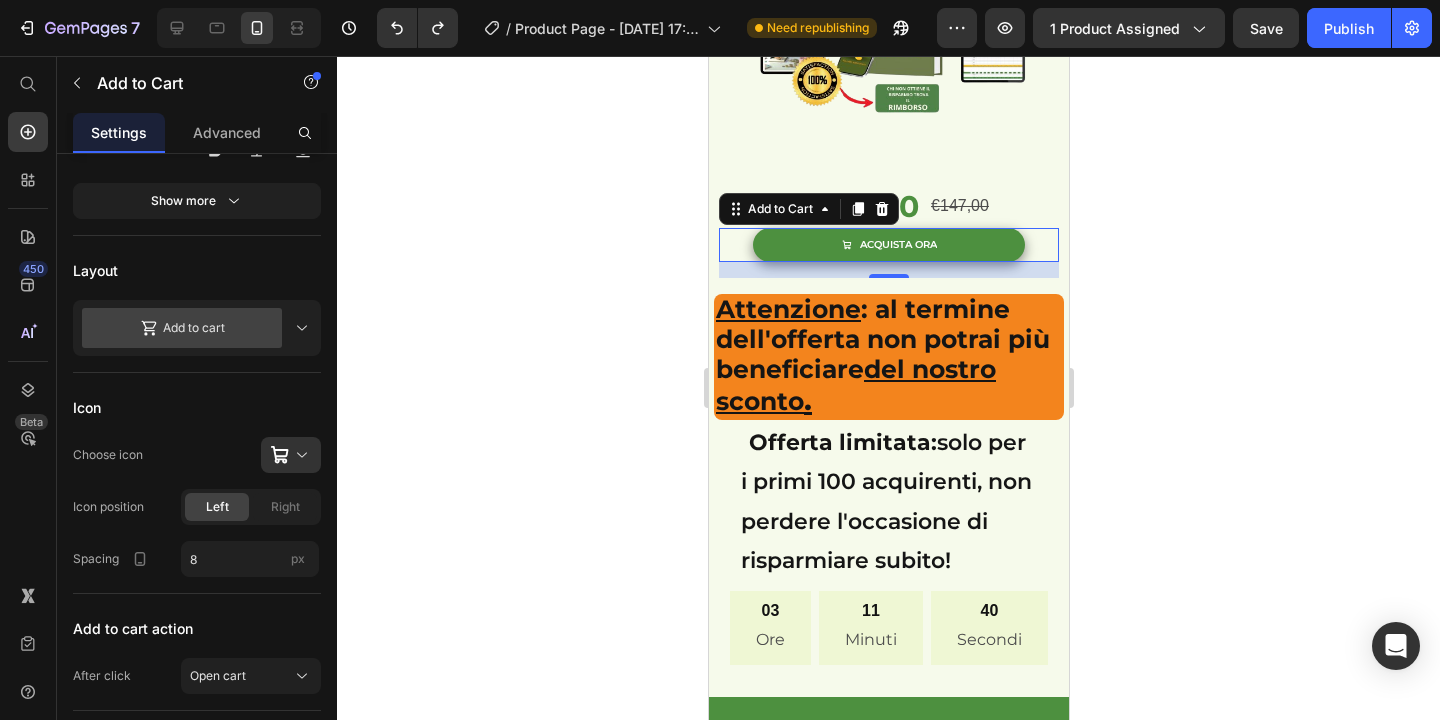 click on "ACQUISTA ORA Add to Cart   16" at bounding box center [888, 245] 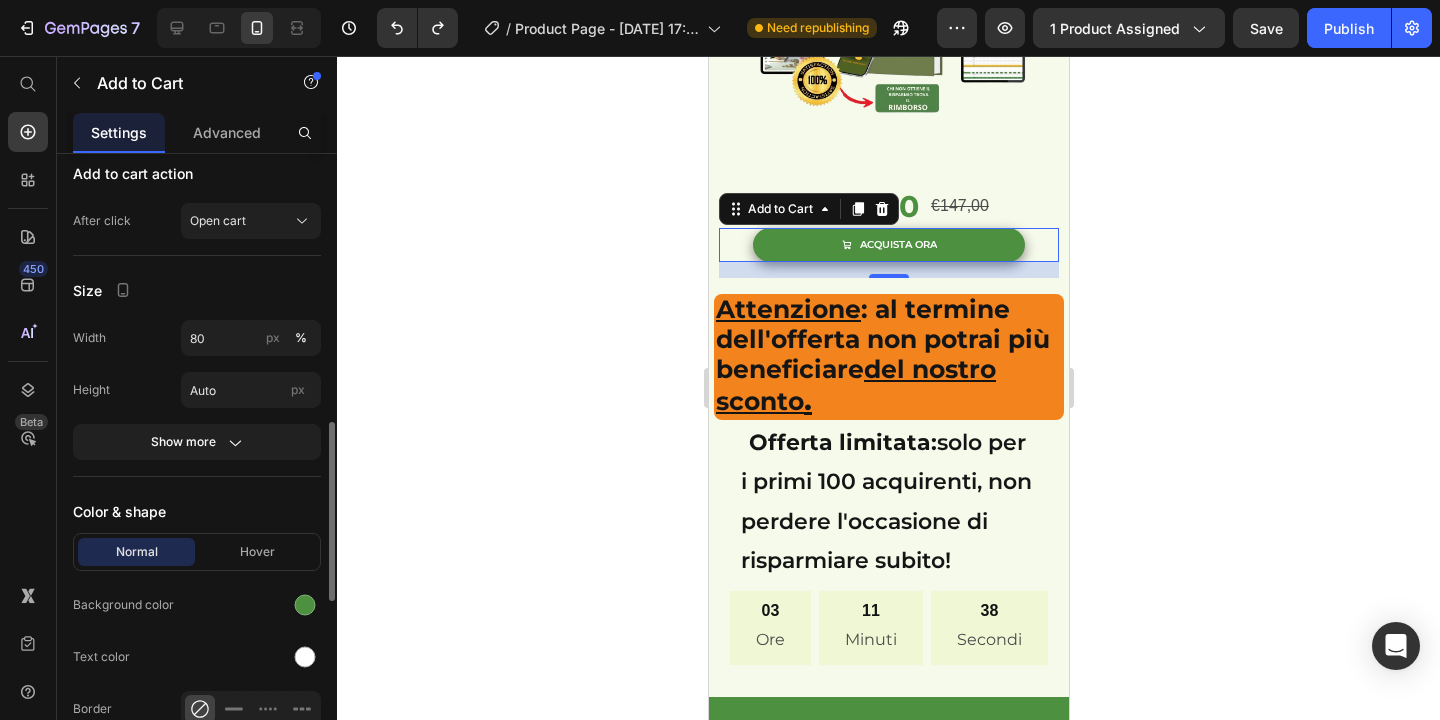 scroll, scrollTop: 917, scrollLeft: 0, axis: vertical 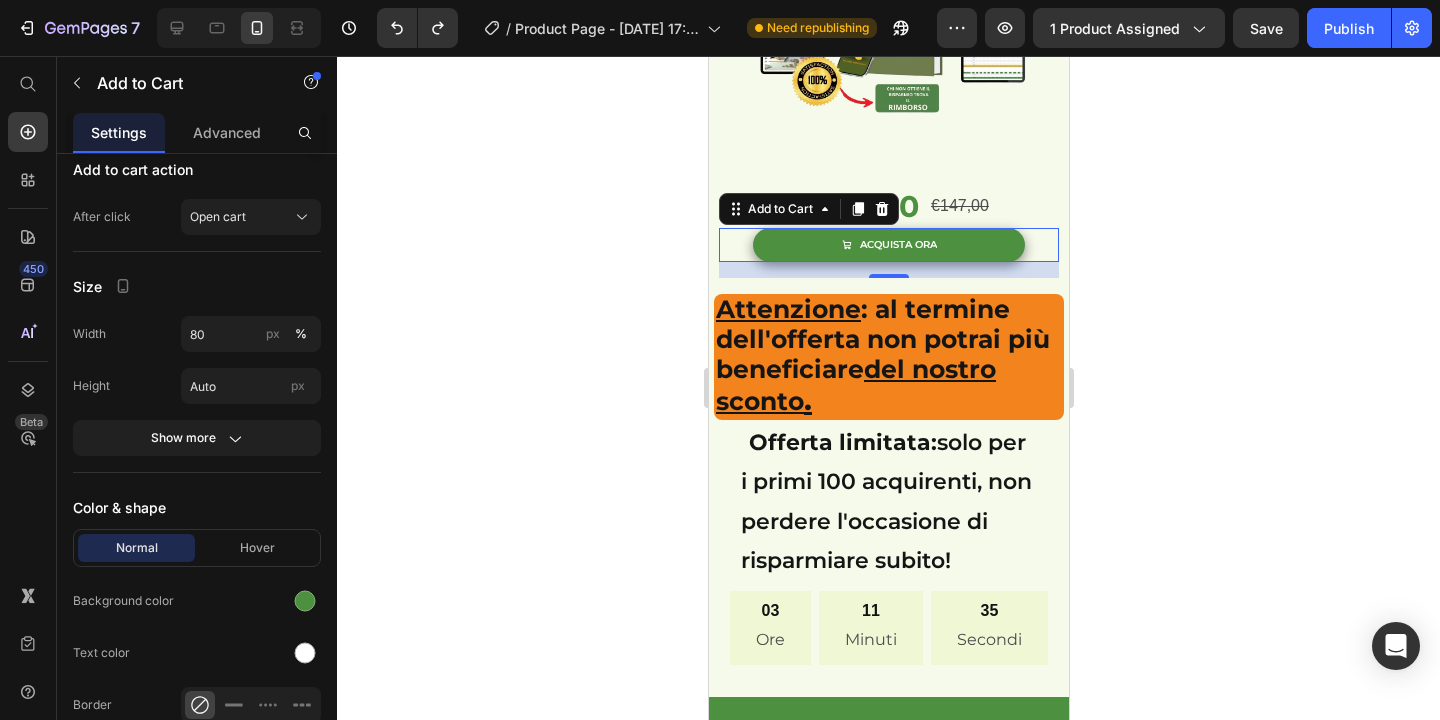 click 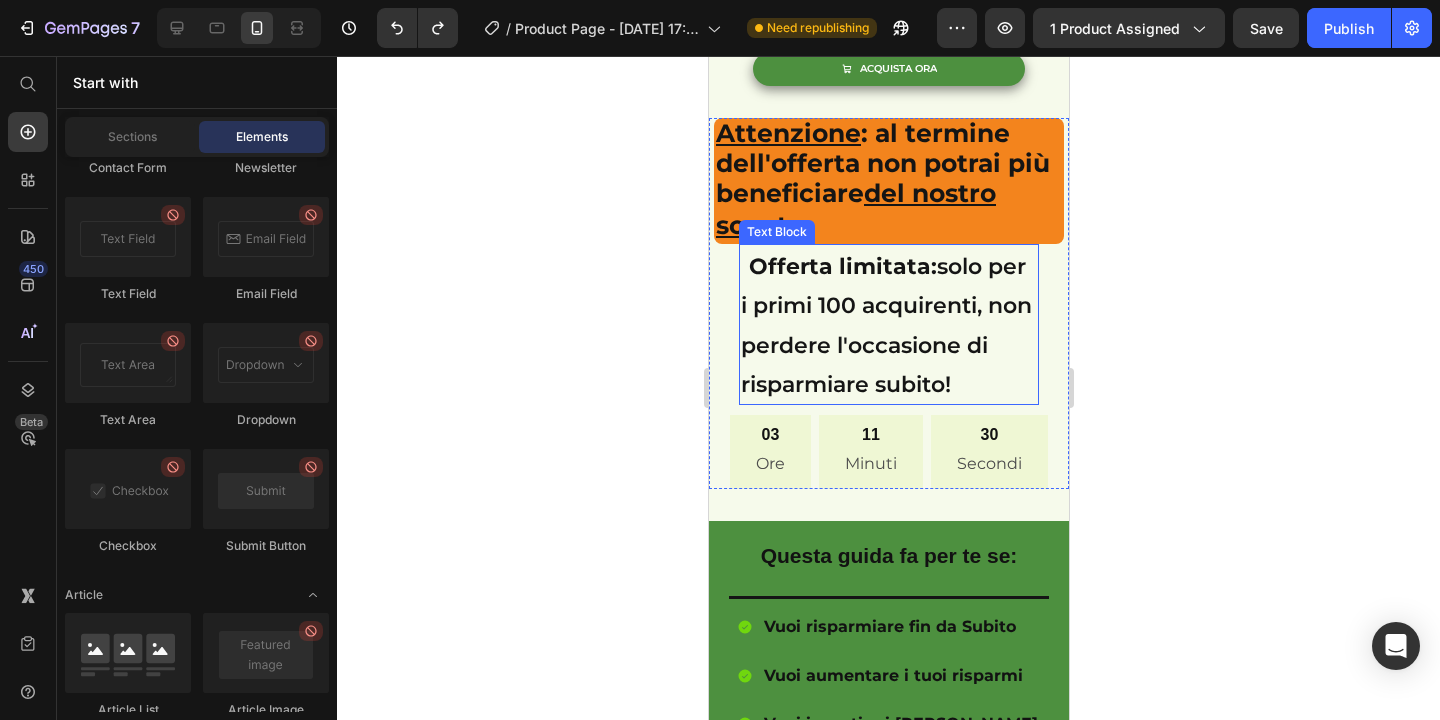 scroll, scrollTop: 965, scrollLeft: 0, axis: vertical 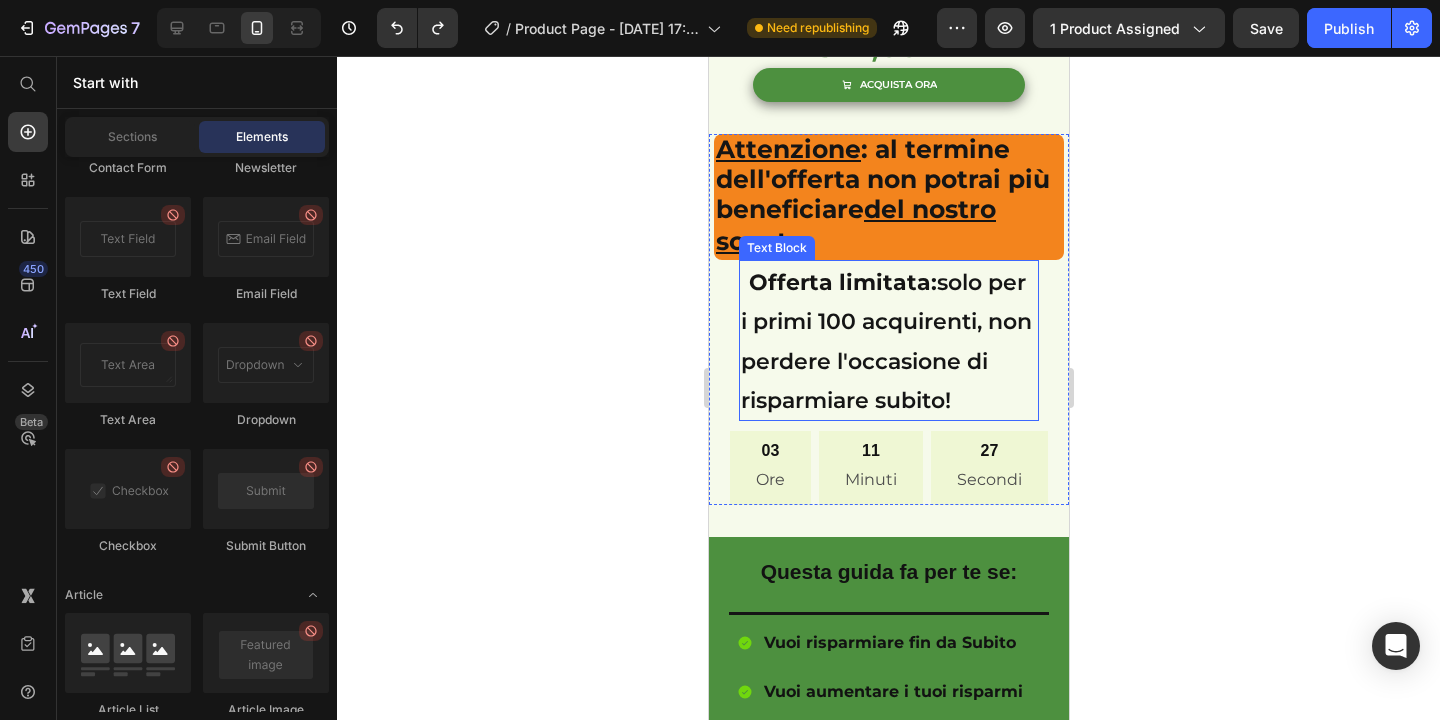 click on "Offerta limitata:  solo per i primi 100 acquirenti, non perdere l'occasione di risparmiare subito!" at bounding box center (888, 341) 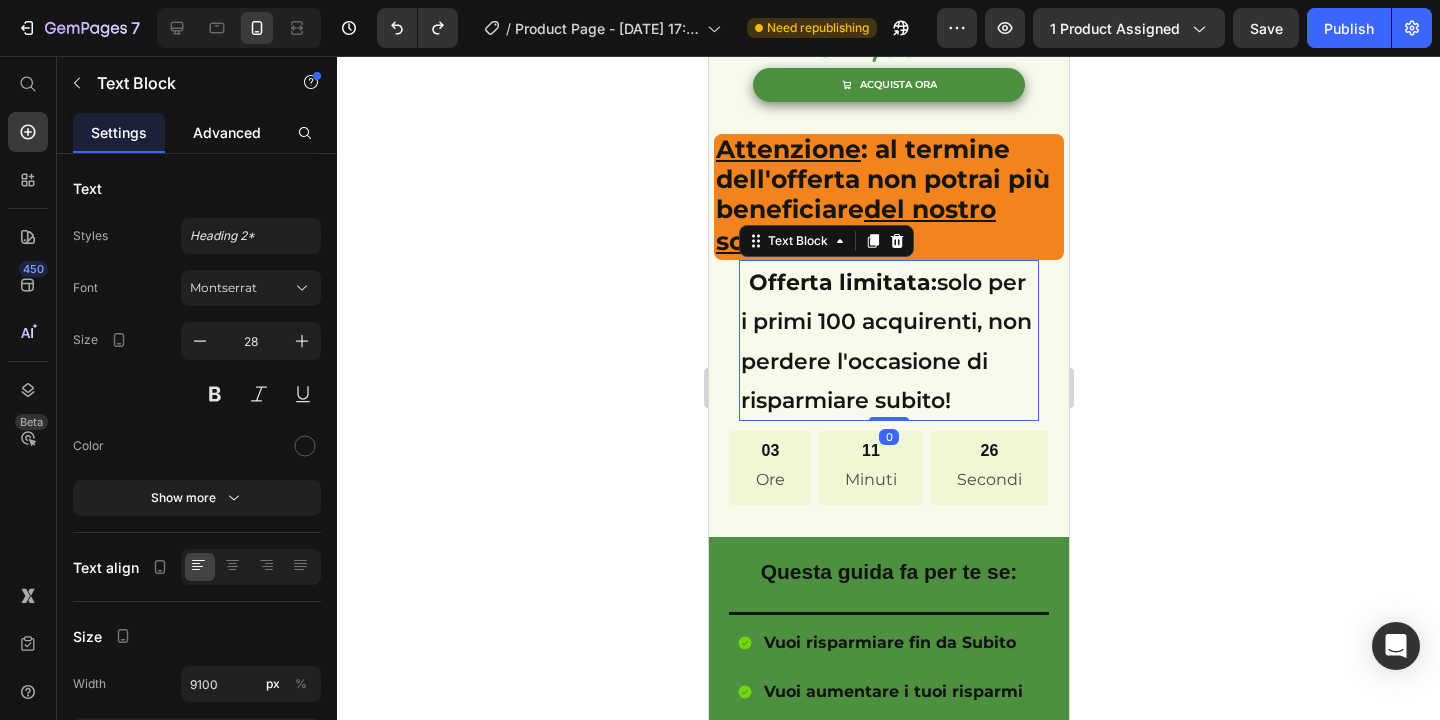 click on "Advanced" at bounding box center (227, 132) 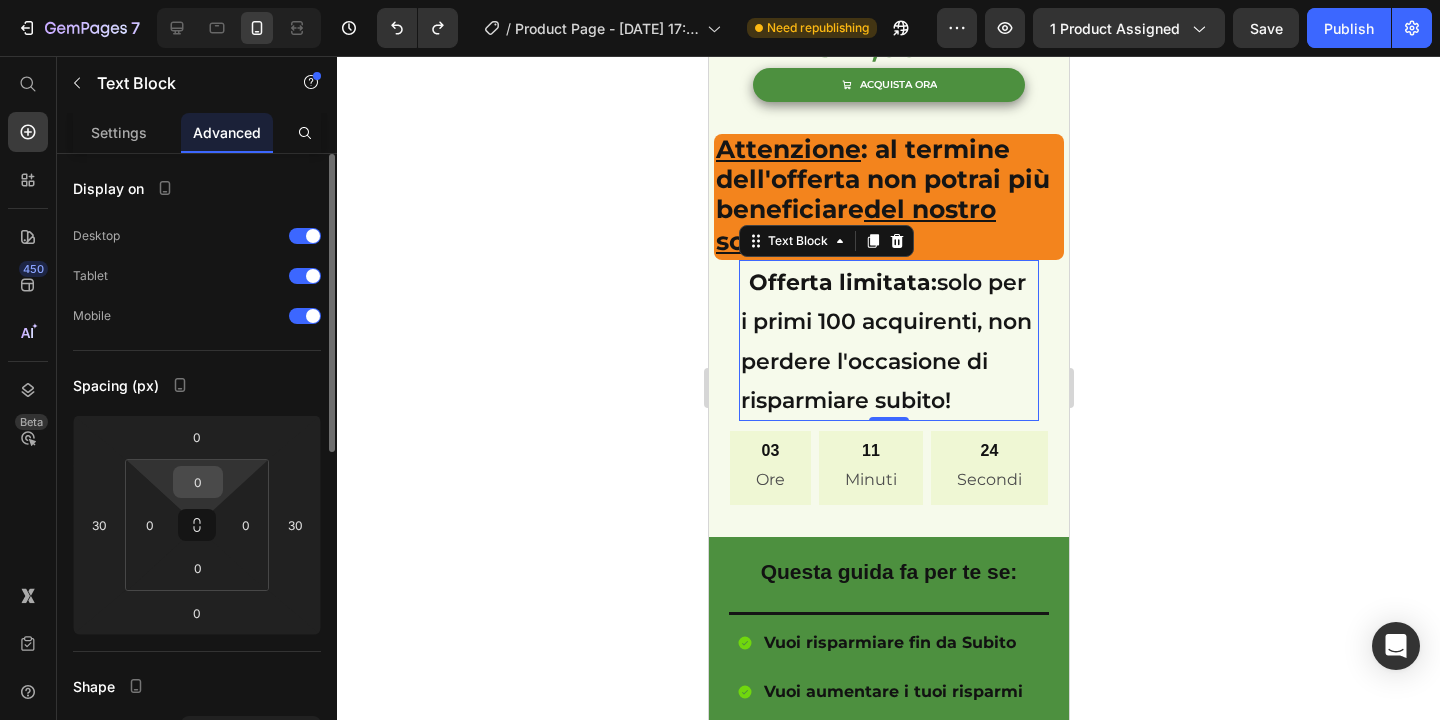 click on "0" at bounding box center [198, 482] 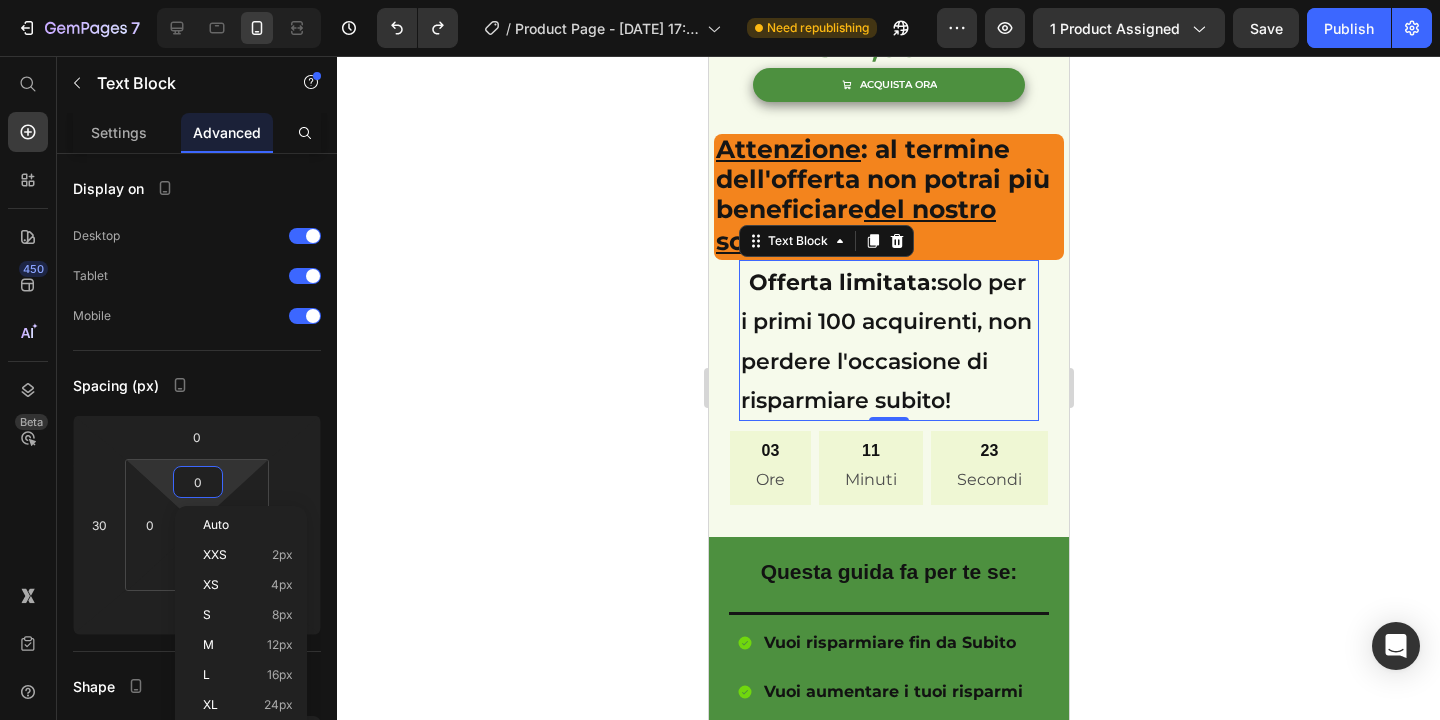 click 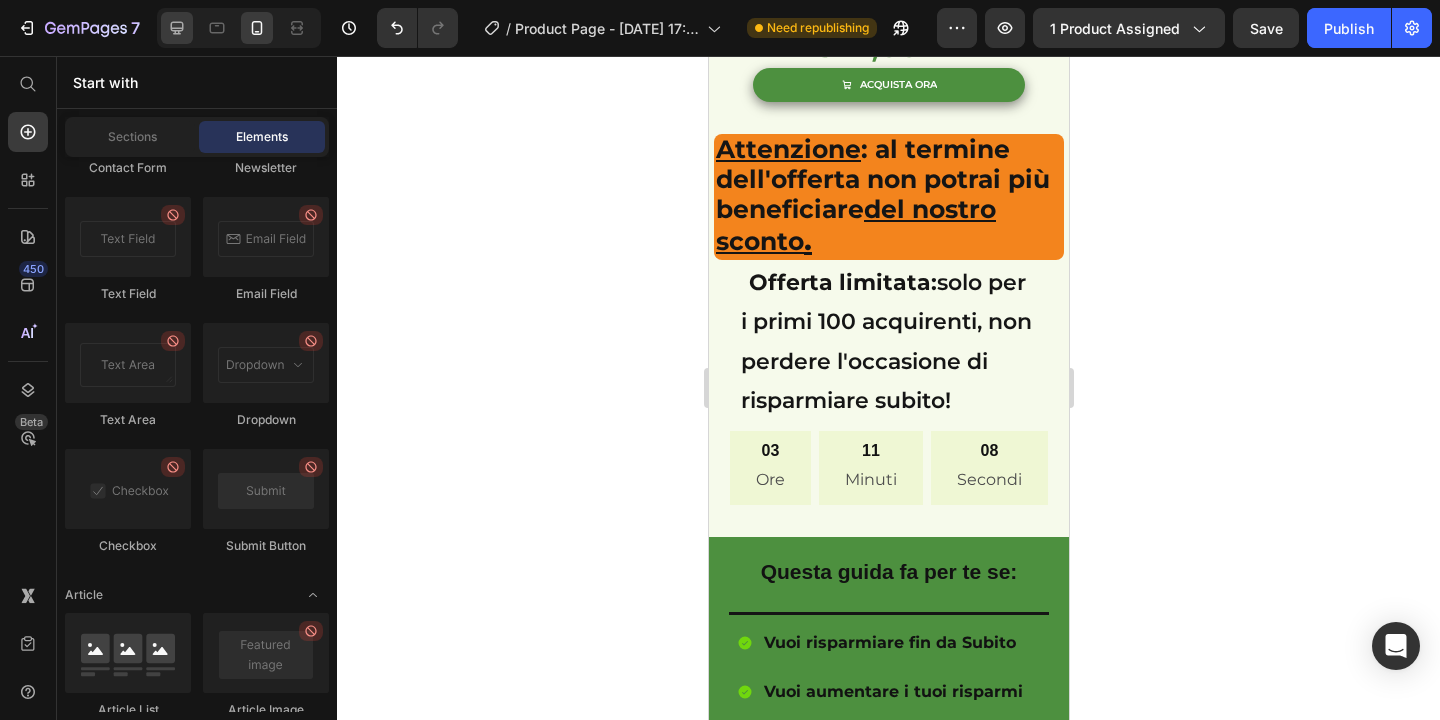 click 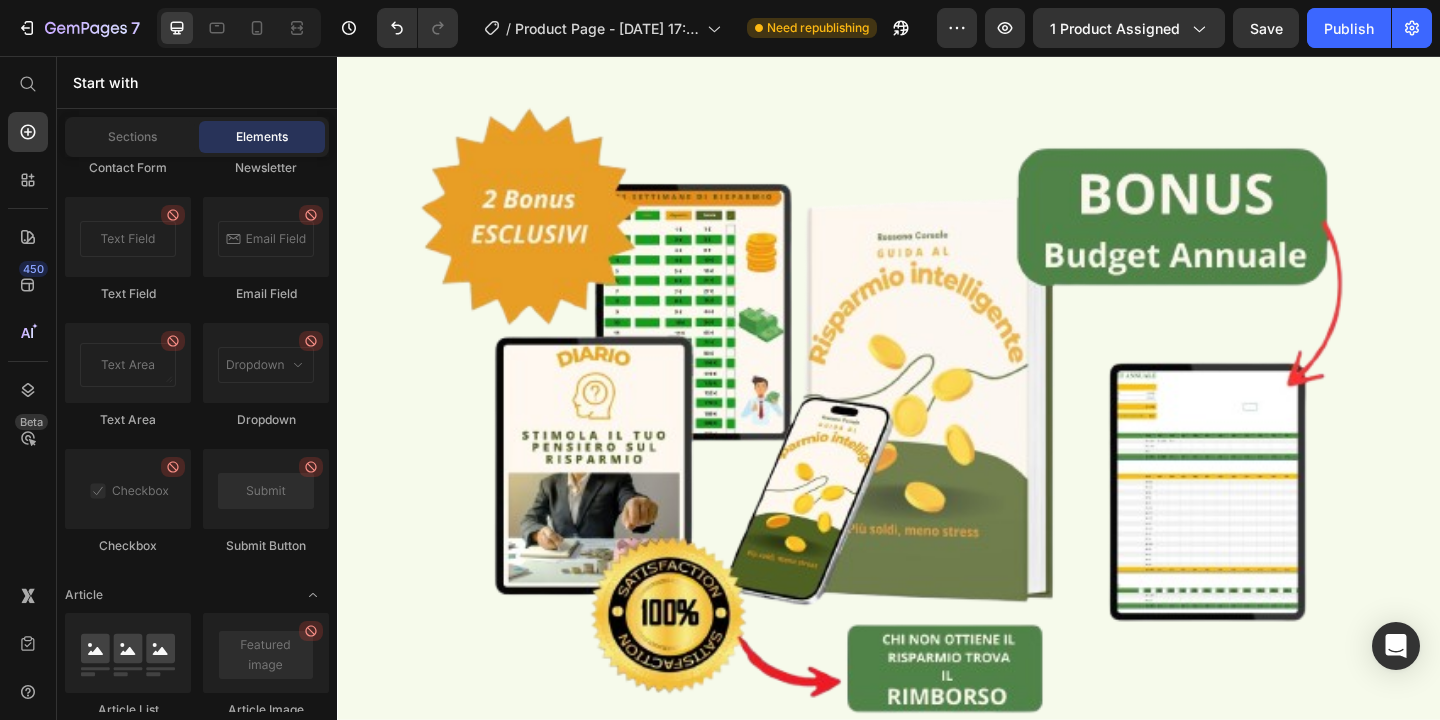 scroll, scrollTop: 0, scrollLeft: 0, axis: both 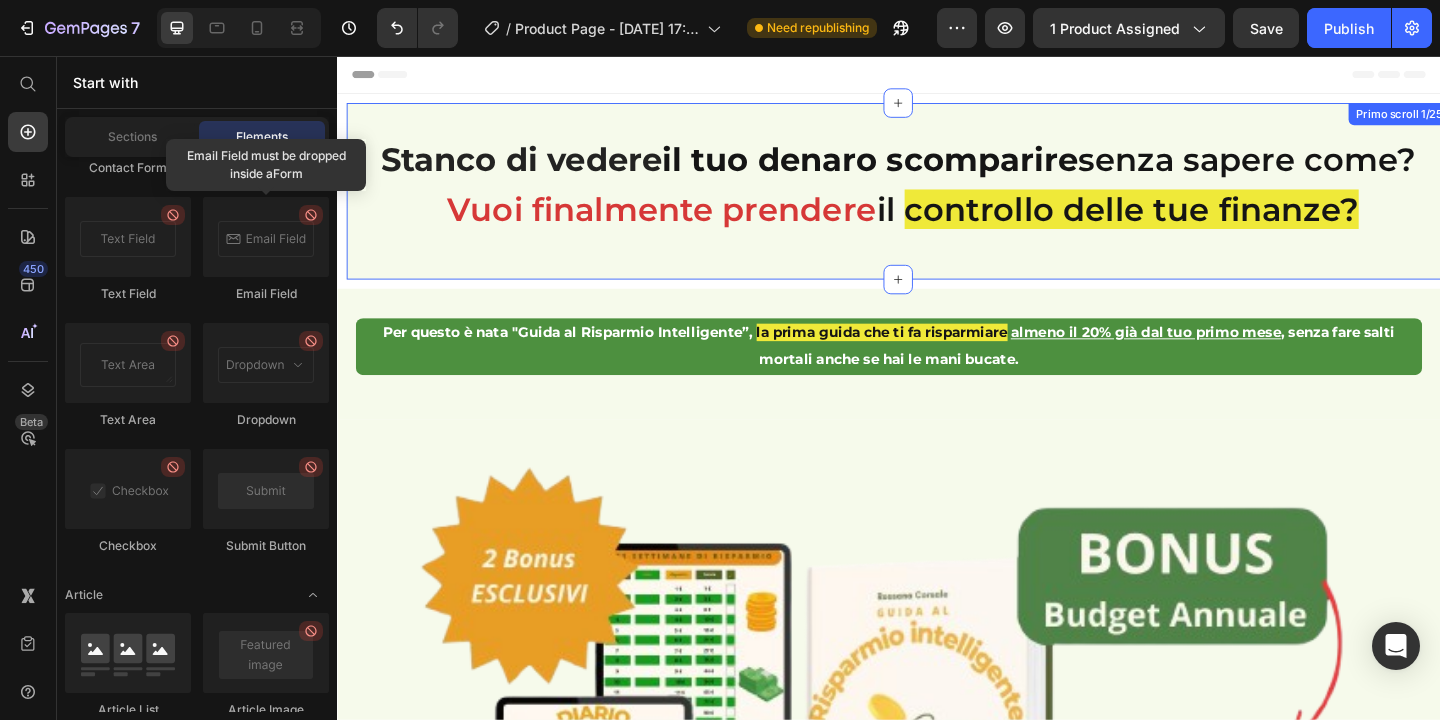 click on "Stanco di vedere  il tuo denaro scomparire  senza sapere come?    [PERSON_NAME] finalmente prendere  il   controllo delle tue finanze? Heading Row Primo scroll 1/25" at bounding box center (947, 203) 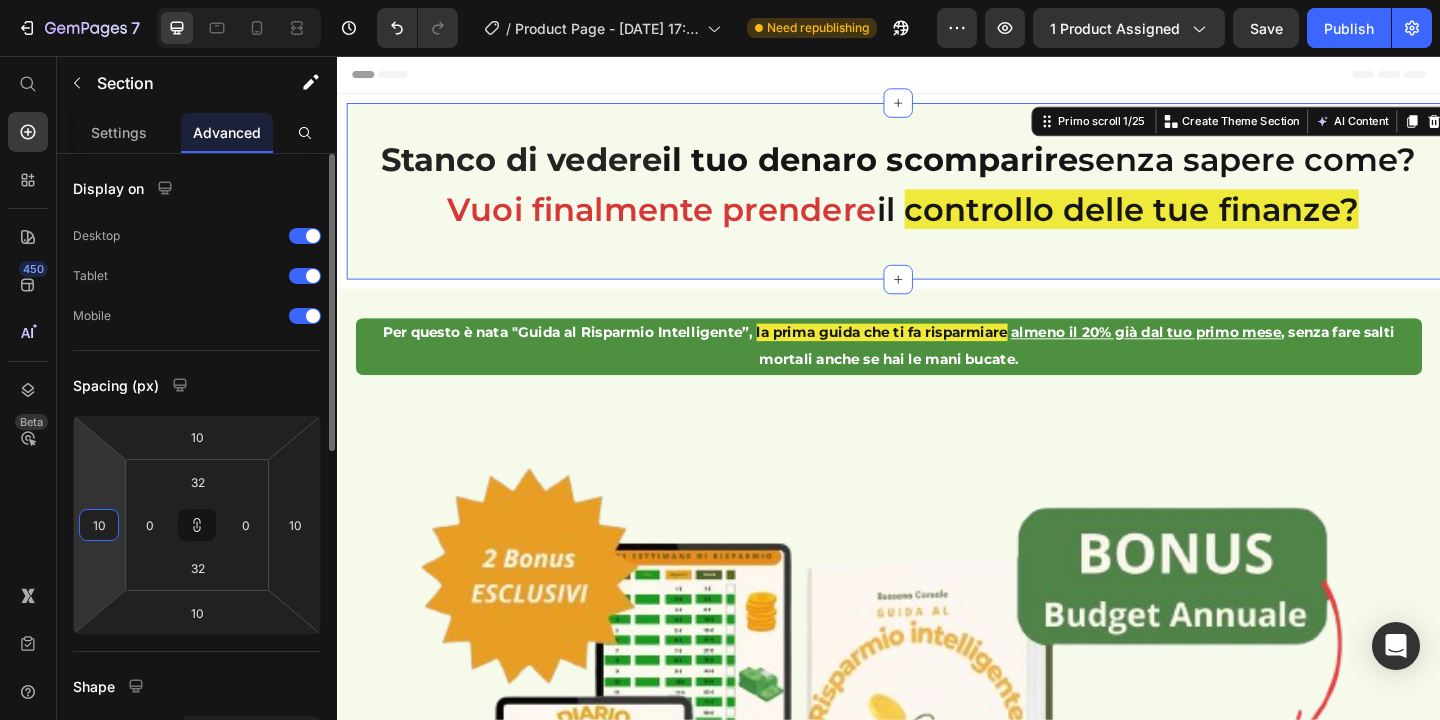 click on "10" at bounding box center [99, 525] 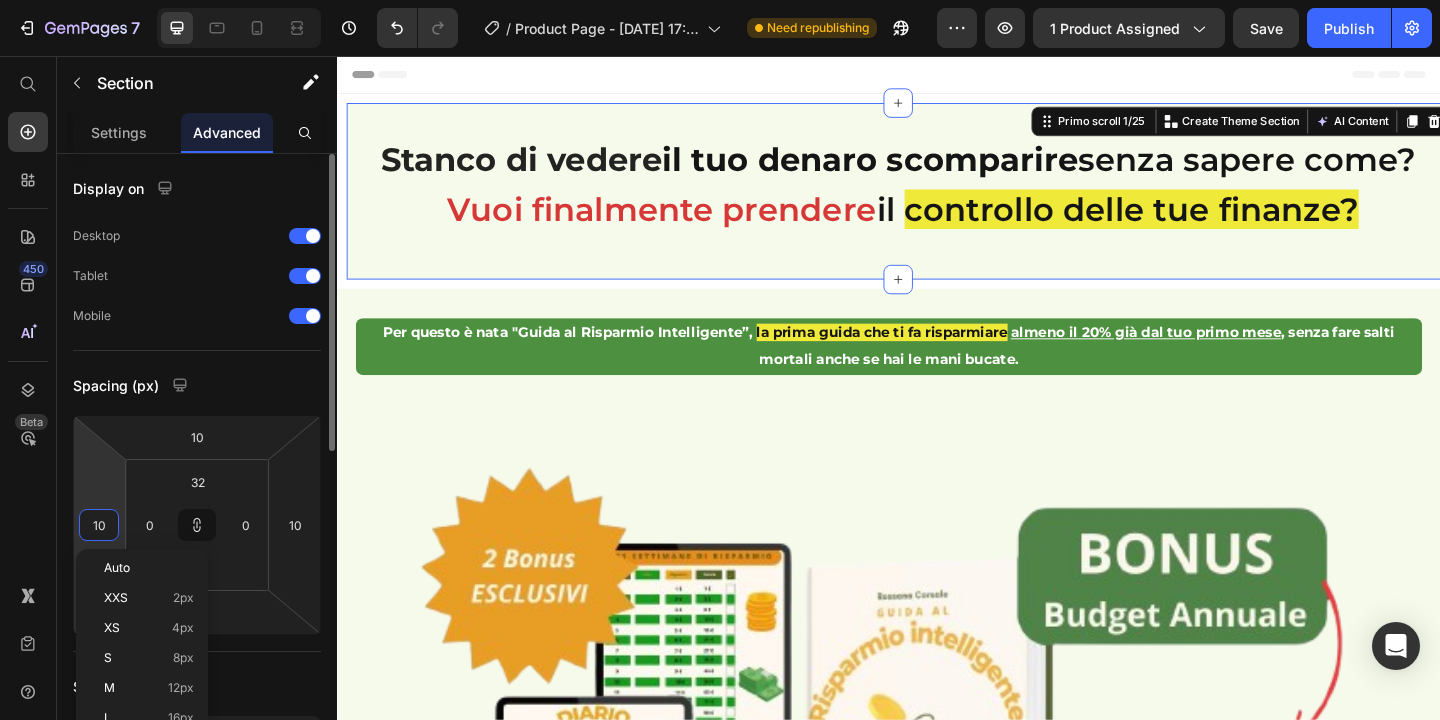 type on "5" 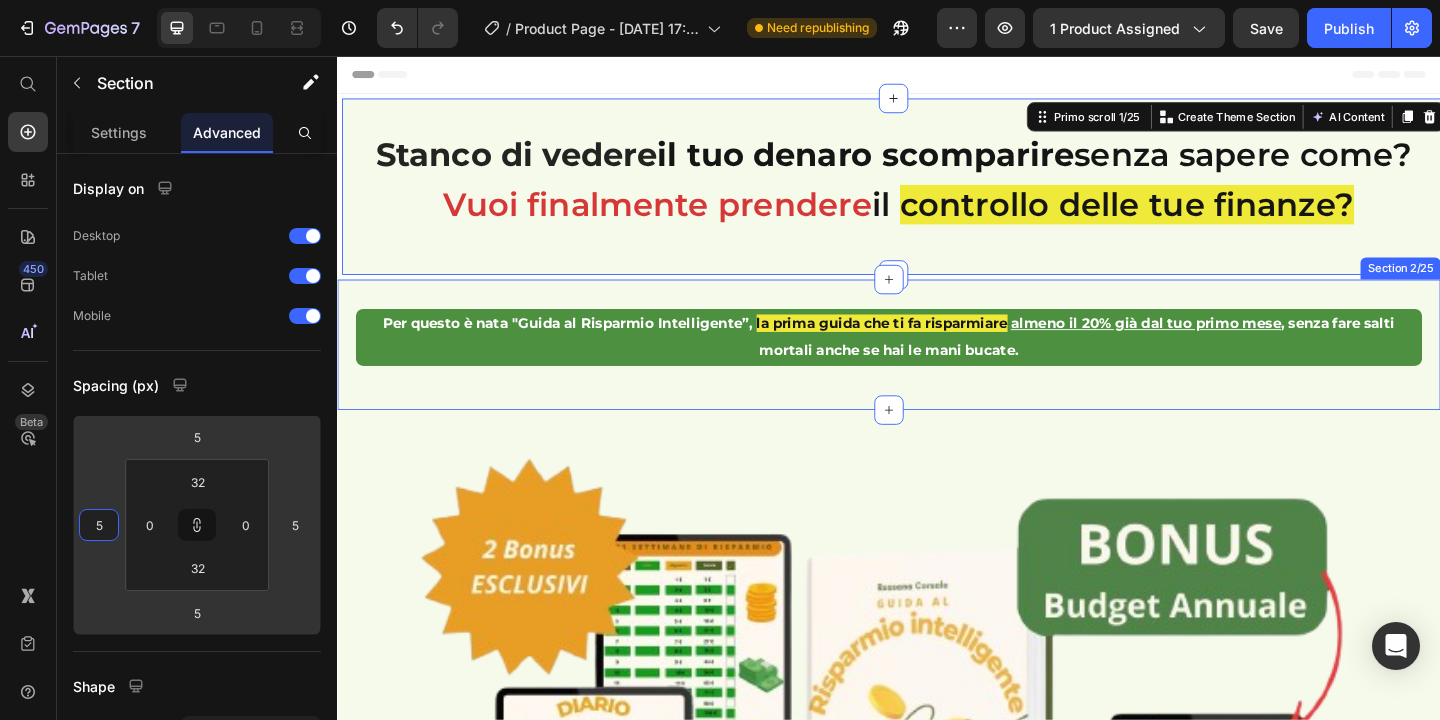 click on "Per questo è nata "Guida al Risparmio Intelligente”,    la prima guida che ti fa risparmiare   almeno il 20% già dal tuo primo mese , senza fare salti mortali anche se hai le mani bucate.  Text Block Row Section 2/25" at bounding box center (937, 370) 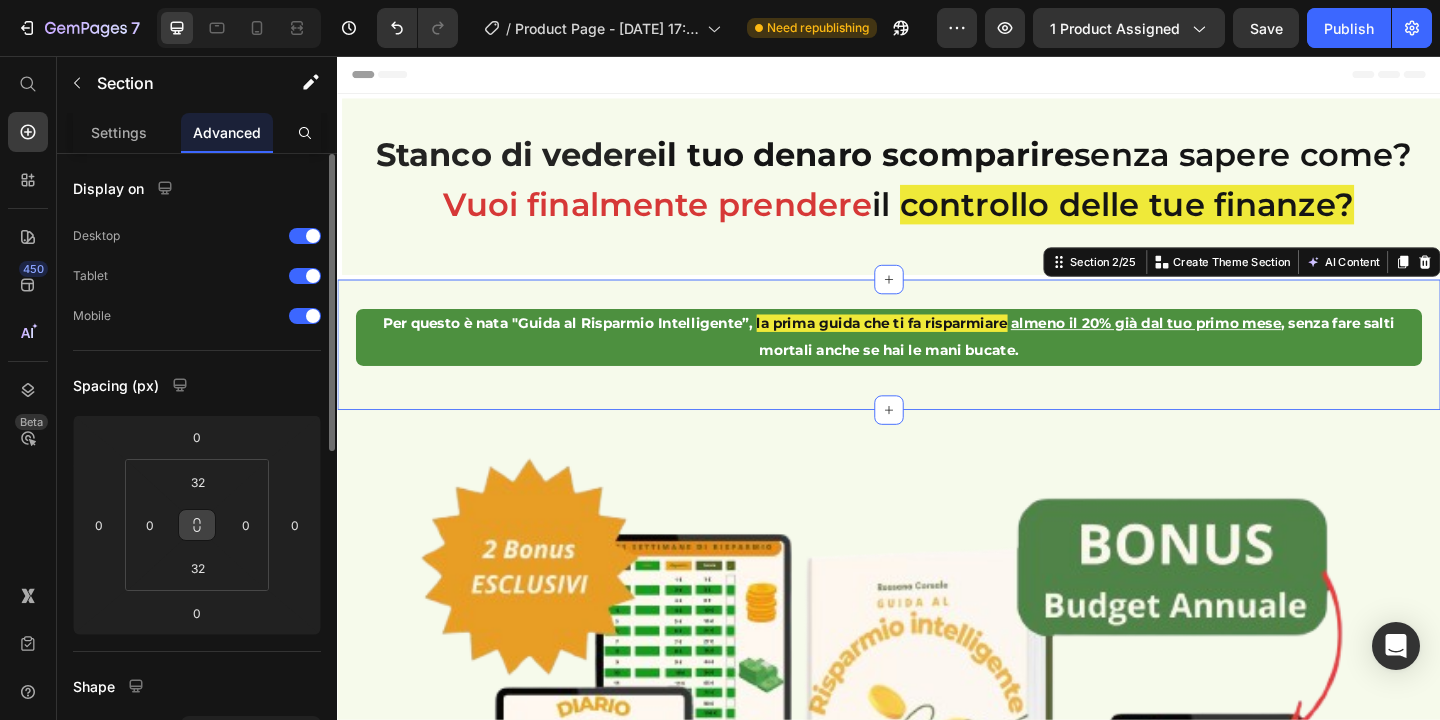 click at bounding box center [197, 525] 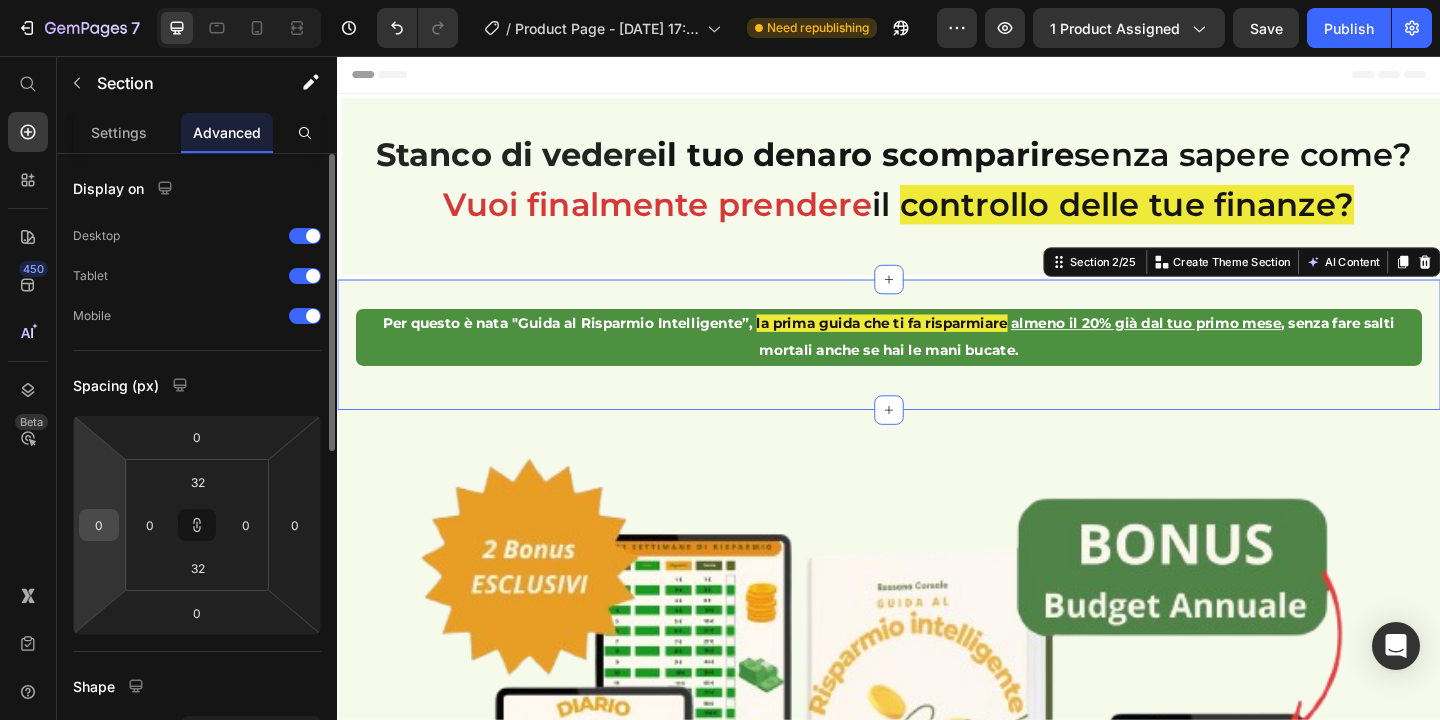 click on "0" at bounding box center [99, 525] 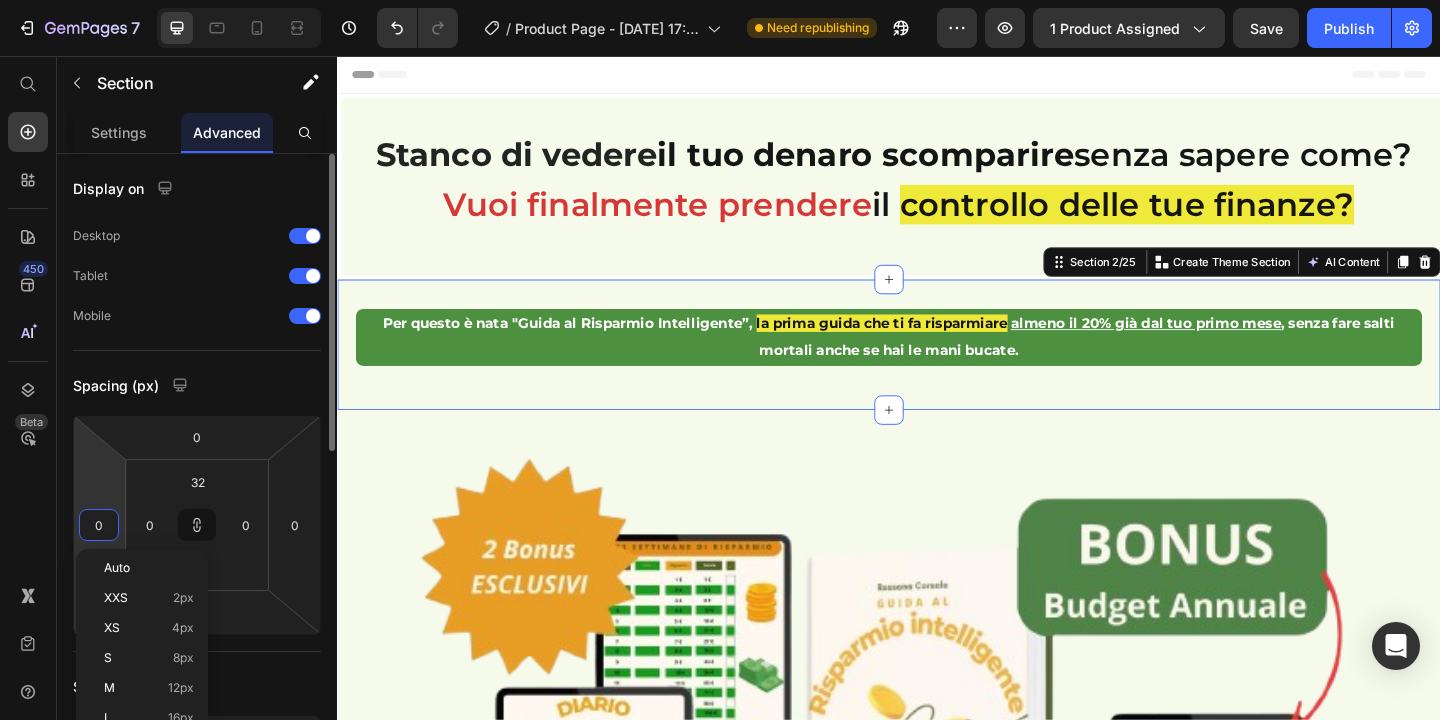 type on "5" 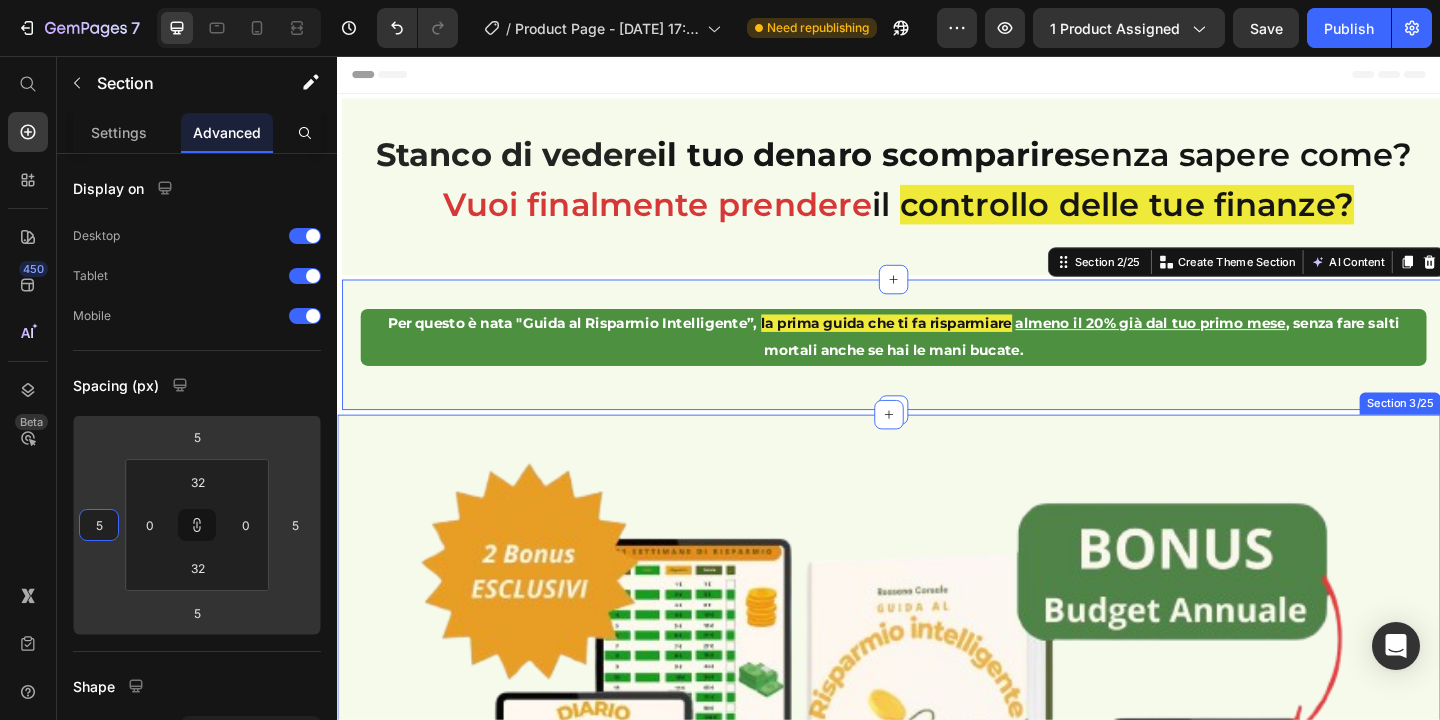 click on "Image Row Row Section 3/25" at bounding box center [937, 831] 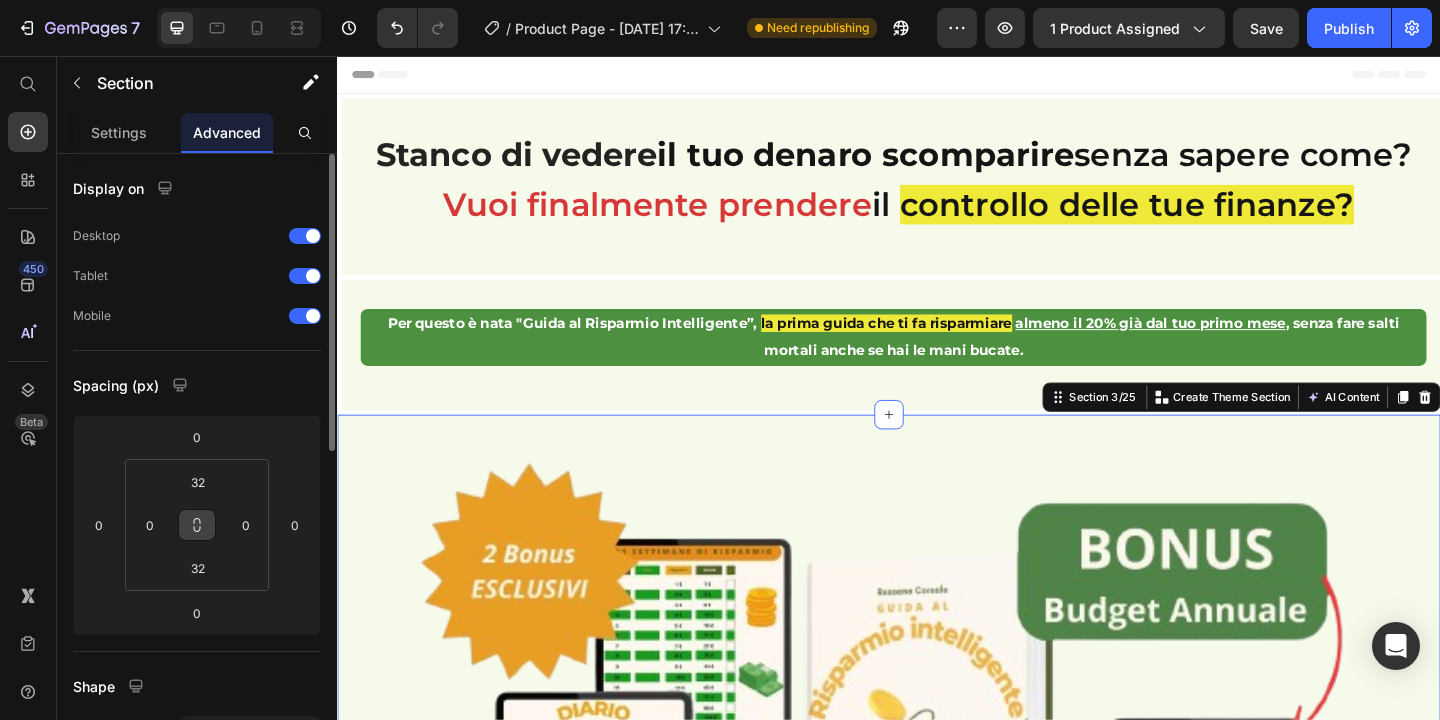 click 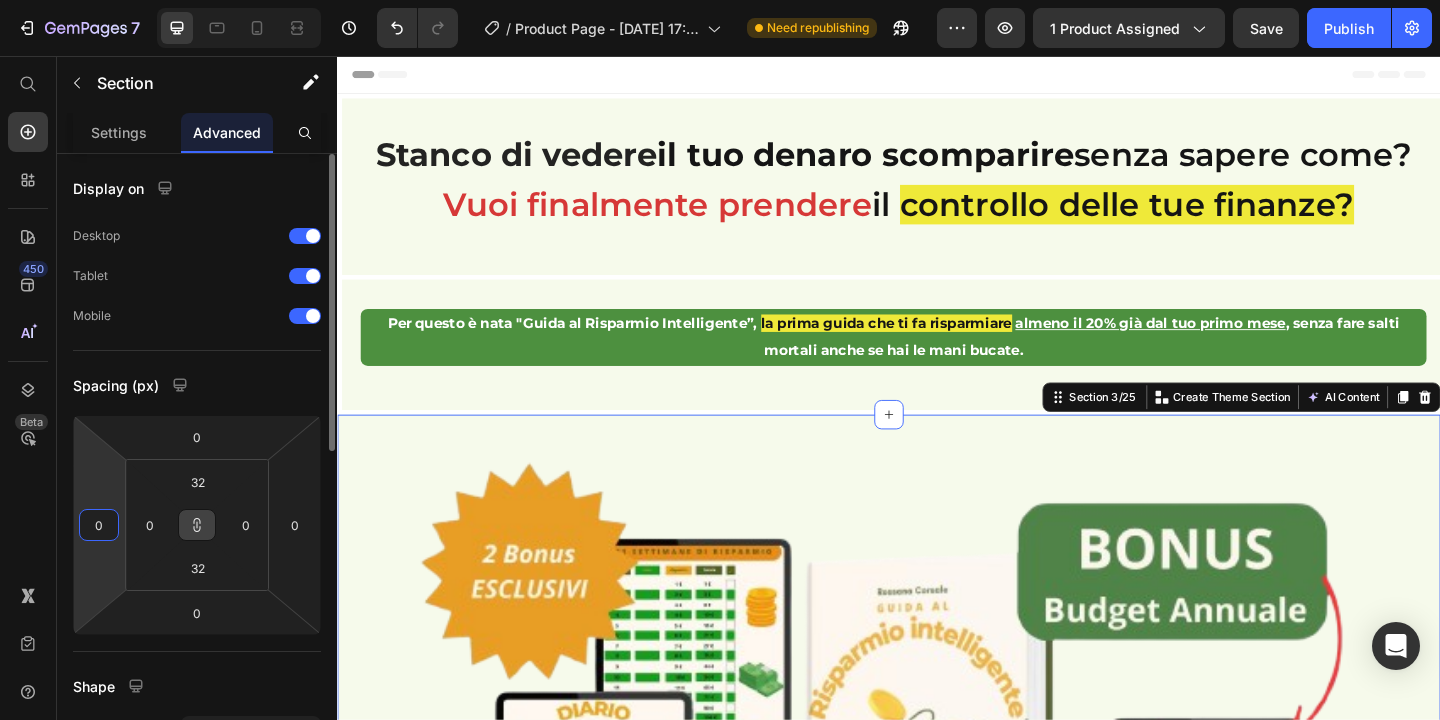 click on "0" at bounding box center (99, 525) 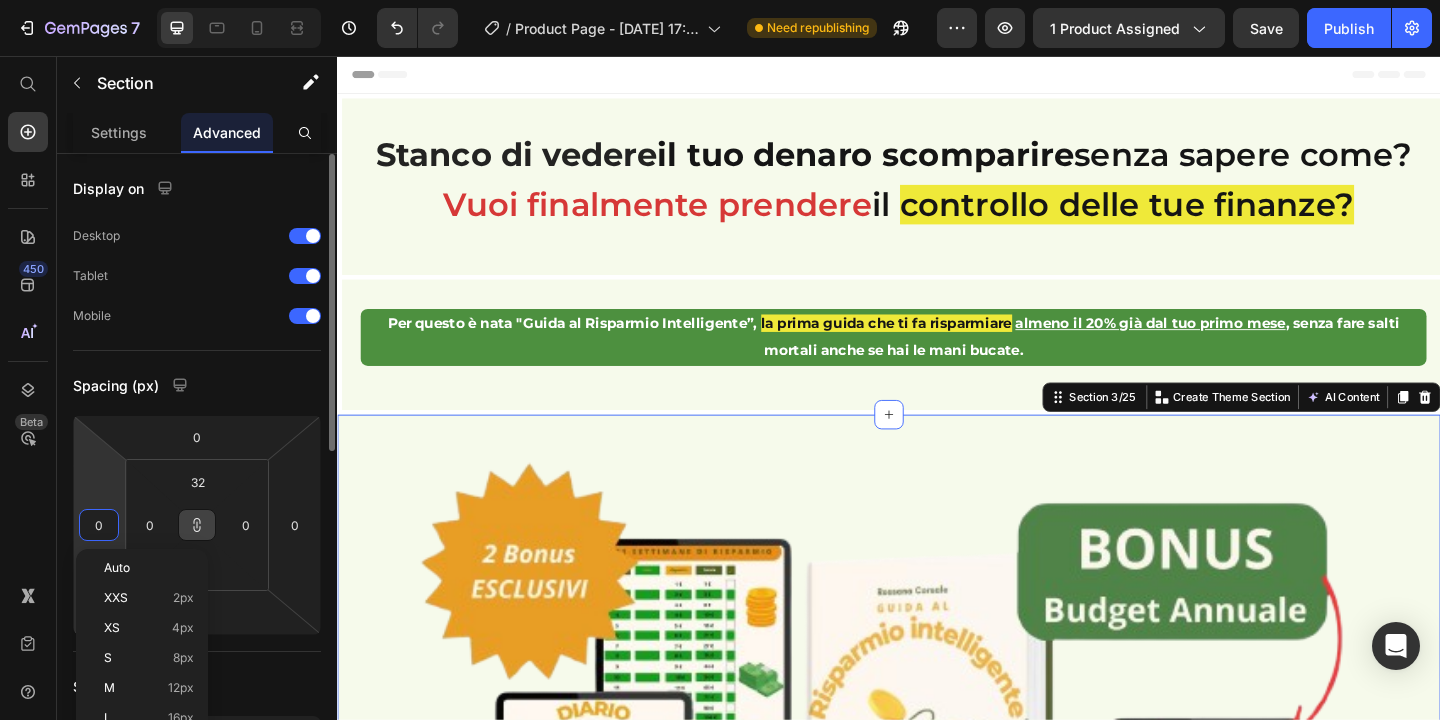 type on "5" 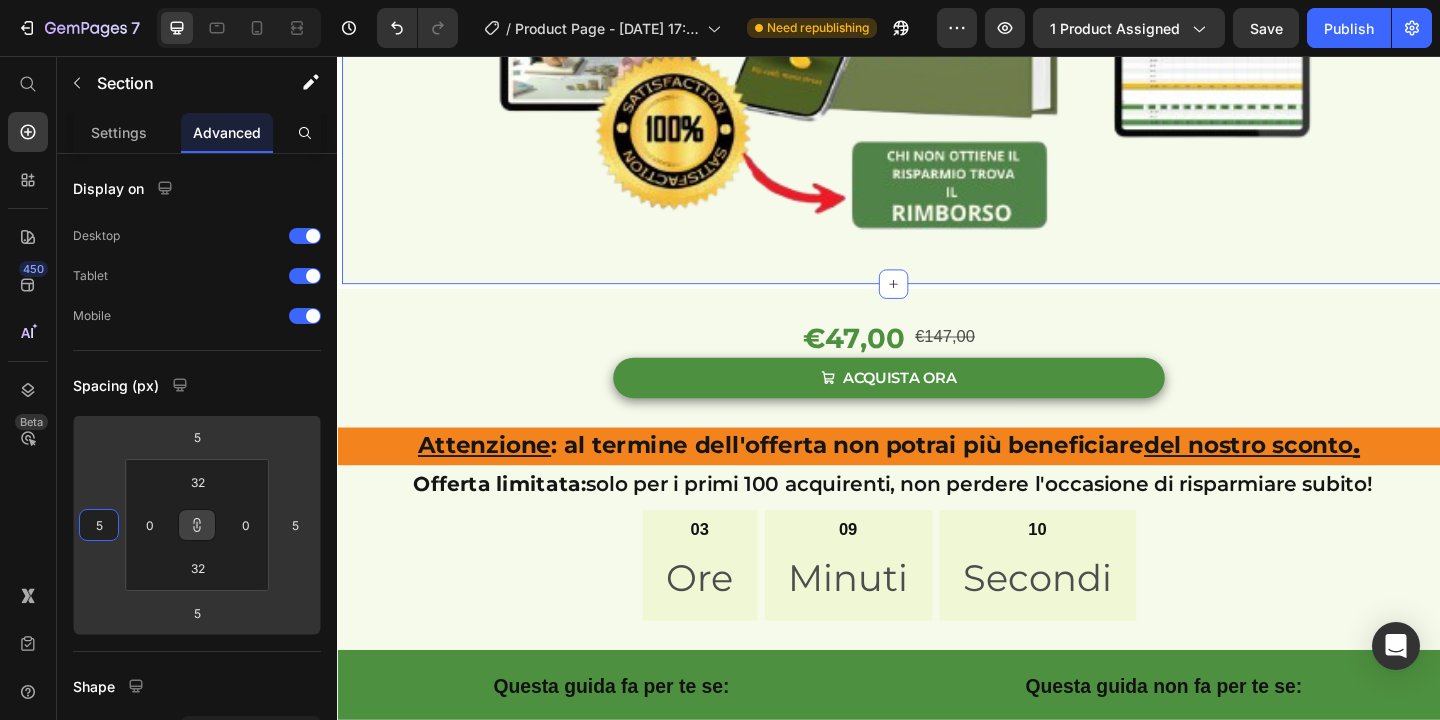 scroll, scrollTop: 915, scrollLeft: 0, axis: vertical 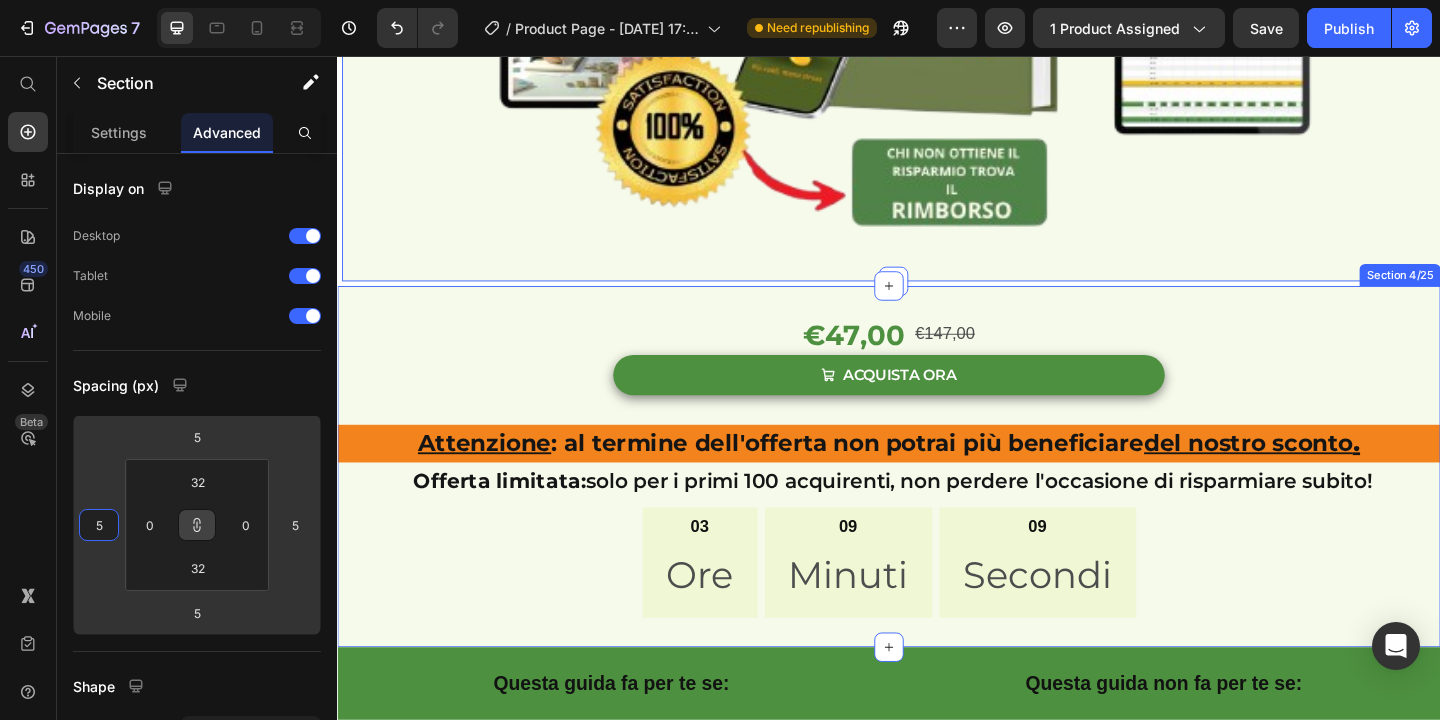 click on "€47,00 Product Price €147,00 Product Price Row
ACQUISTA ORA Add to Cart Row Product Row Attenzione : al termine dell'offerta non potrai più beneficiare  del nostro sconto . Text Block   Offerta limitata:  solo per i primi 100 acquirenti, non perdere l'occasione di risparmiare subito!  Text Block 03 Ore 09 Minuti 09 Secondi Countdown Timer Row Section 4/25" at bounding box center (937, 502) 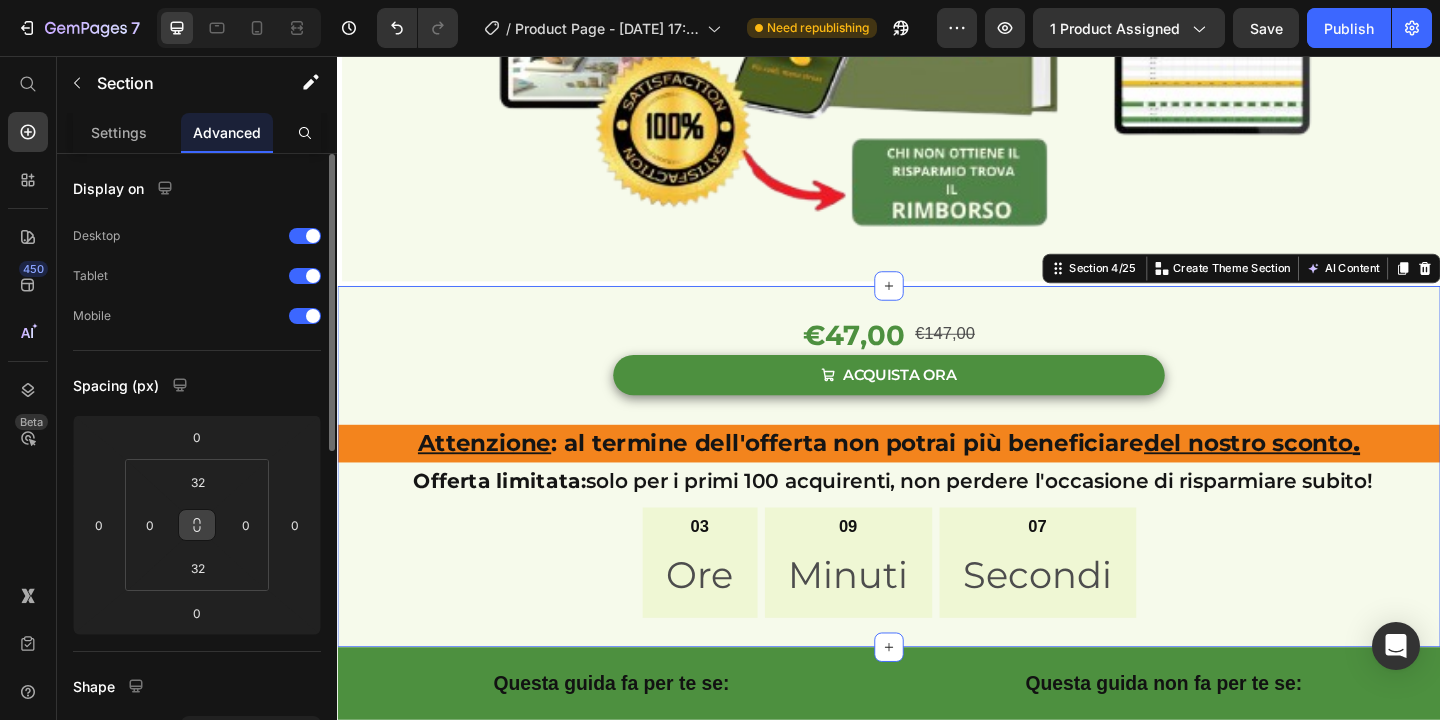 click 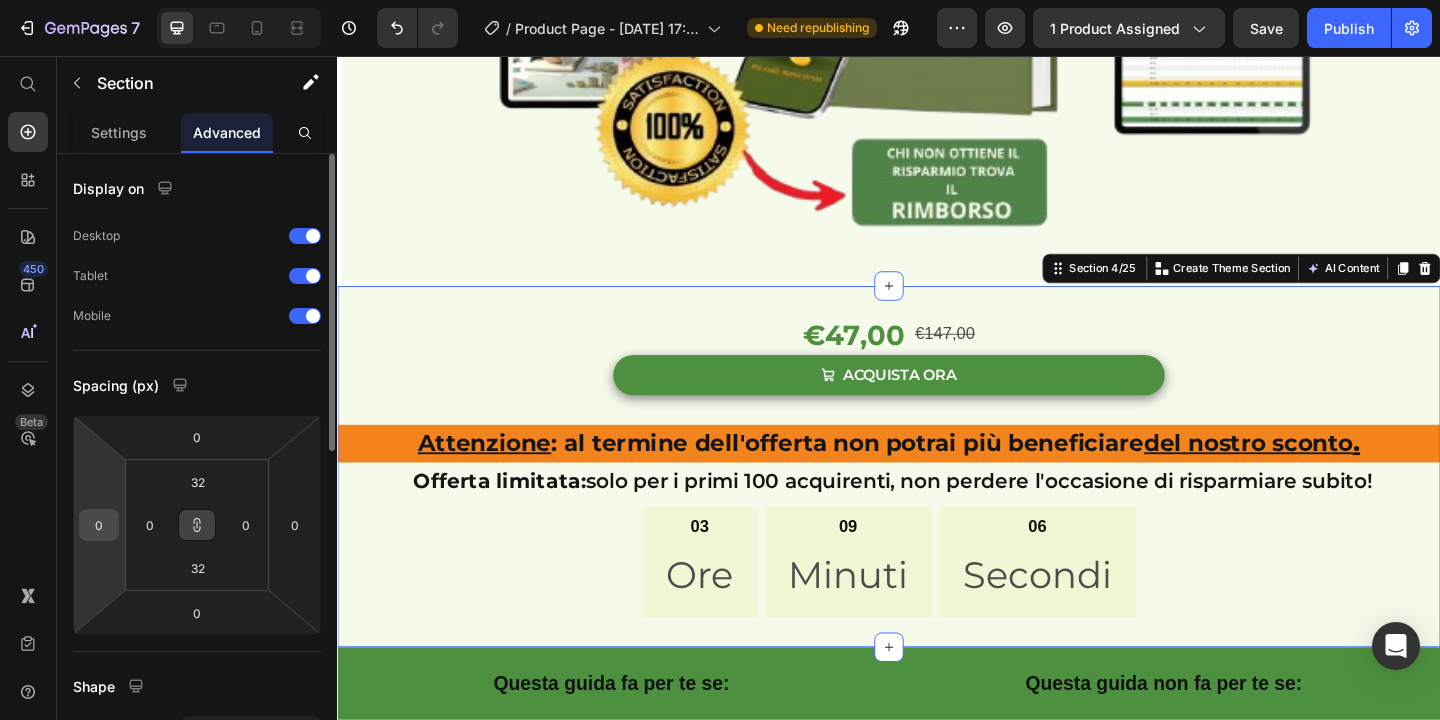 click on "0" at bounding box center (99, 525) 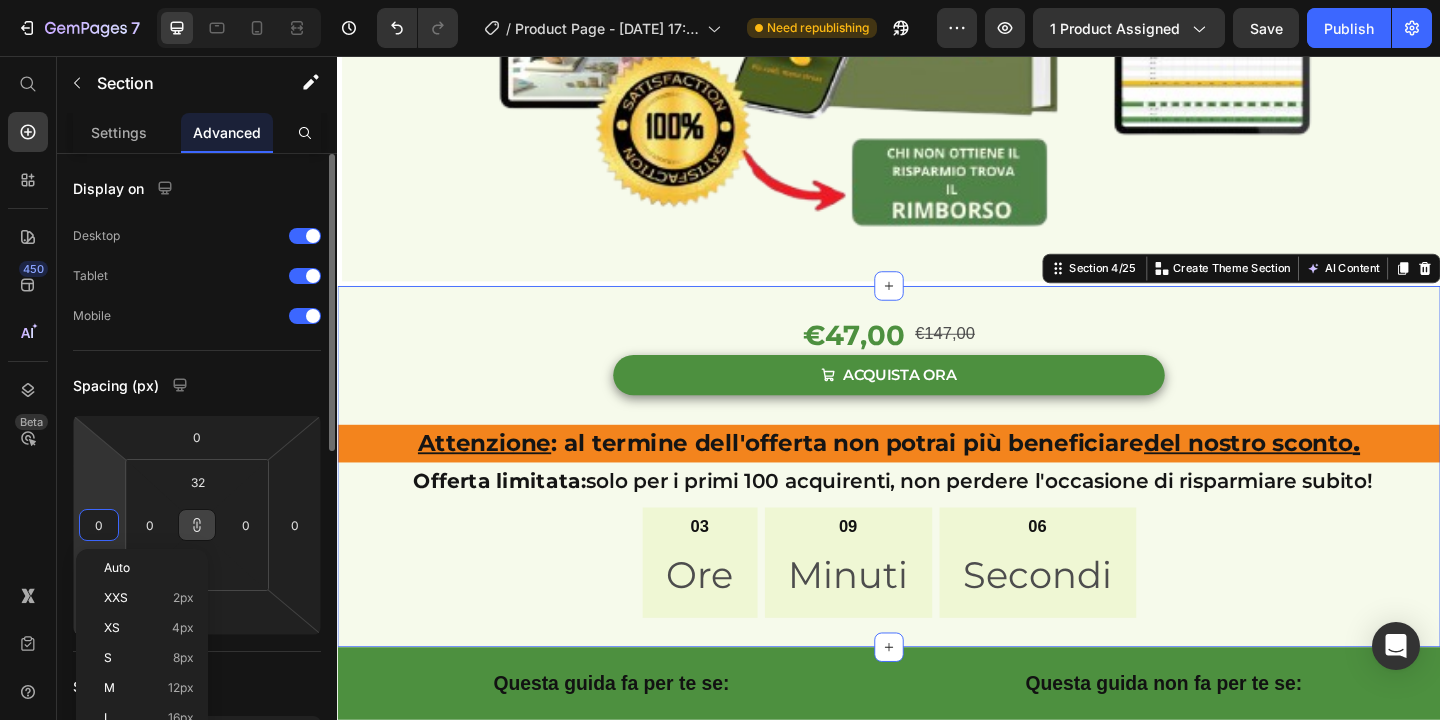 type on "5" 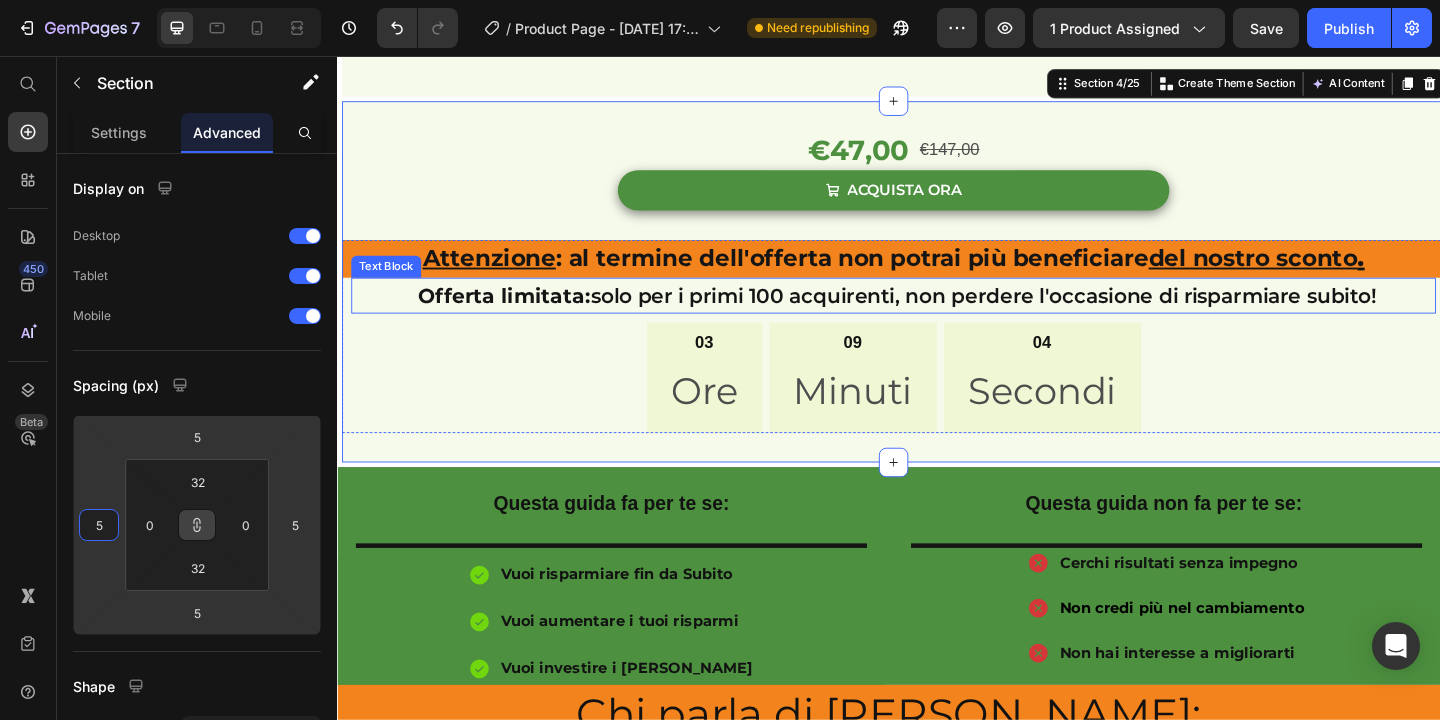 scroll, scrollTop: 1230, scrollLeft: 0, axis: vertical 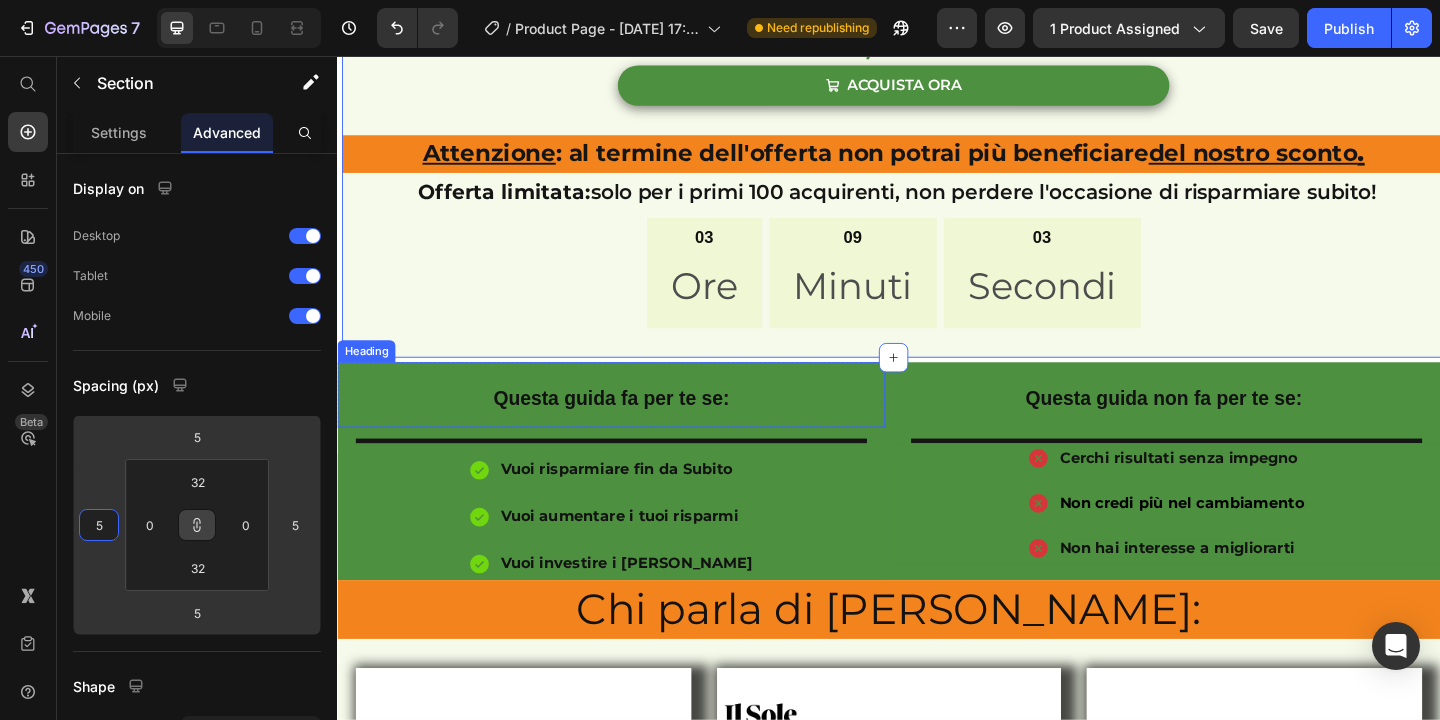 click on "Questa guida fa per te se:" at bounding box center (635, 425) 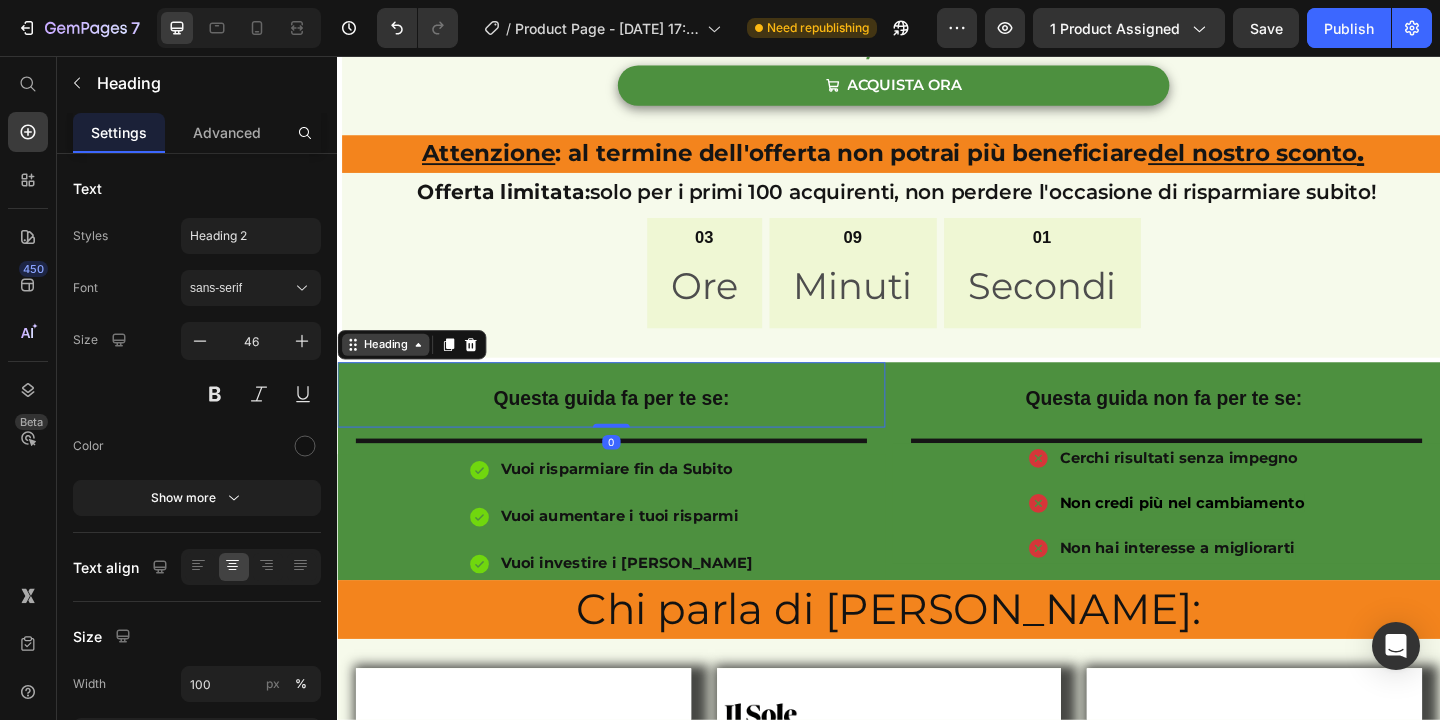click 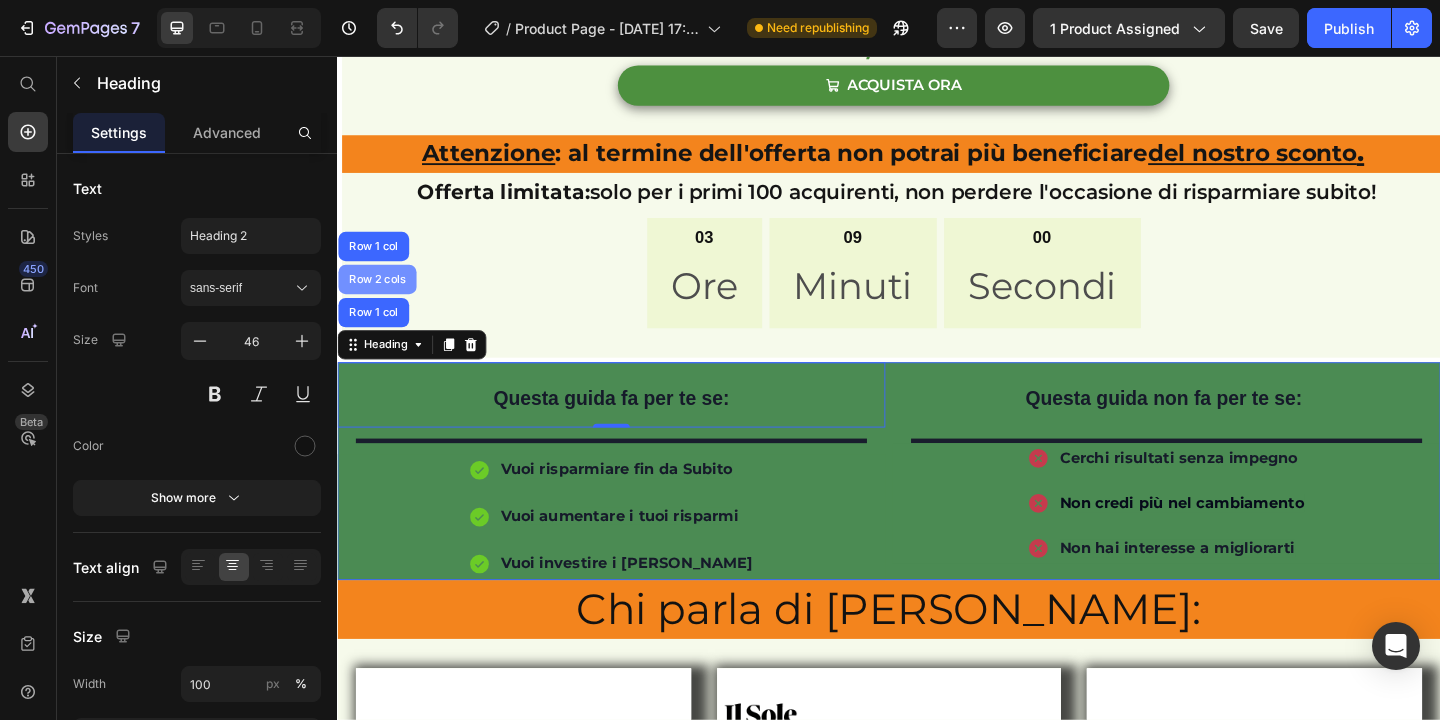 click on "Row 2 cols" at bounding box center (380, 299) 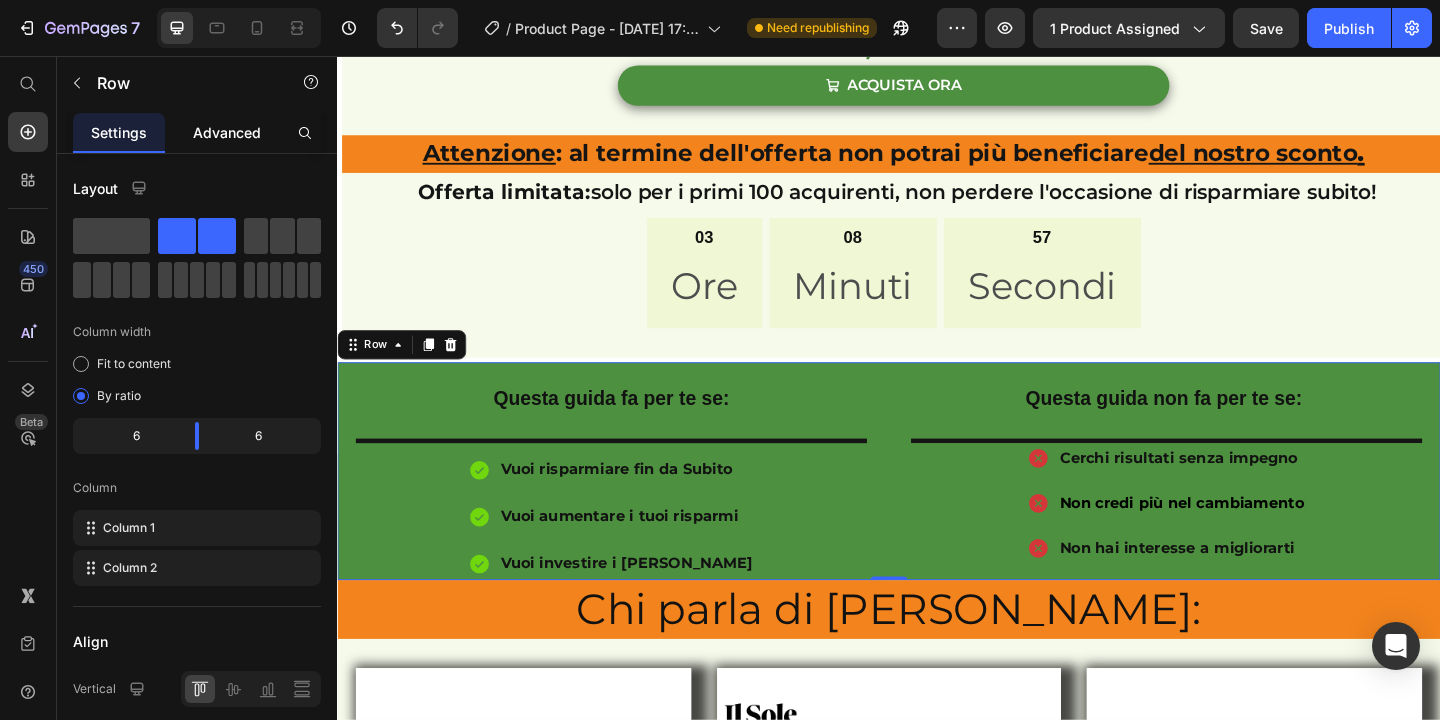 click on "Advanced" at bounding box center [227, 132] 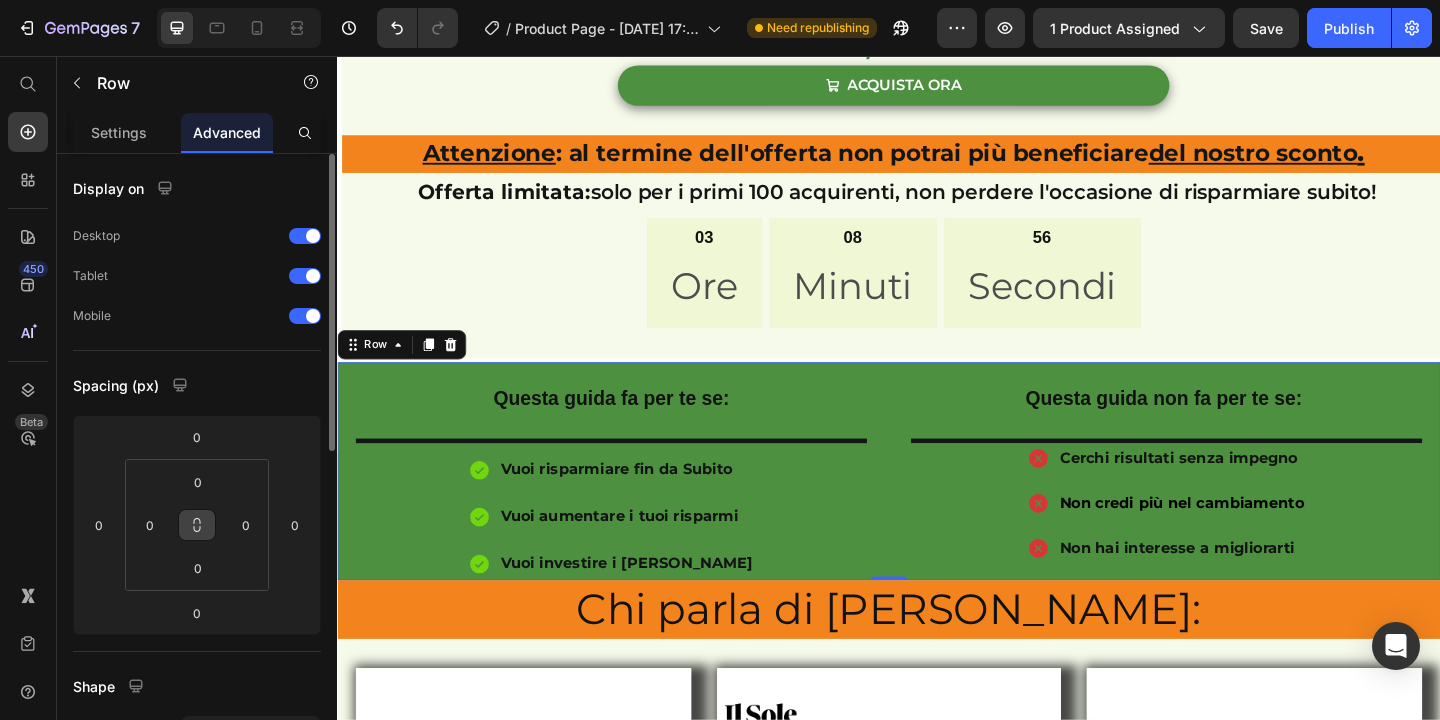 click 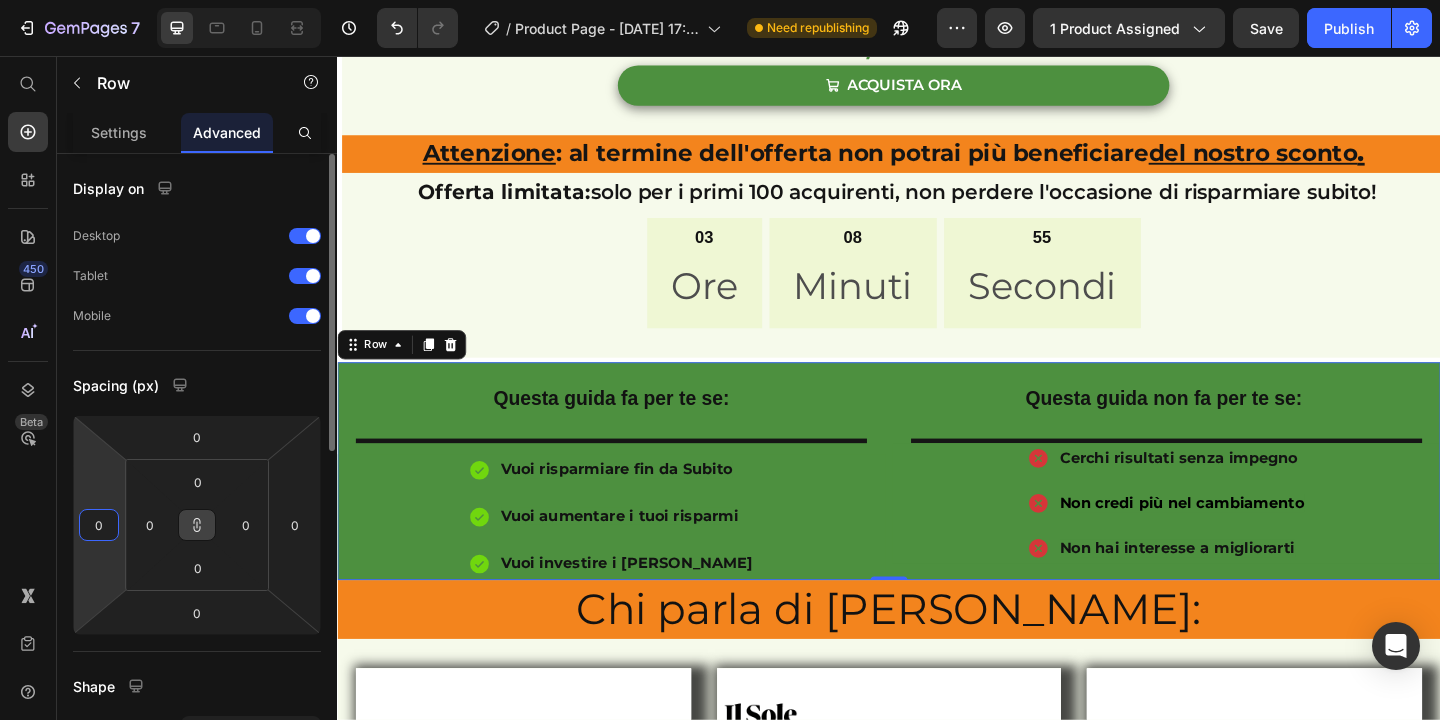 click on "0" at bounding box center (99, 525) 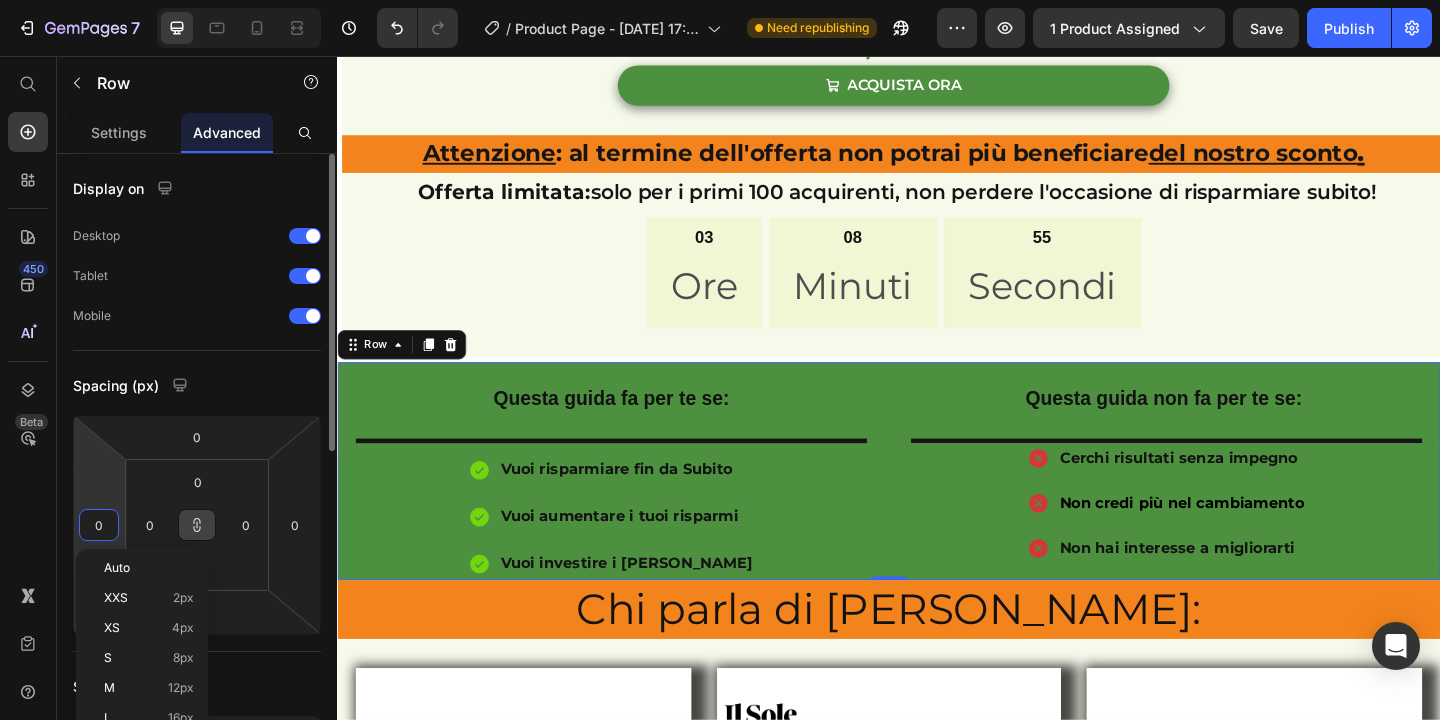 type on "5" 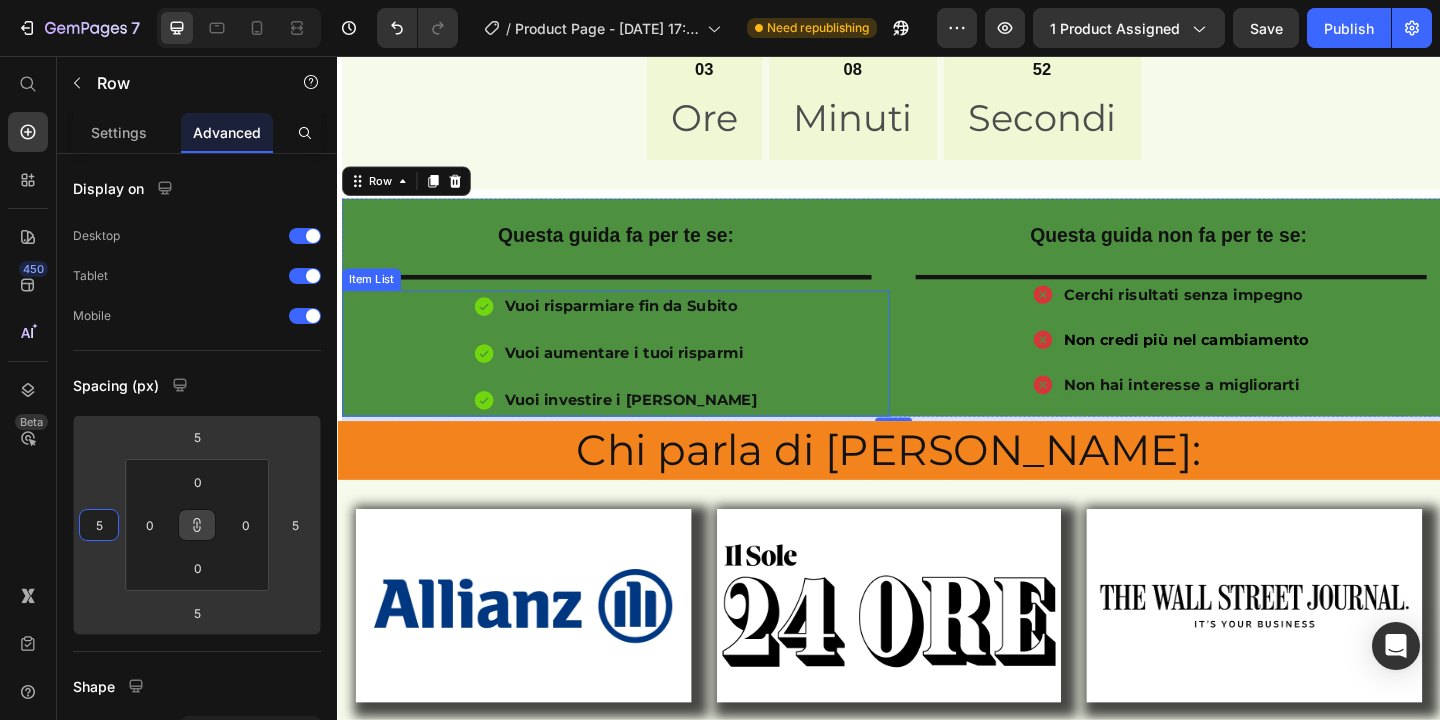 scroll, scrollTop: 1414, scrollLeft: 0, axis: vertical 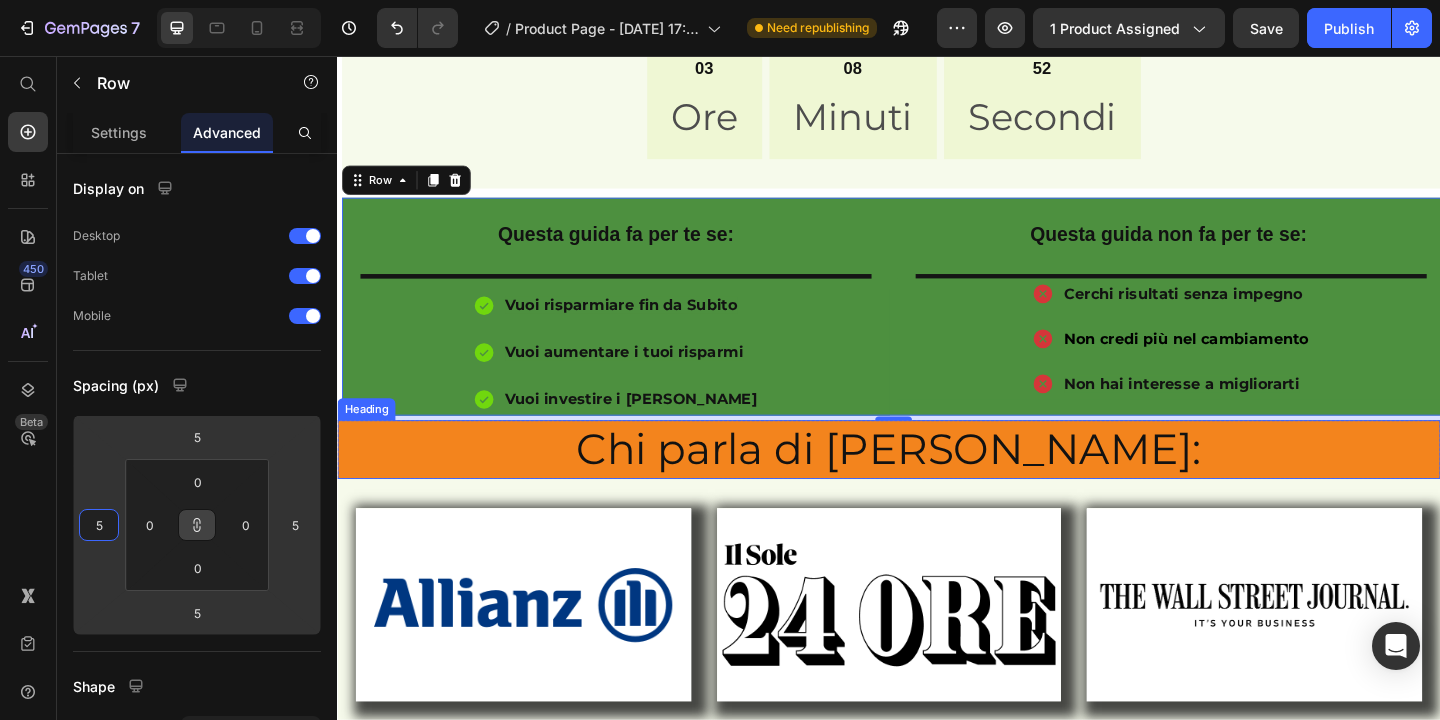 click on "Chi parla di [PERSON_NAME]:" at bounding box center [937, 484] 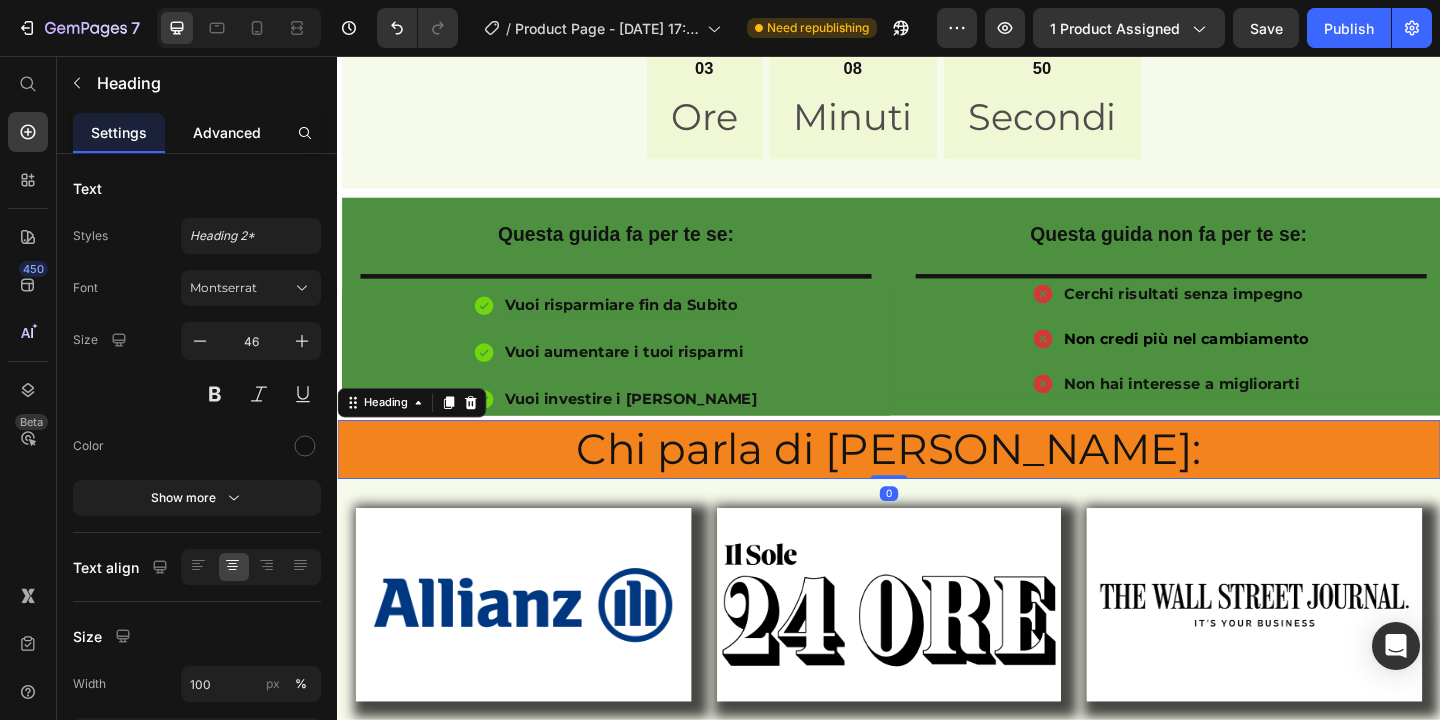 click on "Advanced" at bounding box center (227, 132) 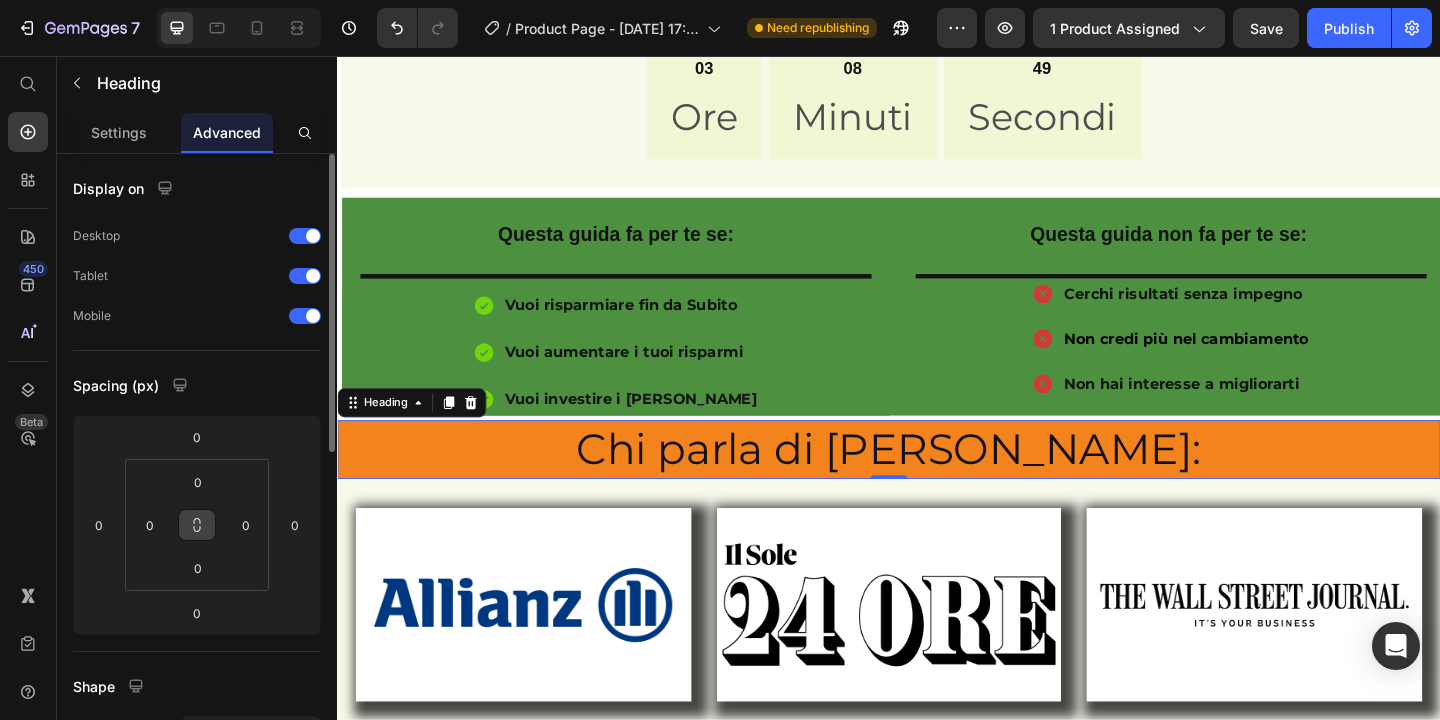 click 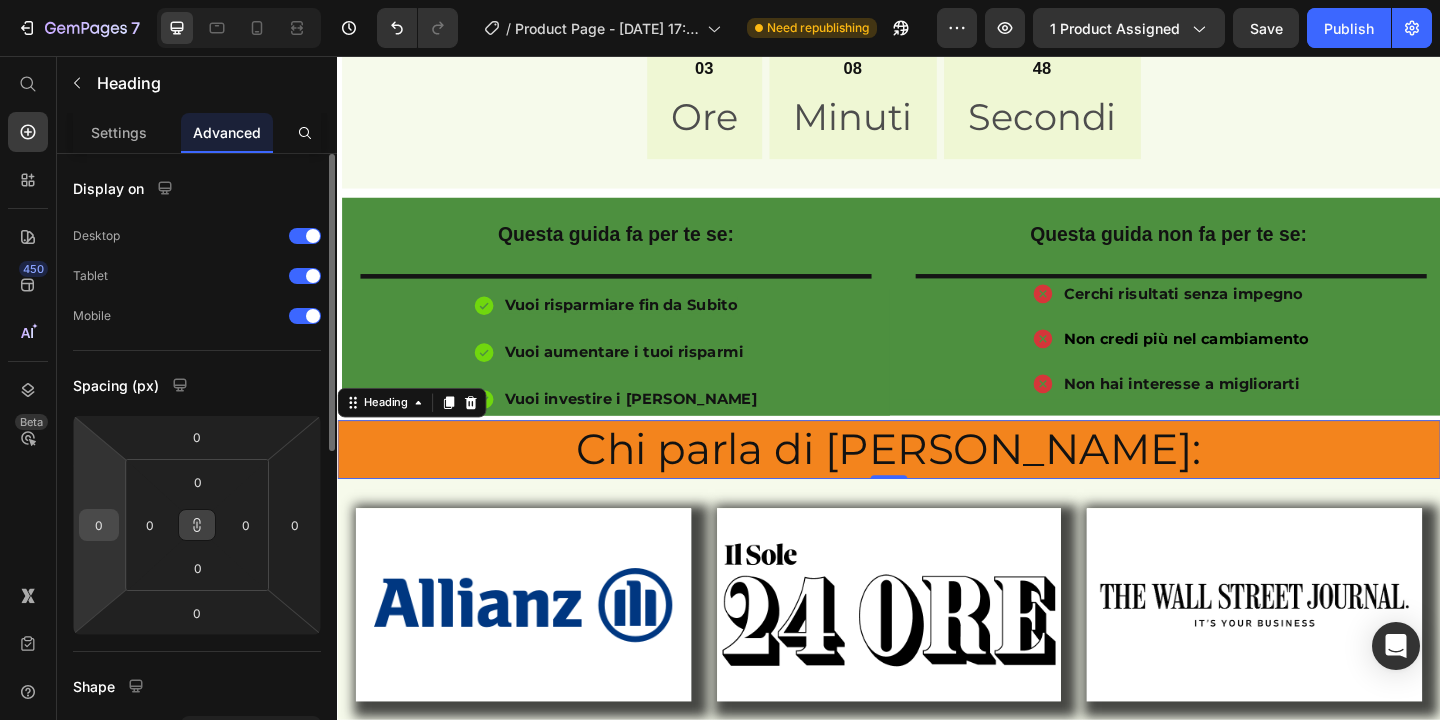 click on "0" at bounding box center [99, 525] 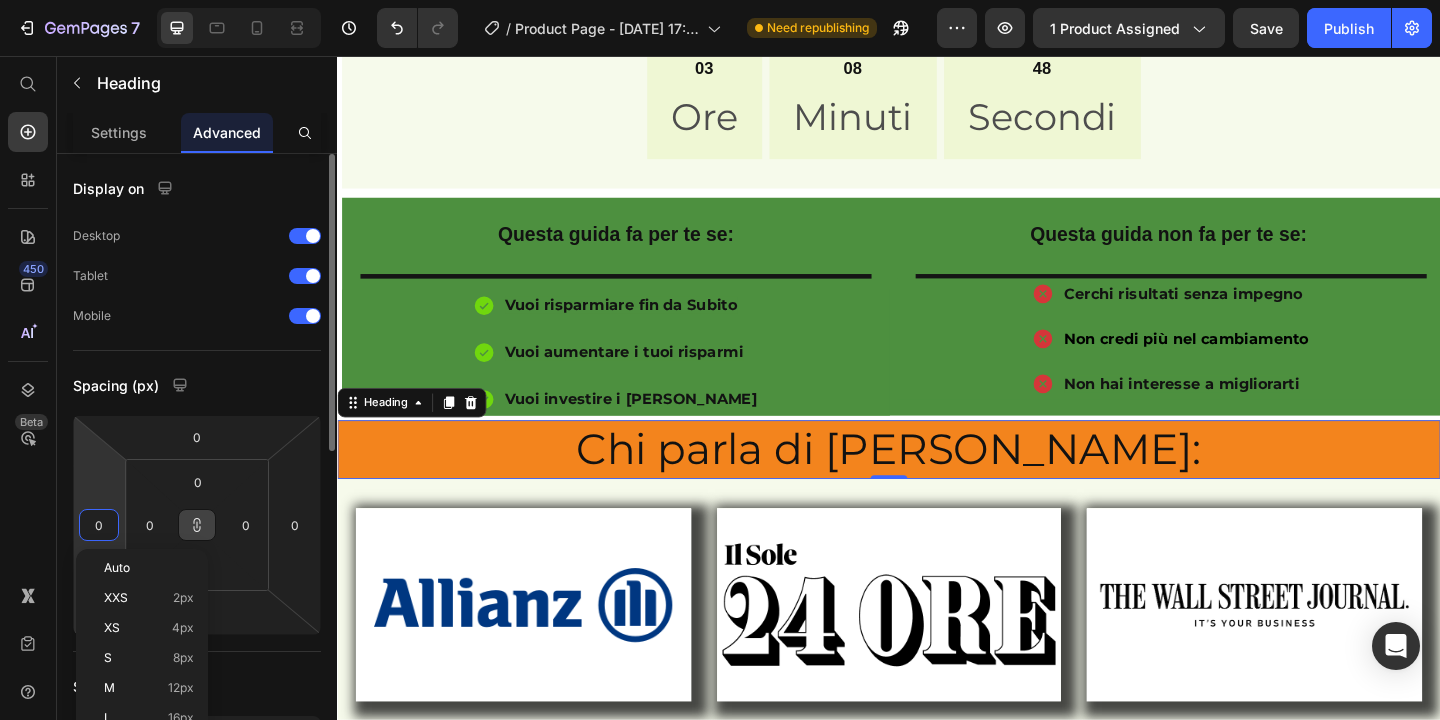 type on "5" 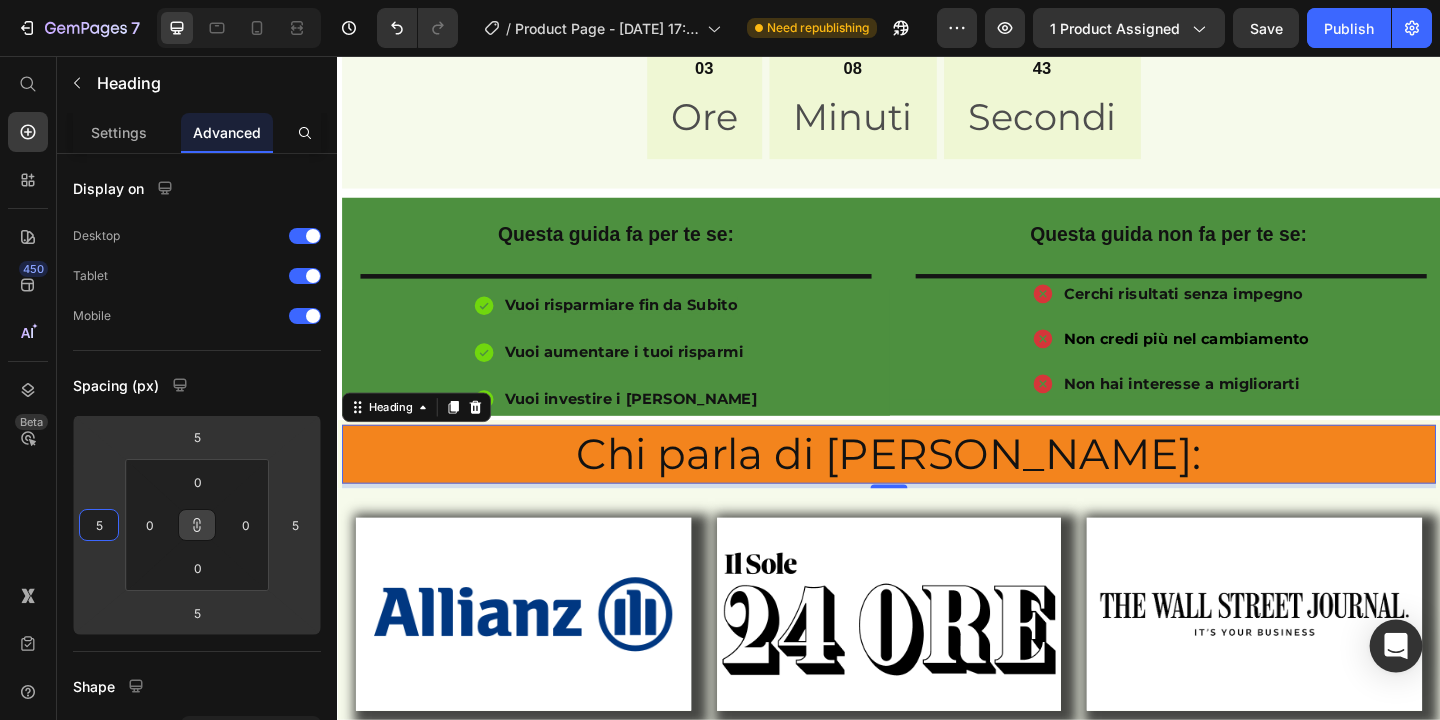 type on "5" 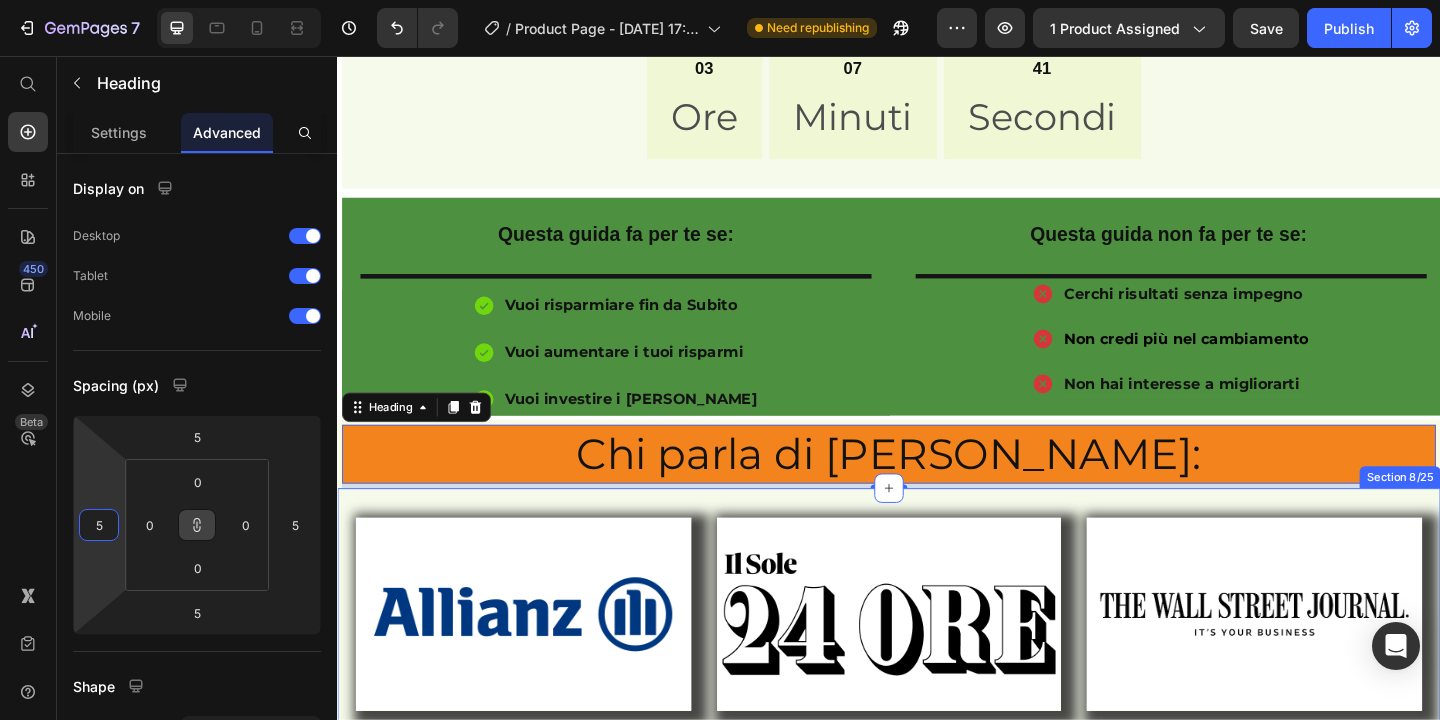 click on "Image Row Image Row Image Row Row Ogni mese  è la stessa storia, i tuoi   risparmi spariscono   nel nulla Text Block Row
Icon Section 8/25" at bounding box center [937, 777] 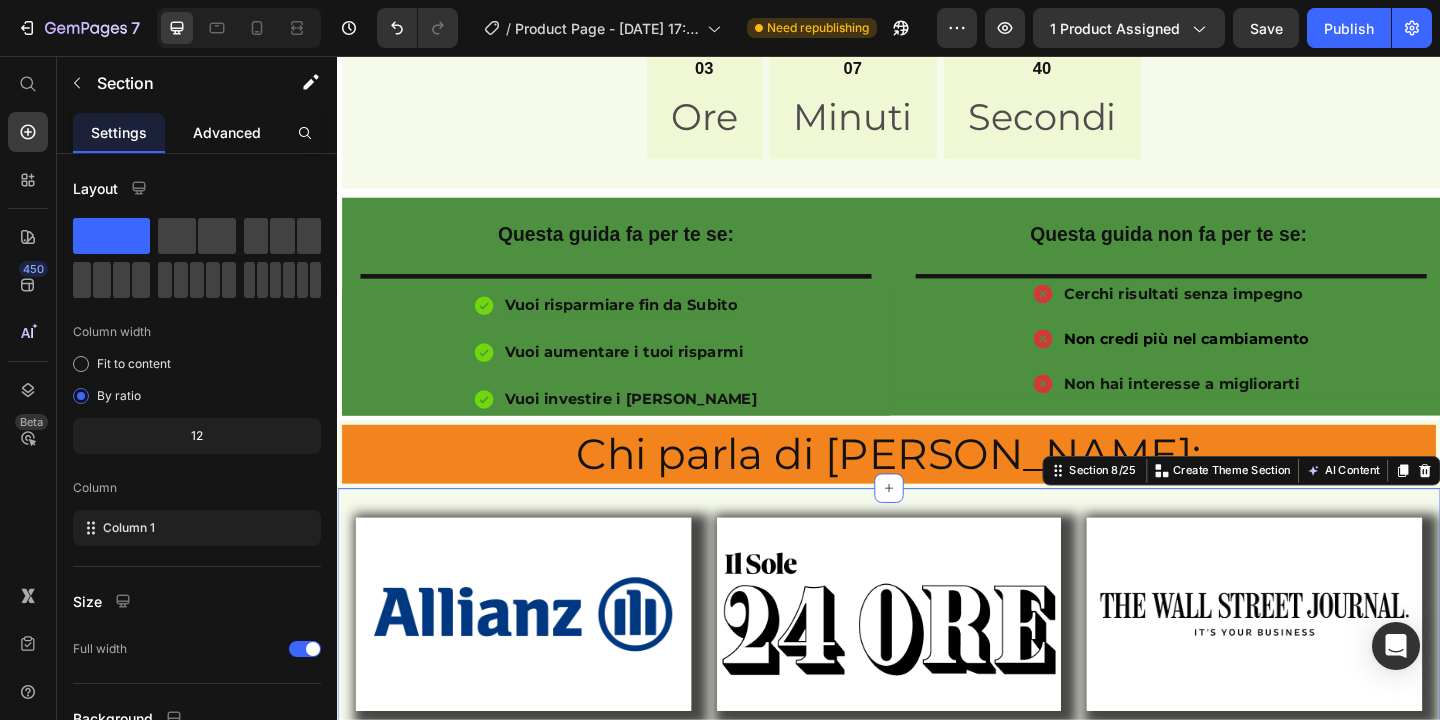 click on "Advanced" at bounding box center [227, 132] 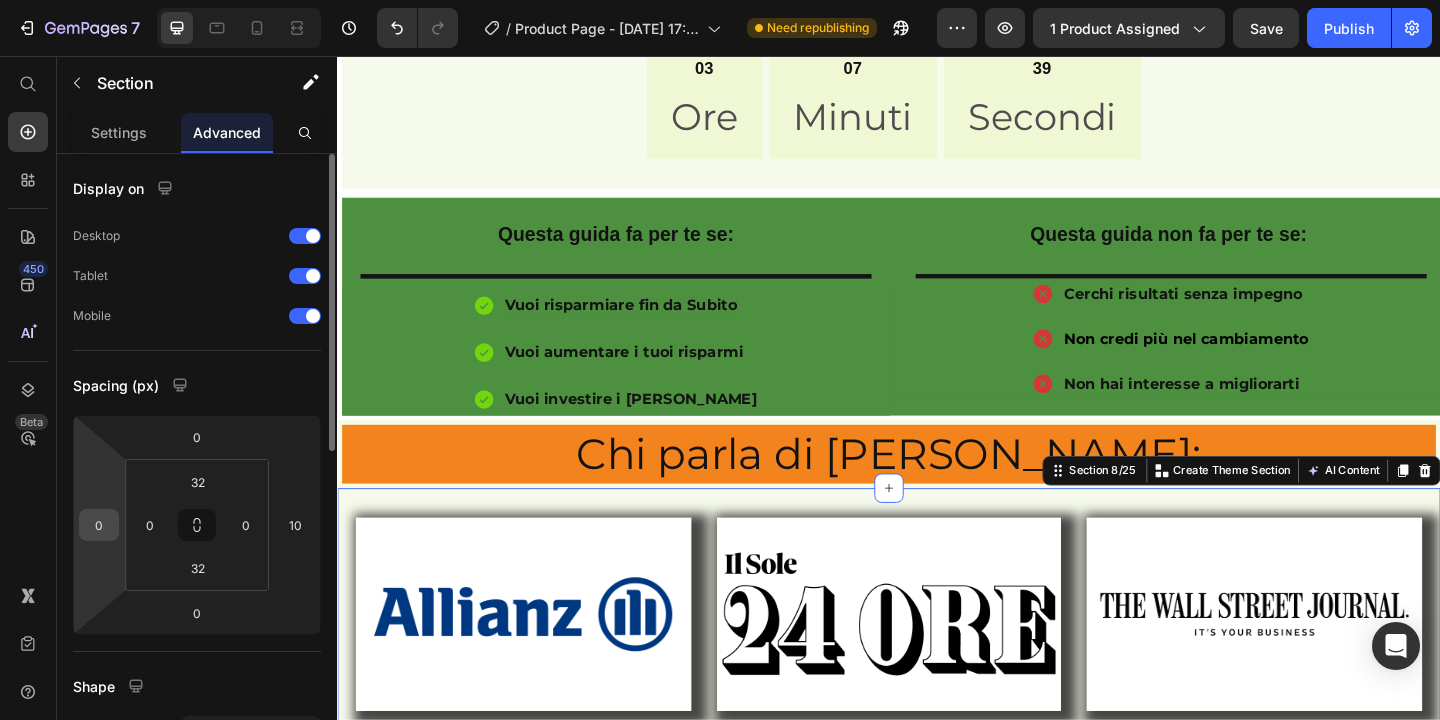 click on "0" at bounding box center (99, 525) 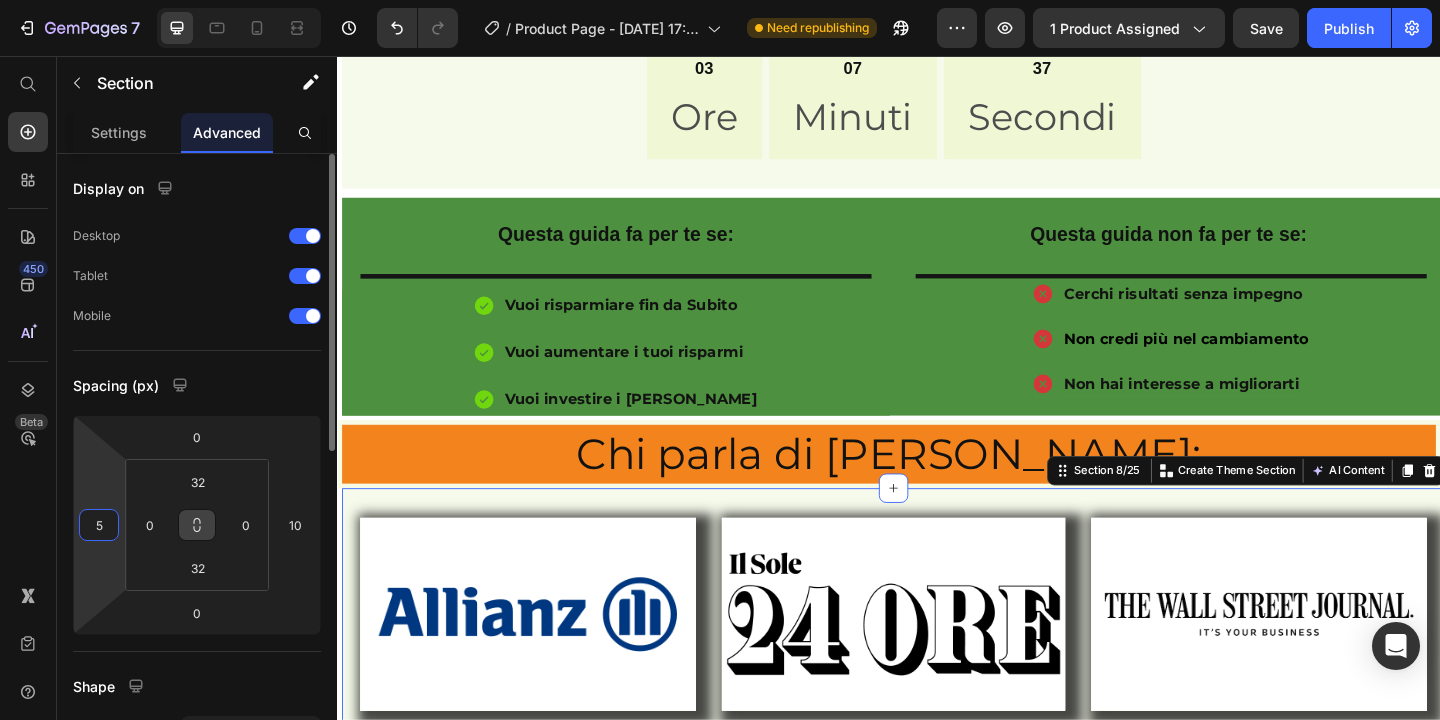 type on "5" 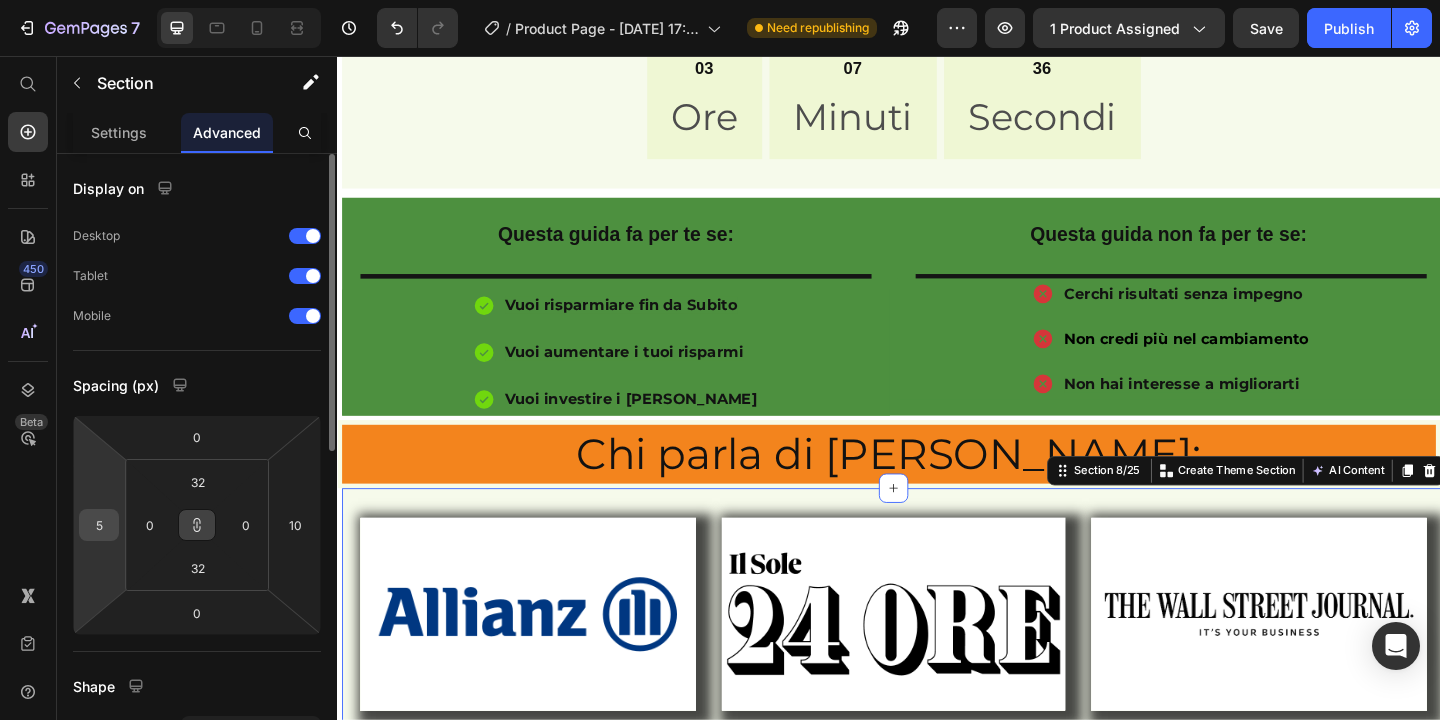 click on "5" at bounding box center [99, 525] 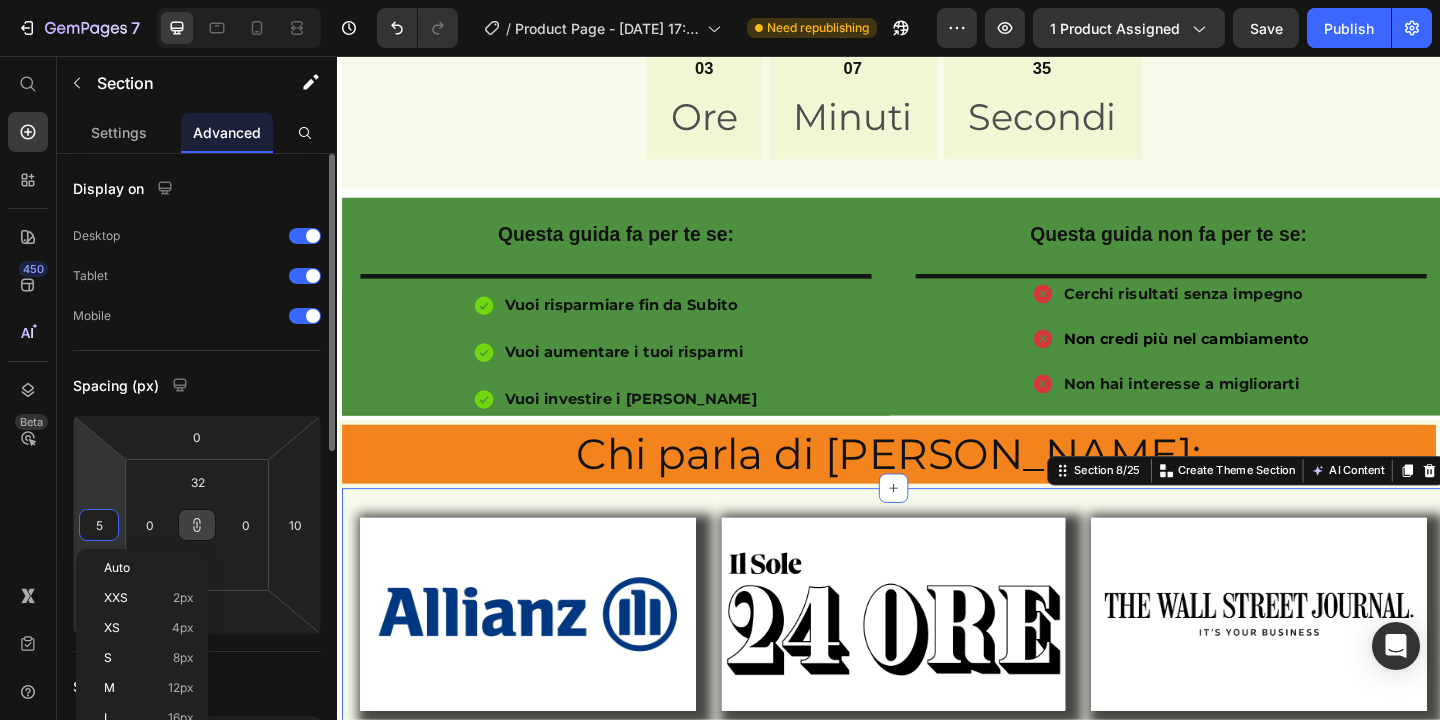 type on "55" 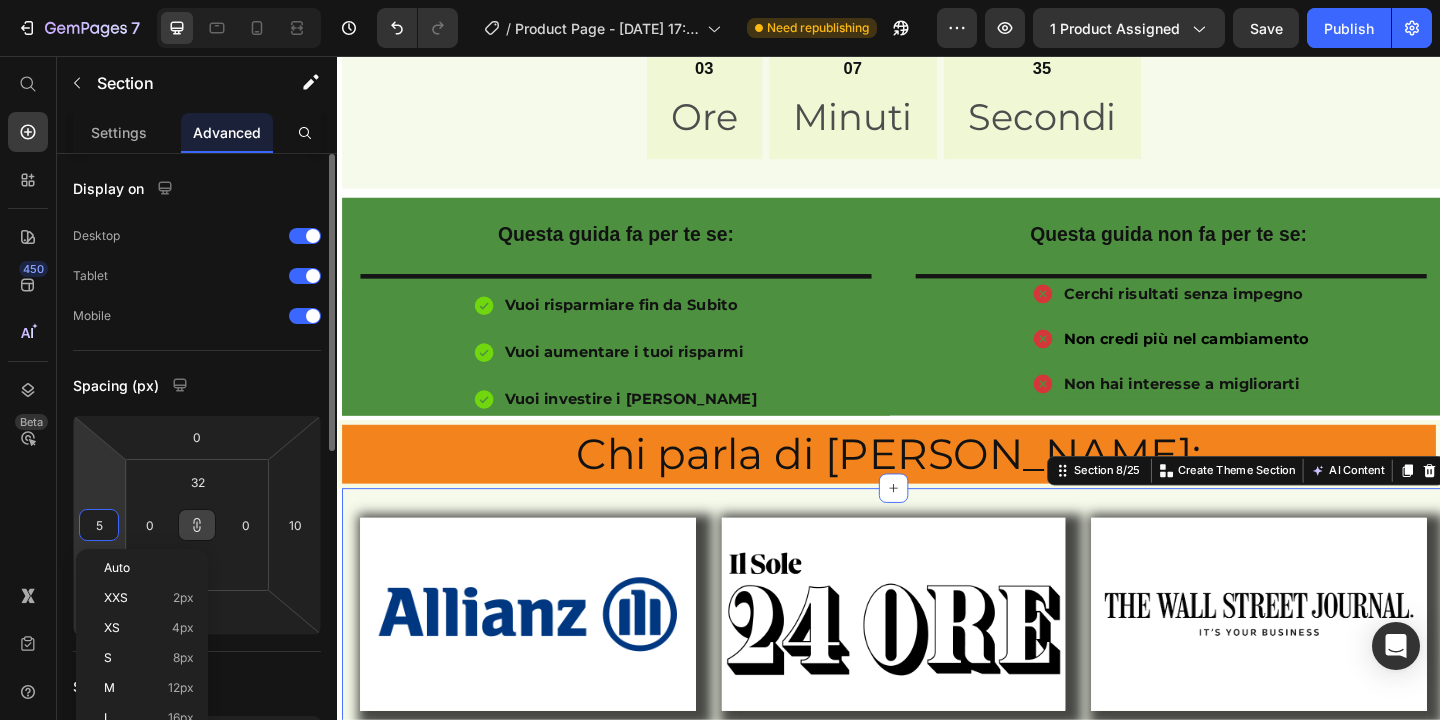 type on "55" 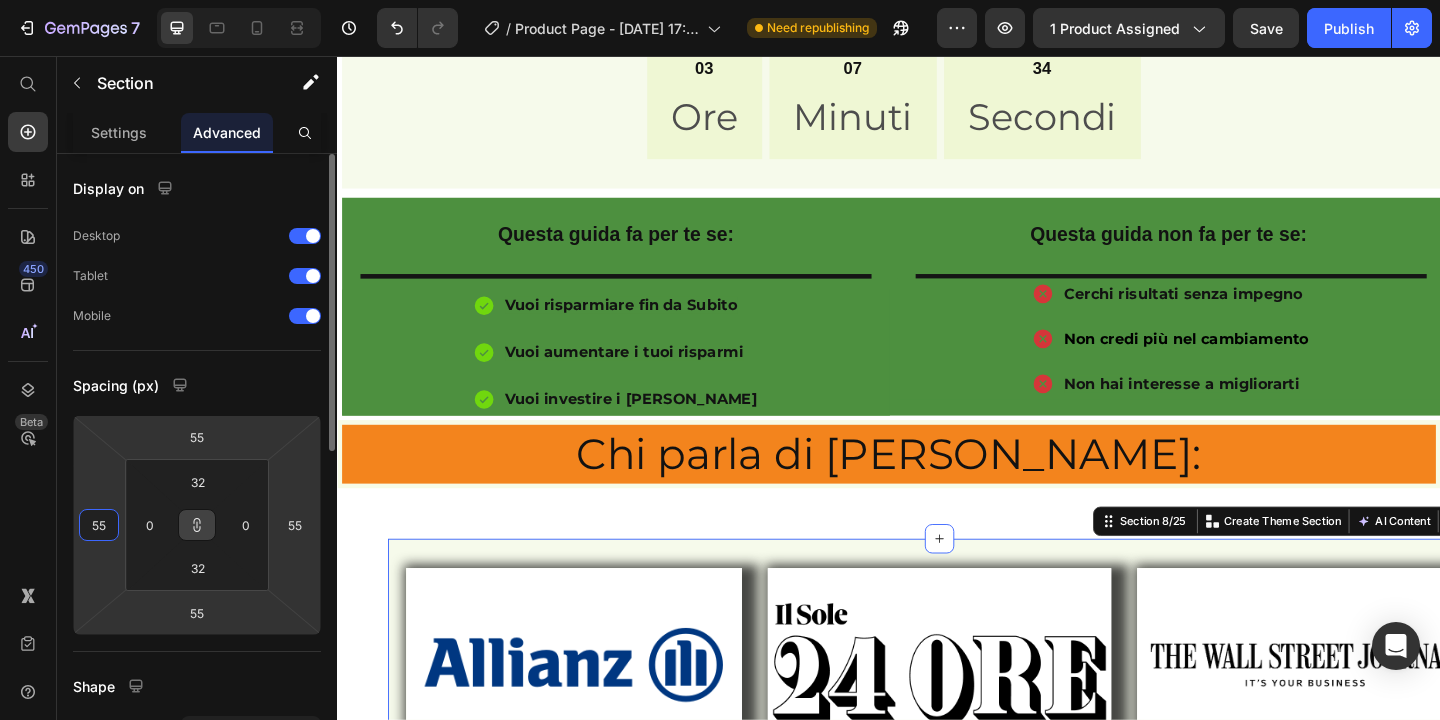 type on "5" 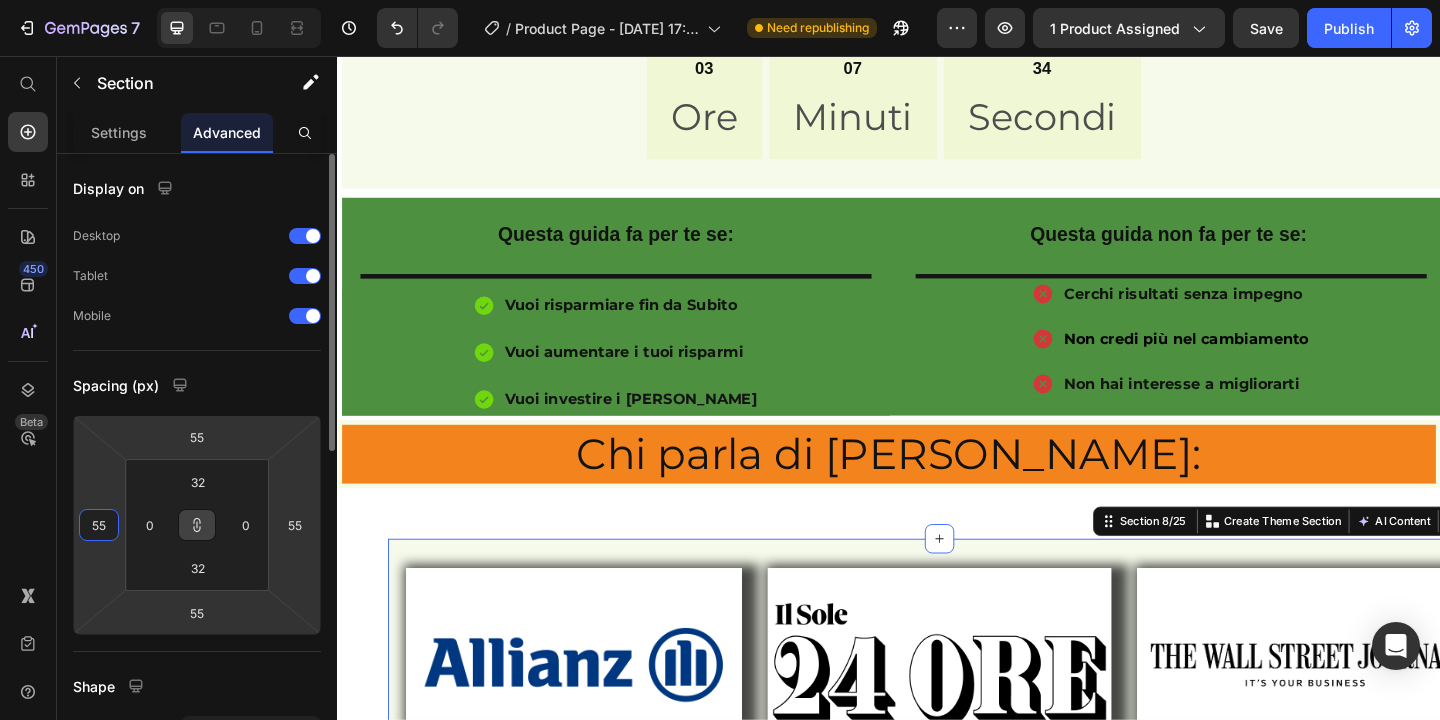 type on "5" 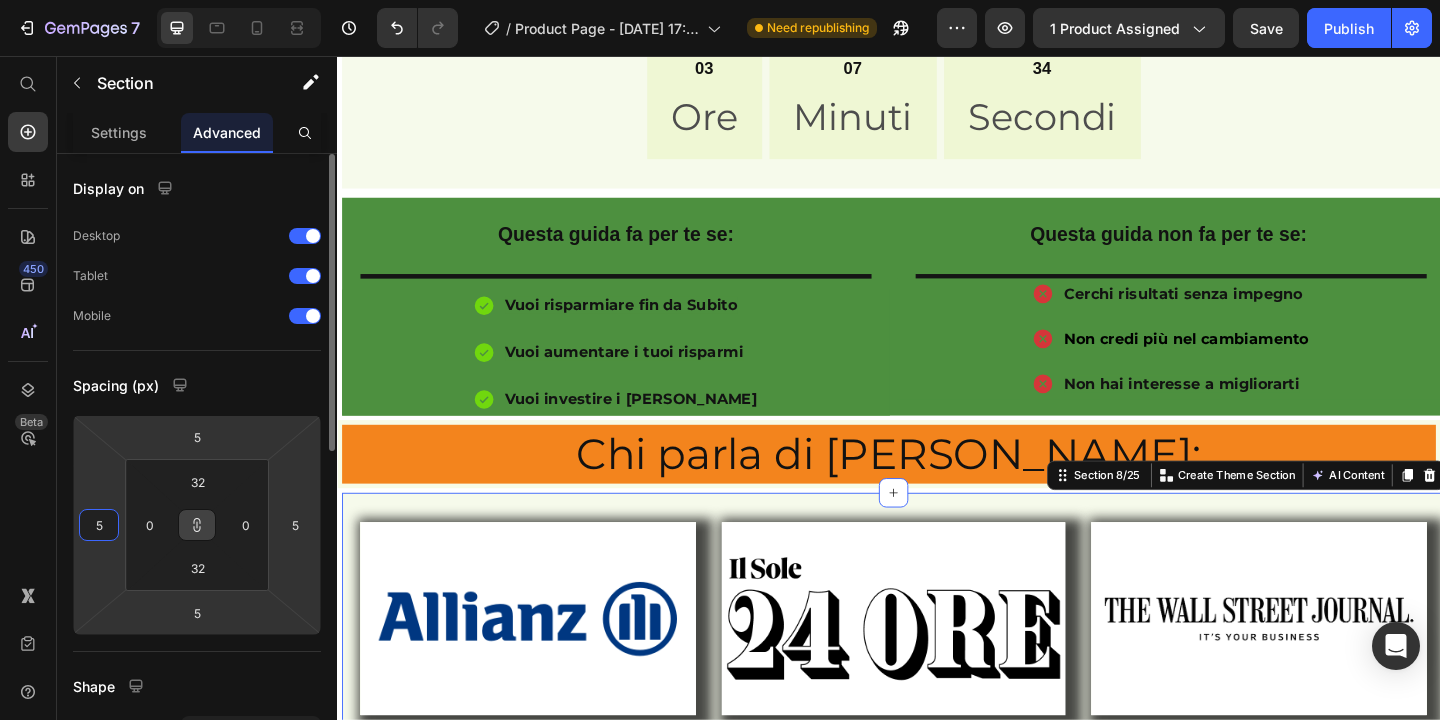 type on "0" 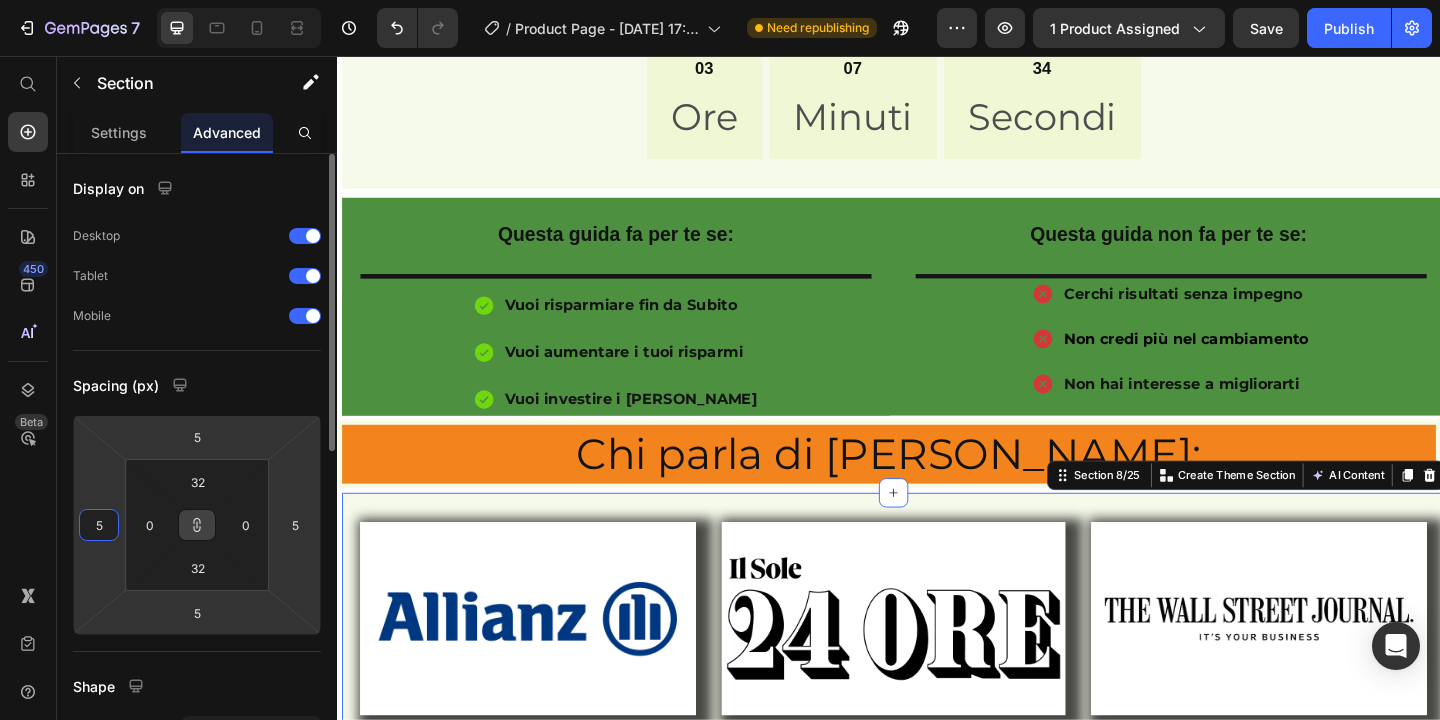 type on "0" 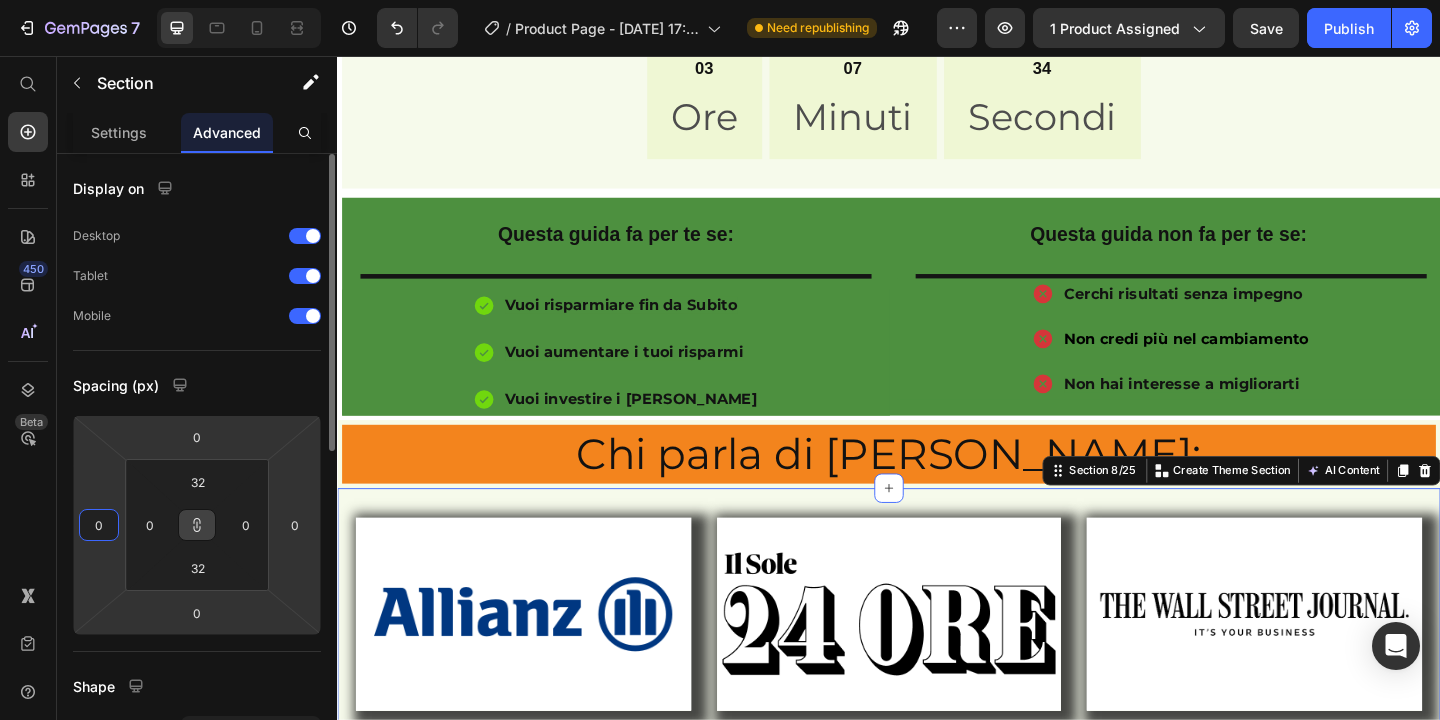 type on "5" 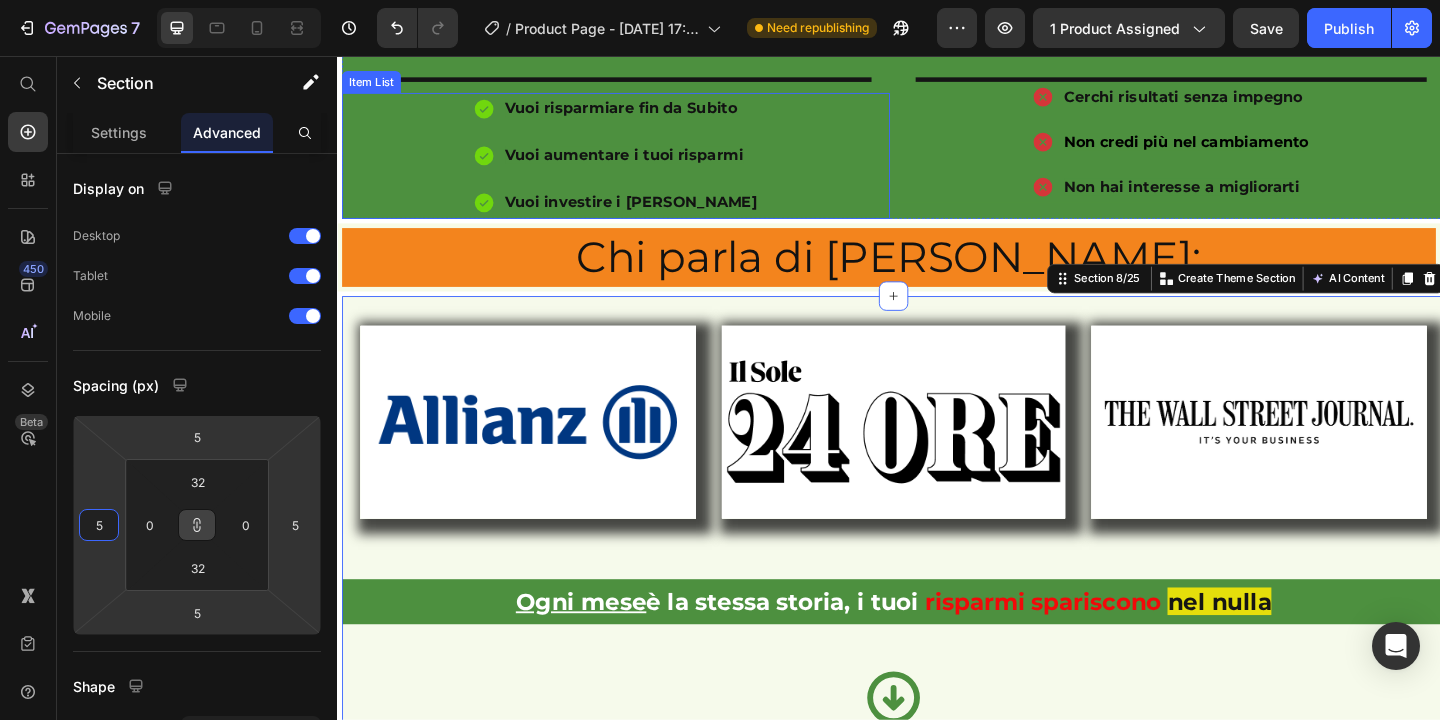 scroll, scrollTop: 1651, scrollLeft: 0, axis: vertical 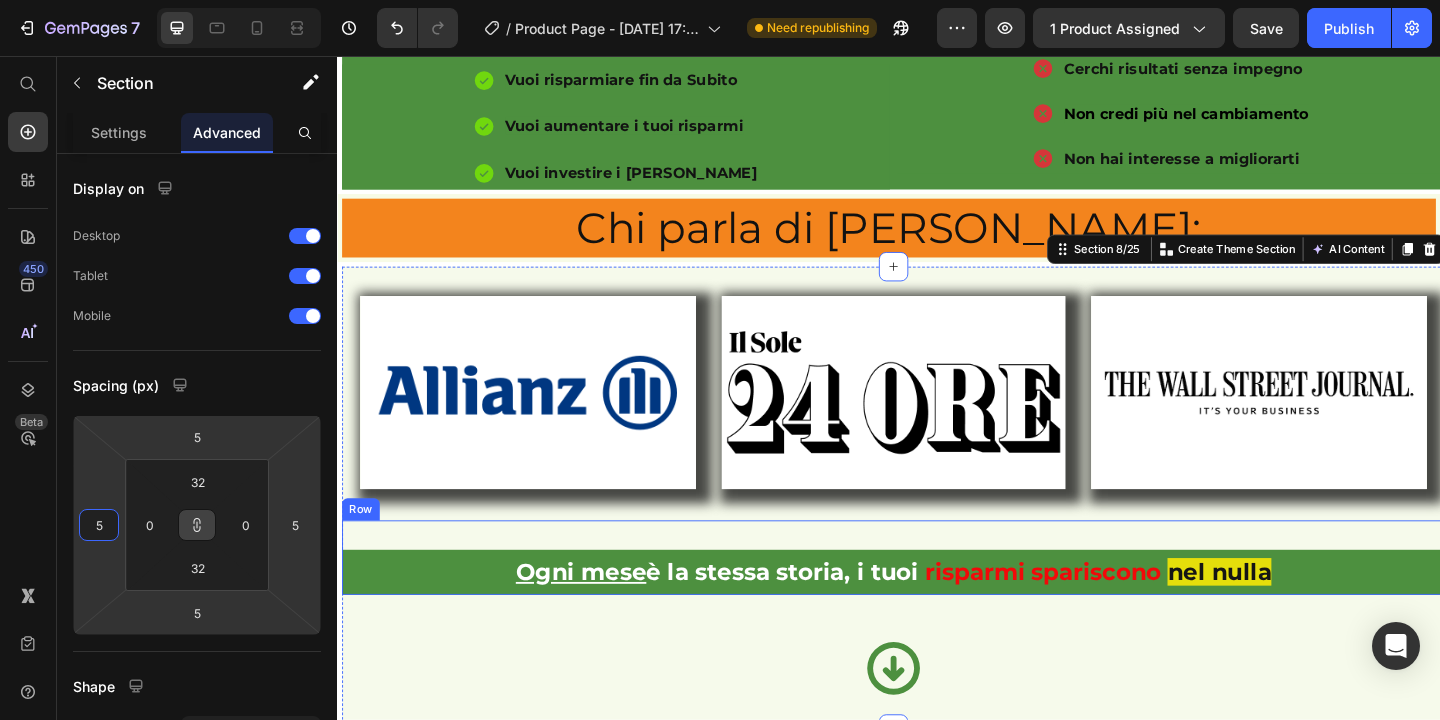 click on "Ogni mese  è la stessa storia, i tuoi   risparmi spariscono   nel nulla Text Block" at bounding box center (942, 601) 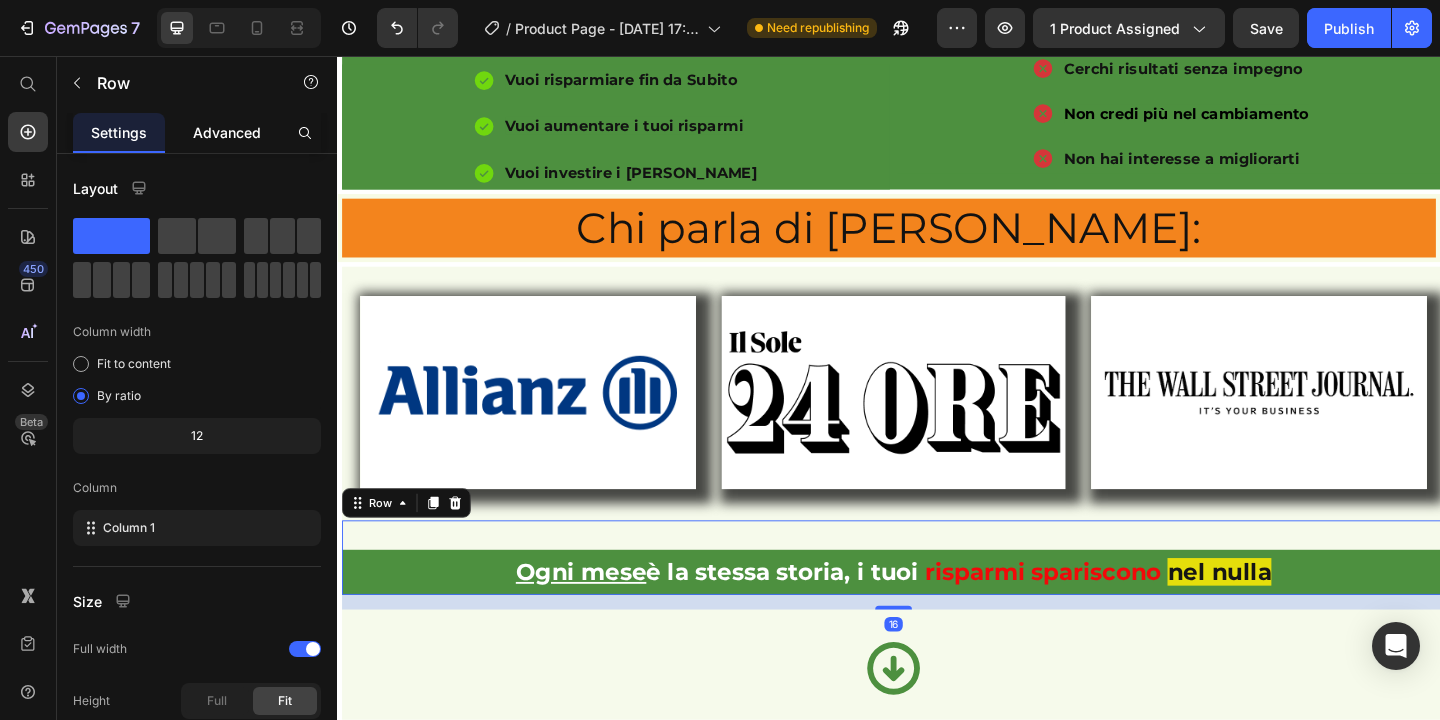 click on "Advanced" 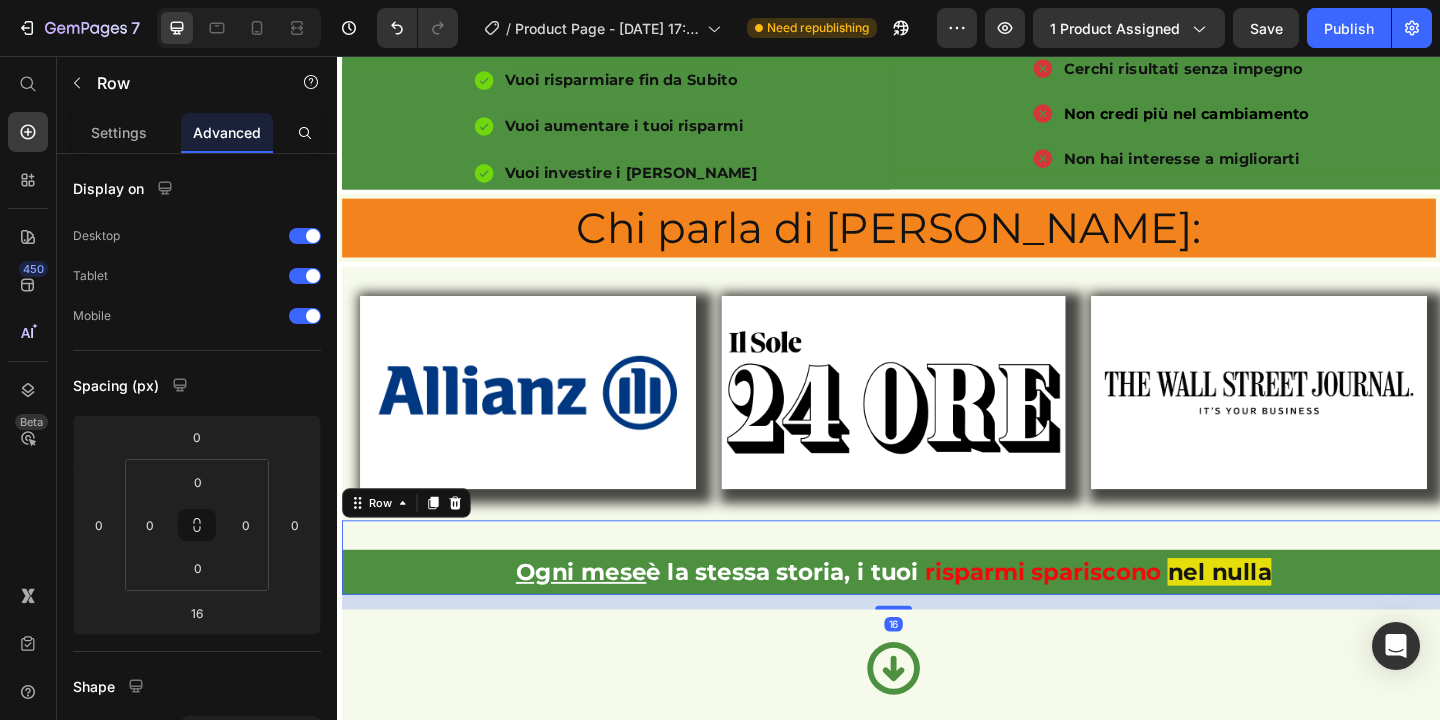 click on "Advanced" at bounding box center [227, 132] 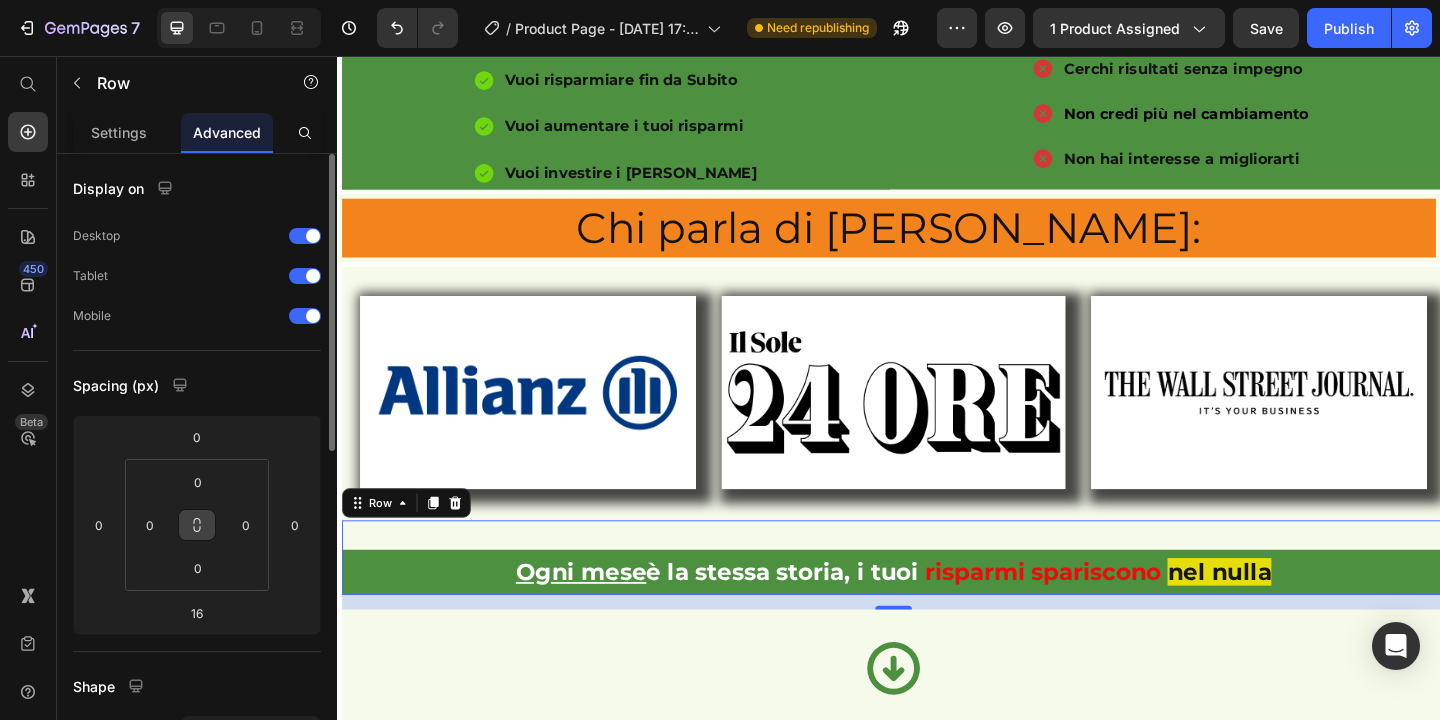 click 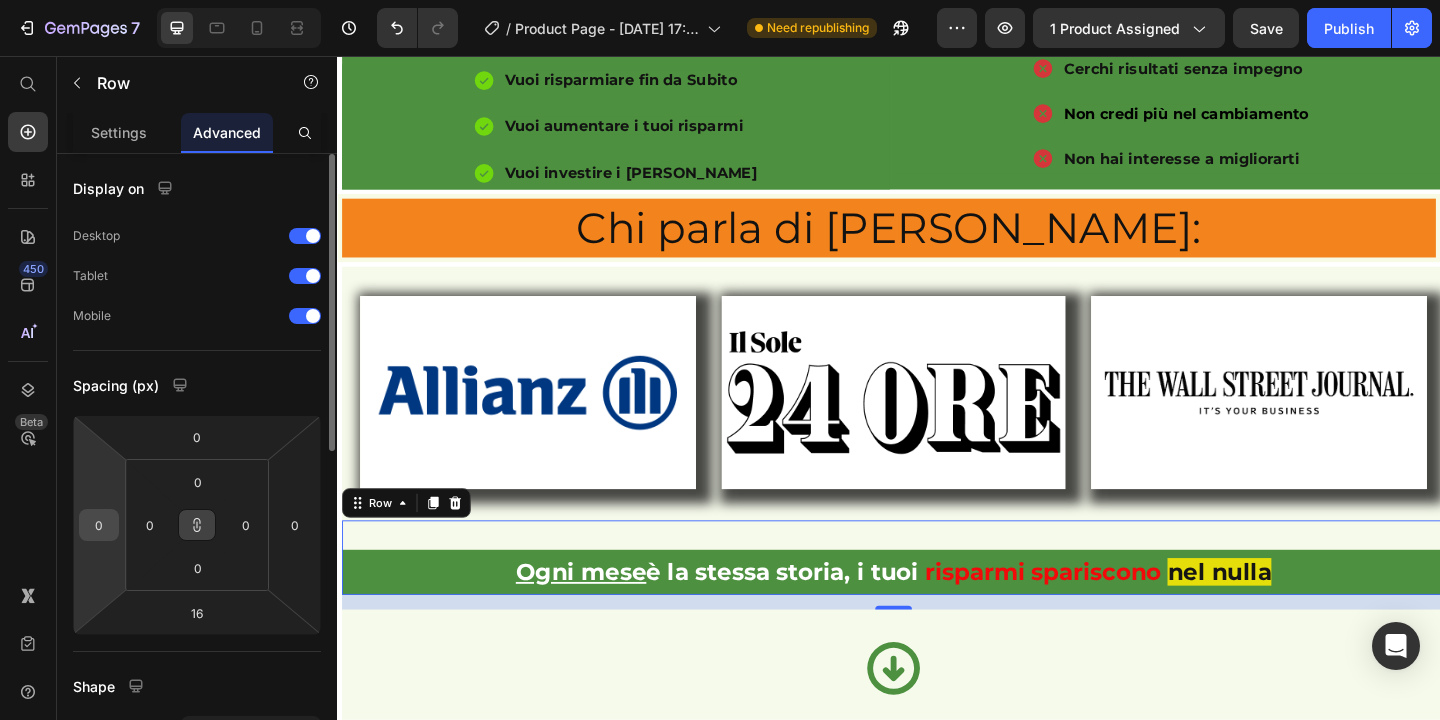 click on "0" at bounding box center [99, 525] 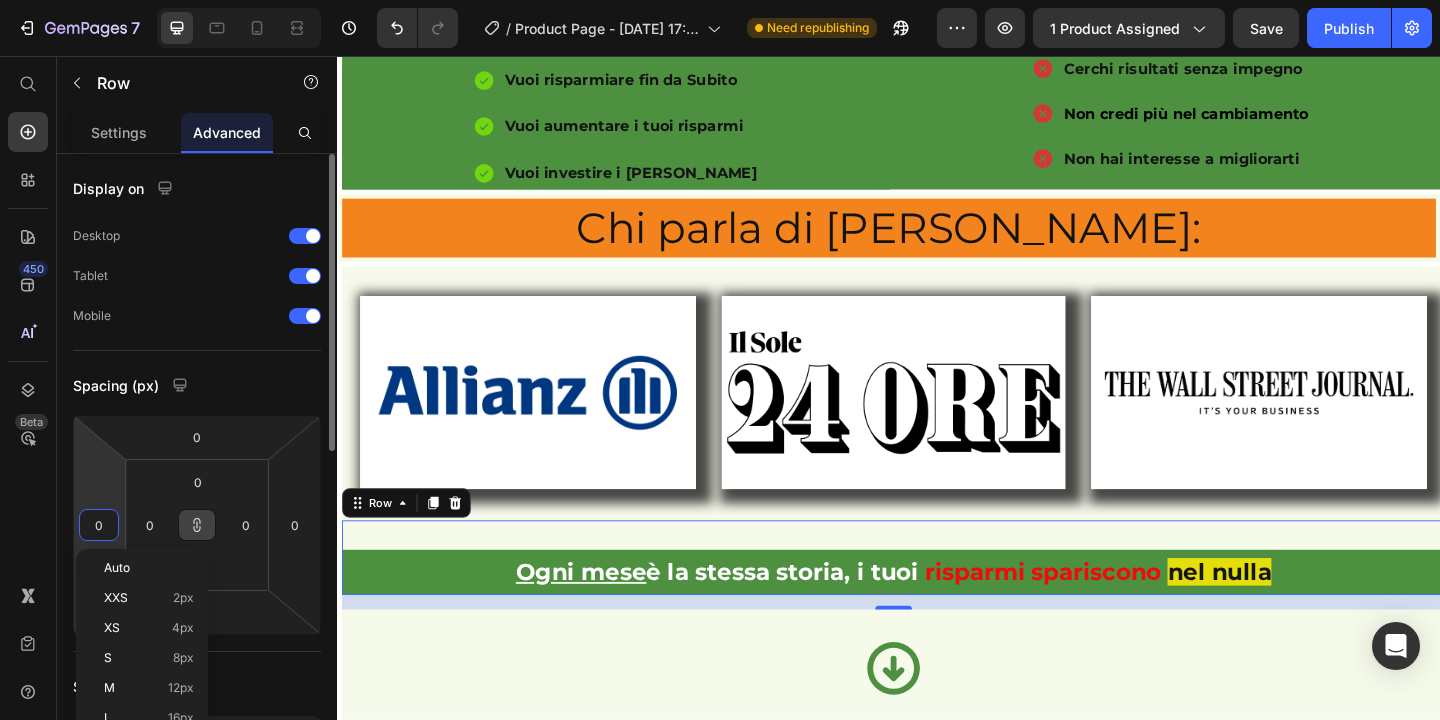 type on "5" 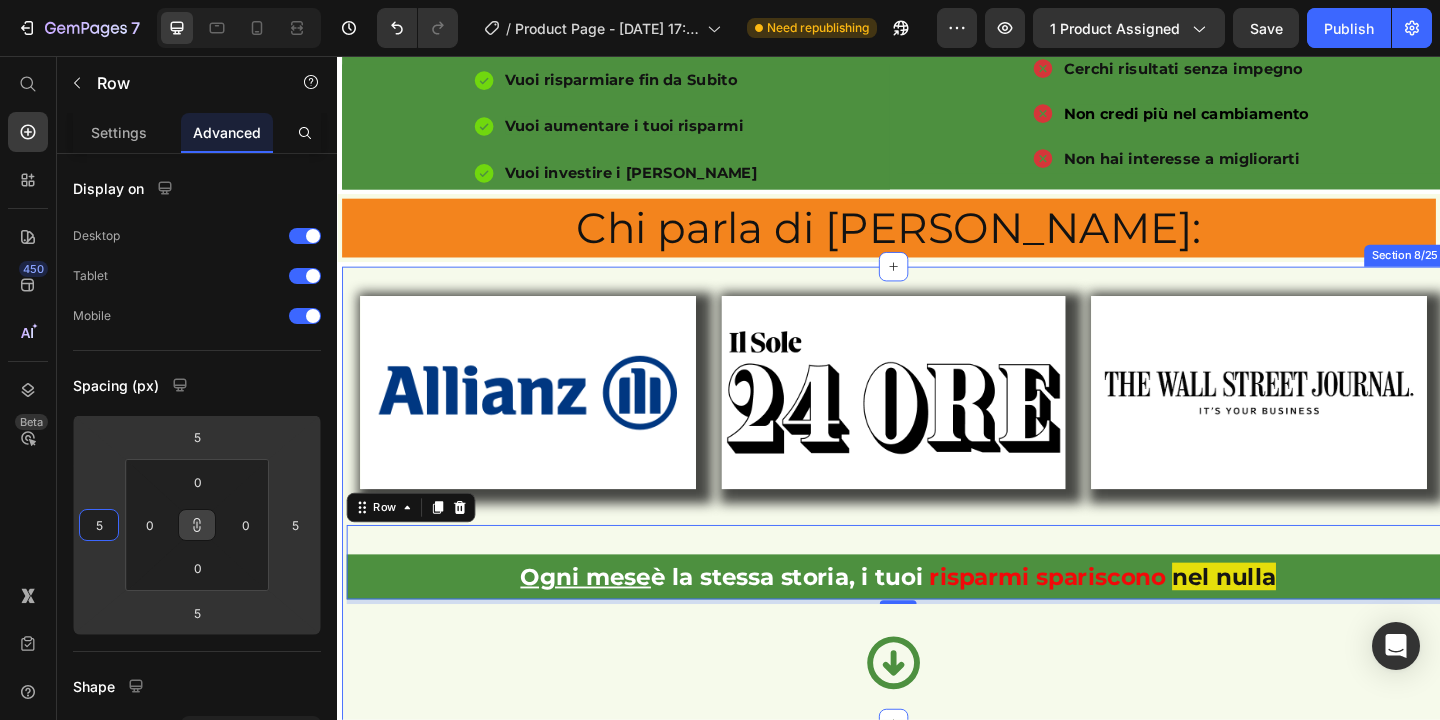 click on "Image Row Image Row Image Row Row Ogni mese  è la stessa storia, i tuoi   risparmi spariscono   nel nulla Text Block Row   5
Icon" at bounding box center [942, 533] 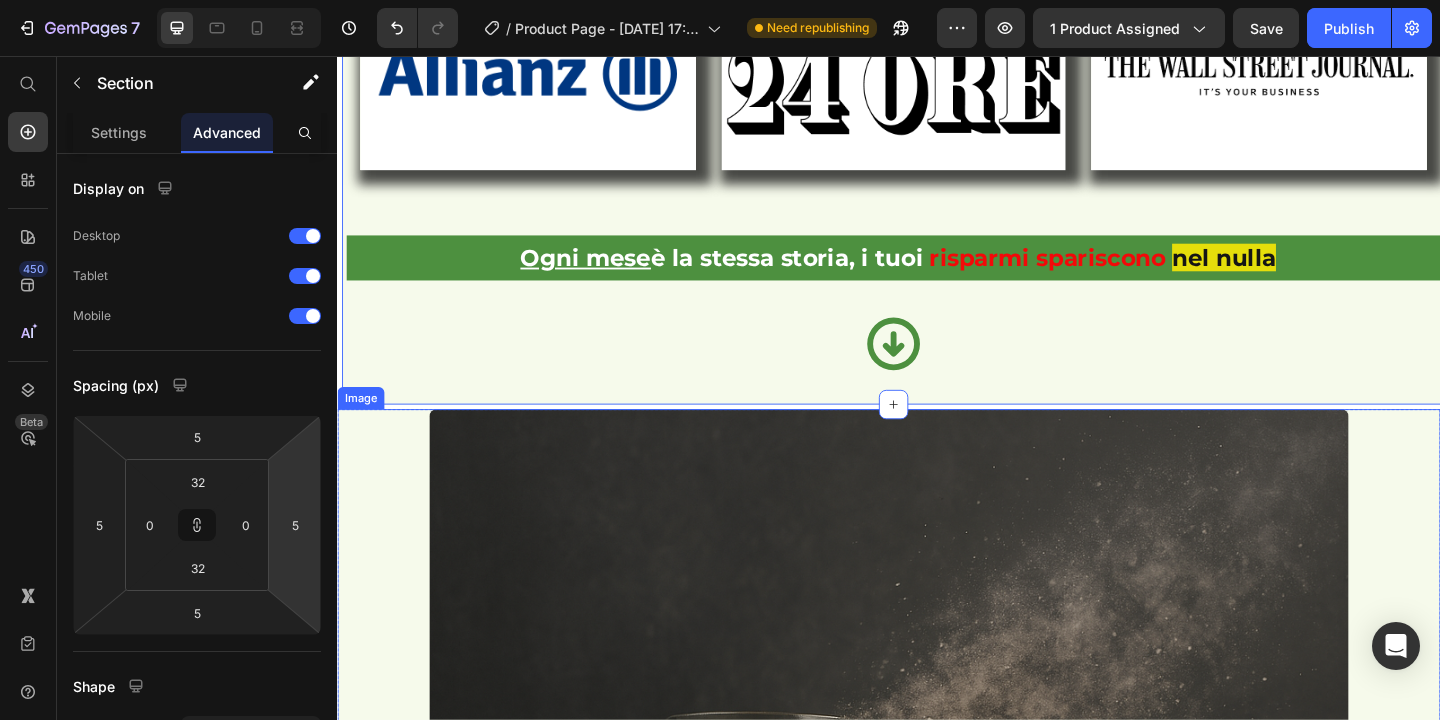 scroll, scrollTop: 2027, scrollLeft: 0, axis: vertical 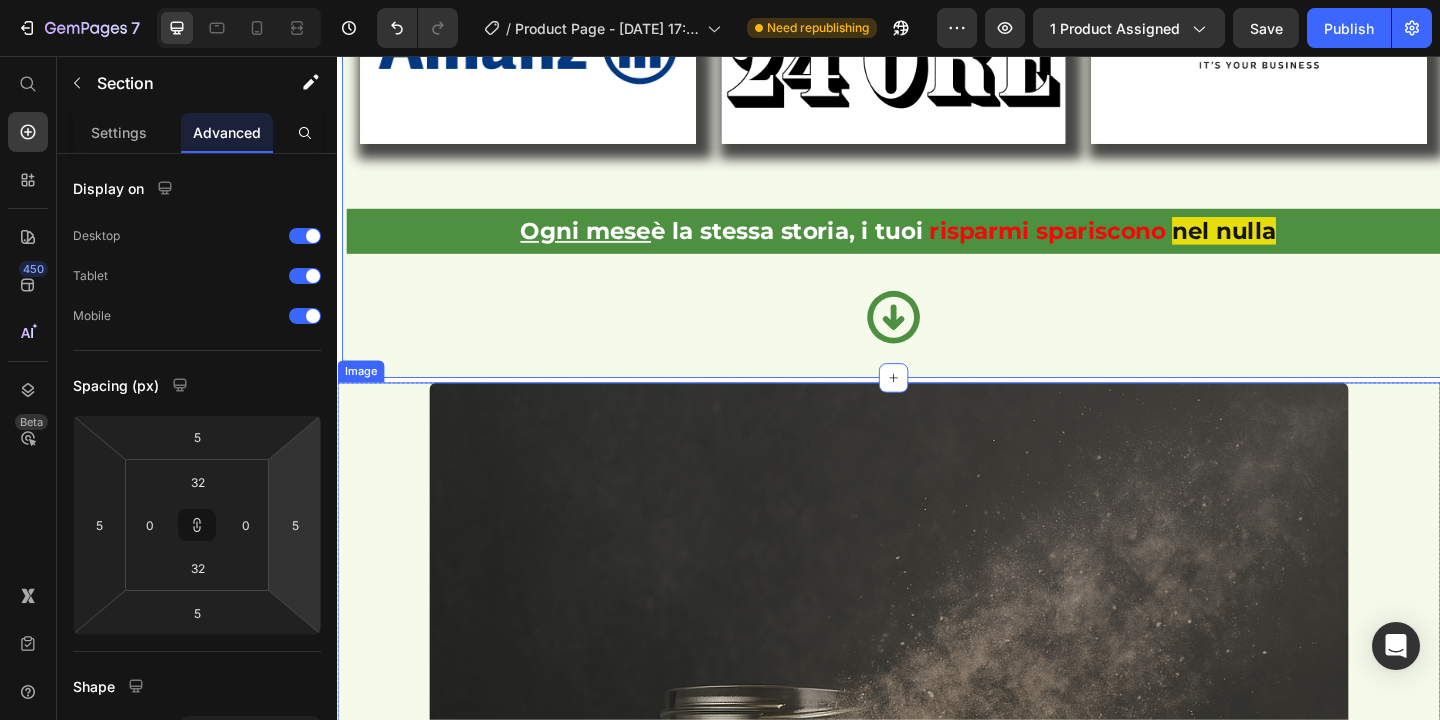 click at bounding box center [937, 911] 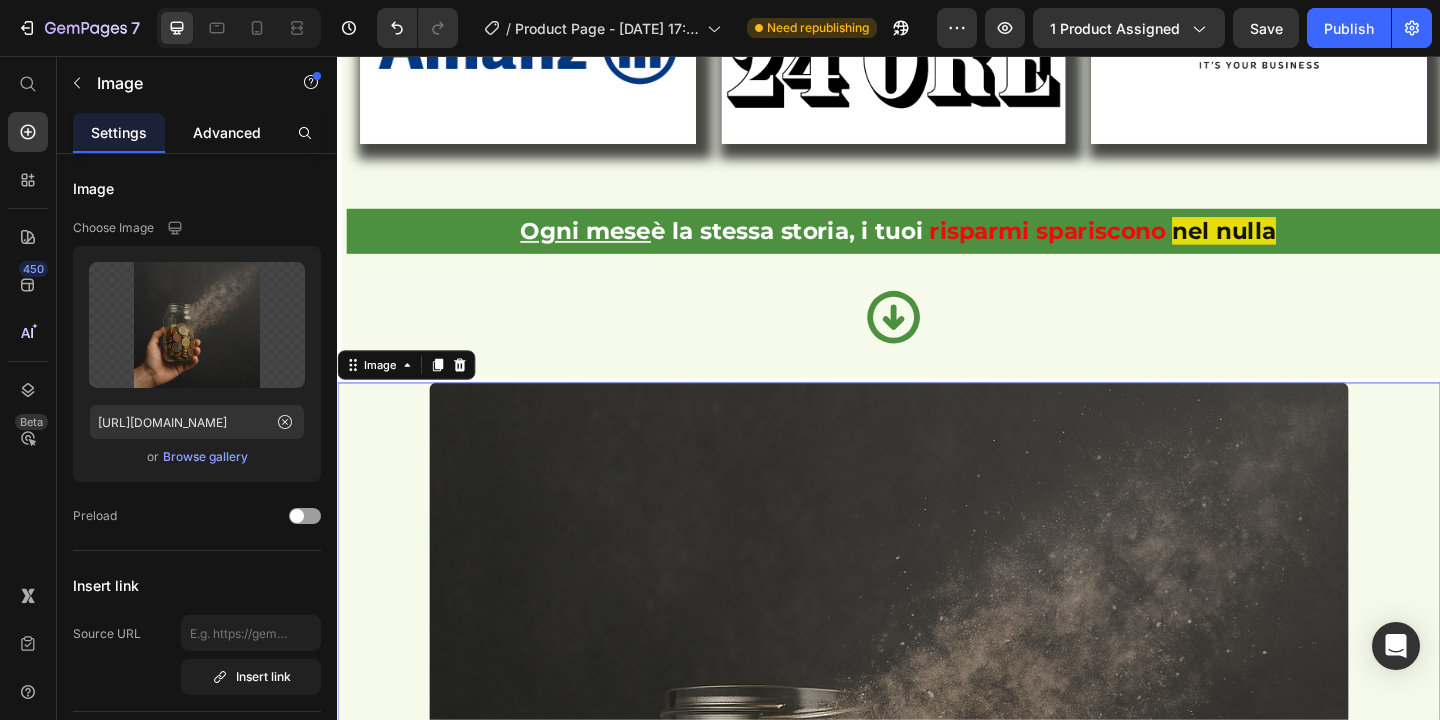 click on "Advanced" at bounding box center (227, 132) 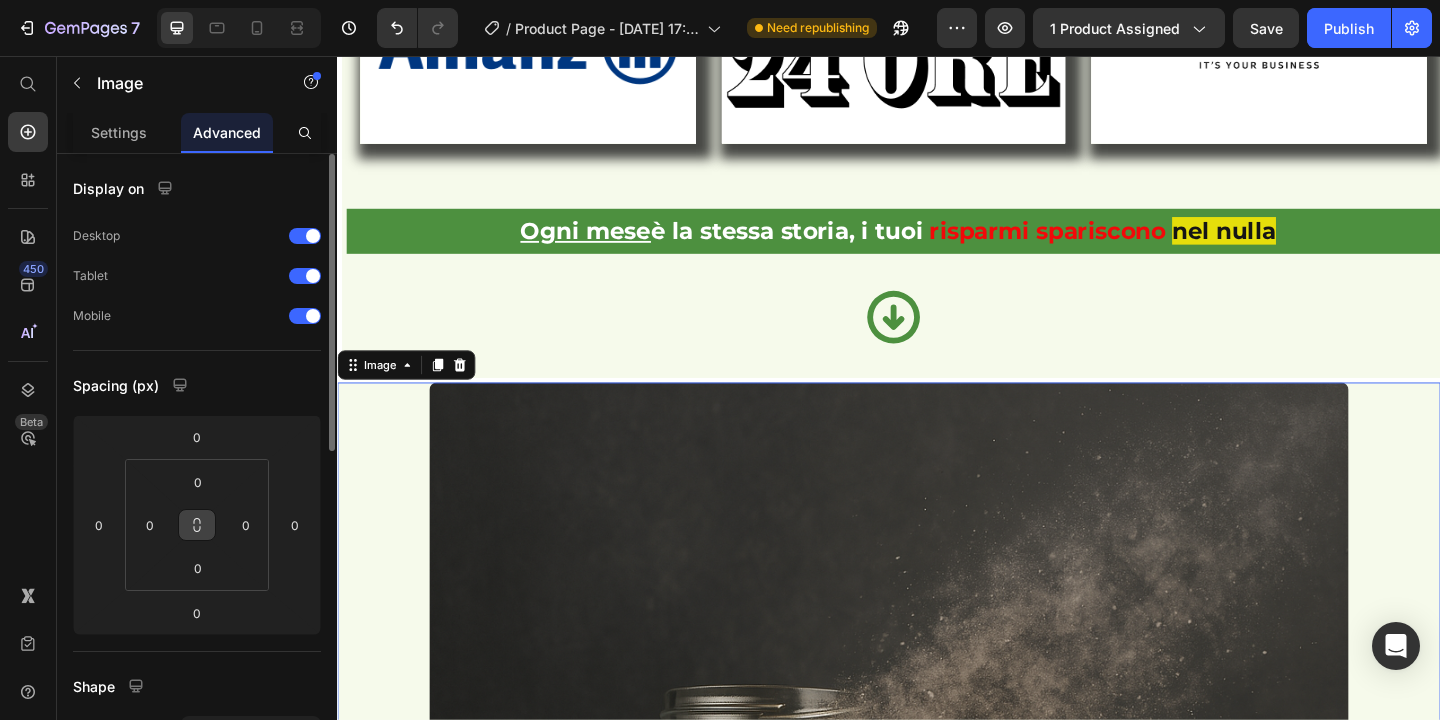 click 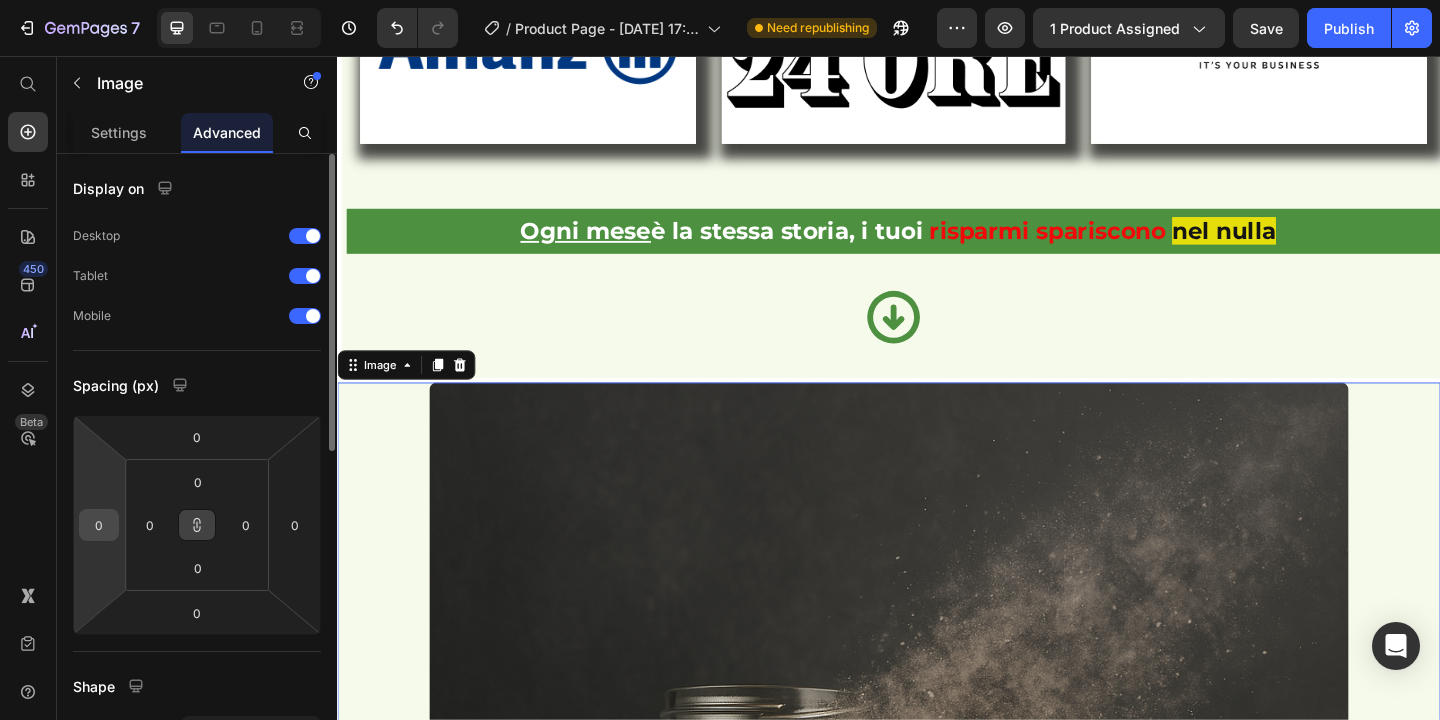 click on "0" at bounding box center (99, 525) 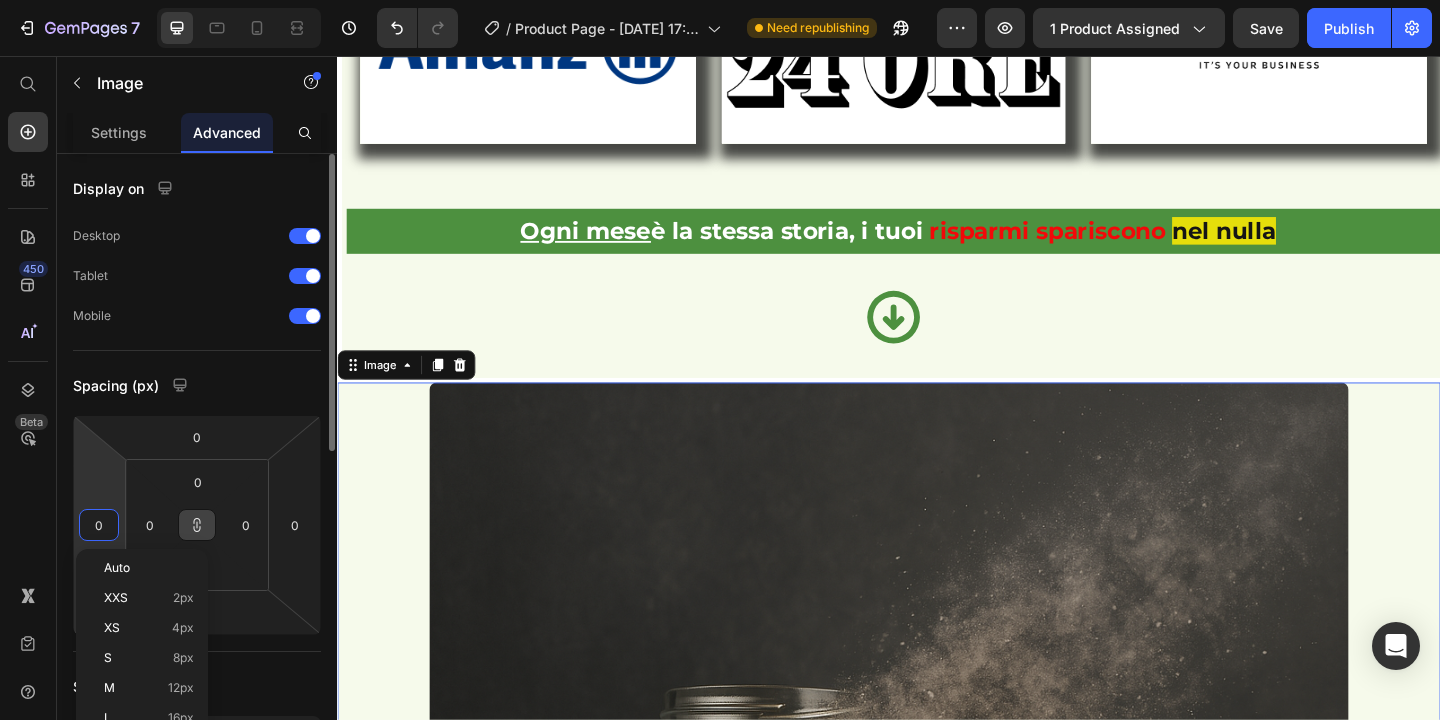 type on "5" 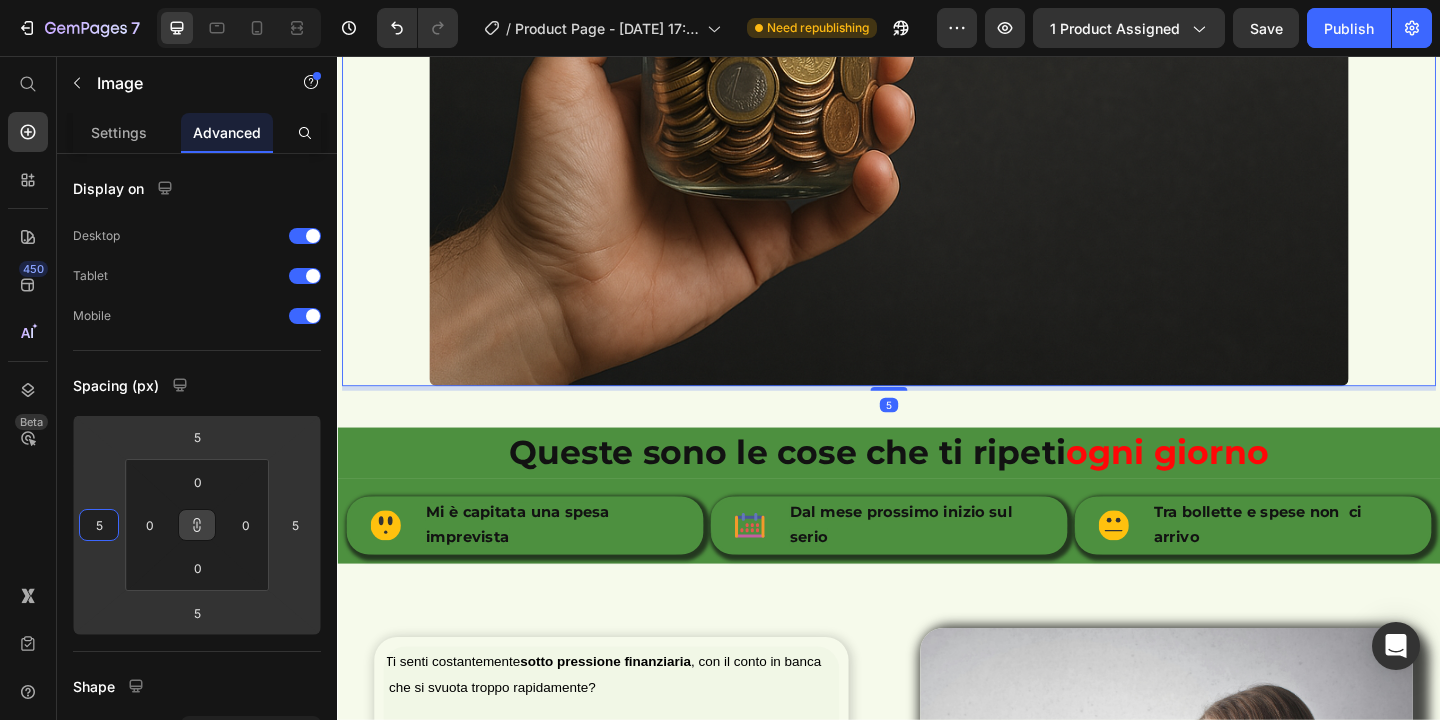 scroll, scrollTop: 3045, scrollLeft: 0, axis: vertical 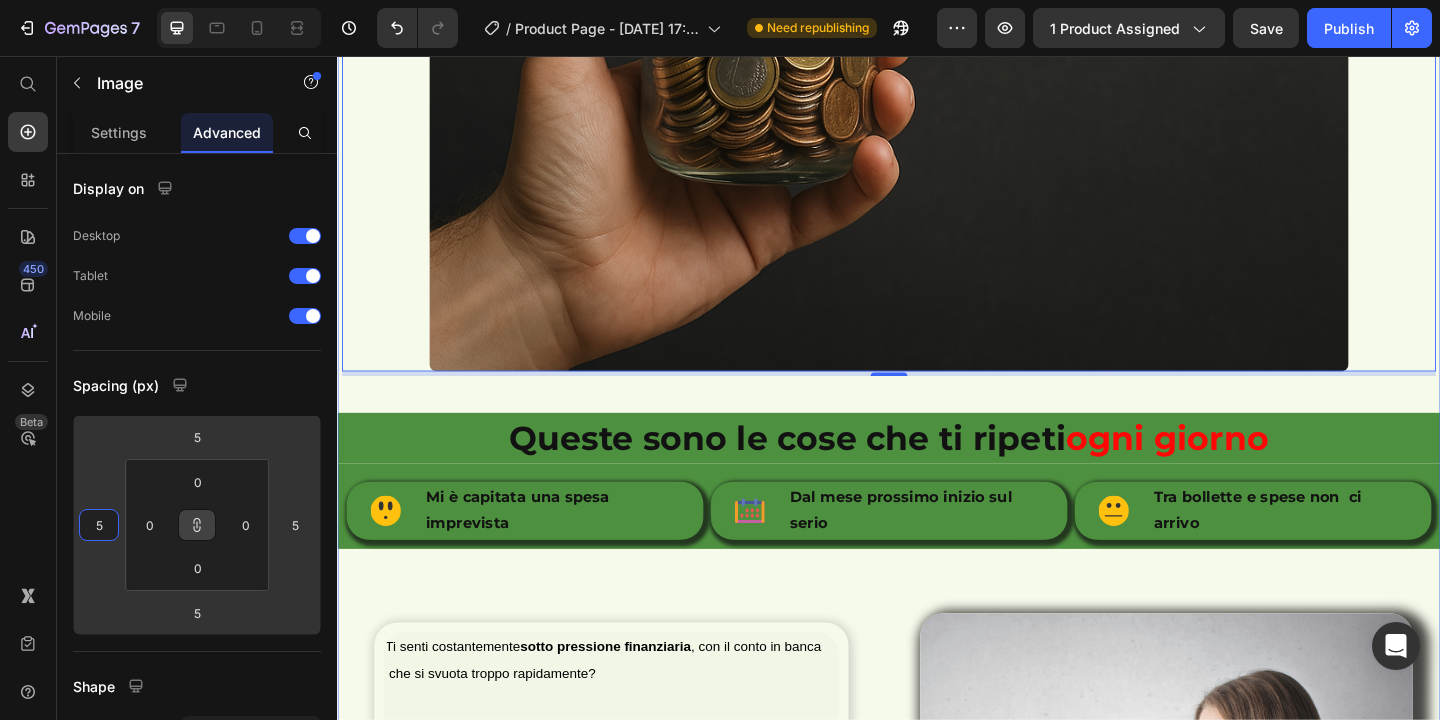 click on "Image   5 Row Queste sono le cose che ti ripeti  ogni giorno Heading
Mi è capitata una spesa imprevista  Item List Row Dal mese prossimo inizio sul serio  Item List Row
Tra bollette e spese non  ci arrivo Item List Row Row Row Image  Ti senti costantemente  sotto pressione finanziaria , con il conto in banca  che si svuota troppo rapidamente?     Il portafoglio che sembra non bastare mai..  Non importa quanto duramente lavori,  i soldi sembrano evaporare.   A fine mese ti ritrovi a chiederti :  <<dove sono finiti tutti quei guadagni?>>.   Il problema è che  non hai mai avuto una strategia chiara  per gestire efficacemente le tue finanze.   Text Block Row Image Image Row Image   Ti senti intrappolato in un circolo  vizioso di spese inutili e bollette che  svuotano il tuo conto, prima ancora di  arrivare a fine mese ?   Hai provato a risparmiare in passato , ma  non ha funzionato  come speravi.  Ti hanno detto di fare sacrifici estremi         Text Block" at bounding box center (937, 564) 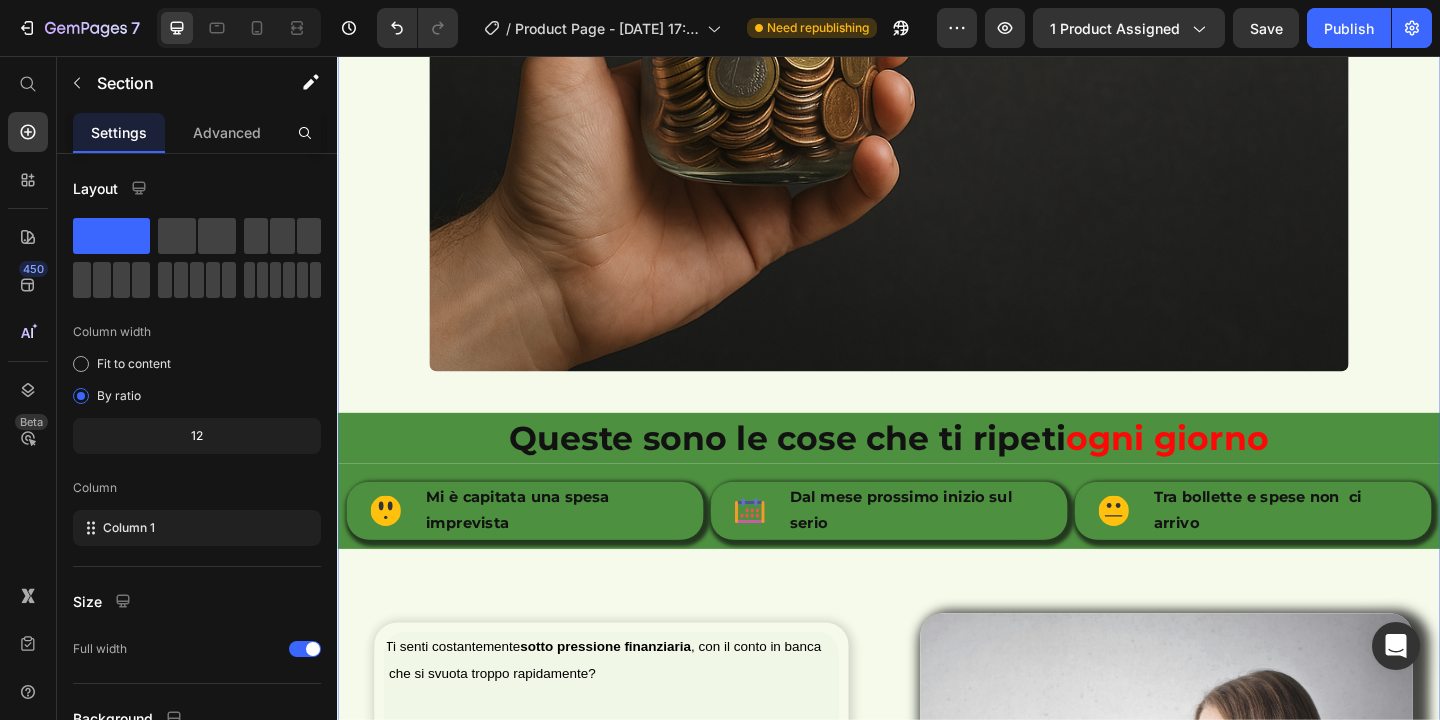 click on "Image Row Queste sono le cose che ti ripeti  ogni giorno Heading
Mi è capitata una spesa imprevista  Item List Row Dal mese prossimo inizio sul serio  Item List Row
Tra bollette e spese non  ci arrivo Item List Row Row Row Image  Ti senti costantemente  sotto pressione finanziaria , con il conto in banca  che si svuota troppo rapidamente?     Il portafoglio che sembra non bastare mai..  Non importa quanto duramente lavori,  i soldi sembrano evaporare.   A fine mese ti ritrovi a chiederti :  <<dove sono finiti tutti quei guadagni?>>.   Il problema è che  non hai mai avuto una strategia chiara  per gestire efficacemente le tue finanze.   Text Block Row Image Image Row Image   Ti senti intrappolato in un circolo  vizioso di spese inutili e bollette che  svuotano il tuo conto, prima ancora di  arrivare a fine mese ?   Hai provato a risparmiare in passato , ma  non ha funzionato  come speravi.  Ti hanno detto di fare sacrifici estremi seguire metodi complicati" at bounding box center [937, 564] 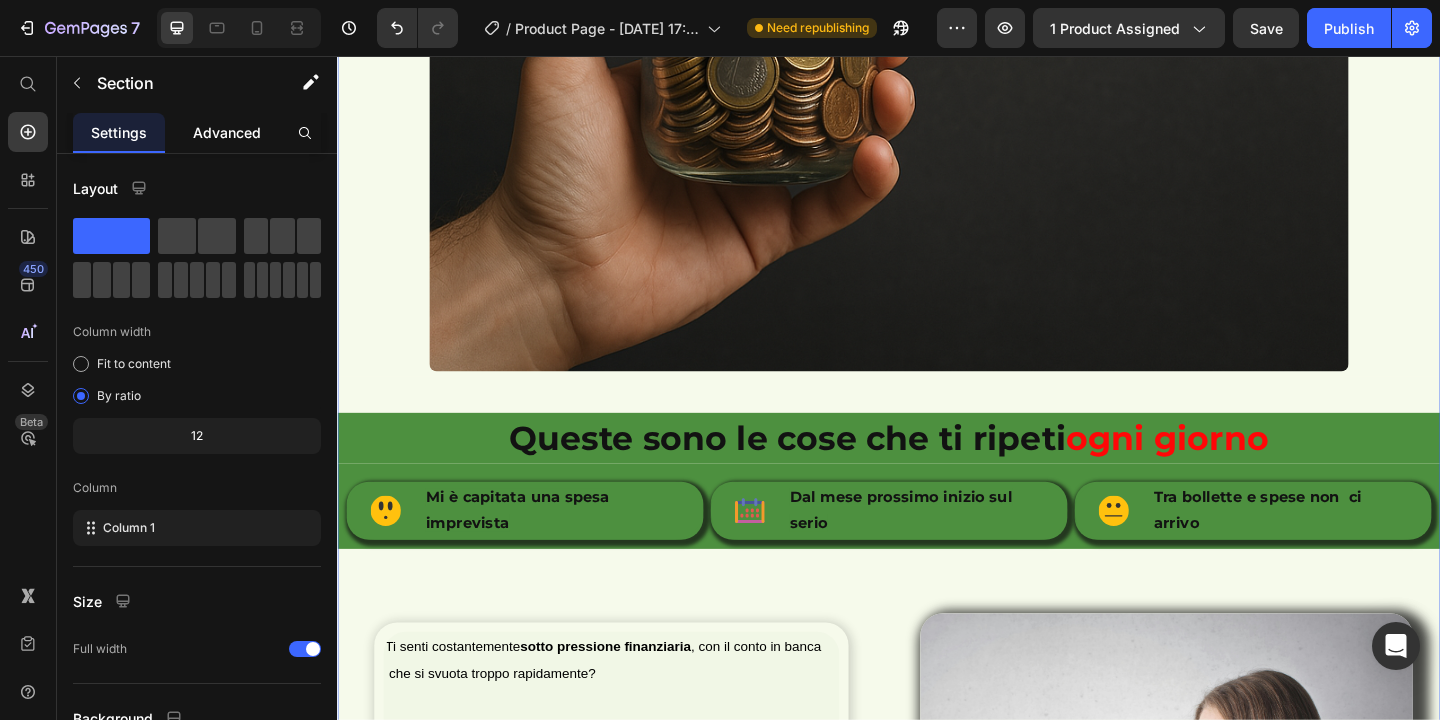 click on "Advanced" 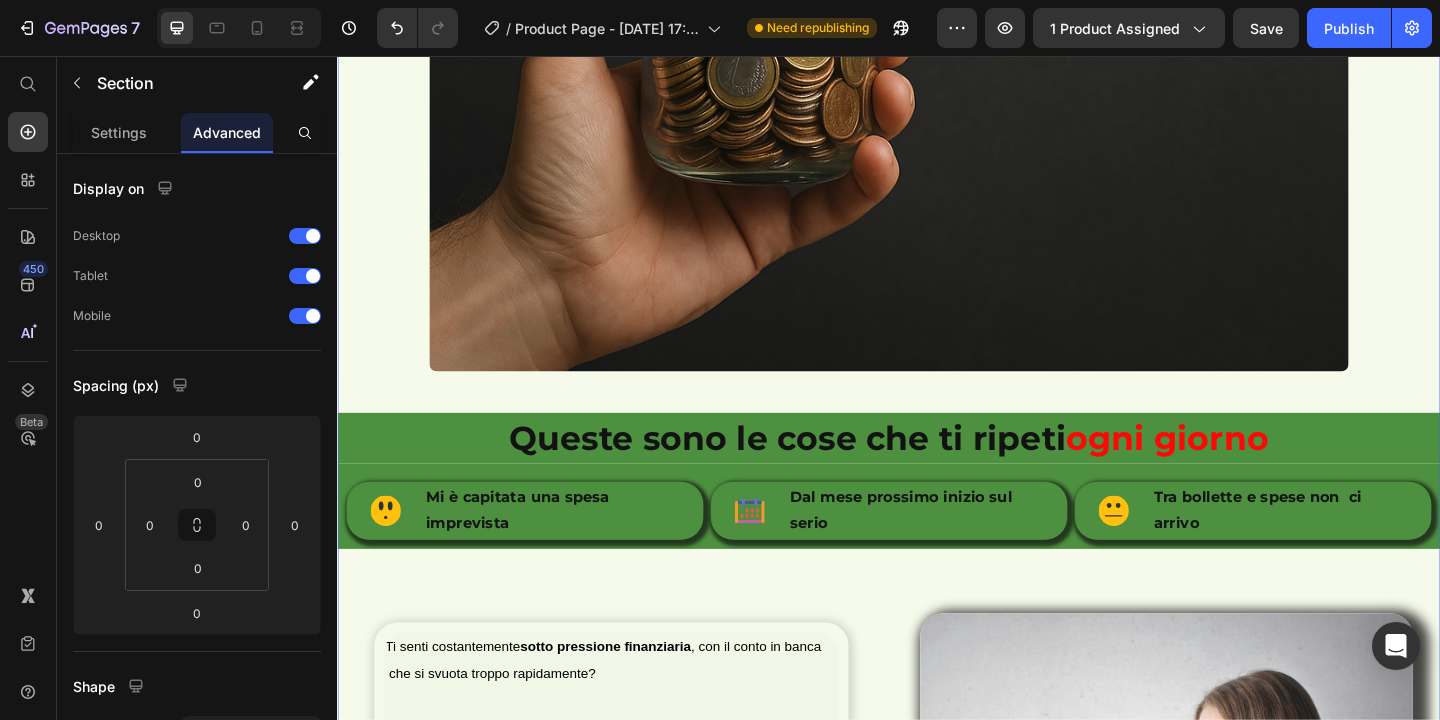 click on "Image Row Queste sono le cose che ti ripeti  ogni giorno Heading
Mi è capitata una spesa imprevista  Item List Row Dal mese prossimo inizio sul serio  Item List Row
Tra bollette e spese non  ci arrivo Item List Row Row Row Image  Ti senti costantemente  sotto pressione finanziaria , con il conto in banca  che si svuota troppo rapidamente?     Il portafoglio che sembra non bastare mai..  Non importa quanto duramente lavori,  i soldi sembrano evaporare.   A fine mese ti ritrovi a chiederti :  <<dove sono finiti tutti quei guadagni?>>.   Il problema è che  non hai mai avuto una strategia chiara  per gestire efficacemente le tue finanze.   Text Block Row Image Image Row Image   Ti senti intrappolato in un circolo  vizioso di spese inutili e bollette che  svuotano il tuo conto, prima ancora di  arrivare a fine mese ?   Hai provato a risparmiare in passato , ma  non ha funzionato  come speravi.  Ti hanno detto di fare sacrifici estremi seguire metodi complicati" at bounding box center [937, 564] 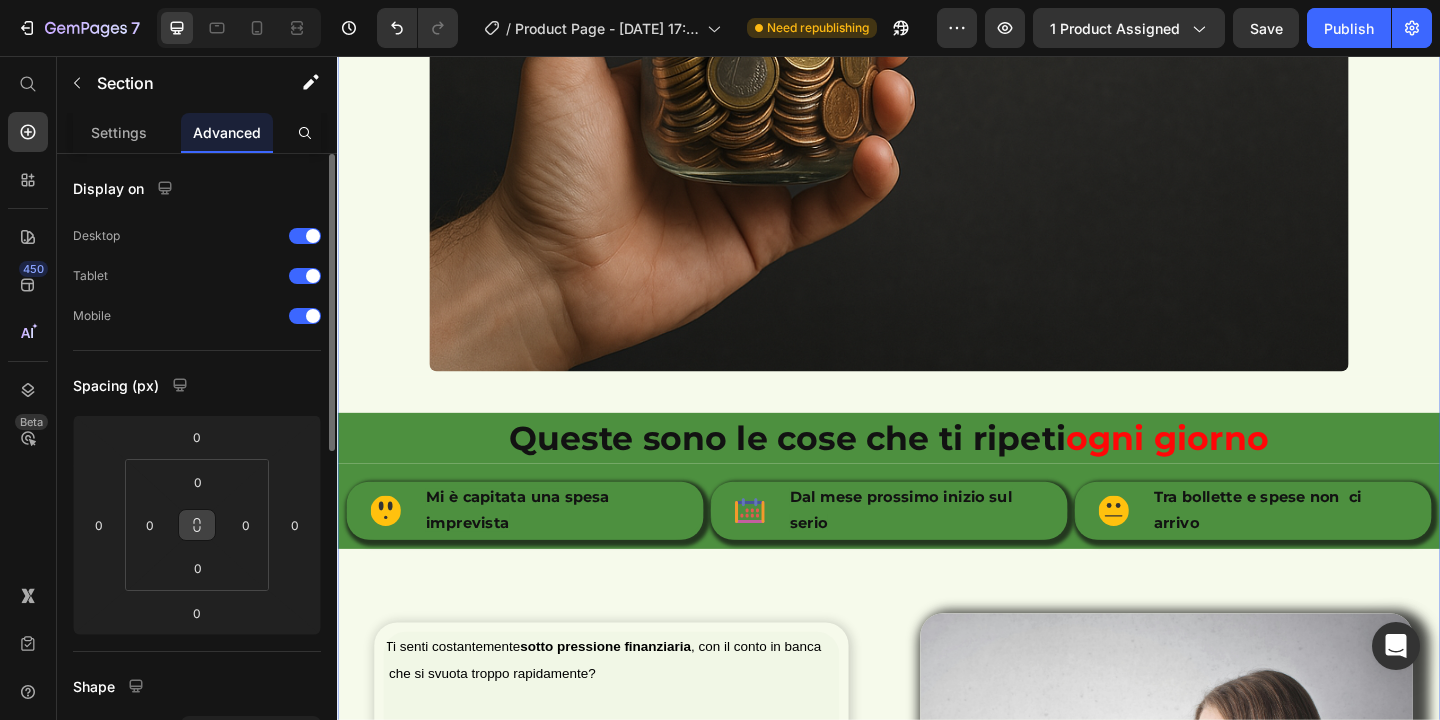 click 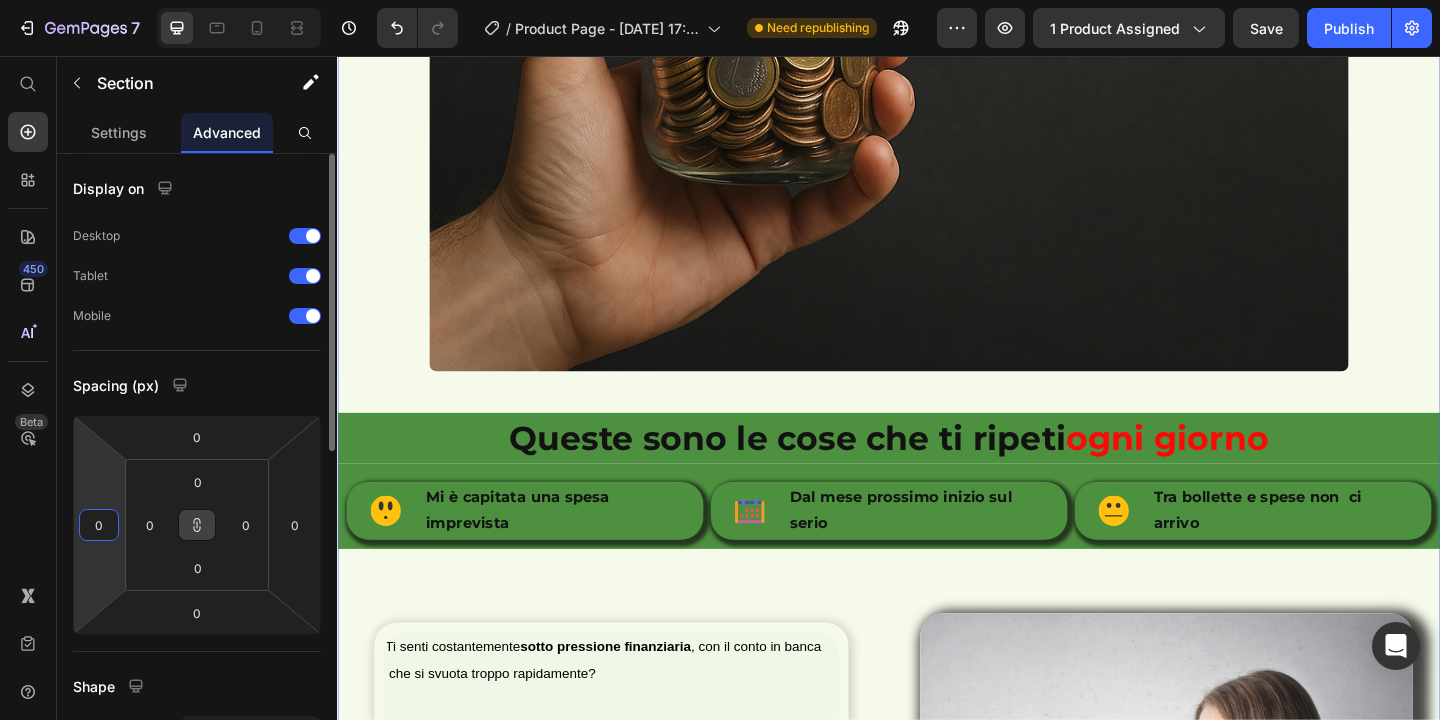 click on "0" at bounding box center (99, 525) 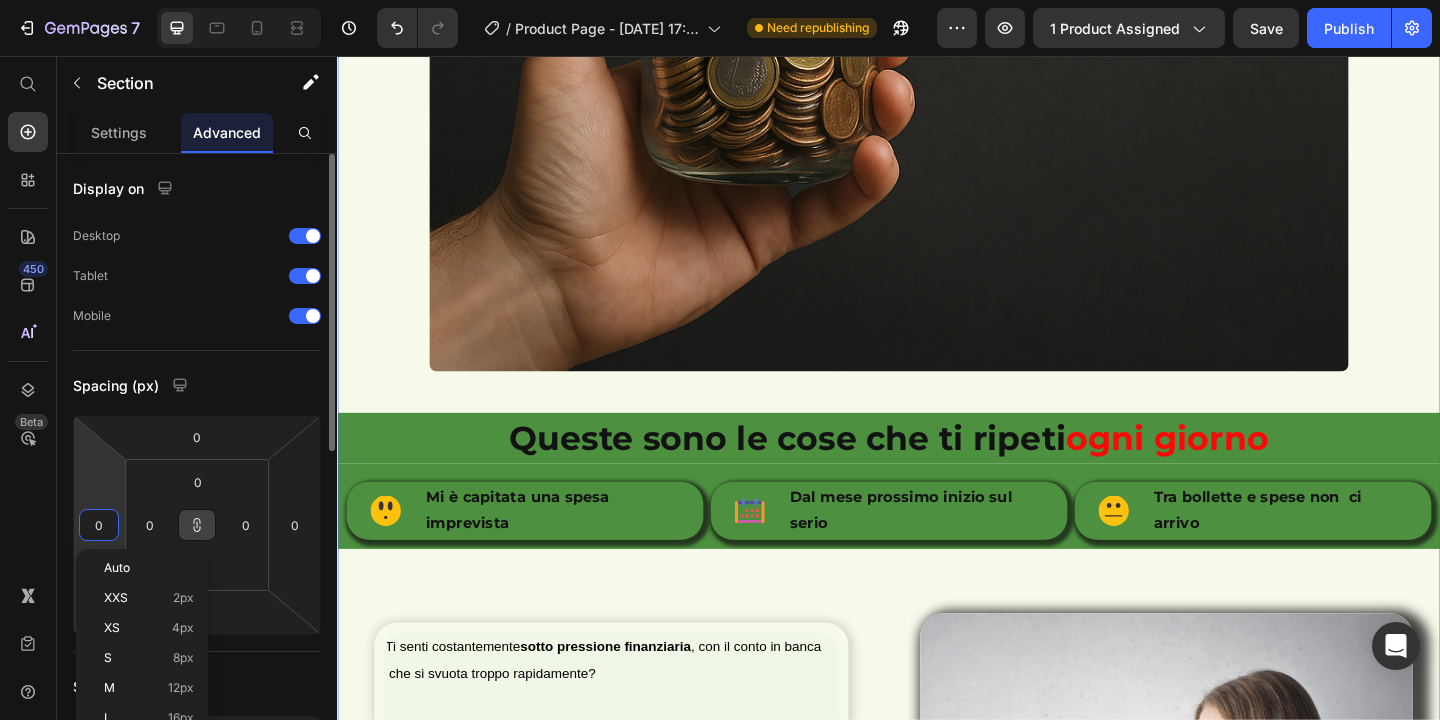 type on "5" 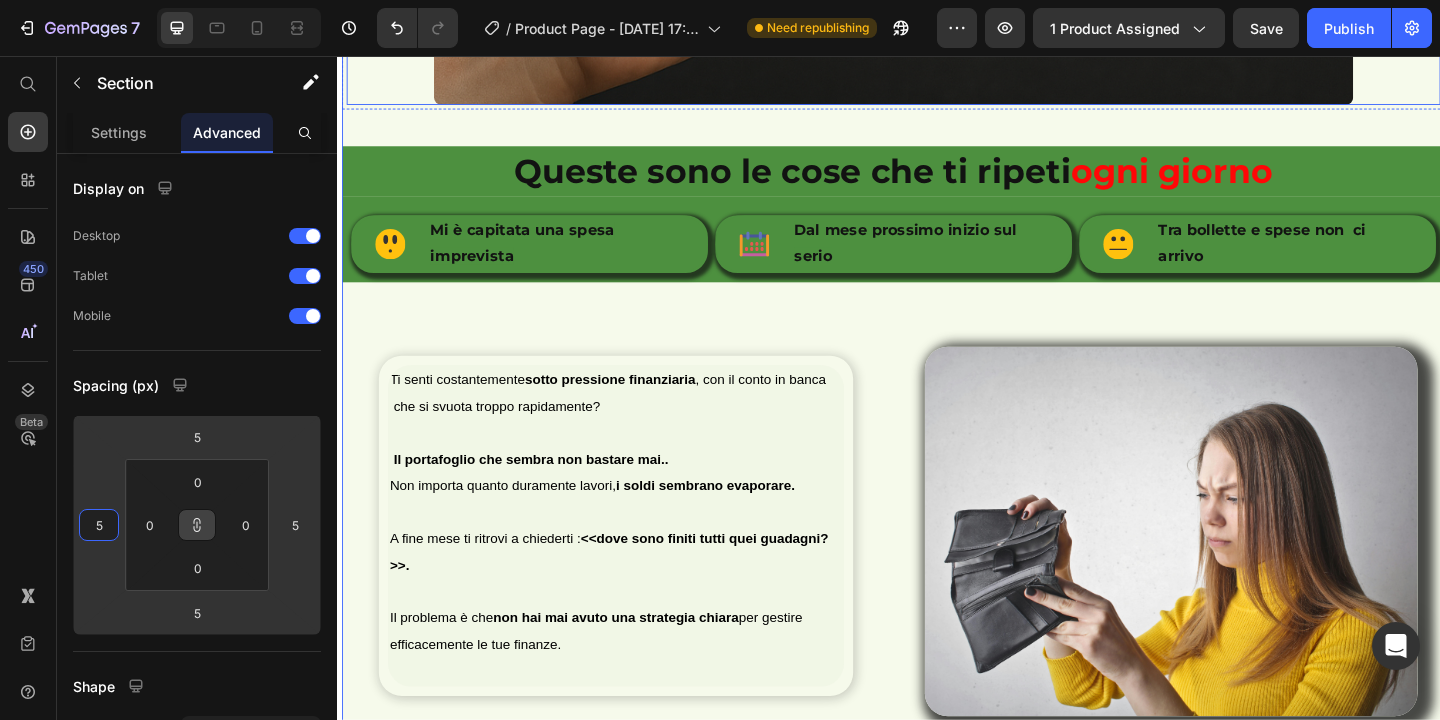 scroll, scrollTop: 3339, scrollLeft: 0, axis: vertical 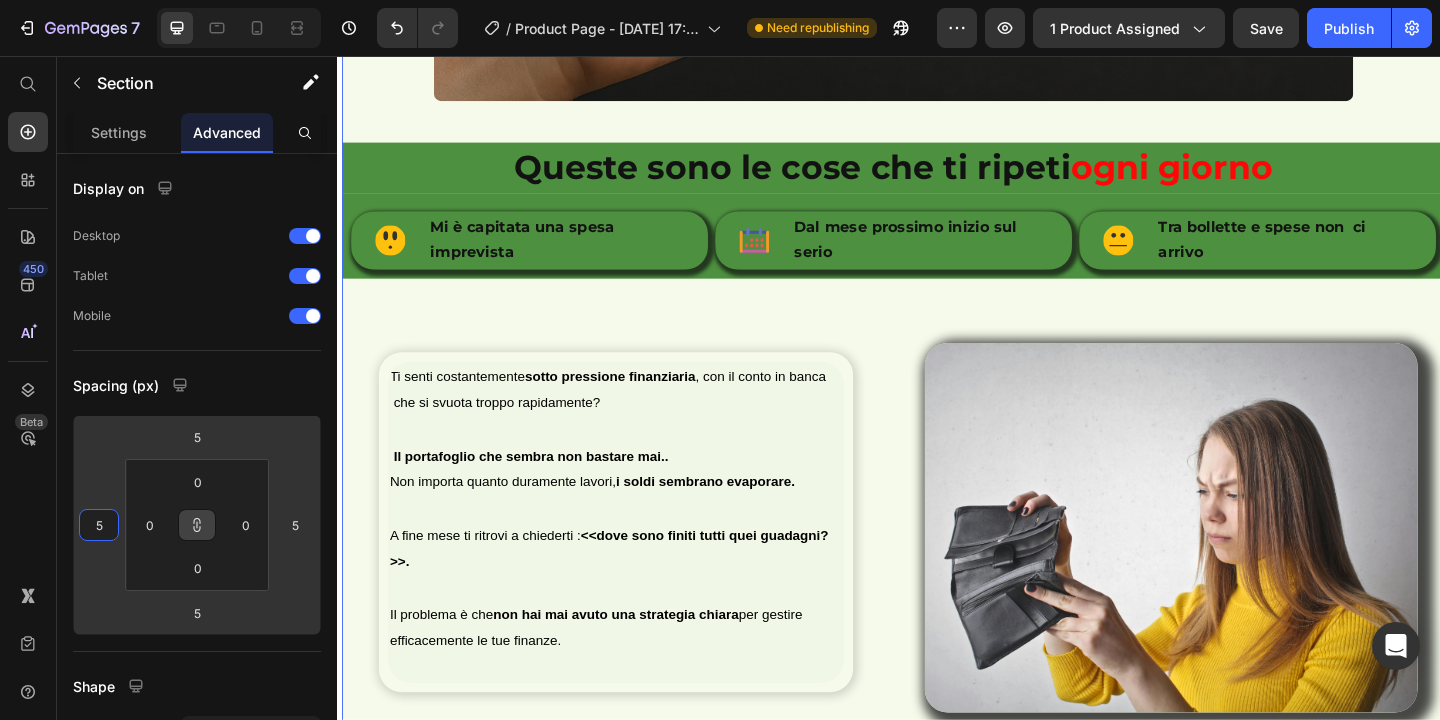 type on "5" 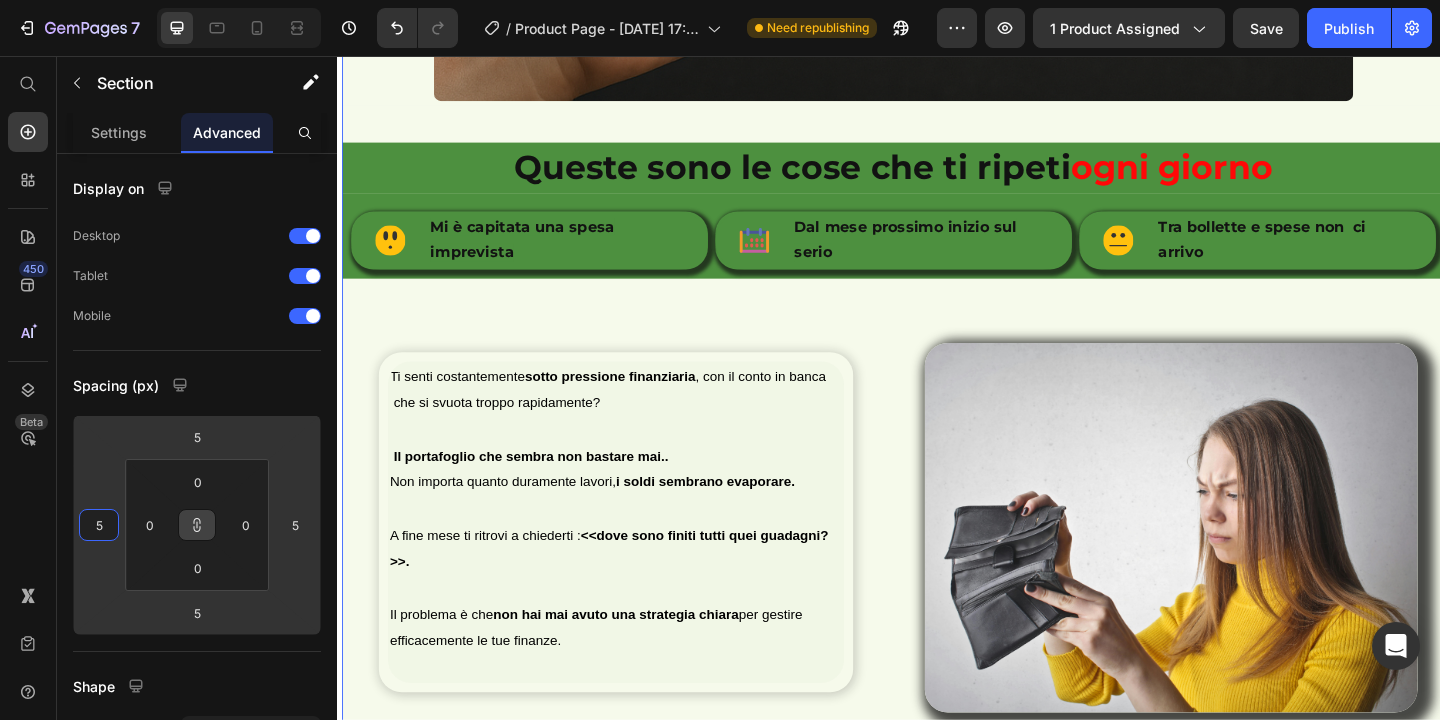 click on "Image Row Queste sono le cose che ti ripeti  ogni giorno Heading
Mi è capitata una spesa imprevista  Item List Row Dal mese prossimo inizio sul serio  Item List Row
Tra bollette e spese non  ci arrivo Item List Row Row Row Image  Ti senti costantemente  sotto pressione finanziaria , con il conto in banca  che si svuota troppo rapidamente?     Il portafoglio che sembra non bastare mai..  Non importa quanto duramente lavori,  i soldi sembrano evaporare.   A fine mese ti ritrovi a chiederti :  <<dove sono finiti tutti quei guadagni?>>.   Il problema è che  non hai mai avuto una strategia chiara  per gestire efficacemente le tue finanze.   Text Block Row Image Image Row Image   Ti senti intrappolato in un circolo  vizioso di spese inutili e bollette che  svuotano il tuo conto, prima ancora di  arrivare a fine mese ?   Hai provato a risparmiare in passato , ma  non ha funzionato  come speravi.  Ti hanno detto di fare sacrifici estremi seguire metodi complicati" at bounding box center (942, 270) 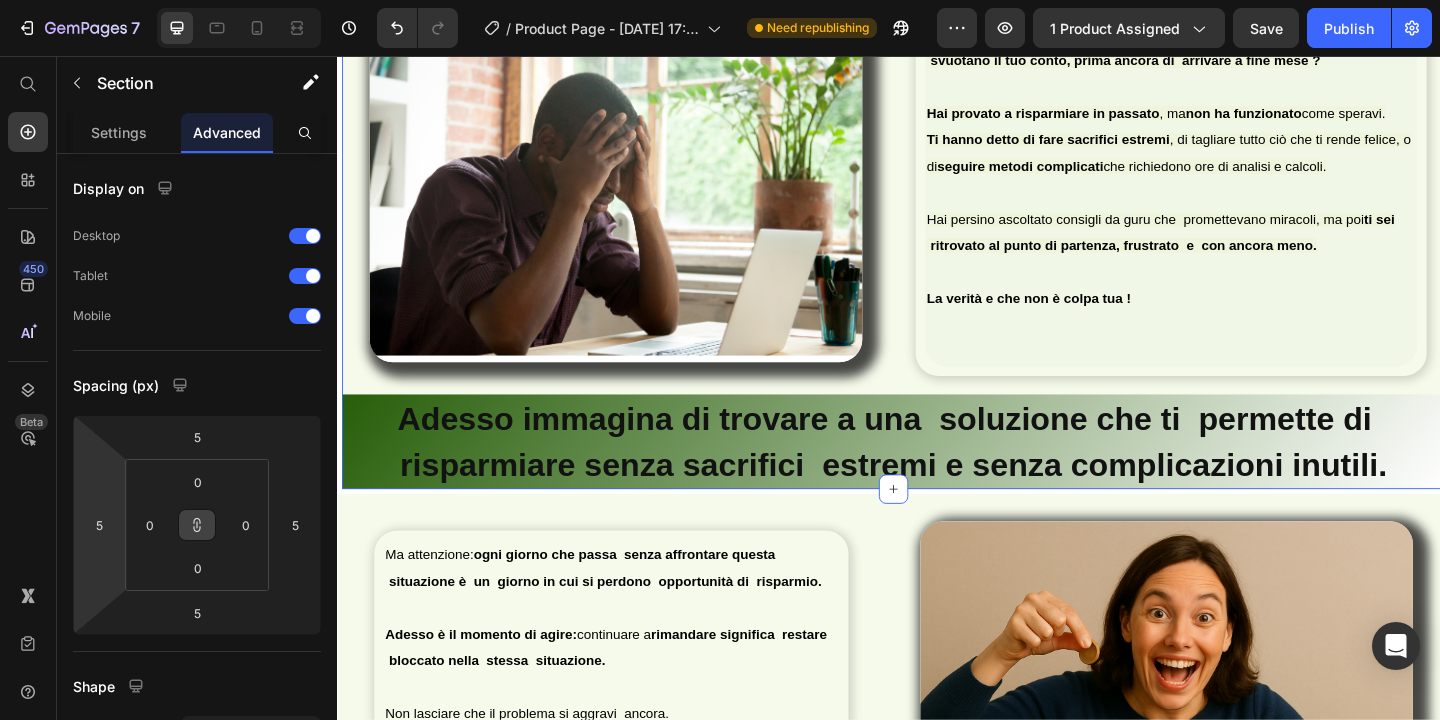 scroll, scrollTop: 4253, scrollLeft: 0, axis: vertical 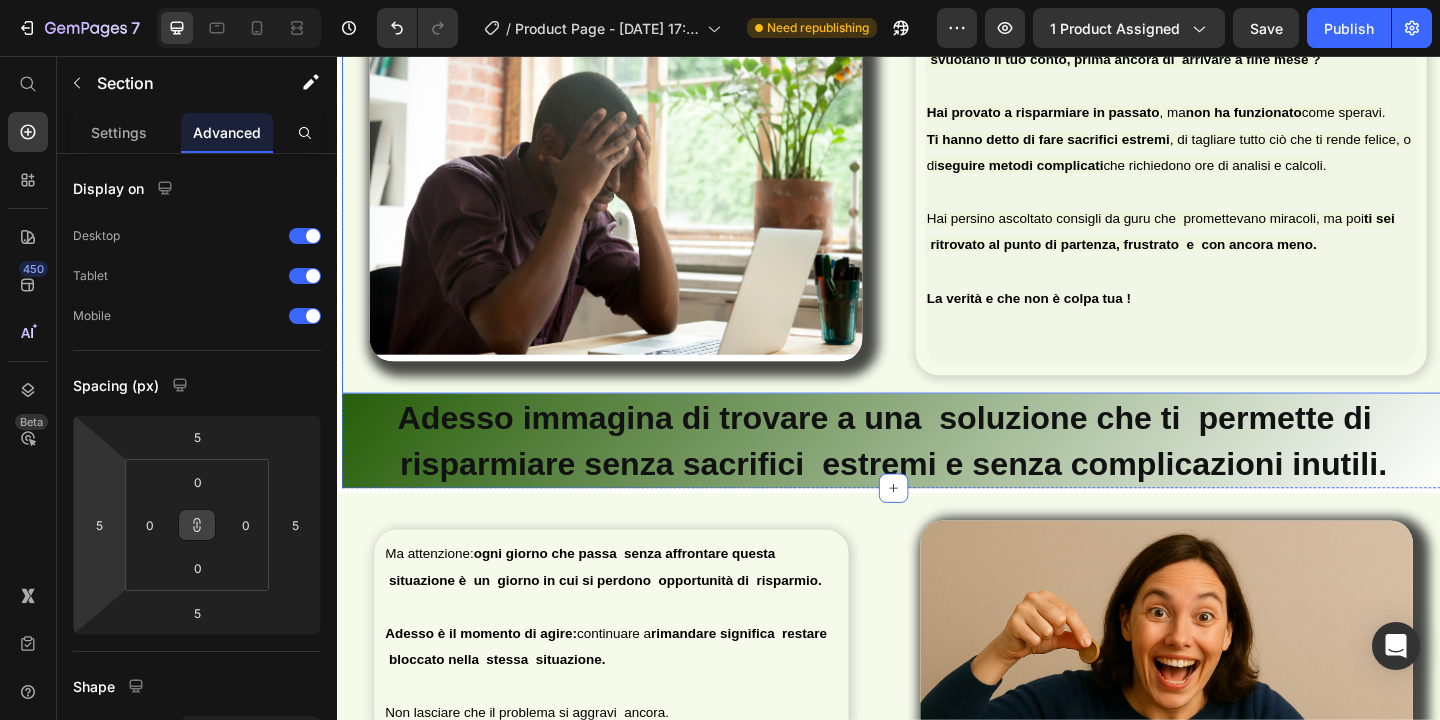 click on "Image" at bounding box center [640, 189] 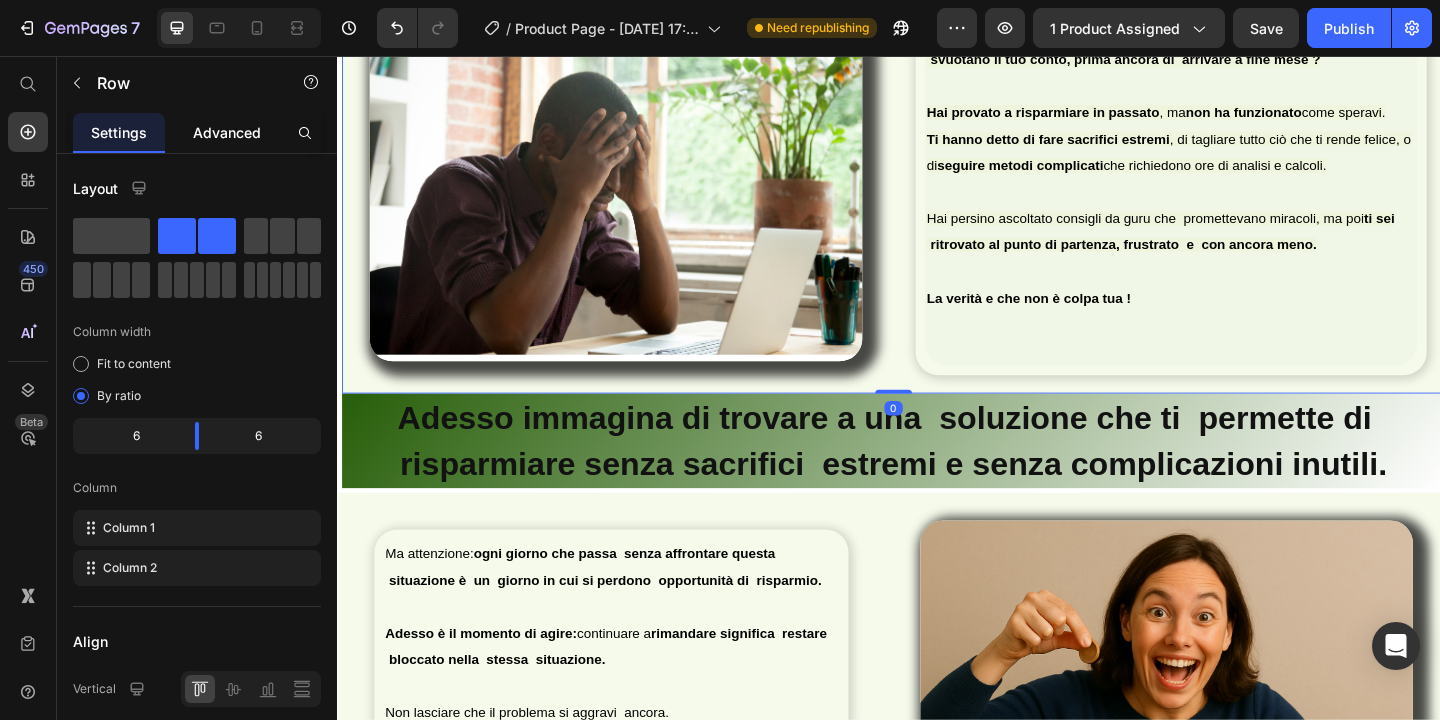 click on "Advanced" at bounding box center [227, 132] 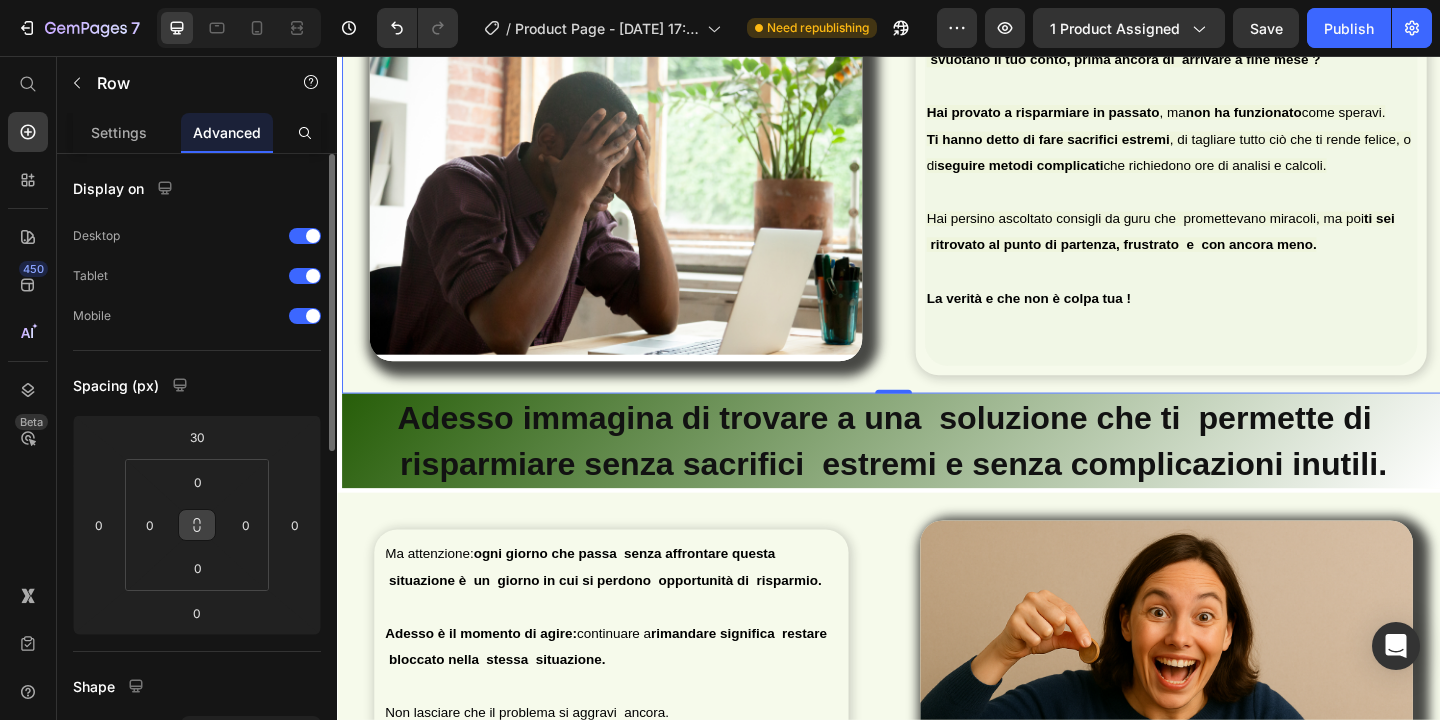 click at bounding box center [197, 525] 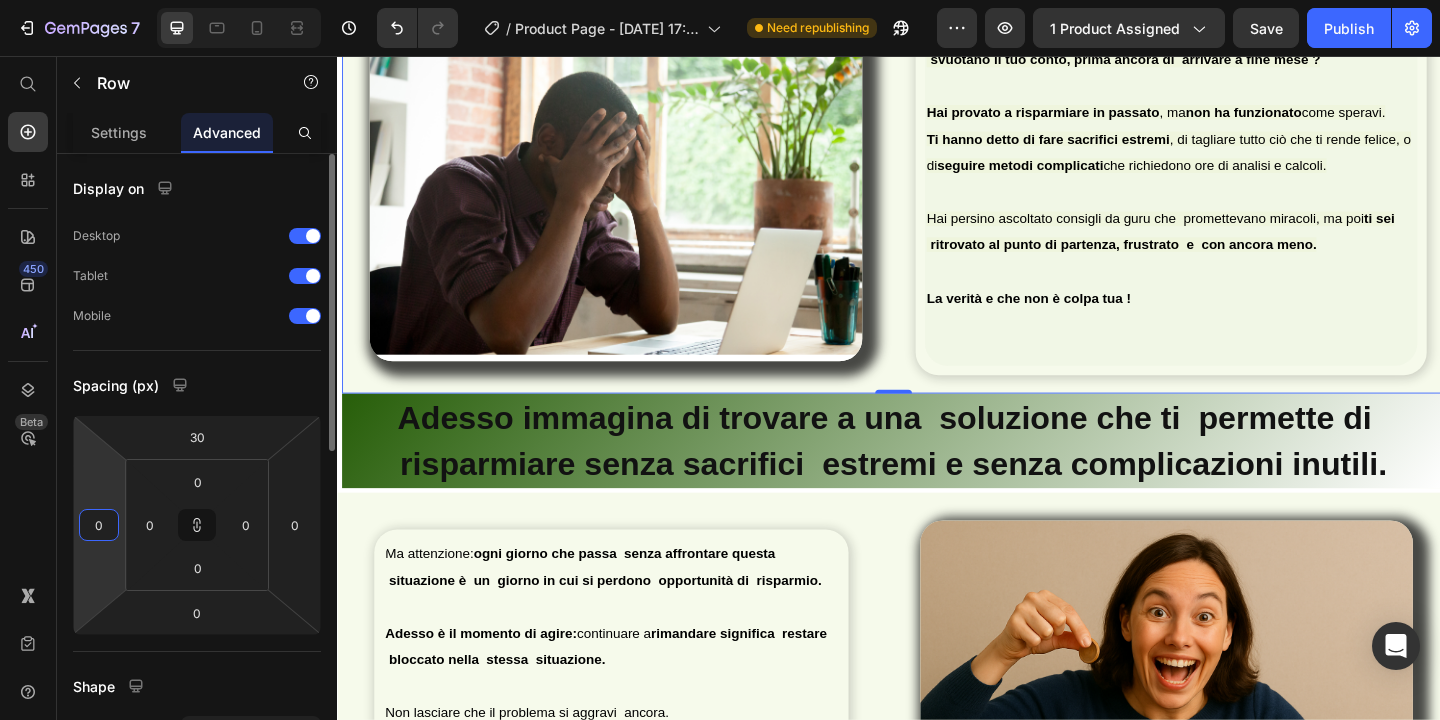 click on "0" at bounding box center [99, 525] 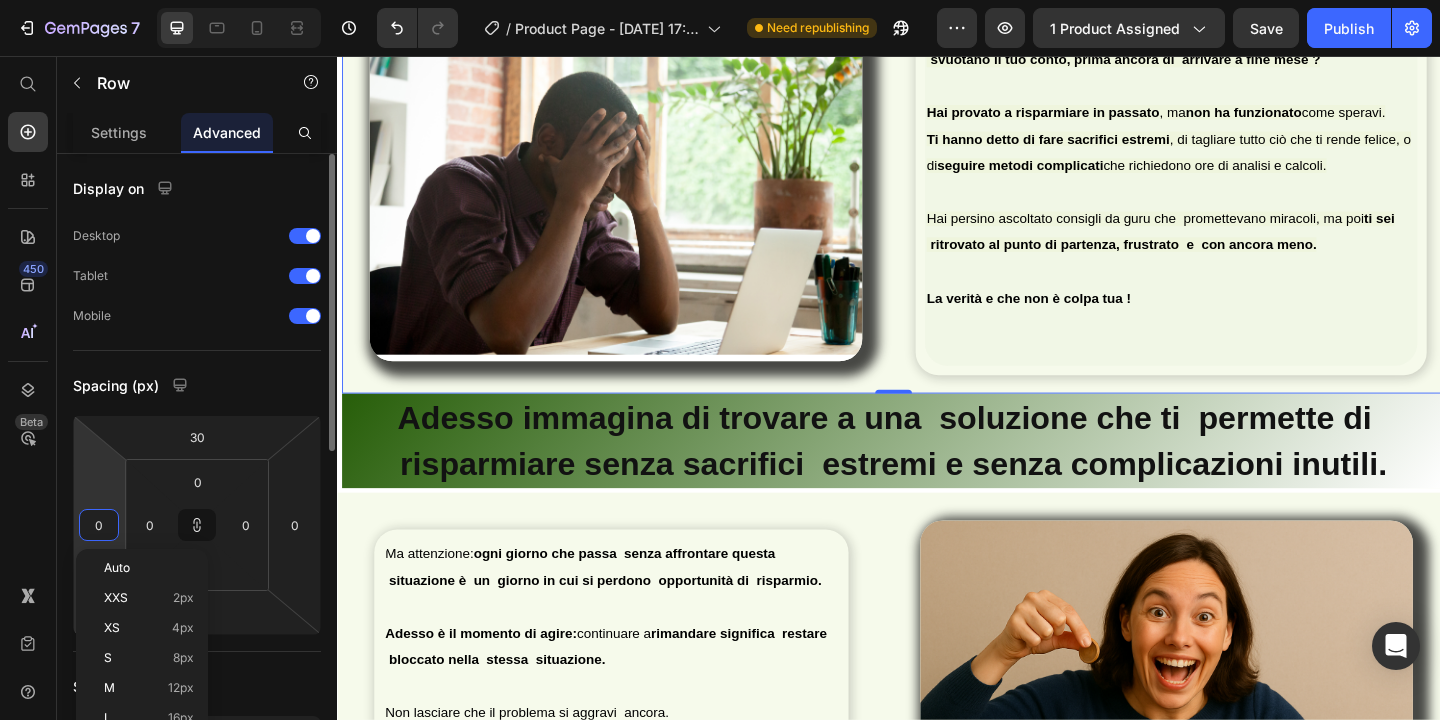 type on "5" 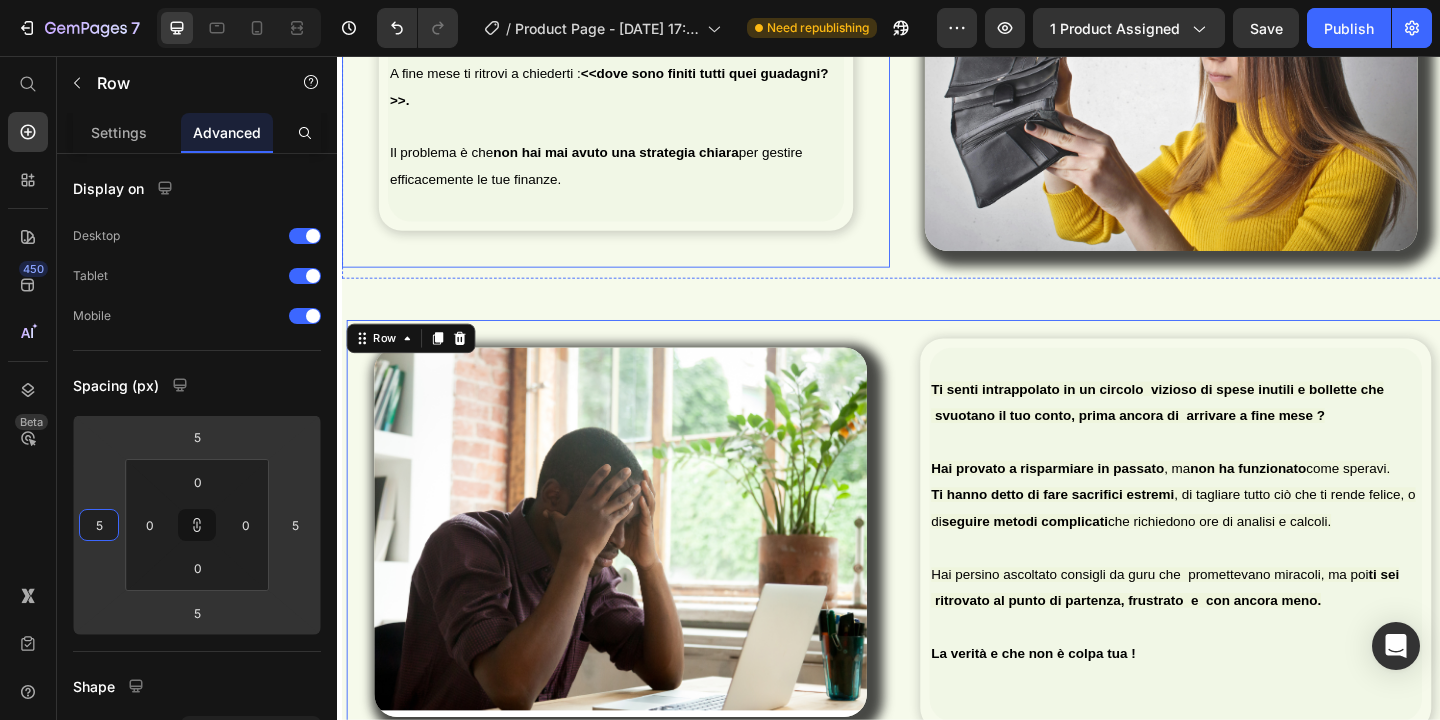 scroll, scrollTop: 3962, scrollLeft: 0, axis: vertical 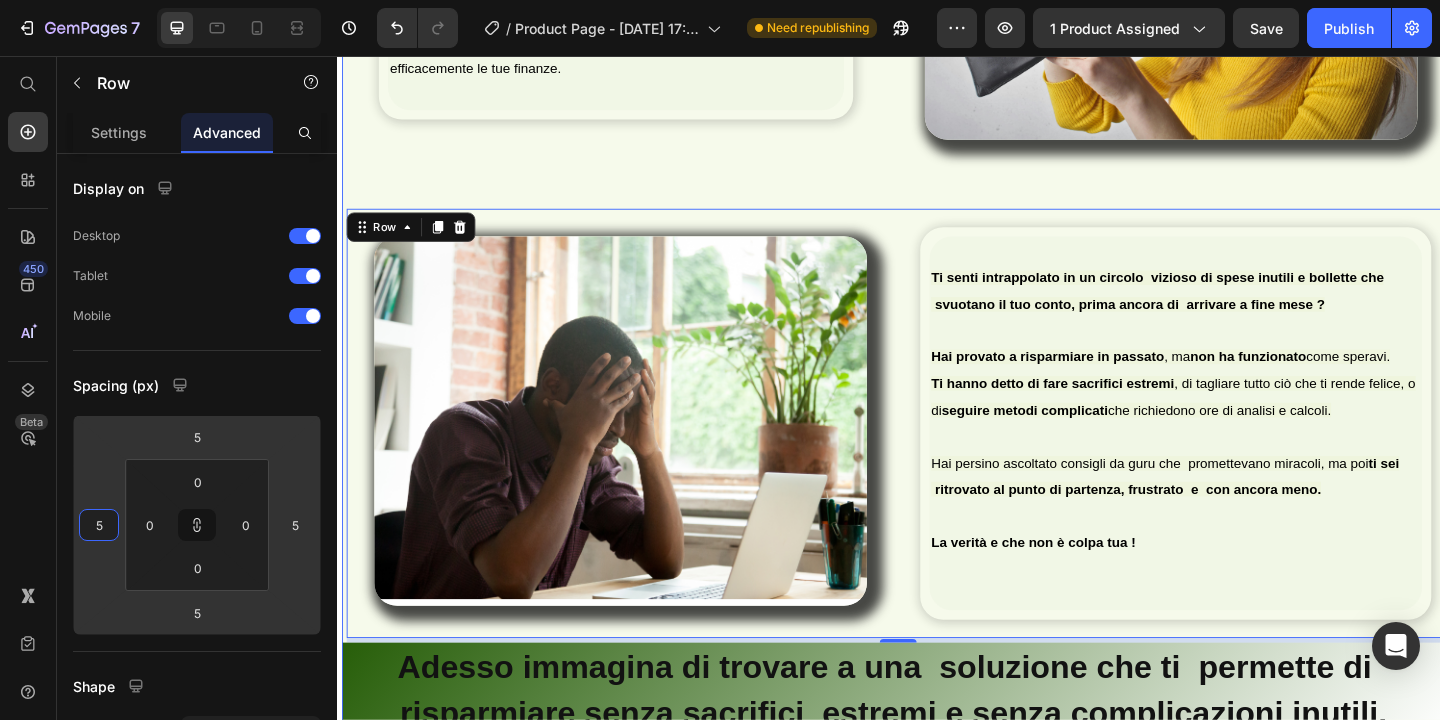 click on "Image Row Queste sono le cose che ti ripeti  ogni giorno Heading
Mi è capitata una spesa imprevista  Item List Row Dal mese prossimo inizio sul serio  Item List Row
Tra bollette e spese non  ci arrivo Item List Row Row Row Image  Ti senti costantemente  sotto pressione finanziaria , con il conto in banca  che si svuota troppo rapidamente?     Il portafoglio che sembra non bastare mai..  Non importa quanto duramente lavori,  i soldi sembrano evaporare.   A fine mese ti ritrovi a chiederti :  <<dove sono finiti tutti quei guadagni?>>.   Il problema è che  non hai mai avuto una strategia chiara  per gestire efficacemente le tue finanze.   Text Block Row Image Image Row Image   Ti senti intrappolato in un circolo  vizioso di spese inutili e bollette che  svuotano il tuo conto, prima ancora di  arrivare a fine mese ?   Hai provato a risparmiare in passato , ma  non ha funzionato  come speravi.  Ti hanno detto di fare sacrifici estremi seguire metodi complicati" at bounding box center (942, -363) 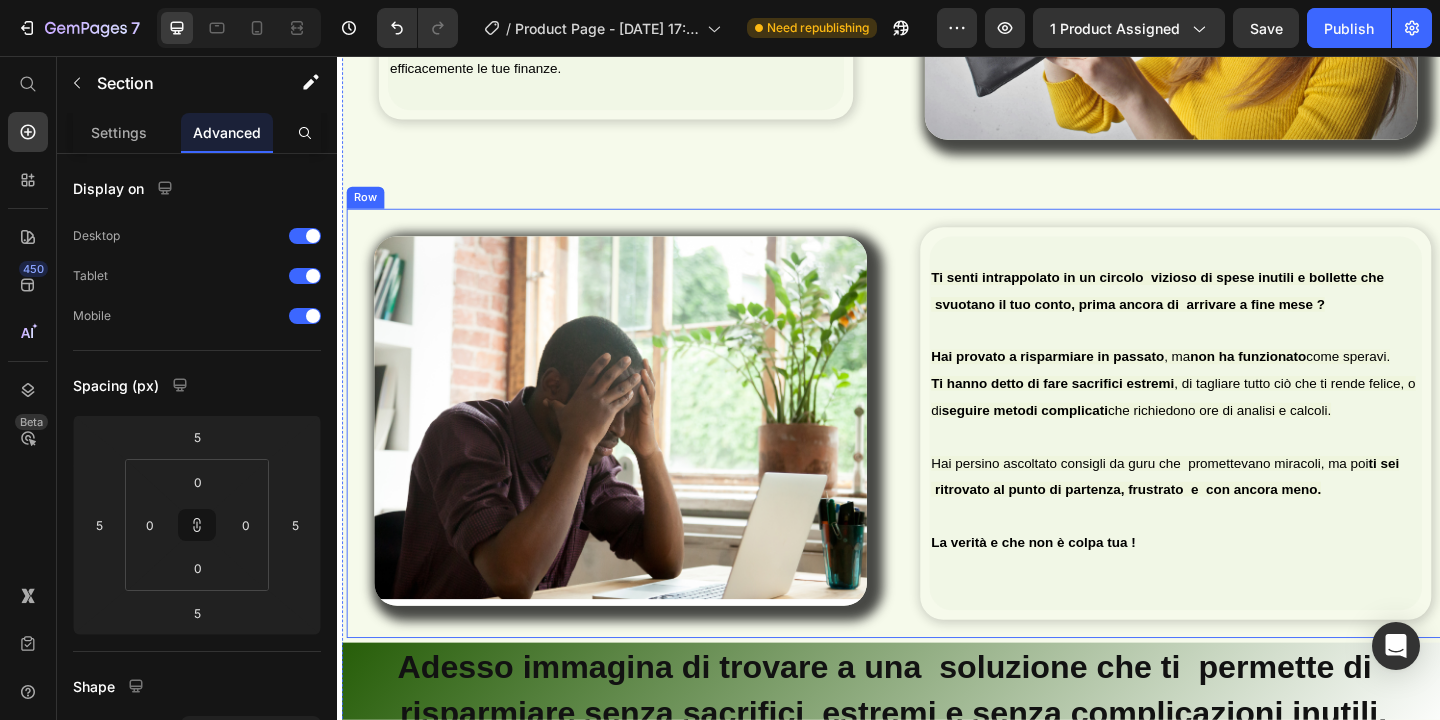 click on "Image" at bounding box center [645, 455] 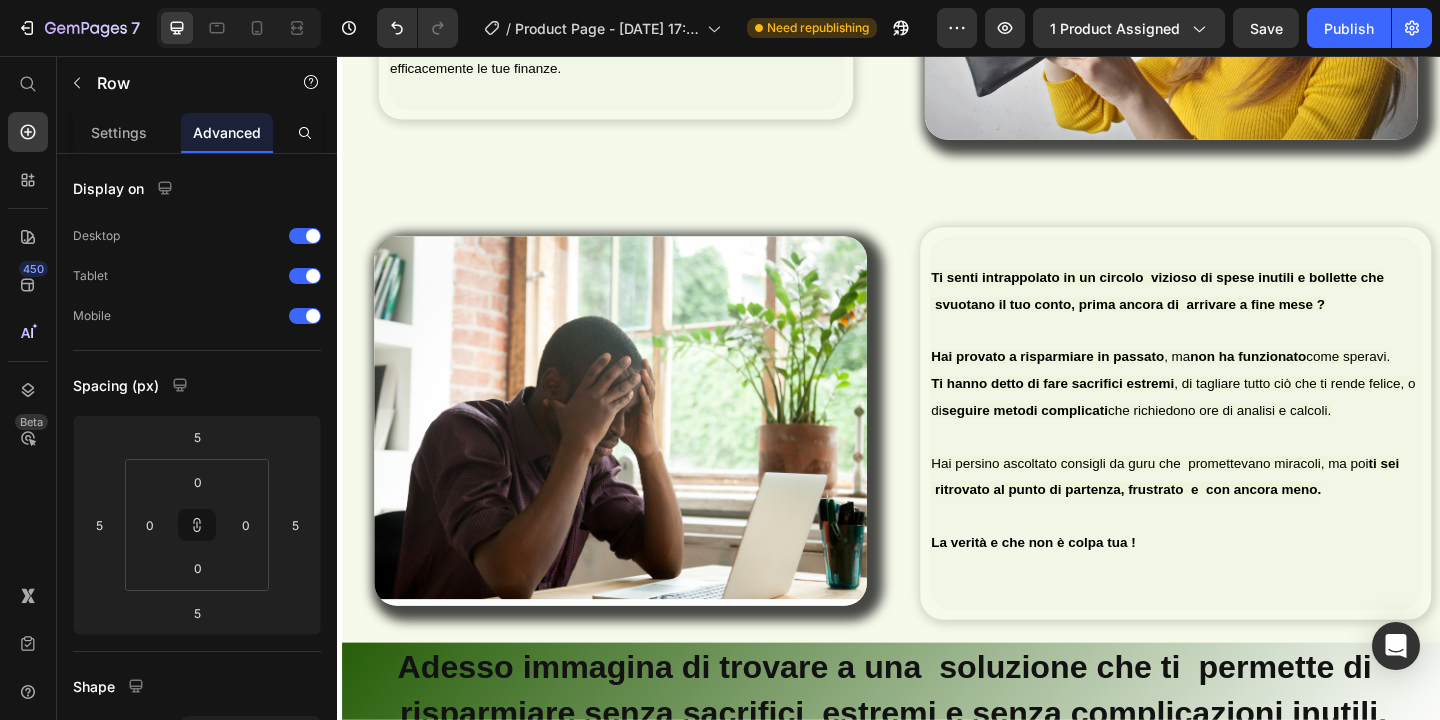 click on "Image Row Queste sono le cose che ti ripeti  ogni giorno Heading
Mi è capitata una spesa imprevista  Item List Row Dal mese prossimo inizio sul serio  Item List Row
Tra bollette e spese non  ci arrivo Item List Row Row Row Image  Ti senti costantemente  sotto pressione finanziaria , con il conto in banca  che si svuota troppo rapidamente?     Il portafoglio che sembra non bastare mai..  Non importa quanto duramente lavori,  i soldi sembrano evaporare.   A fine mese ti ritrovi a chiederti :  <<dove sono finiti tutti quei guadagni?>>.   Il problema è che  non hai mai avuto una strategia chiara  per gestire efficacemente le tue finanze.   Text Block Row Image Image Row Image   Ti senti intrappolato in un circolo  vizioso di spese inutili e bollette che  svuotano il tuo conto, prima ancora di  arrivare a fine mese ?   Hai provato a risparmiare in passato , ma  non ha funzionato  come speravi.  Ti hanno detto di fare sacrifici estremi seguire metodi complicati" at bounding box center [937, -363] 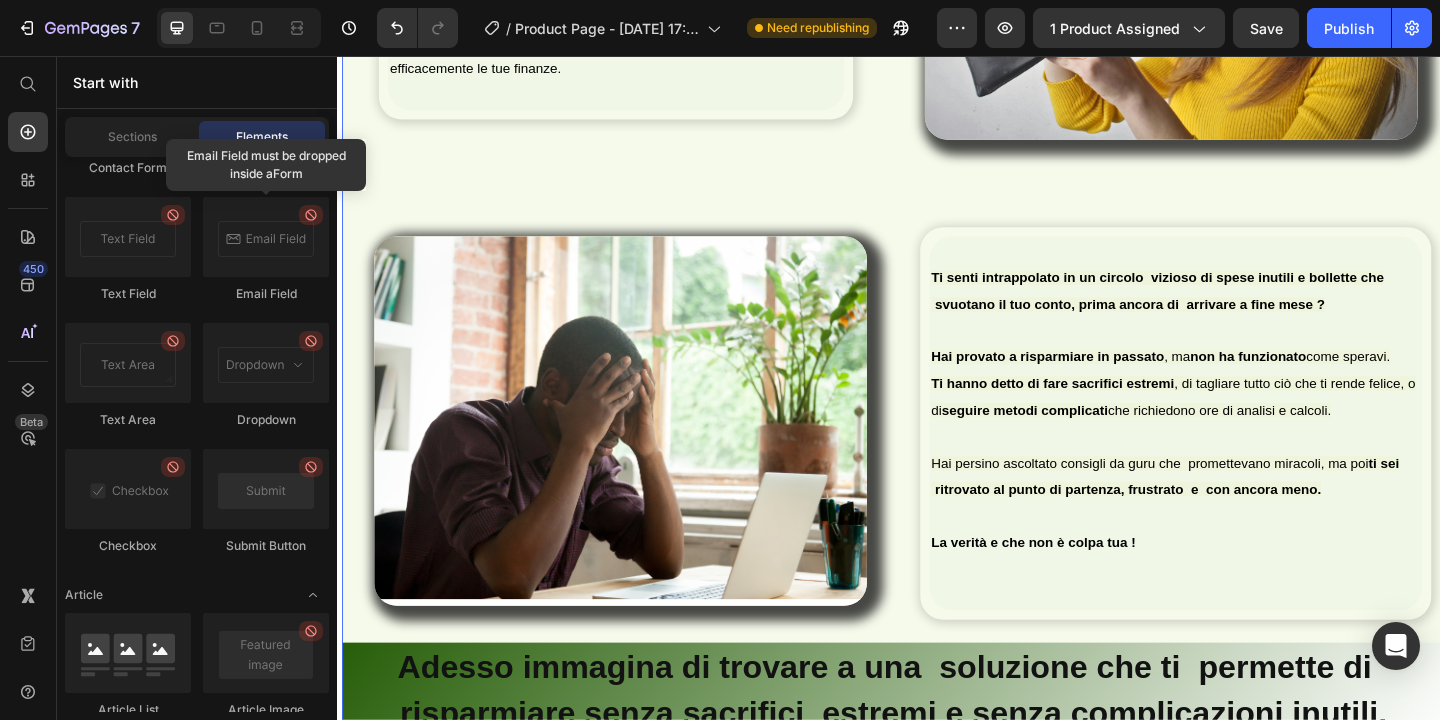 click on "Image Row Queste sono le cose che ti ripeti  ogni giorno Heading
Mi è capitata una spesa imprevista  Item List Row Dal mese prossimo inizio sul serio  Item List Row
Tra bollette e spese non  ci arrivo Item List Row Row Row Image  Ti senti costantemente  sotto pressione finanziaria , con il conto in banca  che si svuota troppo rapidamente?     Il portafoglio che sembra non bastare mai..  Non importa quanto duramente lavori,  i soldi sembrano evaporare.   A fine mese ti ritrovi a chiederti :  <<dove sono finiti tutti quei guadagni?>>.   Il problema è che  non hai mai avuto una strategia chiara  per gestire efficacemente le tue finanze.   Text Block Row Image Image Row Image   Ti senti intrappolato in un circolo  vizioso di spese inutili e bollette che  svuotano il tuo conto, prima ancora di  arrivare a fine mese ?   Hai provato a risparmiare in passato , ma  non ha funzionato  come speravi.  Ti hanno detto di fare sacrifici estremi seguire metodi complicati" at bounding box center [942, -363] 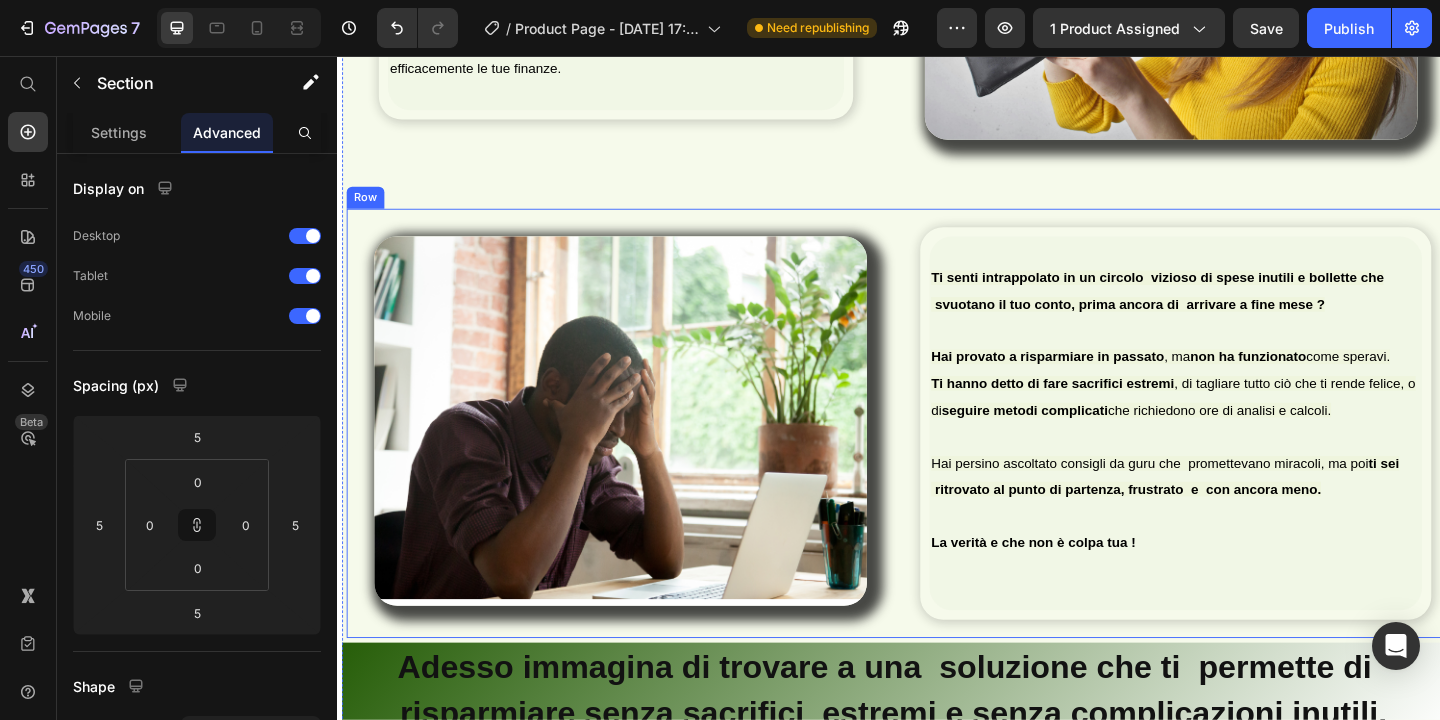 click on "Image" at bounding box center [645, 455] 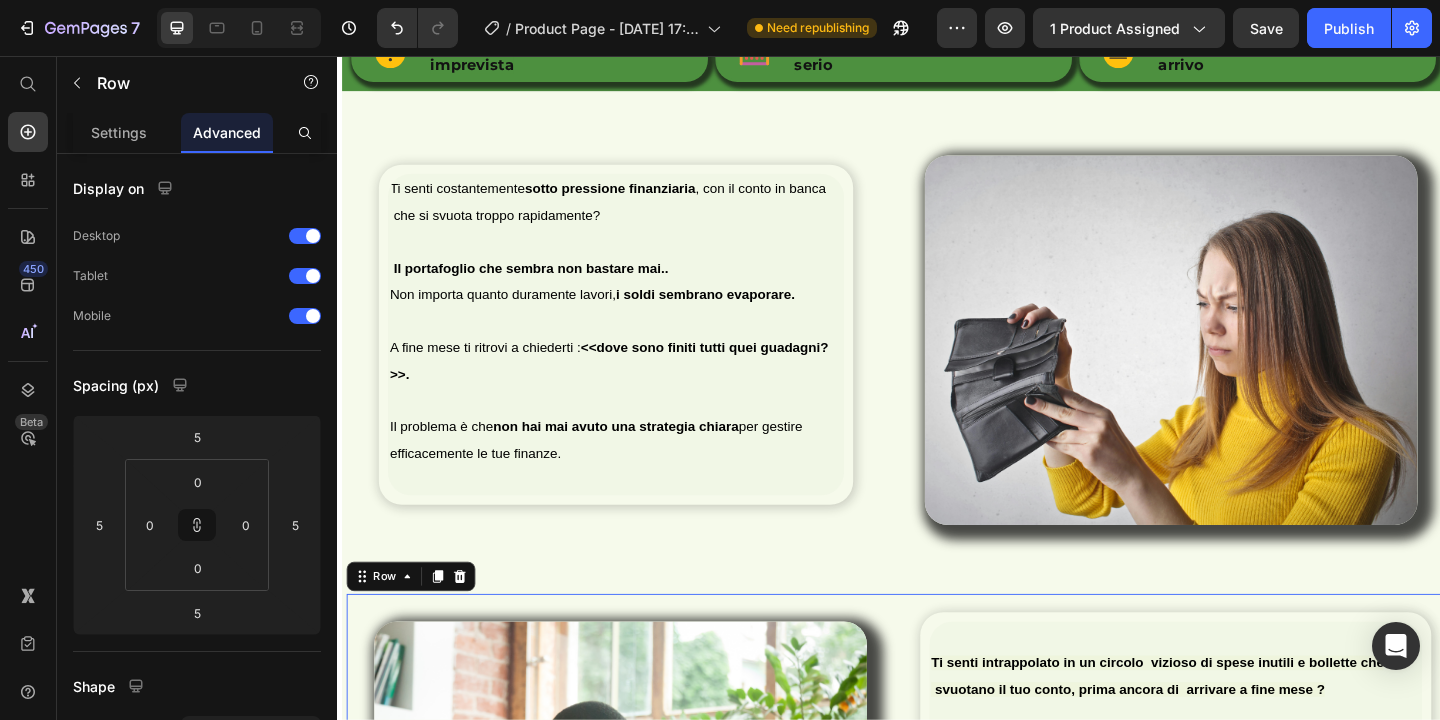 scroll, scrollTop: 3539, scrollLeft: 0, axis: vertical 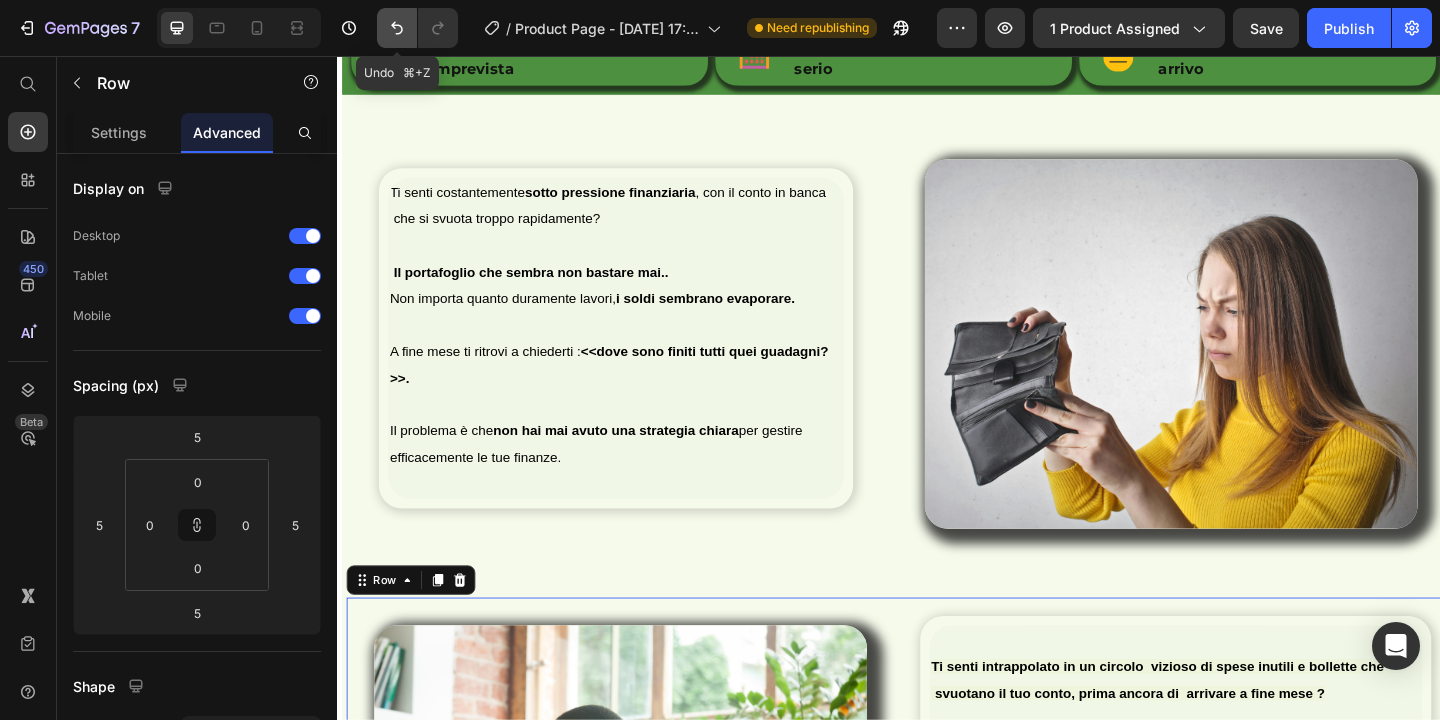 click 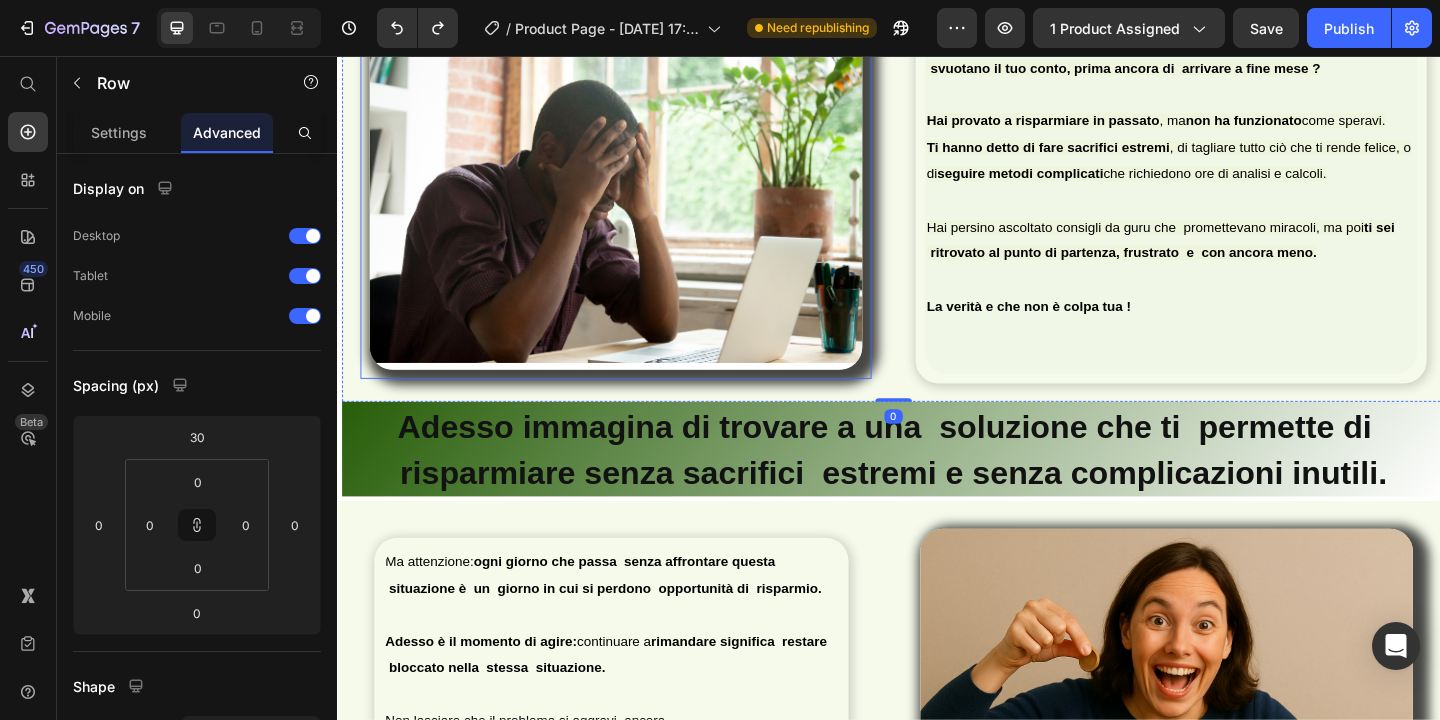 scroll, scrollTop: 4250, scrollLeft: 0, axis: vertical 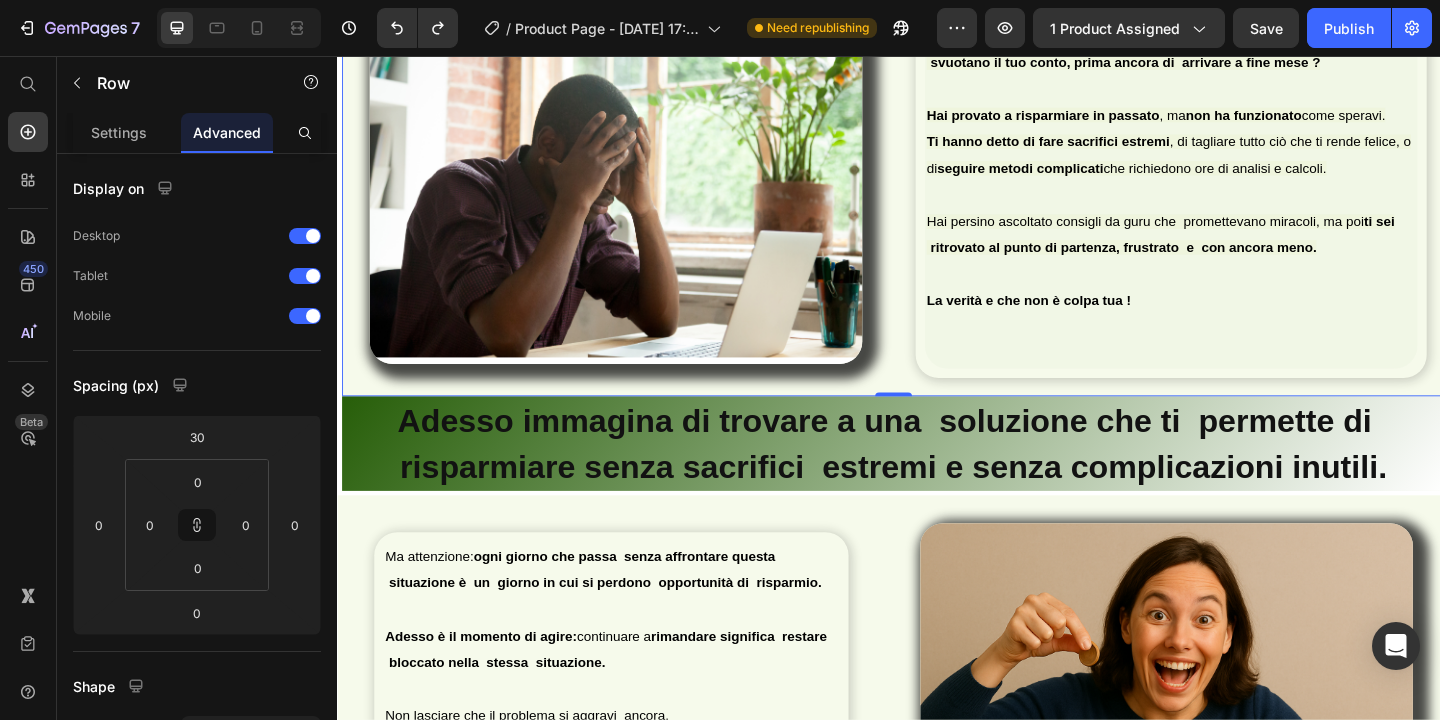 click on "Image" at bounding box center (640, 192) 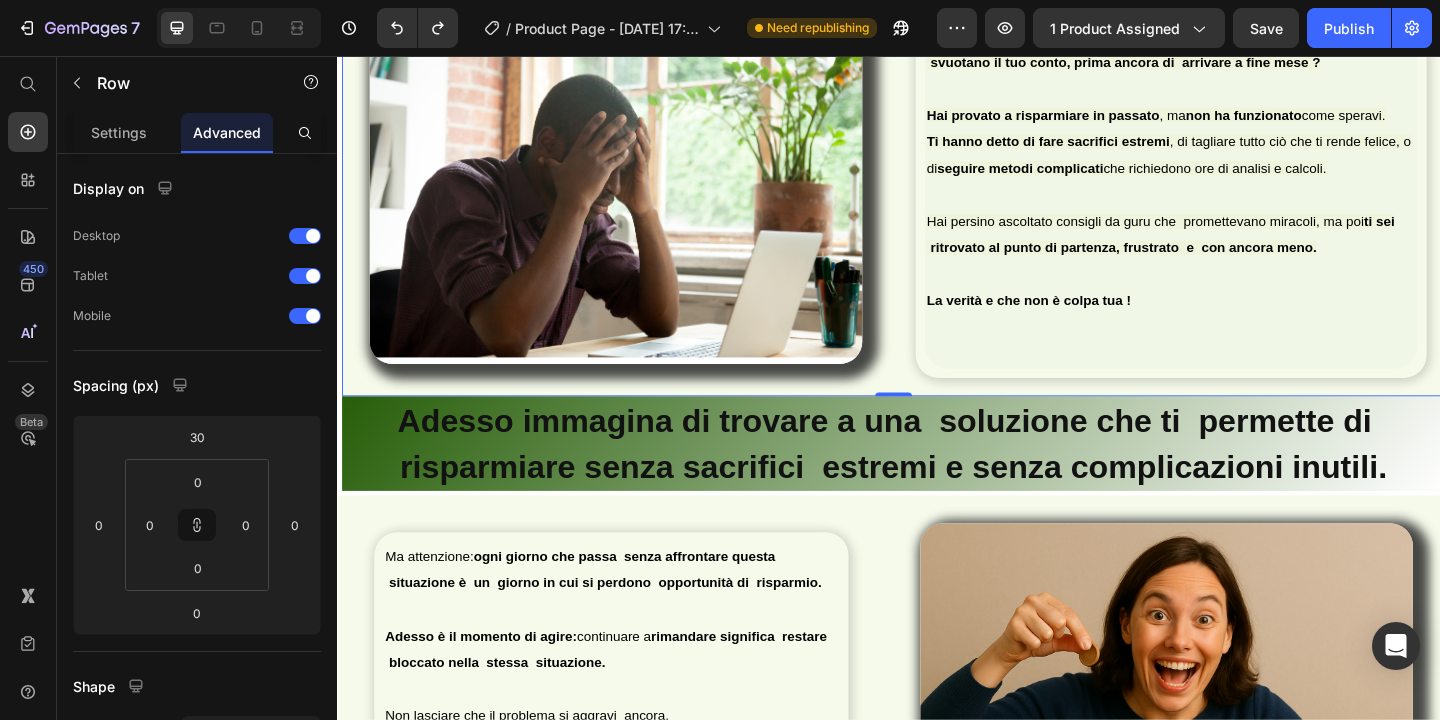 click on "Image" at bounding box center (640, 192) 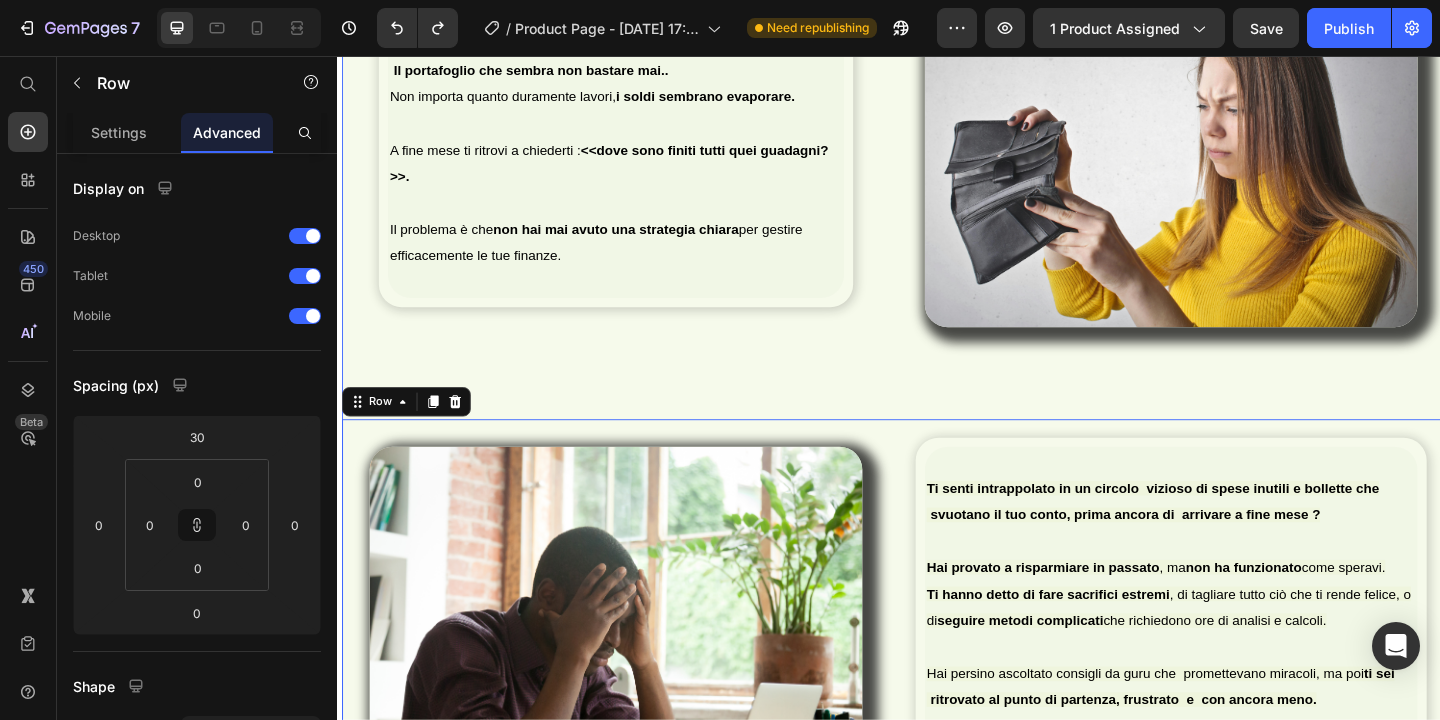 scroll, scrollTop: 3714, scrollLeft: 0, axis: vertical 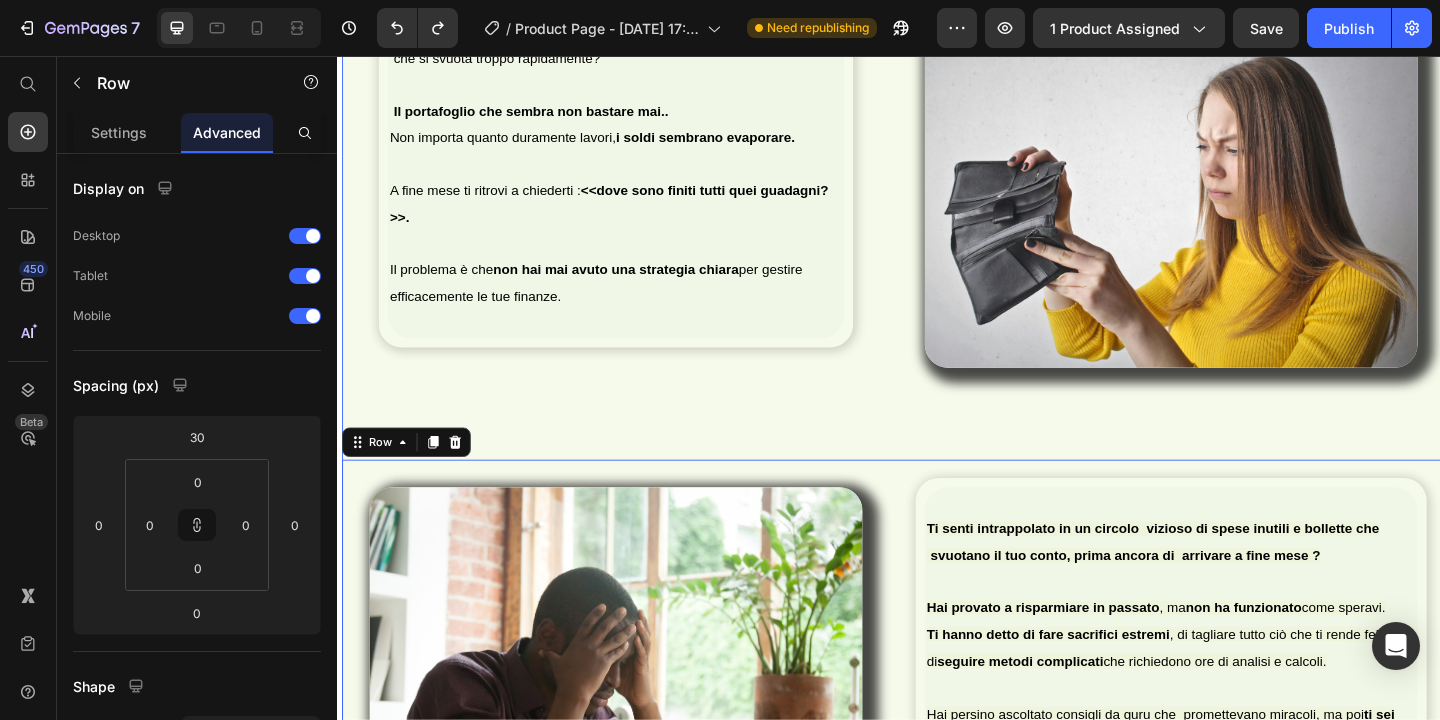 click on "Image Row Queste sono le cose che ti ripeti  ogni giorno Heading
Mi è capitata una spesa imprevista  Item List Row Dal mese prossimo inizio sul serio  Item List Row
Tra bollette e spese non  ci arrivo Item List Row Row Row Image  Ti senti costantemente  sotto pressione finanziaria , con il conto in banca  che si svuota troppo rapidamente?     Il portafoglio che sembra non bastare mai..  Non importa quanto duramente lavori,  i soldi sembrano evaporare.   A fine mese ti ritrovi a chiederti :  <<dove sono finiti tutti quei guadagni?>>.   Il problema è che  non hai mai avuto una strategia chiara  per gestire efficacemente le tue finanze.   Text Block Row Image Image Row Image   Ti senti intrappolato in un circolo  vizioso di spese inutili e bollette che  svuotano il tuo conto, prima ancora di  arrivare a fine mese ?   Hai provato a risparmiare in passato , ma  non ha funzionato  come speravi.  Ti hanno detto di fare sacrifici estremi seguire metodi complicati" at bounding box center [942, -105] 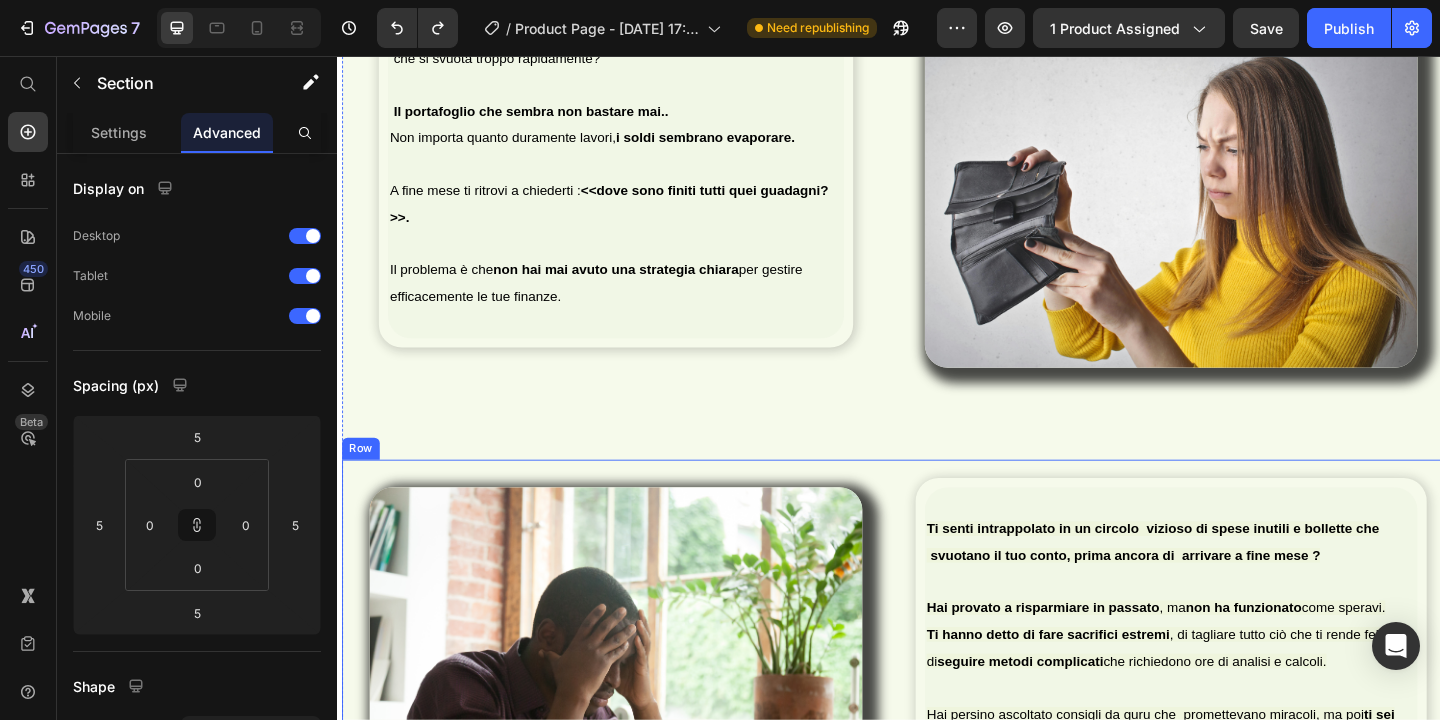 click on "Image" at bounding box center [640, 728] 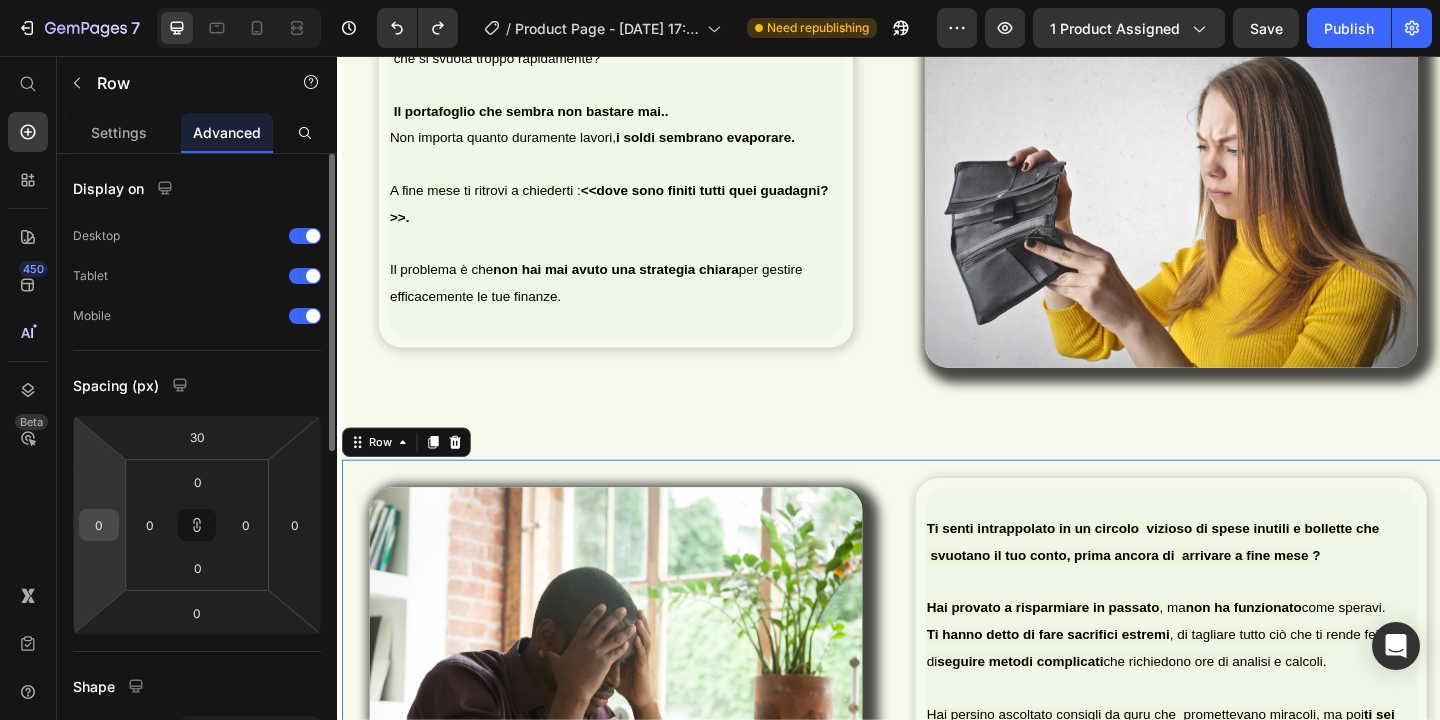 click on "0" at bounding box center (99, 525) 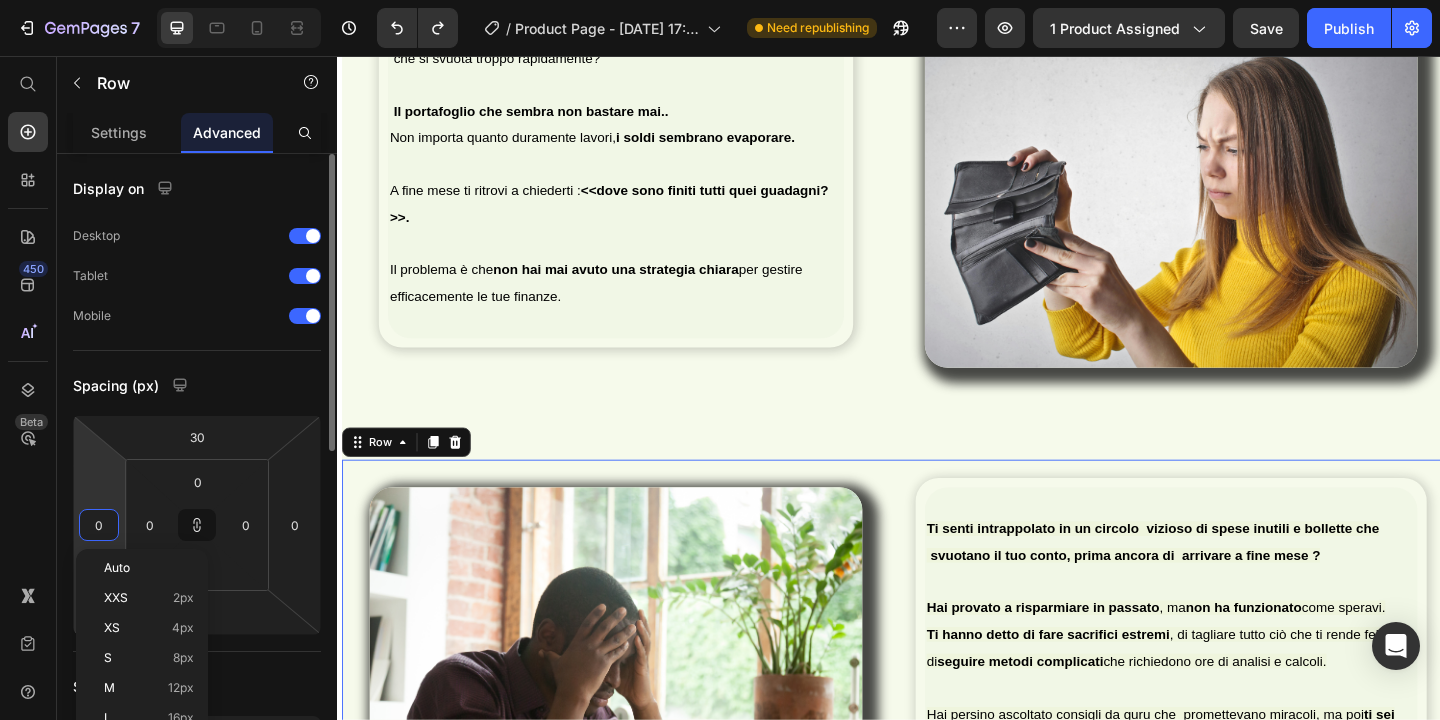 type on "5" 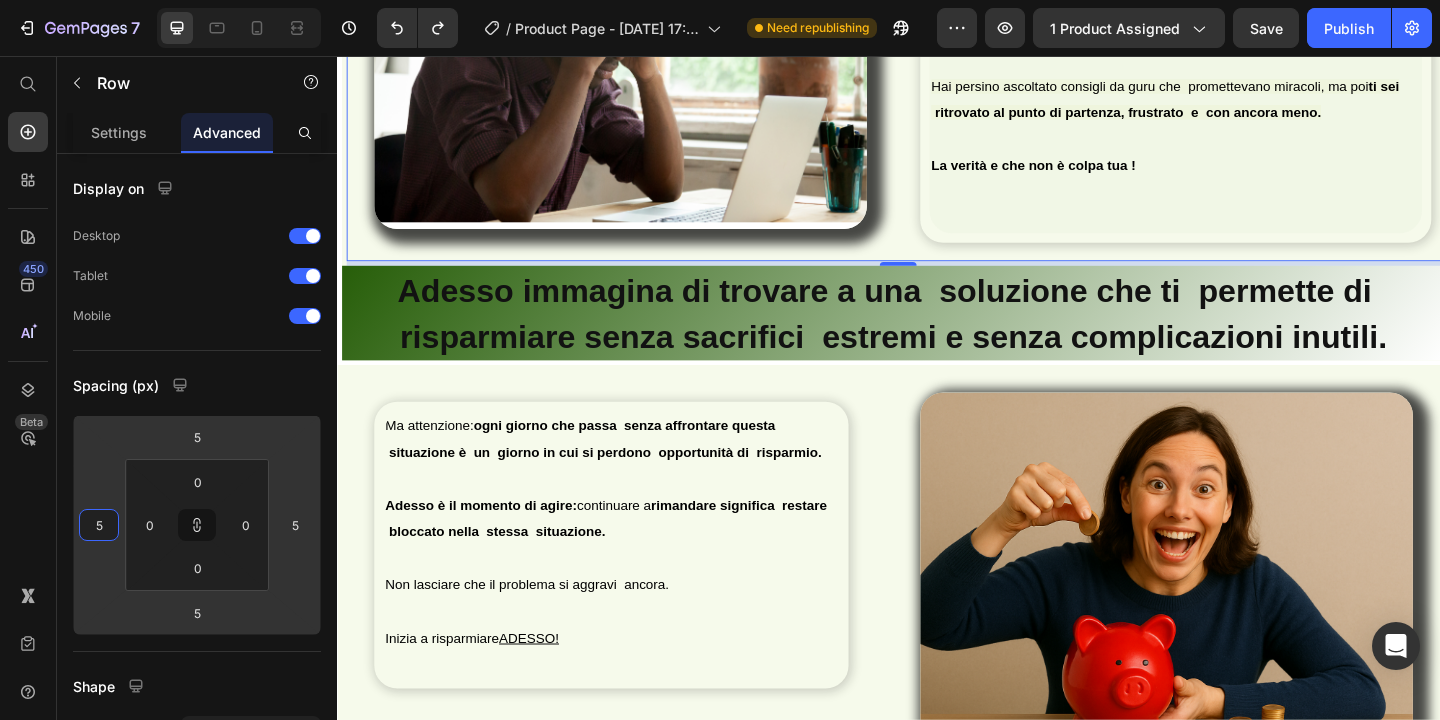 scroll, scrollTop: 4380, scrollLeft: 0, axis: vertical 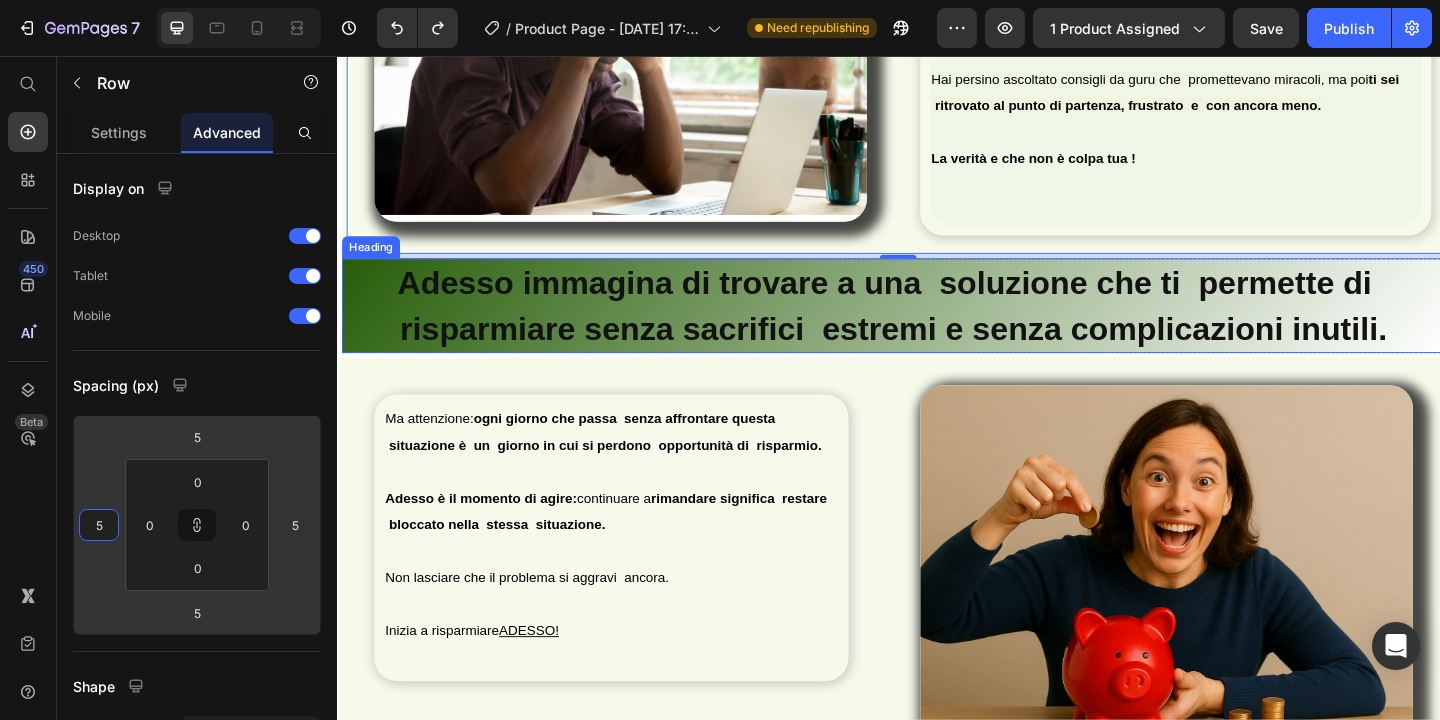 click on "Adesso immagina di trovare a una  soluzione che ti  permette di   risparmiare senza sacrifici  estremi e senza complicazioni inutili." at bounding box center (942, 327) 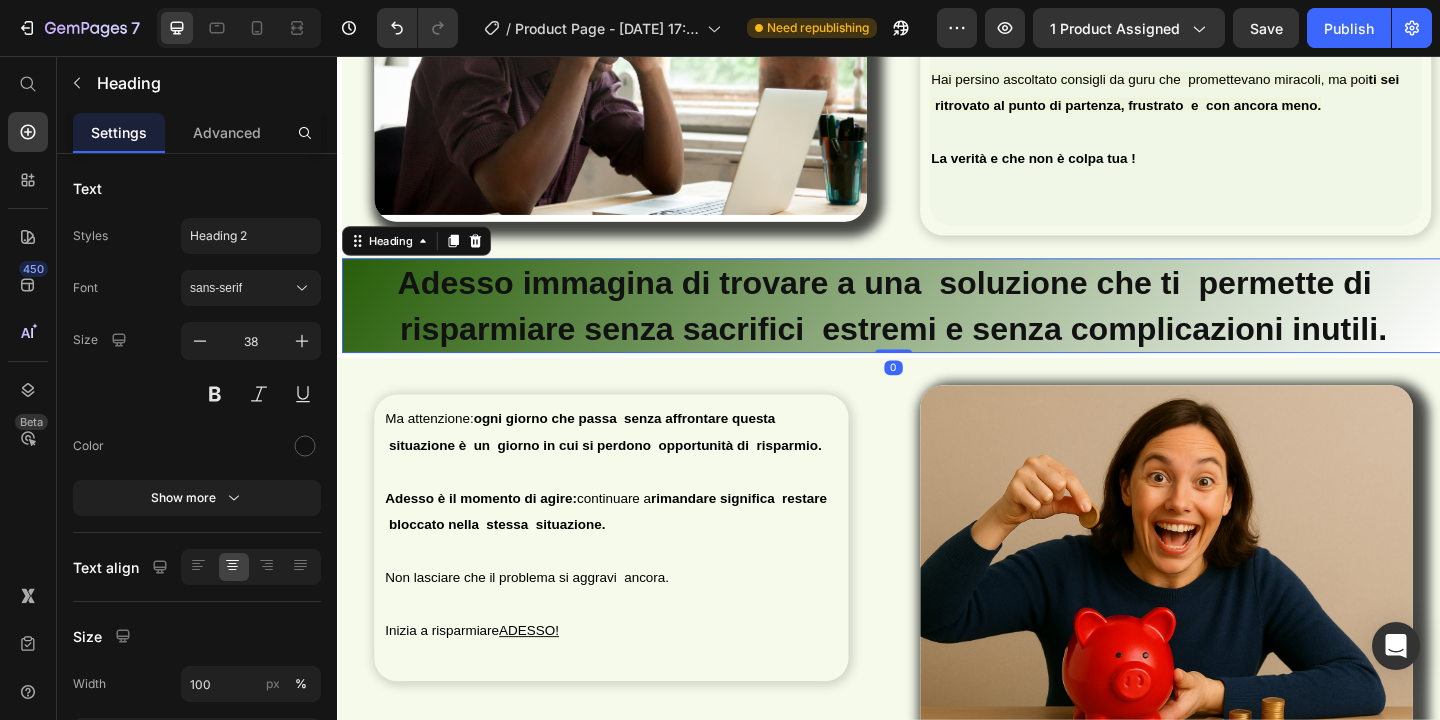 click on "Adesso immagina di trovare a una  soluzione che ti  permette di   risparmiare senza sacrifici  estremi e senza complicazioni inutili." at bounding box center (942, 327) 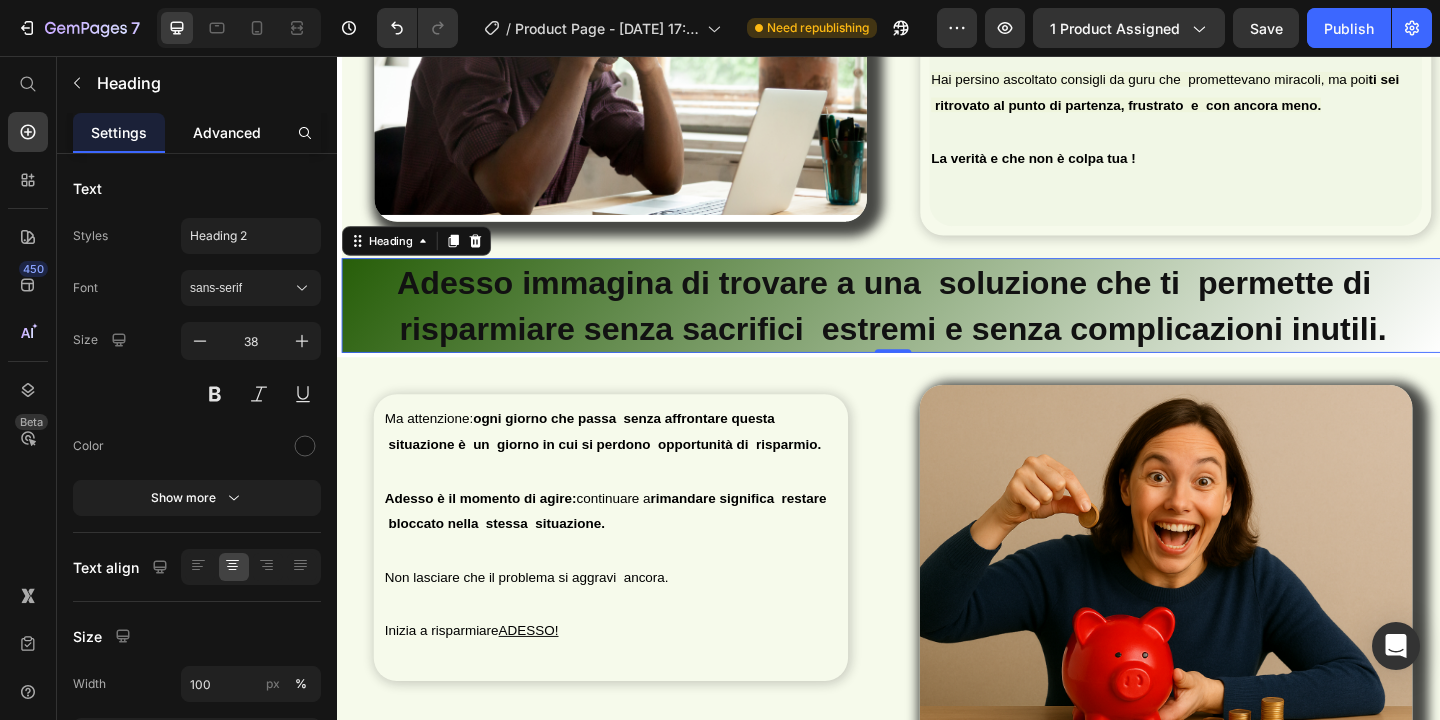 click on "Advanced" 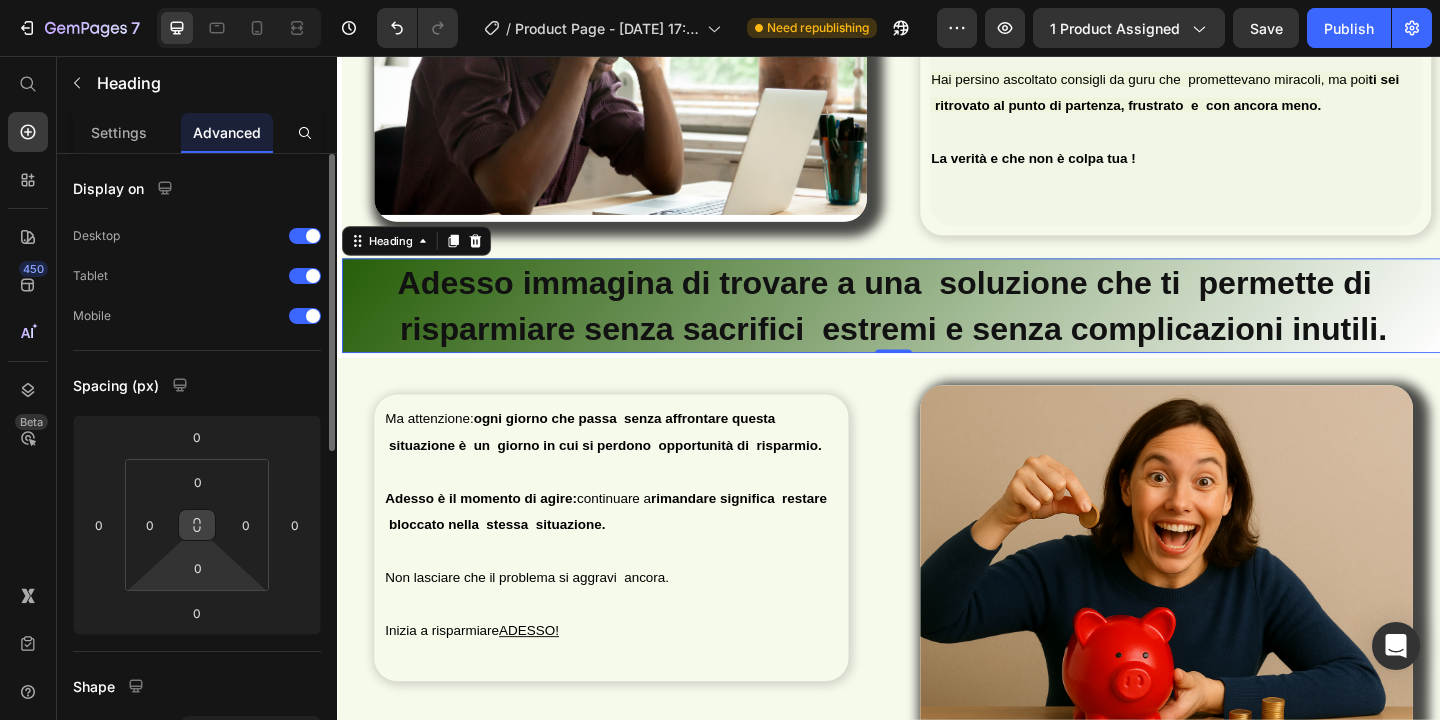 click at bounding box center [197, 525] 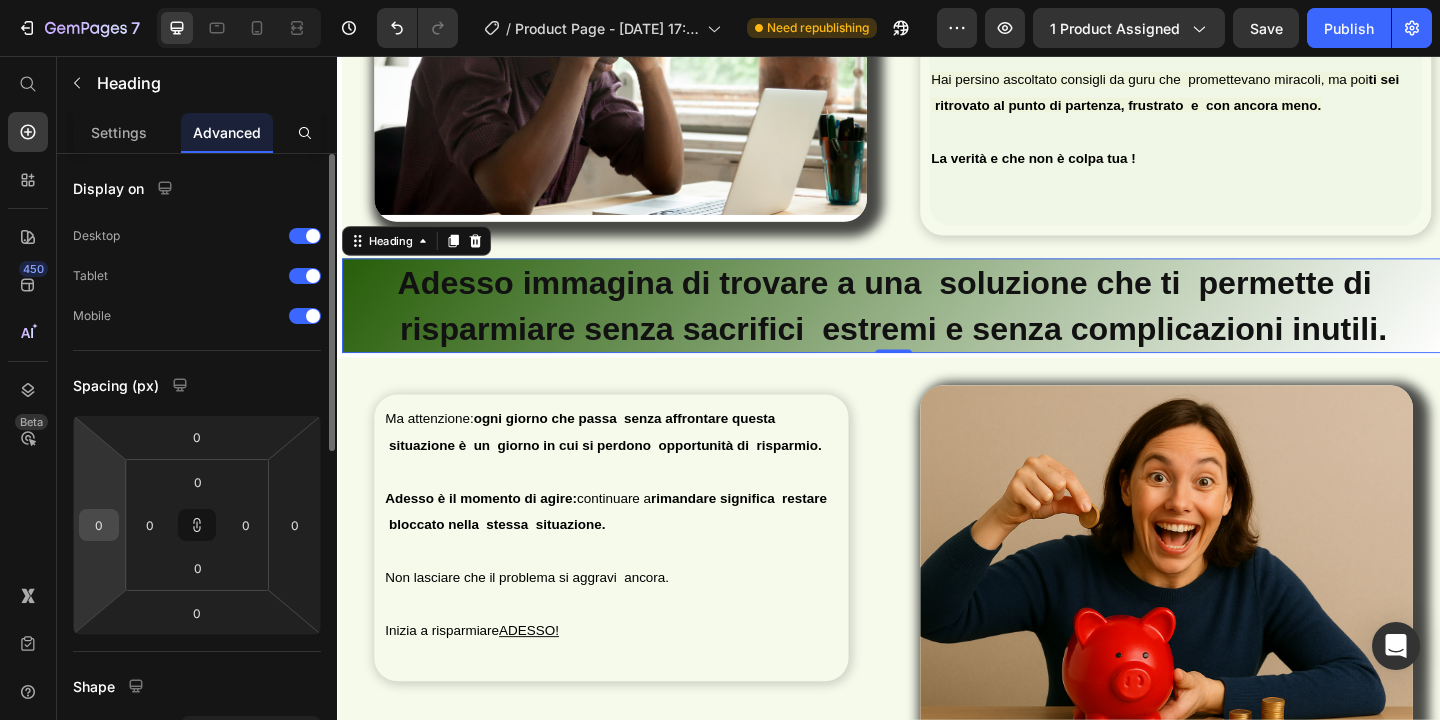 click on "0" at bounding box center (99, 525) 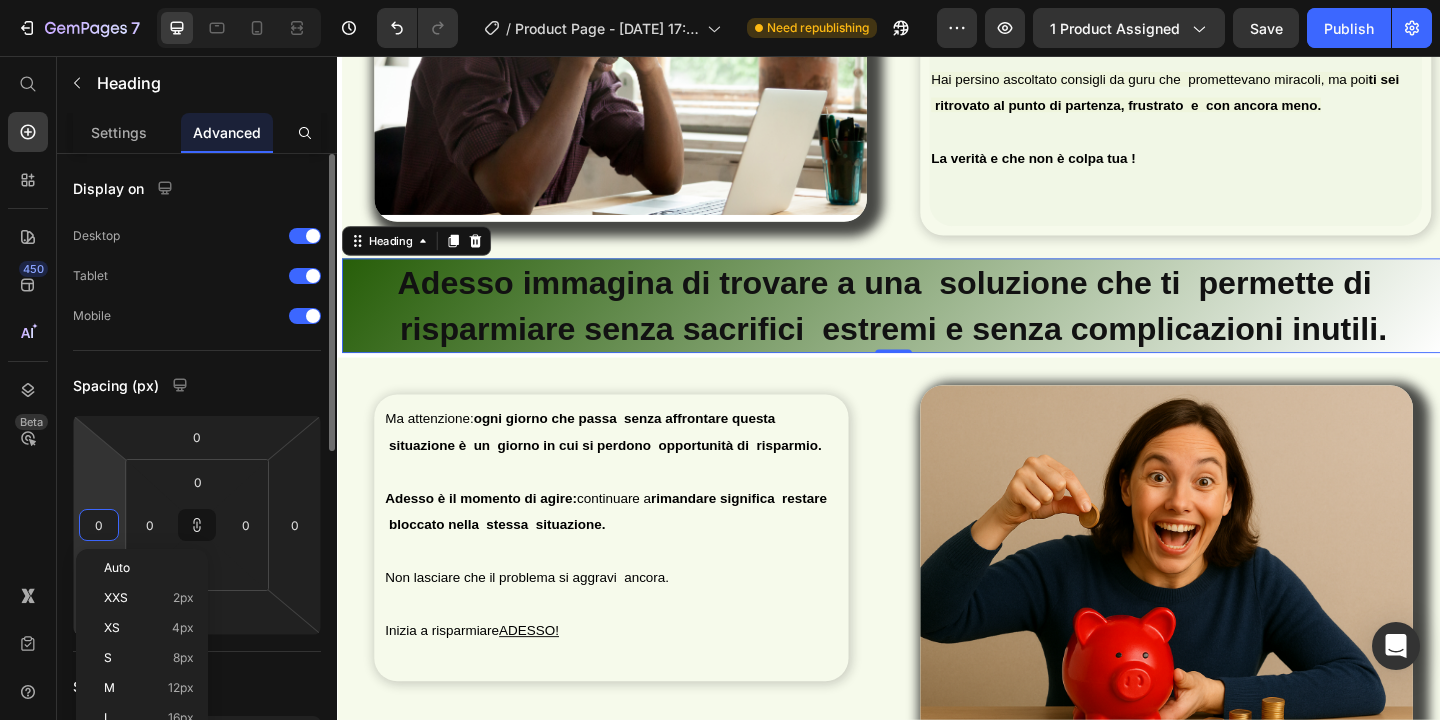 type on "5" 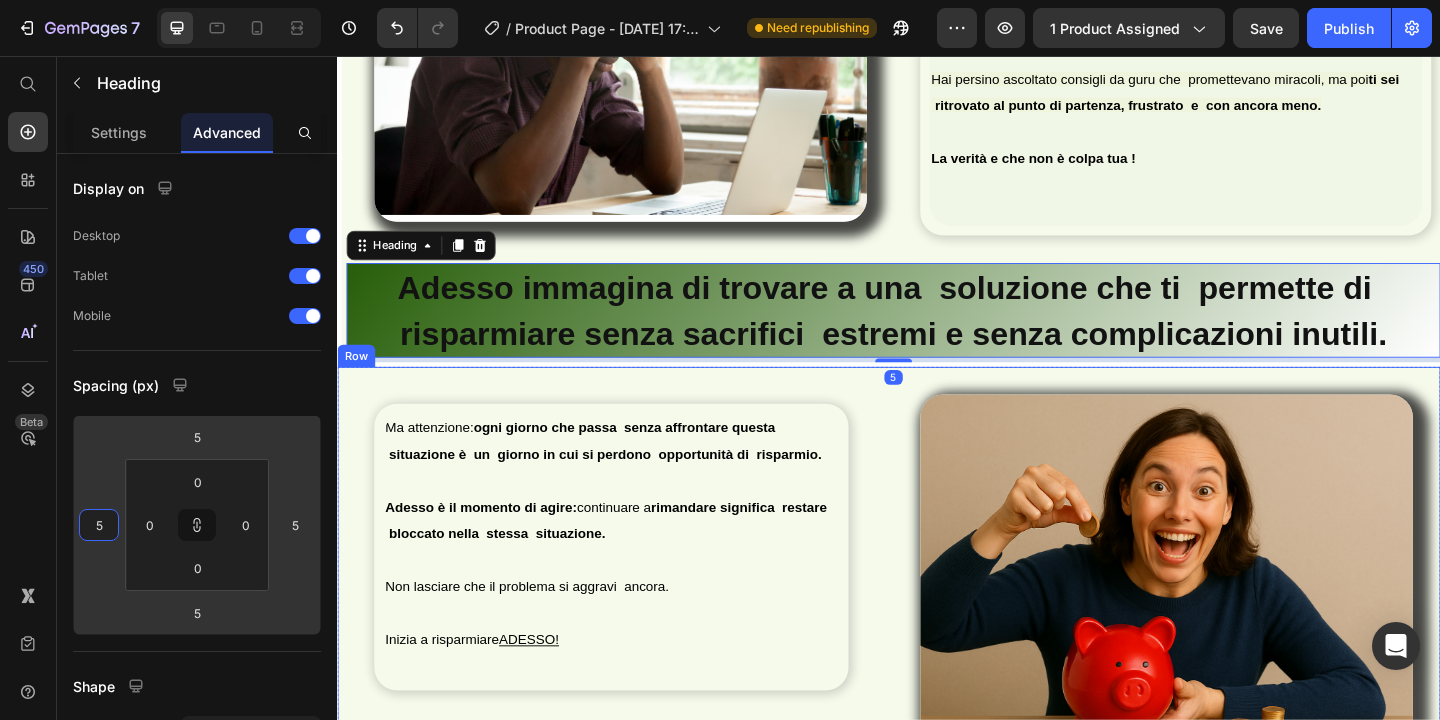 click on "Ma attenzione:  ogni giorno che passa  senza affrontare questa  situazione è  un  giorno in cui si perdono  opportunità di  risparmio.    Adesso è il momento di agire:   continuare a   rimandare significa  restare  bloccato nella  stessa  situazione.     Non lasciare che il problema si aggravi  ancora.    Inizia a risparmiare  ADESSO!   Text Block" at bounding box center [635, 625] 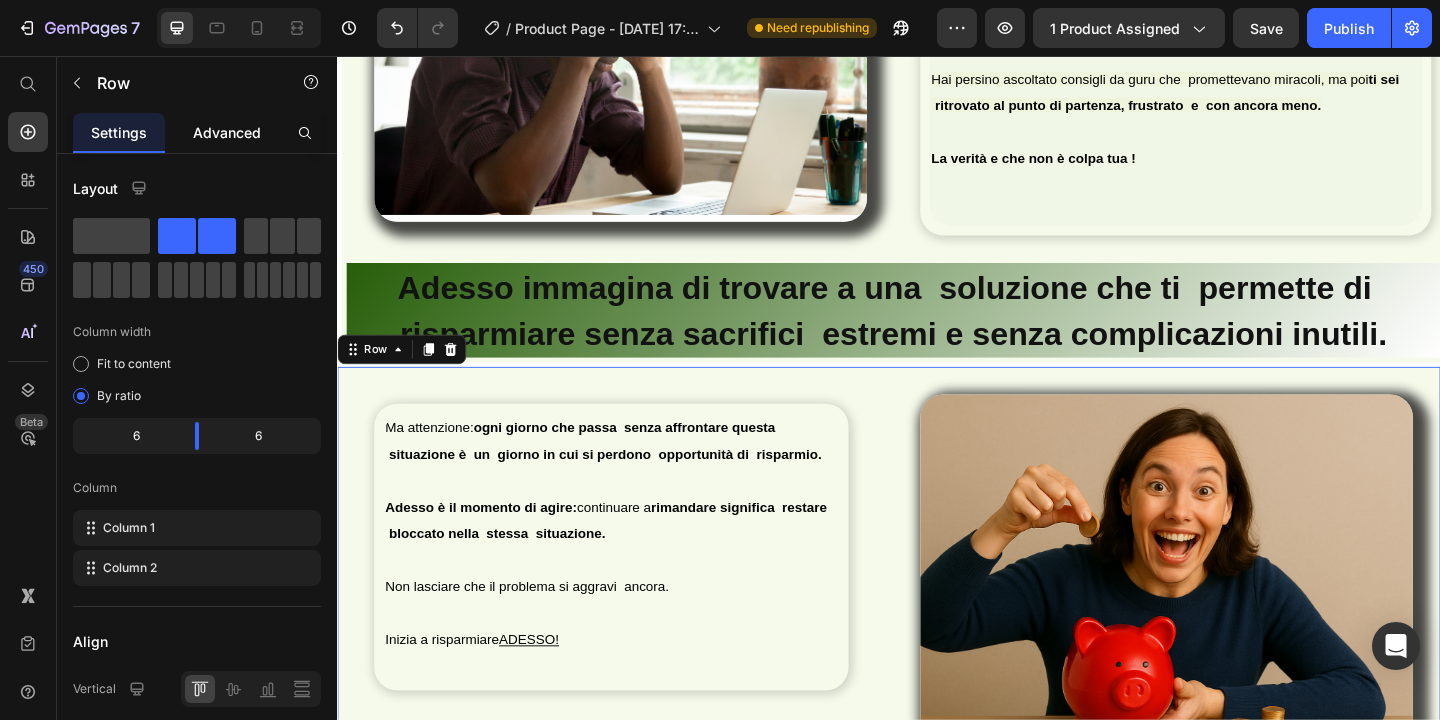 click on "Advanced" at bounding box center [227, 132] 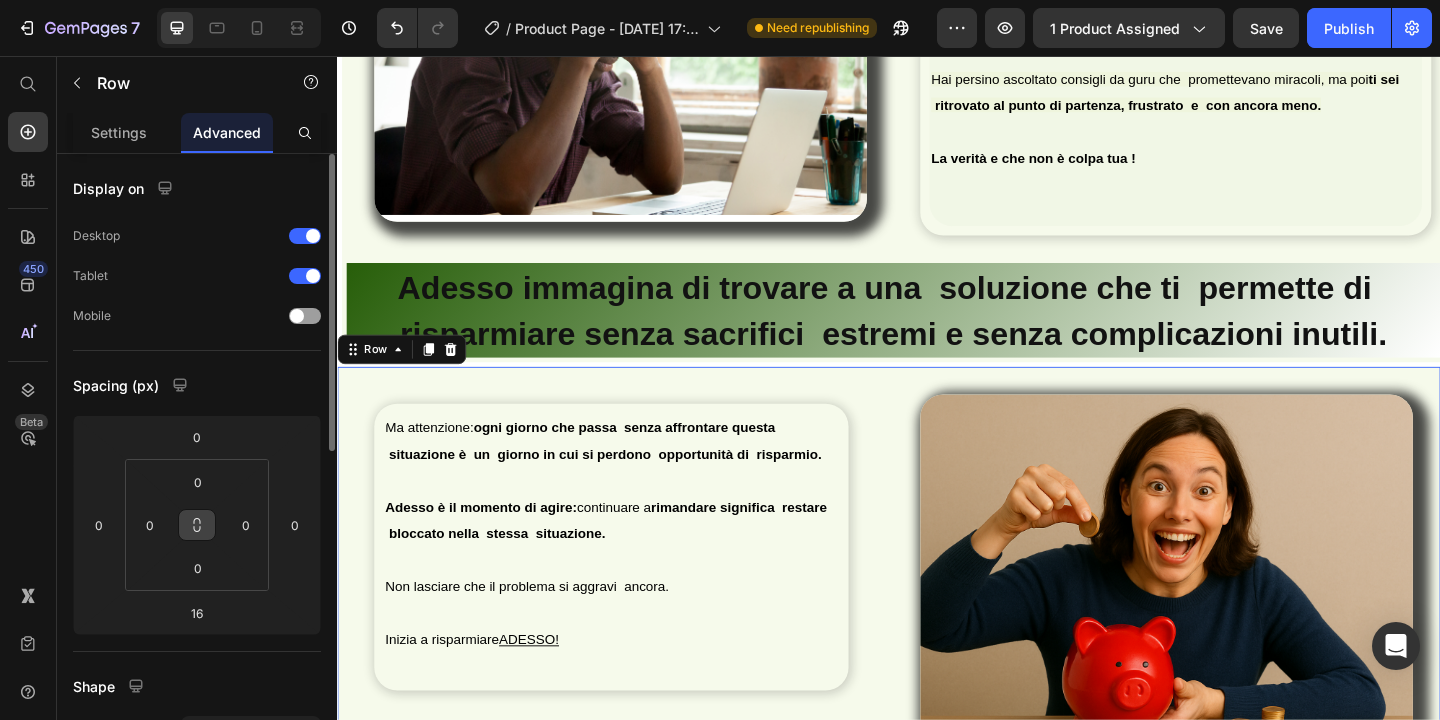 click 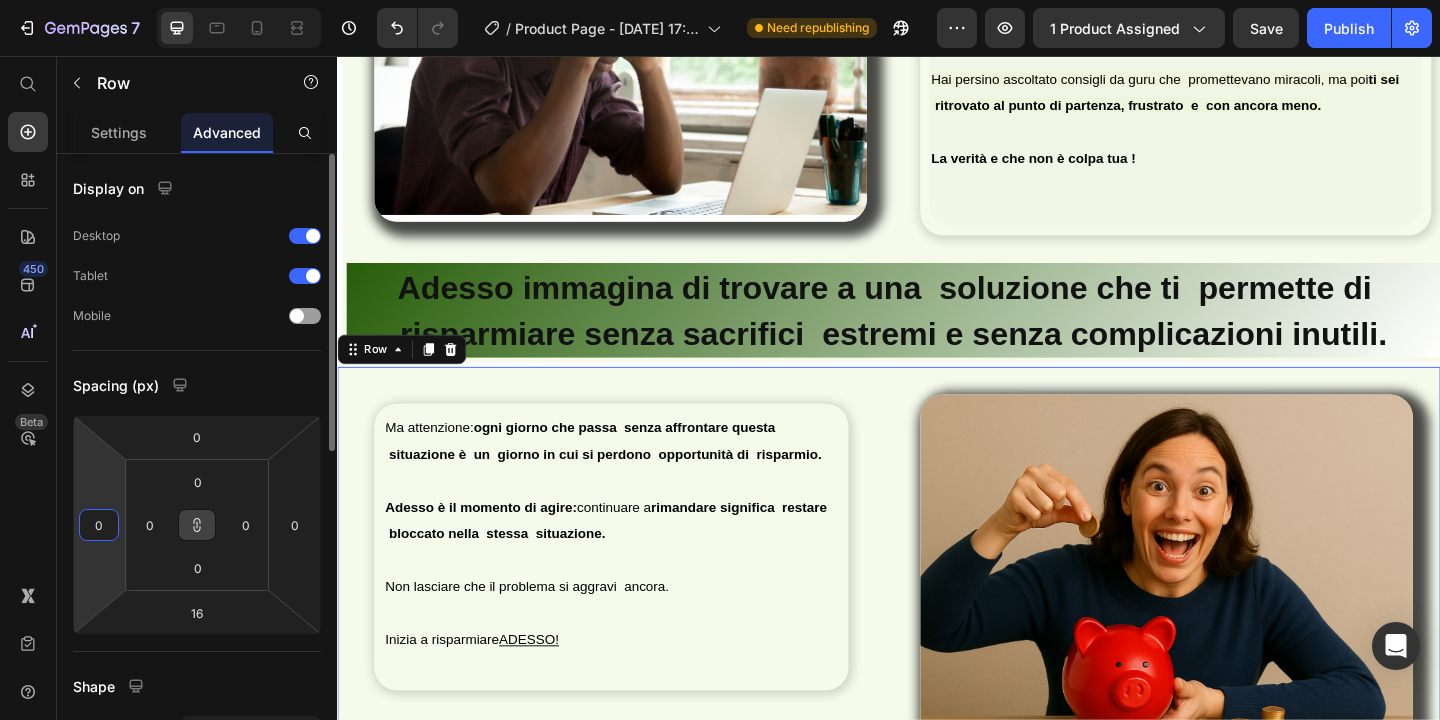 click on "0" at bounding box center (99, 525) 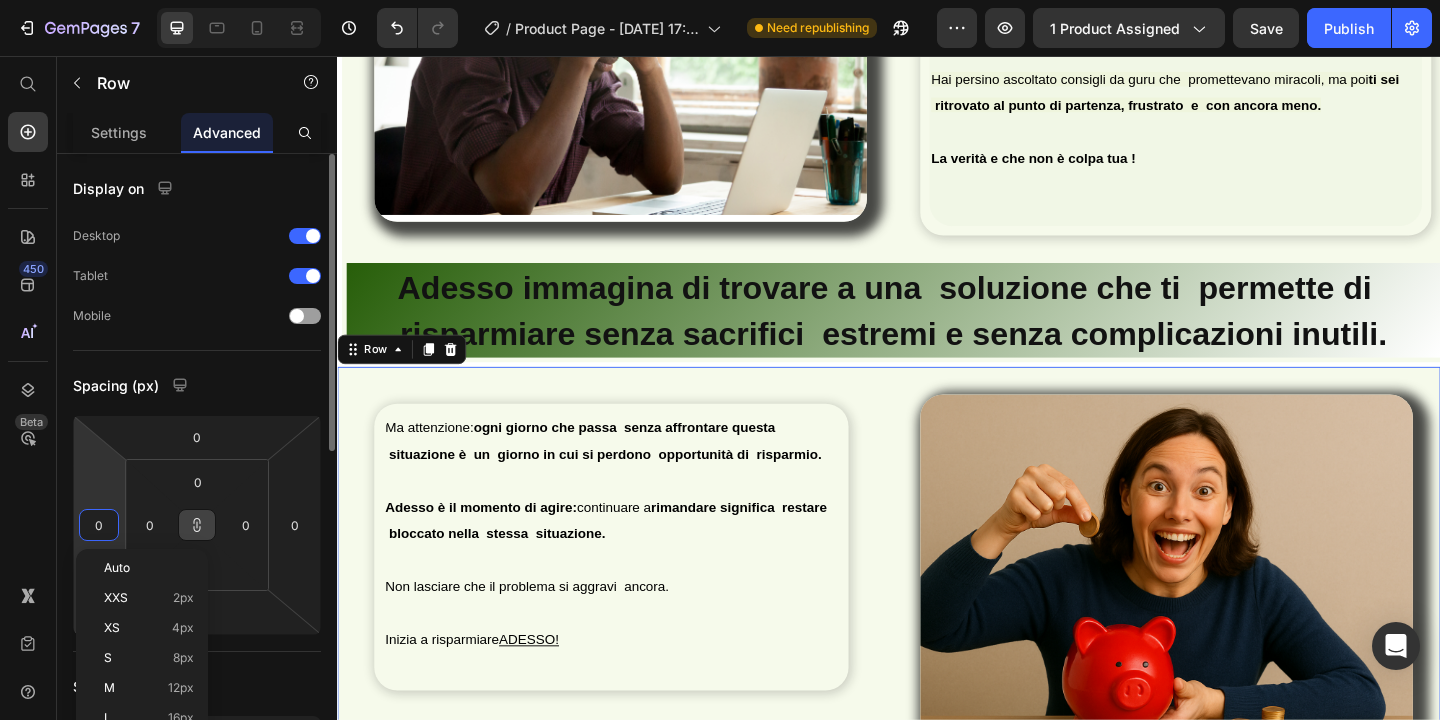 type on "50" 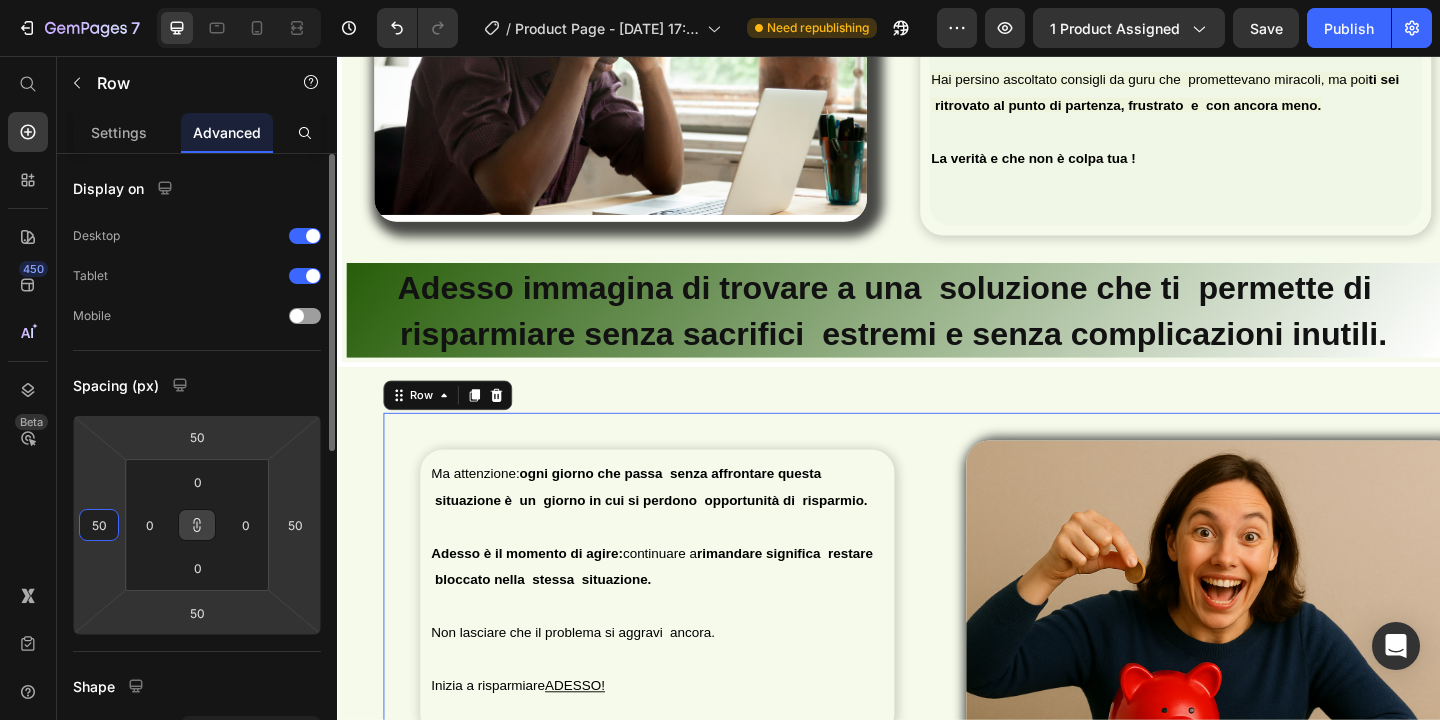 type on "0" 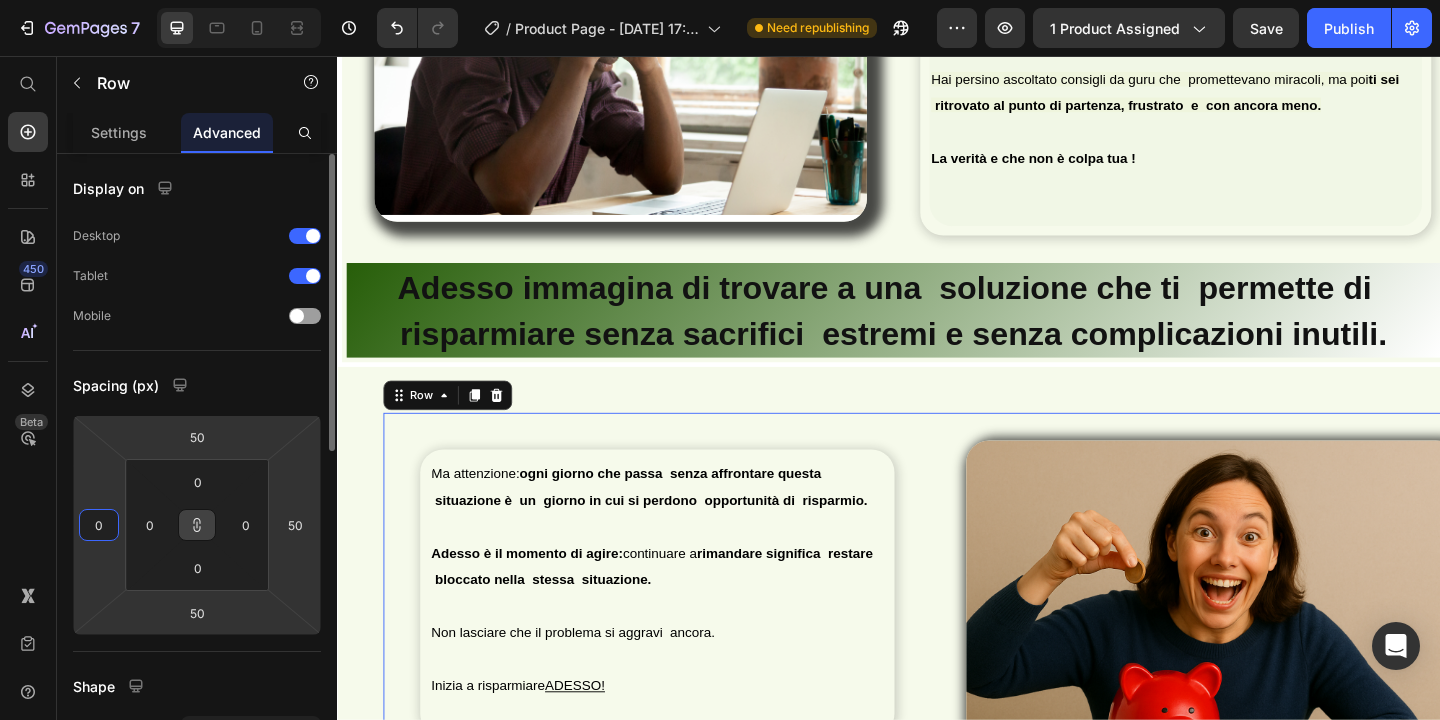 click on "0" at bounding box center (99, 525) 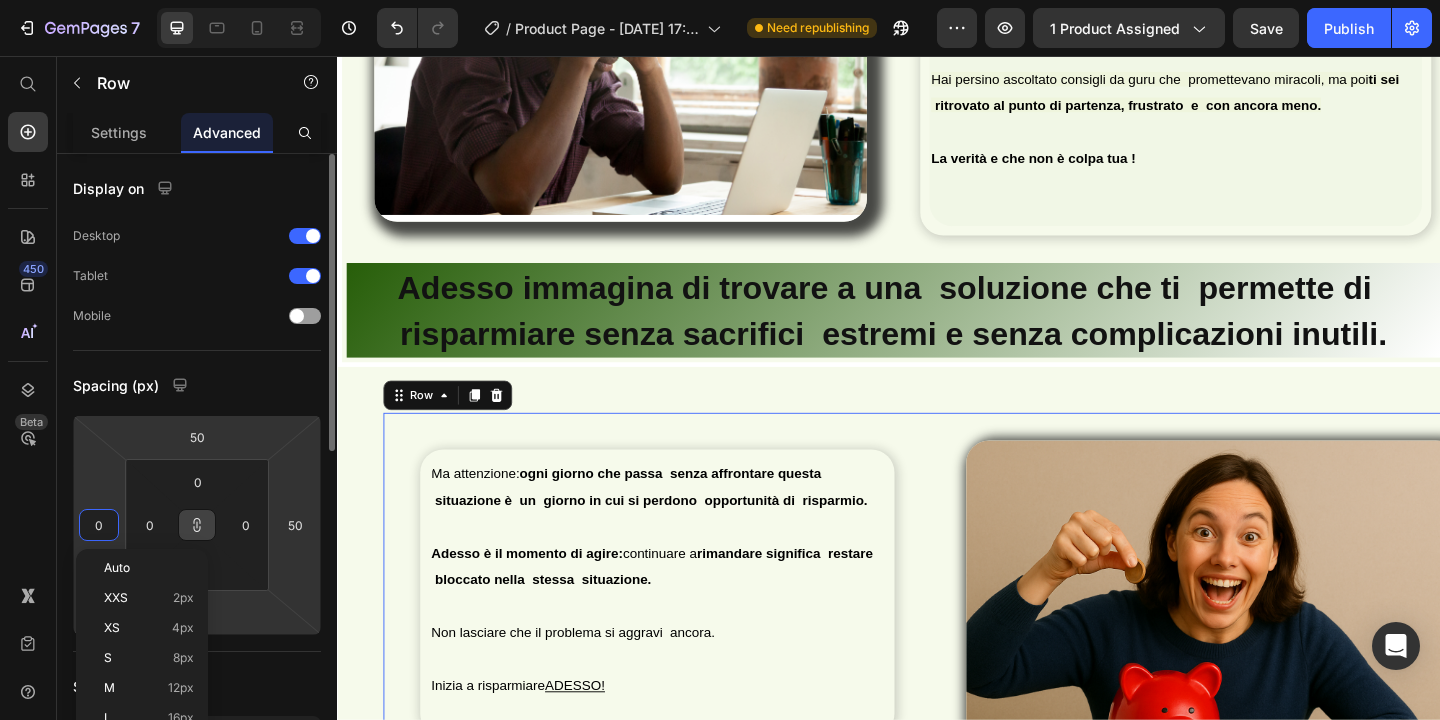type 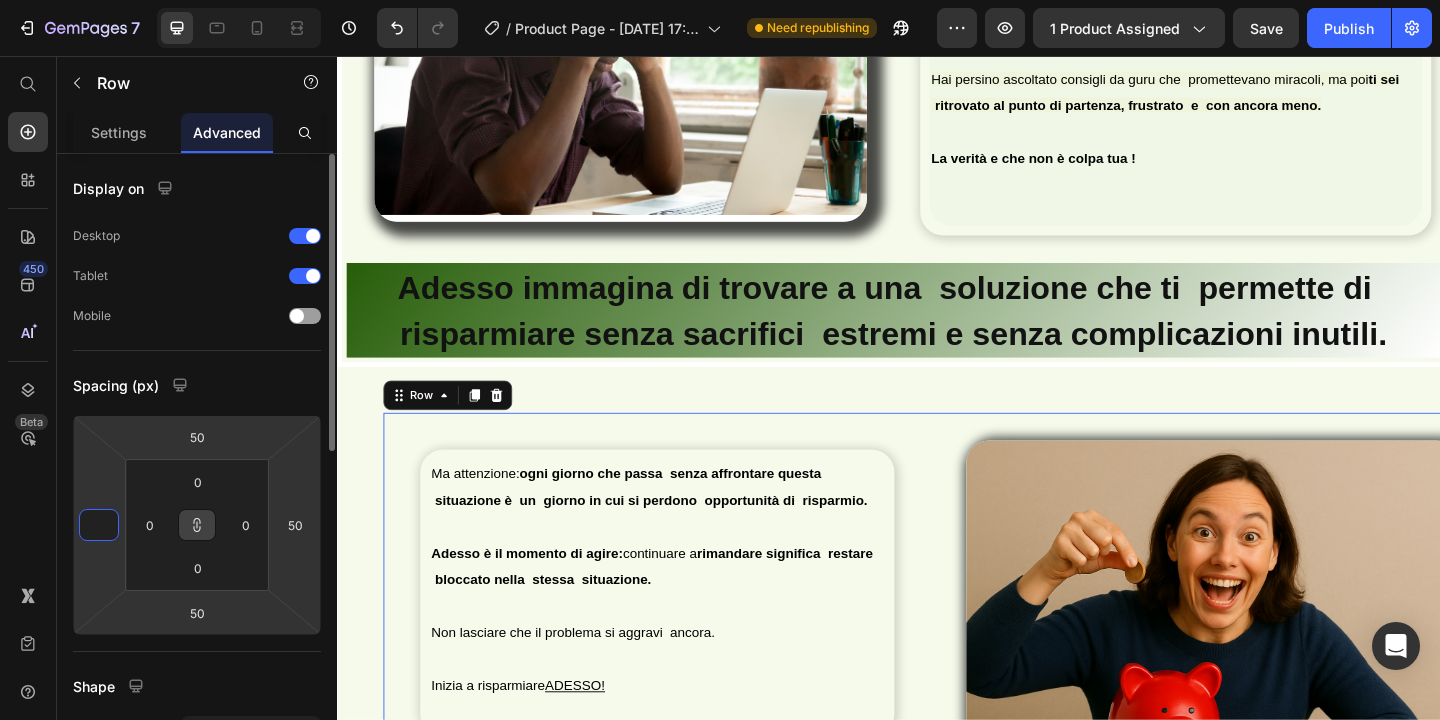 type on "5" 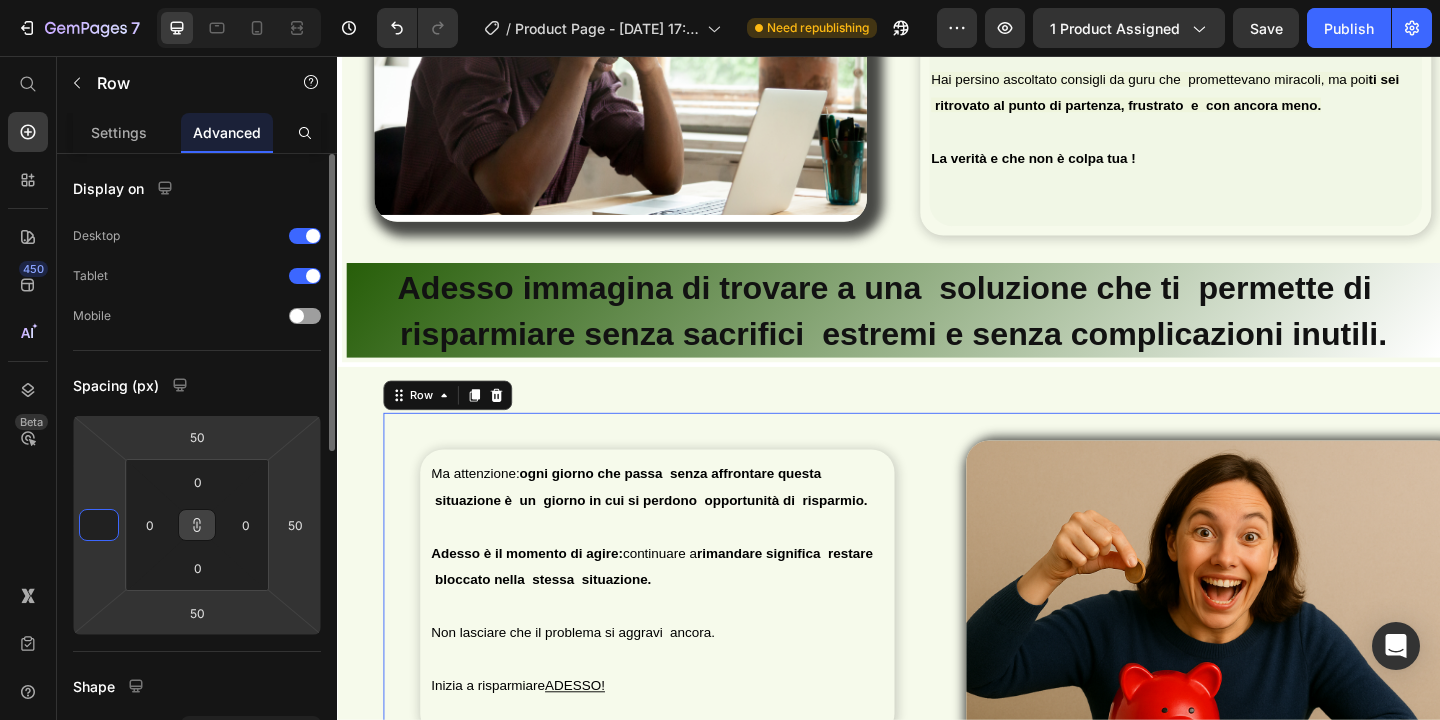 type on "5" 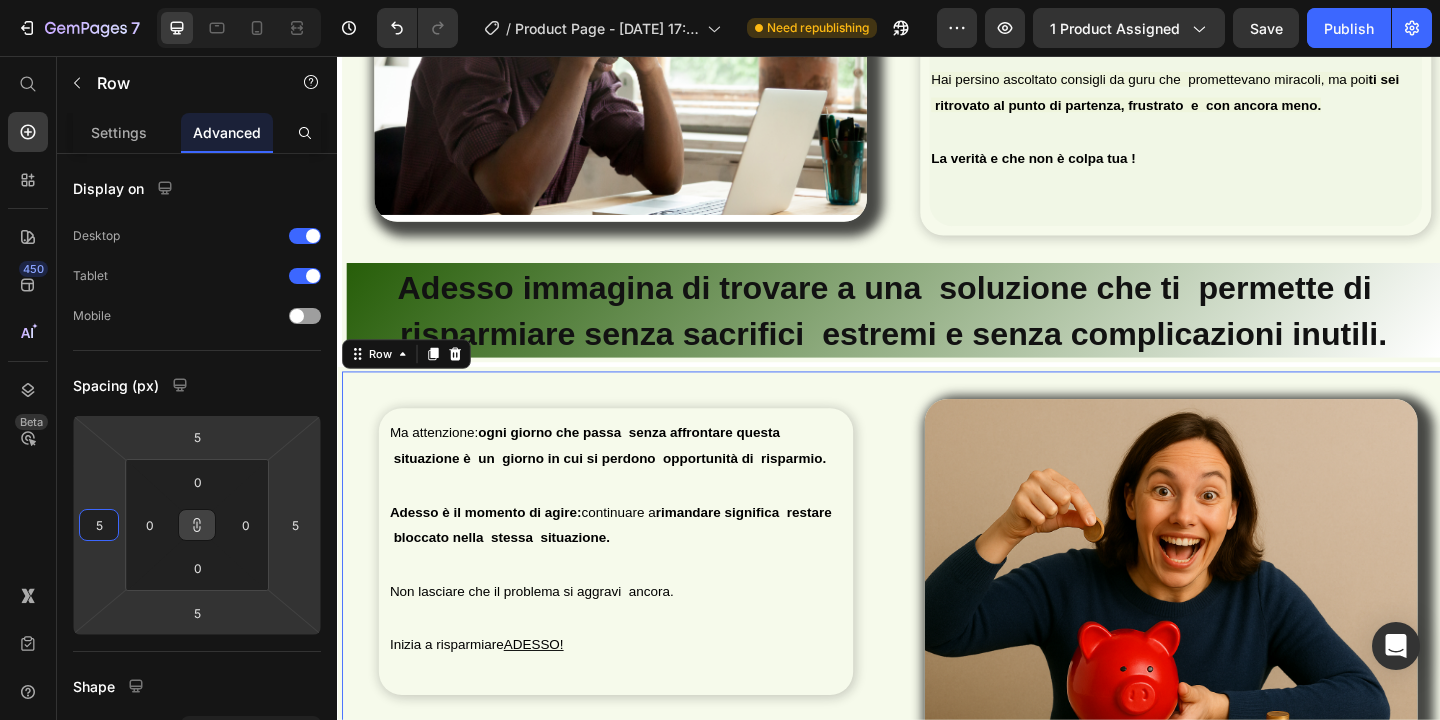 type on "5" 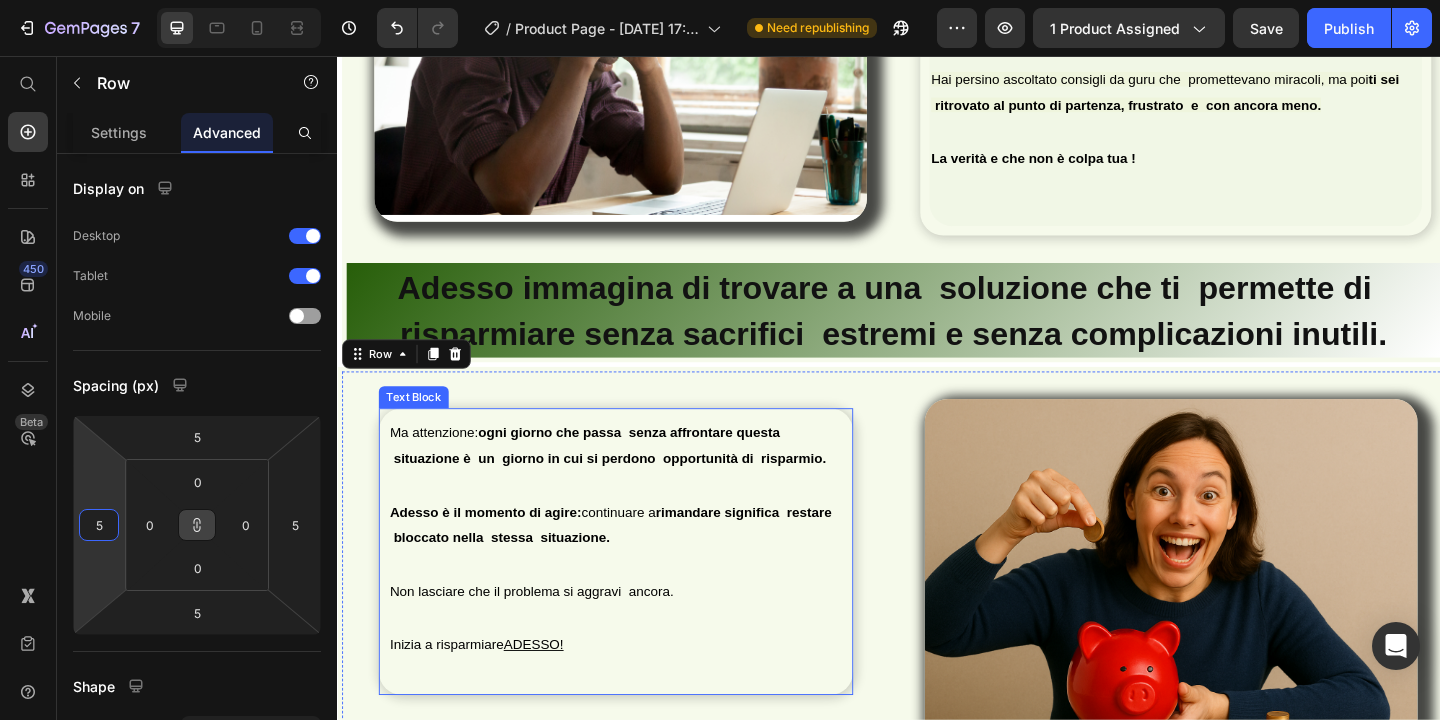 scroll, scrollTop: 4382, scrollLeft: 0, axis: vertical 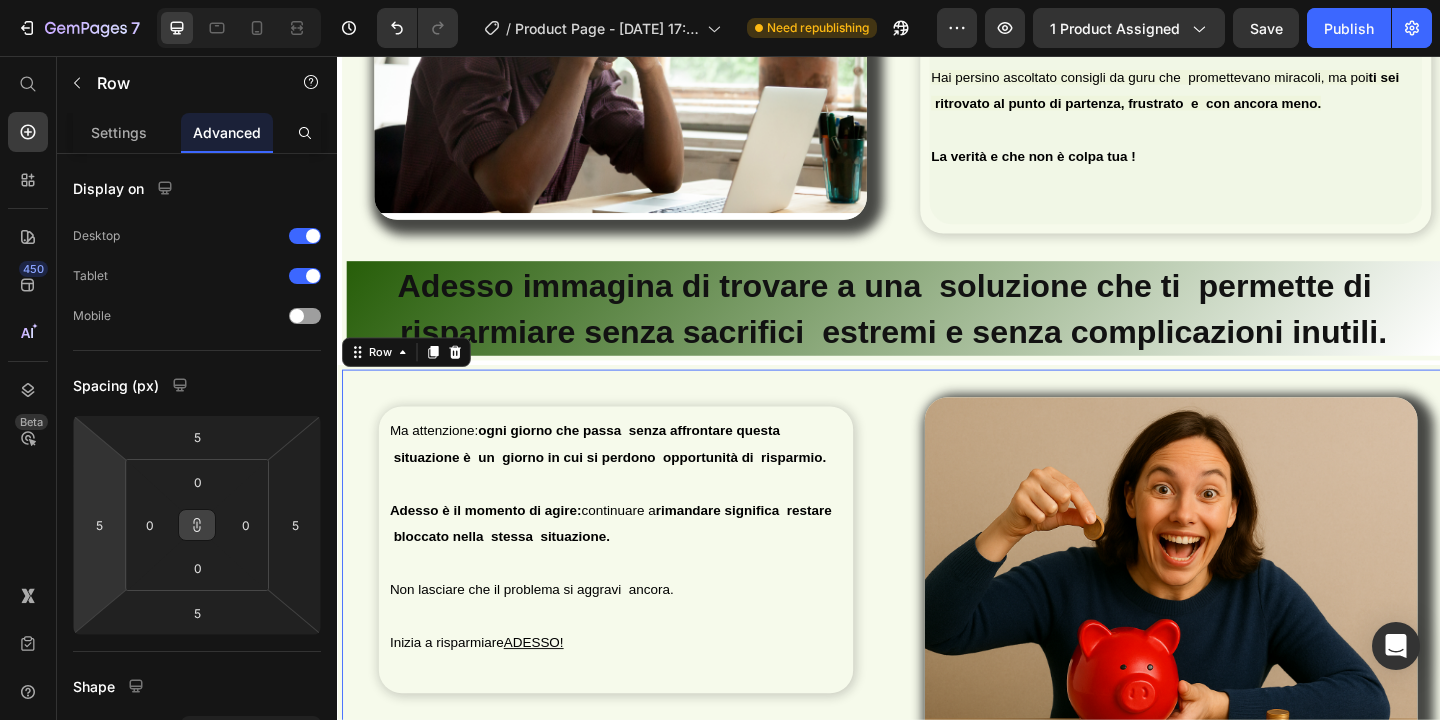 click on "Ma attenzione:  ogni giorno che passa  senza affrontare questa  situazione è  un  giorno in cui si perdono  opportunità di  risparmio.    Adesso è il momento di agire:   continuare a   rimandare significa  restare  bloccato nella  stessa  situazione.     Non lasciare che il problema si aggravi  ancora.    Inizia a risparmiare  ADESSO!   Text Block" at bounding box center (640, 628) 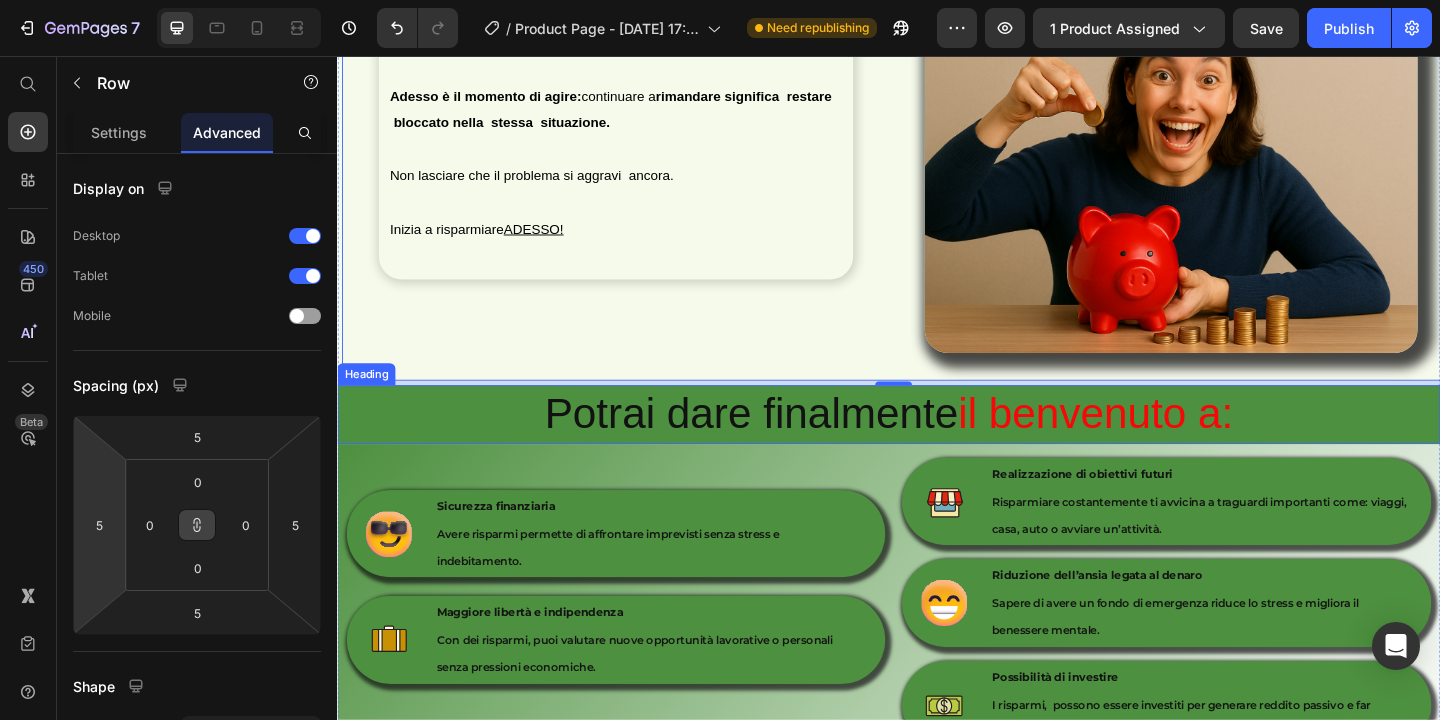 scroll, scrollTop: 4837, scrollLeft: 0, axis: vertical 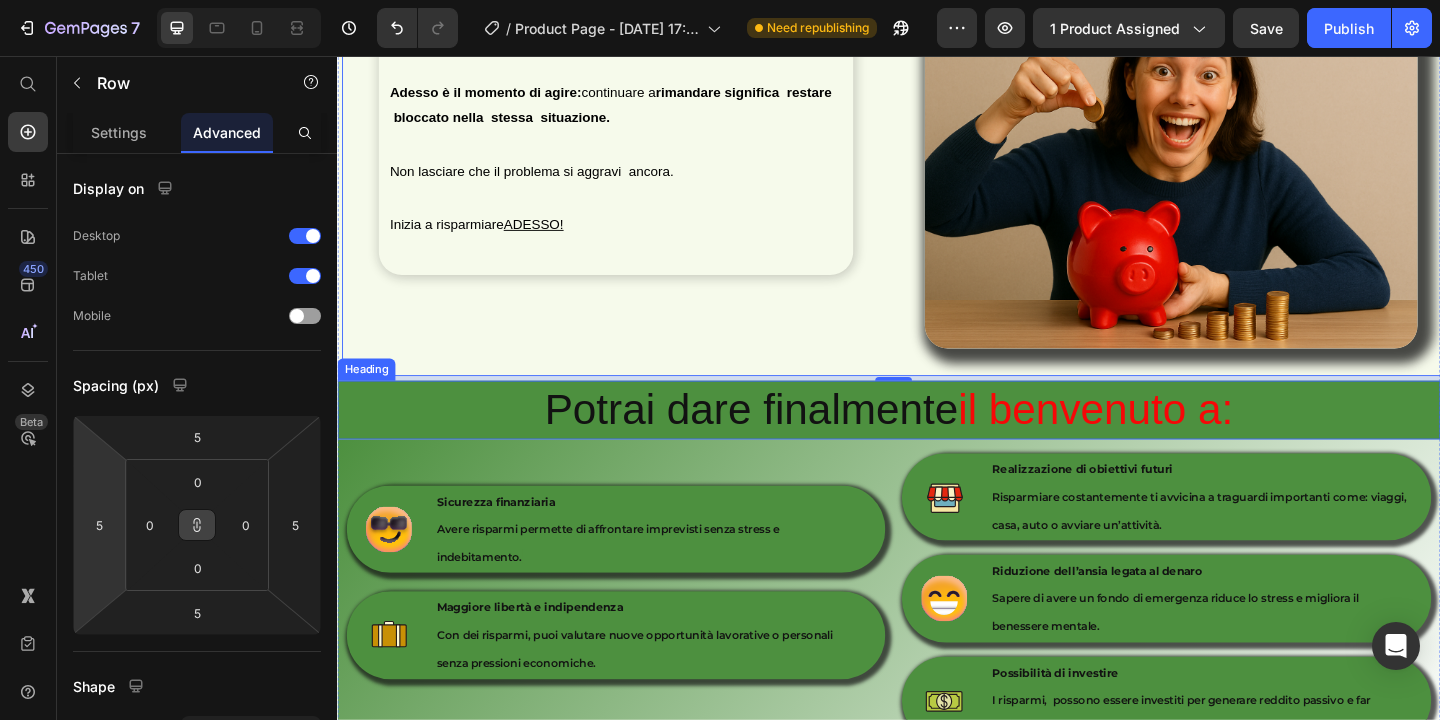 click on "[PERSON_NAME] dare finalmente  il benvenuto a:" at bounding box center [937, 441] 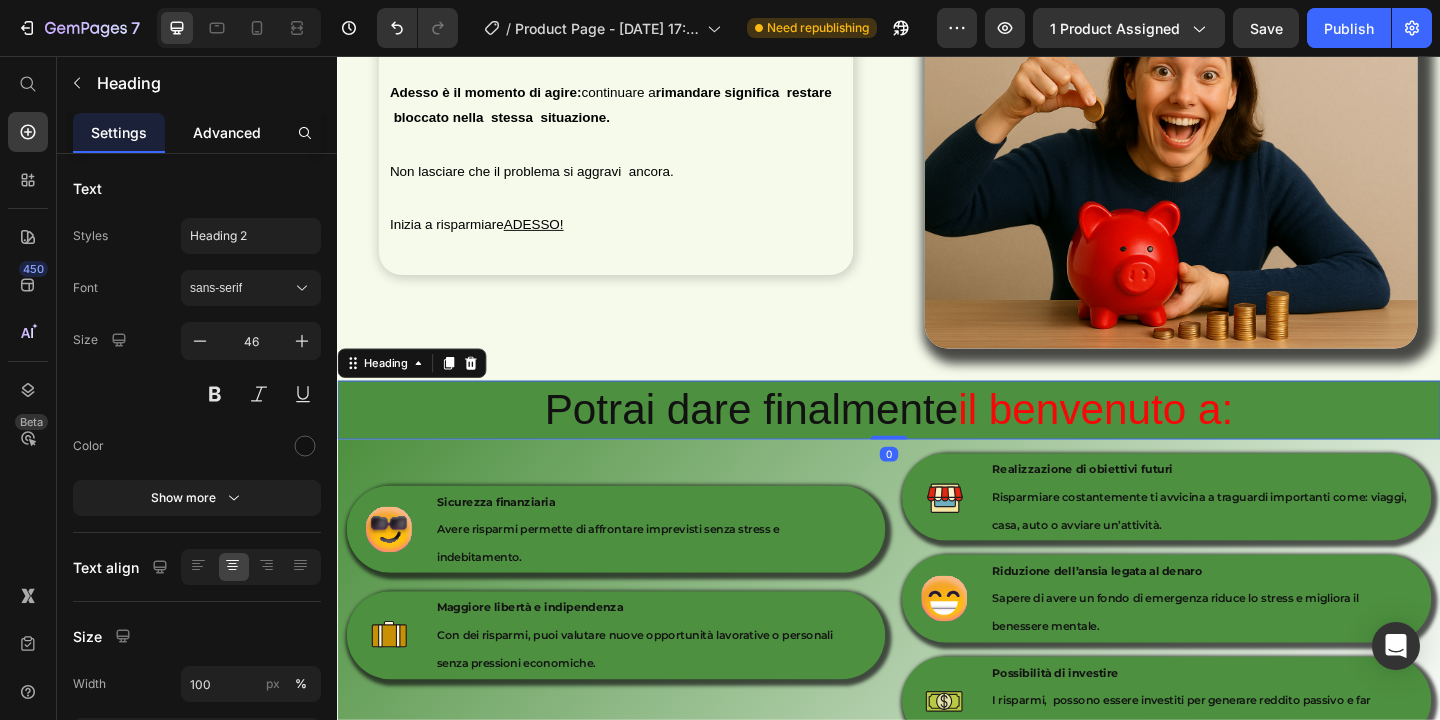 click on "Advanced" at bounding box center (227, 132) 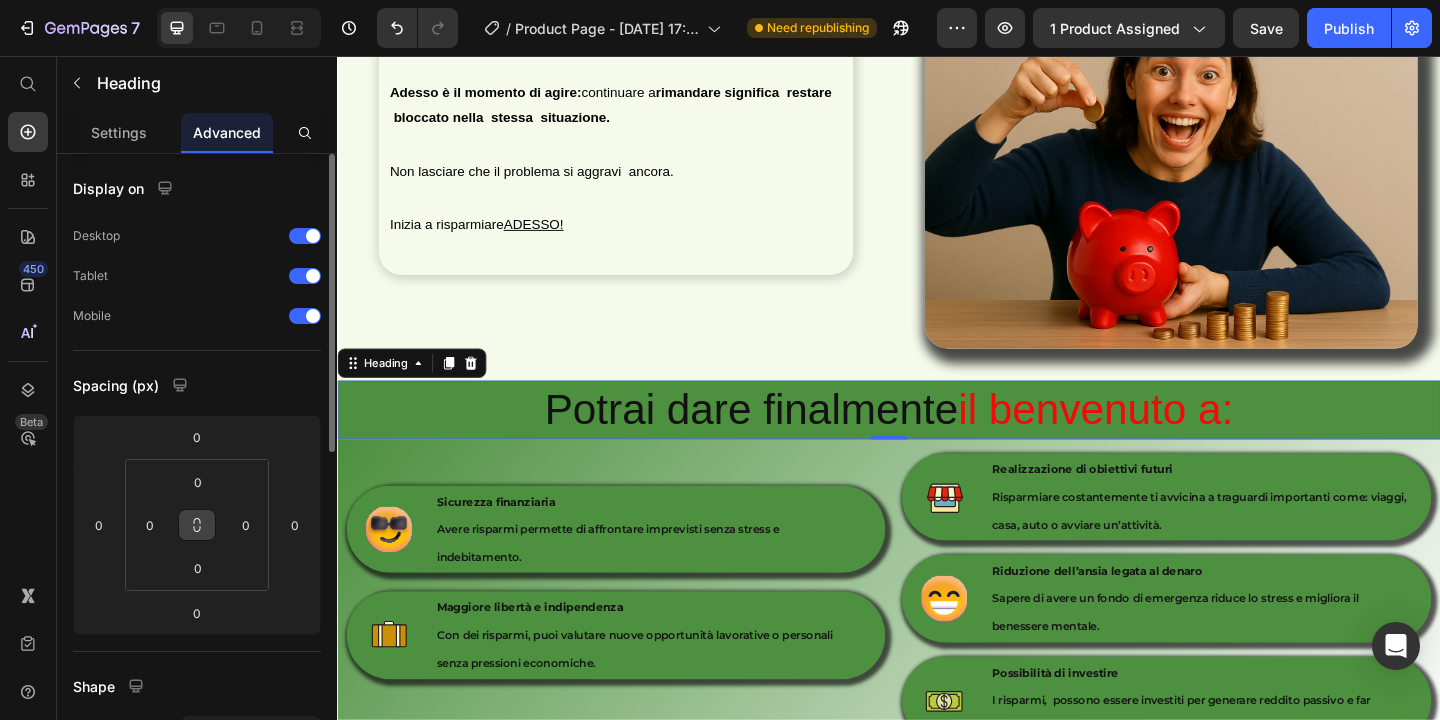 click 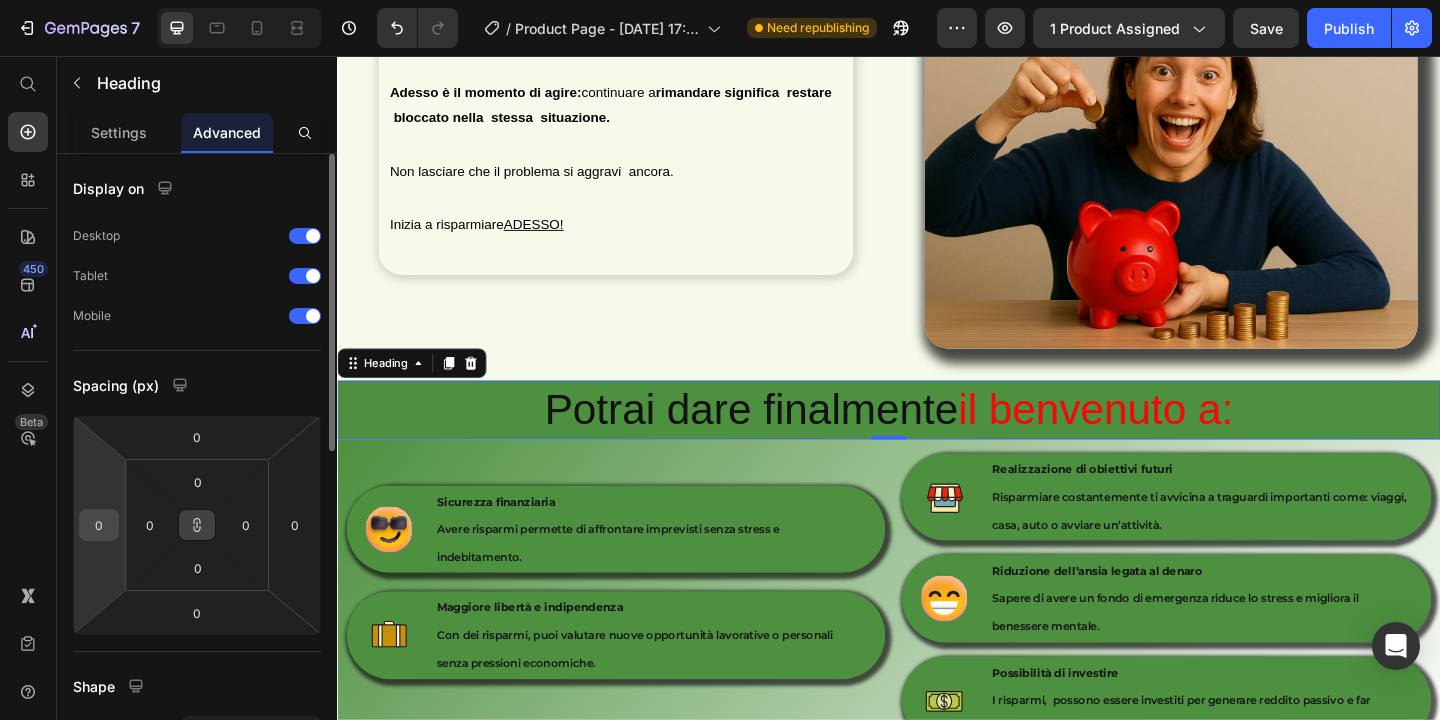 click on "0" at bounding box center [99, 525] 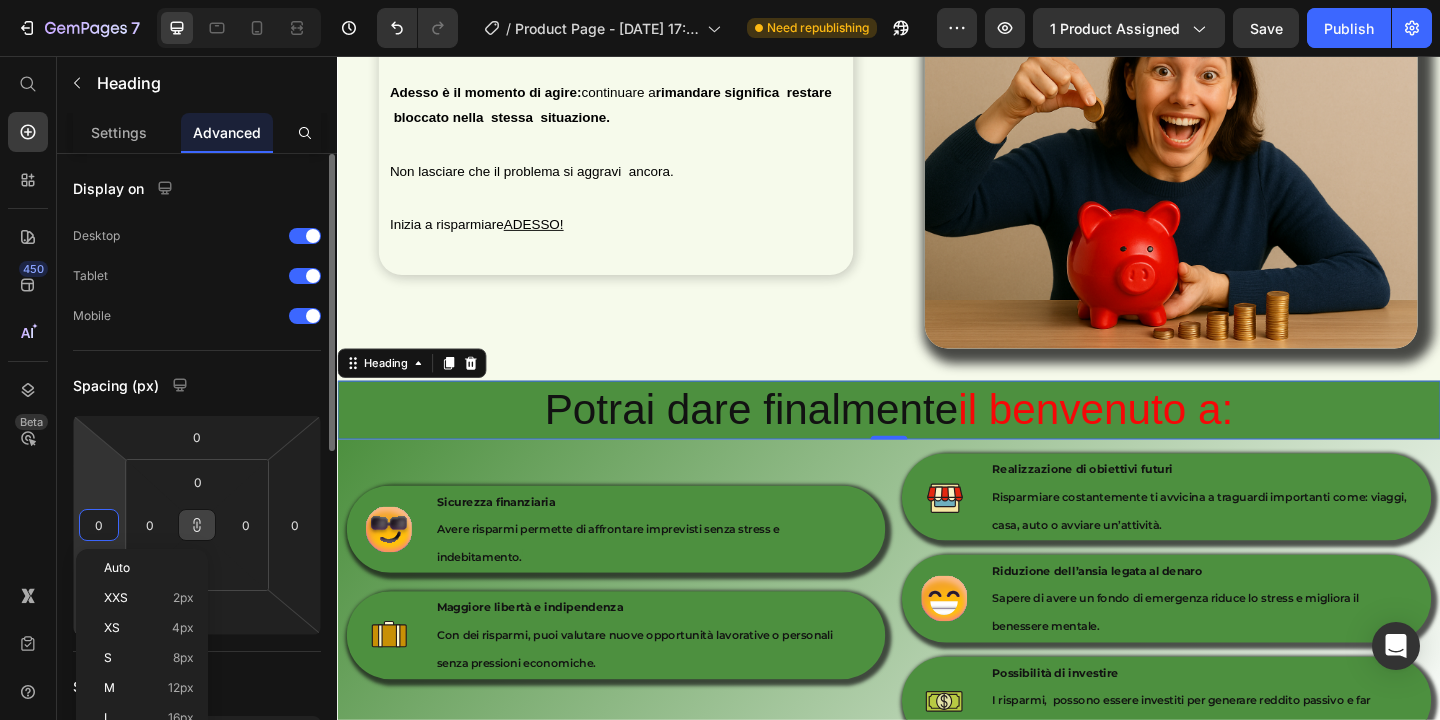 type on "5" 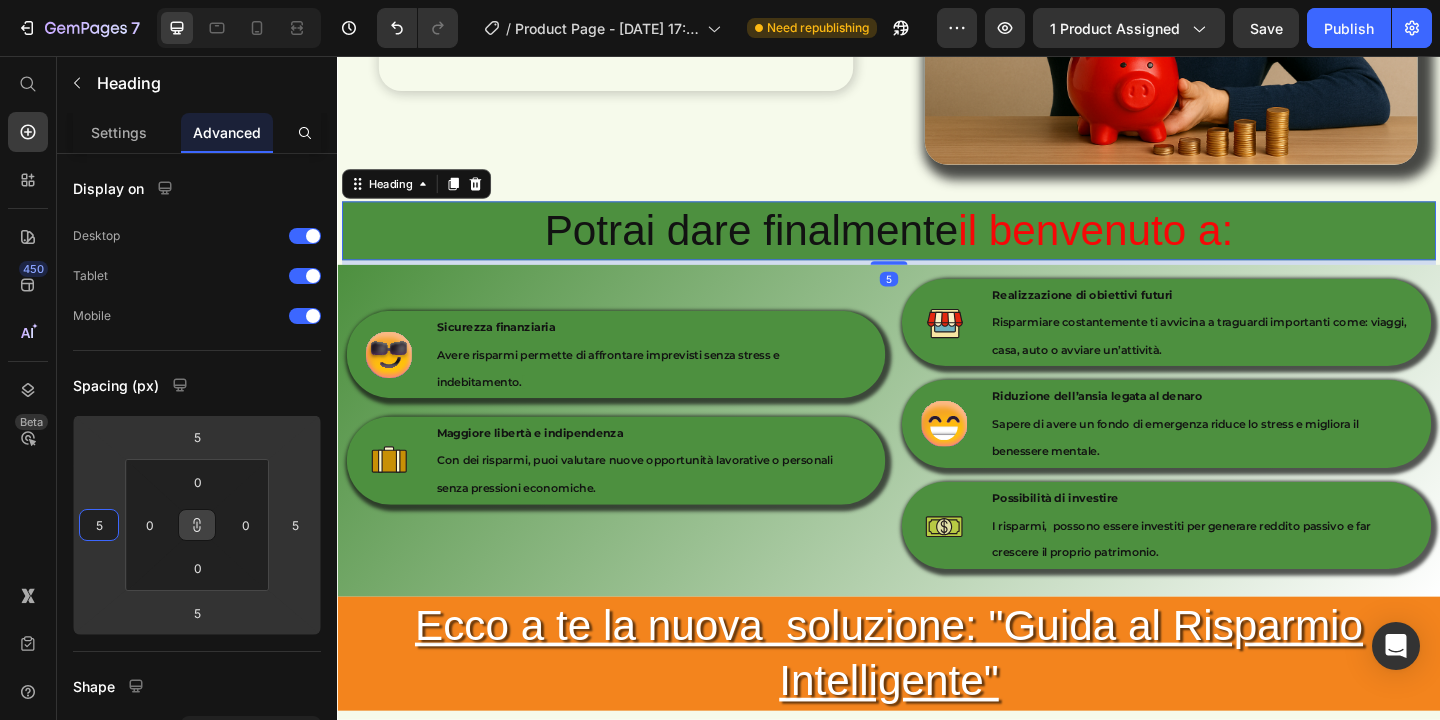 scroll, scrollTop: 5042, scrollLeft: 0, axis: vertical 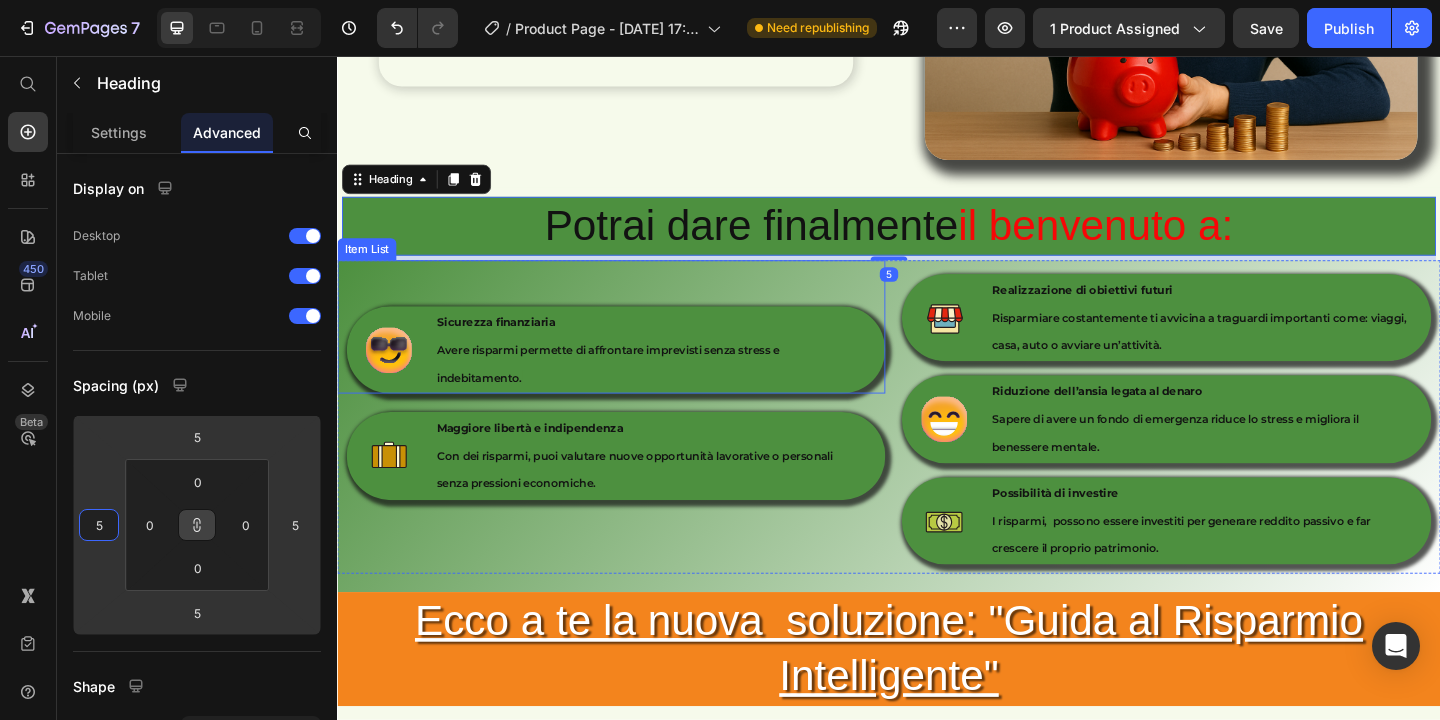 click on "Sicurezza finanziaria Avere risparmi permette di affrontare imprevisti senza stress e indebitamento.   Item List" at bounding box center (635, 350) 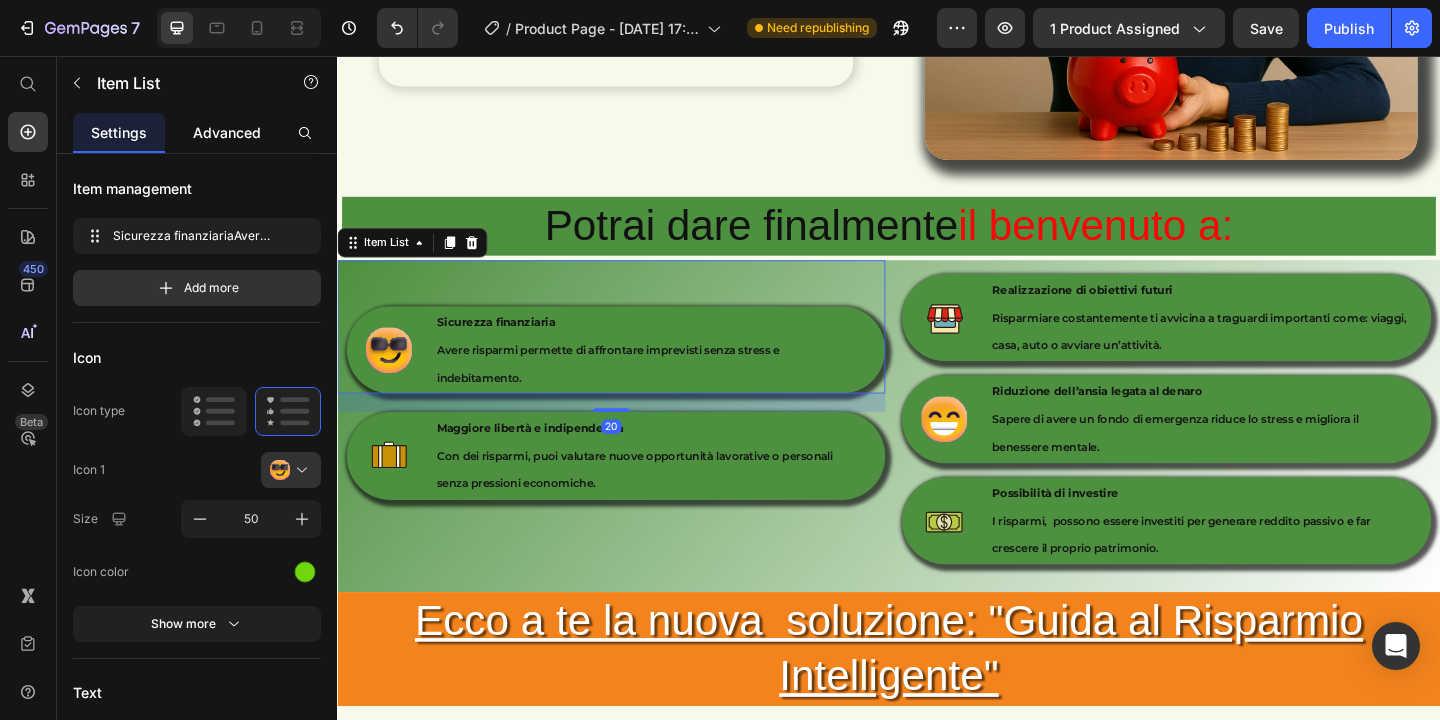 click on "Advanced" at bounding box center [227, 132] 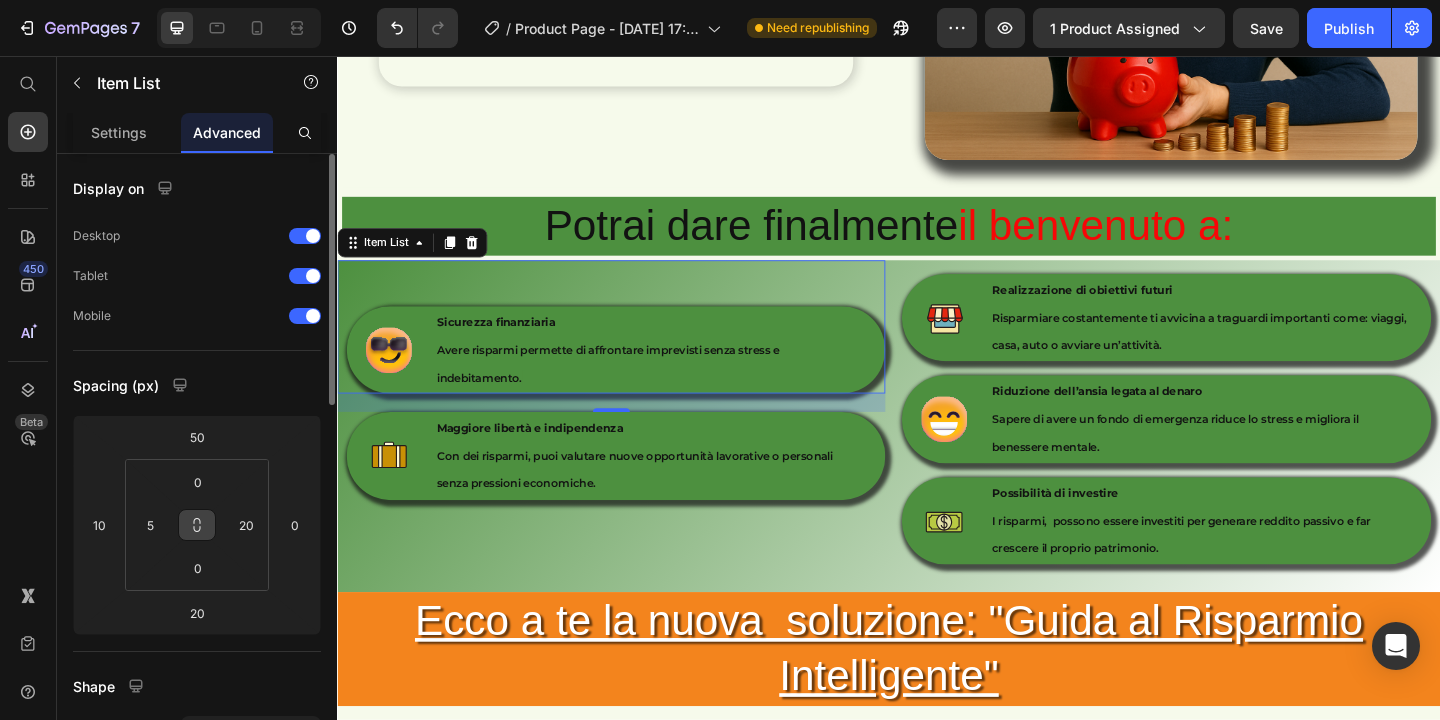 click 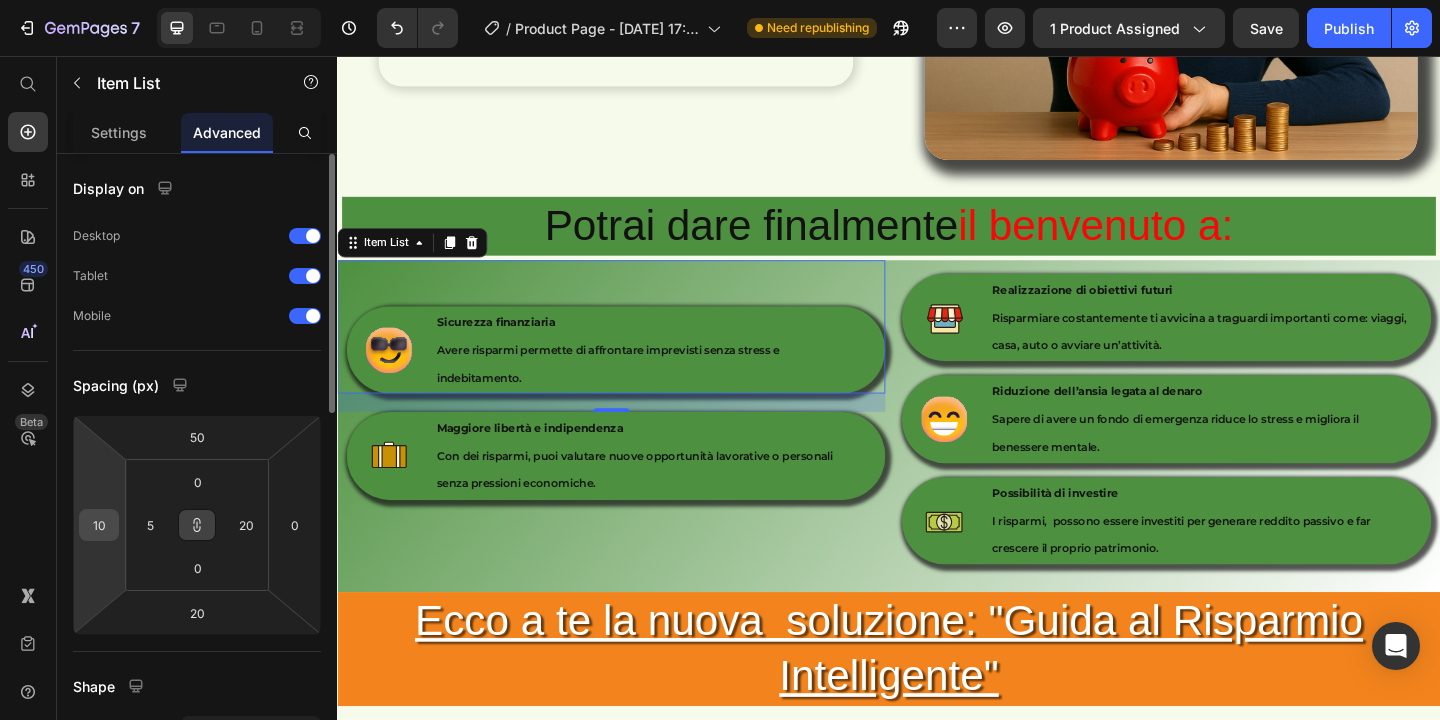 click on "10" at bounding box center (99, 525) 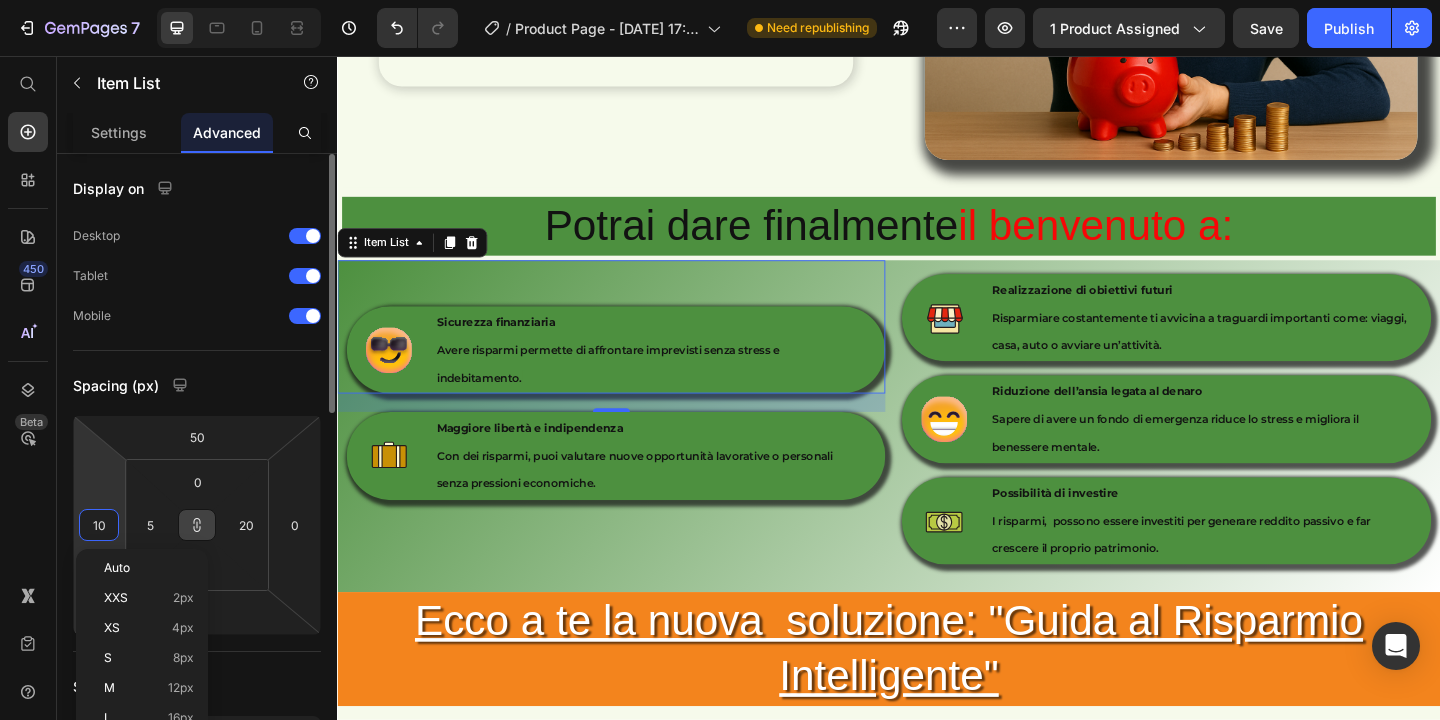 type on "5" 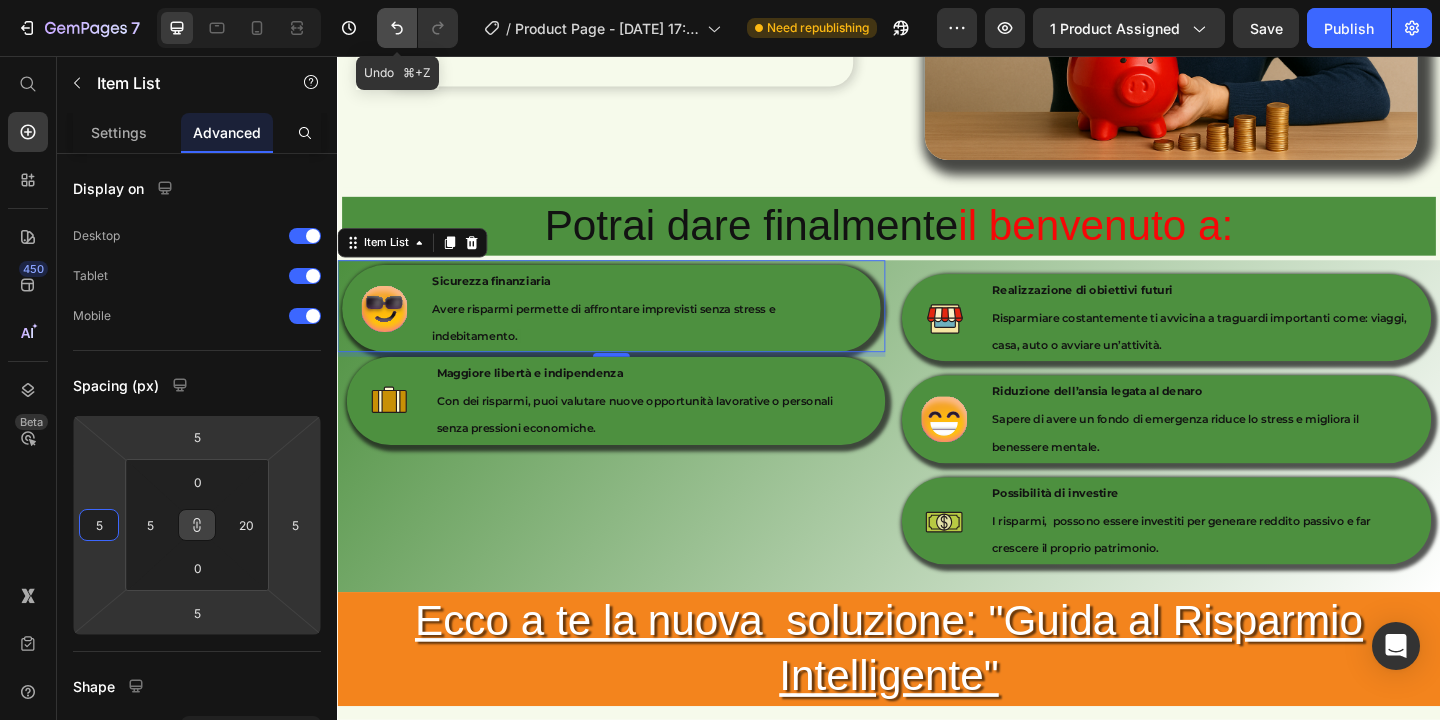 type on "5" 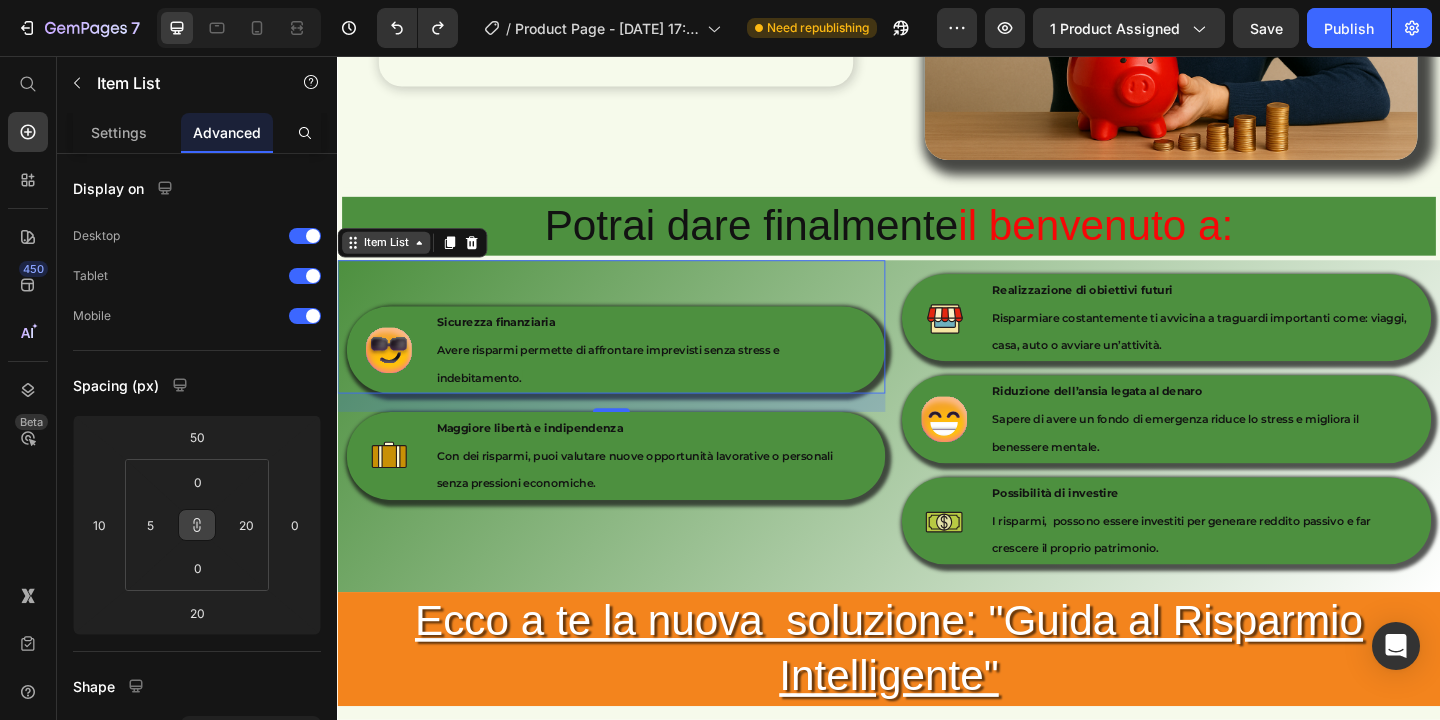 click 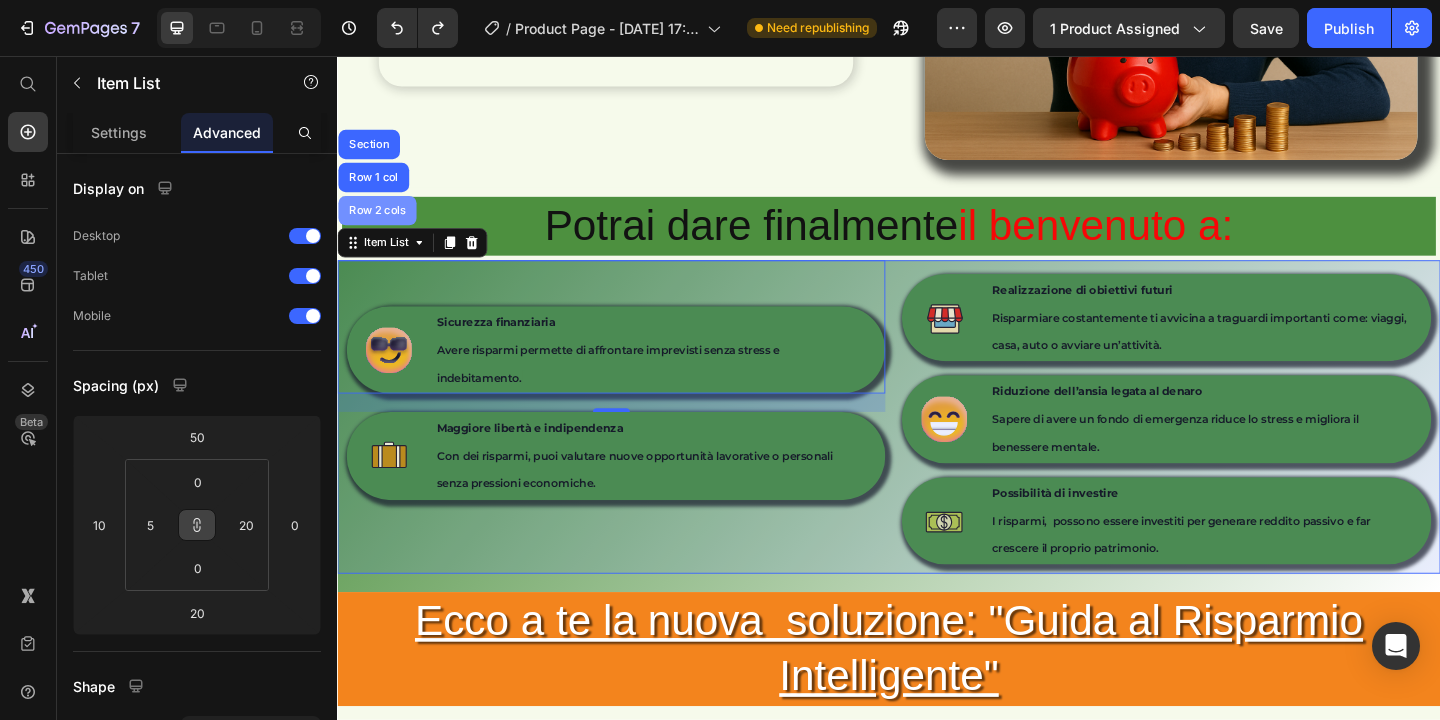 click on "Row 2 cols" at bounding box center [380, 224] 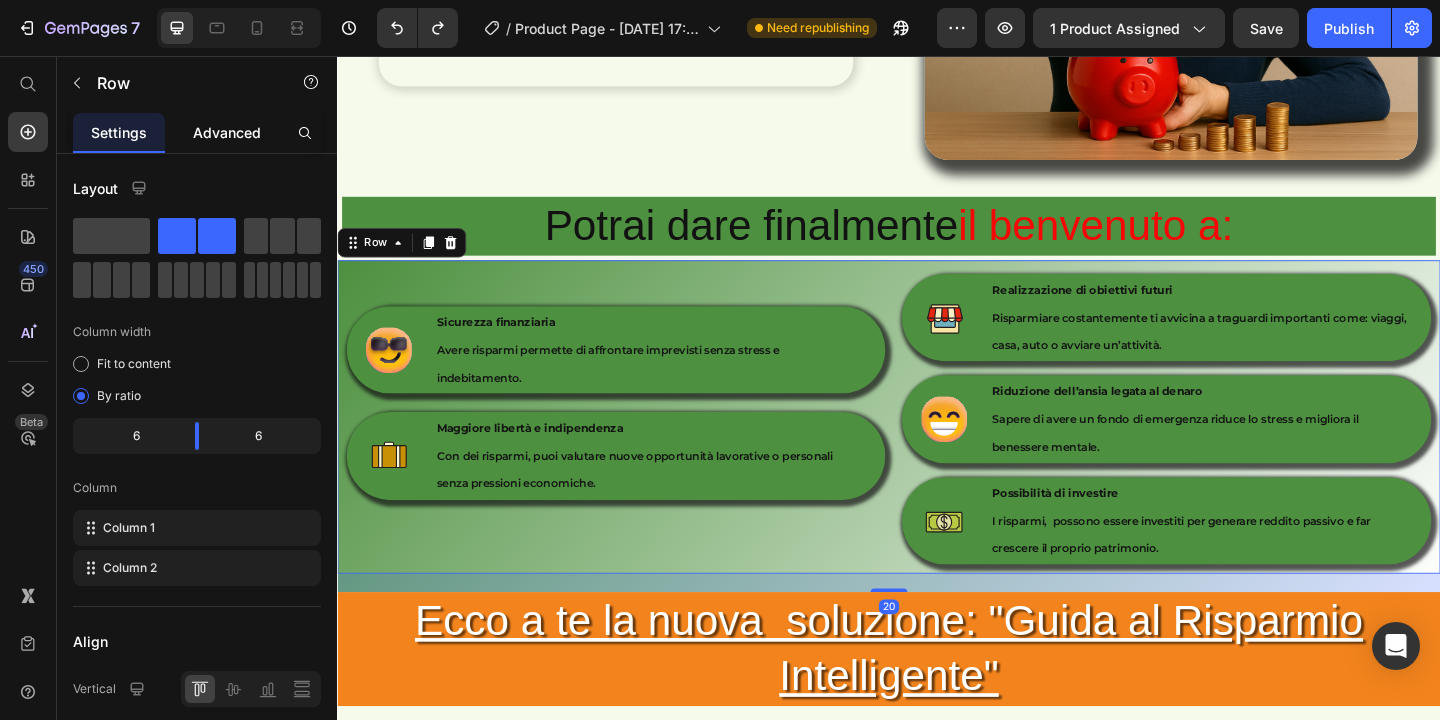 click on "Advanced" 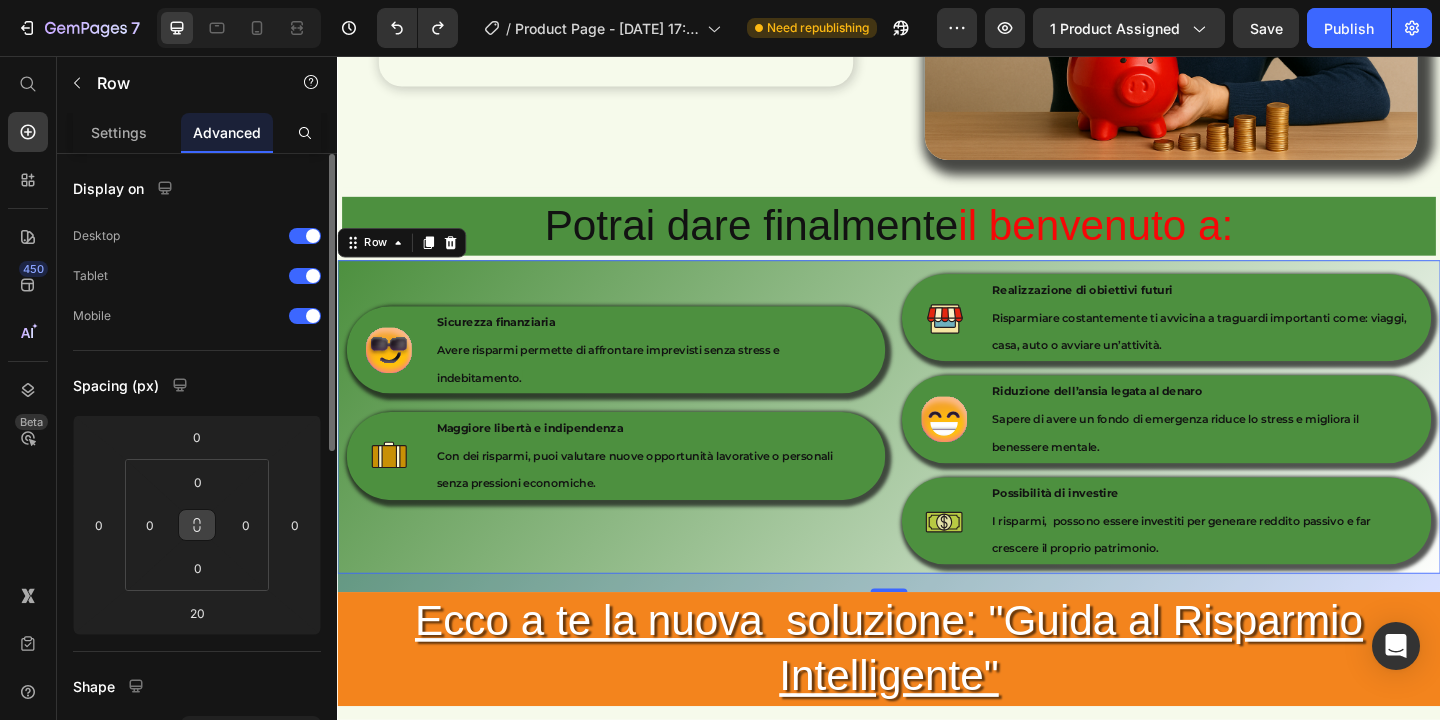 click 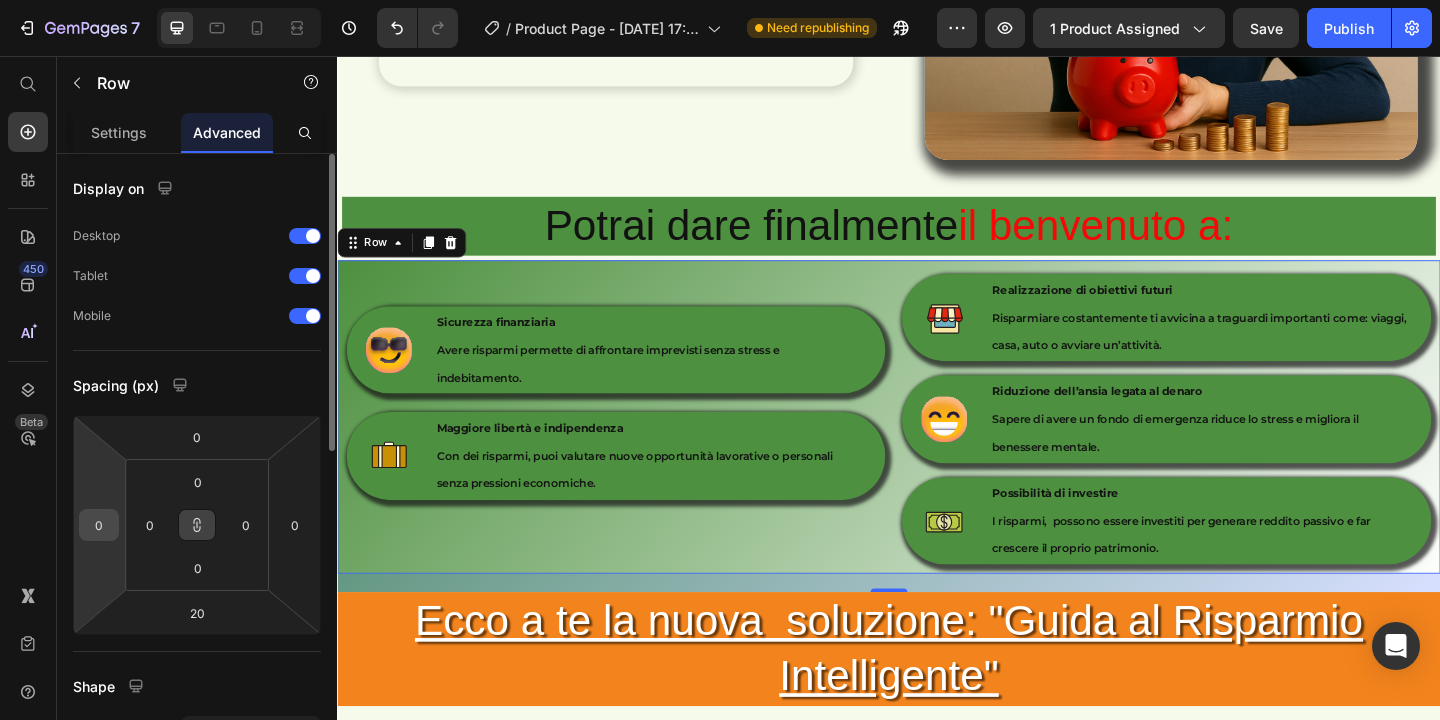 click on "0" at bounding box center [99, 525] 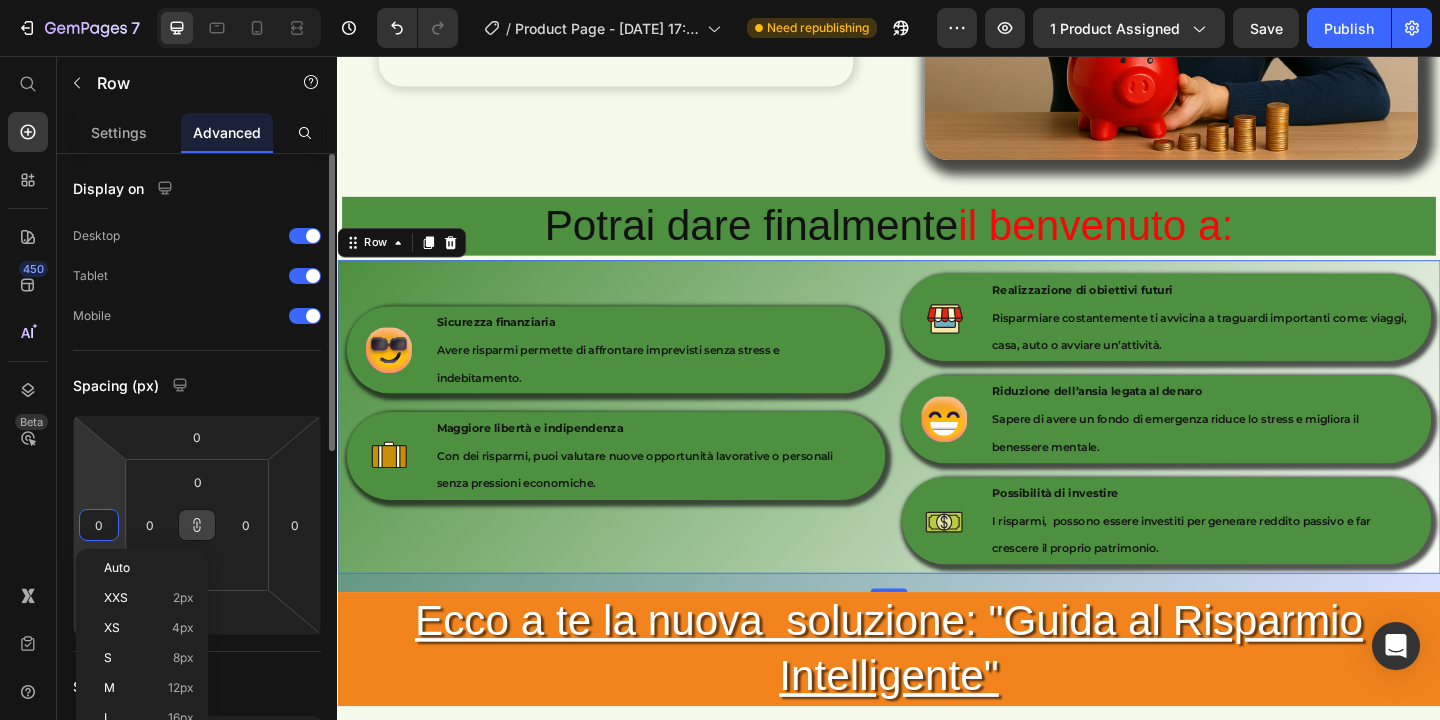 type on "5" 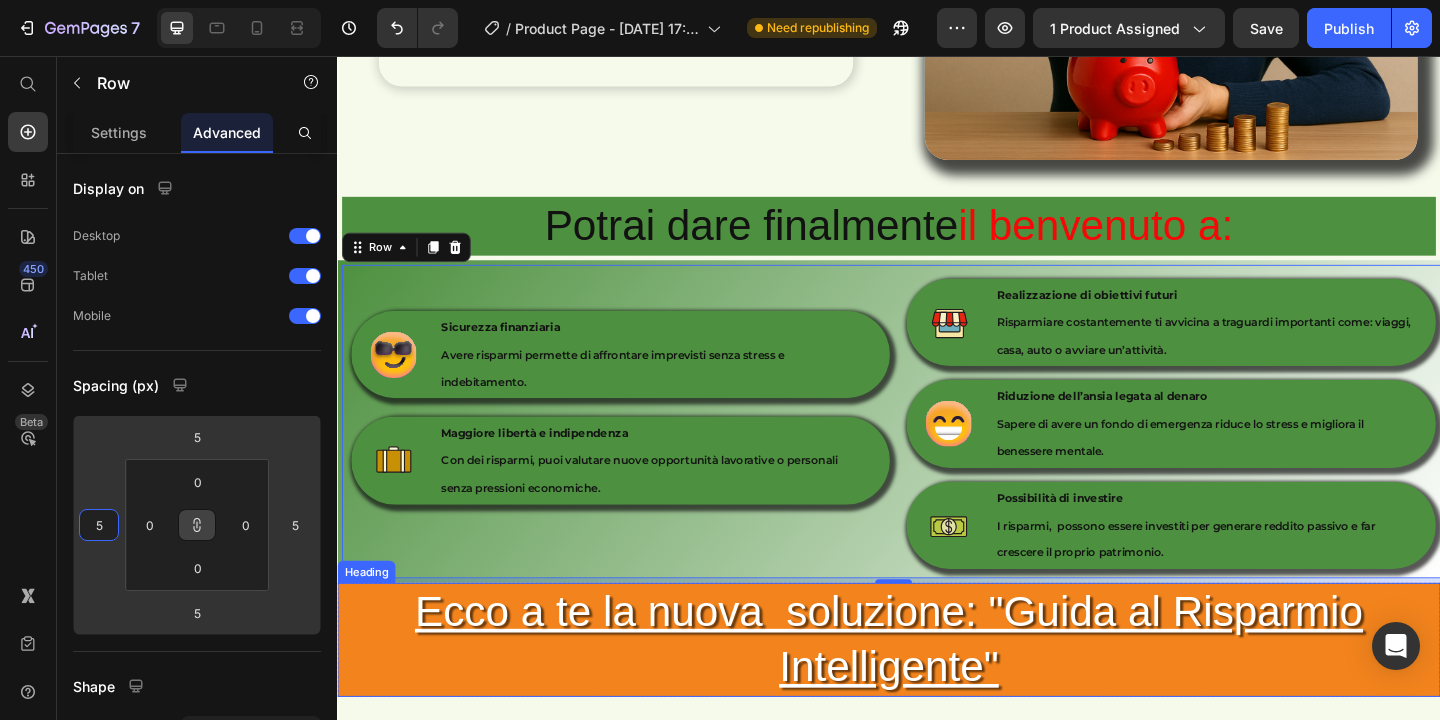 click on "Ecco a te la nuova  soluzione: "Guida al Risparmio Intelligente"" at bounding box center (937, 691) 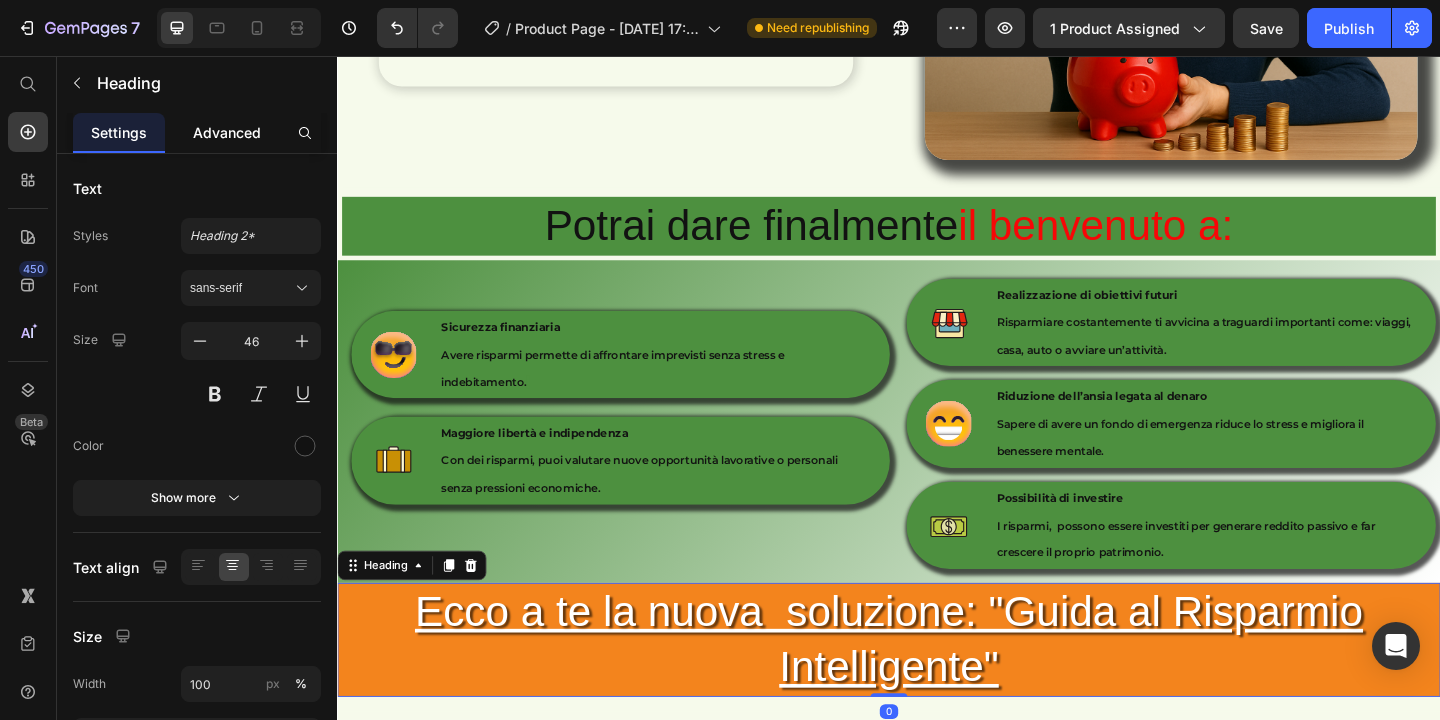 click on "Advanced" at bounding box center [227, 132] 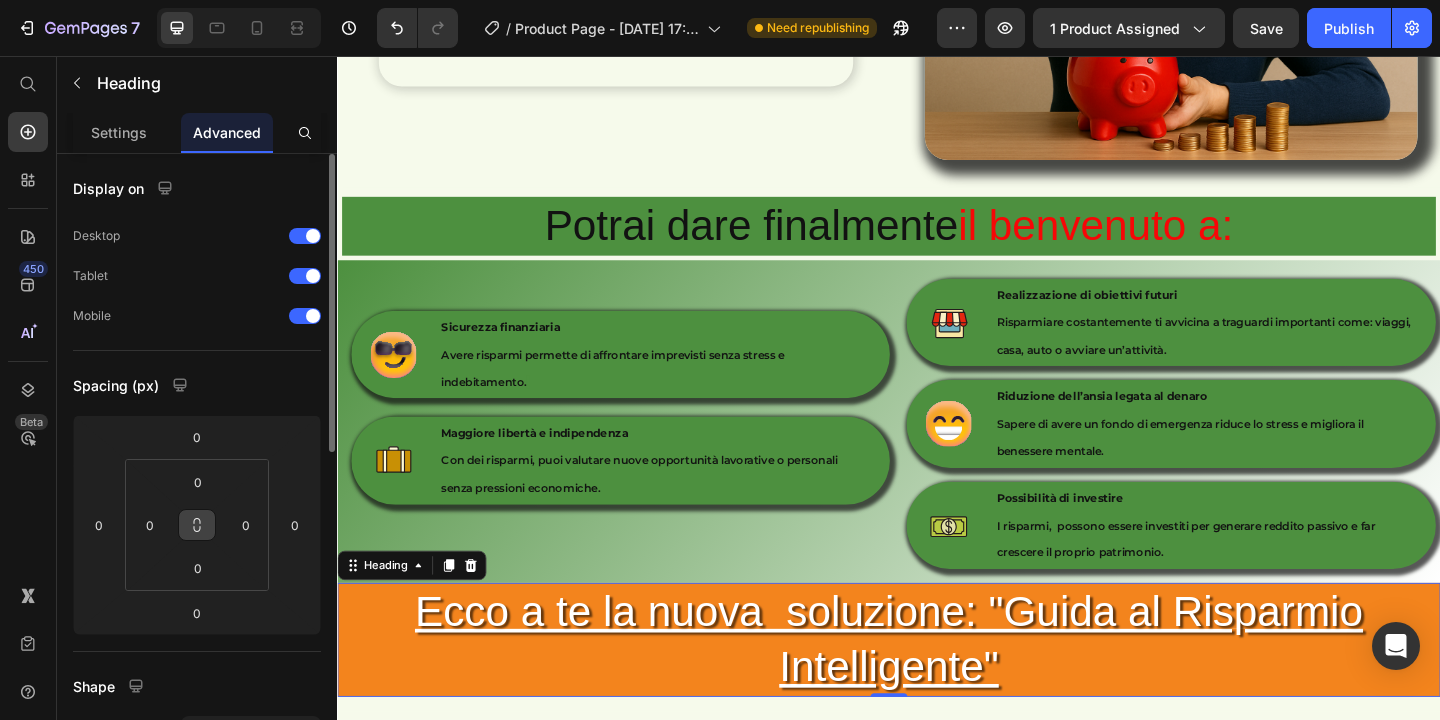 click 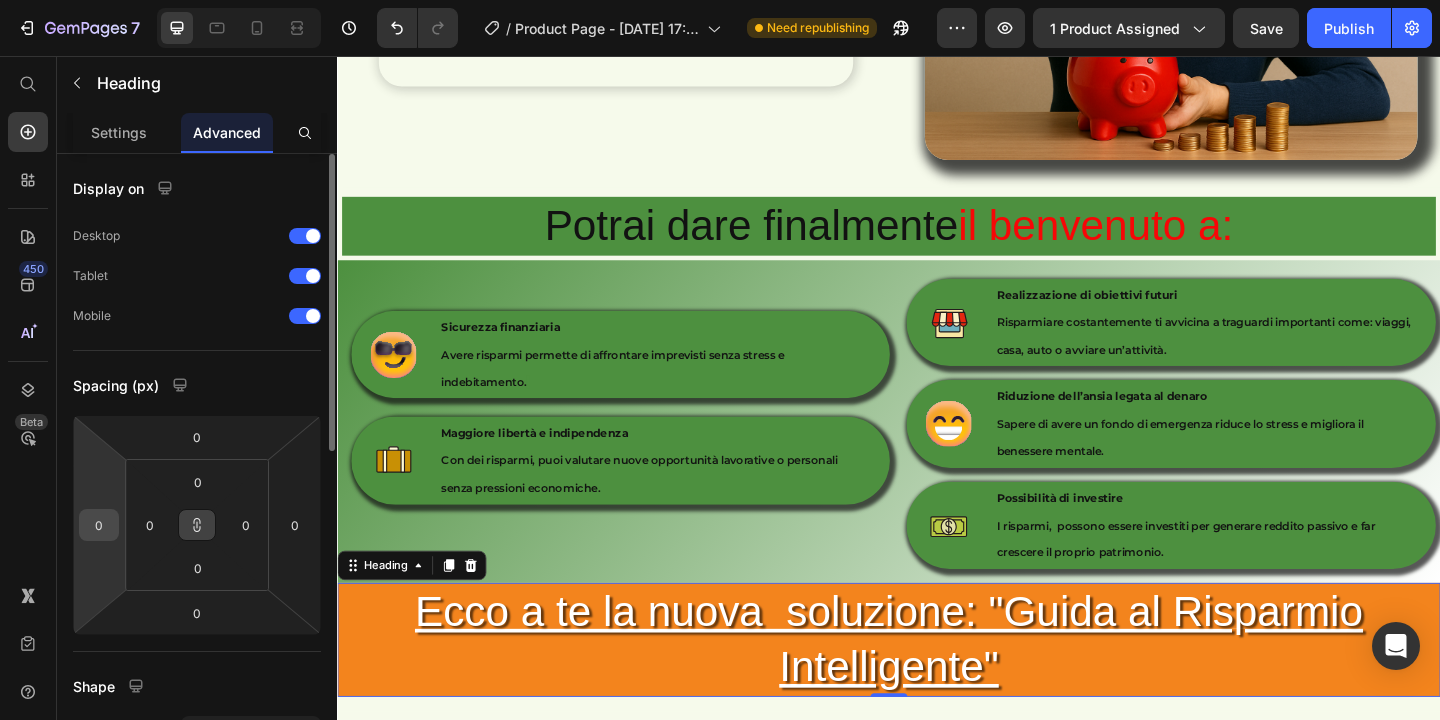 click on "0" at bounding box center (99, 525) 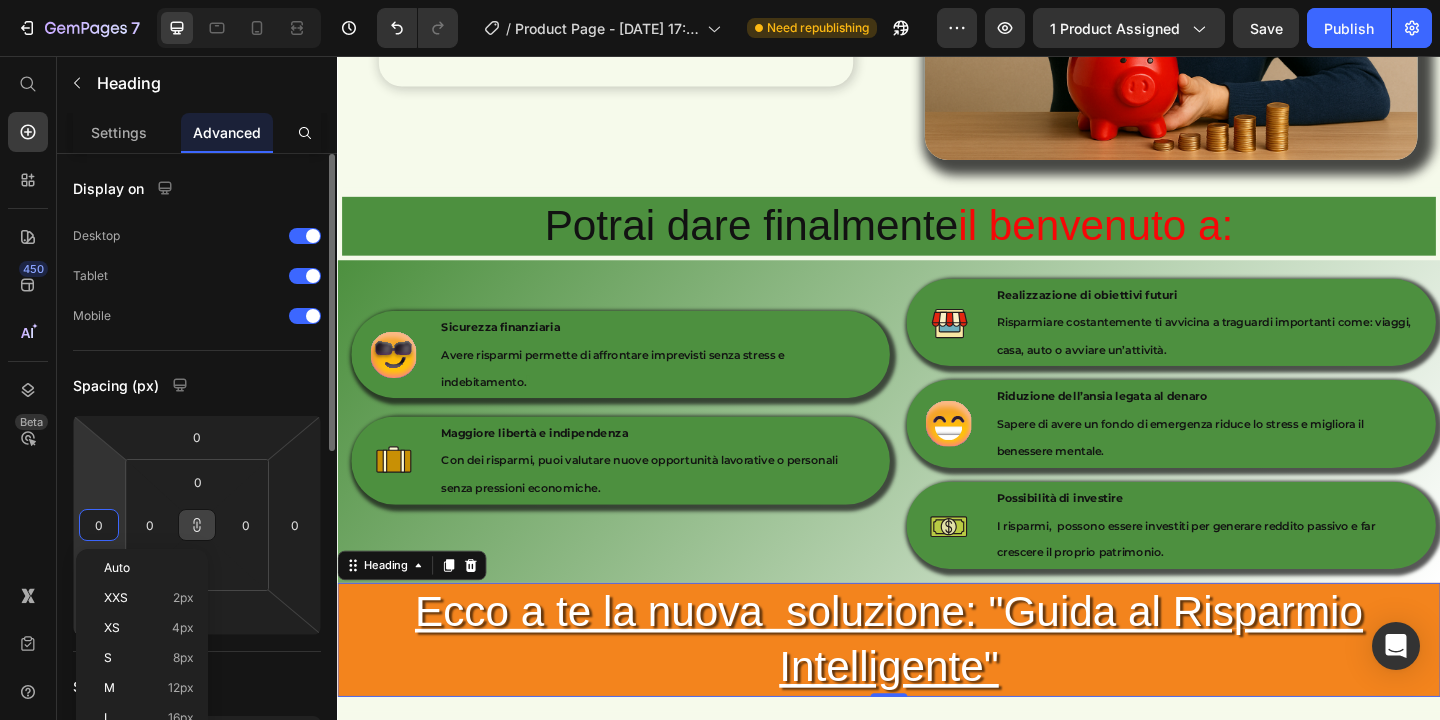 type on "5" 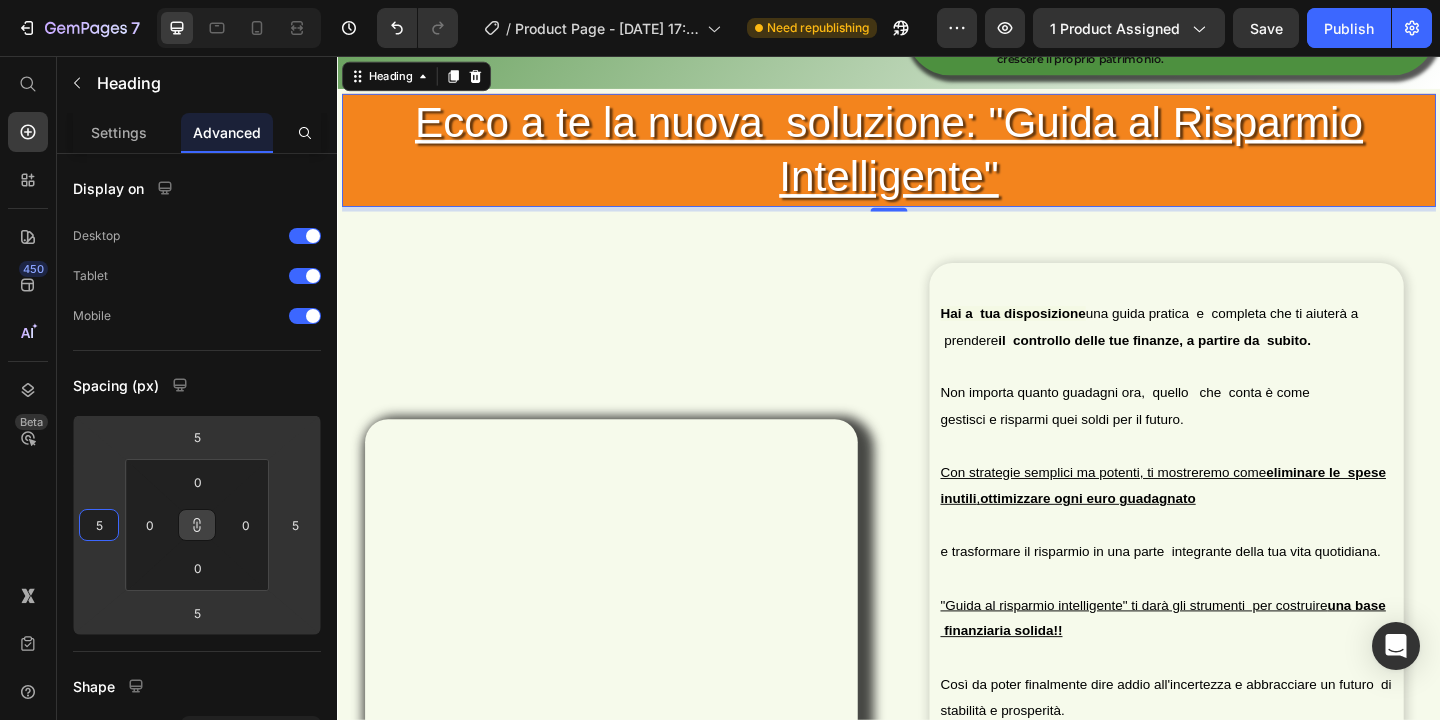 scroll, scrollTop: 5581, scrollLeft: 0, axis: vertical 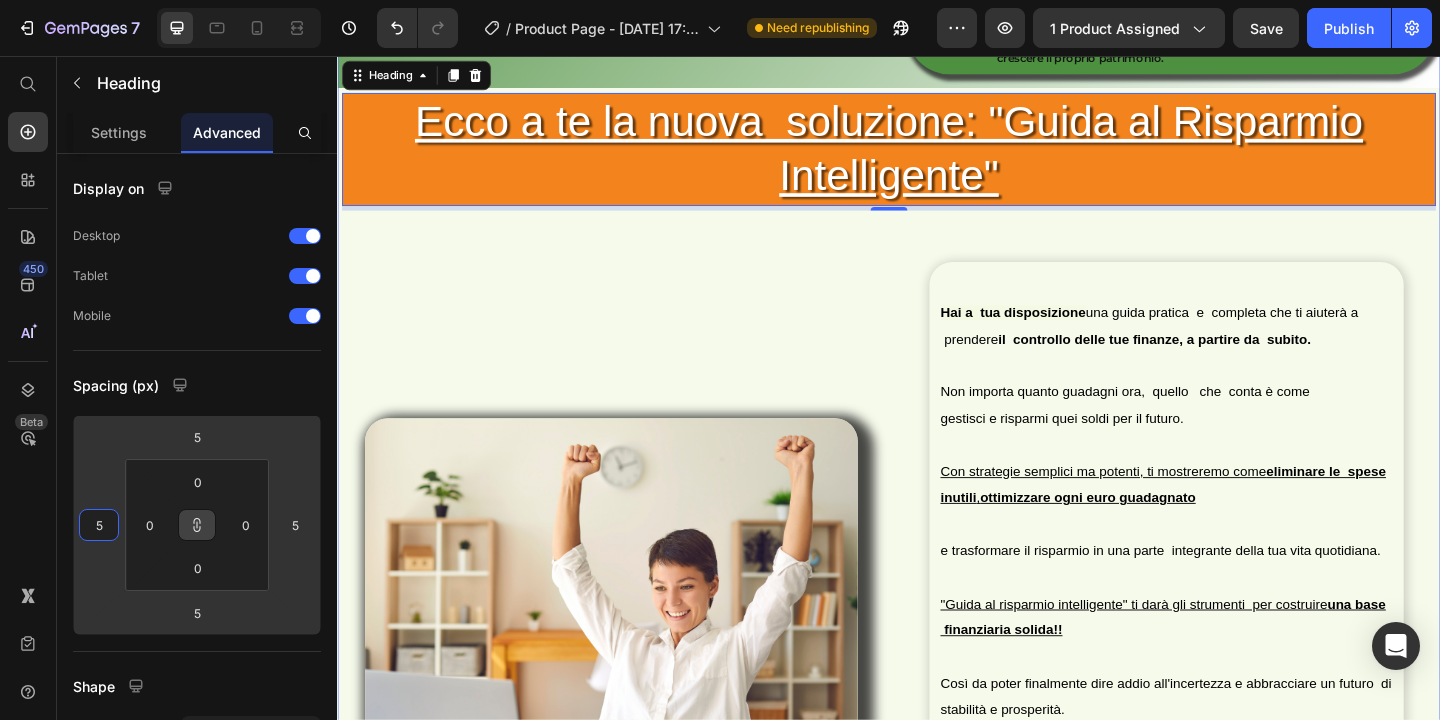 click on "Image Image" at bounding box center [635, 666] 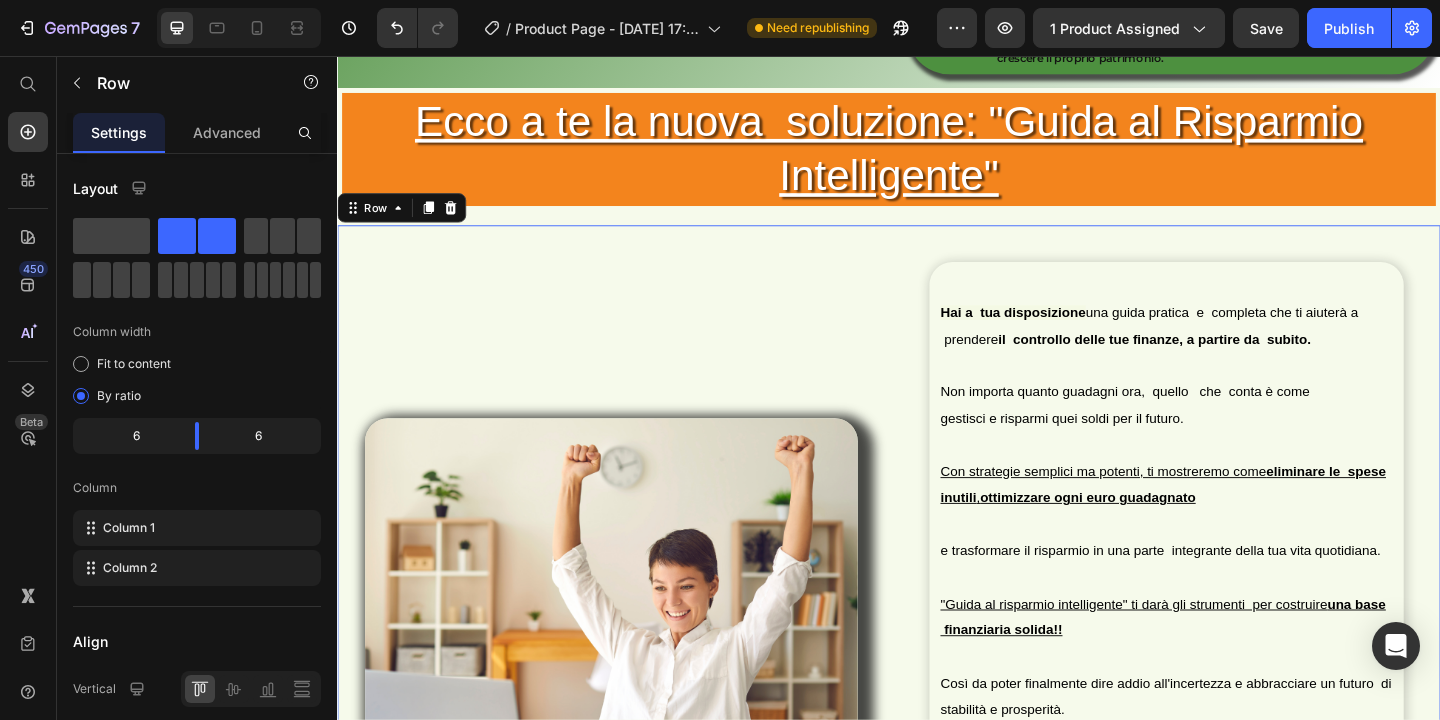 click on "Image Image" at bounding box center [635, 666] 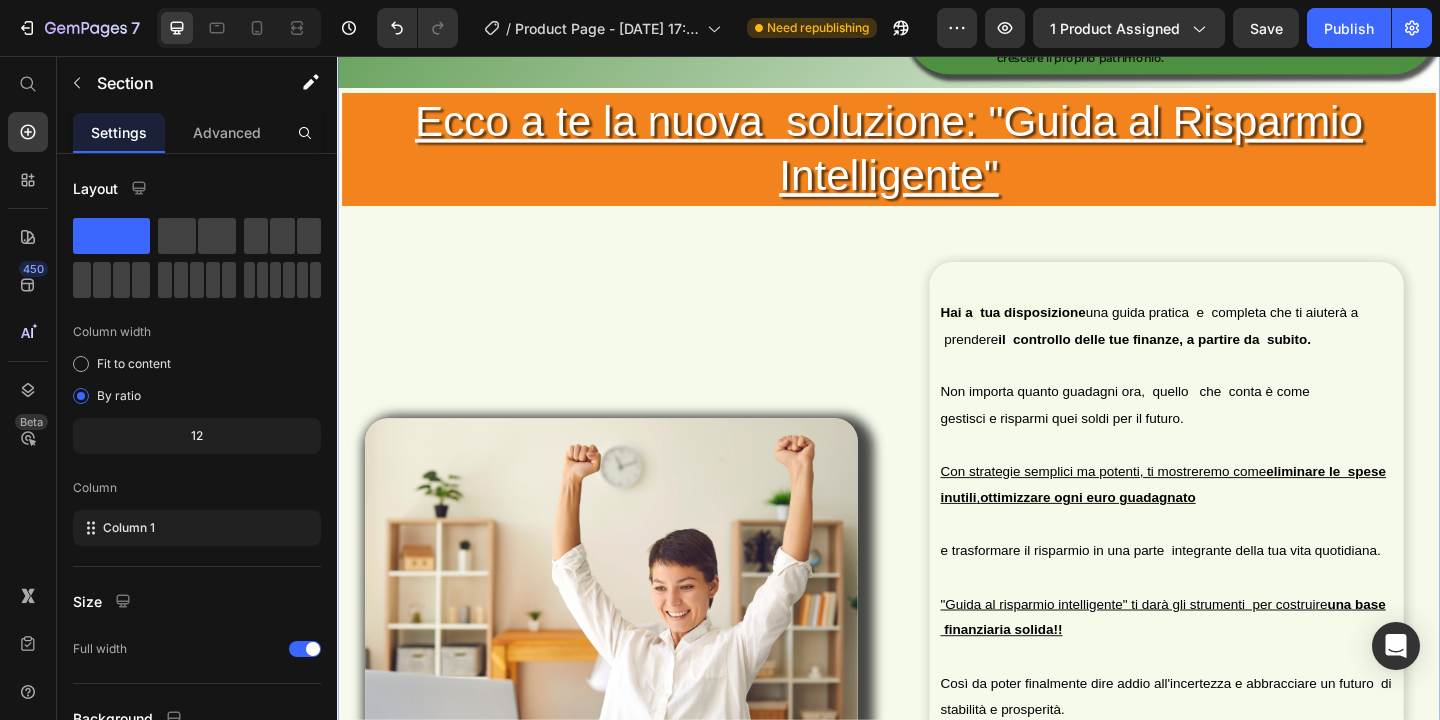 click on "Ma attenzione:  ogni giorno che passa  senza affrontare questa  situazione è  un  giorno in cui si perdono  opportunità di  risparmio.    Adesso è il momento di agire:   continuare a   rimandare significa  restare  bloccato nella  stessa  situazione.     Non lasciare che il problema si aggravi  ancora.    Inizia a risparmiare  ADESSO!   Text Block Image Row Potrai dare finalmente  il benvenuto a: Heading
Sicurezza finanziaria Avere risparmi permette di affrontare imprevisti senza stress e indebitamento.   Item List Maggiore libertà e indipendenza Con dei risparmi, puoi valutare nuove opportunità lavorative o personali senza pressioni economiche. Item List" at bounding box center (937, 143) 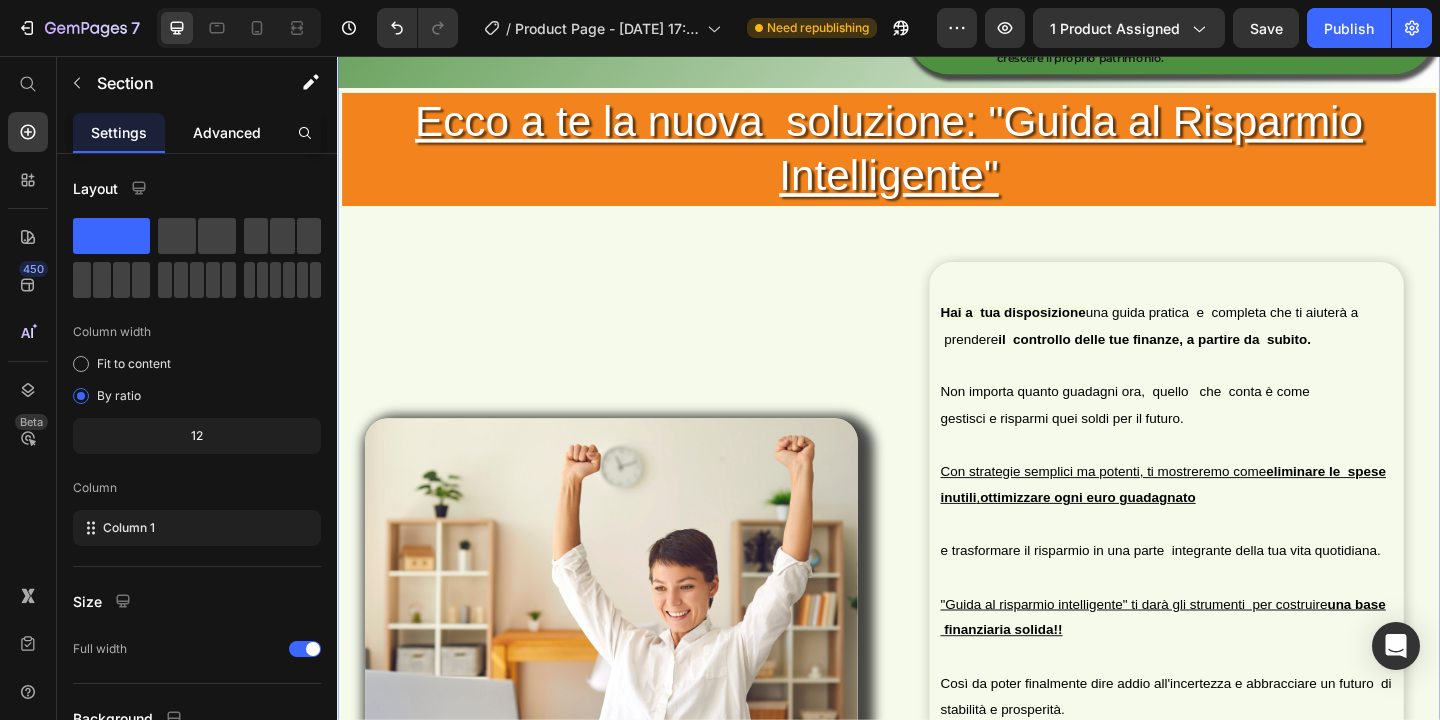 click on "Advanced" at bounding box center (227, 132) 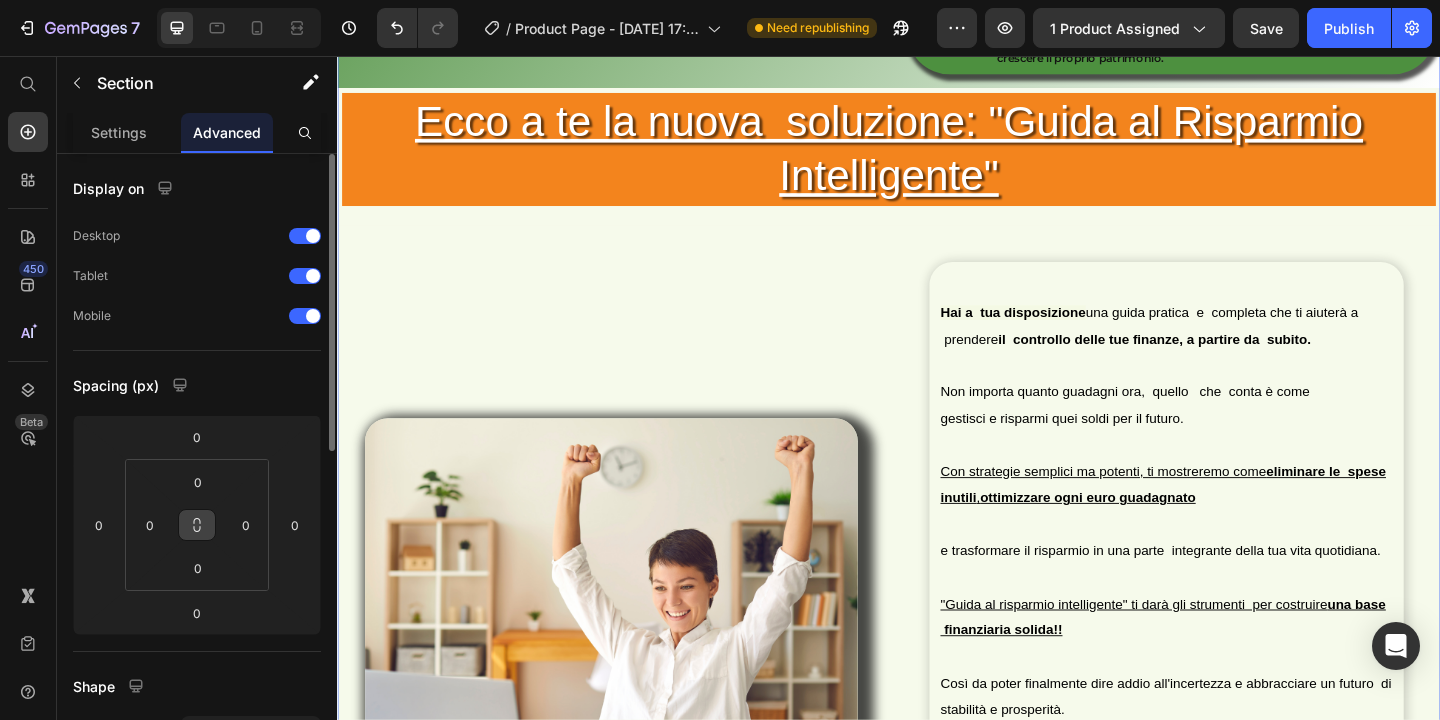 click at bounding box center [197, 525] 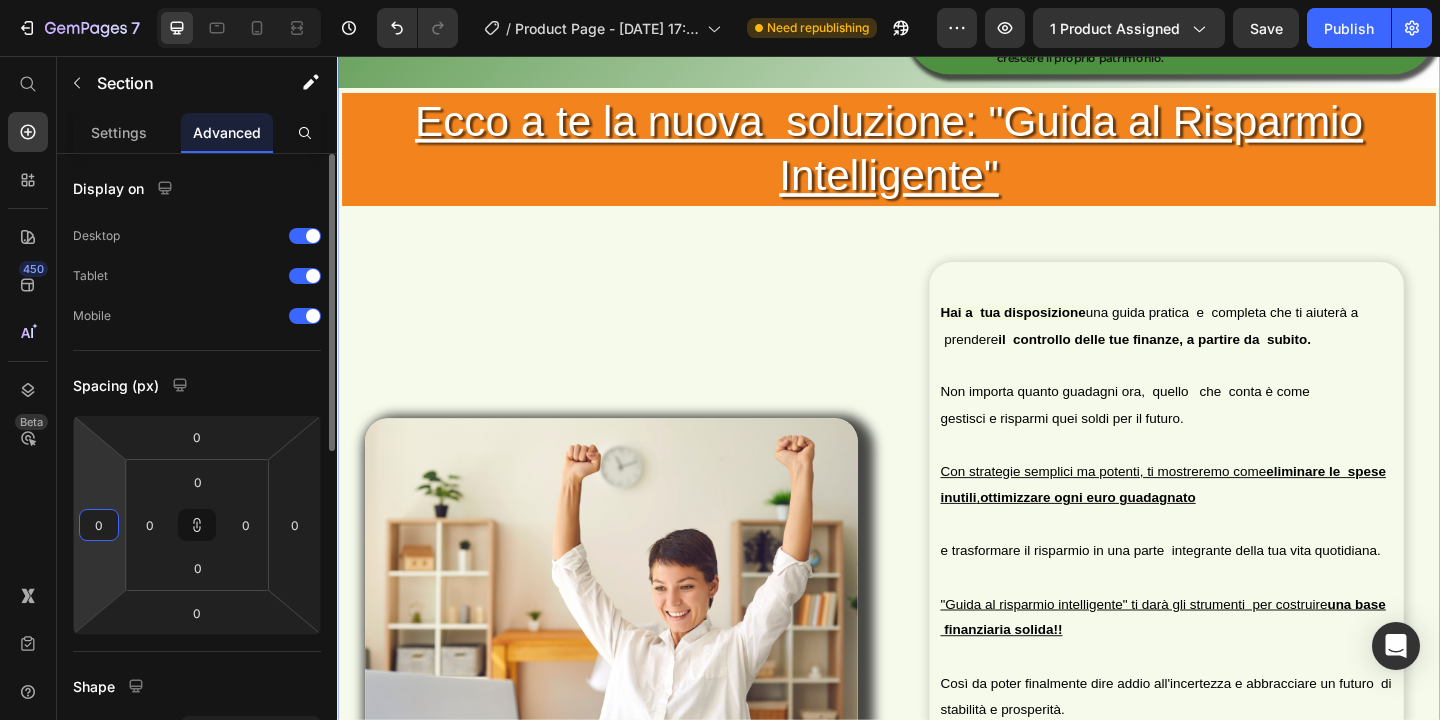 click on "0" at bounding box center [99, 525] 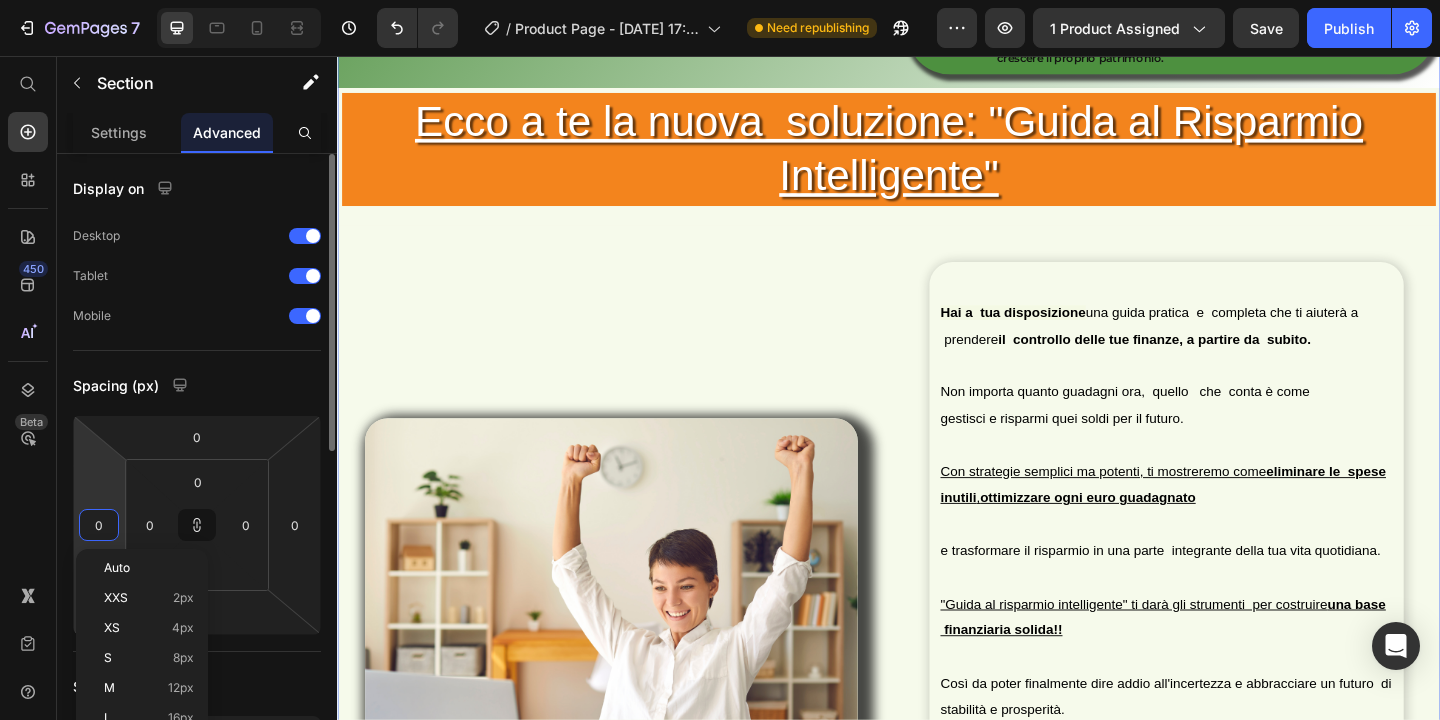 type on "5" 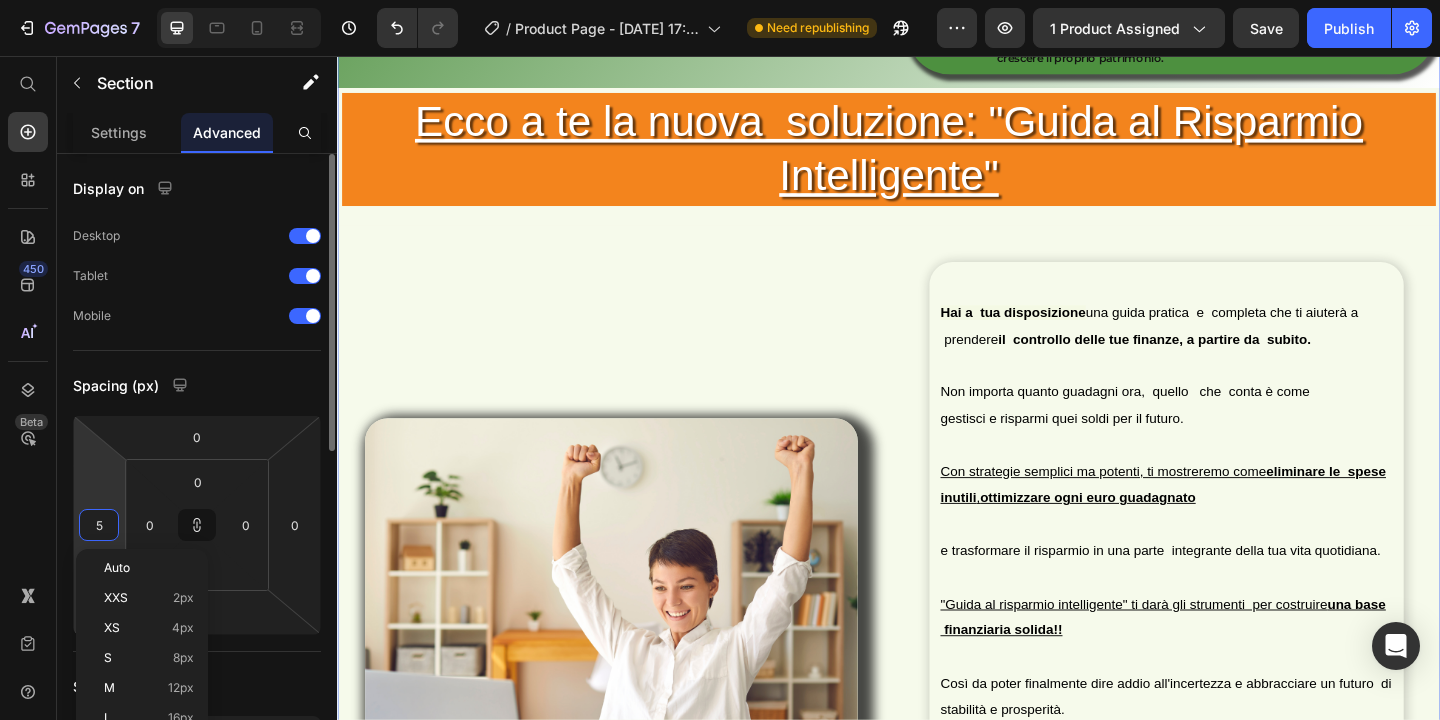 type on "5" 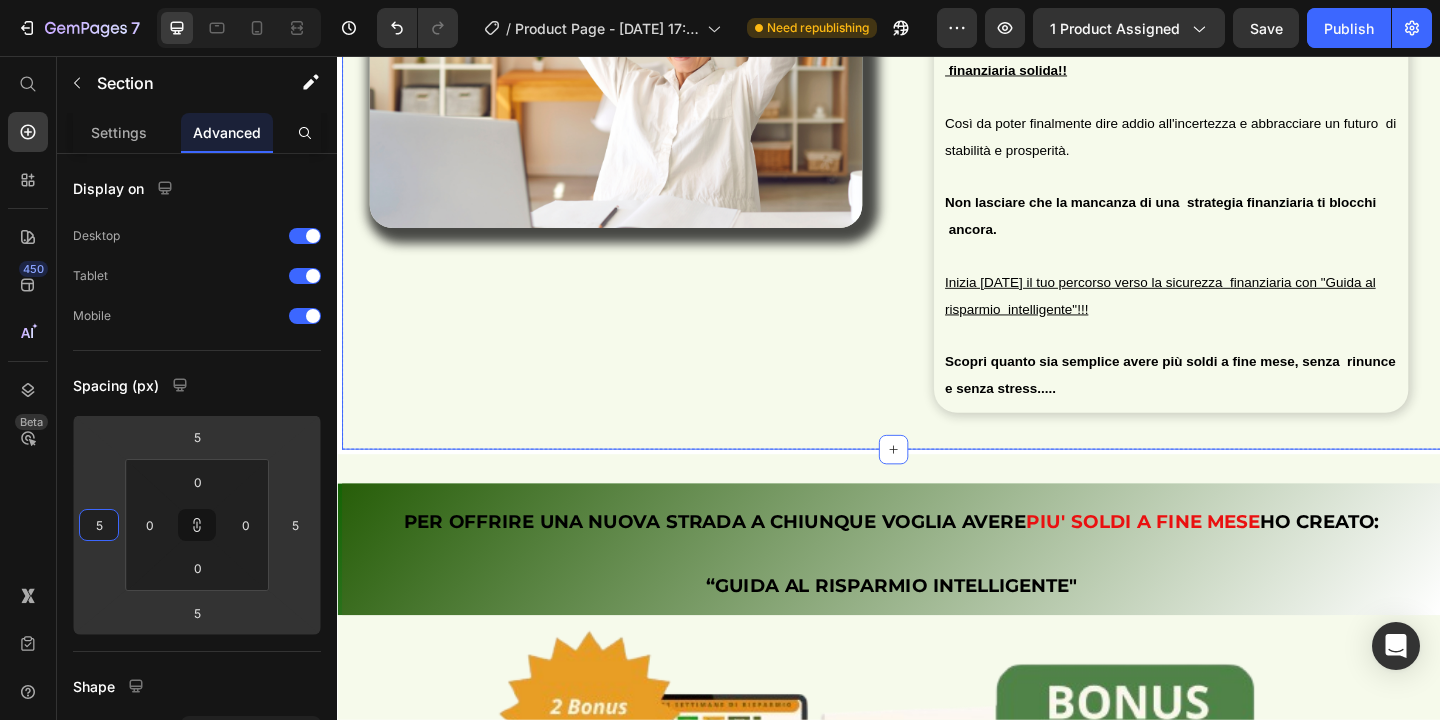 scroll, scrollTop: 6197, scrollLeft: 0, axis: vertical 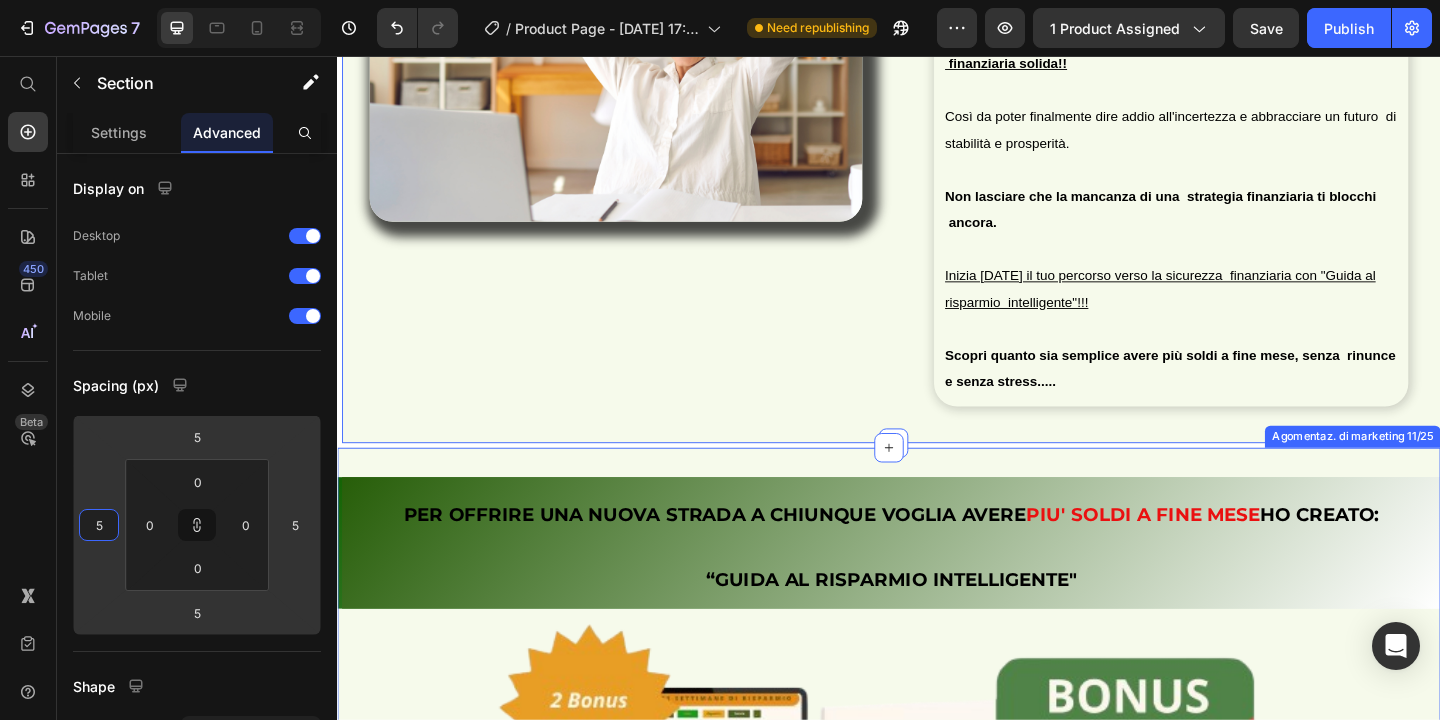 click on "PER OFFRIRE UNA NUOVA STRADA A CHIUNQUE VOGLIA AVERE  PIU' SOLDI A FINE MESE  HO CREATO:   “GUIDA AL RISPARMIO INTELLIGENTE" Heading Row Image Agomentaz. di marketing 11/25" at bounding box center [937, 880] 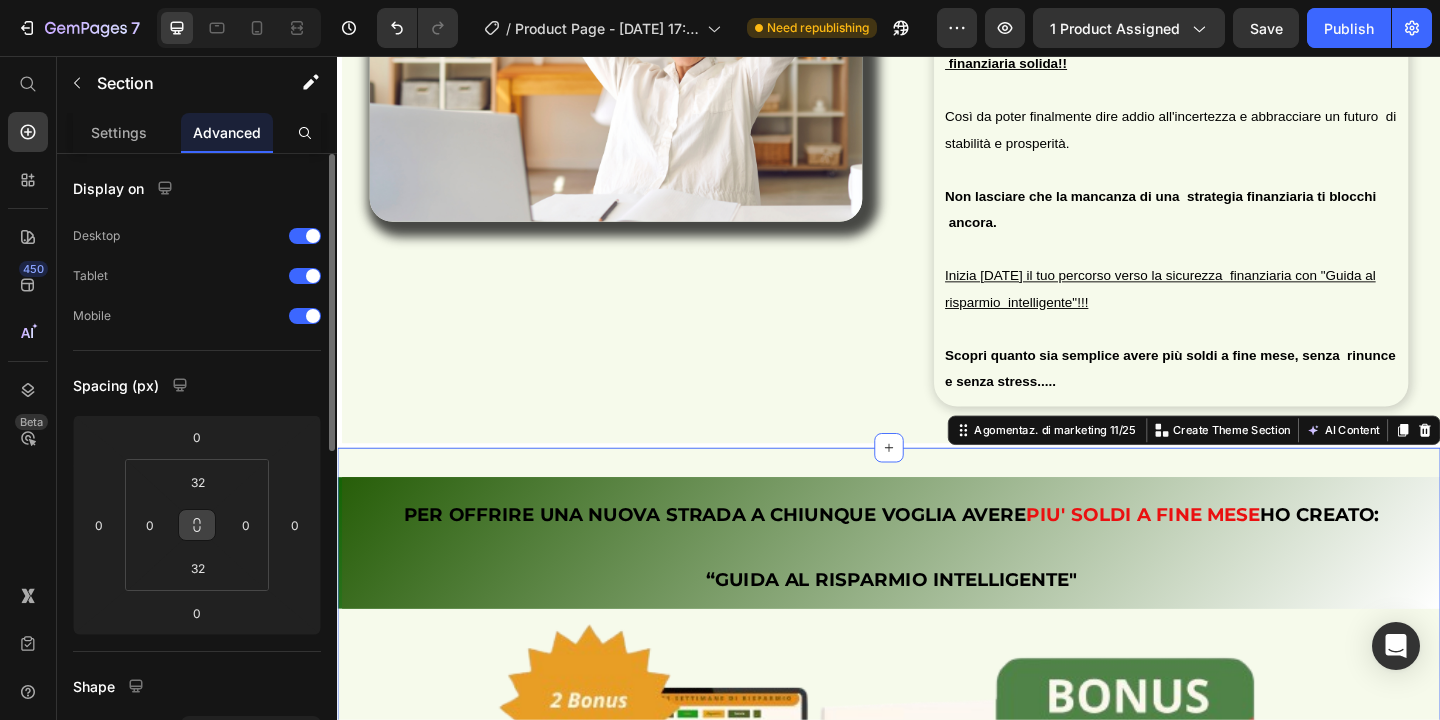 click at bounding box center [197, 525] 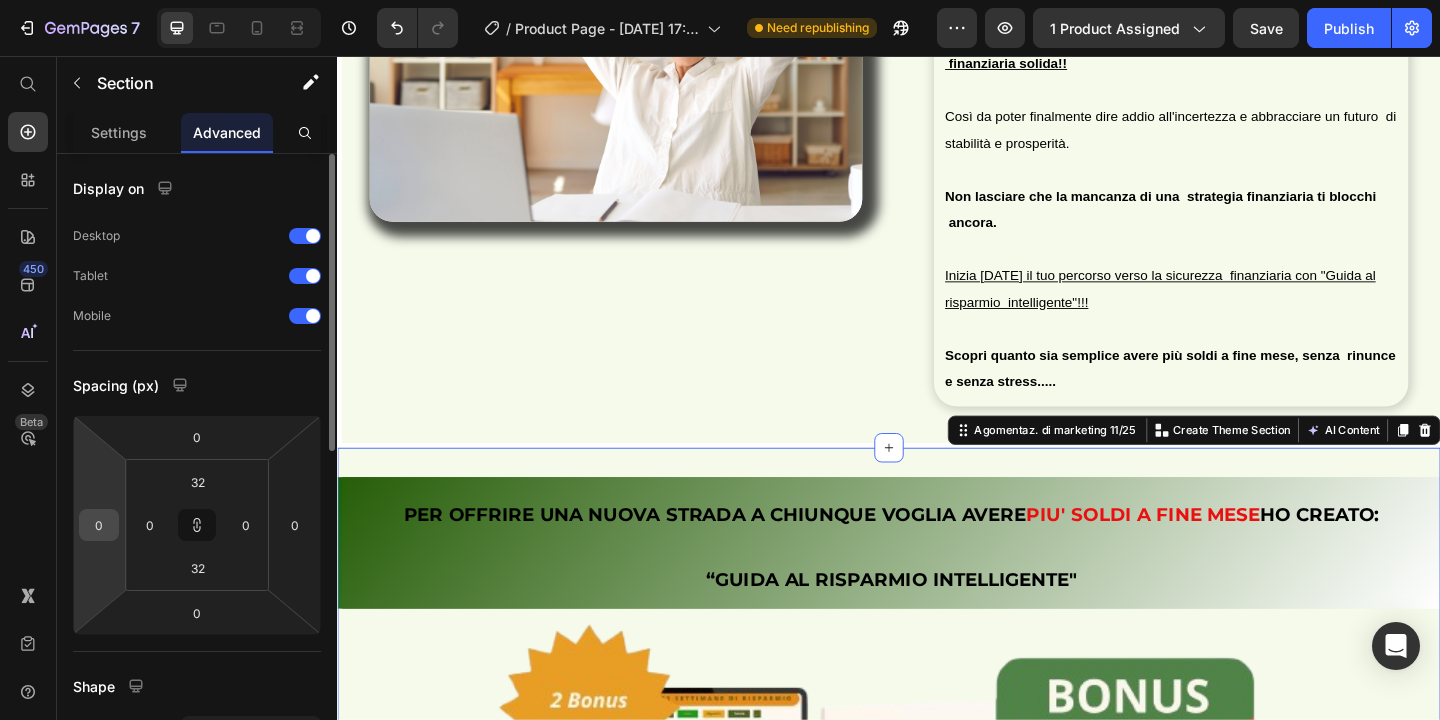 click on "0" at bounding box center (99, 525) 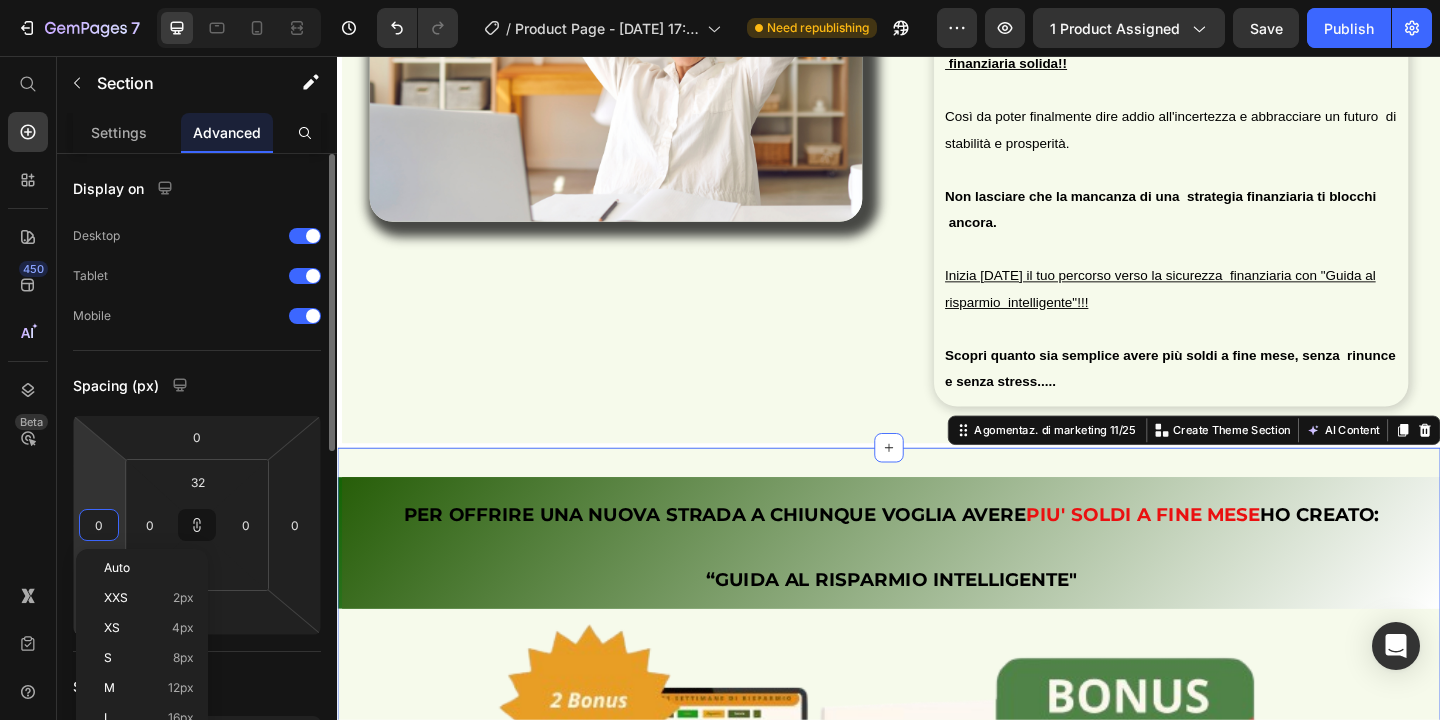 type on "5" 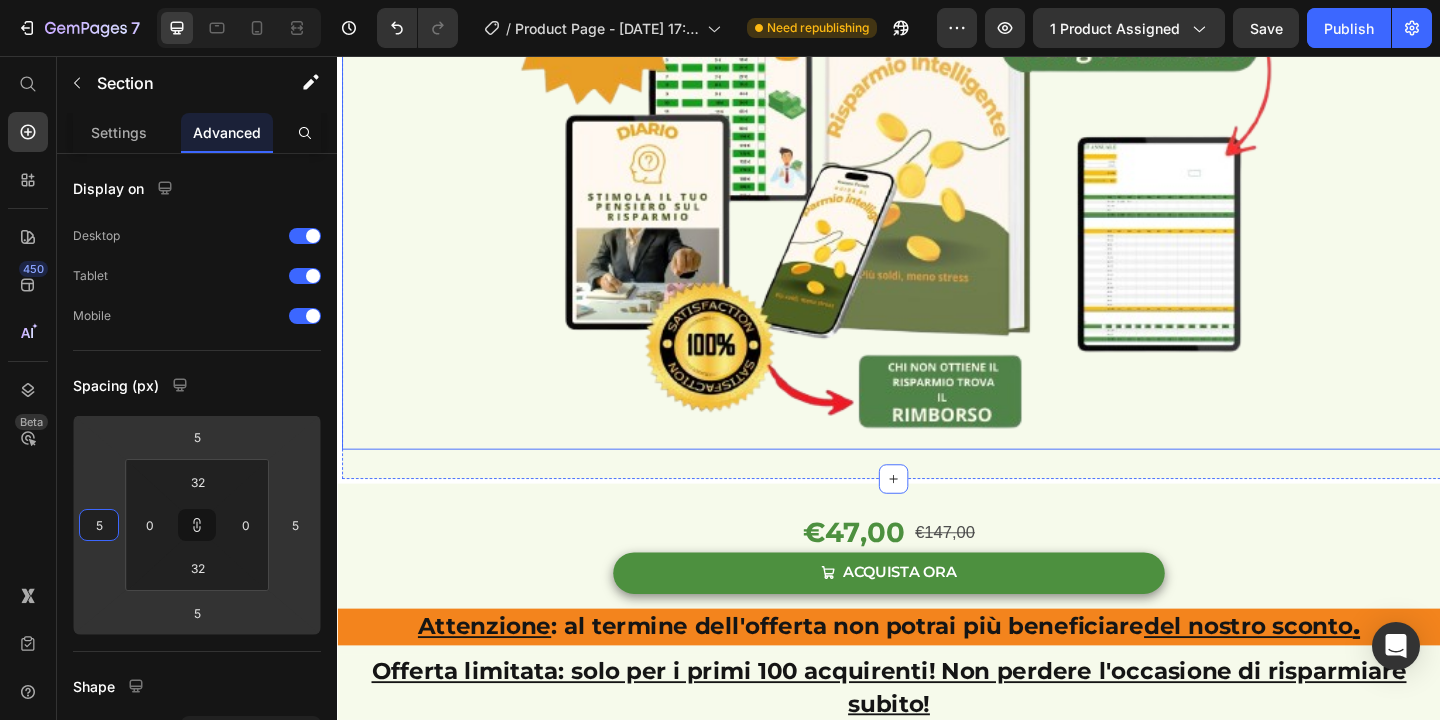 scroll, scrollTop: 6962, scrollLeft: 0, axis: vertical 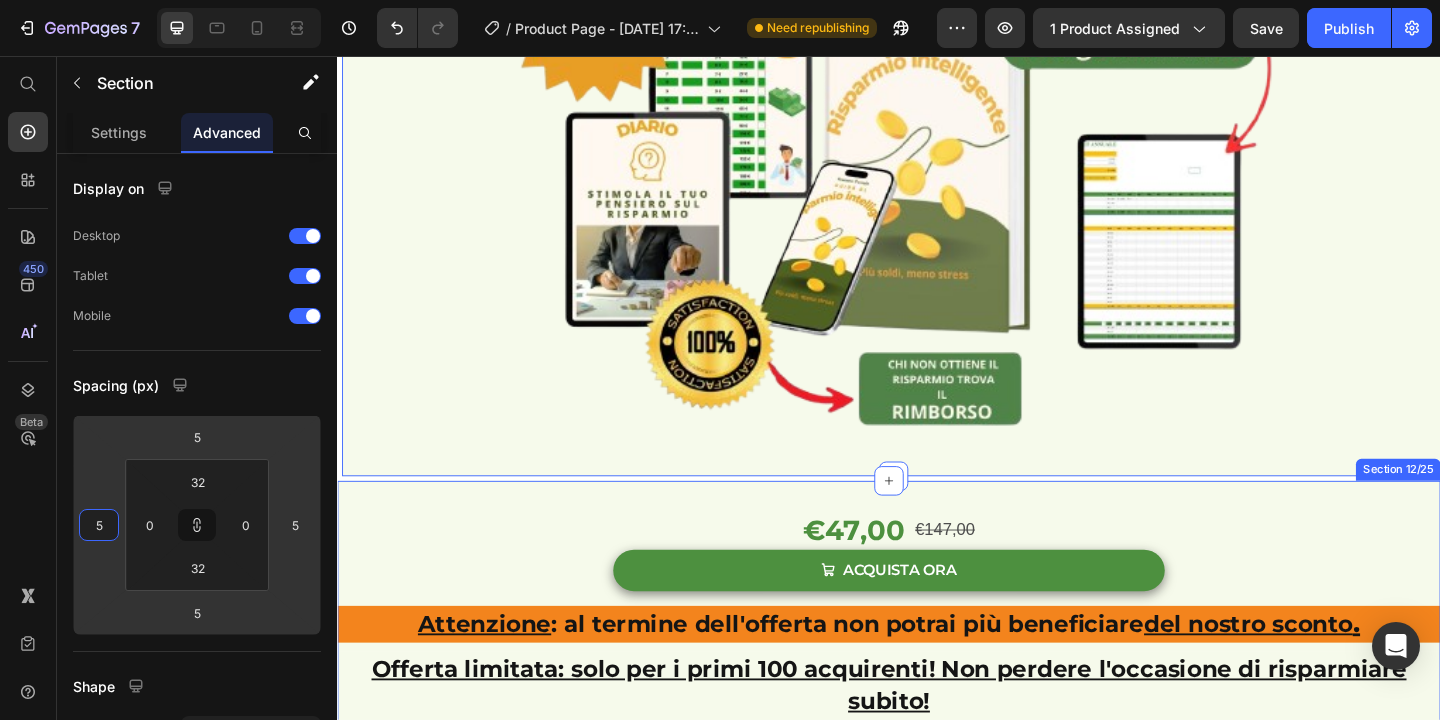 click on "€47,00 Product Price €147,00 Product Price Row
ACQUISTA ORA Add to Cart Row Product Attenzione : al termine dell'offerta non potrai più beneficiare  del nostro sconto . Text Block Offerta limitata: solo per i primi 100 acquirenti! Non perdere l'occasione di risparmiare subito! Text Block 02 Ore 34 Minuti 08 Secondi Countdown Timer Row Row Row Section 12/25" at bounding box center [937, 724] 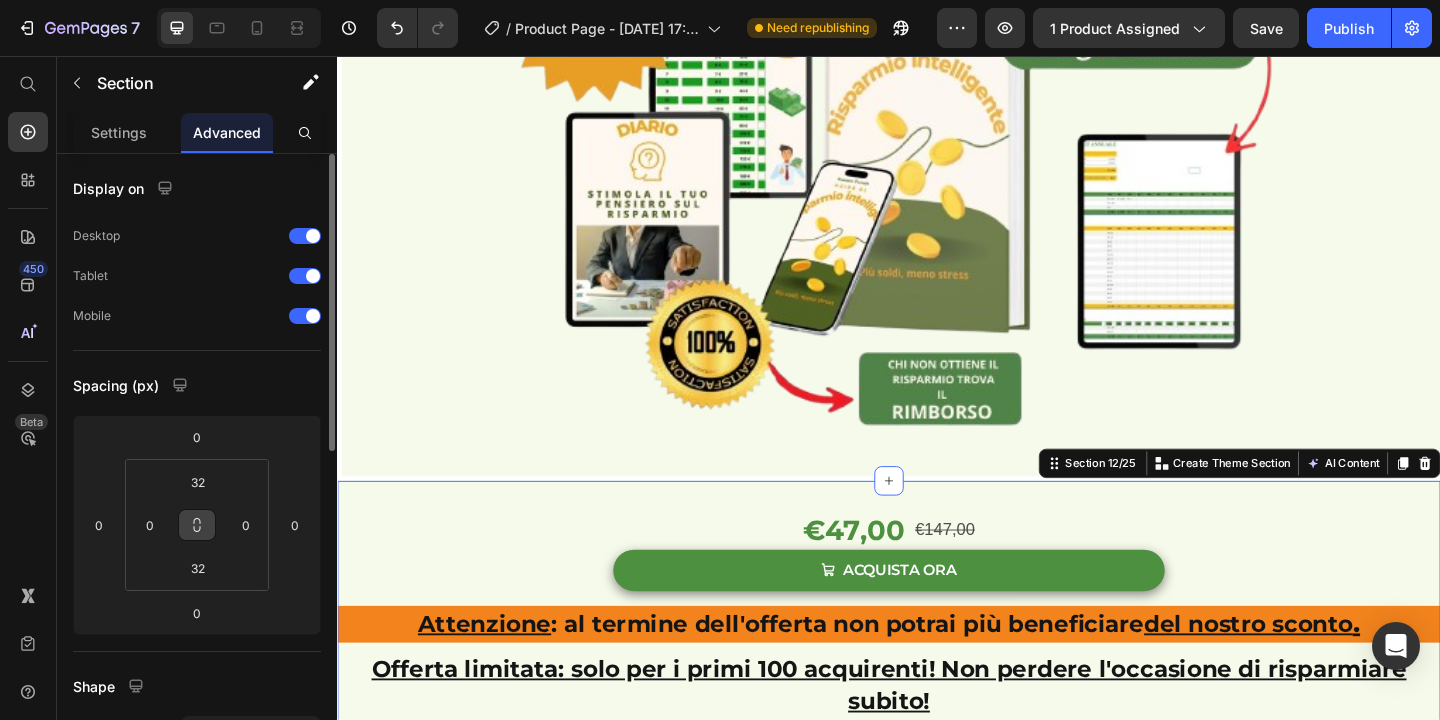 click 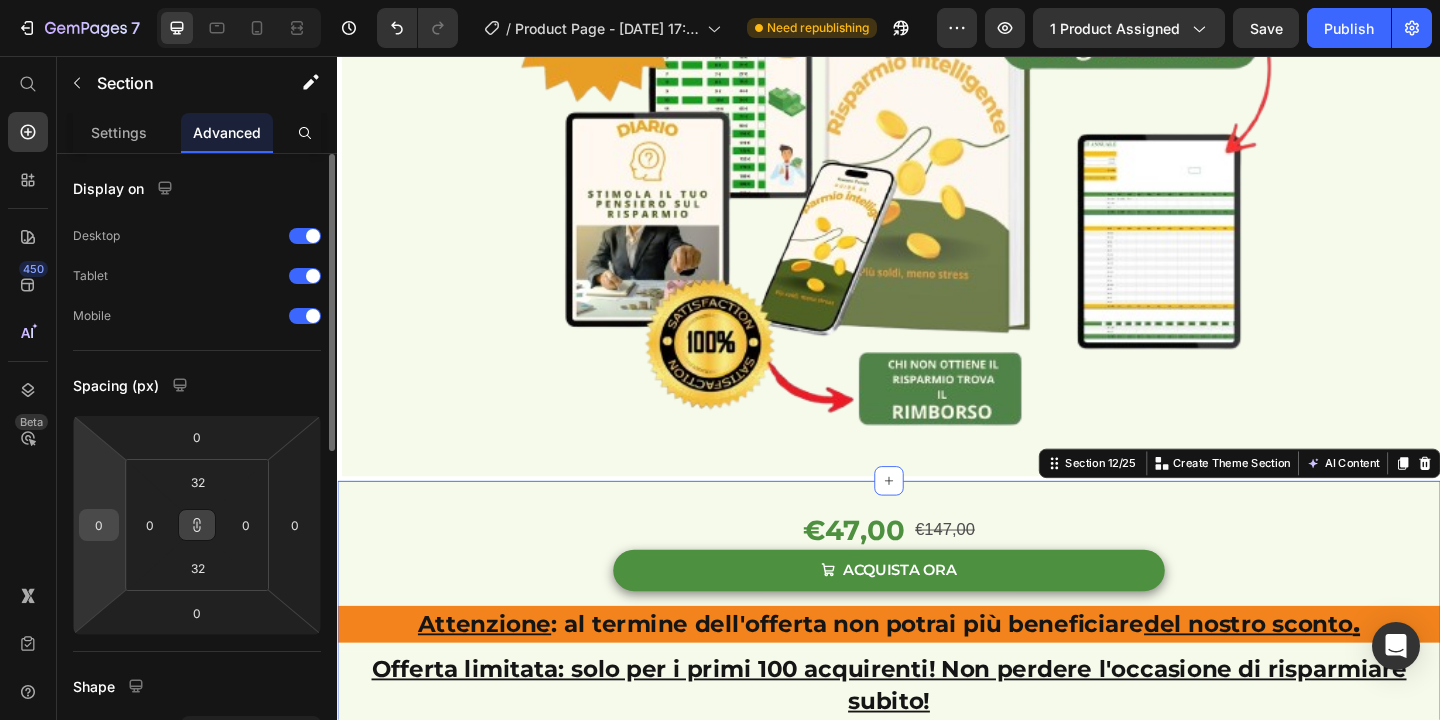 click on "0" at bounding box center (99, 525) 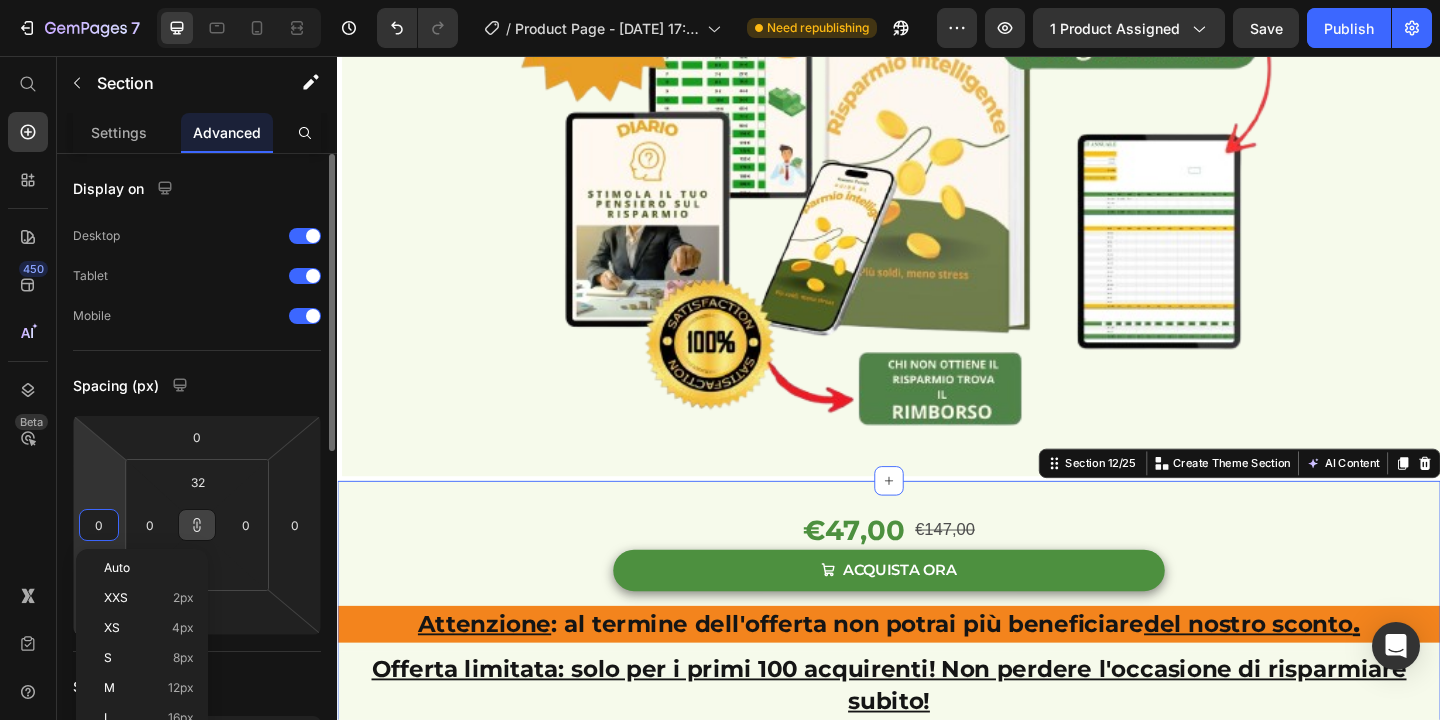 type on "5" 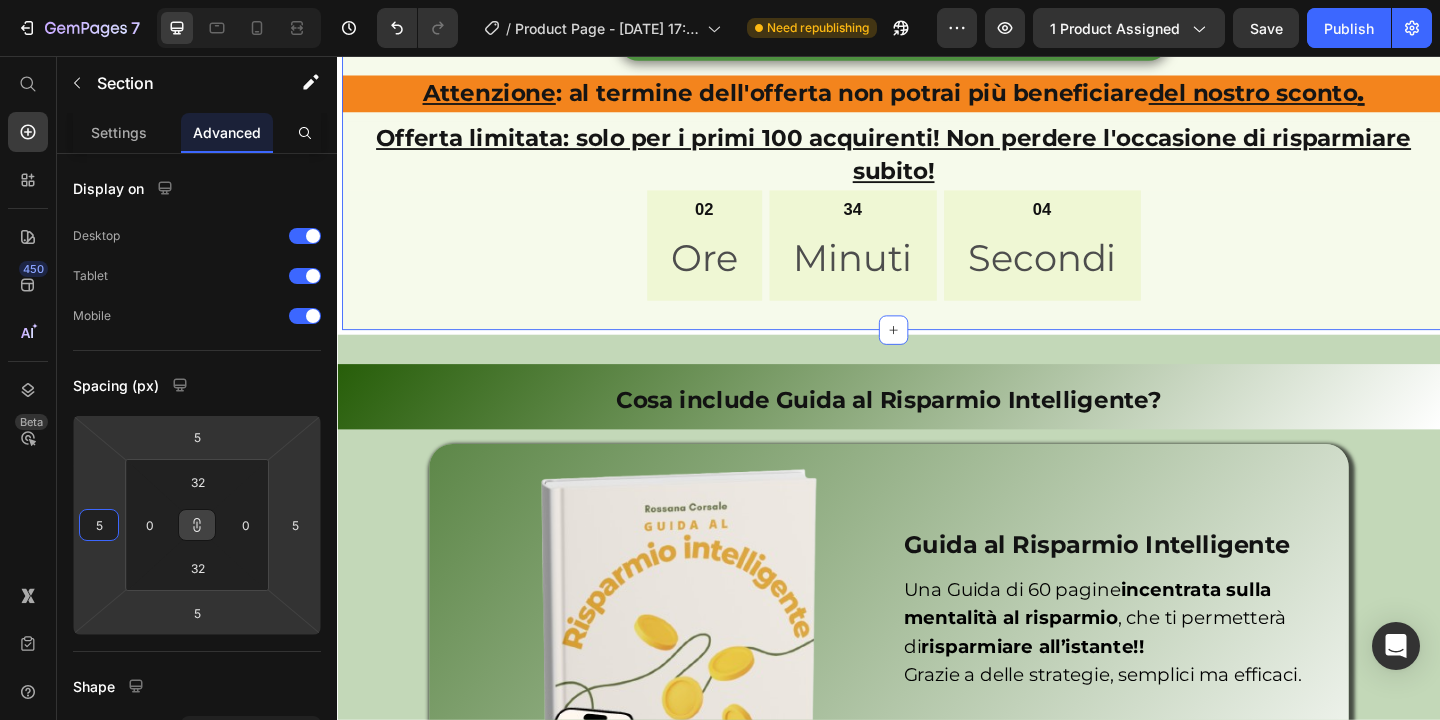scroll, scrollTop: 7552, scrollLeft: 0, axis: vertical 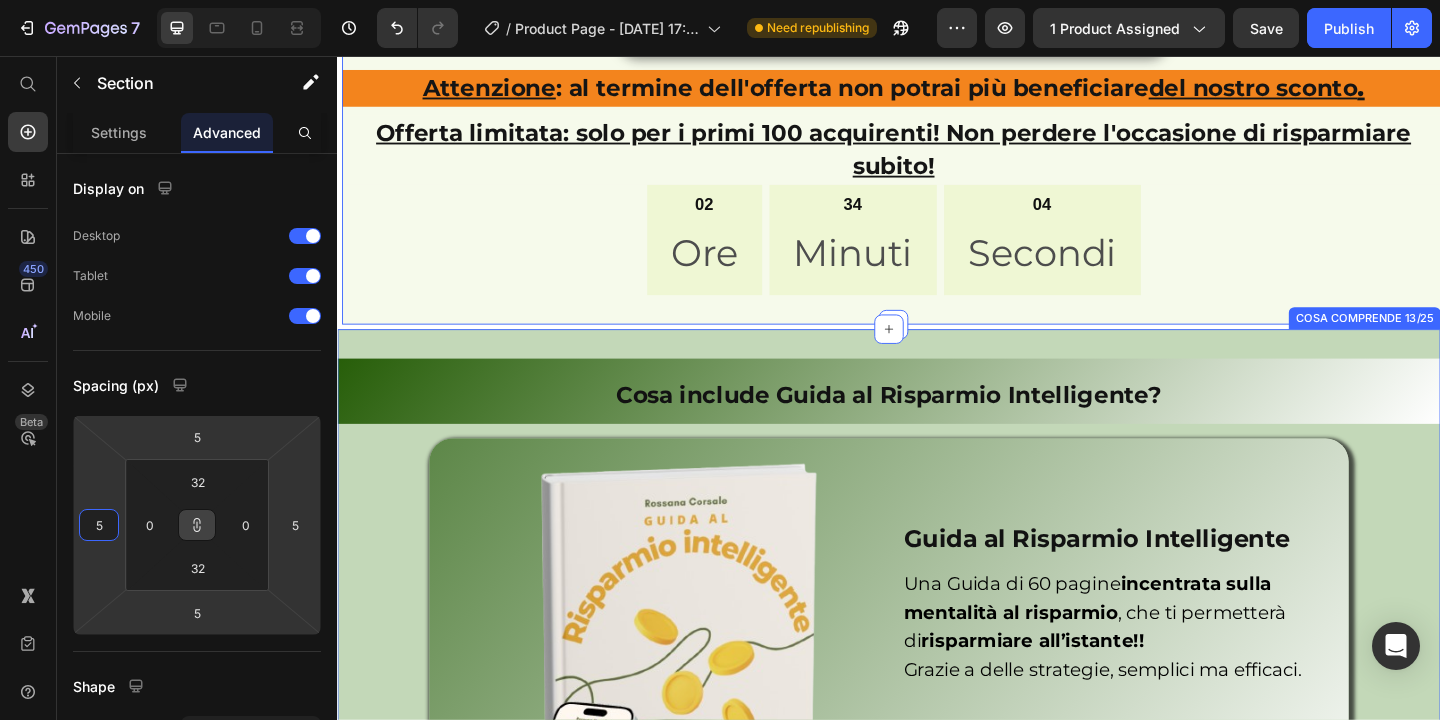 click on "Cosa include Guida al Risparmio Intelligente? Heading Image Guida al Risparmio Intelligente Heading Una Guida di 60 pagine  incentrata sulla mentalità al risparmio , che ti permetterà di  risparmiare all’istante!! Grazie a delle strategie, semplici ma efficaci. Text Block Row Image Row Row Row COSA COMPRENDE 13/25" at bounding box center (937, 677) 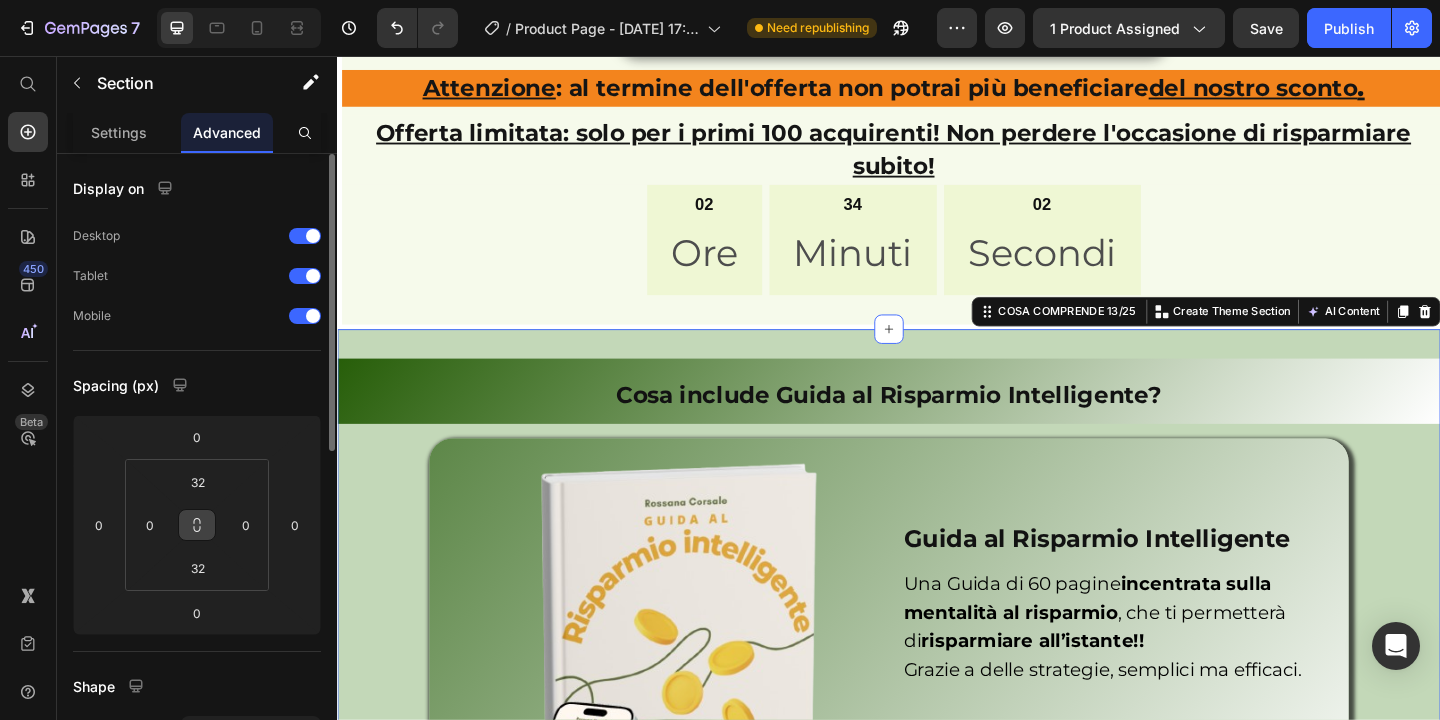 click 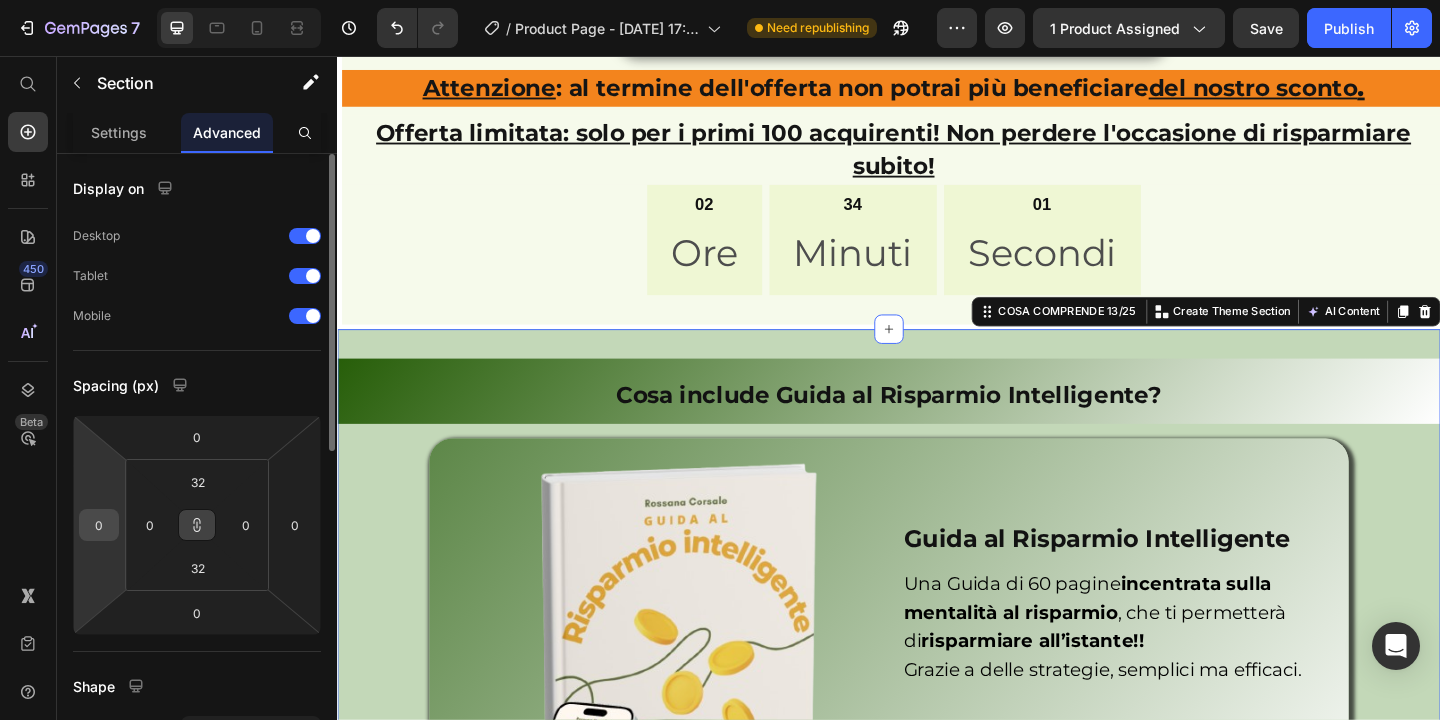 click on "0" at bounding box center [99, 525] 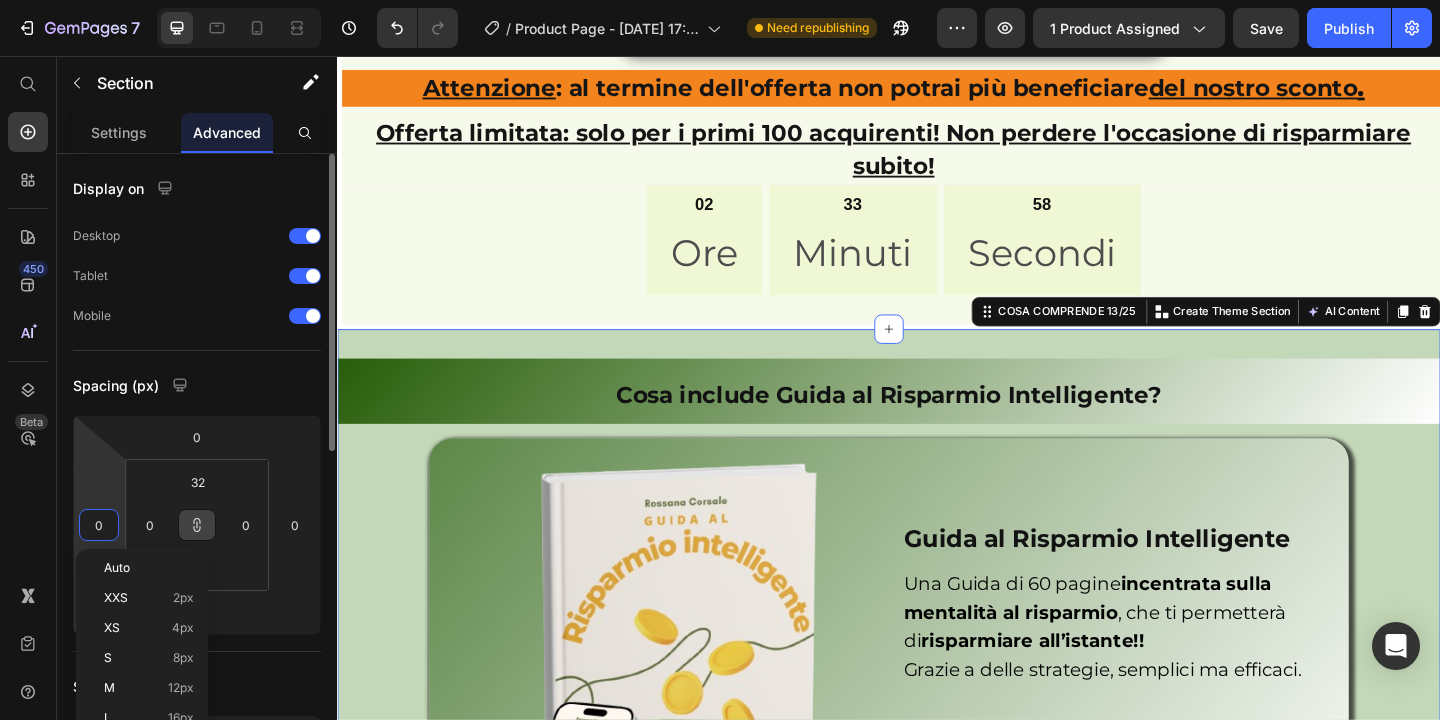 click on "0" at bounding box center (99, 525) 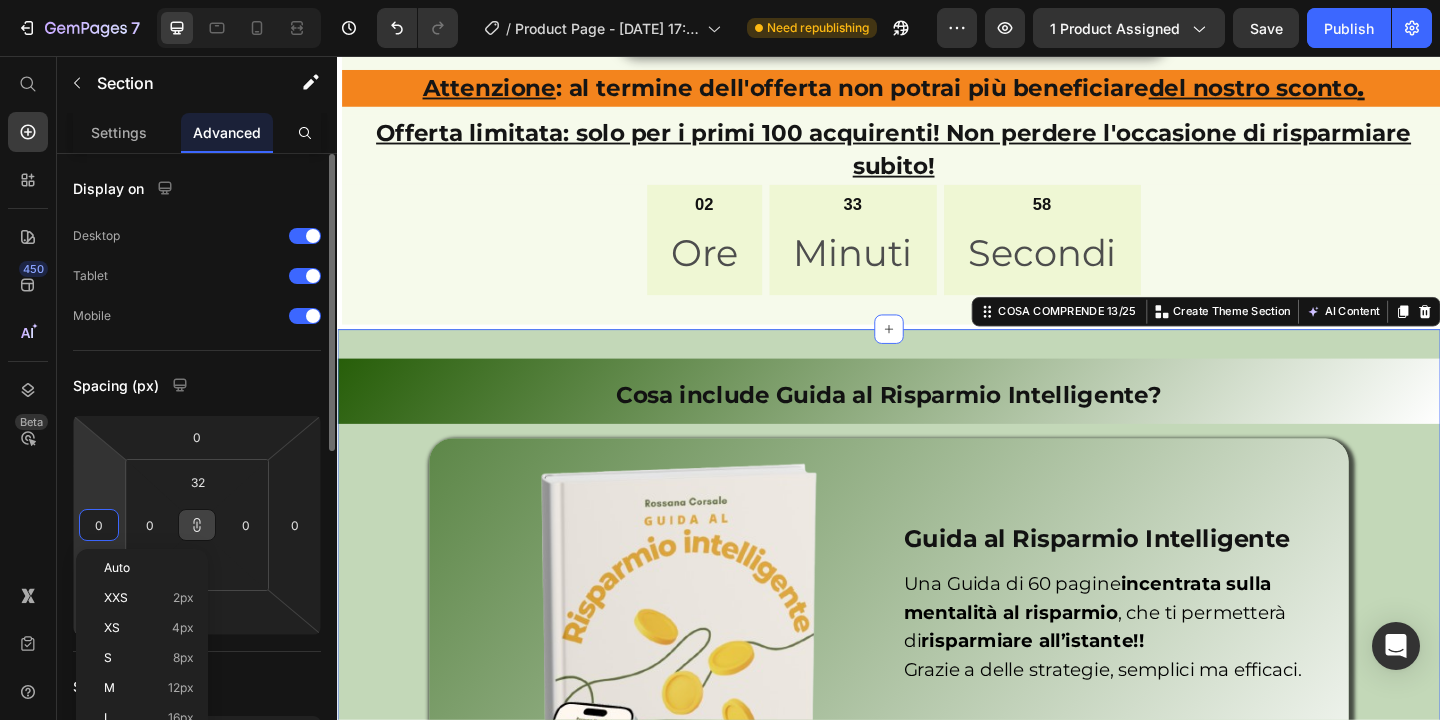 type on "5" 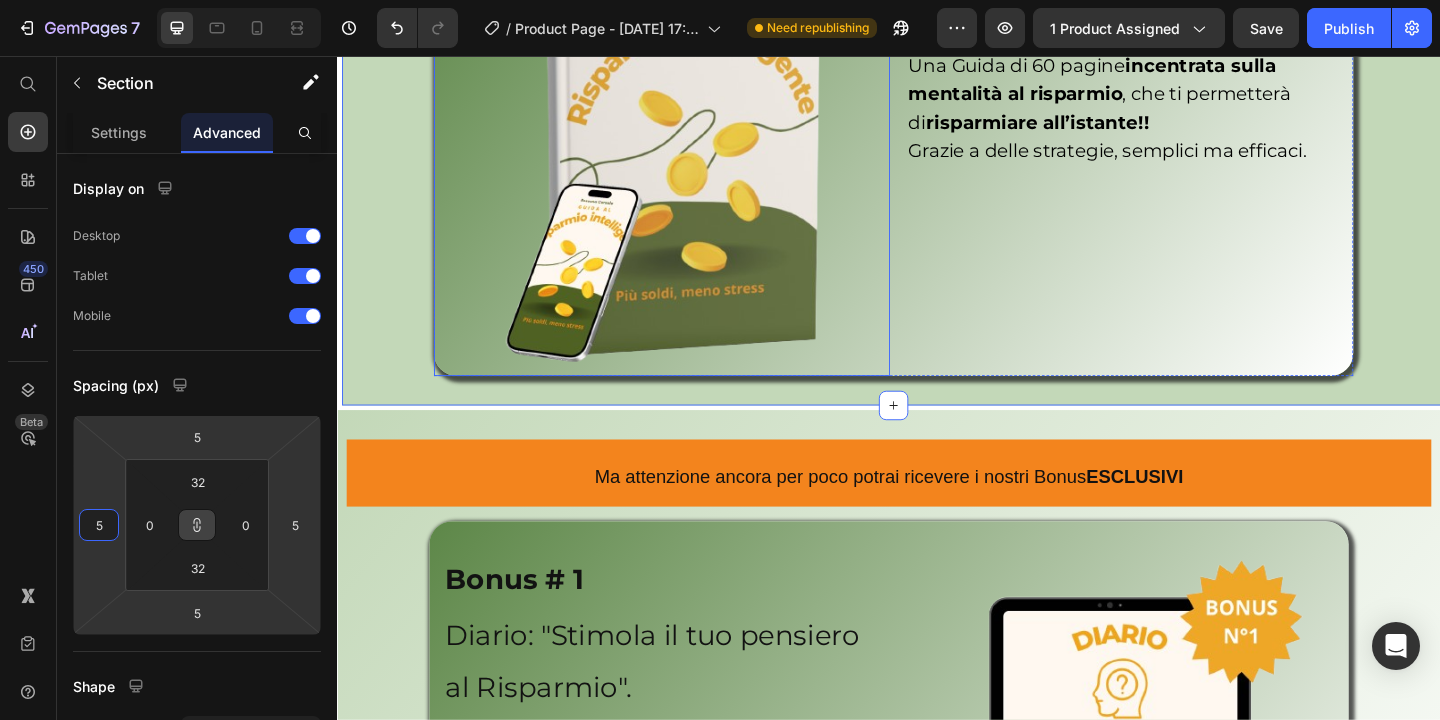 scroll, scrollTop: 8160, scrollLeft: 0, axis: vertical 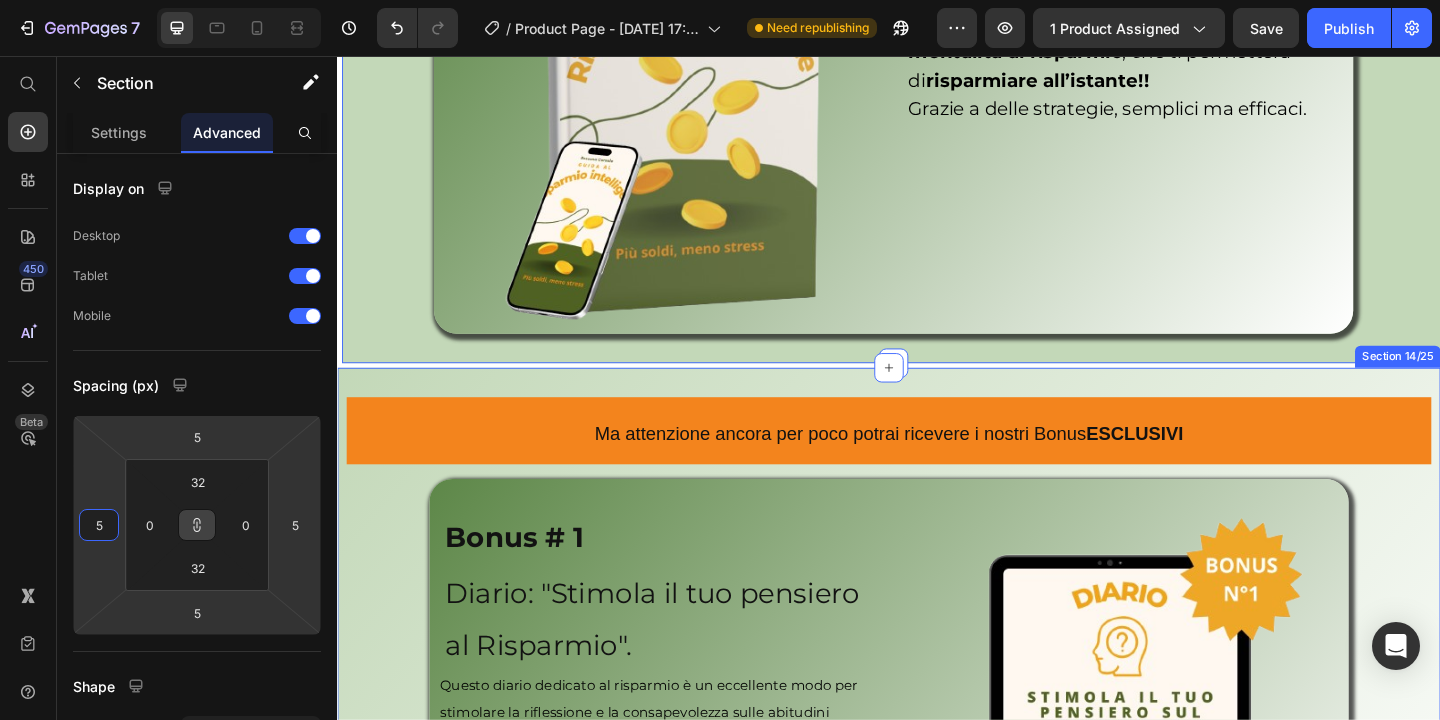 click on "Ma attenzione ancora per poco potrai ricevere i nostri Bonus  ESCLUSIVI Heading Row Image Prendi ora la tua guida! Button Bonus # 1 Heading Diario: "Stimola il tuo pensiero al Risparmio". Heading Questo diario dedicato al risparmio è un eccellente modo per stimolare la riflessione e la consapevolezza sulle abitudini finanziarie. Al suo interno troverai: Monitoraggio delle spese:  Ogni giorno possono annotare le spese e riflettere su dove possono tagliare. Obiettivi di risparmio:  Possono stabilire obiettivi chiari e seguire i progressi nel tempo. Riflessione personale:  Prendere nota delle emozioni e pensieri legati alle finanze può aiutare a cambiare le abitudini di spesa. Text Block Valore  10€   (solo per te Gratis) Heading Row Image Prendi ora la tua guida! Button Image Prendi ora la tua guida! Button Row Section 14/25" at bounding box center (937, 766) 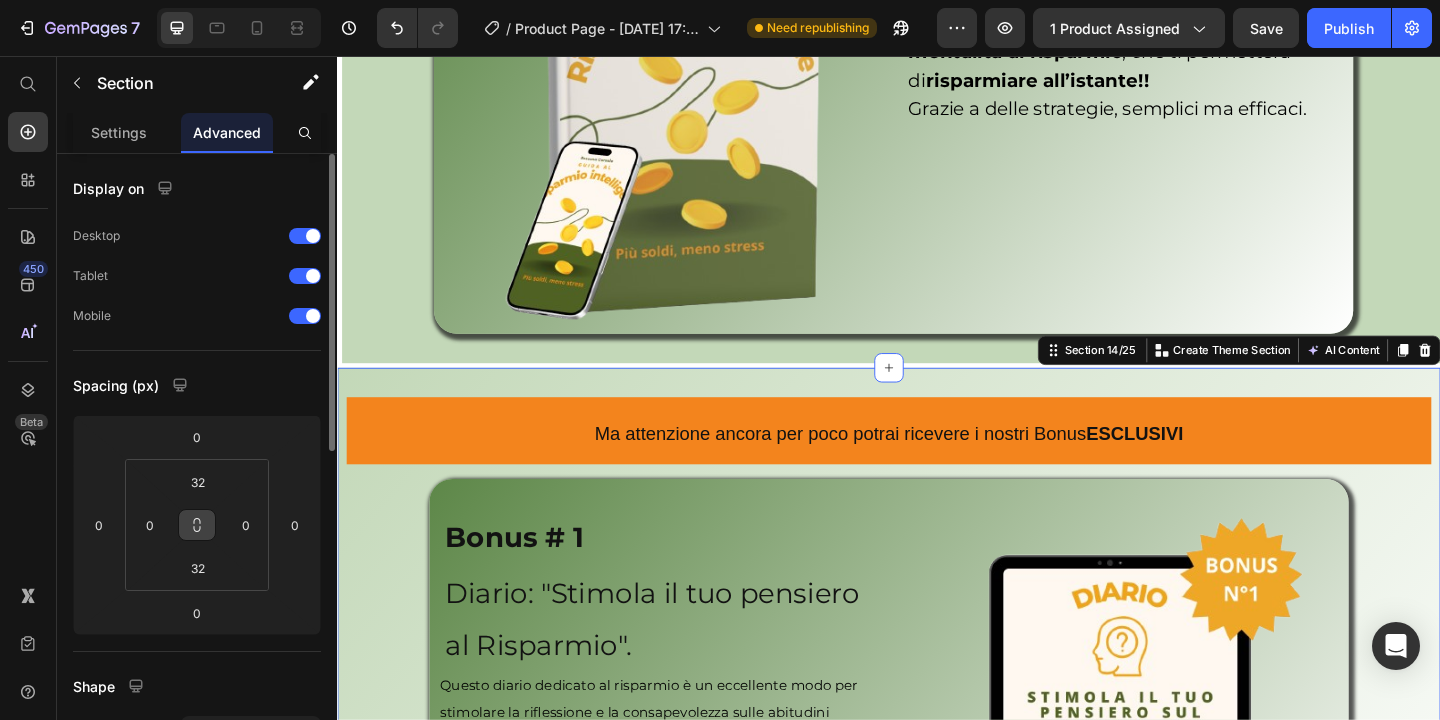 click 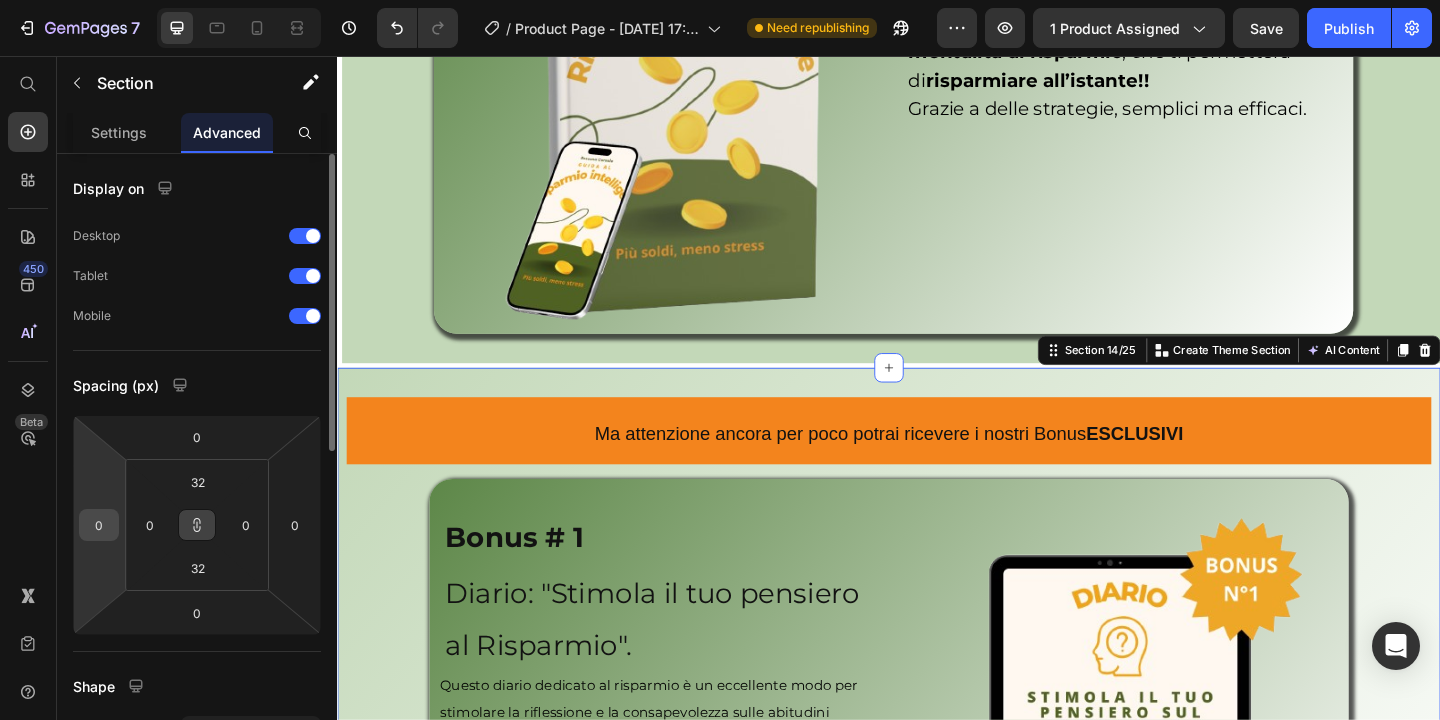 click on "0" at bounding box center [99, 525] 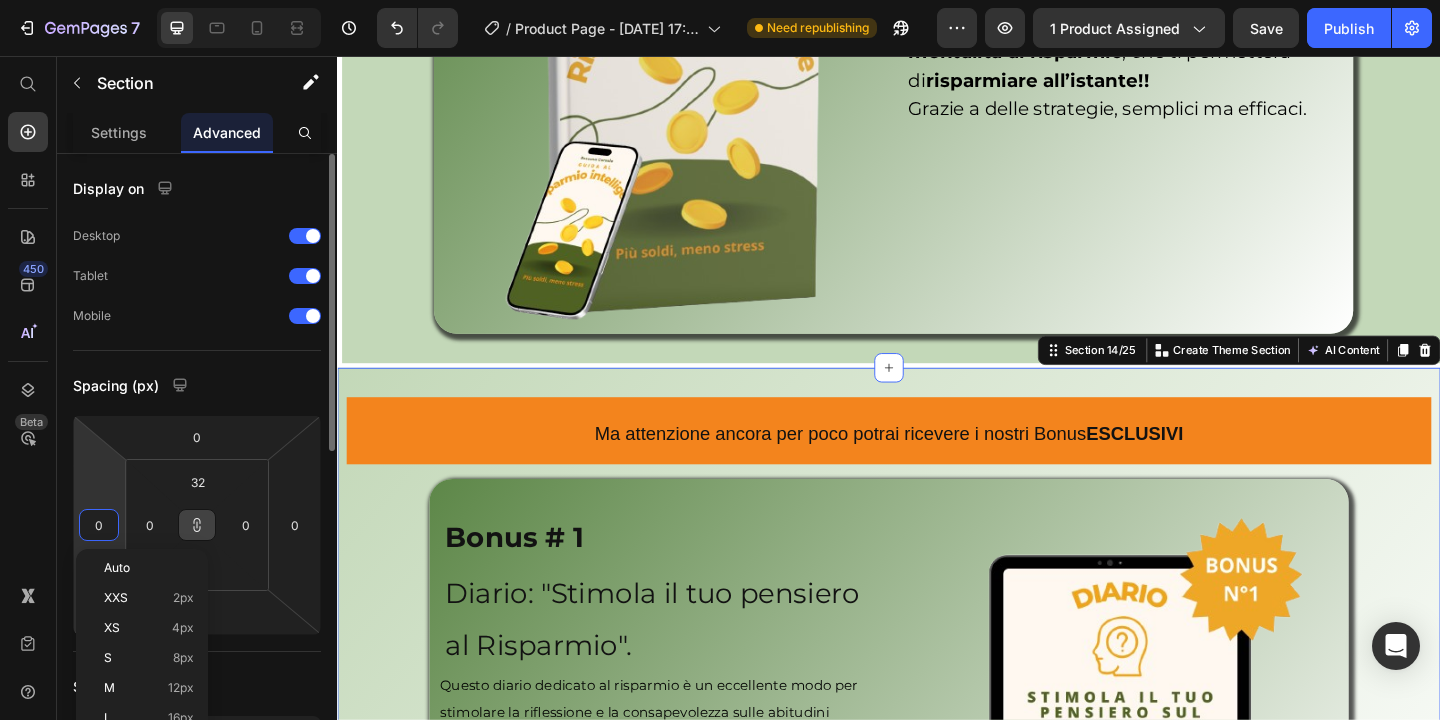 type on "5" 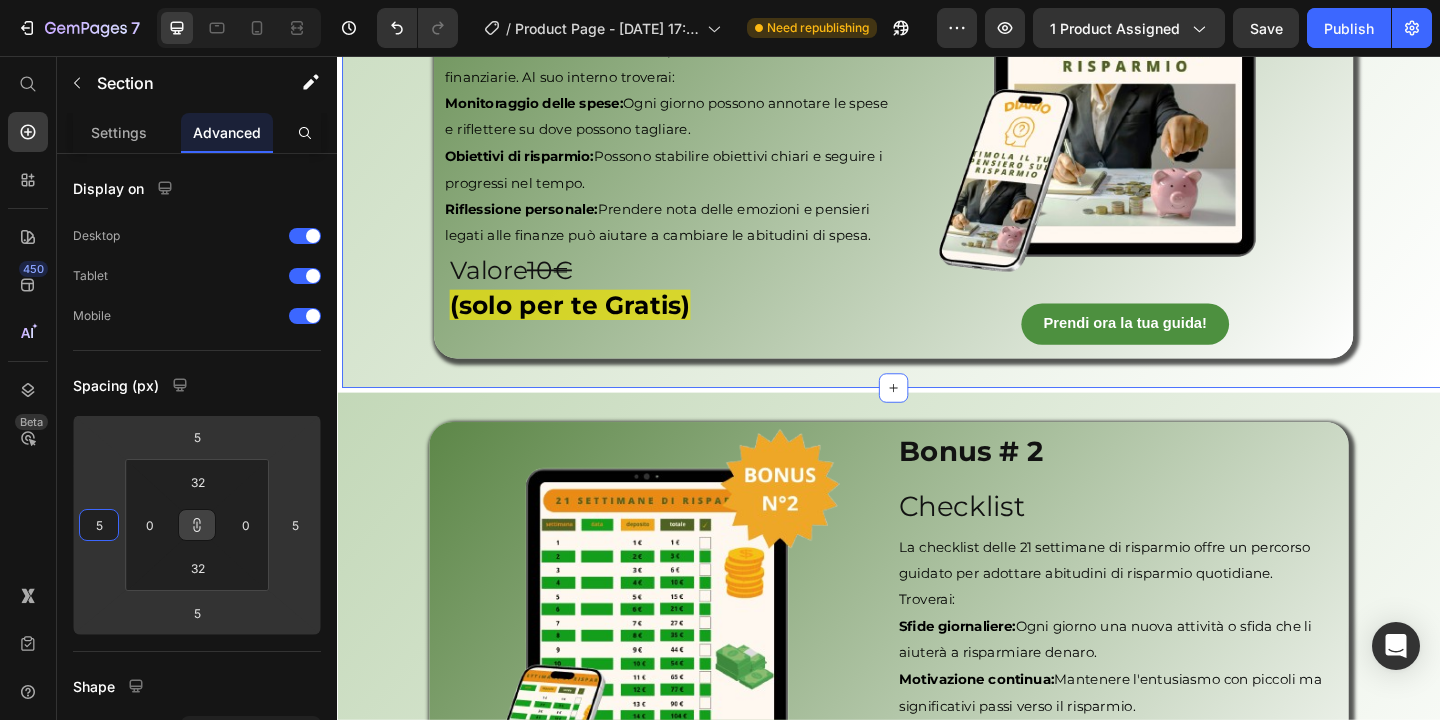 scroll, scrollTop: 8929, scrollLeft: 0, axis: vertical 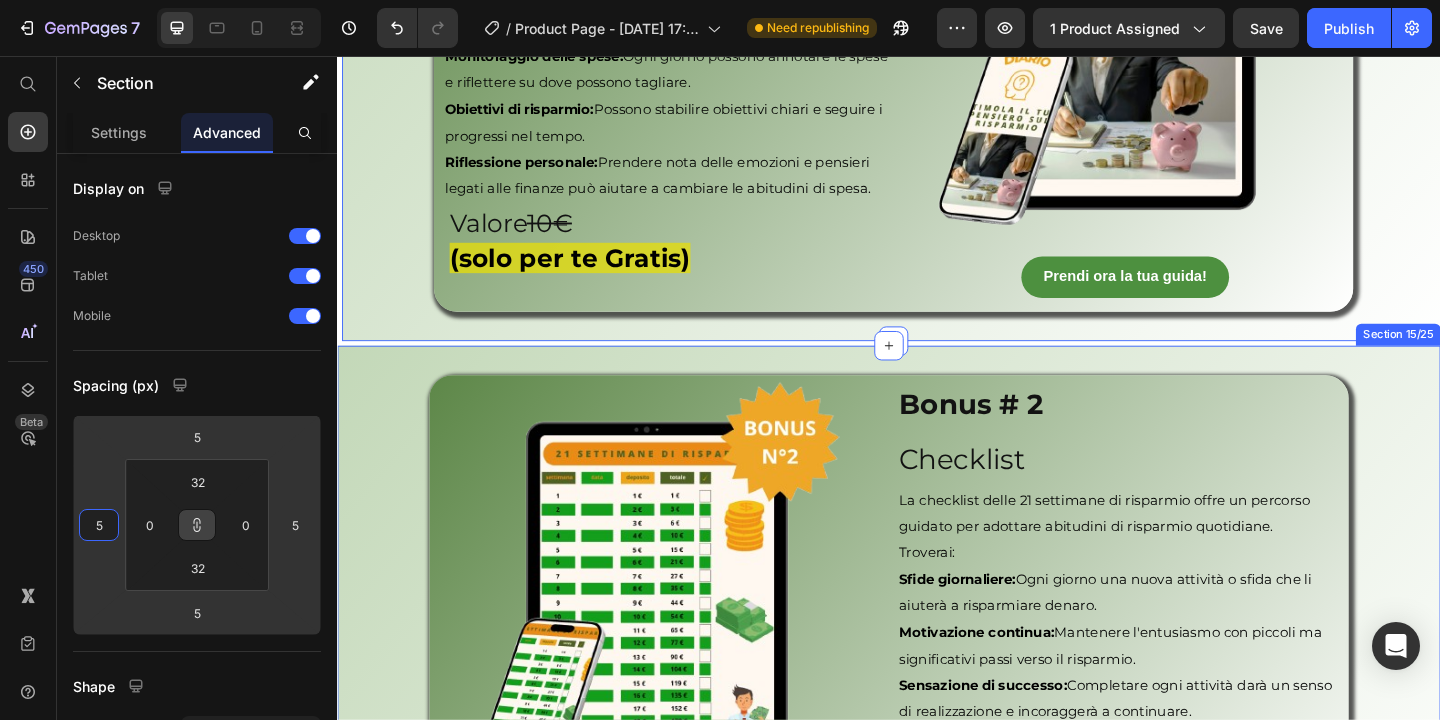 click on "Image Prendi ora la tua guida! Button Bonus # 2 Heading Checklist Heading La checklist delle 21 settimane di risparmio offre un percorso guidato per adottare abitudini di risparmio quotidiane.  Troverai: Sfide giornaliere:  Ogni giorno una nuova attività o sfida che li aiuterà a risparmiare denaro. Motivazione continua:  Mantenere l'entusiasmo con piccoli ma significativi passi verso il risparmio. Sensazione di successo:  Completare ogni attività darà un senso di realizzazione e incoraggerà a continuare. Text Block Valore  10€   (solo per te Gratis) Heading Row Row Bonus # 3 Heading Budget Annuale Heading Un budget annuale ben pianificato è la chiave per una gestione finanziaria efficace.  Ecco i benefici: Pianificazione a lungo termine:  Aiuta a vedere il quadro generale e pianificare le spese e i risparmi durante l'anno. Riduzione dello stress finanziario:  Avere un piano chiaro può ridurre l'incertezza e lo stress legato al denaro. Monitoraggio delle spese: Text Block Valore  10€   Heading" at bounding box center [937, 689] 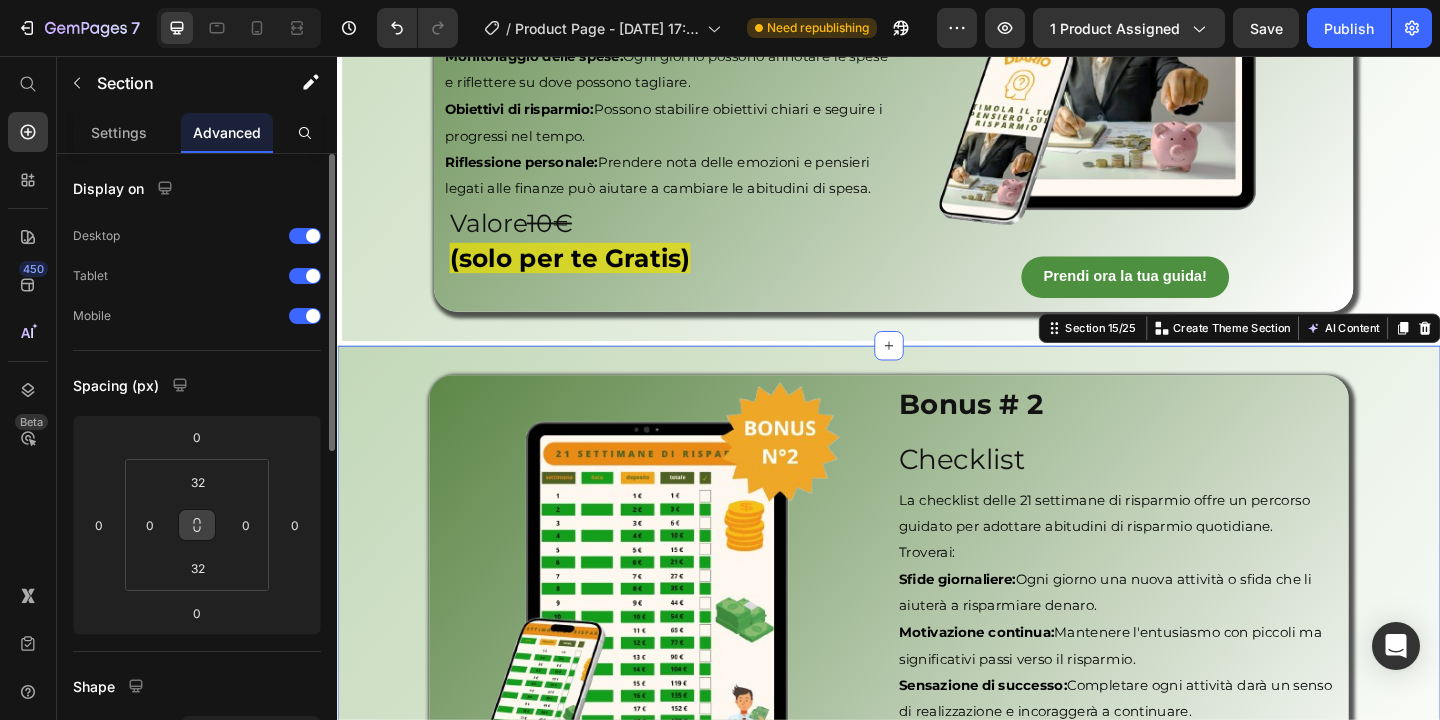 click 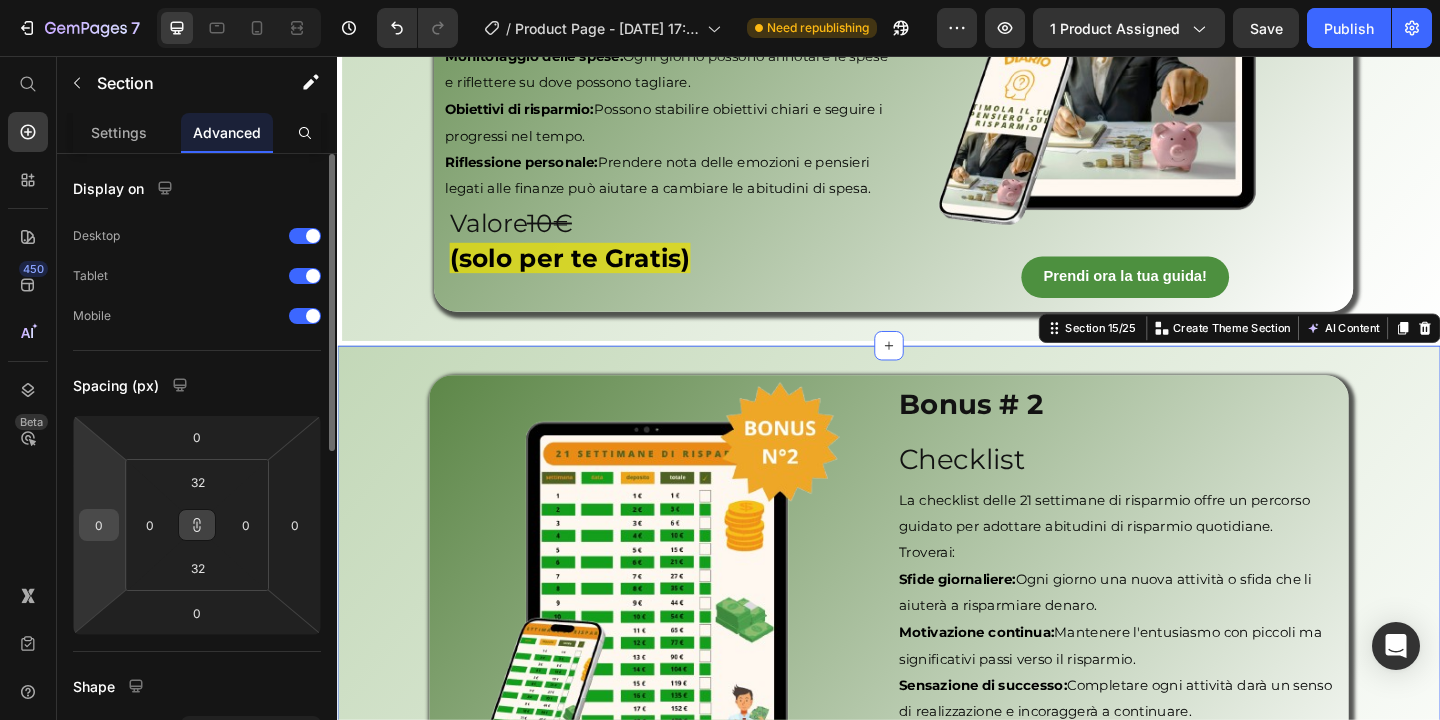 click on "0" at bounding box center [99, 525] 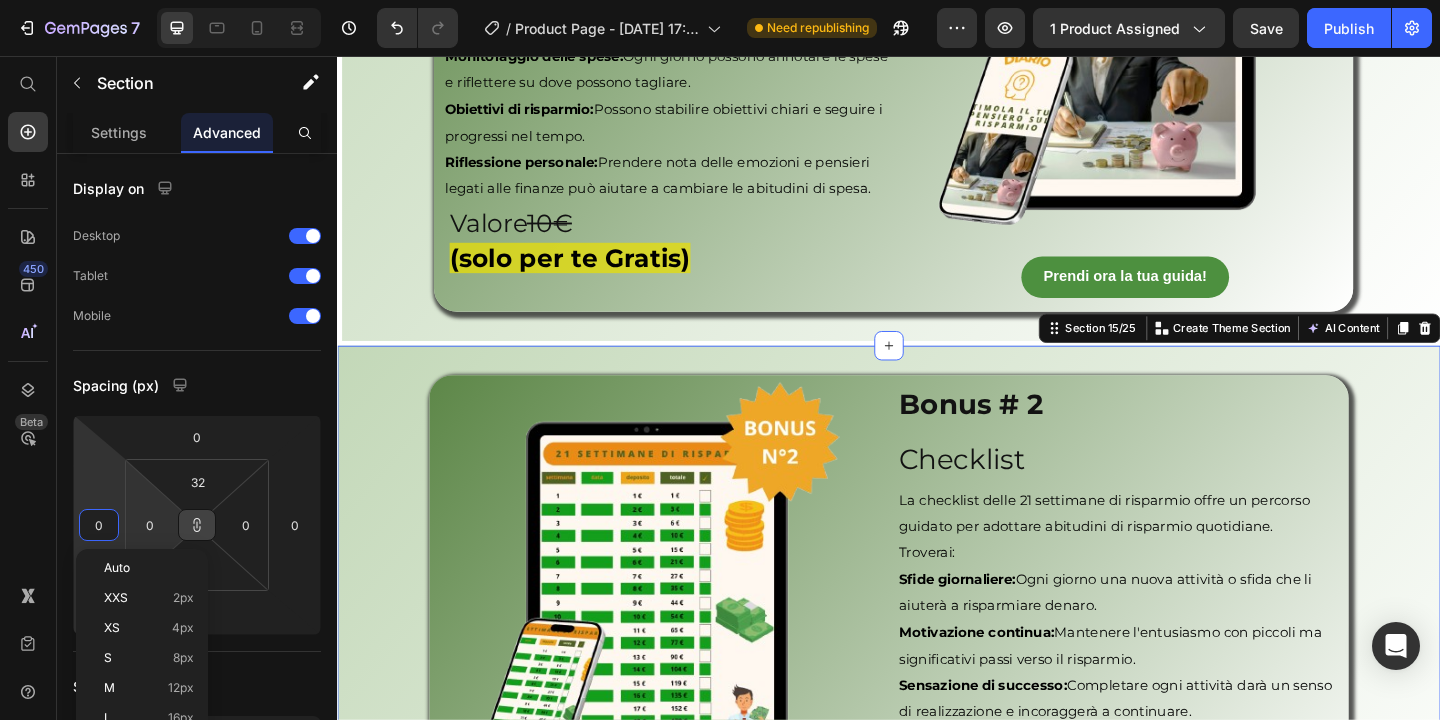 type on "5" 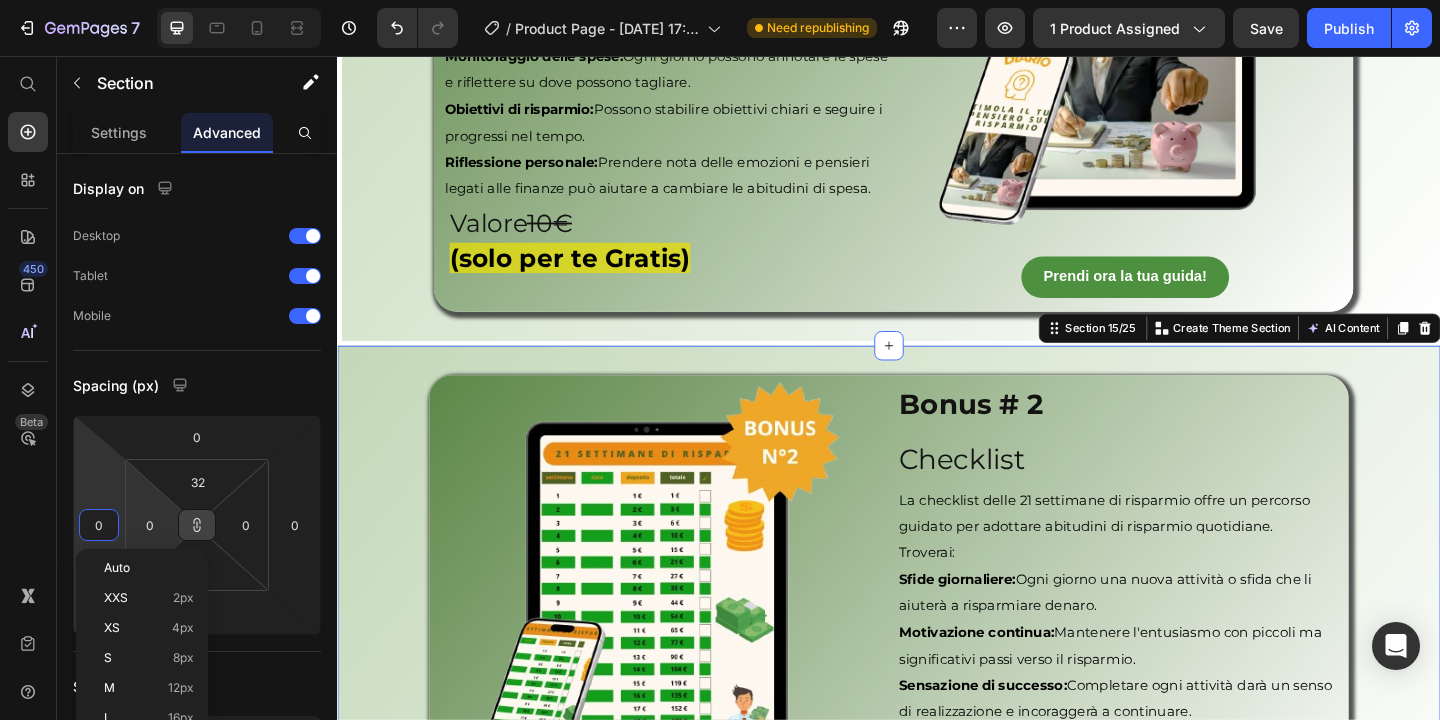 type on "5" 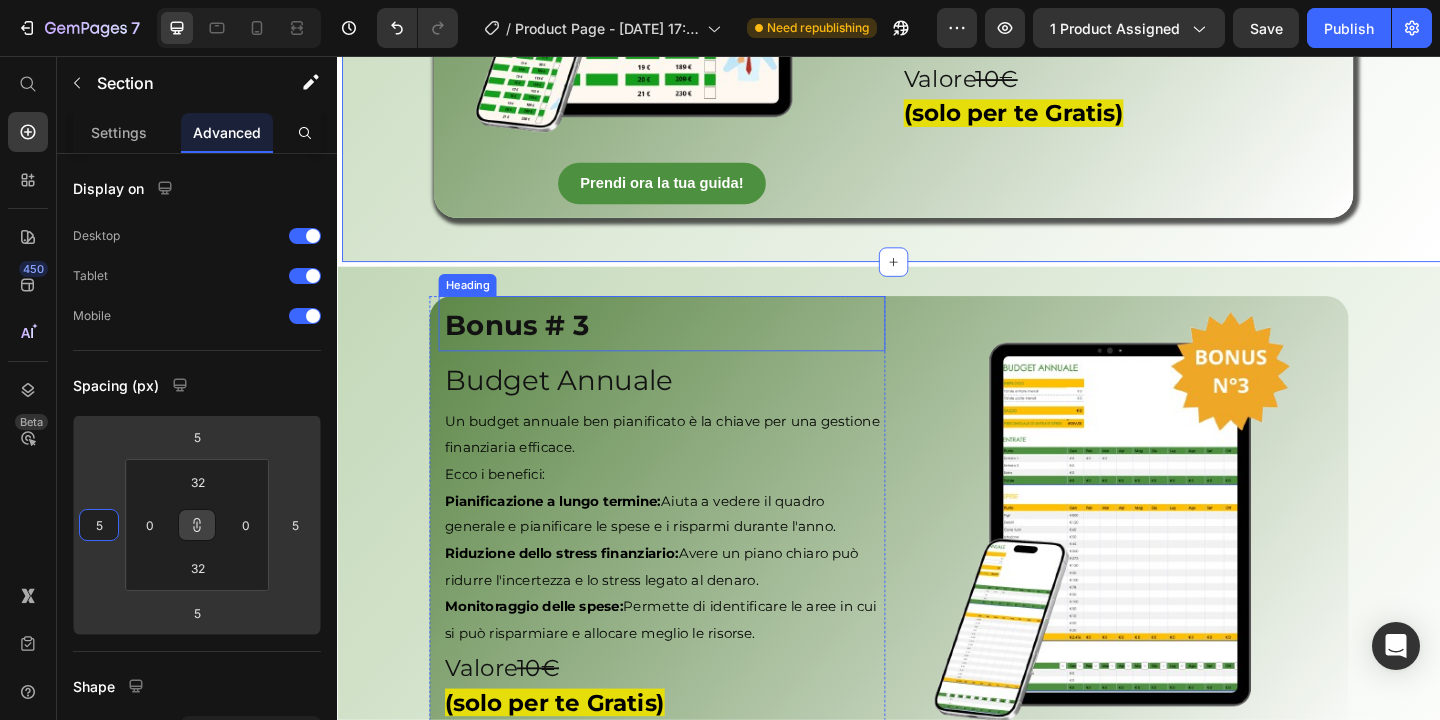 scroll, scrollTop: 9656, scrollLeft: 0, axis: vertical 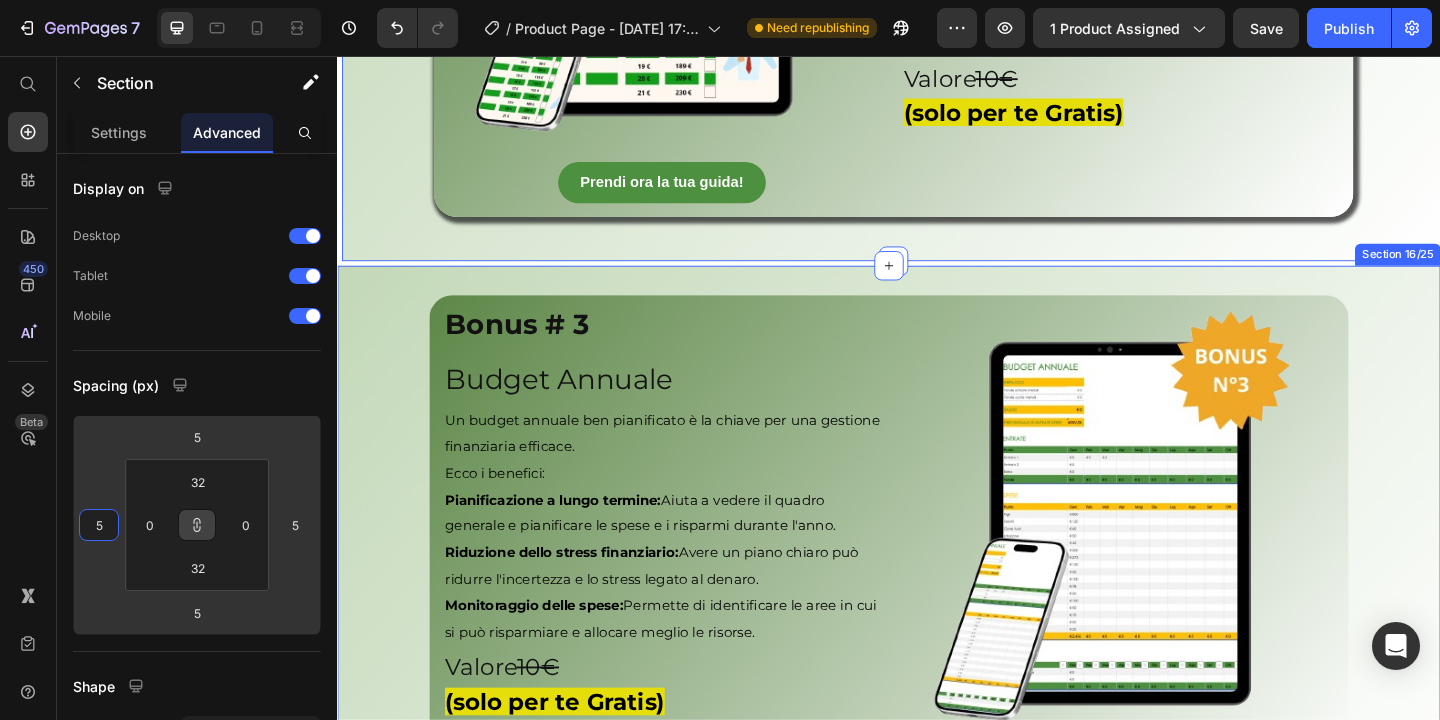 click on "Image Prendi ora la tua guida! Button Row Bonus # 3 Heading Budget Annuale Heading Un budget annuale ben pianificato è la chiave per una gestione finanziaria efficace.  Ecco i benefici: Pianificazione a lungo termine:  Aiuta a vedere il quadro generale e pianificare le spese e i risparmi durante l'anno. Riduzione dello stress finanziario:  Avere un piano chiaro può ridurre l'incertezza e lo stress legato al denaro. Monitoraggio delle spese:  Permette di identificare le aree in cui si può risparmiare e allocare meglio le risorse. Text Block Valore  10€   (solo per te Gratis) Heading Row Image Prendi ora la tua guida! Button Row Section 16/25" at bounding box center (937, 594) 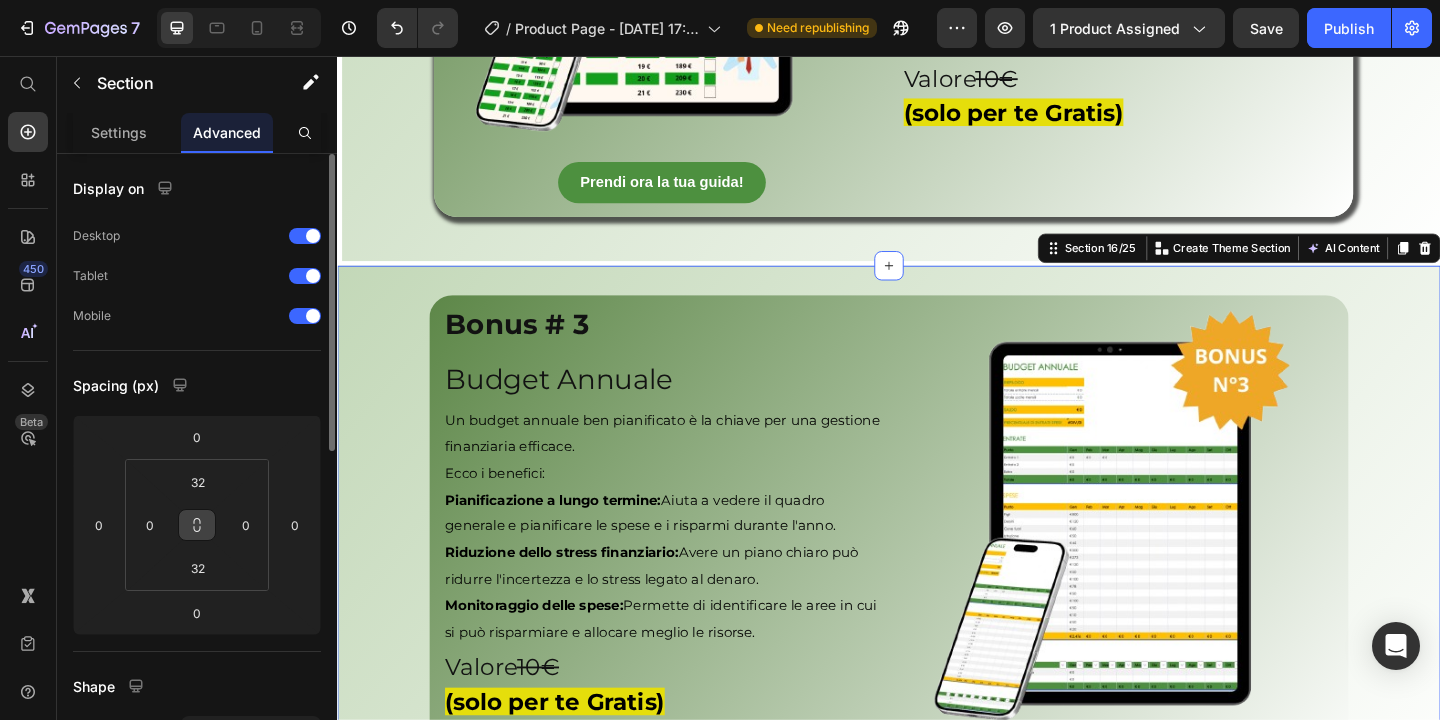 click at bounding box center [197, 525] 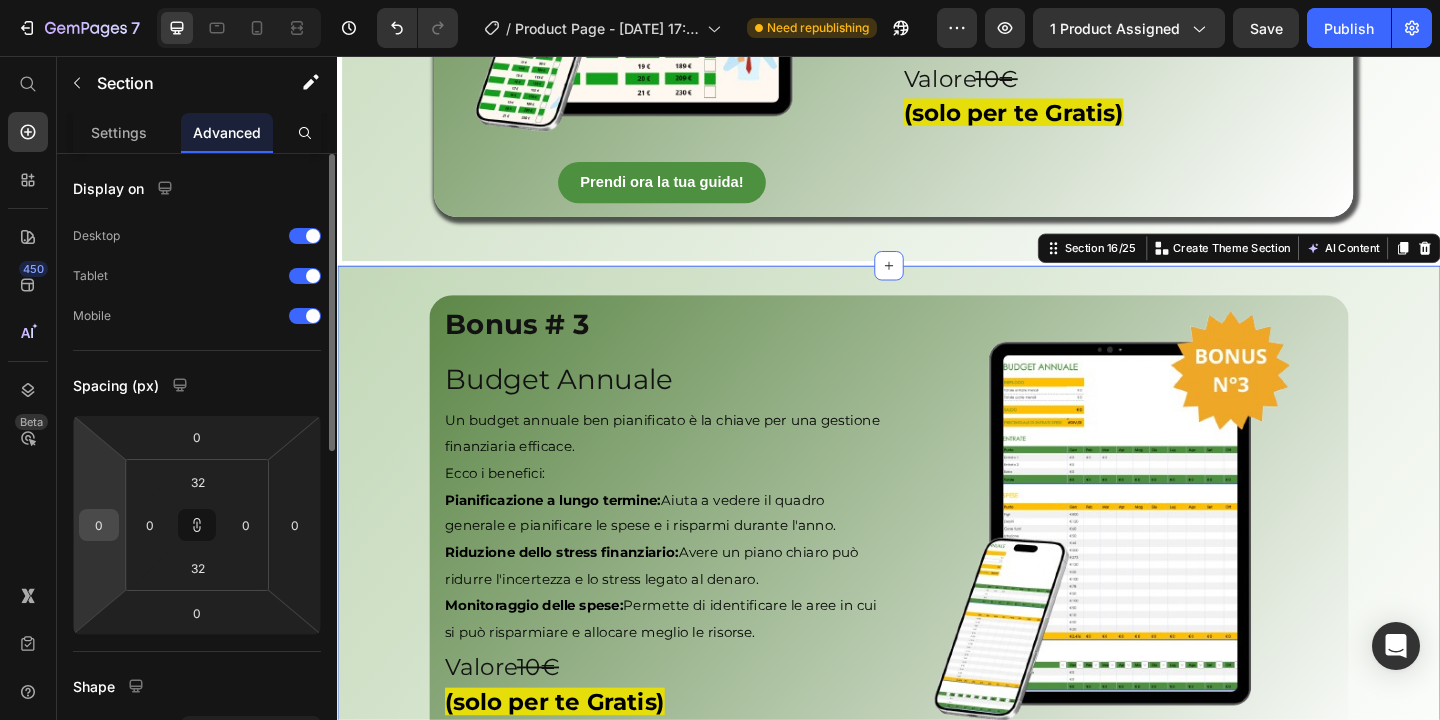 click on "0" at bounding box center (99, 525) 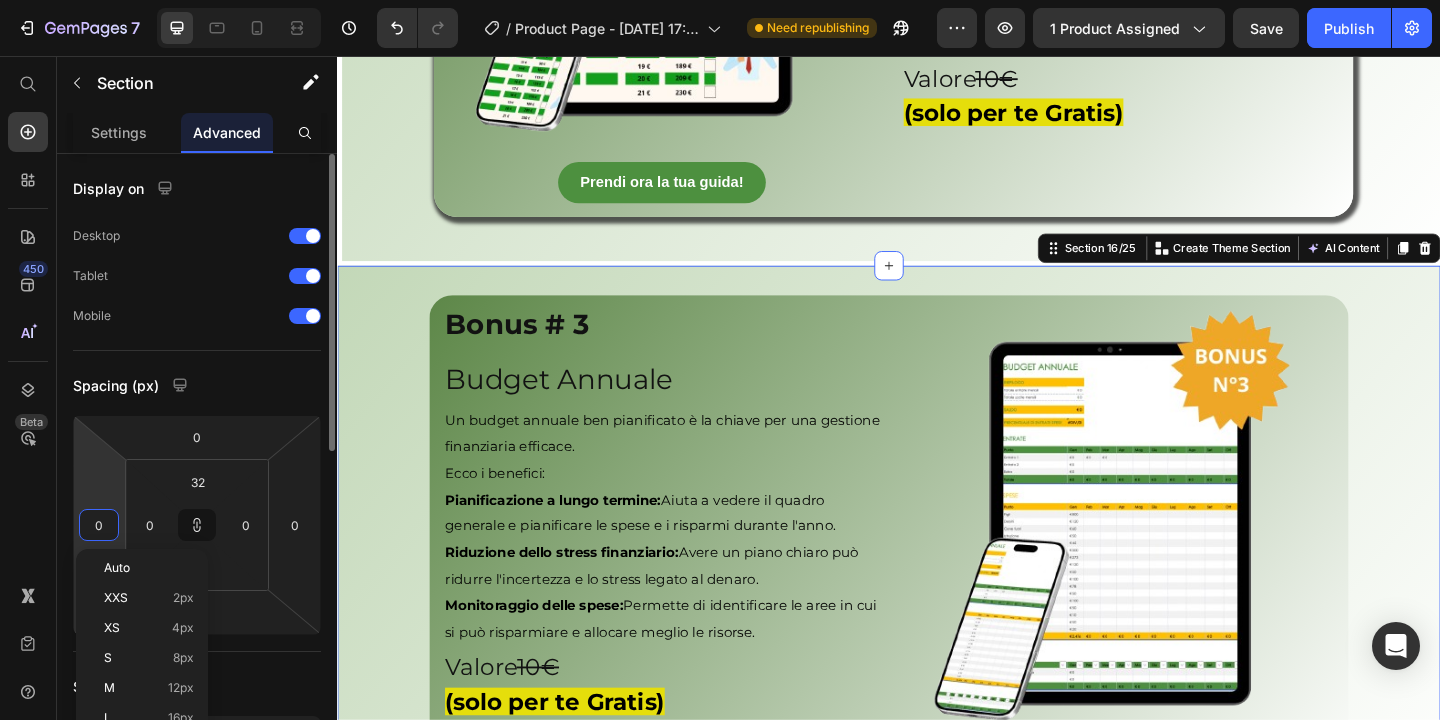 type on "5" 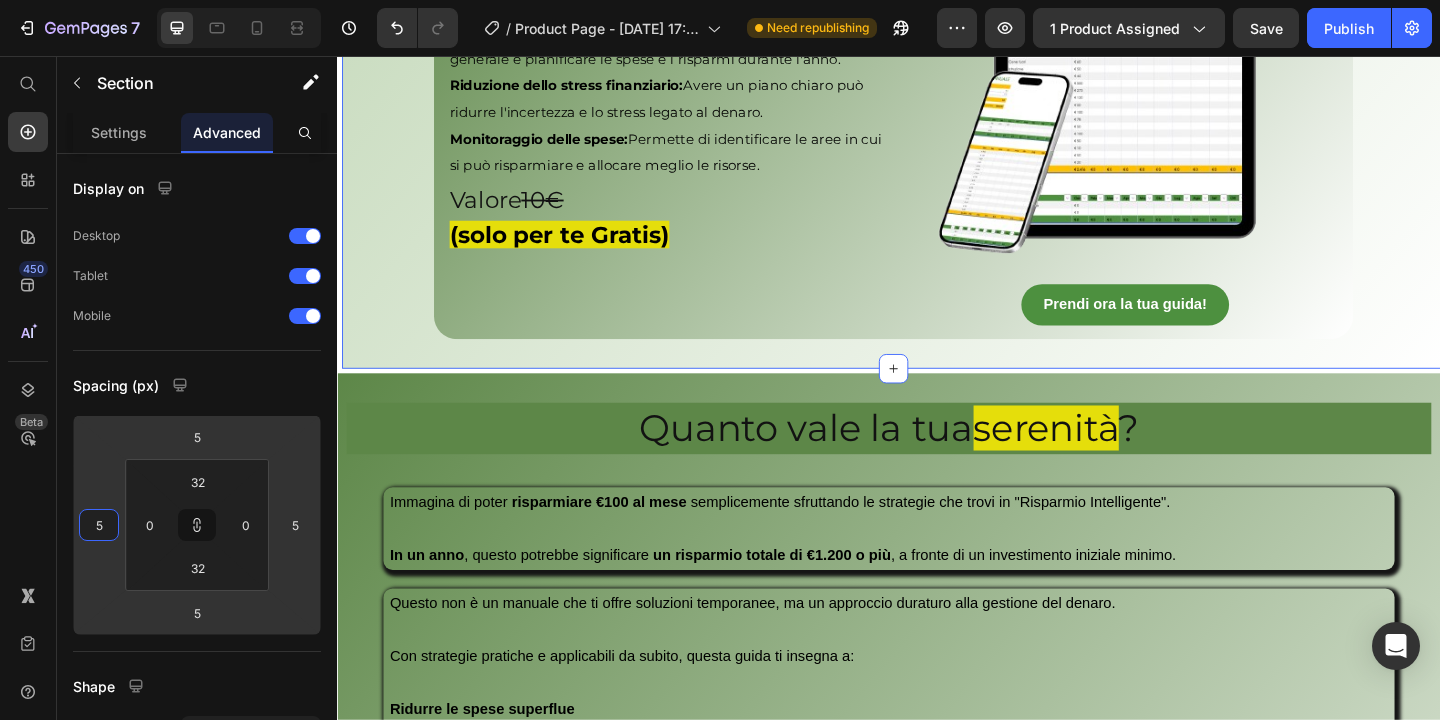 scroll, scrollTop: 10169, scrollLeft: 0, axis: vertical 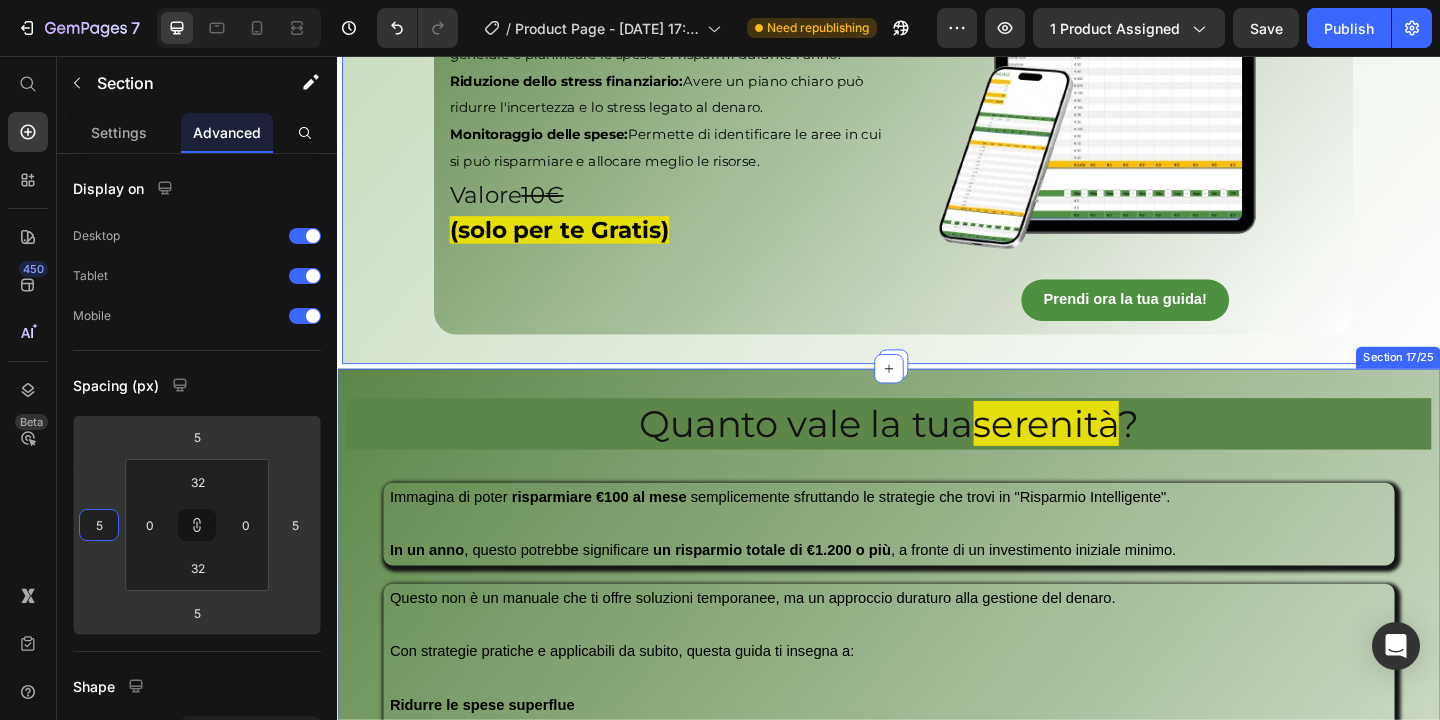 click on "Quanto vale la tua  serenità ? Heading Row Row Row Immagina di poter   risparmiare €100 al mese   semplicemente sfruttando le strategie che trovi in ​​"Risparmio Intelligente".   In un anno , questo potrebbe significare   un risparmio totale di €1.200 o più , a fronte di un investimento iniziale minimo. Text Block Questo non è un manuale che ti offre soluzioni temporanee, ma un approccio duraturo alla gestione del denaro.   Con strategie pratiche e applicabili da subito, questa guida ti insegna a:   Ridurre le spese superflue   Ottimizzare ogni euro che spendi   Risparmiare fino a centinaia di euro ogni mese   Ti basta recuperare €1,60 al giorno per un mese e hai già ammortizzato il costo. Tutto il risparmio che arriva dopo… è  profitto puro per te . Text Block Non puoi sbagliare con un acquisto così conveniente e un basso rischio,  è un investimento sicuro al 100%. Text Block Per soli  €147,00  , investi in uno strumento che ti permette di  migliorare le tue finanze da subito" at bounding box center [937, 1028] 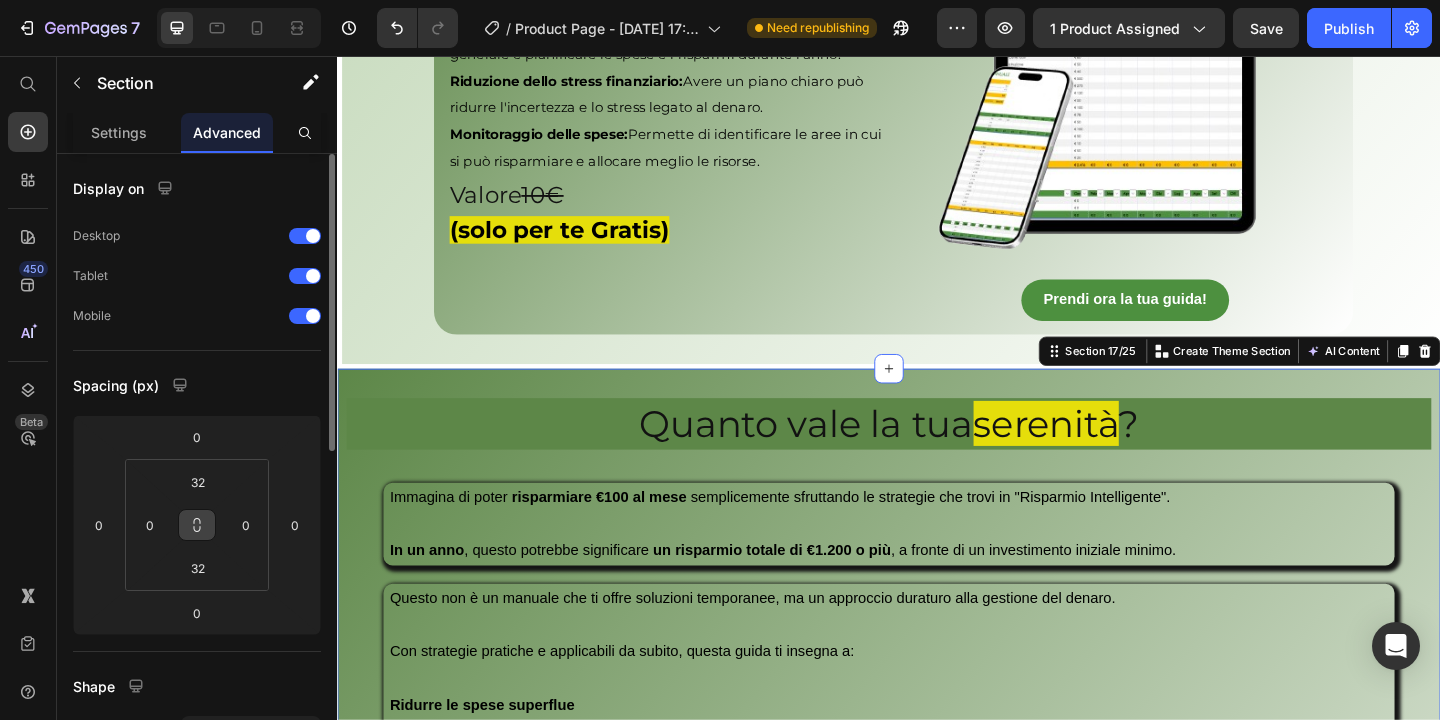 click 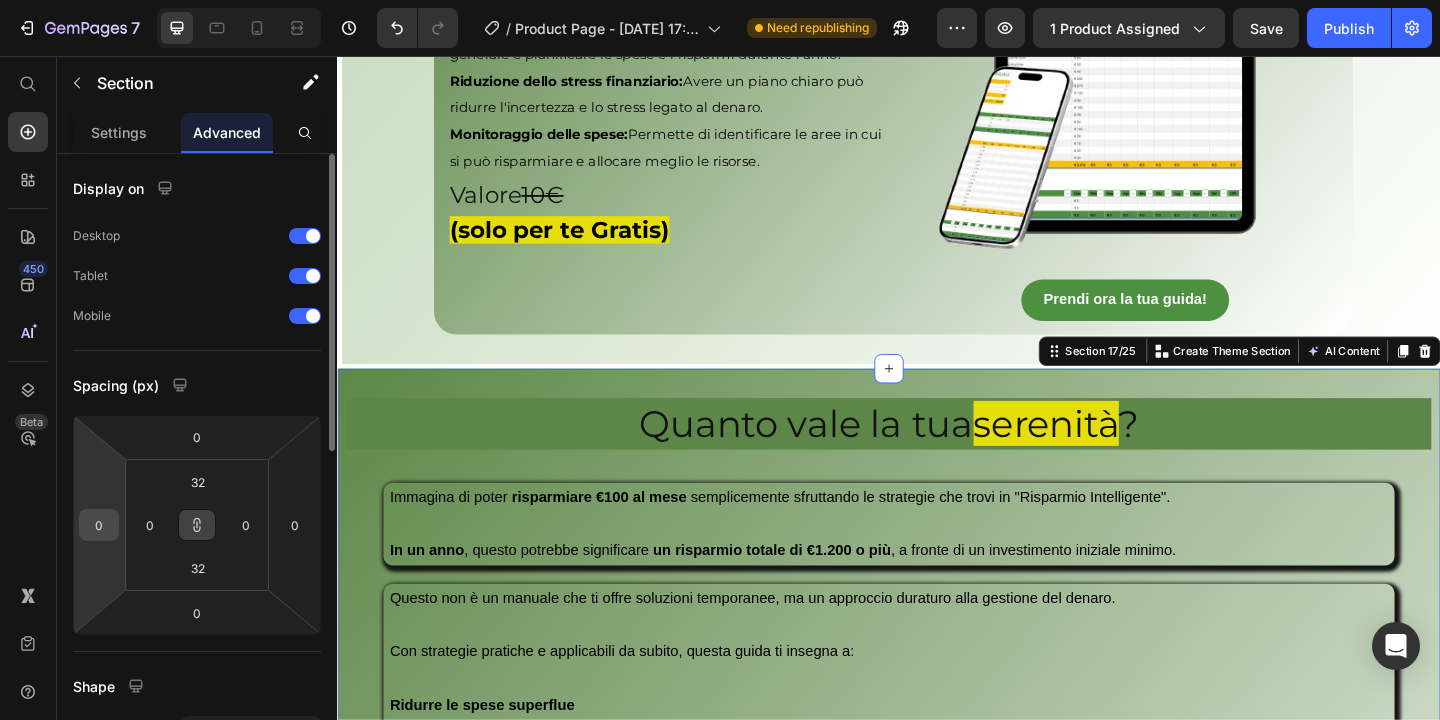 click on "0" at bounding box center (99, 525) 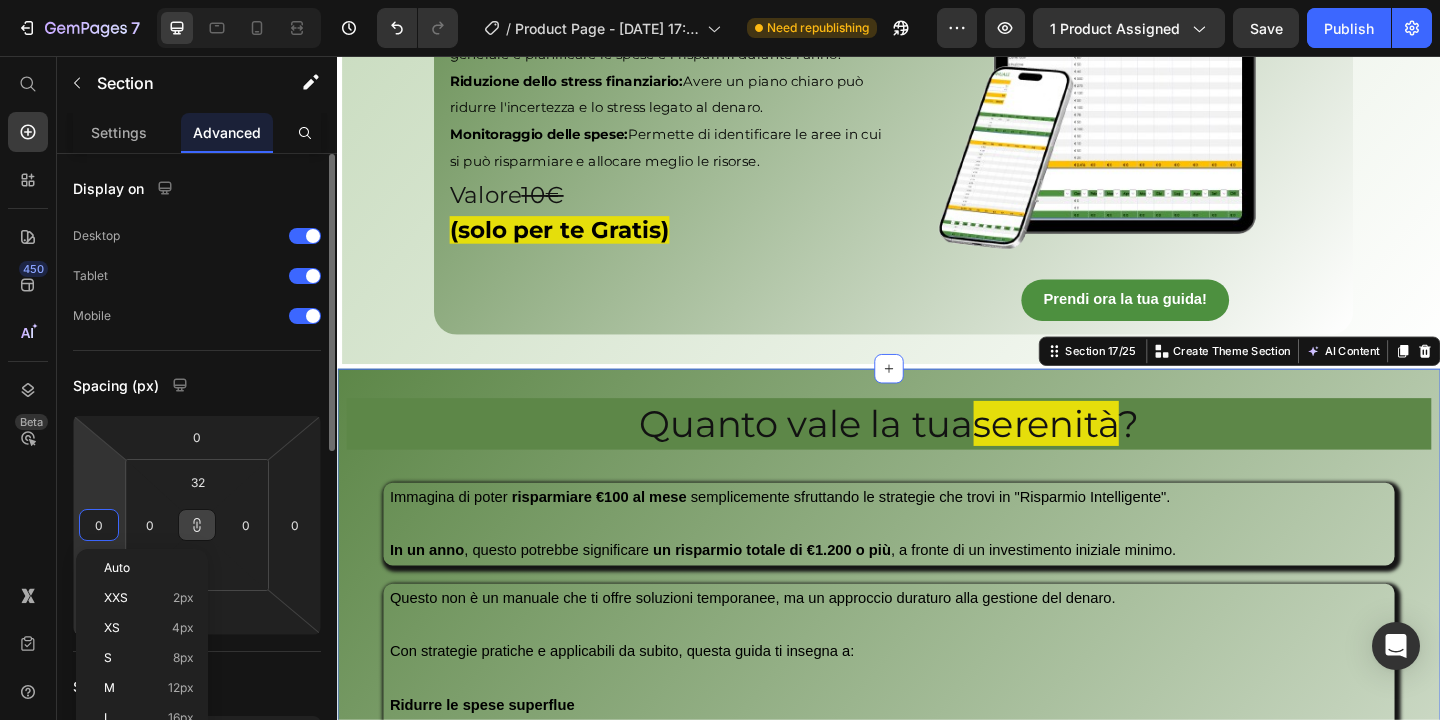 type on "5" 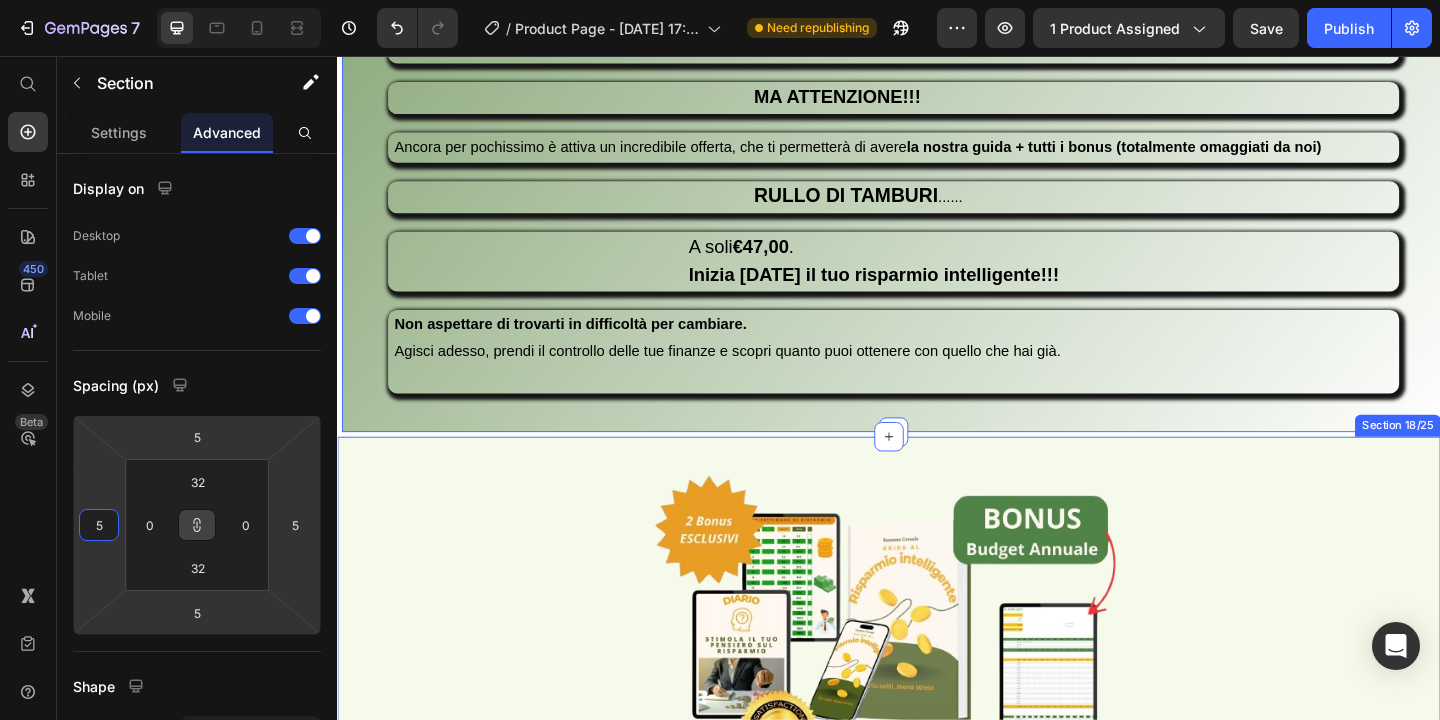 scroll, scrollTop: 11368, scrollLeft: 0, axis: vertical 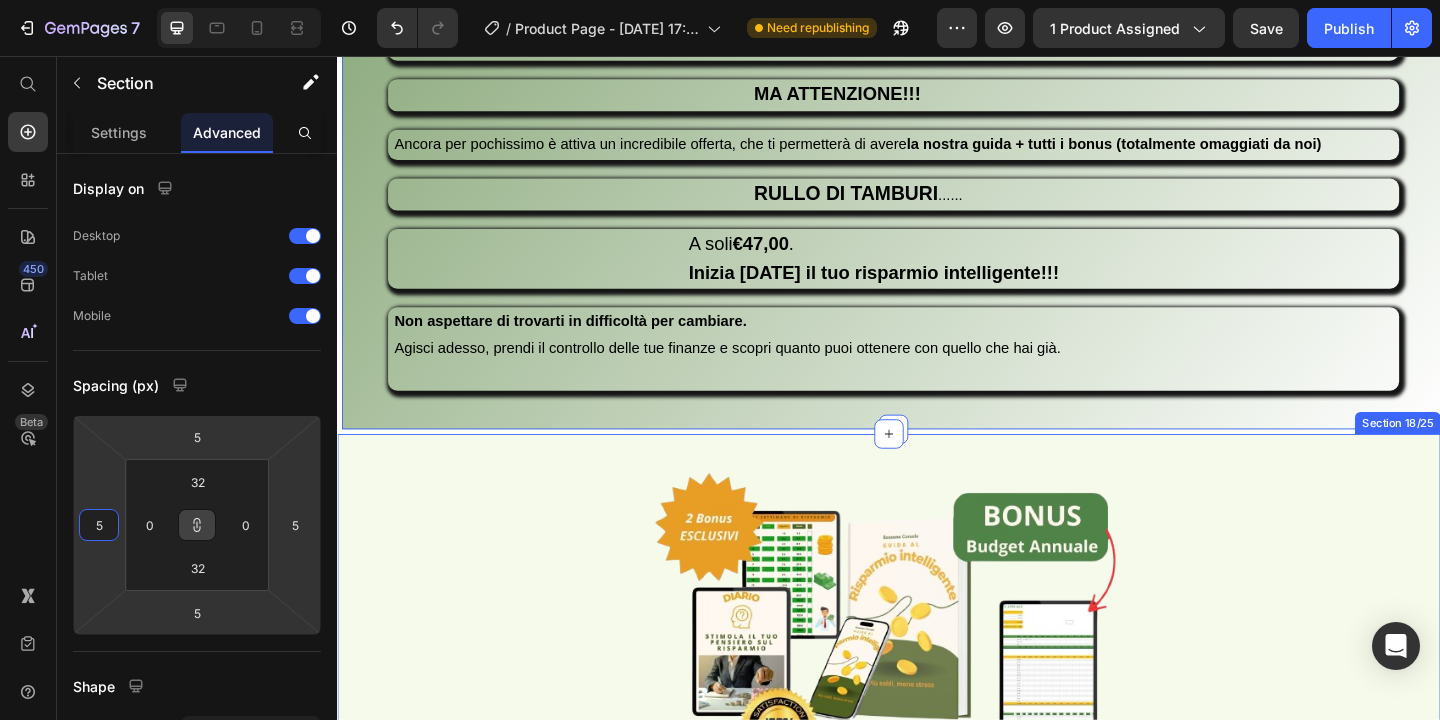 click on "Image Row €47,00 Product Price €147,00 Product Price Row
ACQUISTA ORA Add to Cart Row Product  Offerta limitata: solo per i primi 100 acquirenti!  Non perdere l'occasione di risparmiare subito!   Text Block 02 Ore 33 Minuti 31 Secondi Countdown Timer Row Row Row Section 18/25" at bounding box center [937, 851] 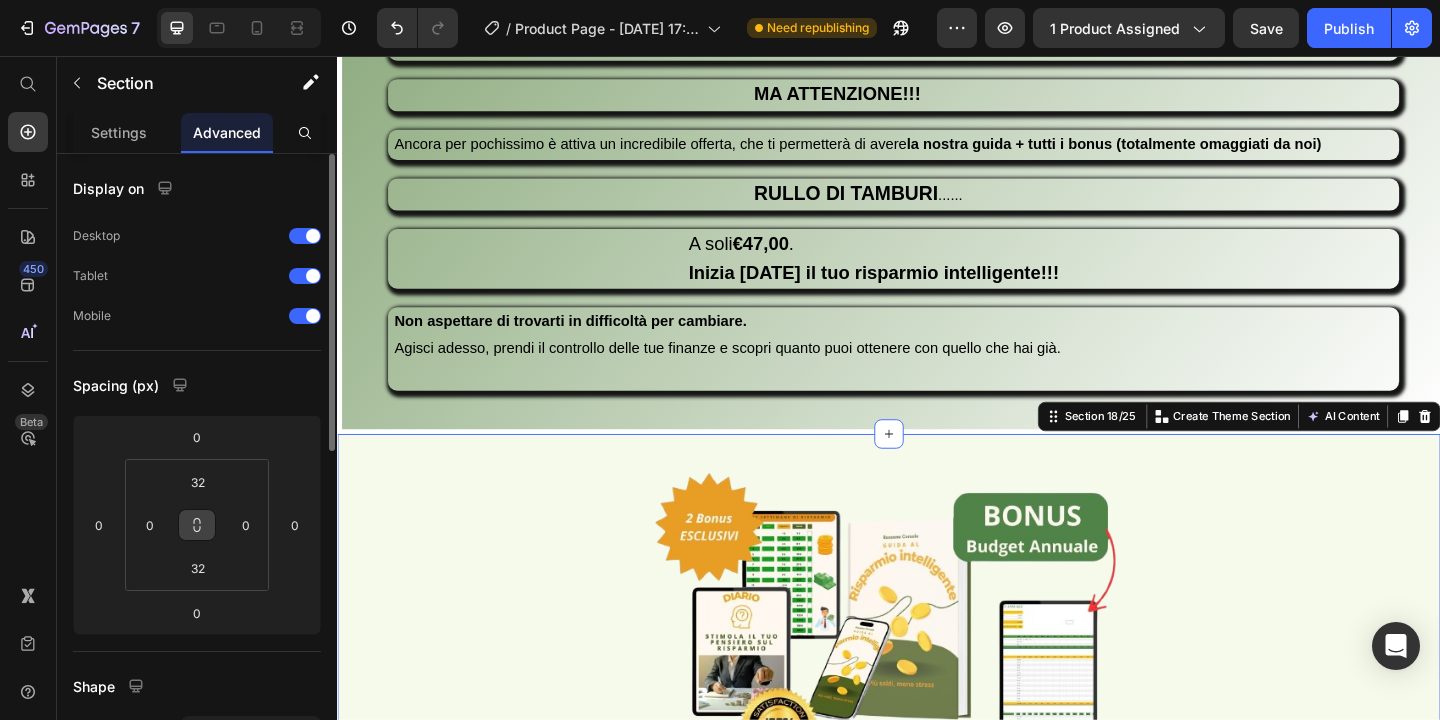 click 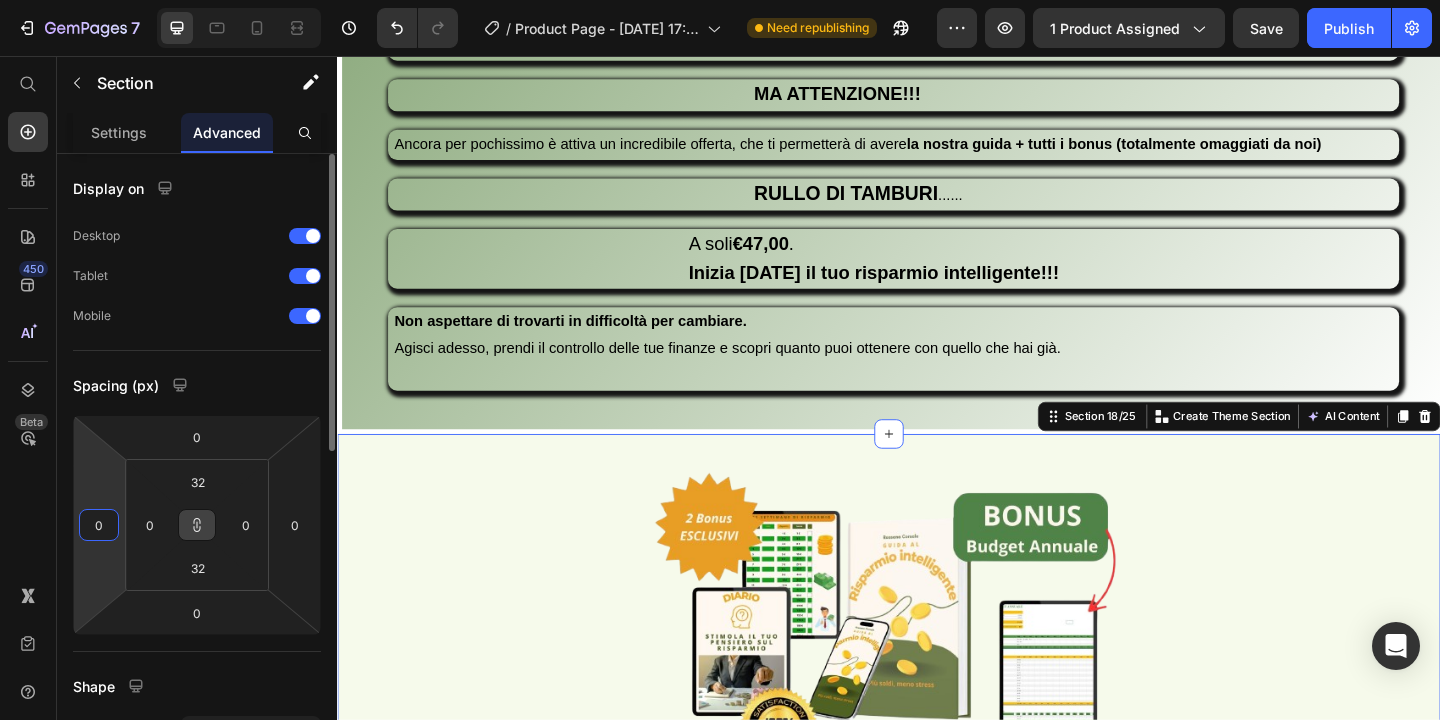 click on "0" at bounding box center (99, 525) 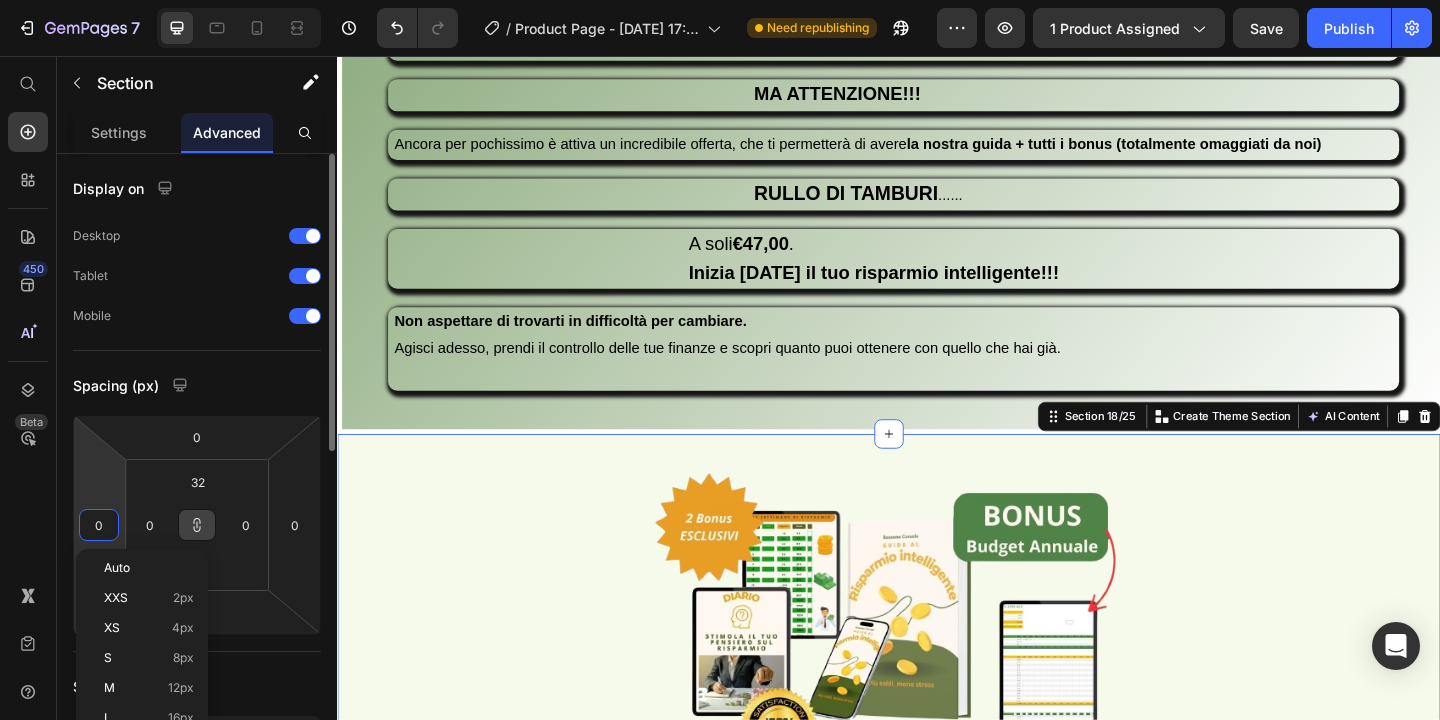 type on "5" 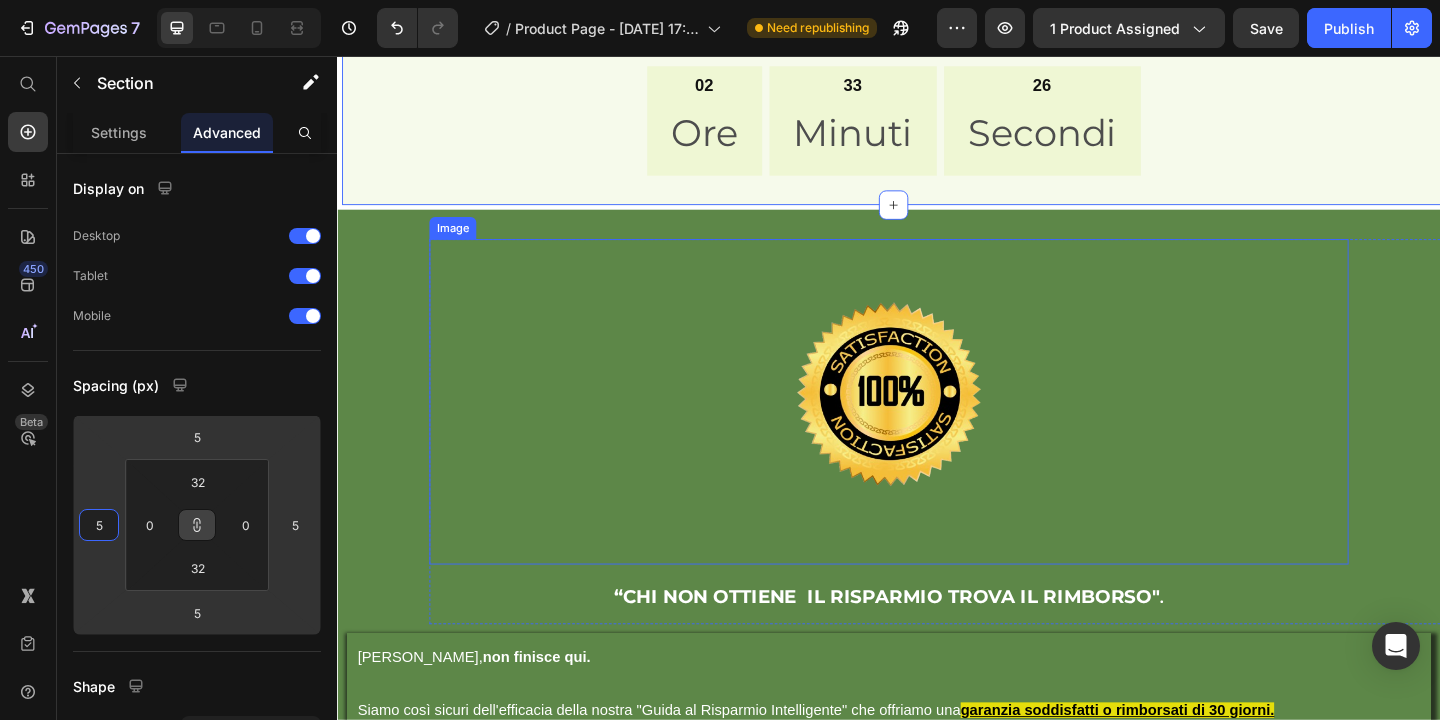 scroll, scrollTop: 12385, scrollLeft: 0, axis: vertical 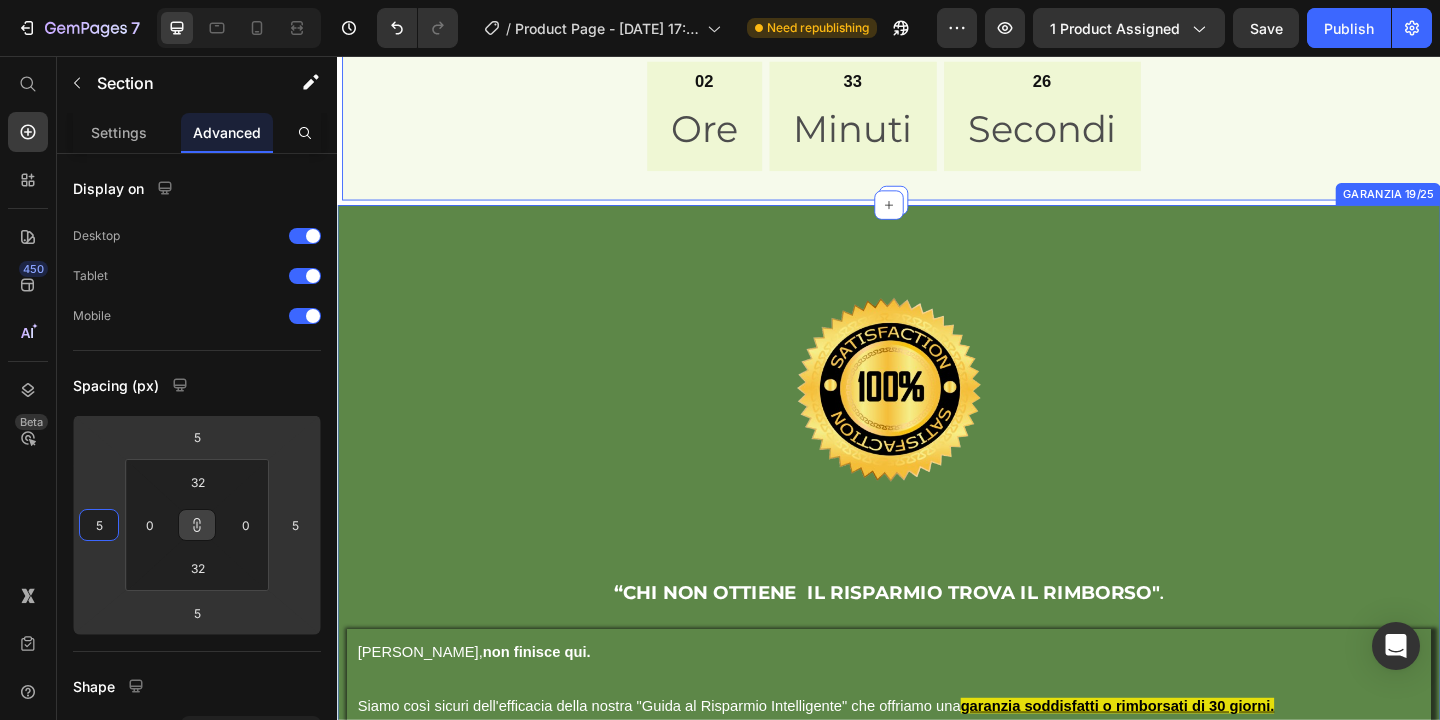 click on "Image “CHI NON OTTIENE  IL RISPARMIO TROVA IL RIMBORSO" . Heading Row [PERSON_NAME],  non finisce qui.   Siamo così sicuri dell'efficacia della nostra "Guida al Risparmio Intelligente" che offriamo una  garanzia soddisfatti o rimborsati di 30 giorni.   Il 100% del tuo investimento , senza domande.  In questo modo,  rischio zero  :  investimento sicuro!!!   Hai solo da guadagnare, e  nessun rischio da correre ! Text Block GARANZIA 19/25" at bounding box center (937, 582) 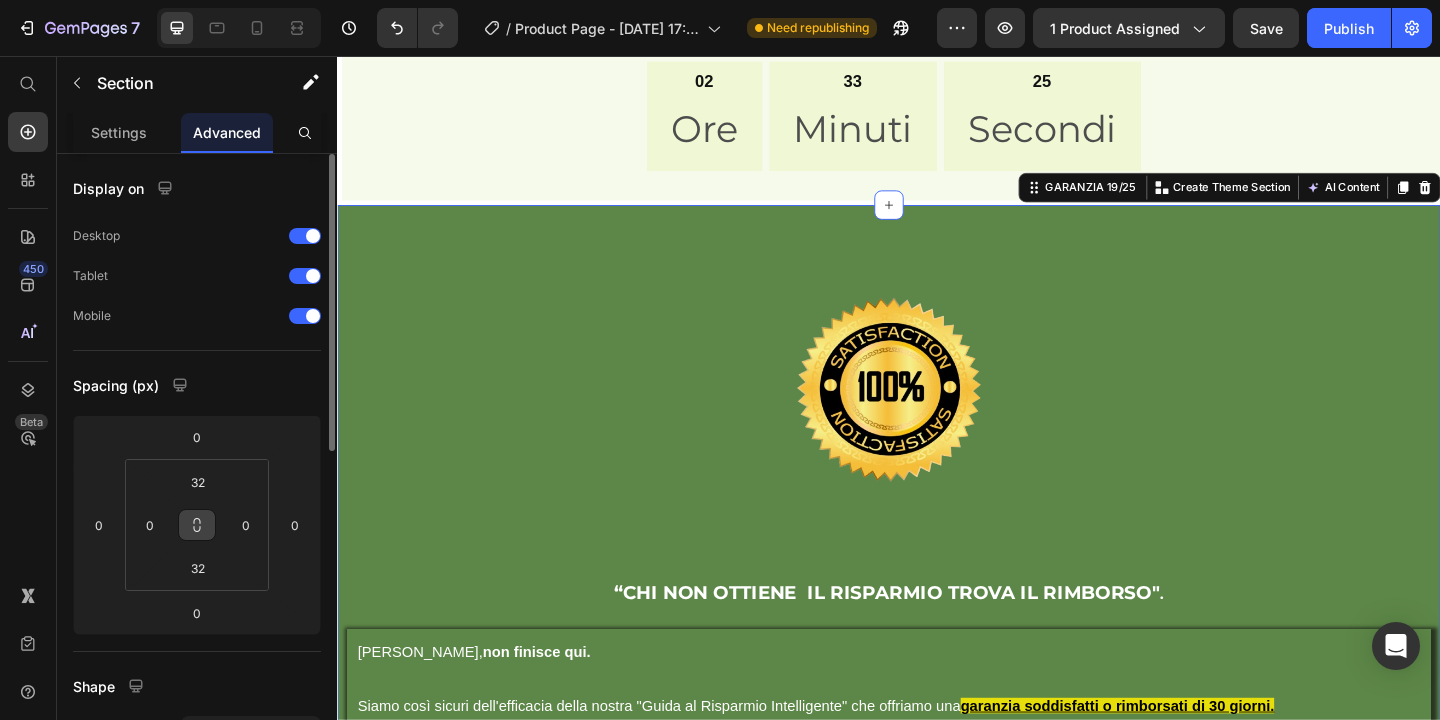 click 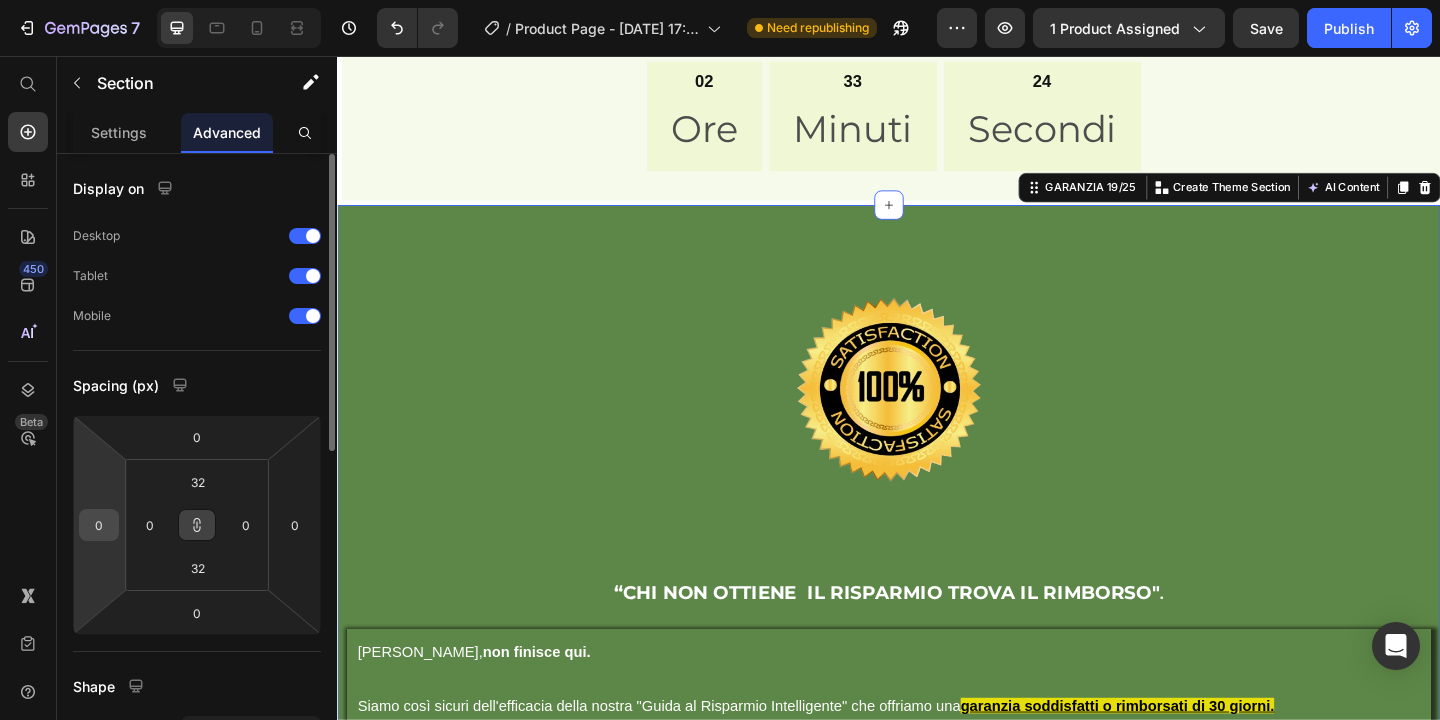 click on "0" at bounding box center [99, 525] 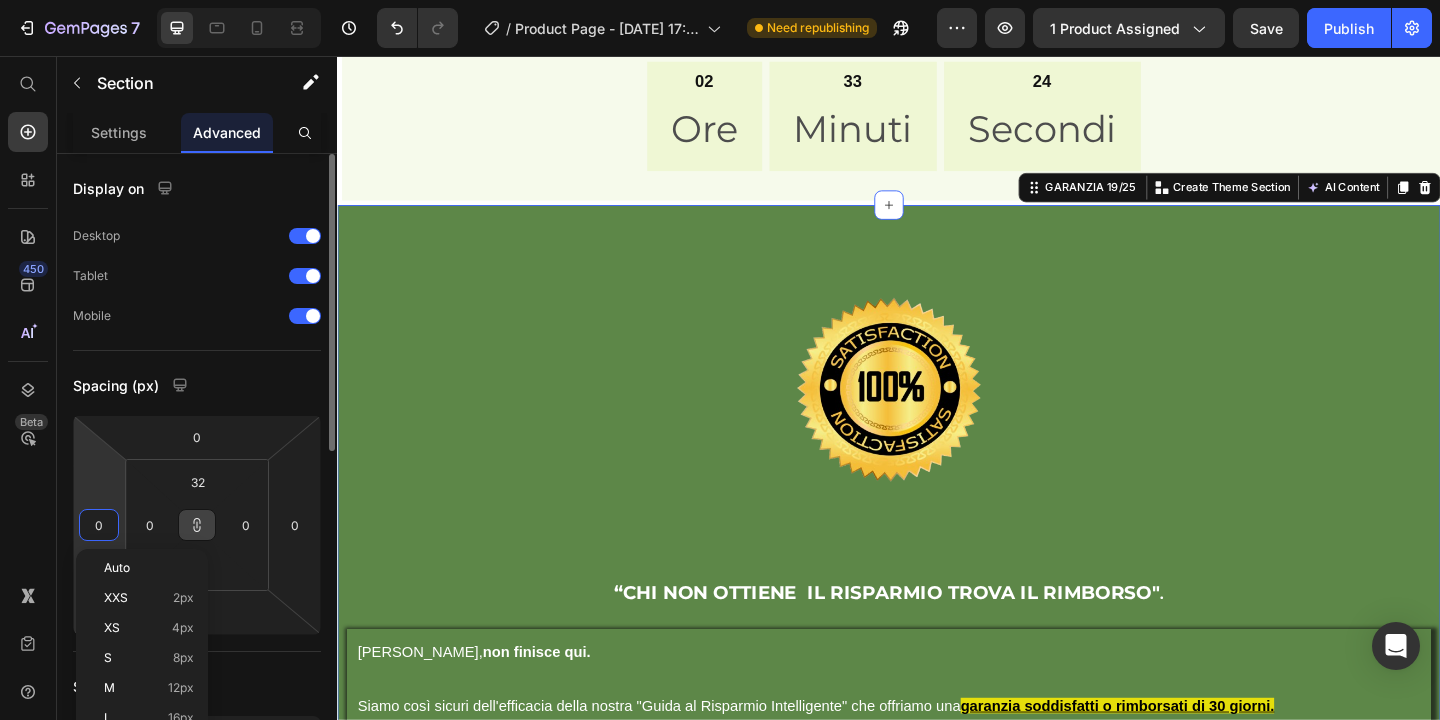 type on "5" 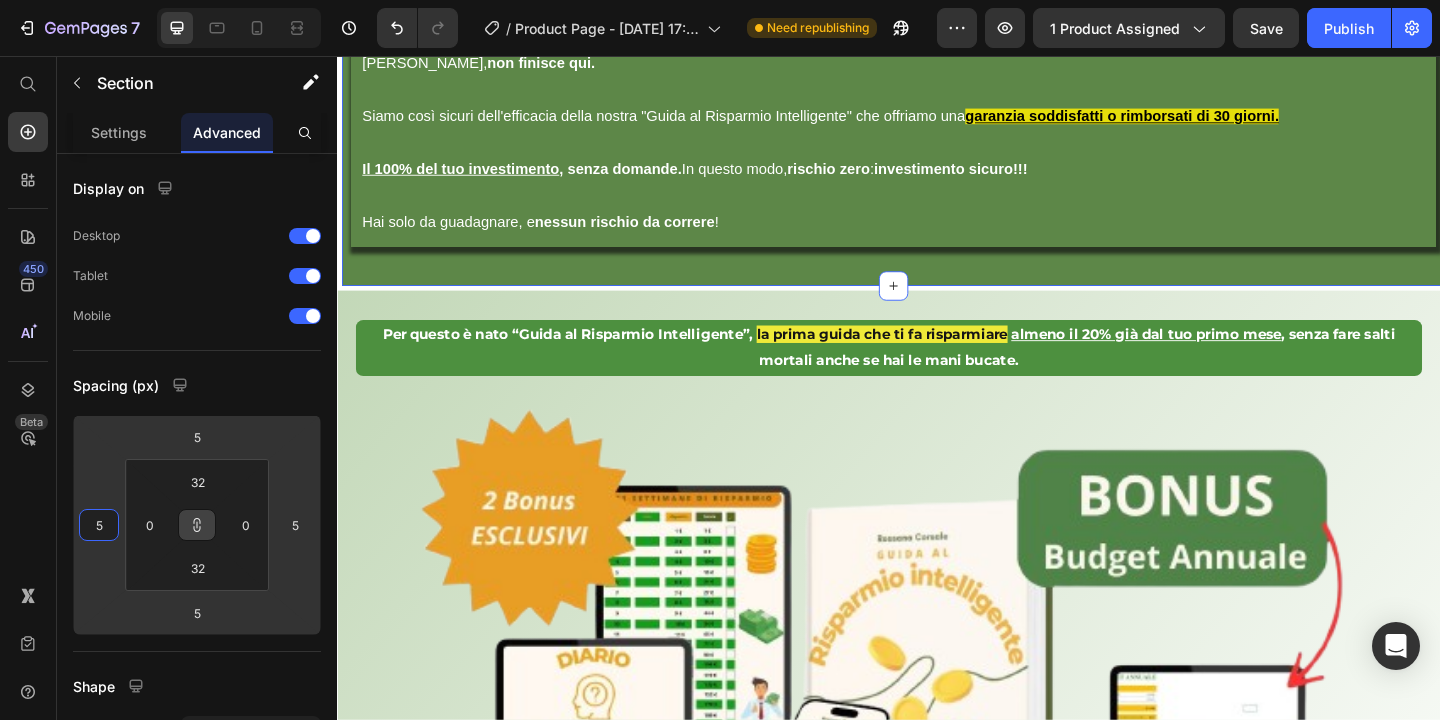 scroll, scrollTop: 13103, scrollLeft: 0, axis: vertical 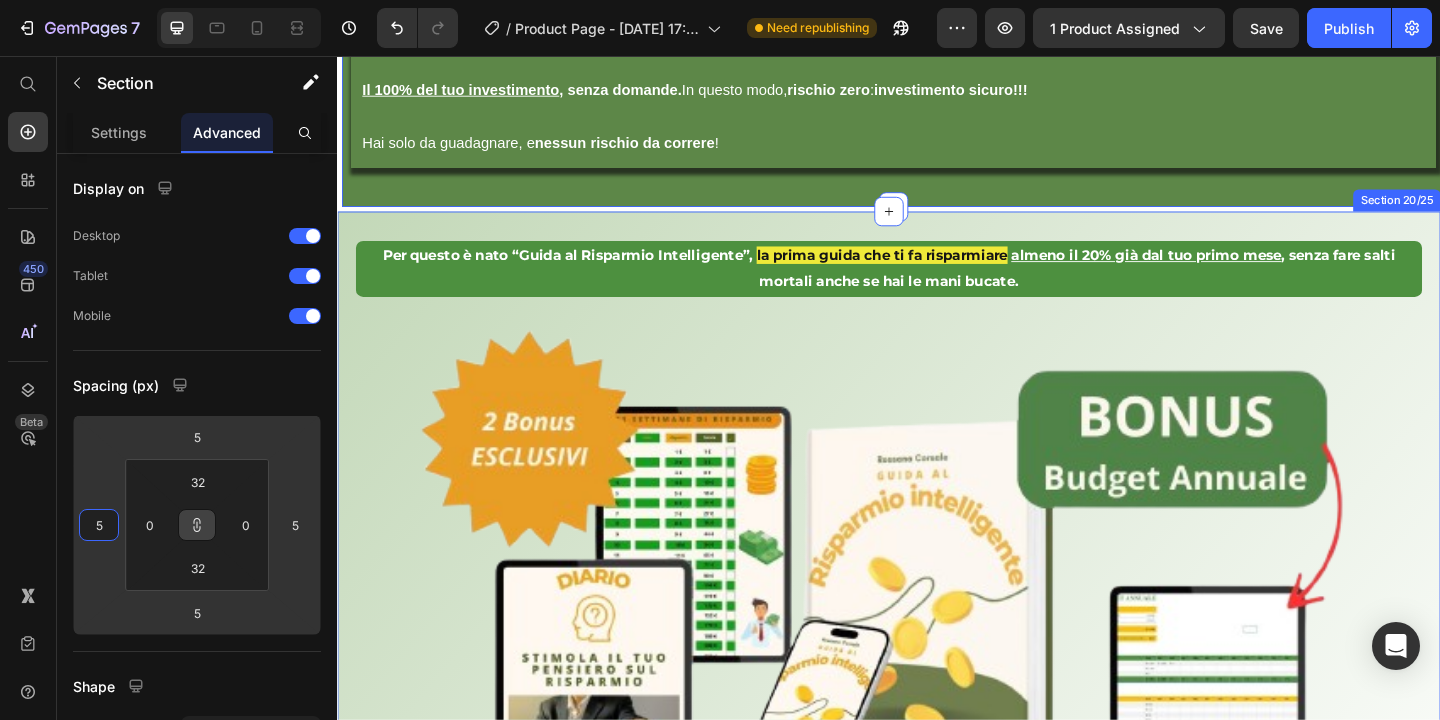 click on "Per questo è nato “Guida al Risparmio Intelligente”,    la prima guida che ti fa risparmiare   almeno il 20% già dal tuo primo mese , senza fare salti mortali anche se hai le mani bucate.  Text Block Image Section 20/25" at bounding box center [937, 649] 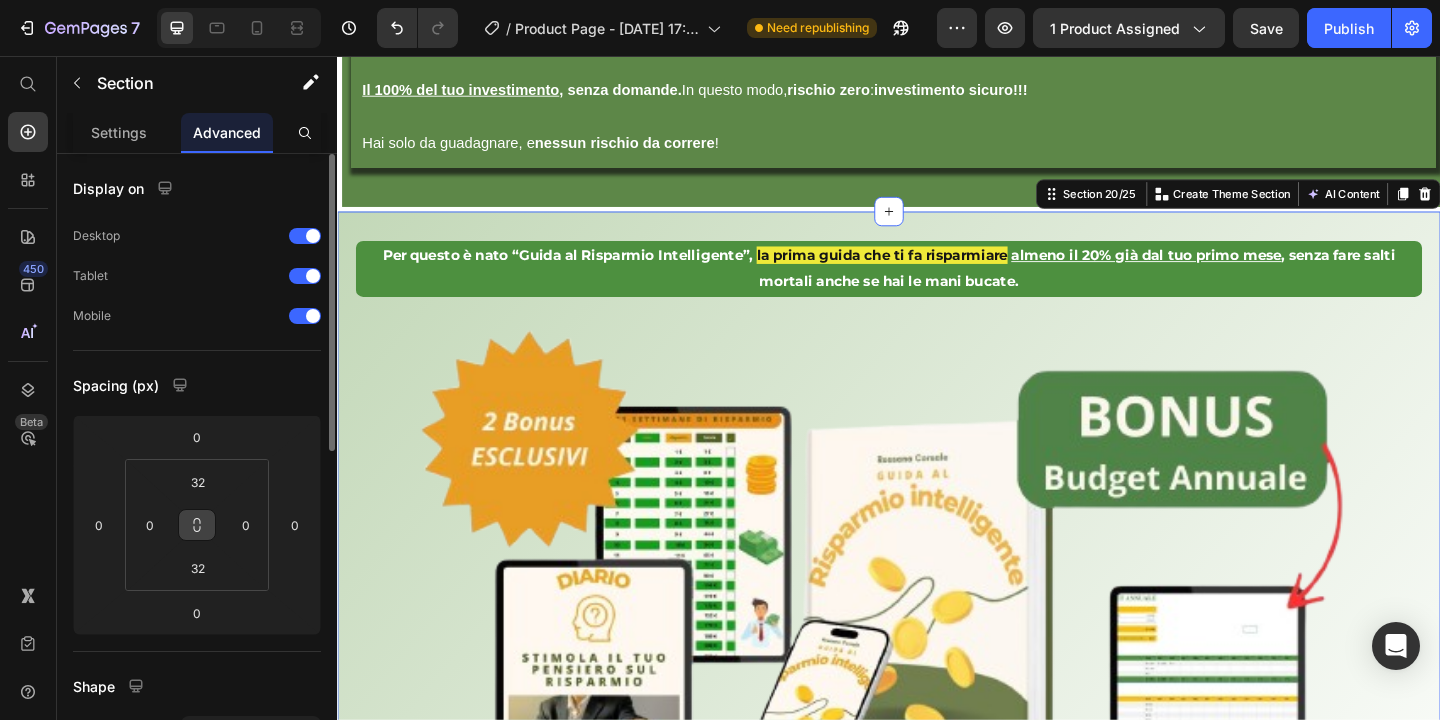 click 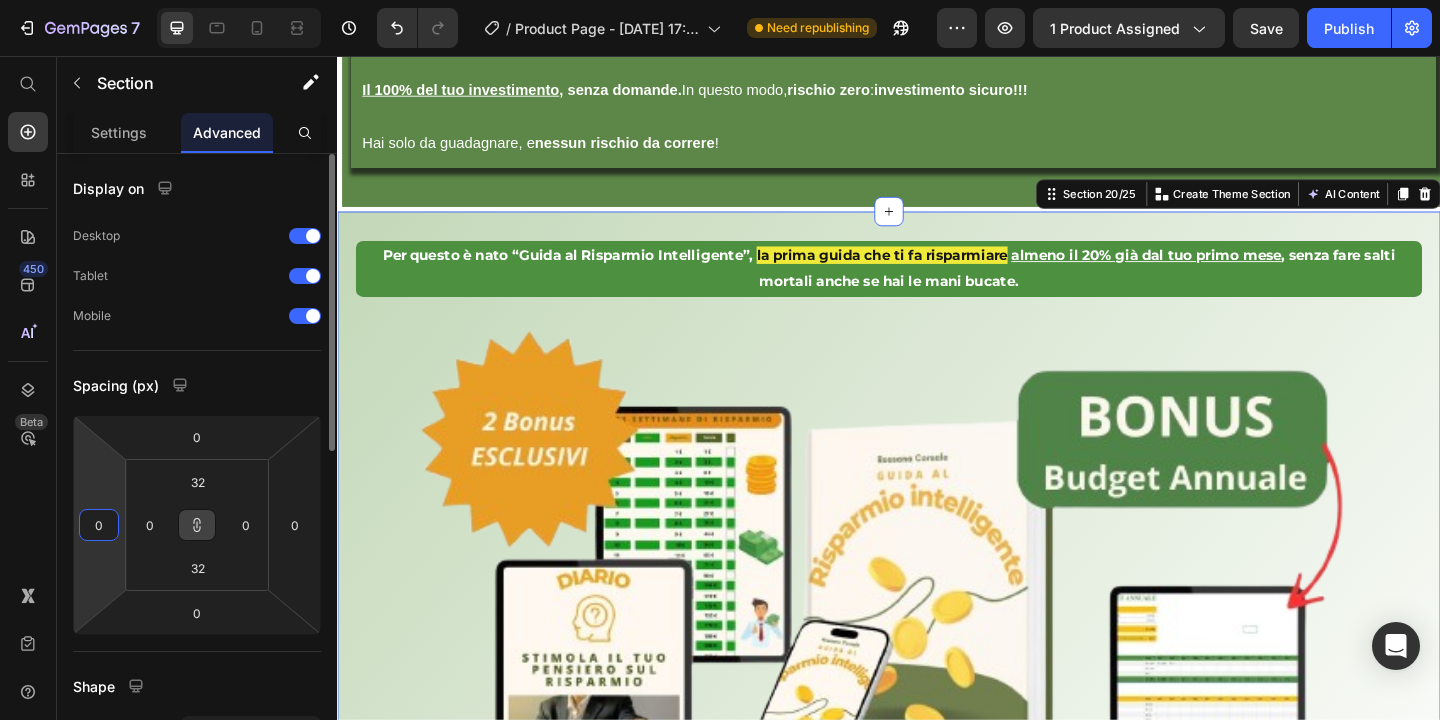 click on "0" at bounding box center (99, 525) 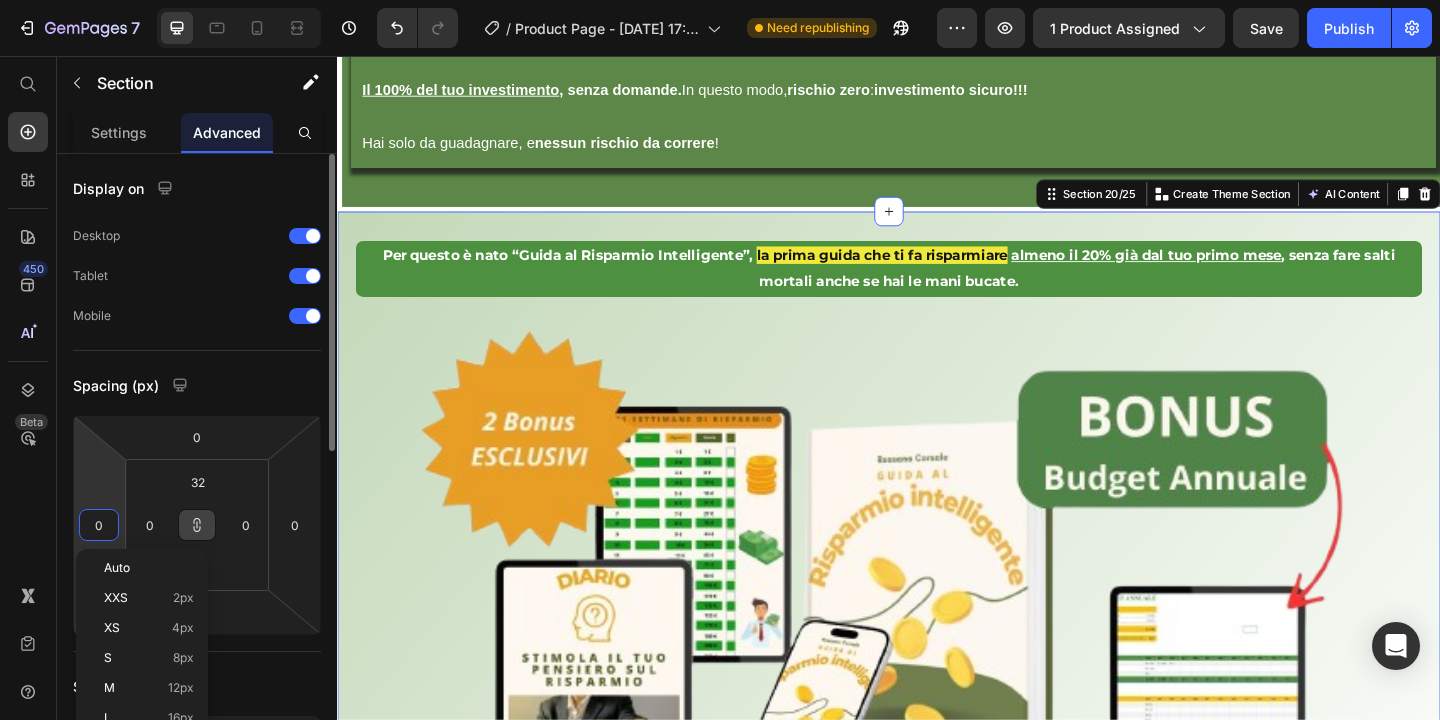 type on "5" 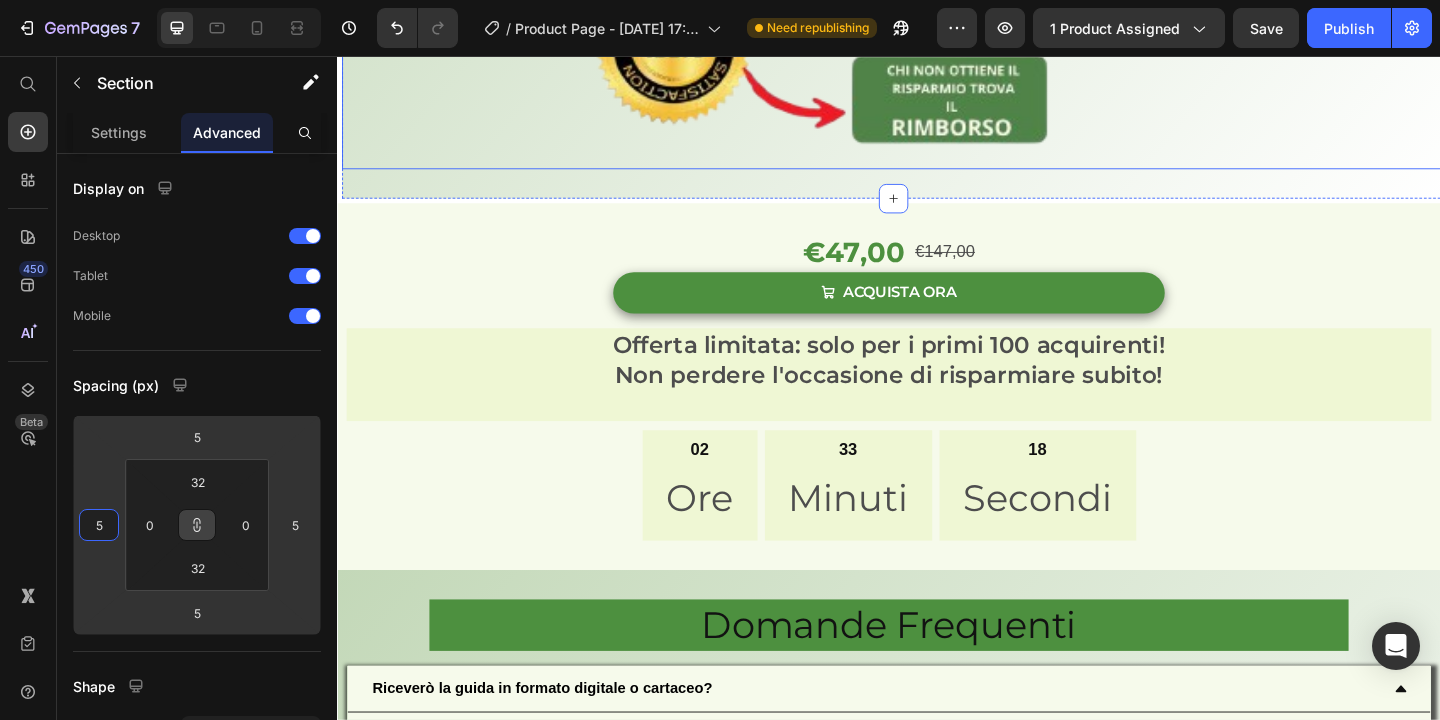 scroll, scrollTop: 13966, scrollLeft: 0, axis: vertical 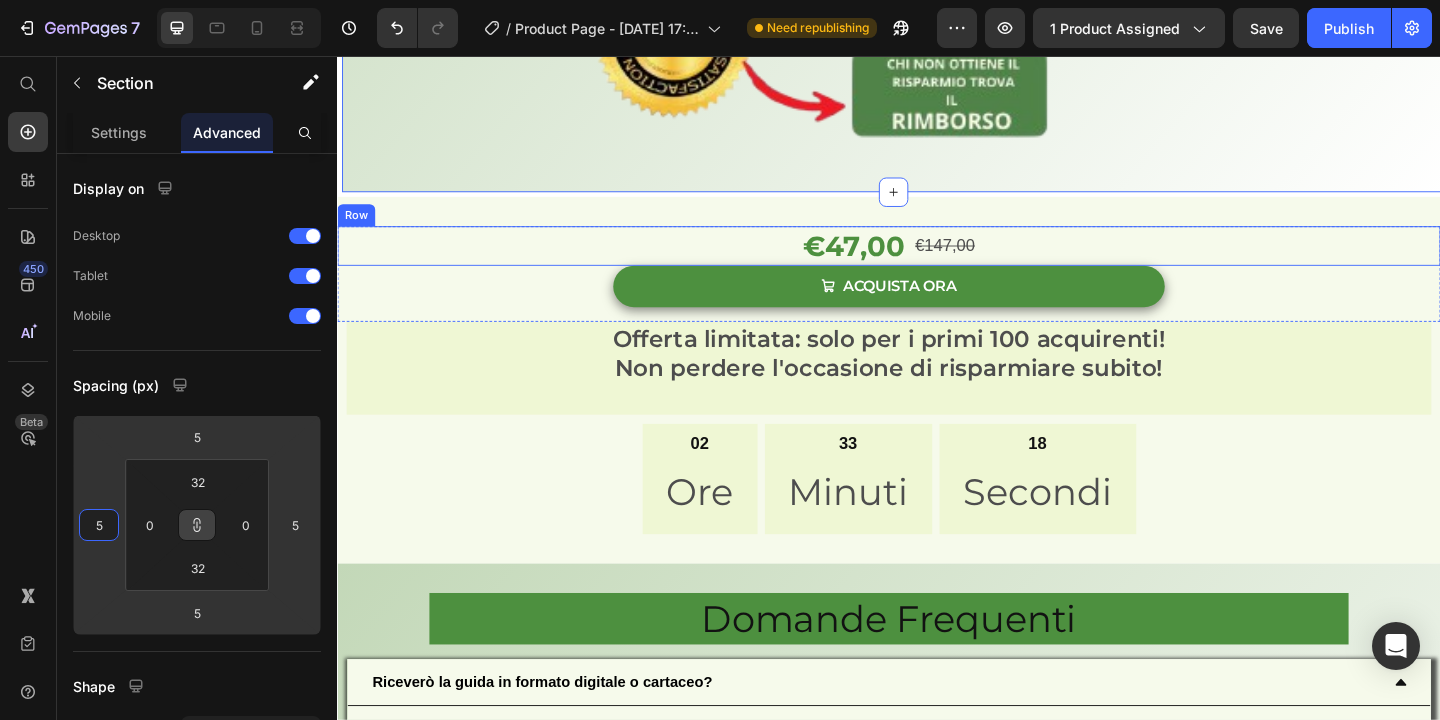 click on "€47,00 Product Price €147,00 Product Price Row" at bounding box center [937, 262] 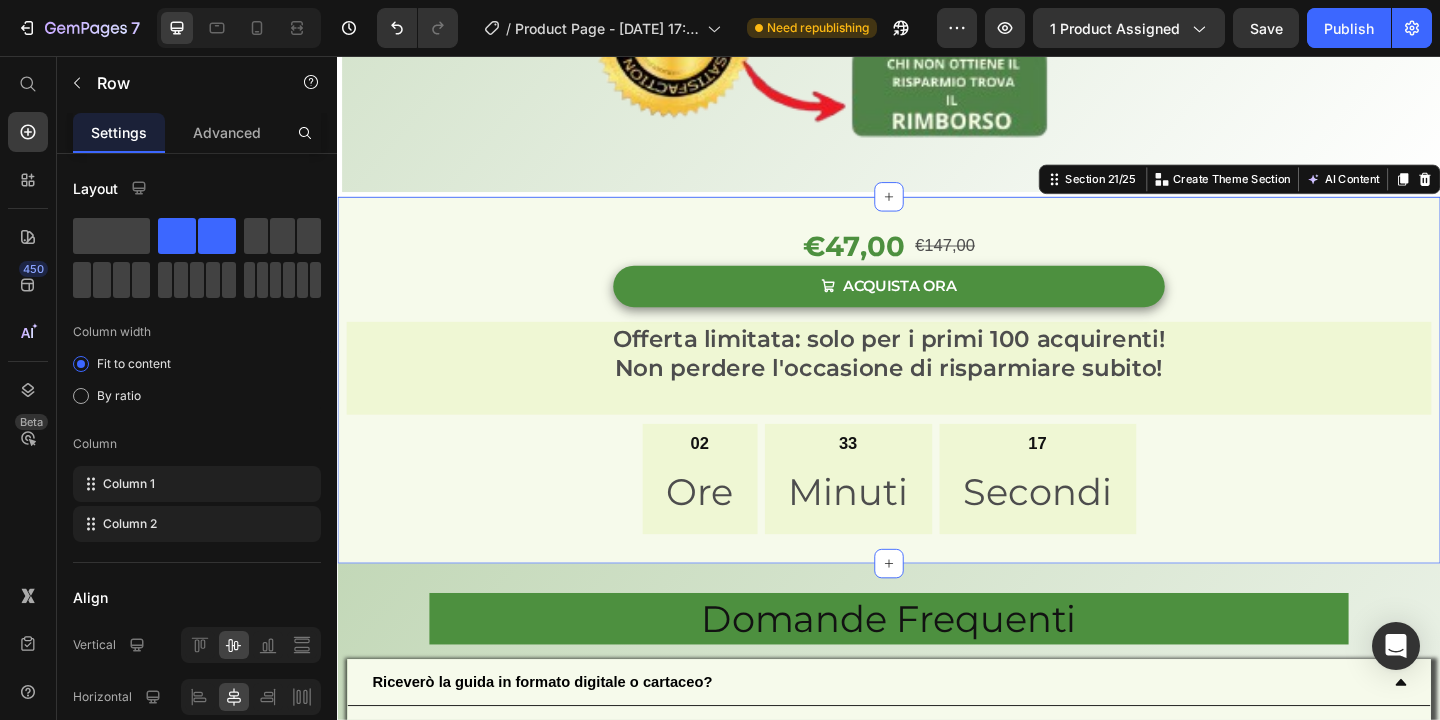 click on "€47,00 Product Price €147,00 Product Price Row
ACQUISTA ORA Add to Cart Row Product  Offerta limitata: solo per i primi 100 acquirenti!  Non perdere l'occasione di risparmiare subito!   Text Block 02 Ore 33 Minuti 17 Secondi Countdown Timer Row Row Section 21/25   You can create reusable sections Create Theme Section AI Content Write with GemAI What would you like to describe here? Tone and Voice Persuasive Product Guida al Risparmio Intelligente Show more Generate" at bounding box center (937, 408) 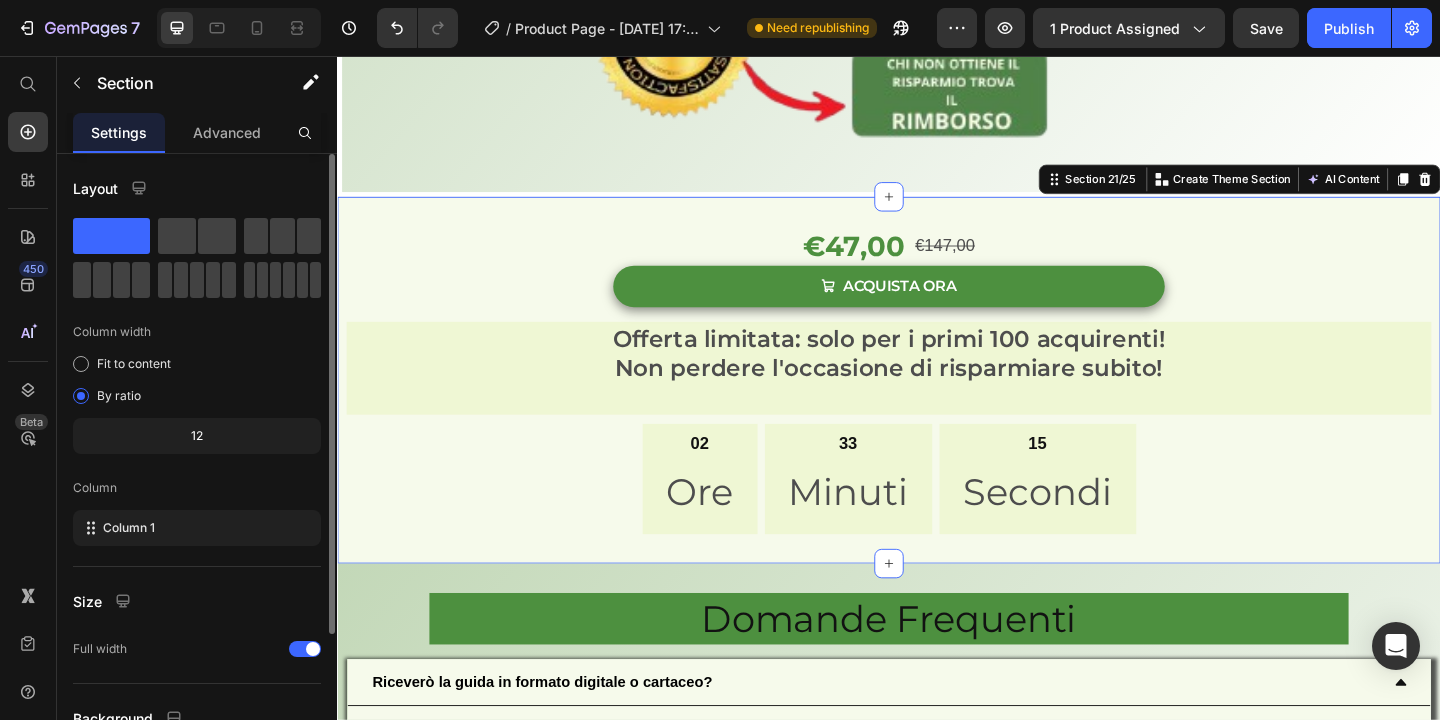 click on "Advanced" at bounding box center [227, 132] 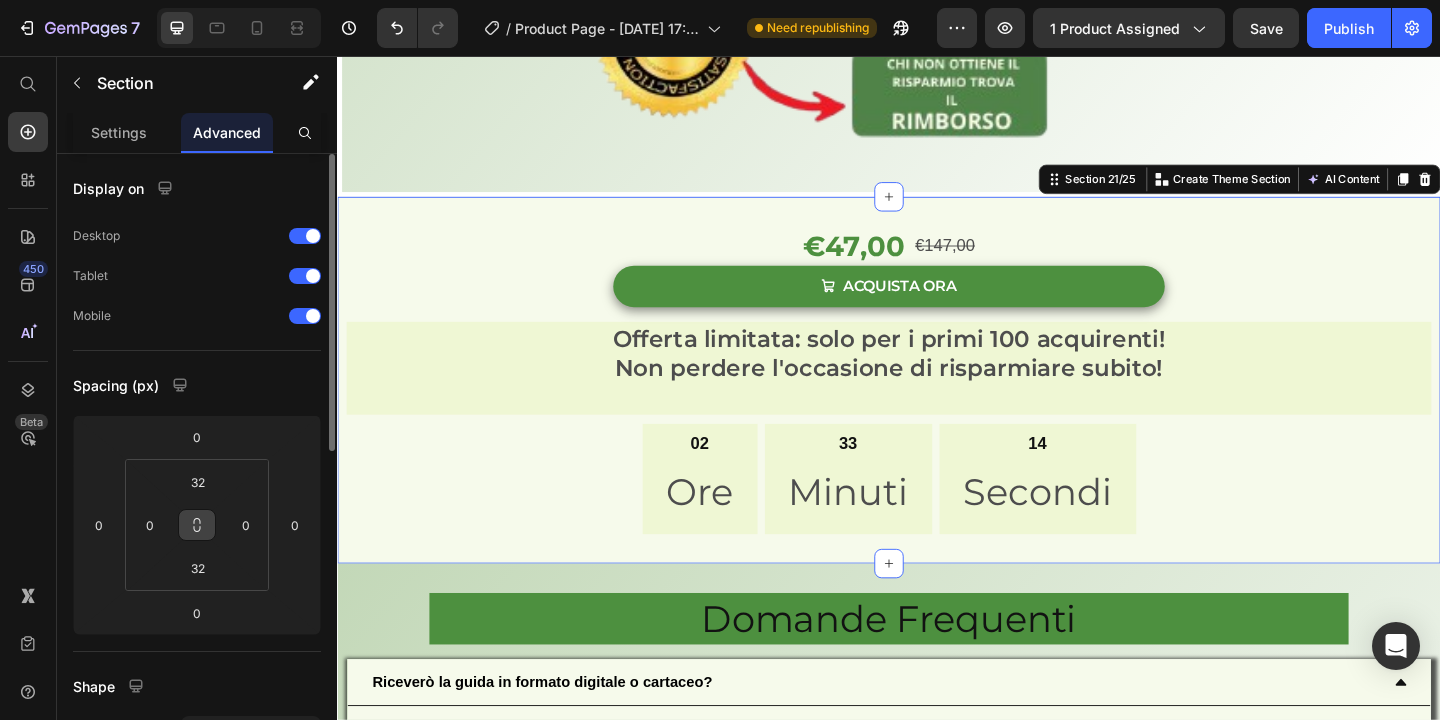 click 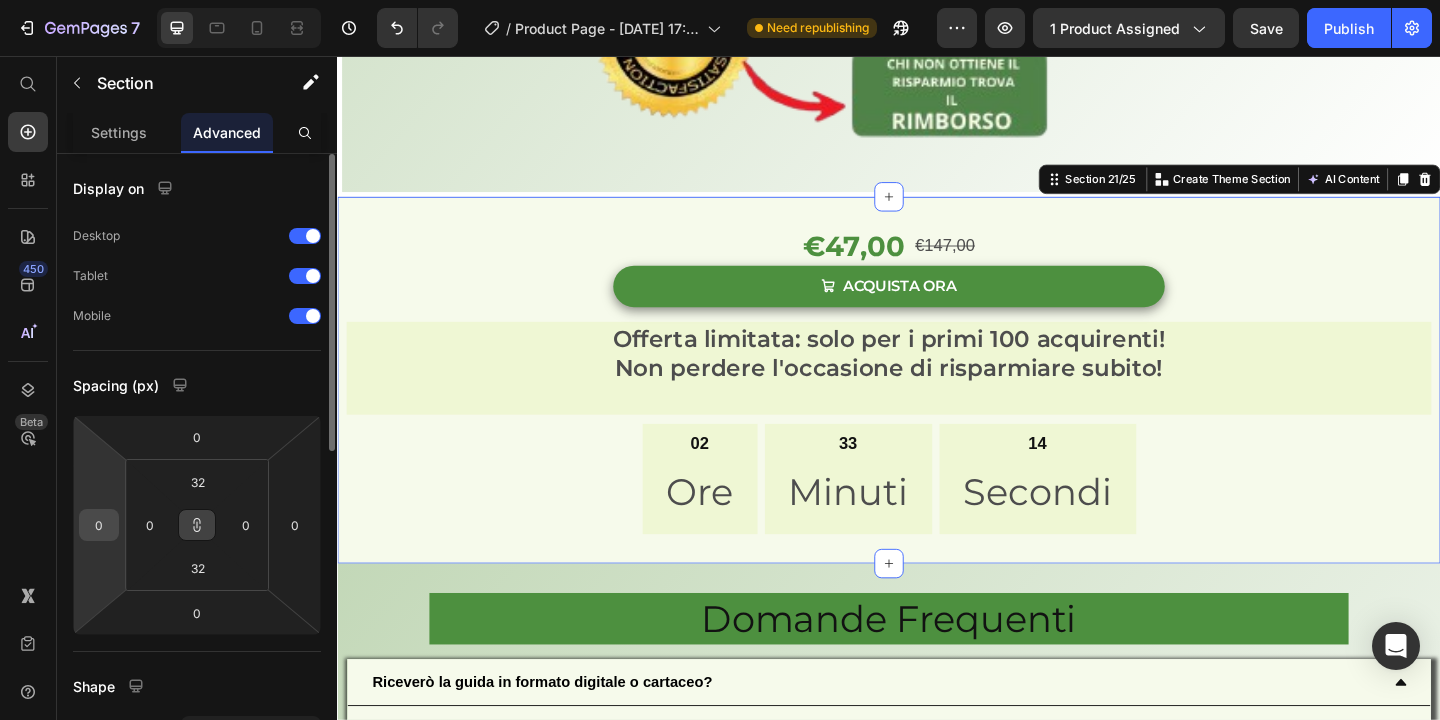 click on "0" at bounding box center [99, 525] 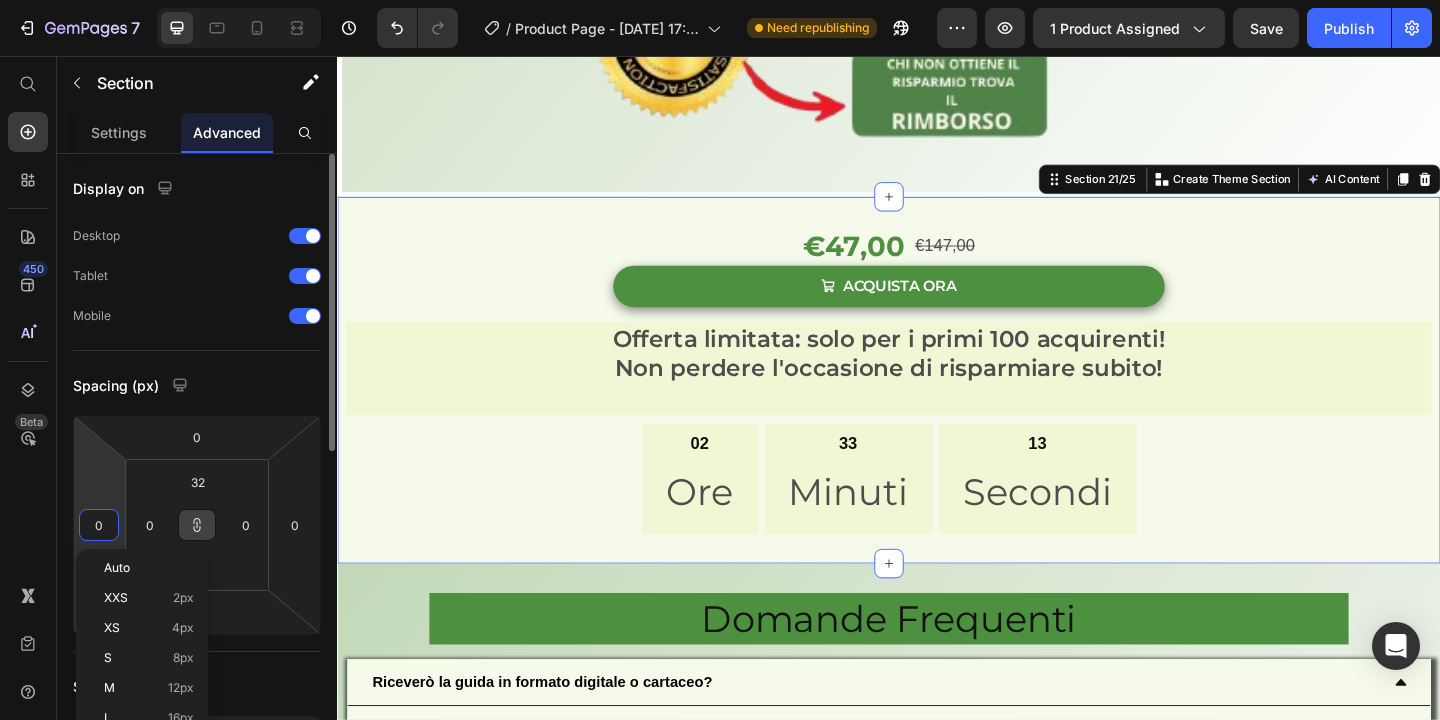 type on "5" 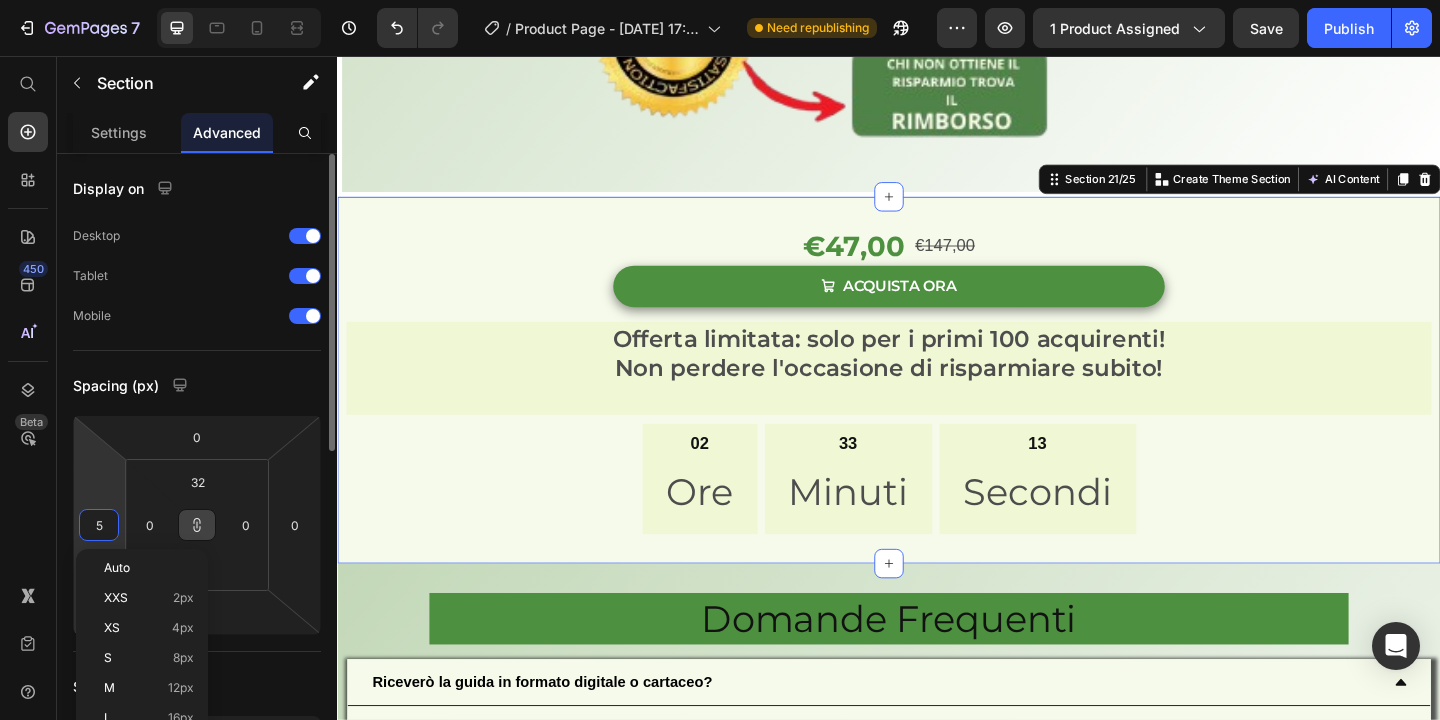 type on "5" 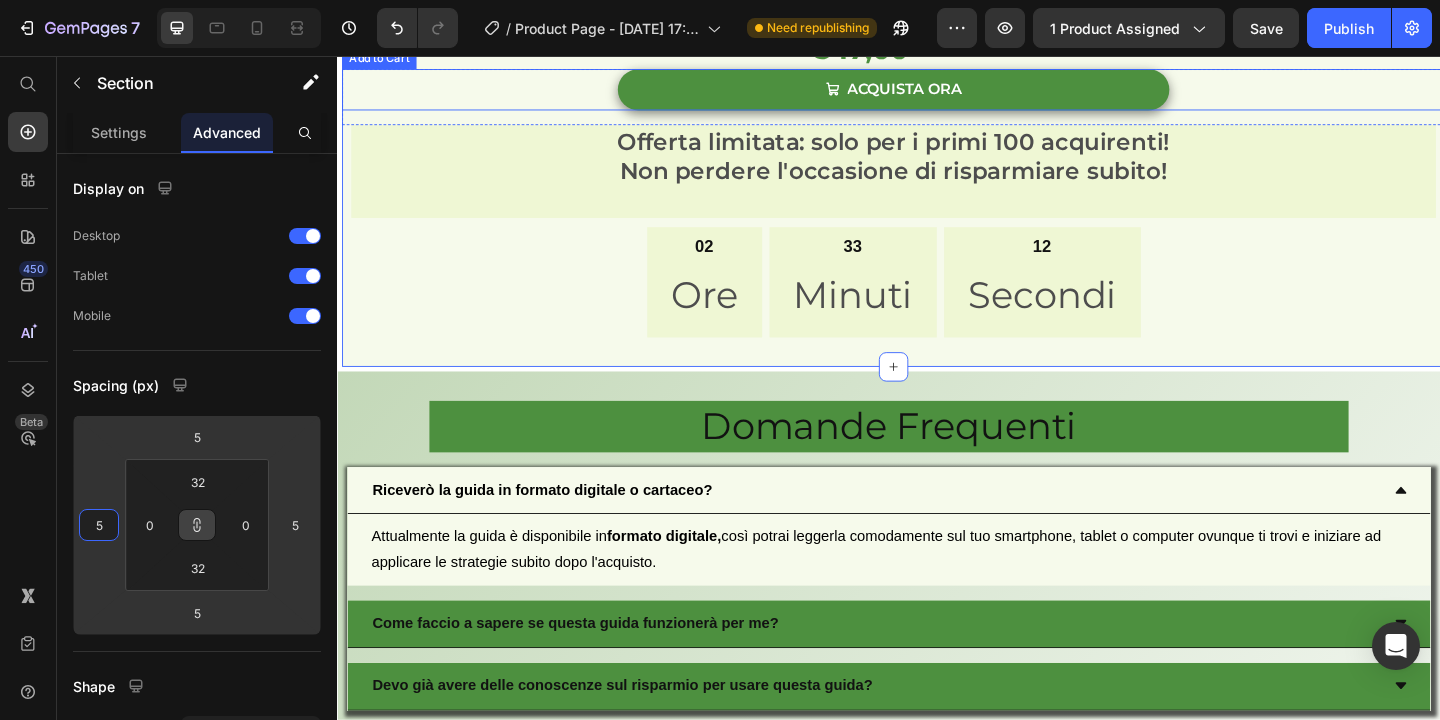 scroll, scrollTop: 14182, scrollLeft: 0, axis: vertical 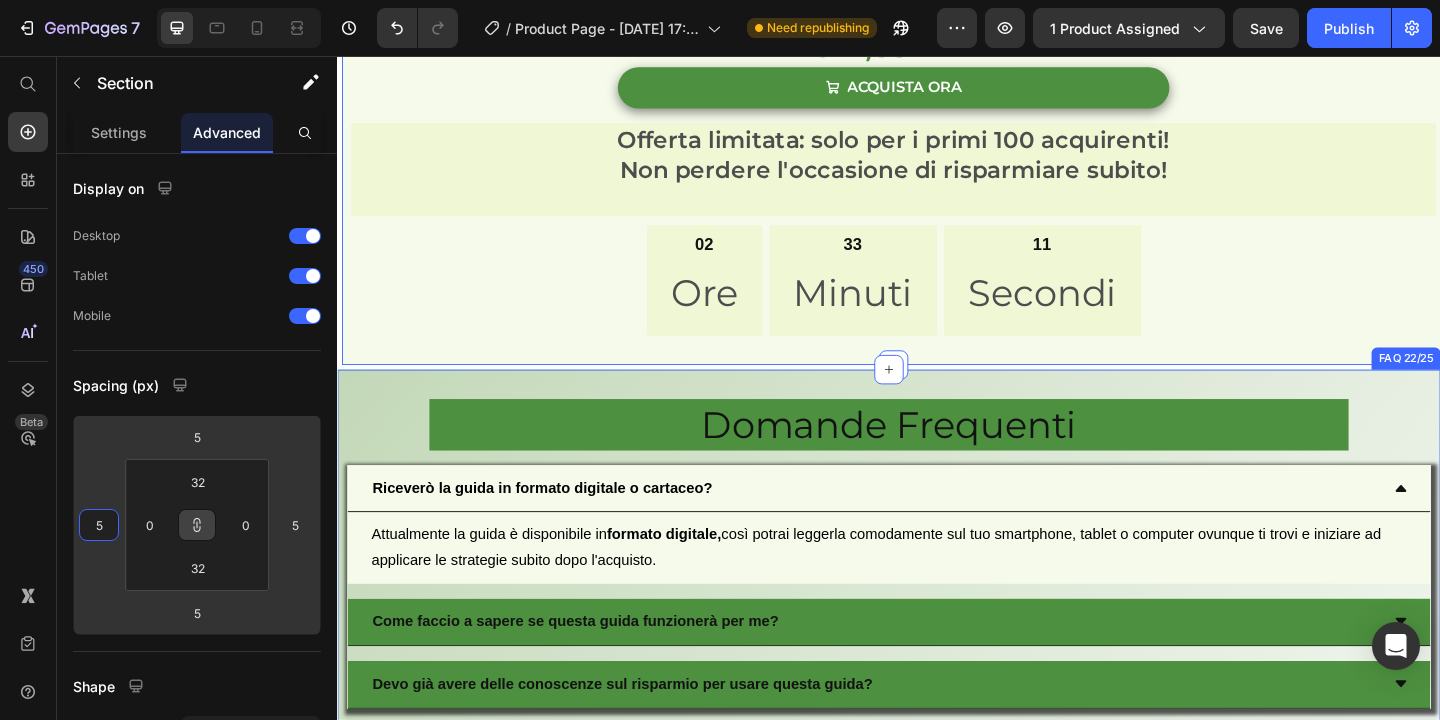 click on "Domande Frequenti Heading Row
Riceverò la guida in formato digitale o cartaceo? Attualmente la guida è disponibile in  formato digitale,  così potrai leggerla comodamente sul tuo smartphone, tablet o computer ovunque ti trovi e iniziare ad applicare le strategie subito dopo l'acquisto.  Text Block
Come faccio a sapere se questa guida funzionerà per me?
Devo già avere delle conoscenze sul risparmio per usare questa guida? Accordion
Quanto posso risparmiare con questa guida? Il risparmio dipende dalle tue abitudini attuali, ma applicando i principi della guida, potresti riuscire a risparmiare  centinaia di euro ogni mese. Text Block
C'è una garanzia se non sono soddisfatto?
Devo fare sacrificio per risparmiare? Accordion
Assolutamente sì!    Text Block Row" at bounding box center (937, 892) 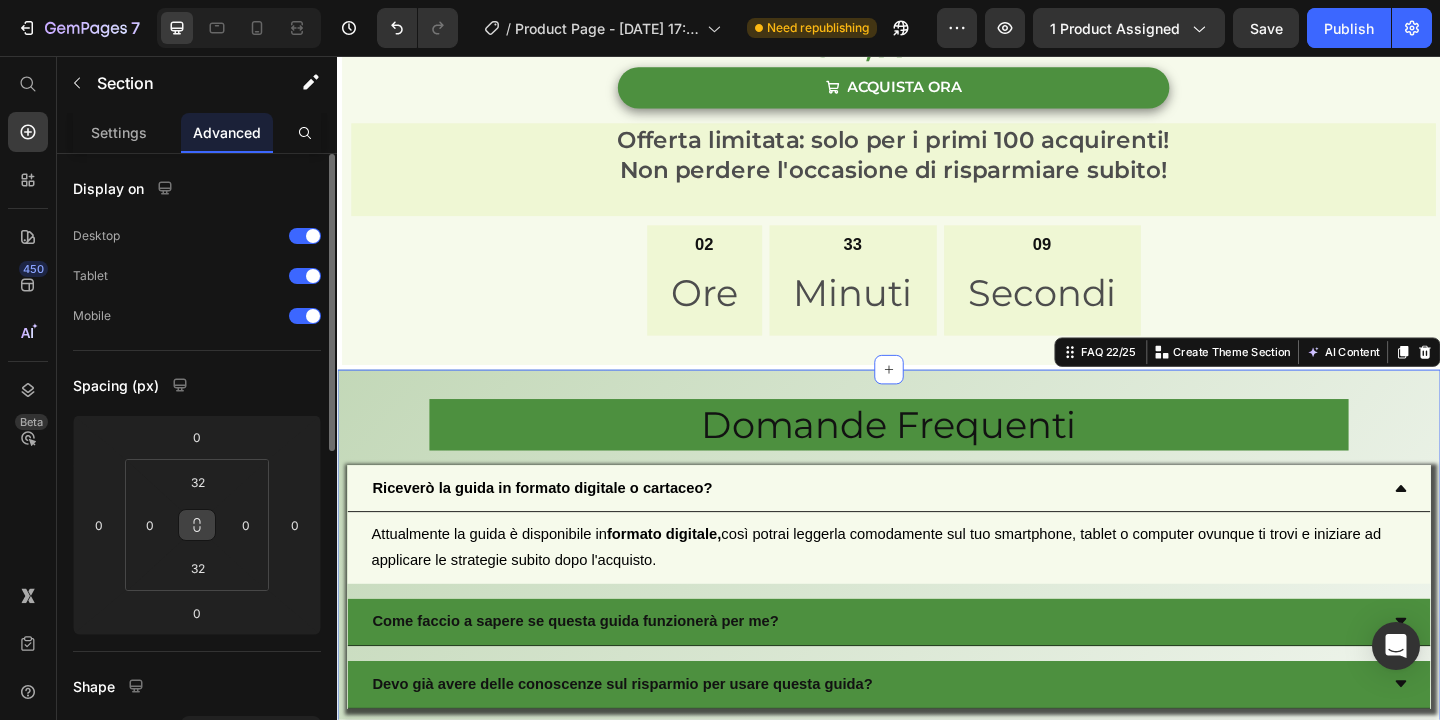 click 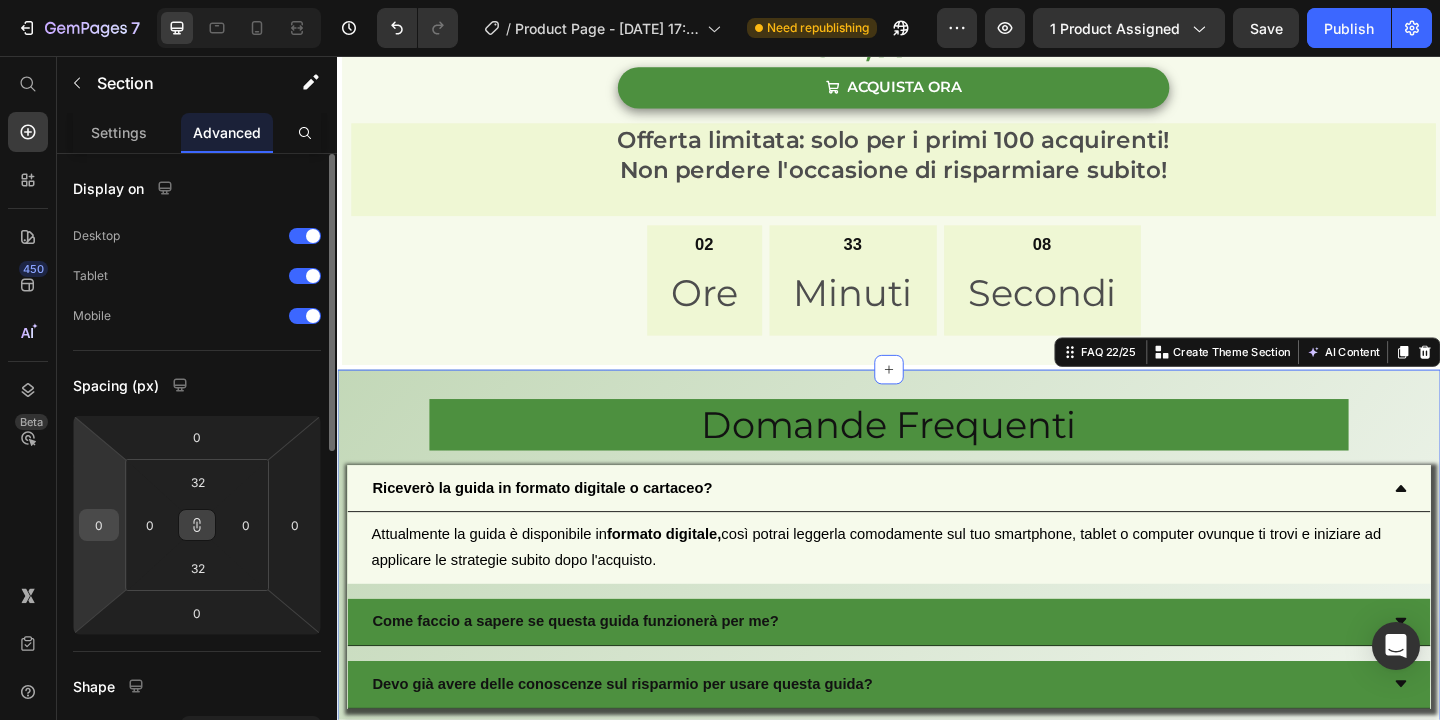 click on "0" at bounding box center (99, 525) 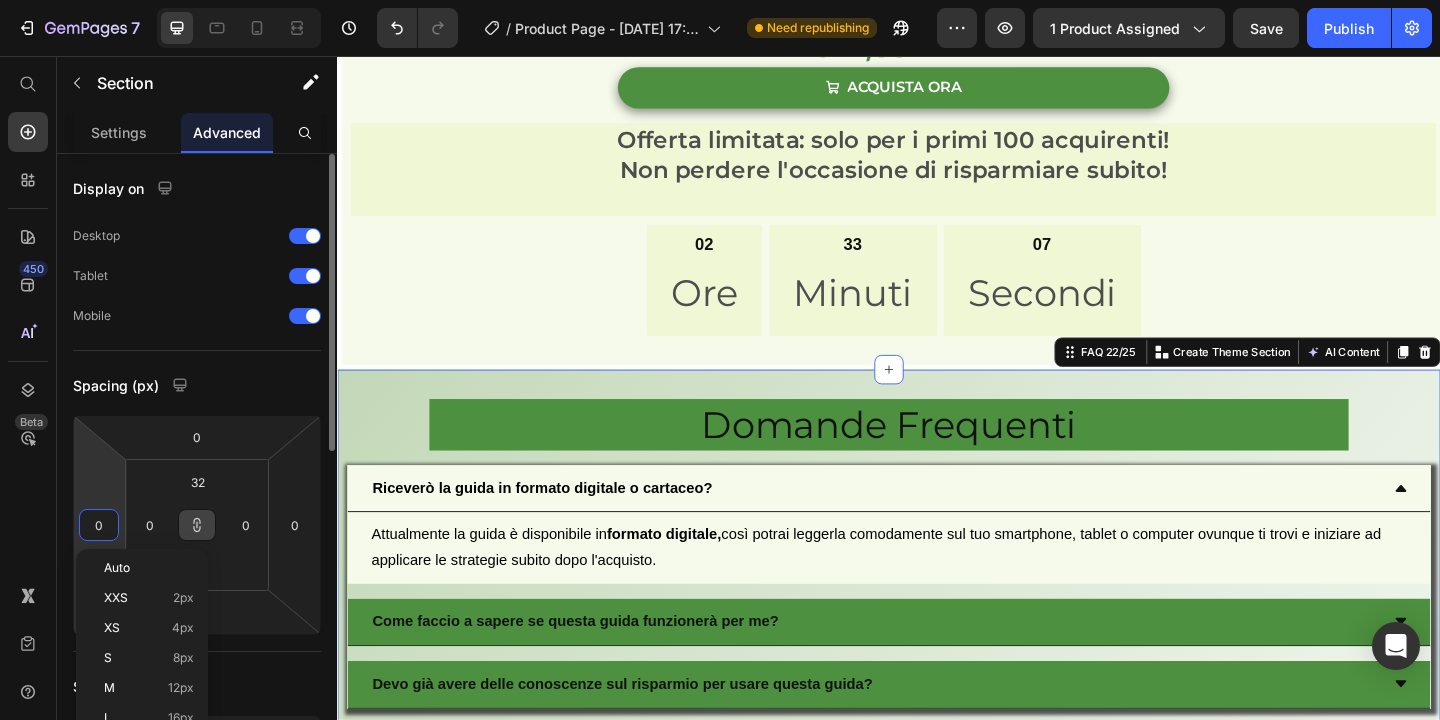 type on "5" 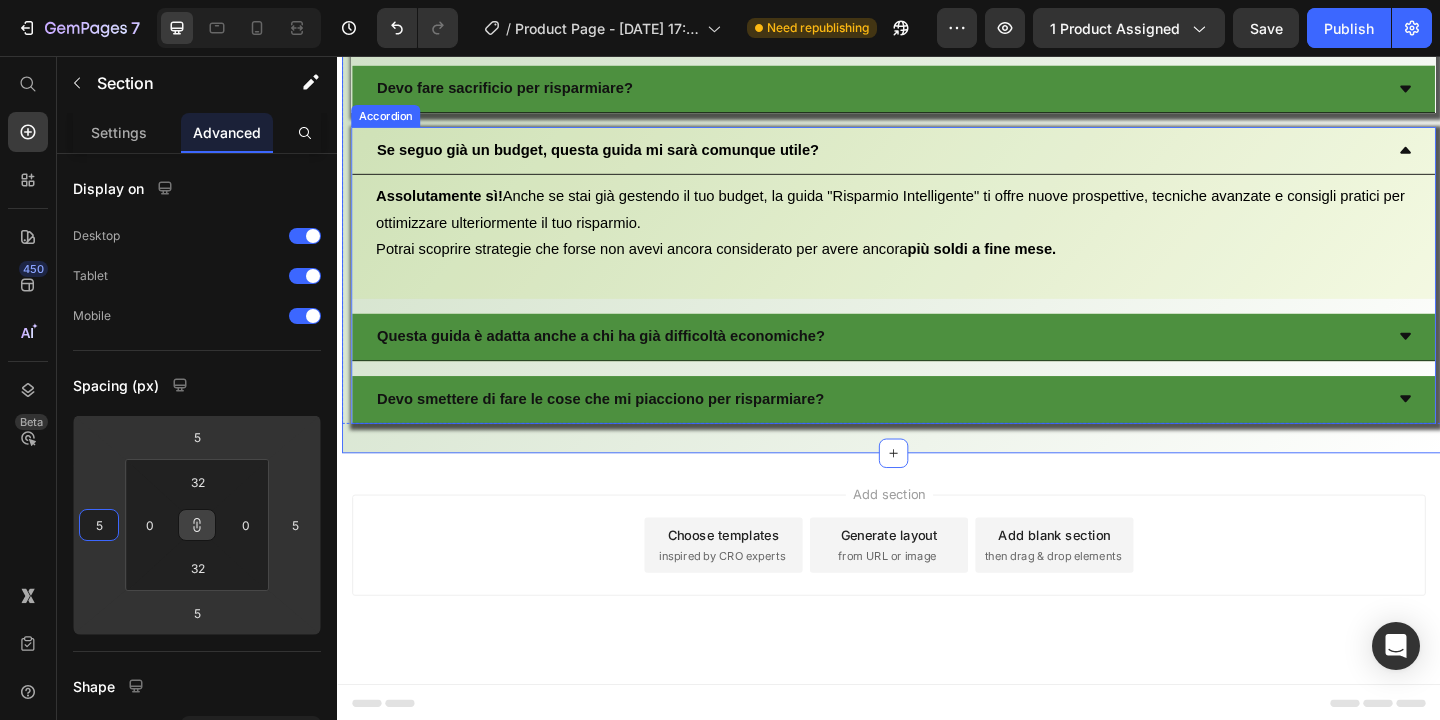scroll, scrollTop: 15075, scrollLeft: 0, axis: vertical 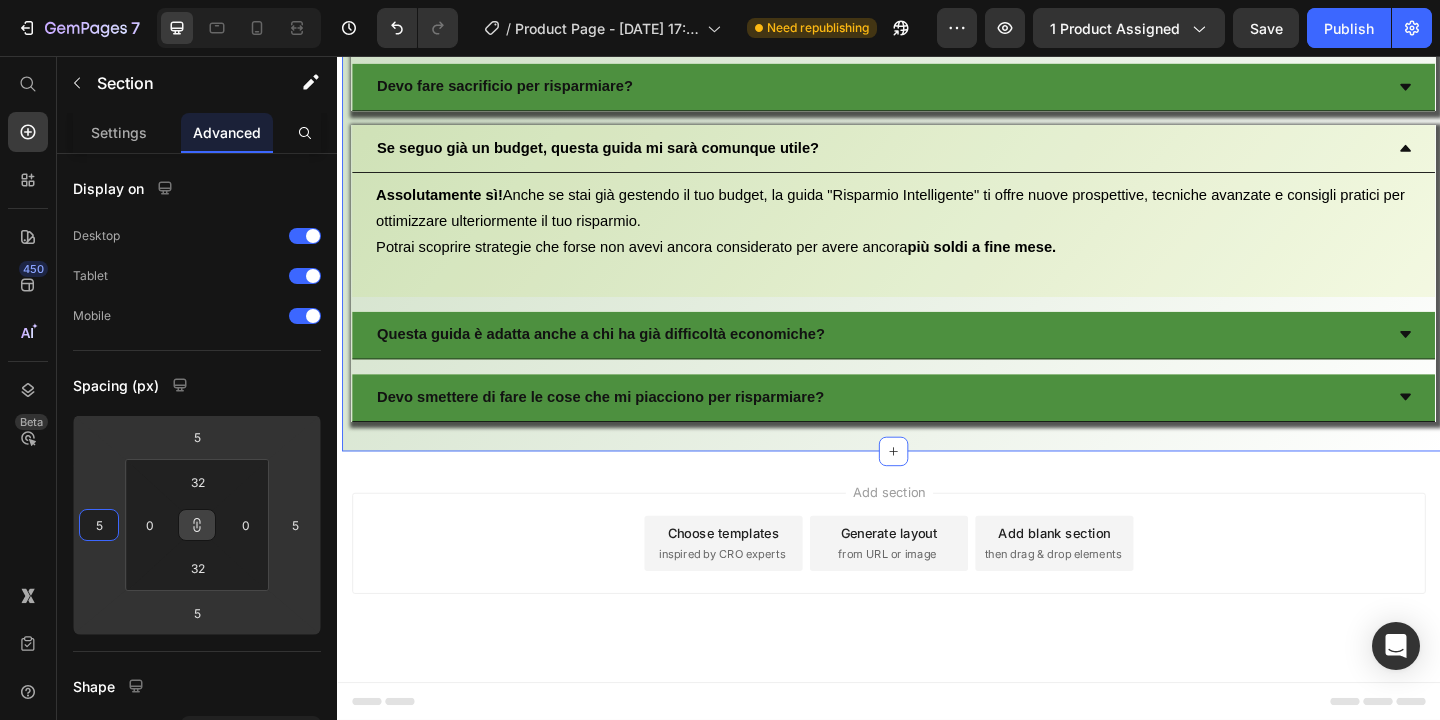 type on "5" 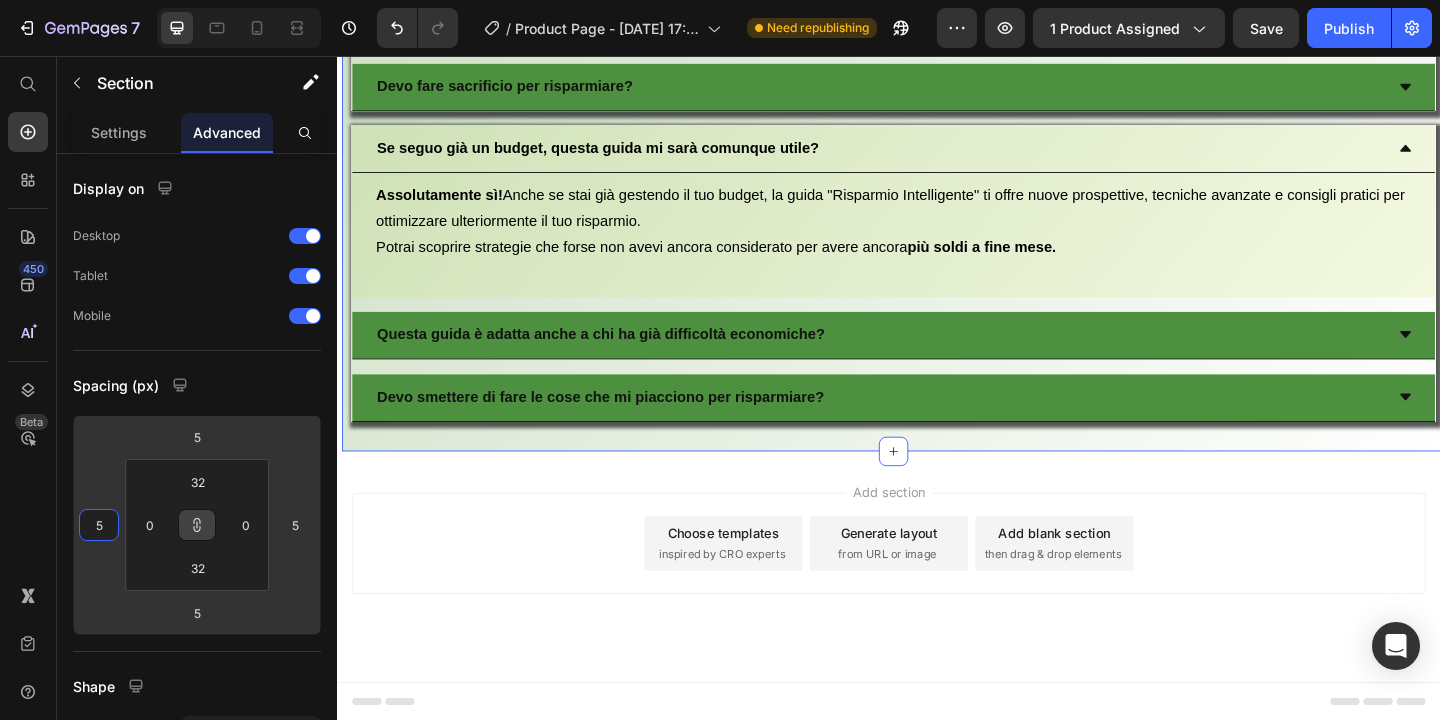 click on "Domande Frequenti Heading Row
Riceverò la guida in formato digitale o cartaceo? Attualmente la guida è disponibile in  formato digitale,  così potrai leggerla comodamente sul tuo smartphone, tablet o computer ovunque ti trovi e iniziare ad applicare le strategie subito dopo l'acquisto.  Text Block
Come faccio a sapere se questa guida funzionerà per me?
Devo già avere delle conoscenze sul risparmio per usare questa guida? Accordion
Quanto posso risparmiare con questa guida? Il risparmio dipende dalle tue abitudini attuali, ma applicando i principi della guida, potresti riuscire a risparmiare  centinaia di euro ogni mese. Text Block
C'è una garanzia se non sono soddisfatto?
Devo fare sacrificio per risparmiare? Accordion
Assolutamente sì!    Text Block Row" at bounding box center (942, -9) 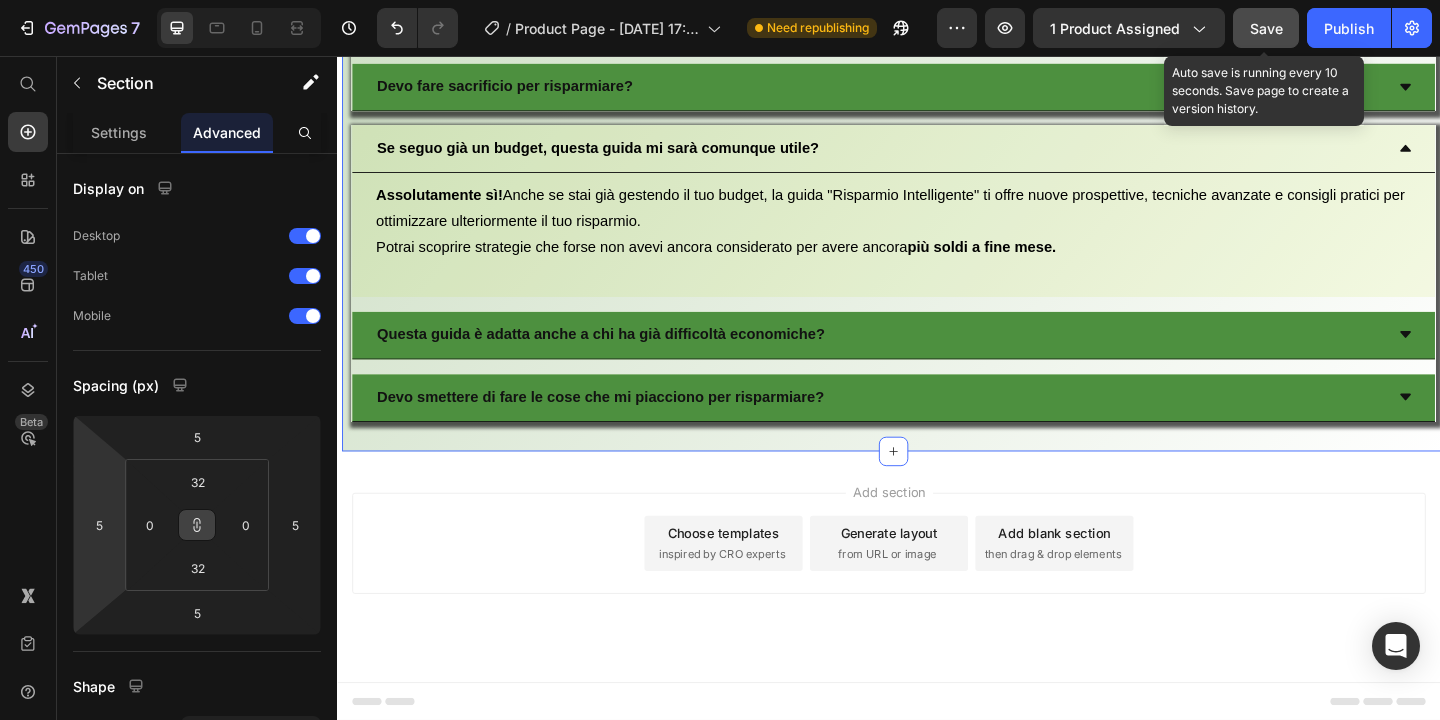 click on "Save" at bounding box center [1266, 28] 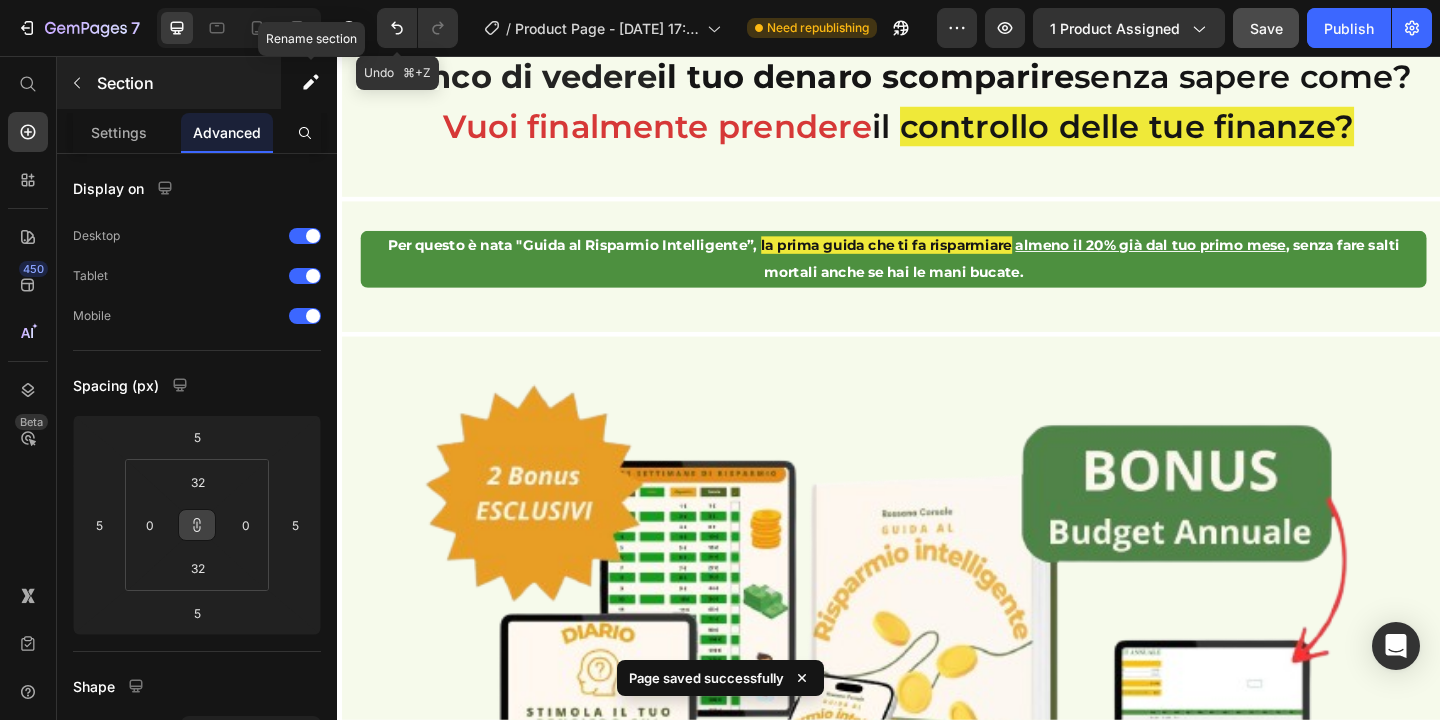 scroll, scrollTop: 0, scrollLeft: 0, axis: both 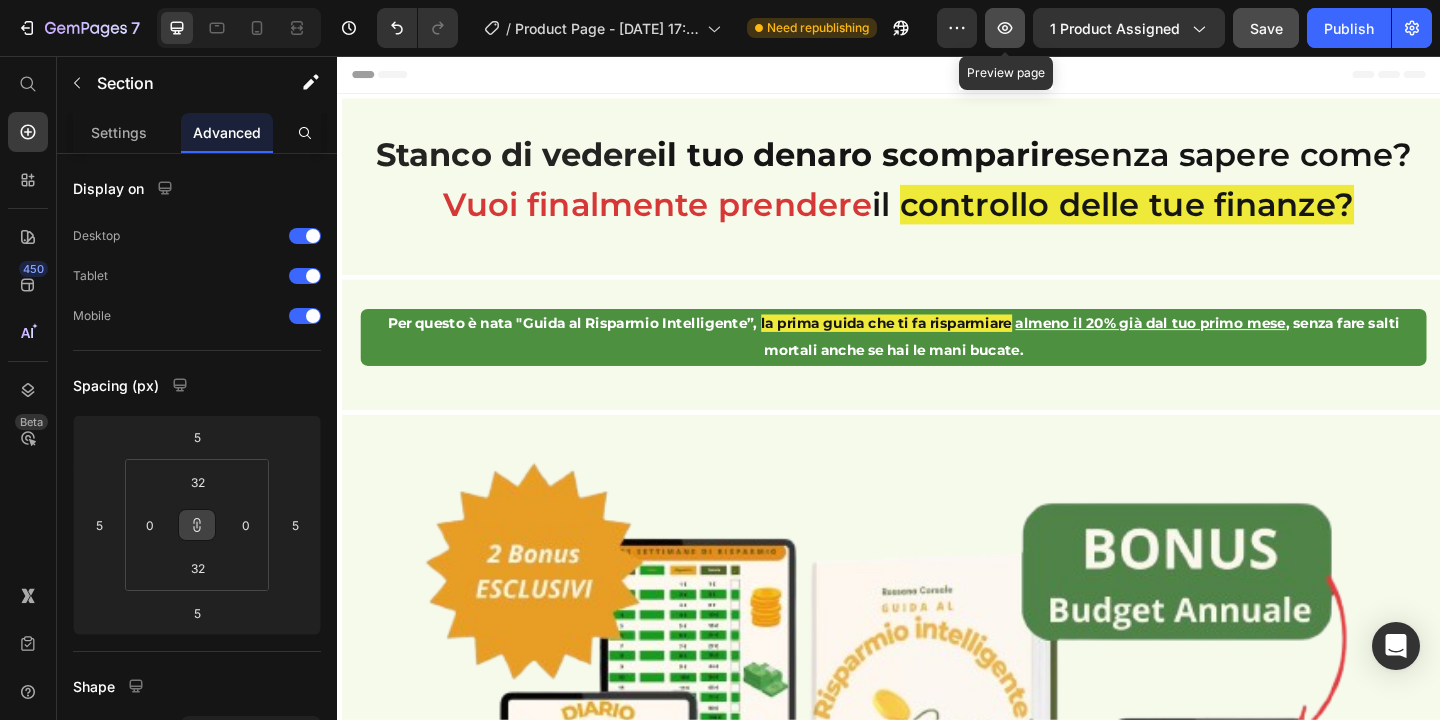 click 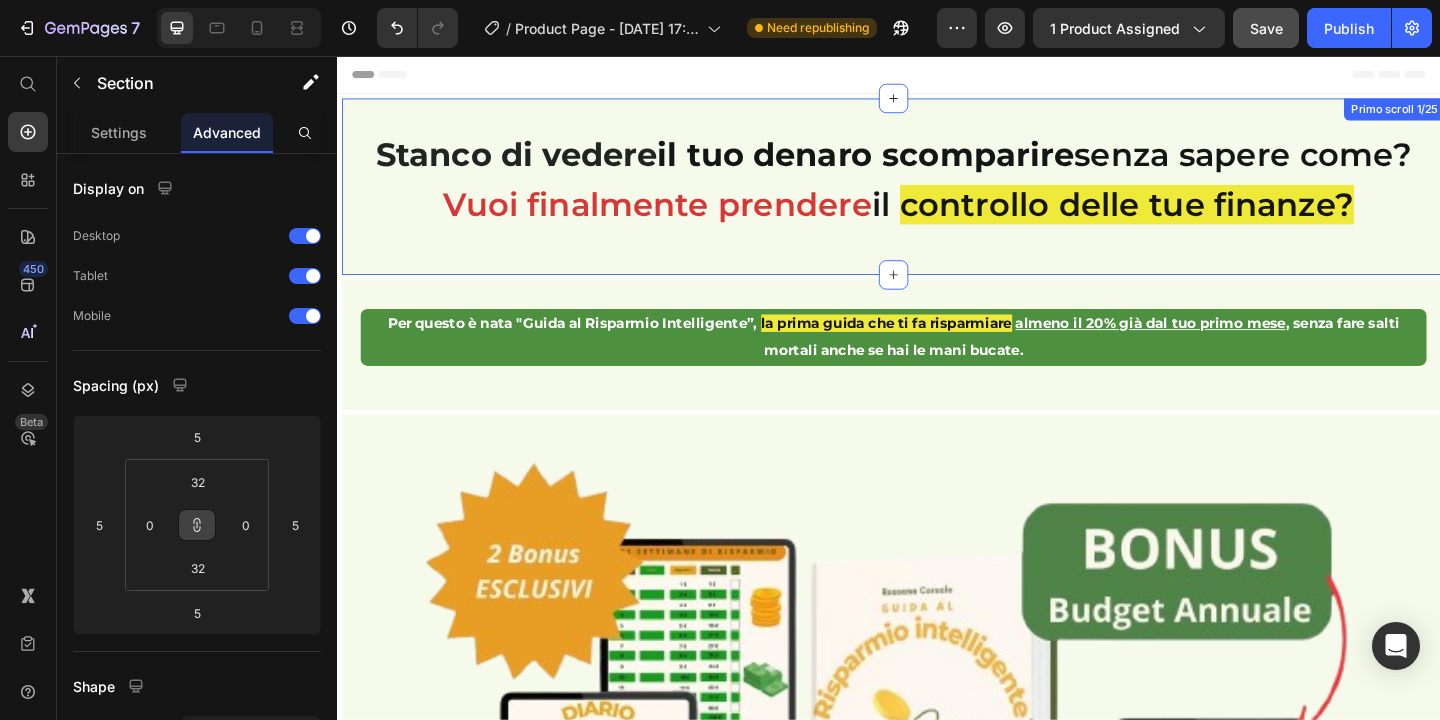 click on "Stanco di vedere  il tuo denaro scomparire  senza sapere come?    [PERSON_NAME] finalmente prendere  il   controllo delle tue finanze? Heading Row Primo scroll 1/25" at bounding box center (942, 198) 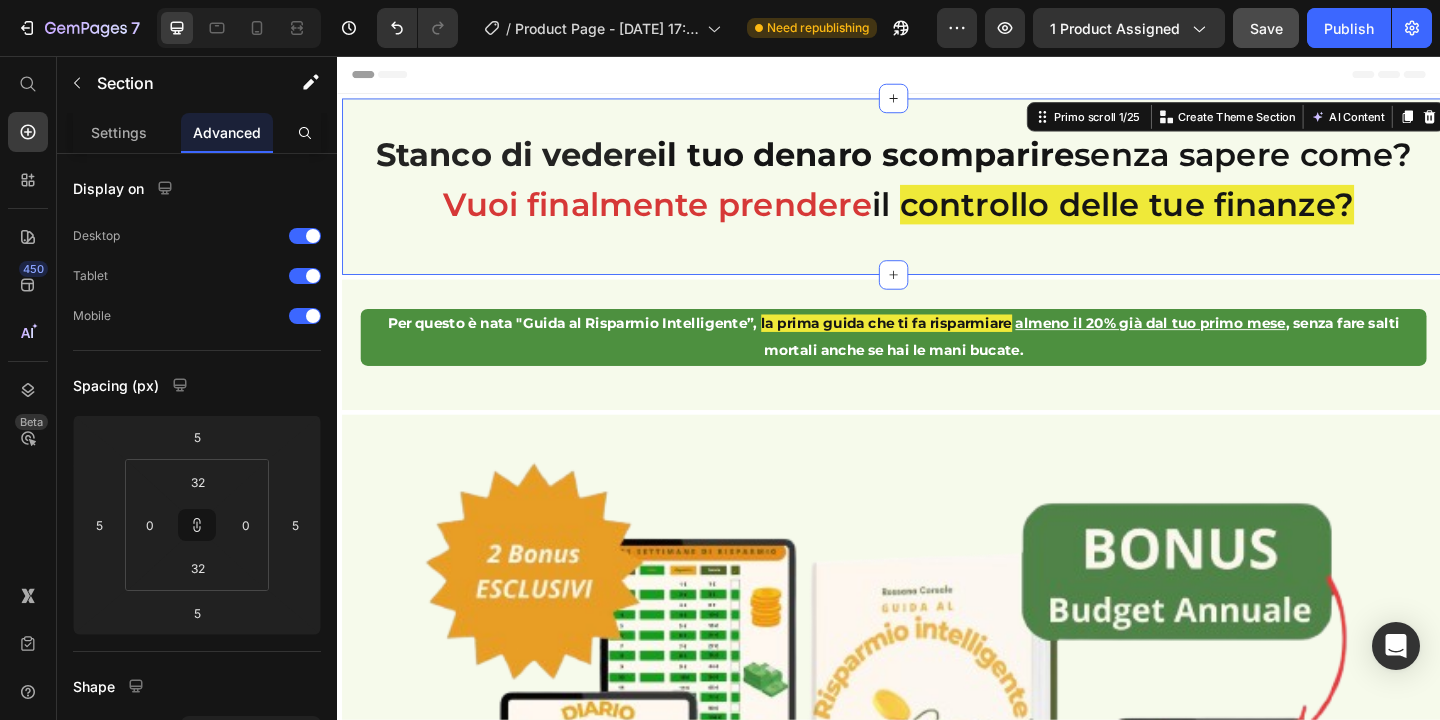 click on "Stanco di vedere  il tuo denaro scomparire  senza sapere come?    [PERSON_NAME] finalmente prendere  il   controllo delle tue finanze? Heading Row Primo scroll 1/25   You can create reusable sections Create Theme Section AI Content Write with GemAI What would you like to describe here? Tone and Voice Persuasive Product Guida al Risparmio Intelligente Show more Generate" at bounding box center [942, 198] 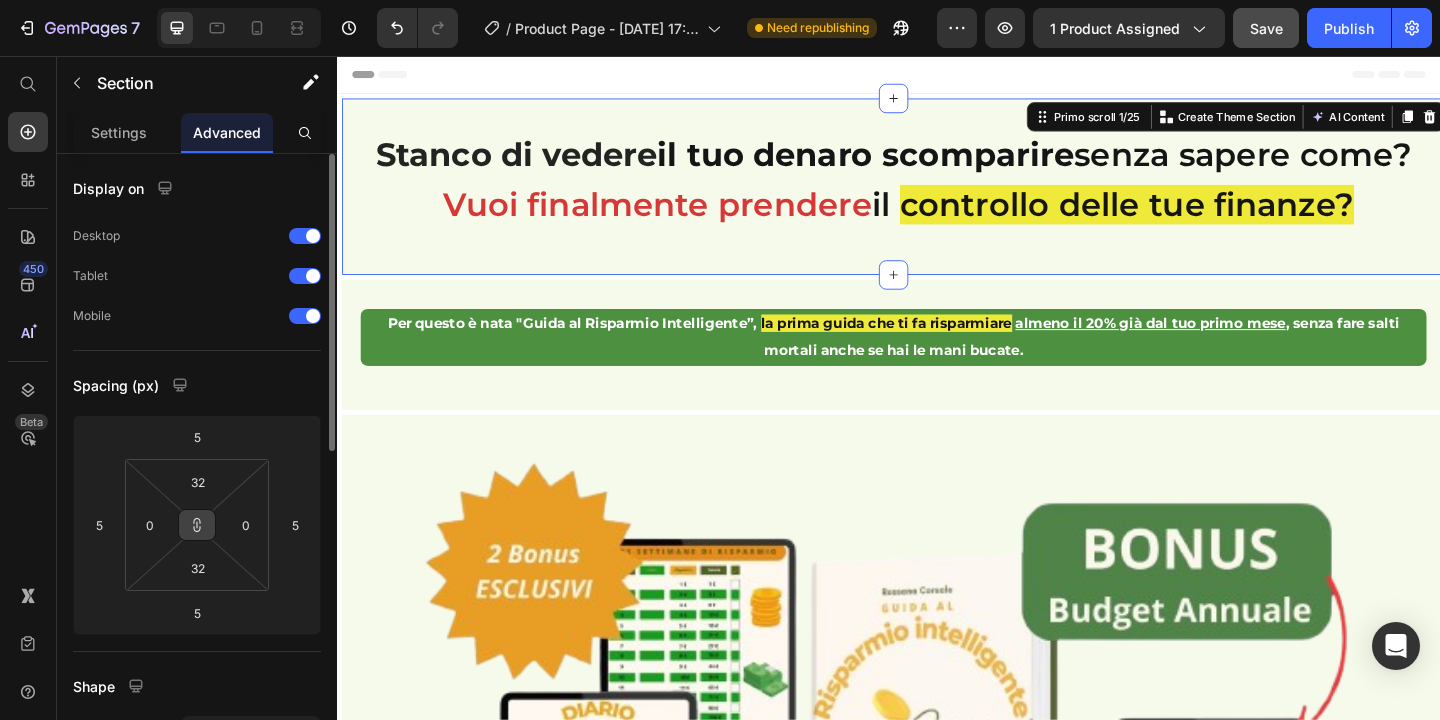 click 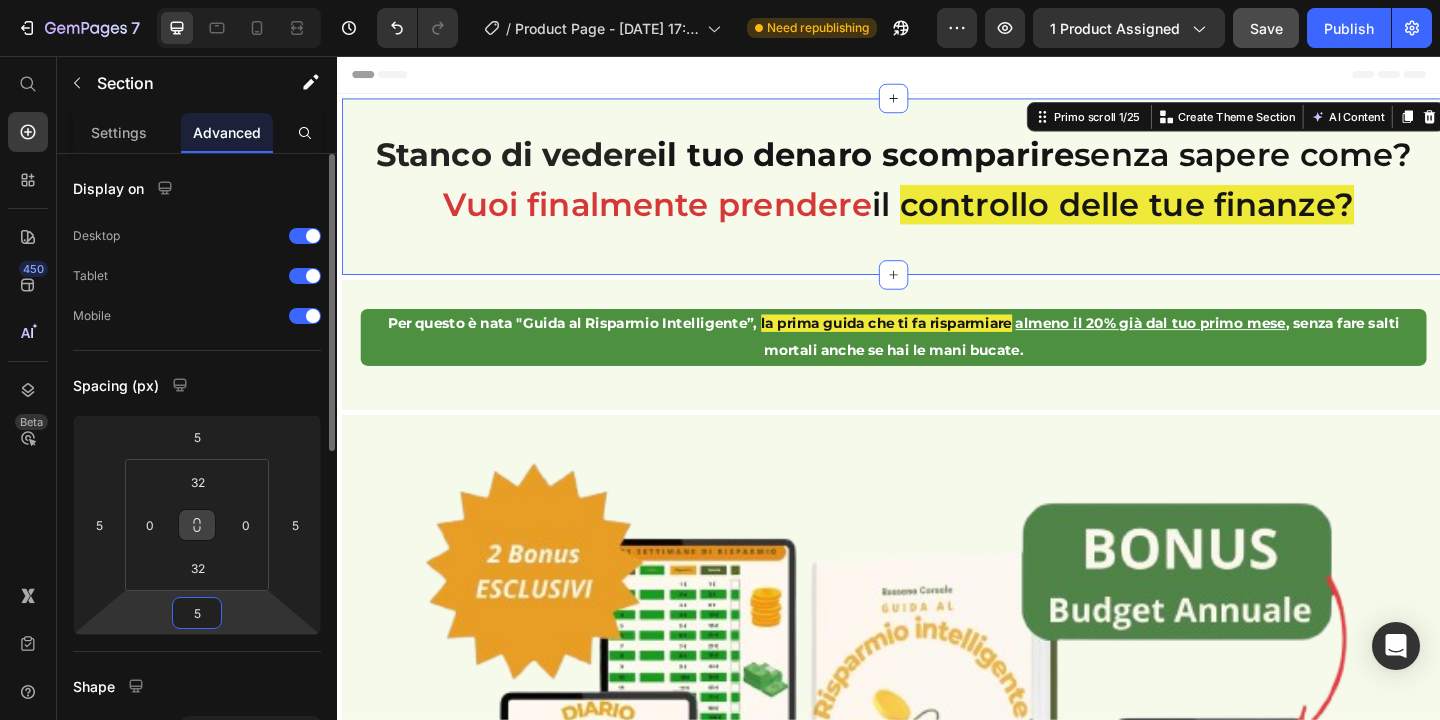 click on "5" at bounding box center (197, 613) 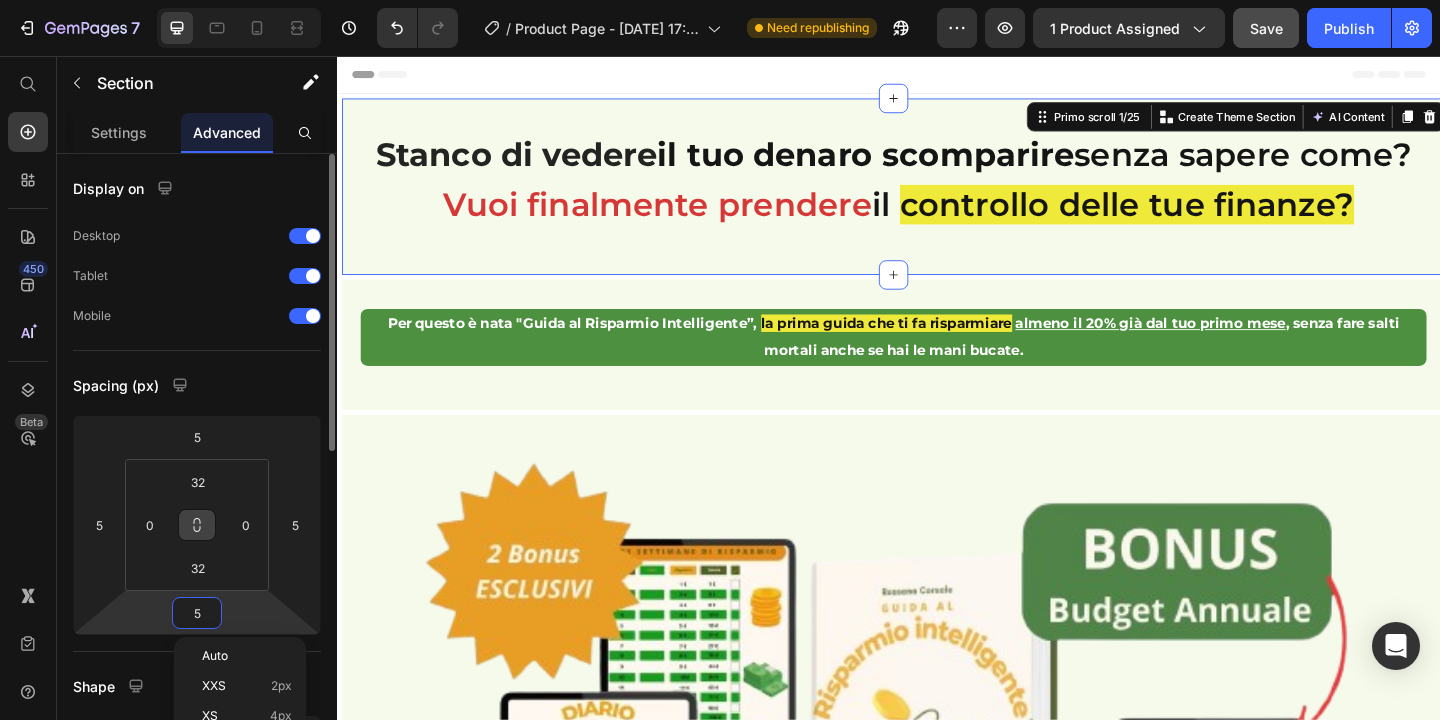 type on "0" 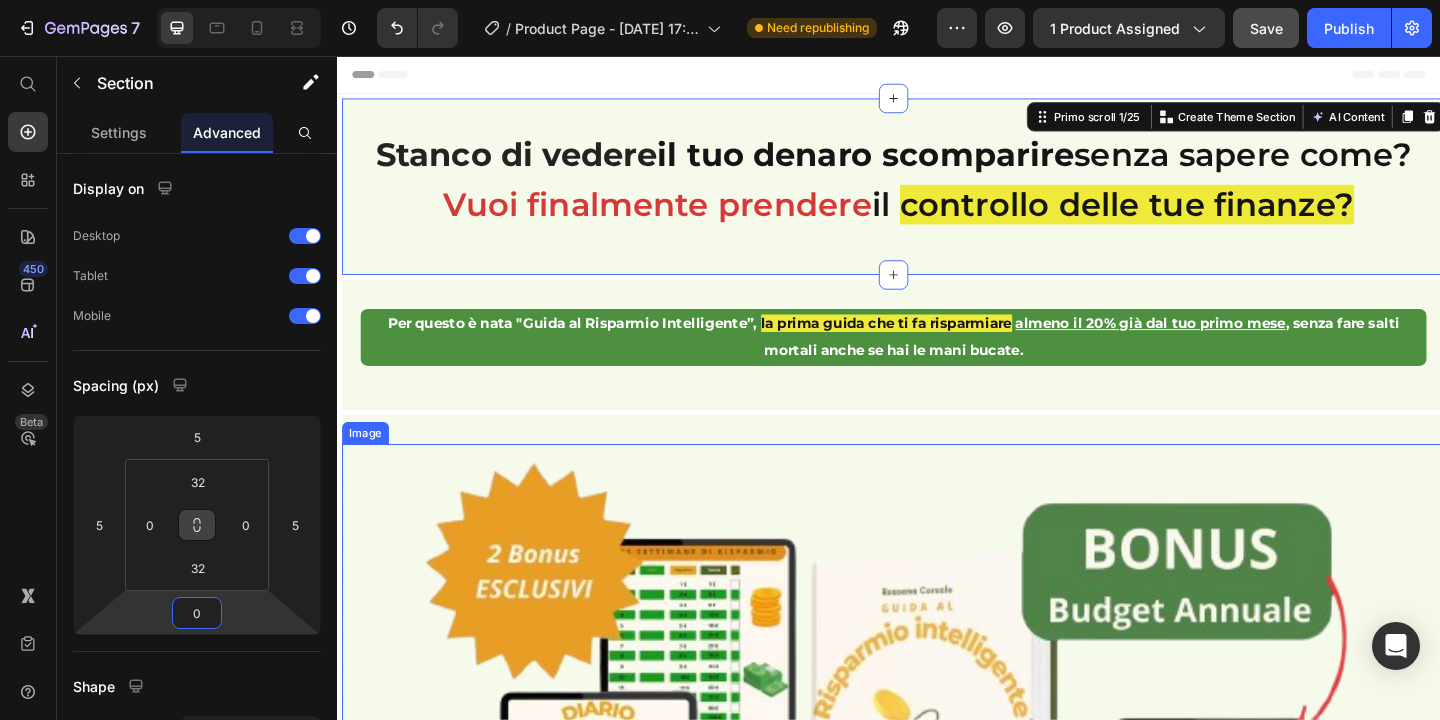 click at bounding box center (942, 831) 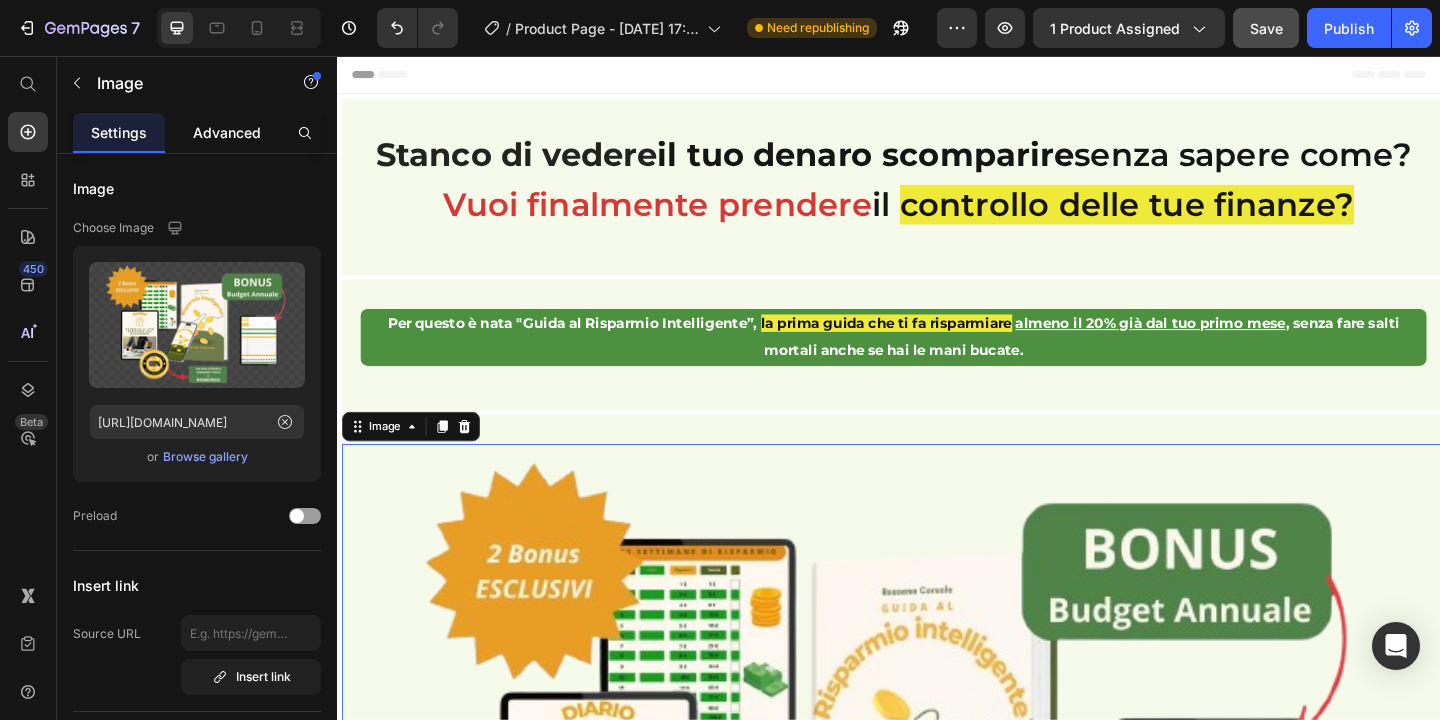 click on "Advanced" 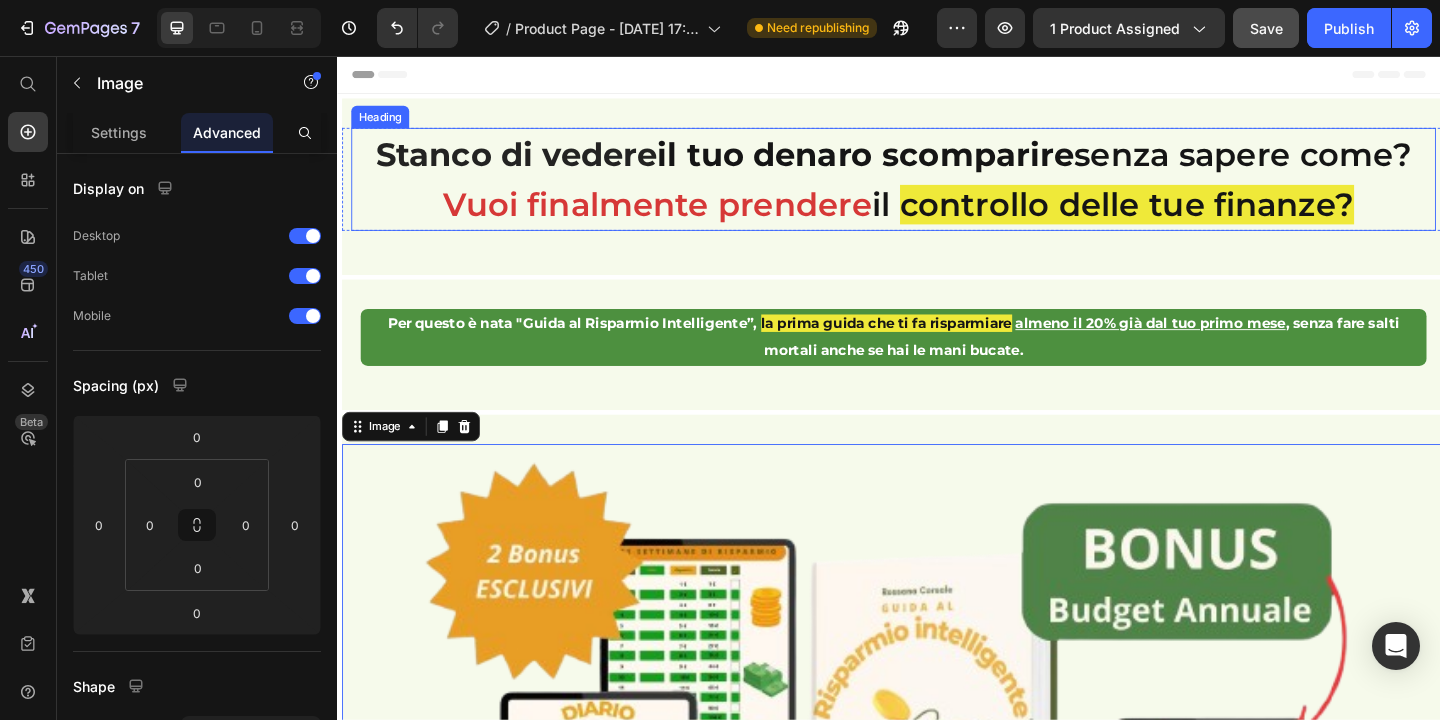 click on "Stanco di vedere  il tuo denaro scomparire  senza sapere come?    [PERSON_NAME] finalmente prendere  il   controllo delle tue finanze?" at bounding box center (942, 190) 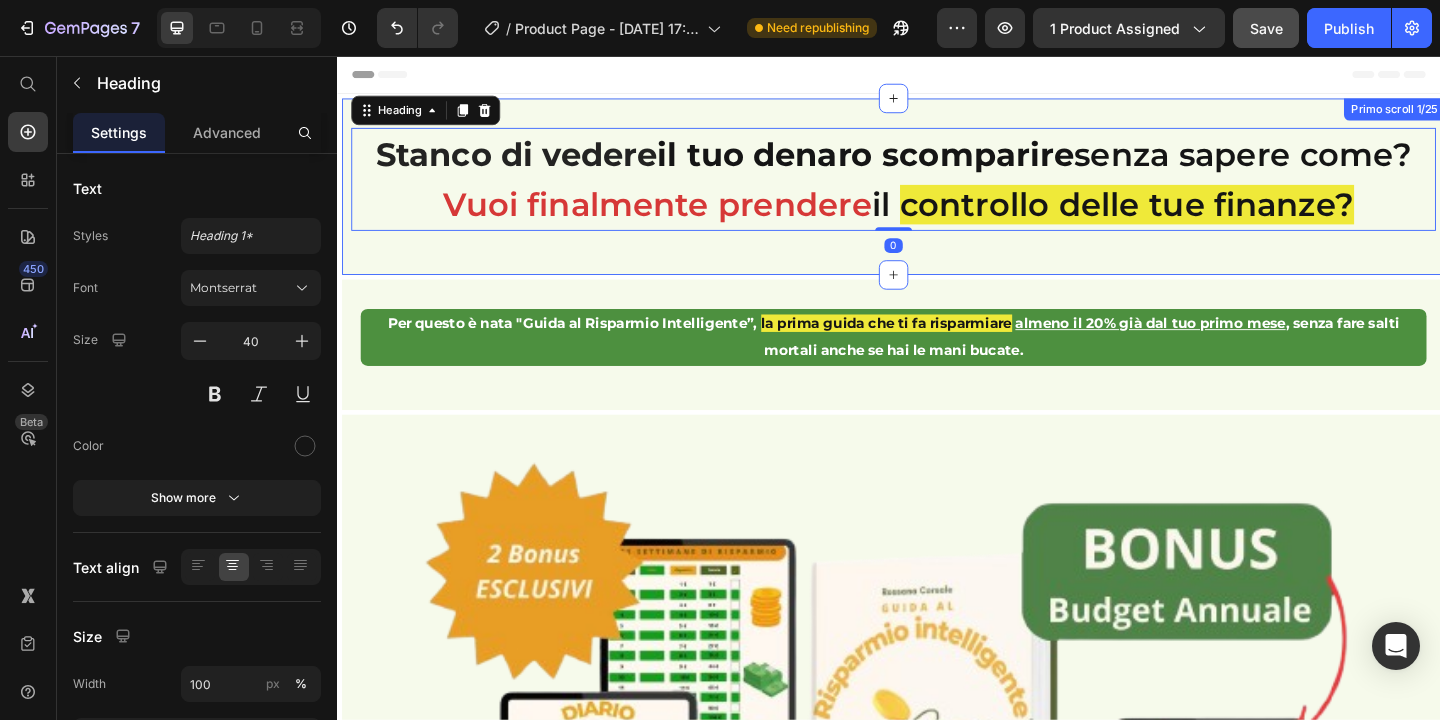 click on "Stanco di vedere  il tuo denaro scomparire  senza sapere come?    [PERSON_NAME] finalmente prendere  il   controllo delle tue finanze? Heading   0 Row Primo scroll 1/25" at bounding box center [942, 198] 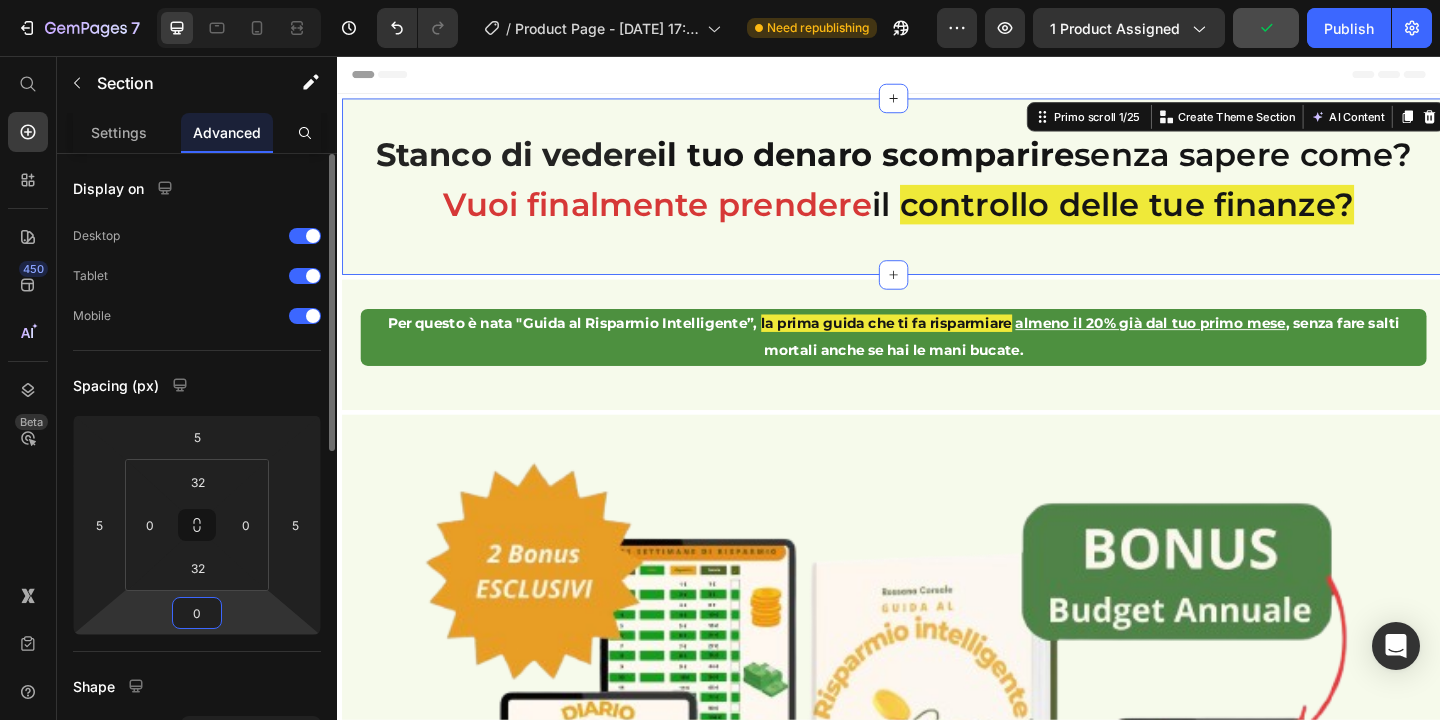 click on "0" at bounding box center [197, 613] 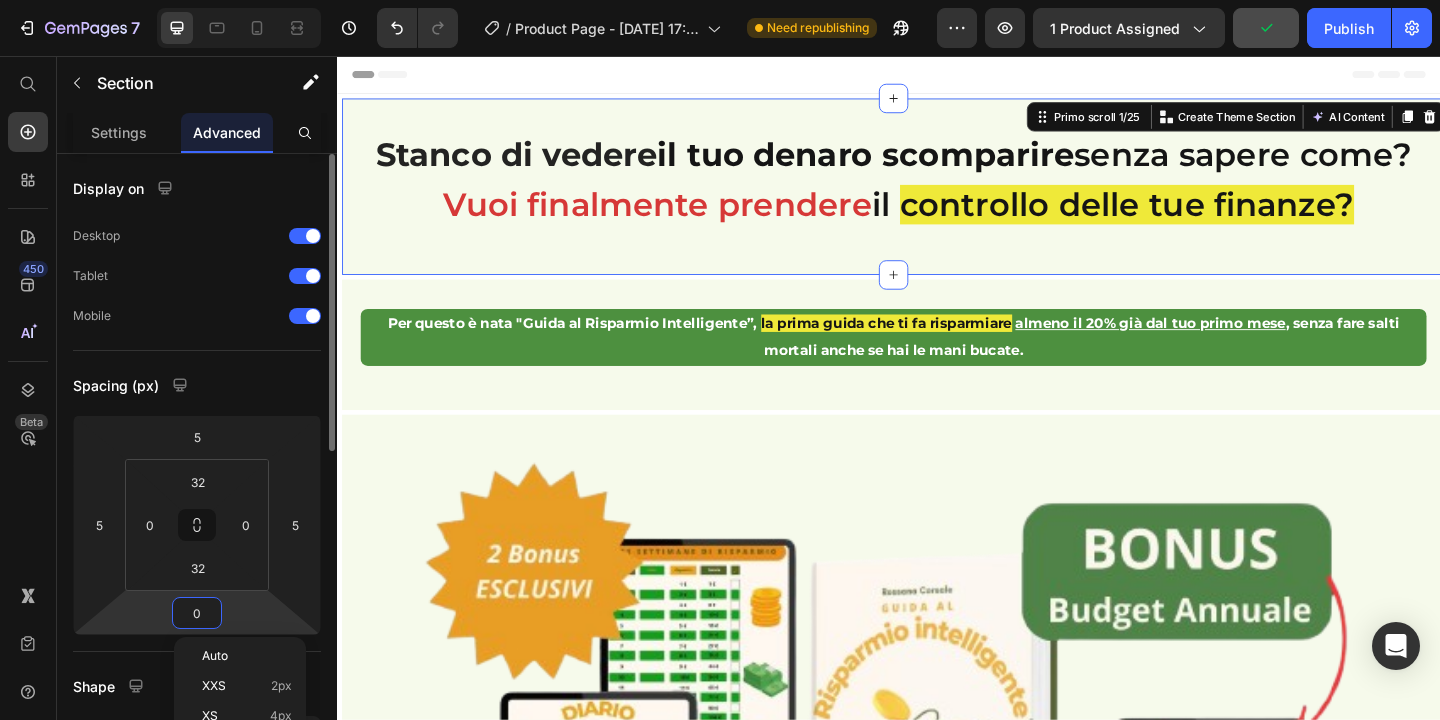 type on "5" 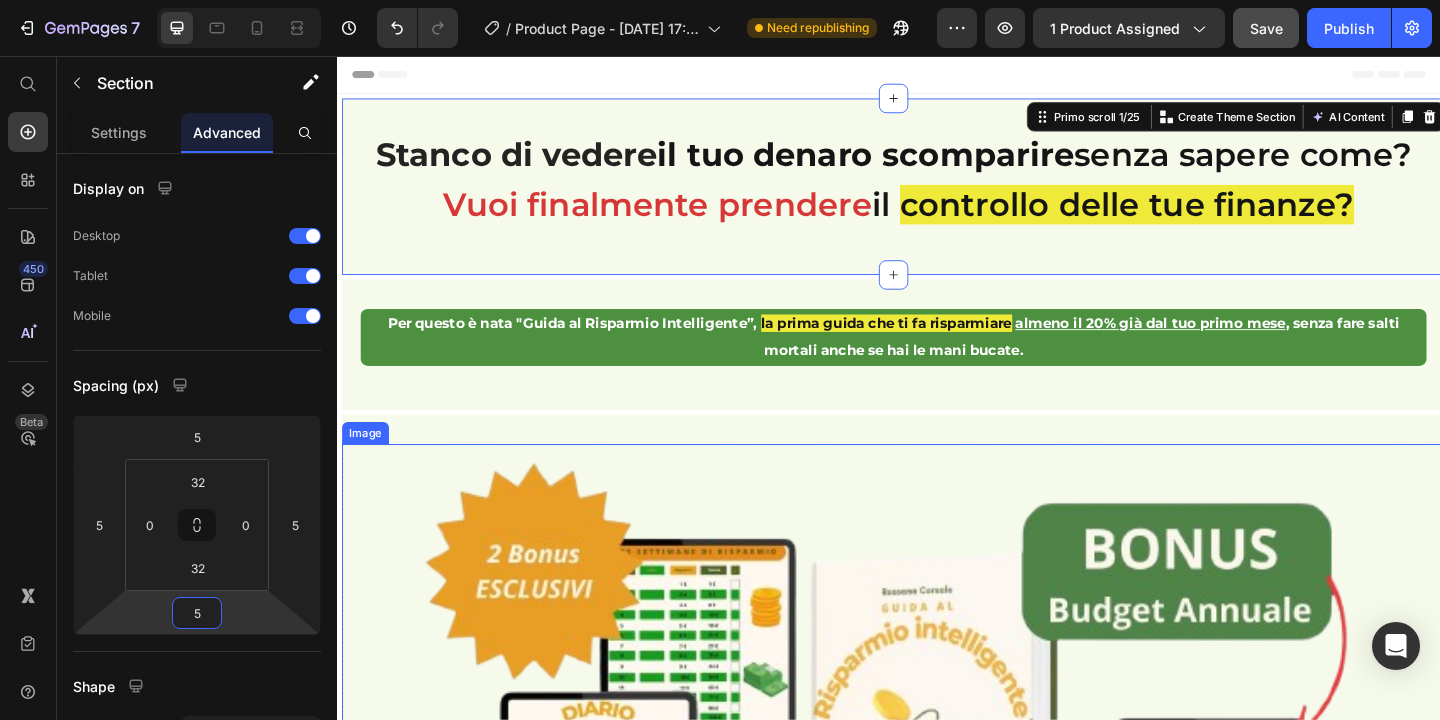 click at bounding box center (942, 831) 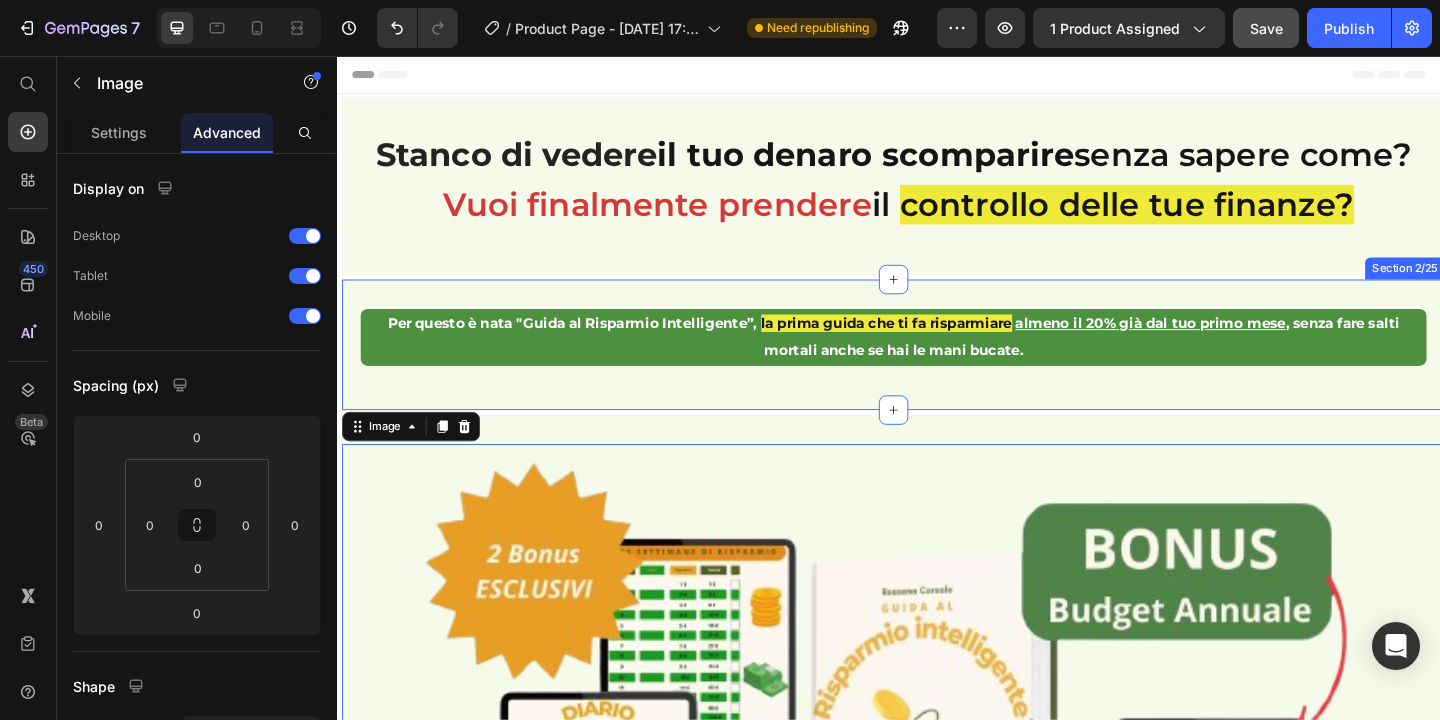 click on "Per questo è nata "Guida al Risparmio Intelligente”,    la prima guida che ti fa risparmiare   almeno il 20% già dal tuo primo mese , senza fare salti mortali anche se hai le mani bucate.  Text Block Row Section 2/25" at bounding box center (942, 370) 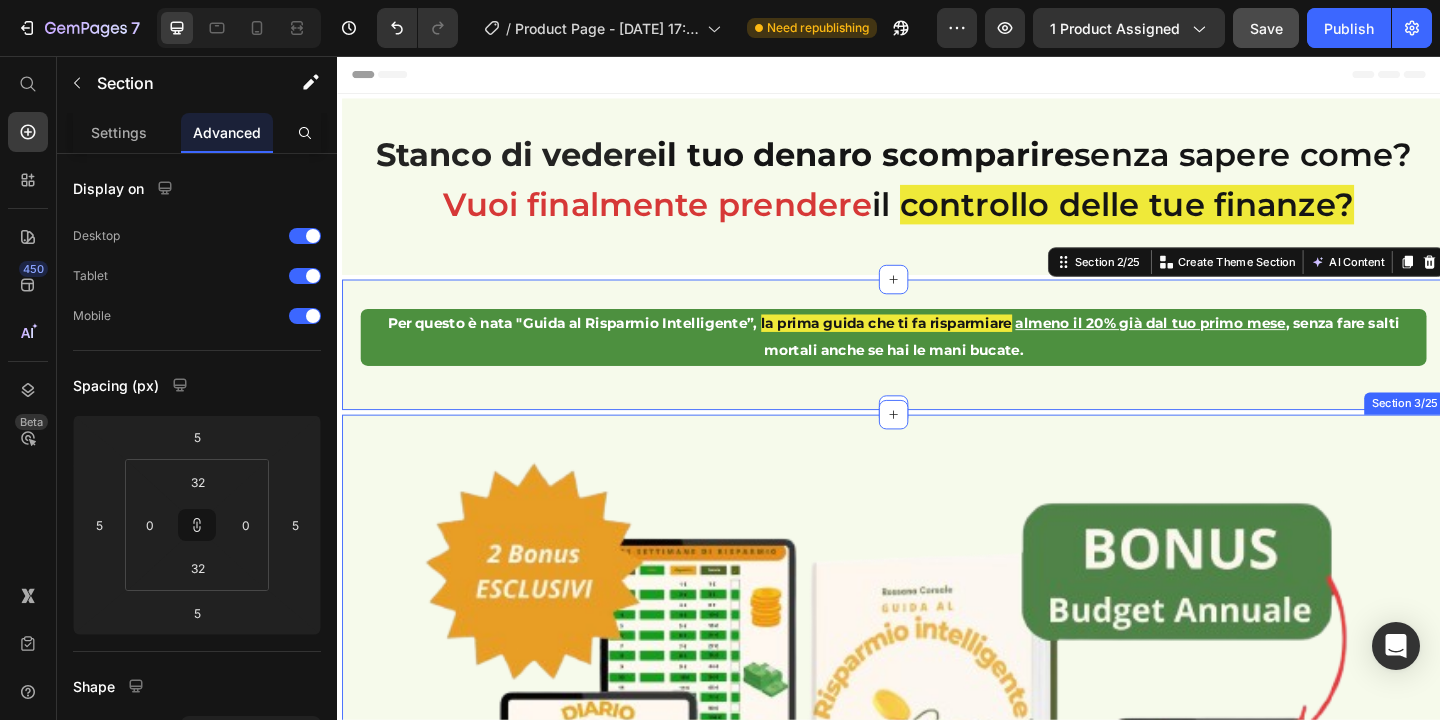 click on "Image Row Row Section 3/25" at bounding box center (942, 831) 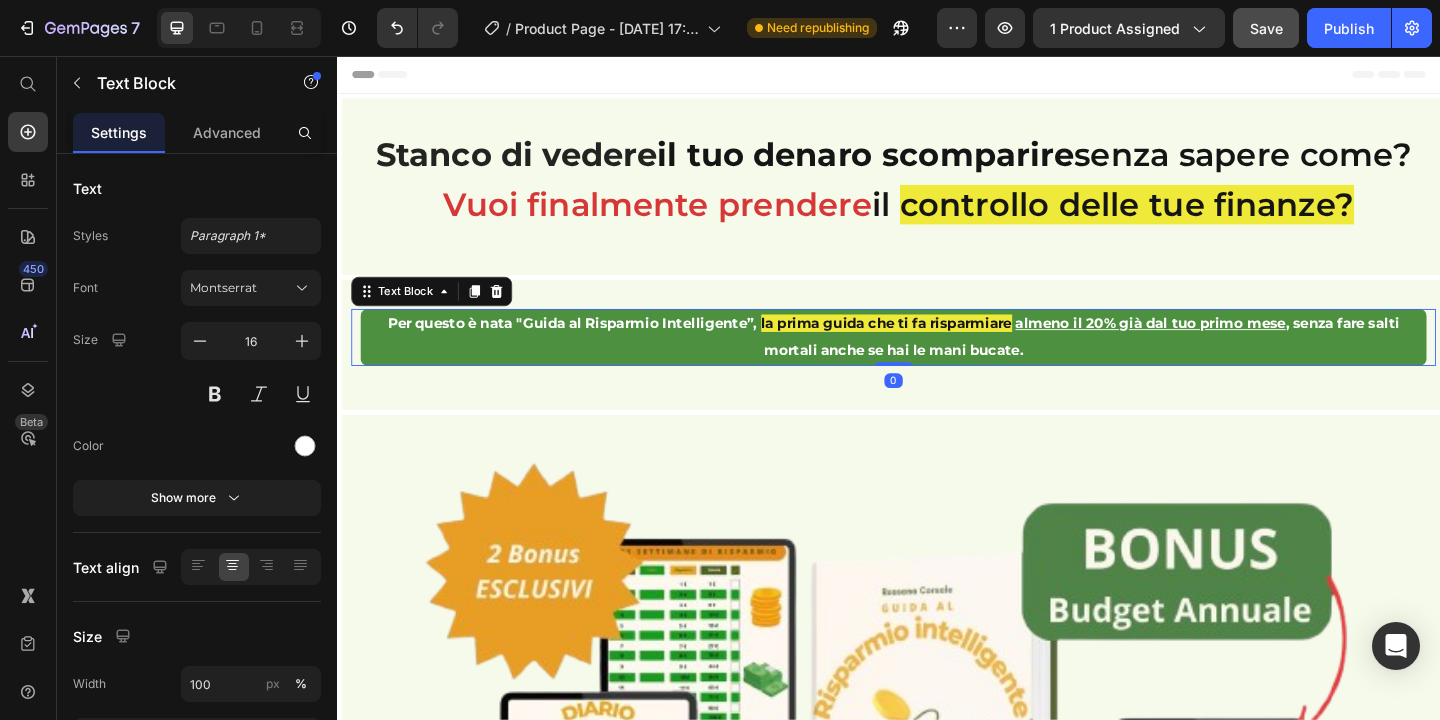 click on "Per questo è nata "Guida al Risparmio Intelligente”,    la prima guida che ti fa risparmiare   almeno il 20% già dal tuo primo mese , senza fare salti mortali anche se hai le mani bucate." at bounding box center [942, 362] 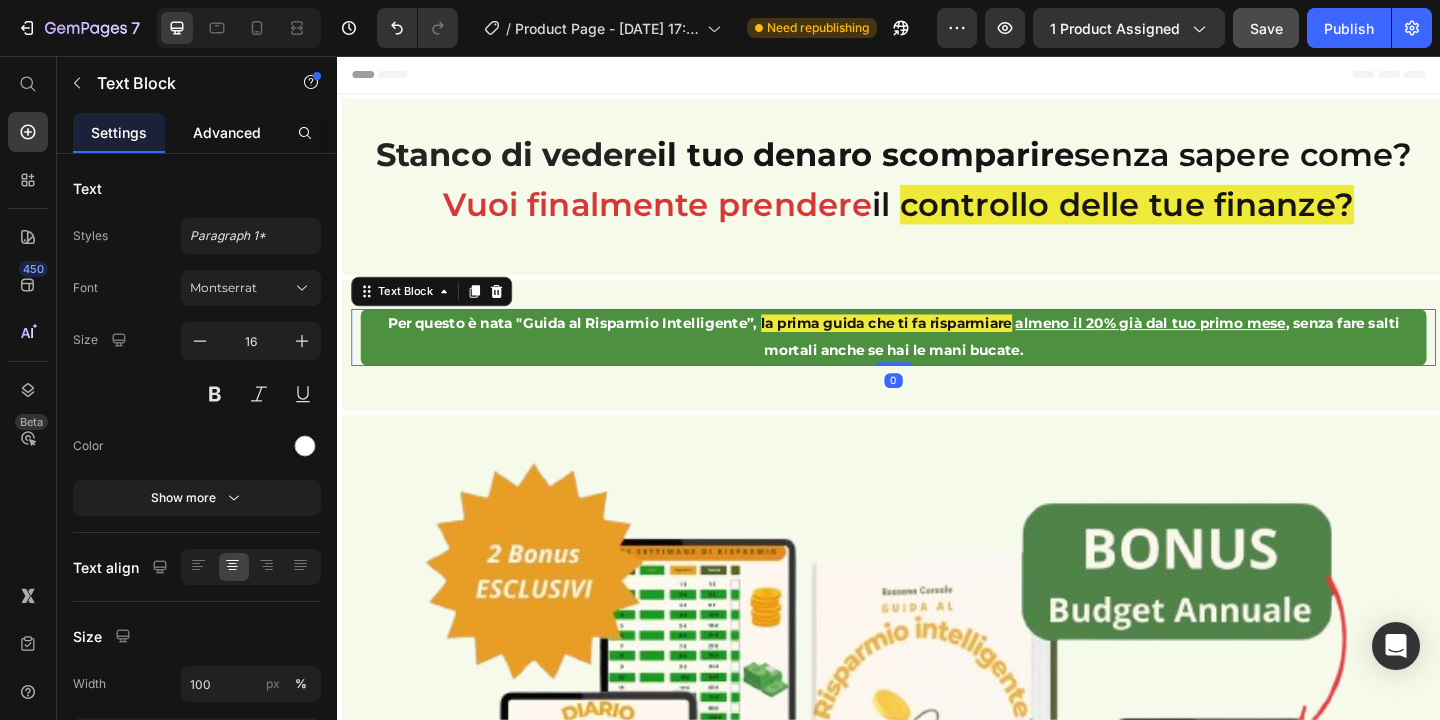 click on "Advanced" 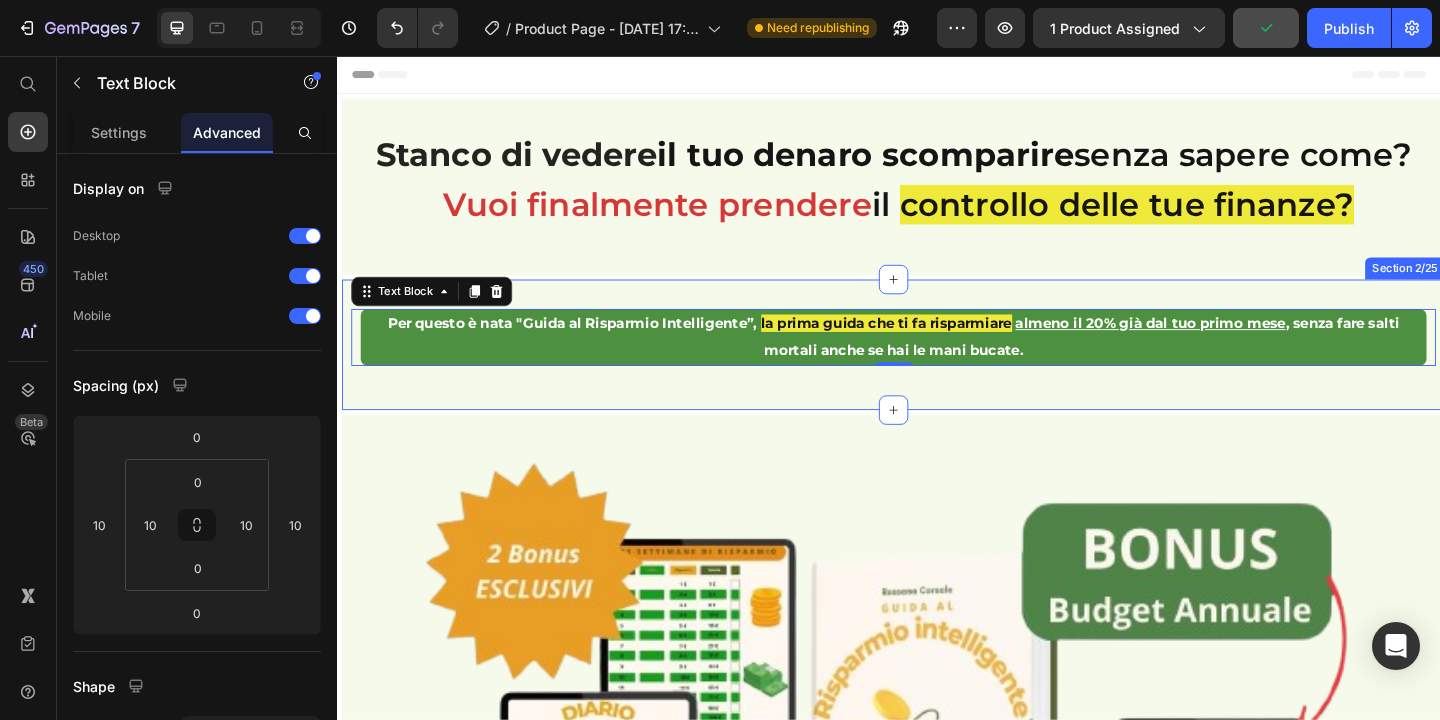 click on "Per questo è nata "Guida al Risparmio Intelligente”,    la prima guida che ti fa risparmiare   almeno il 20% già dal tuo primo mese , senza fare salti mortali anche se hai le mani bucate.  Text Block   0 Row Section 2/25" at bounding box center [942, 370] 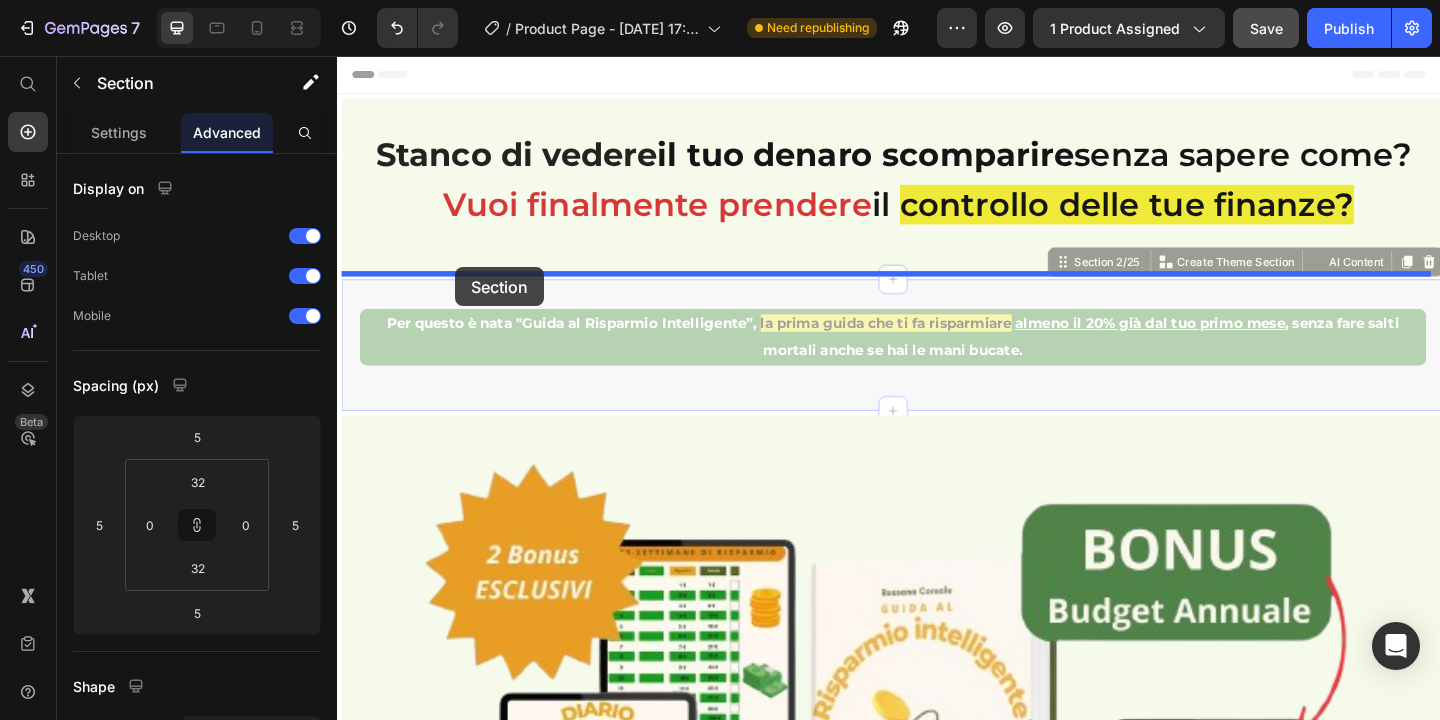 drag, startPoint x: 463, startPoint y: 310, endPoint x: 465, endPoint y: 286, distance: 24.083189 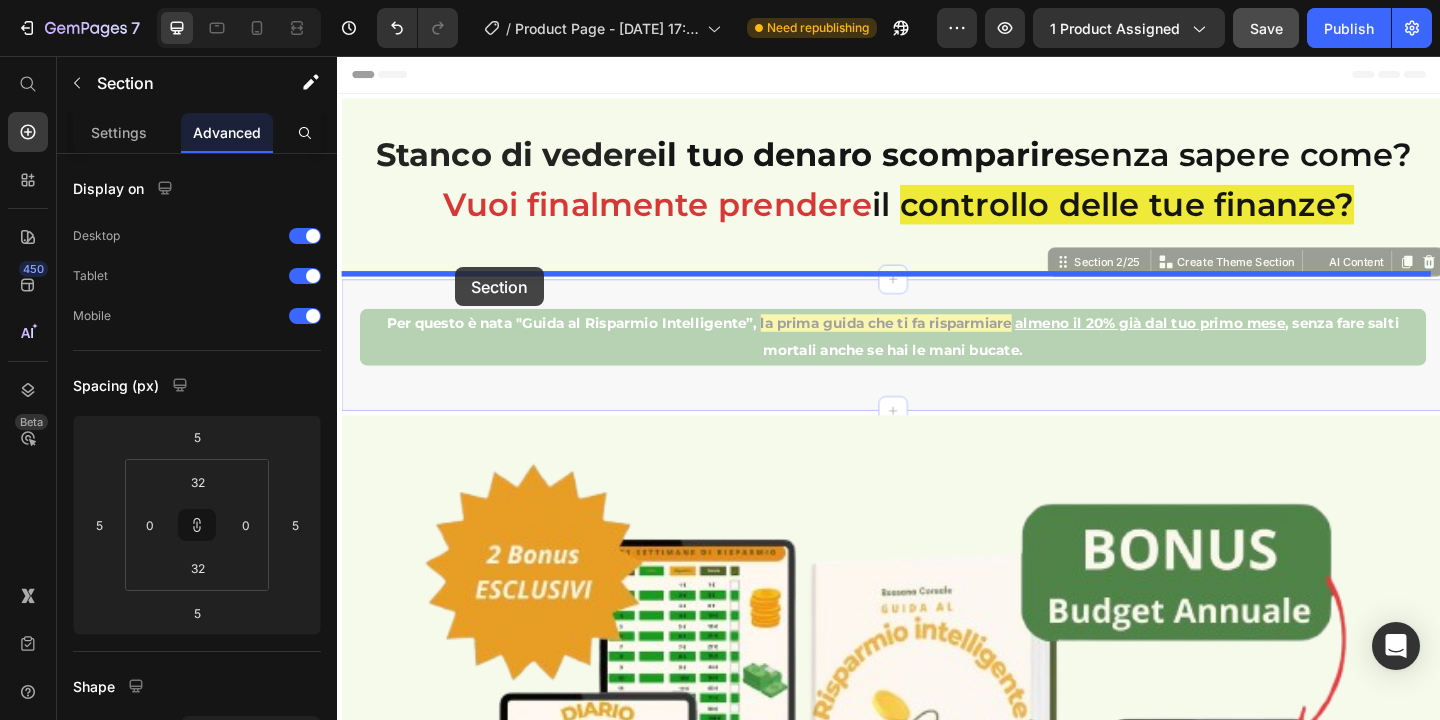 click on "Header Stanco di vedere  il tuo denaro scomparire  senza sapere come?    [PERSON_NAME] finalmente prendere  il   controllo delle tue finanze? Heading Row Primo scroll 1/25 Per questo è nata "Guida al Risparmio Intelligente”,    la prima guida che ti fa risparmiare   almeno il 20% già dal tuo primo mese , senza fare salti mortali anche se hai le mani bucate.  Text Block Row Section 2/25   You can create reusable sections Create Theme Section AI Content Write with GemAI What would you like to describe here? Tone and Voice Persuasive Product Guida al Risparmio Intelligente Show more Generate Per questo è nata "Guida al Risparmio Intelligente”,    la prima guida che ti fa risparmiare   almeno il 20% già dal tuo primo mese , senza fare salti mortali anche se hai le mani bucate.  Text Block Row Section 2/25   You can create reusable sections Create Theme Section AI Content Write with GemAI What would you like to describe here? Tone and Voice Persuasive Product Guida al Risparmio Intelligente Show more Generate" at bounding box center [937, 7959] 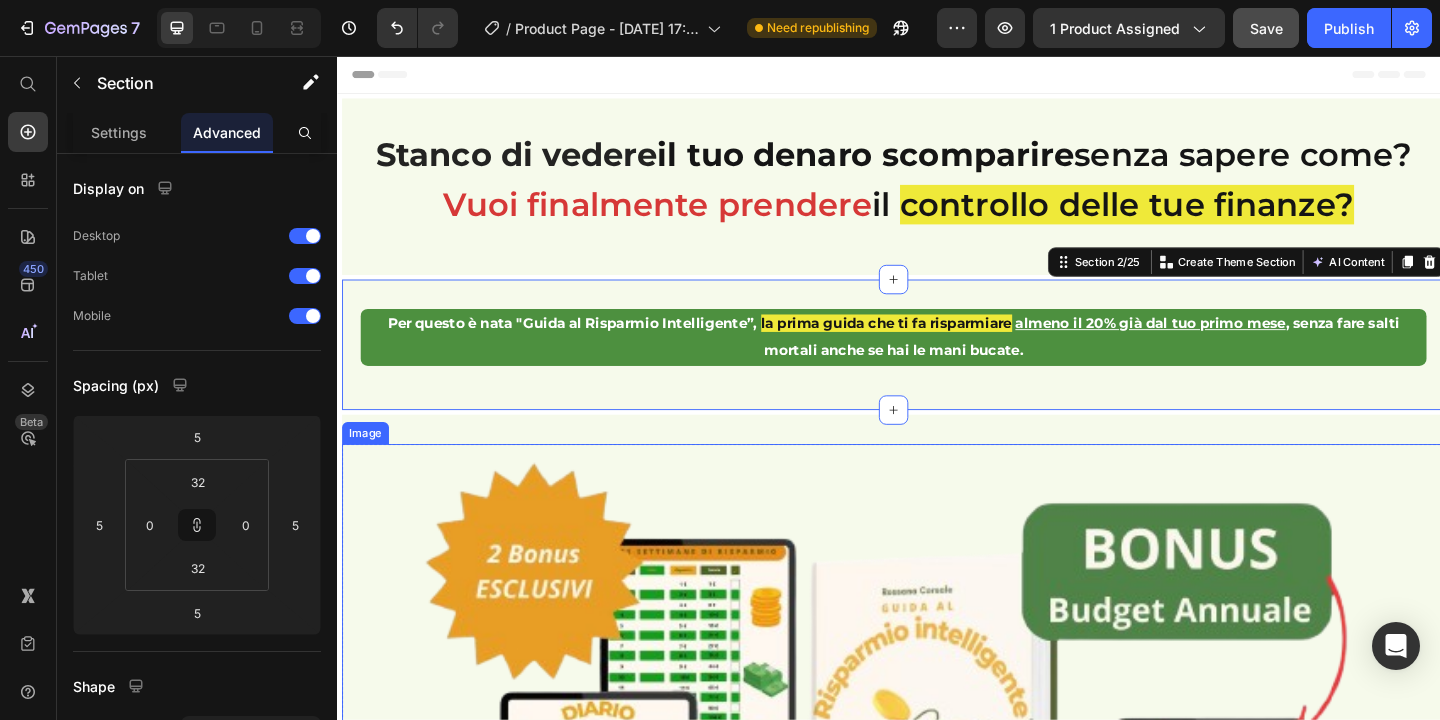 click at bounding box center [942, 831] 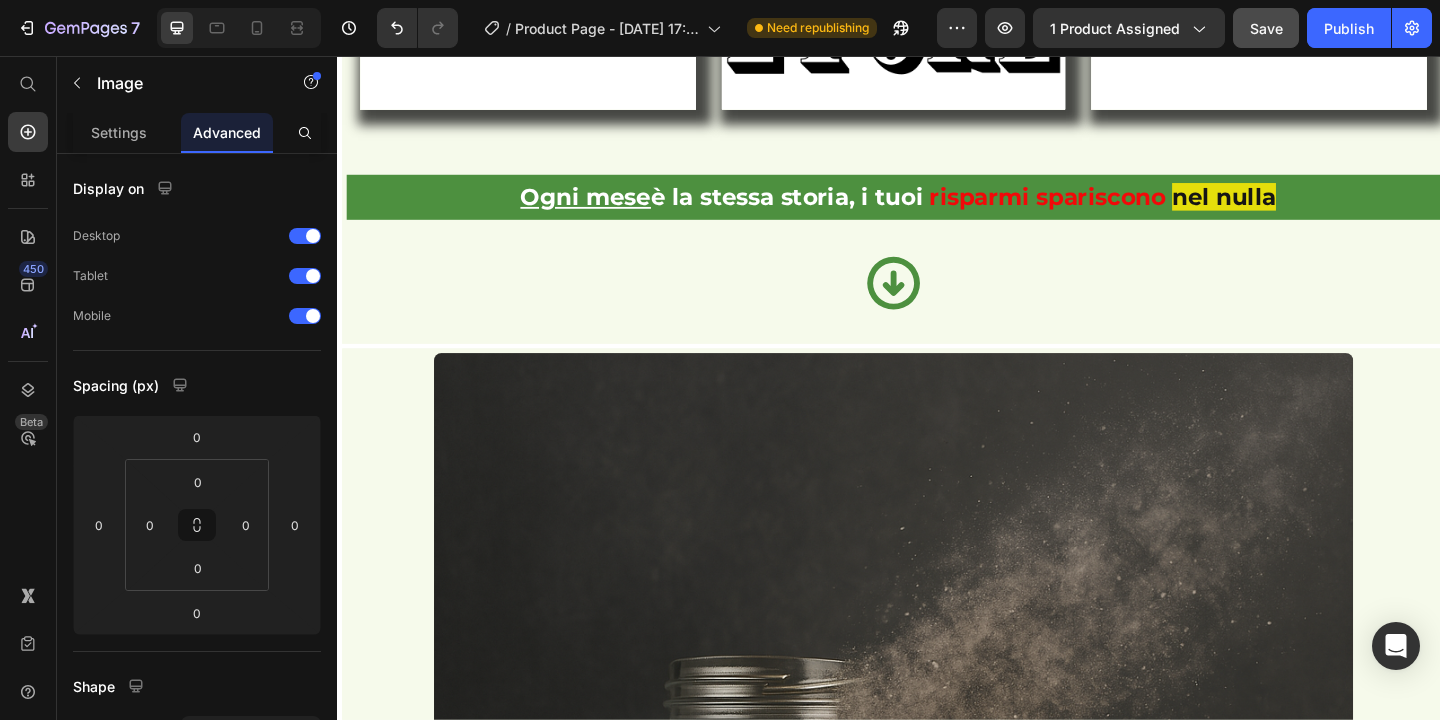 scroll, scrollTop: 2076, scrollLeft: 0, axis: vertical 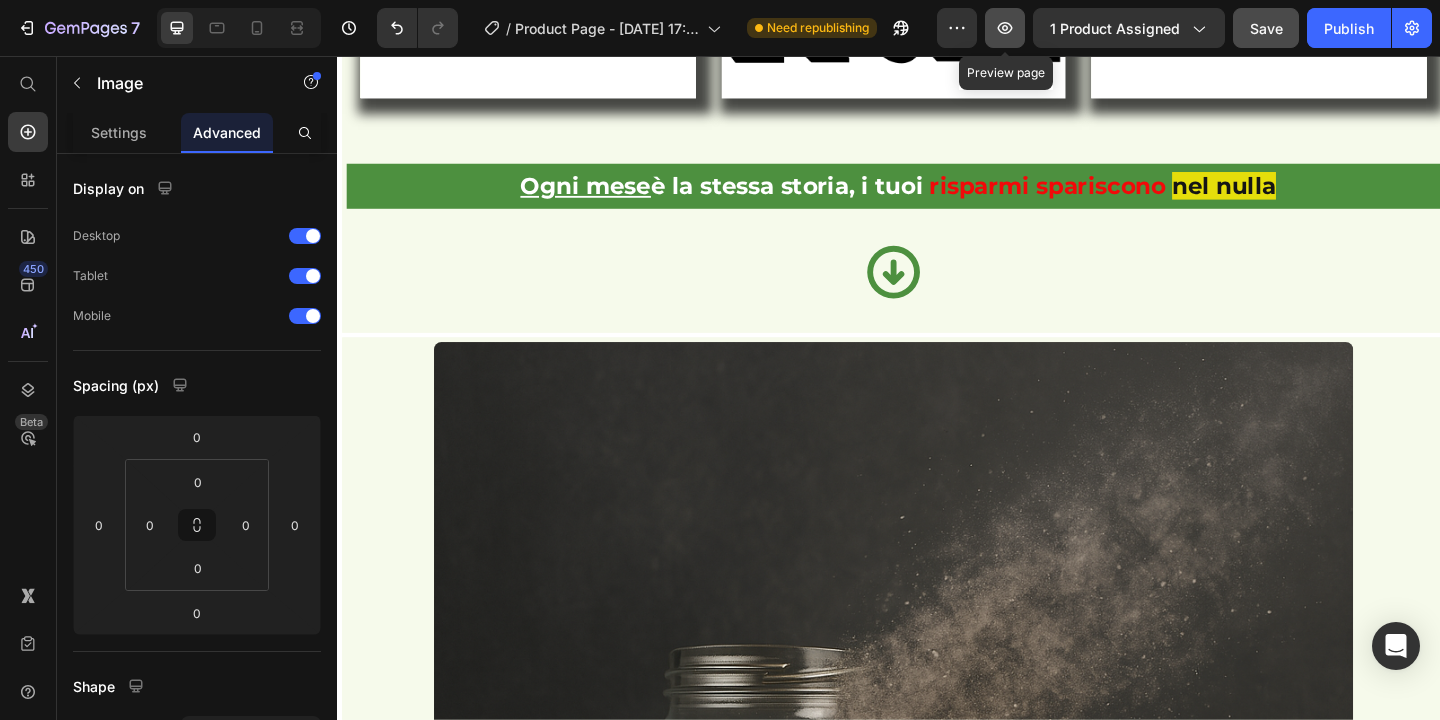 click 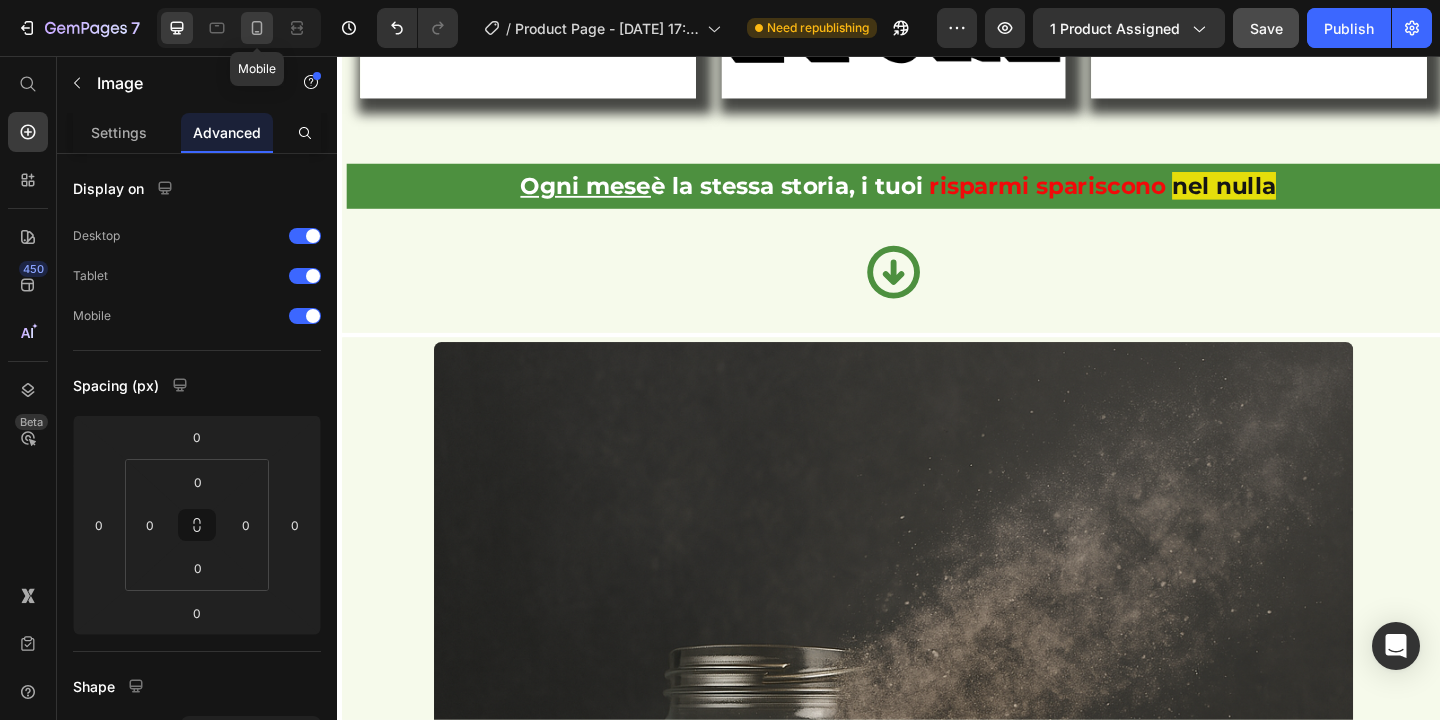 click 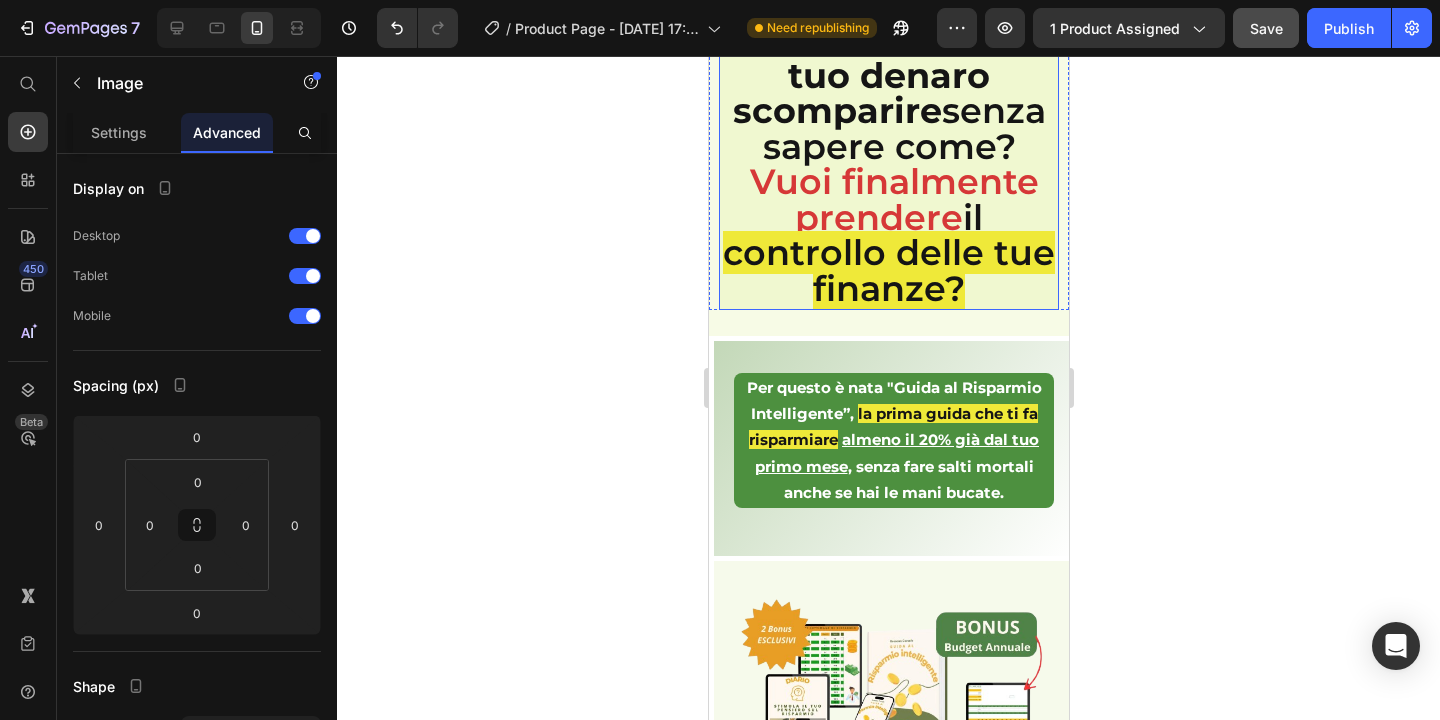 scroll, scrollTop: 115, scrollLeft: 0, axis: vertical 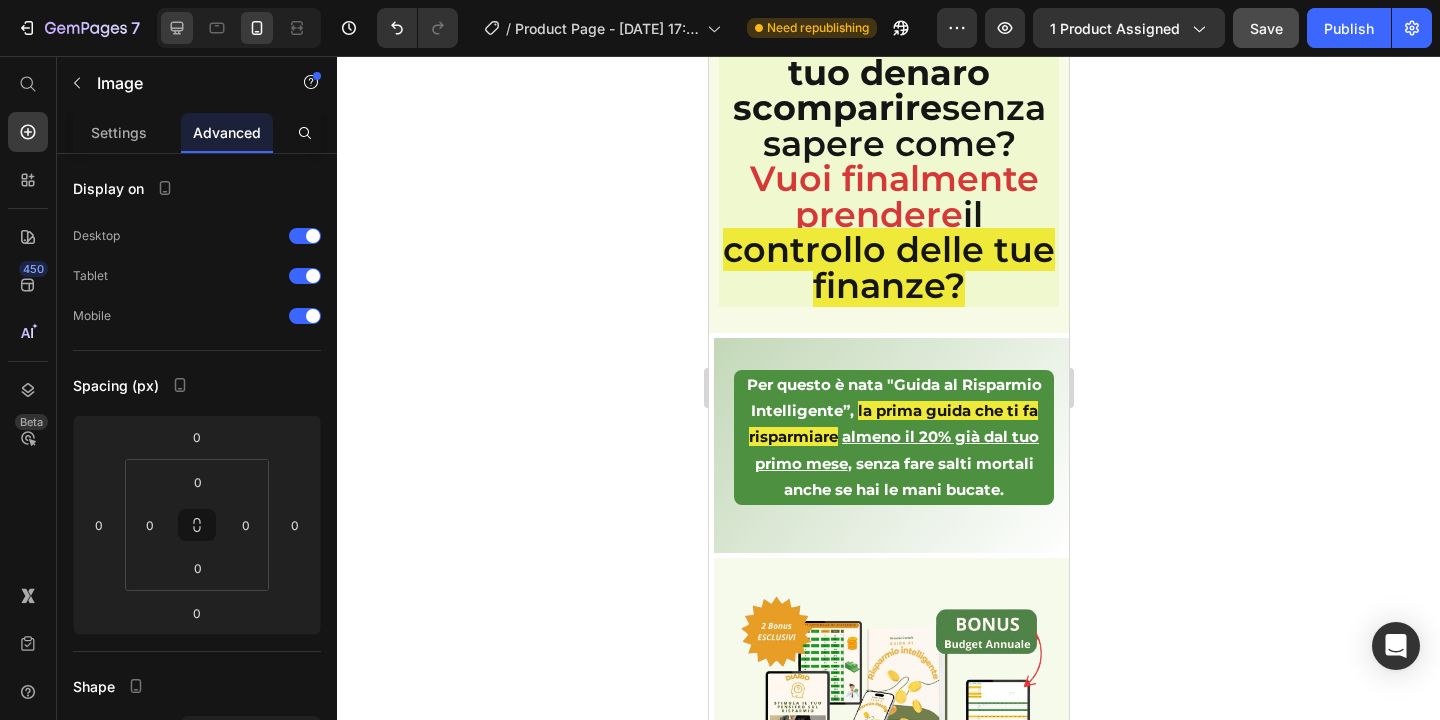click 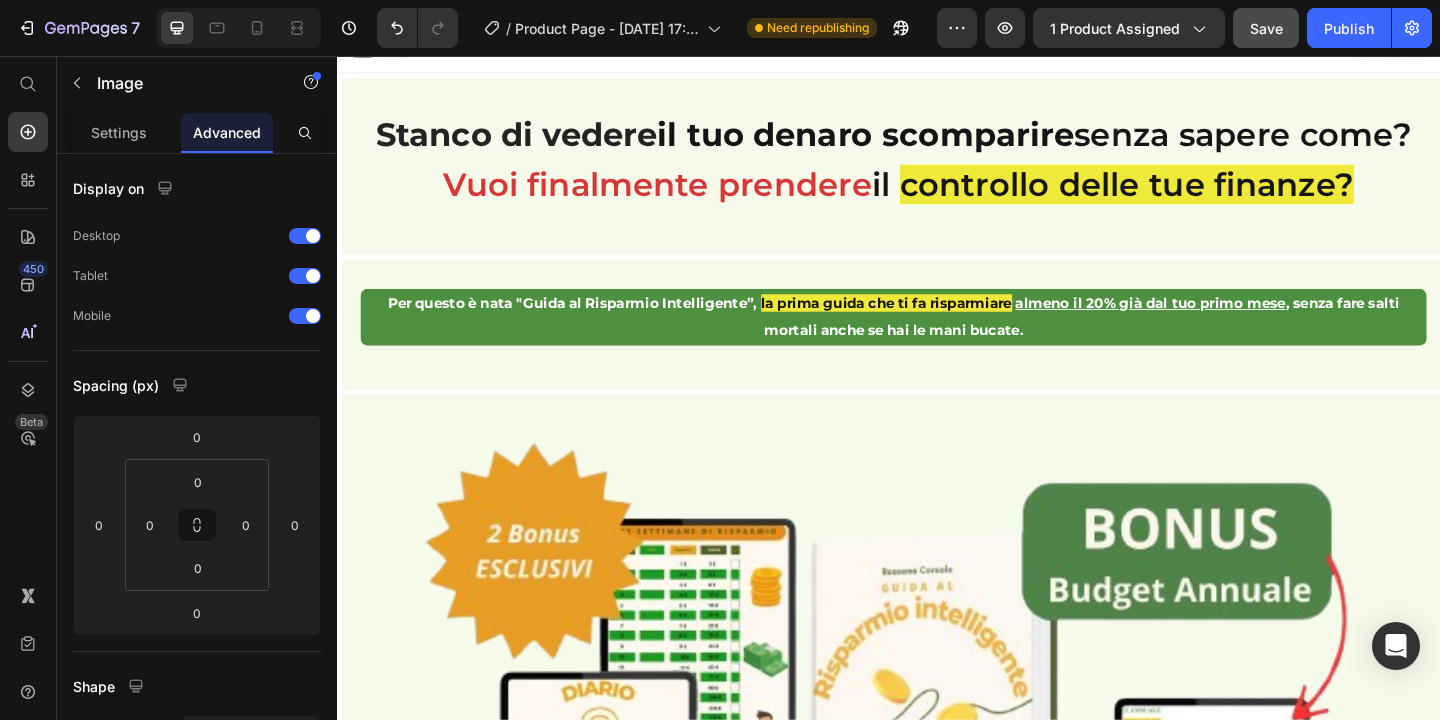 scroll, scrollTop: 0, scrollLeft: 0, axis: both 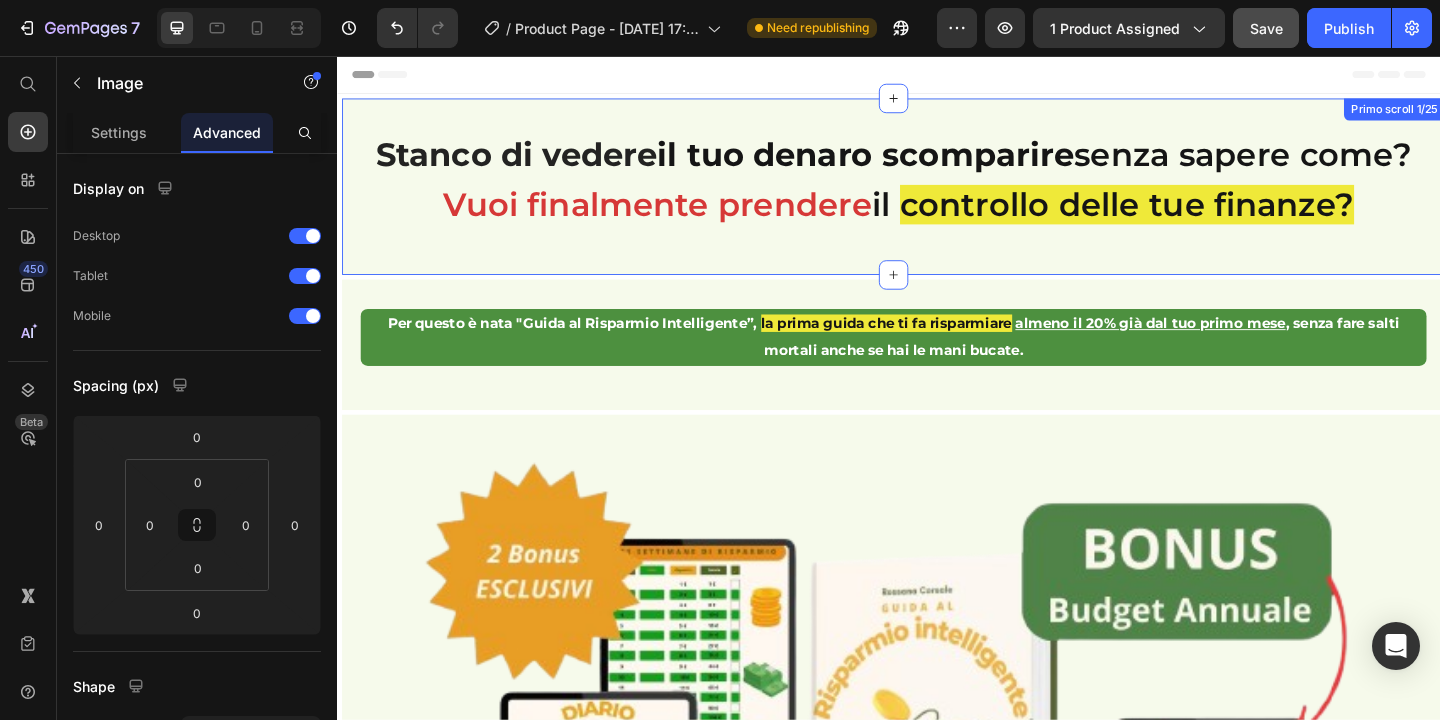 click on "Stanco di vedere  il tuo denaro scomparire  senza sapere come?    [PERSON_NAME] finalmente prendere  il   controllo delle tue finanze? Heading Row Primo scroll 1/25" at bounding box center (942, 198) 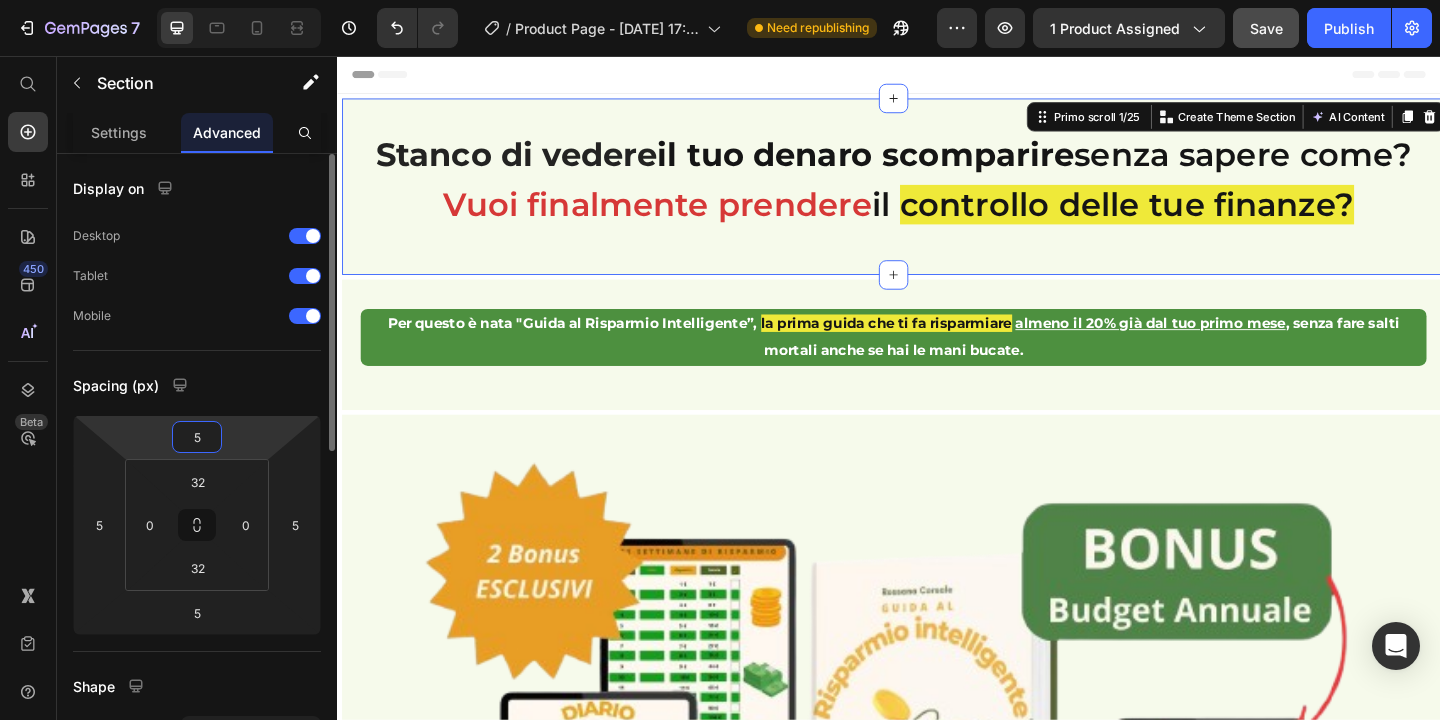 click on "5" at bounding box center [197, 437] 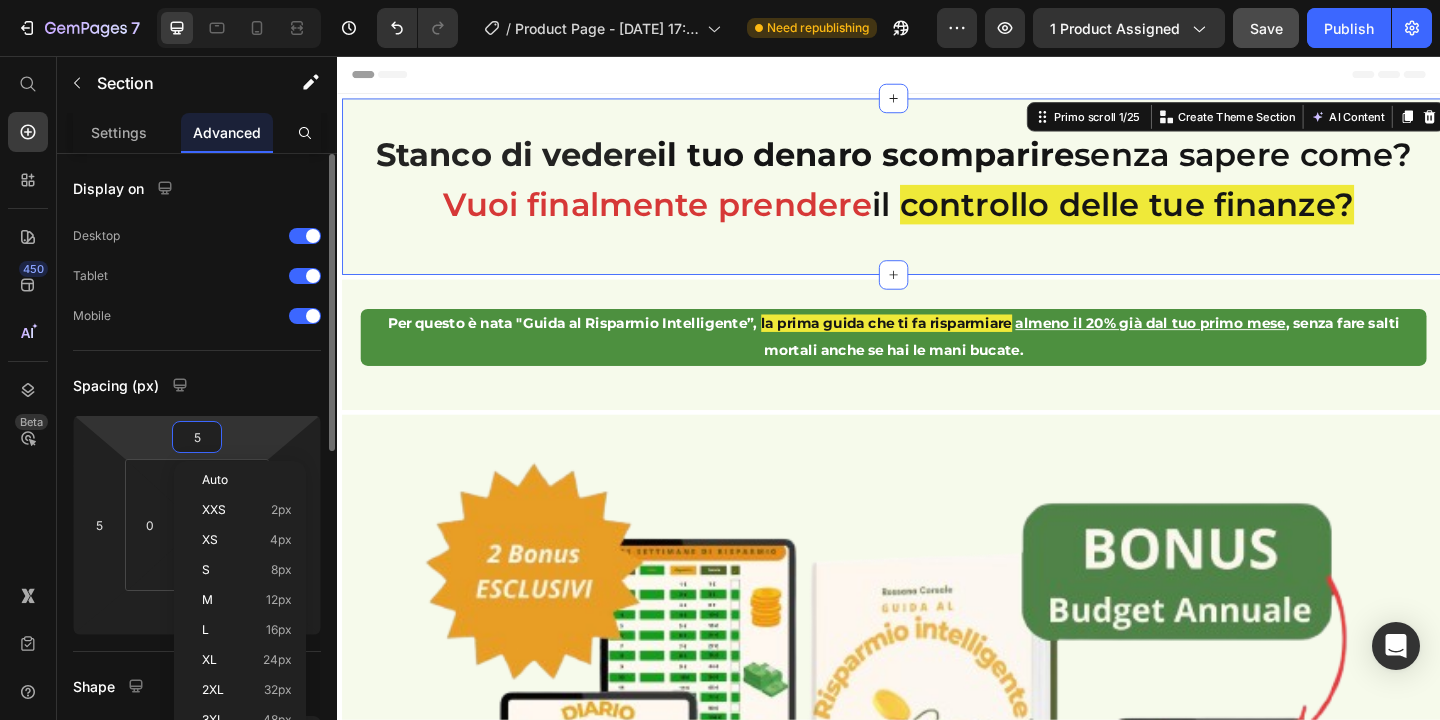 click on "Spacing (px)" at bounding box center [197, 385] 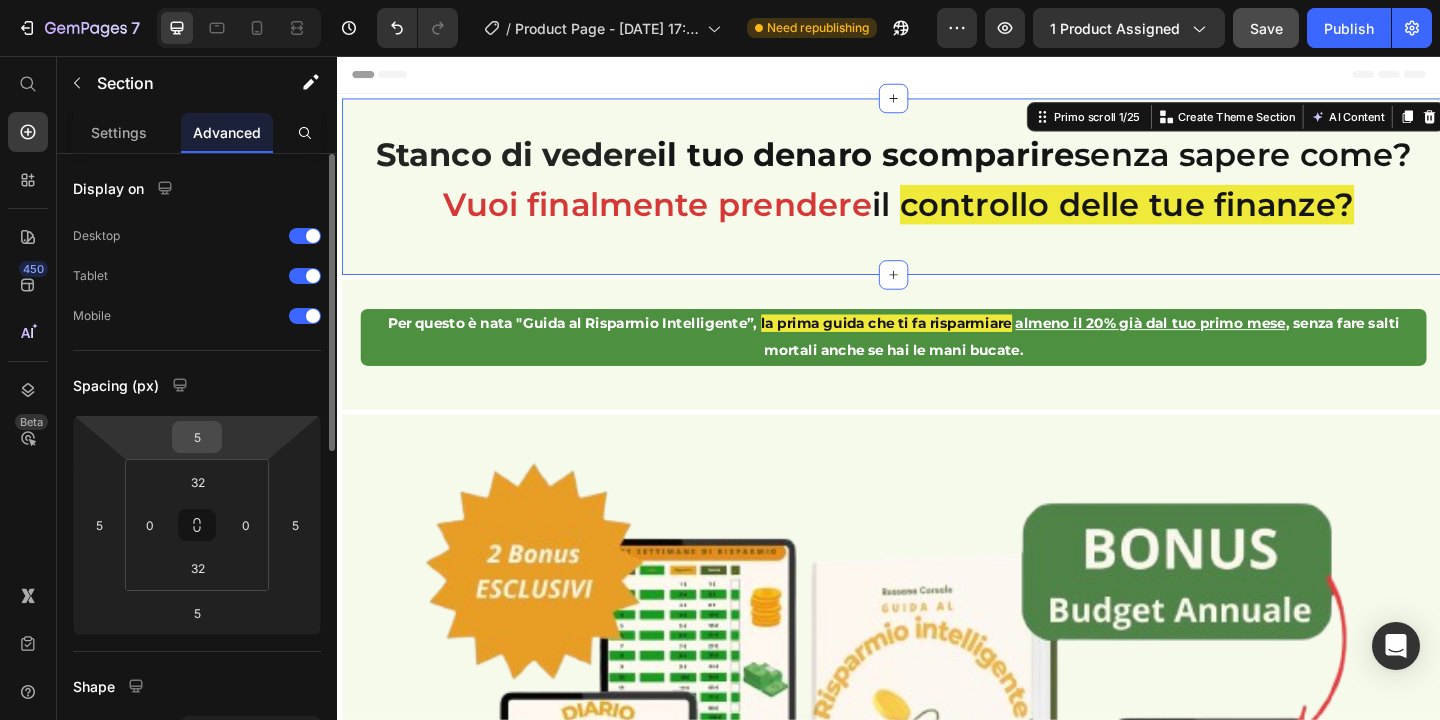 click on "5" at bounding box center (197, 437) 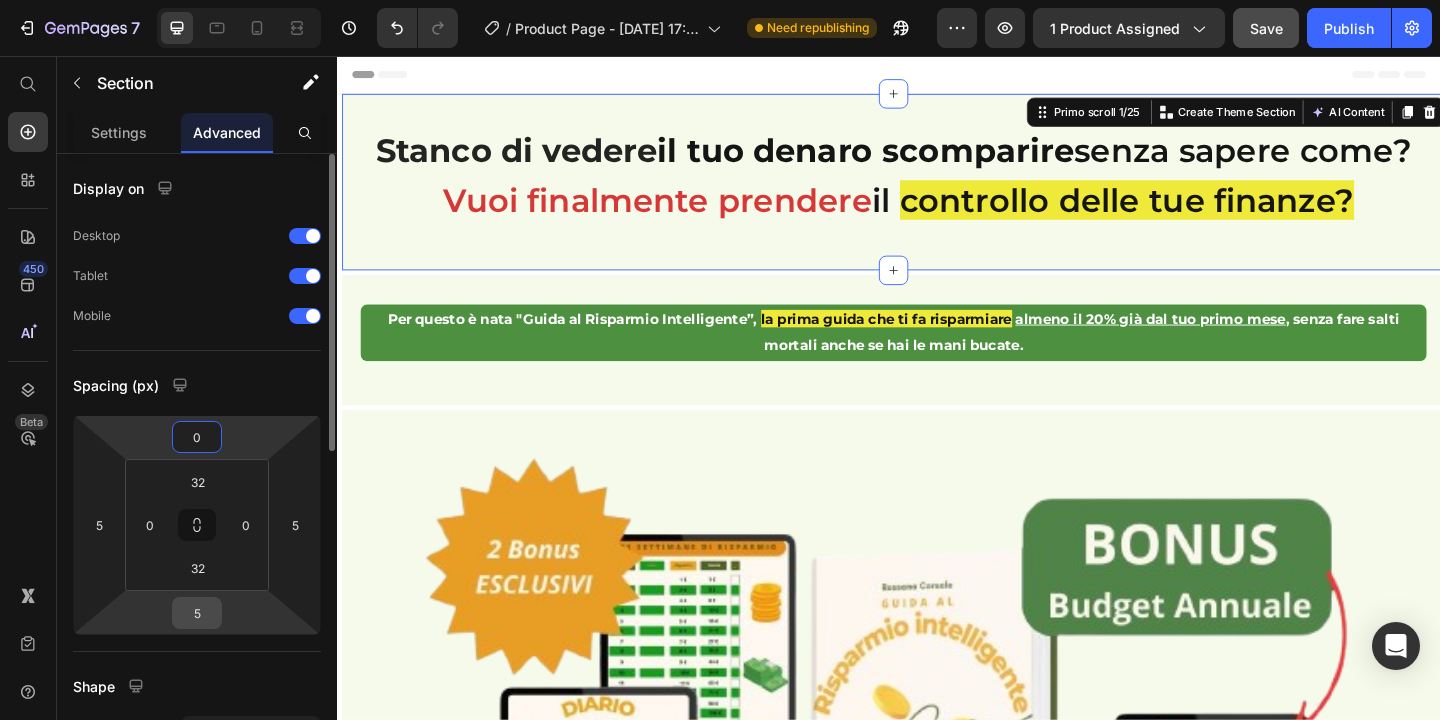 type on "0" 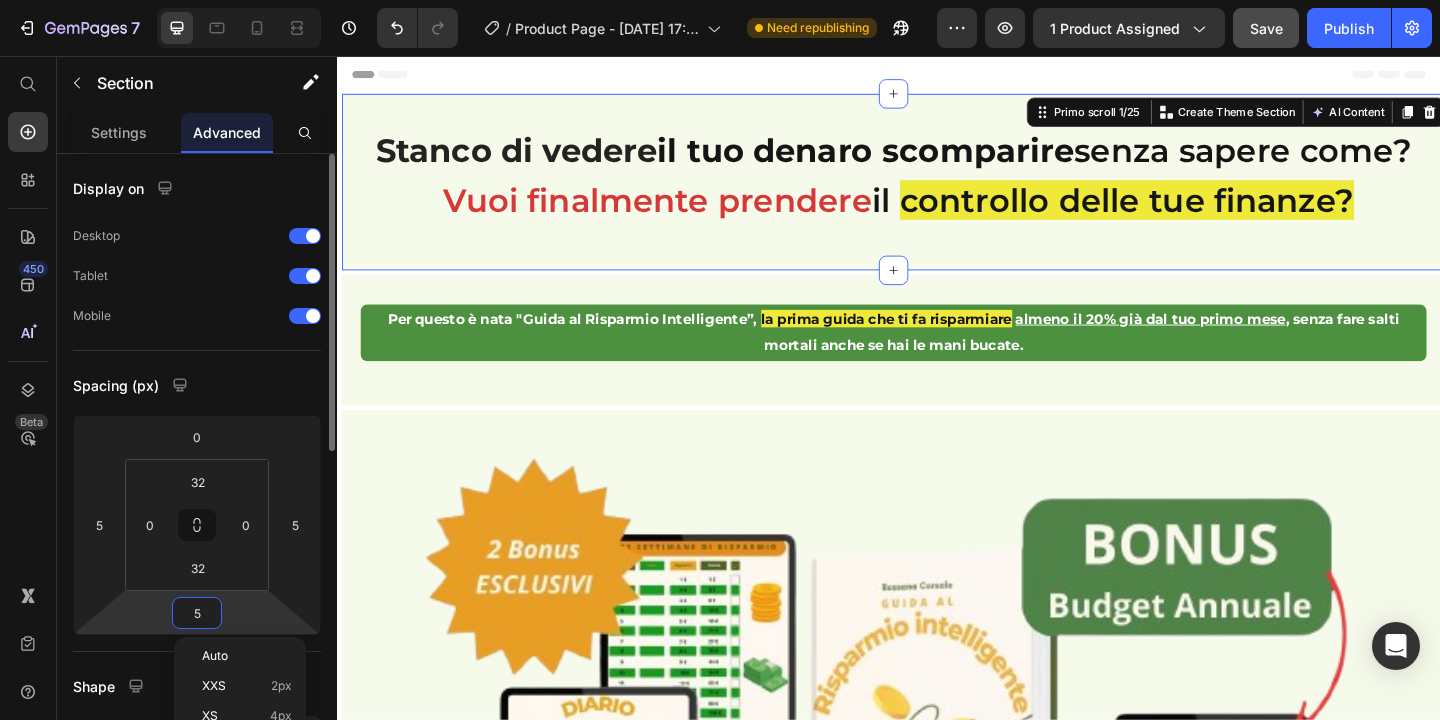 type on "0" 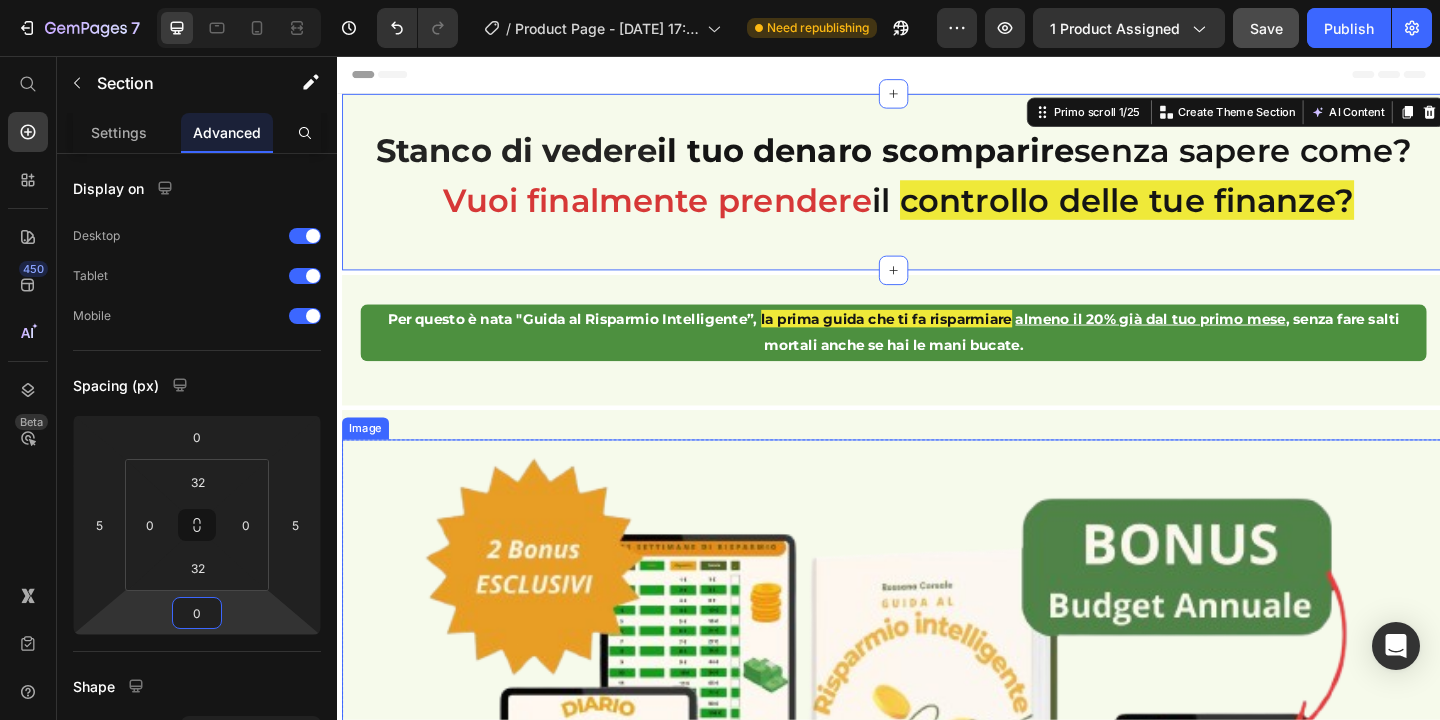 click at bounding box center (942, 826) 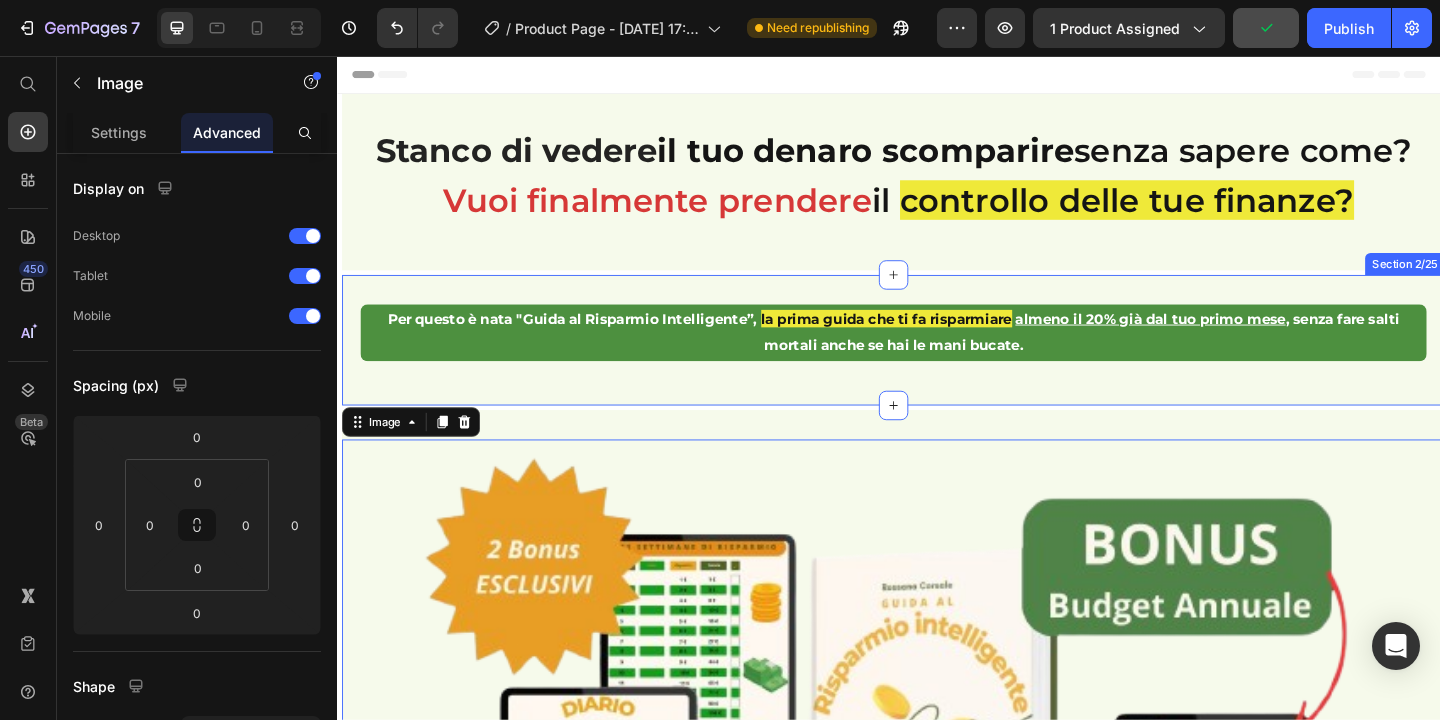 click on "Per questo è nata "Guida al Risparmio Intelligente”,    la prima guida che ti fa risparmiare   almeno il 20% già dal tuo primo mese , senza fare salti mortali anche se hai le mani bucate.  Text Block Row Section 2/25" at bounding box center [942, 365] 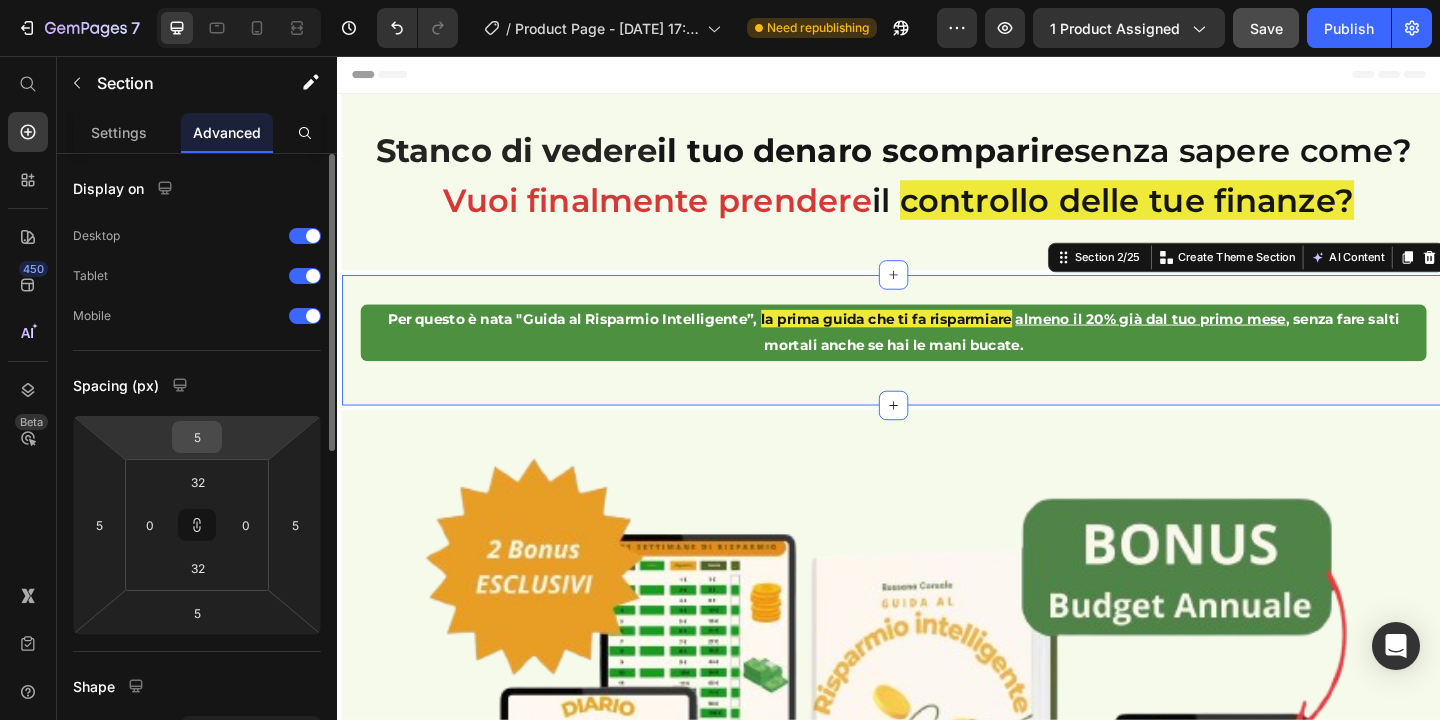 click on "5" at bounding box center (197, 437) 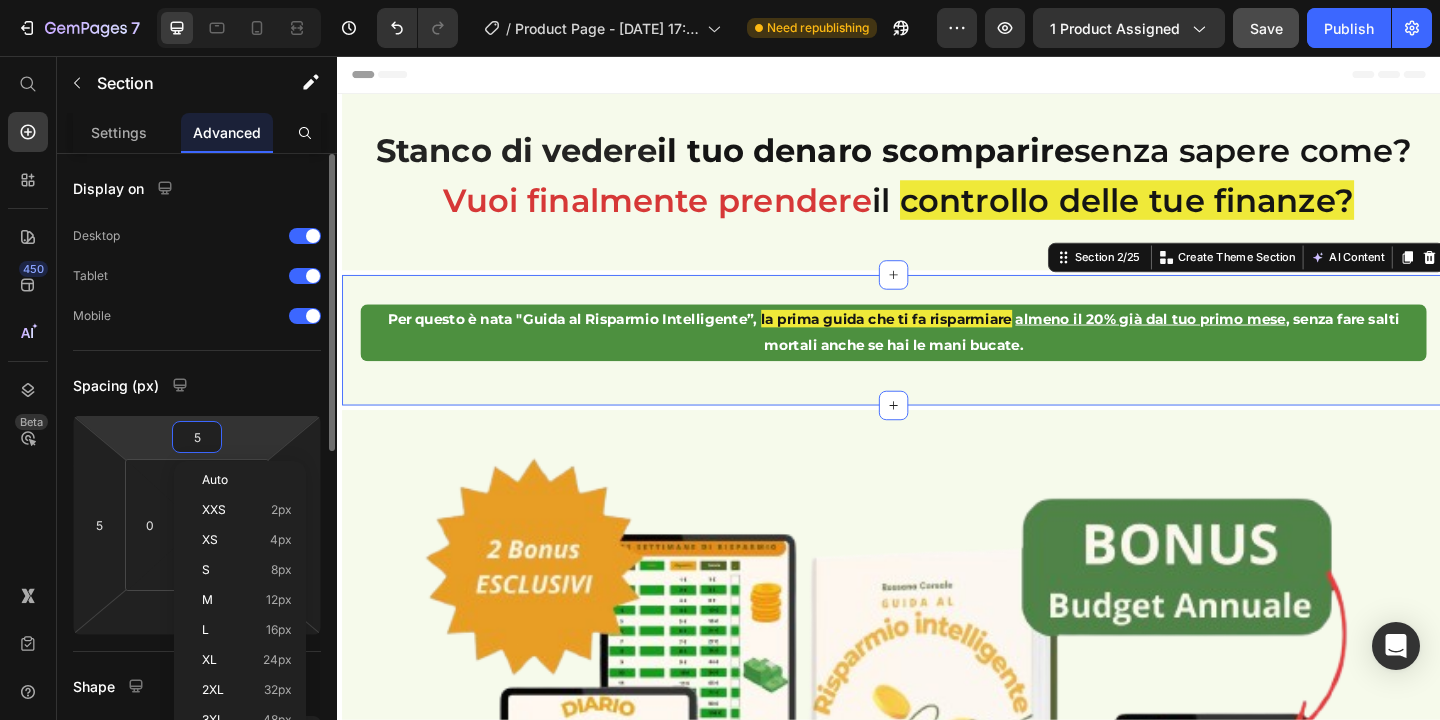 type on "0" 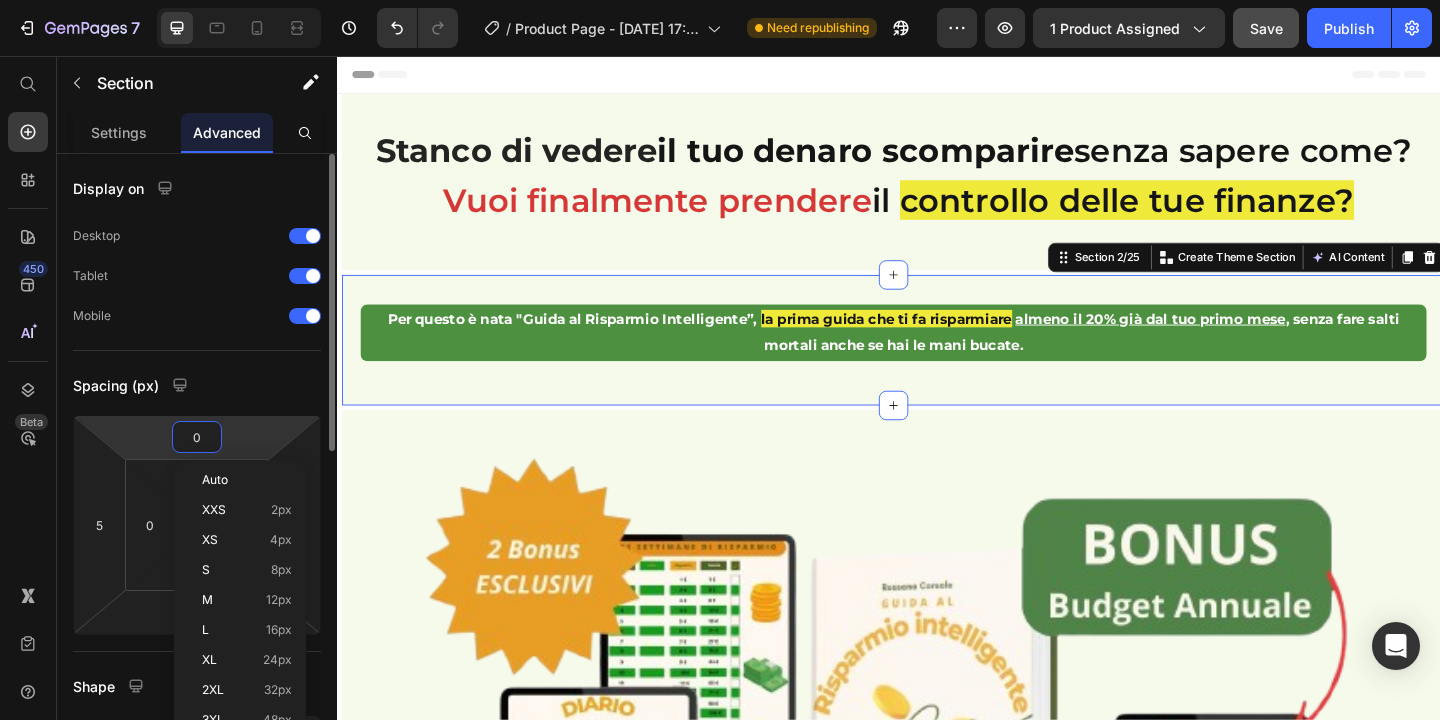 type on "0" 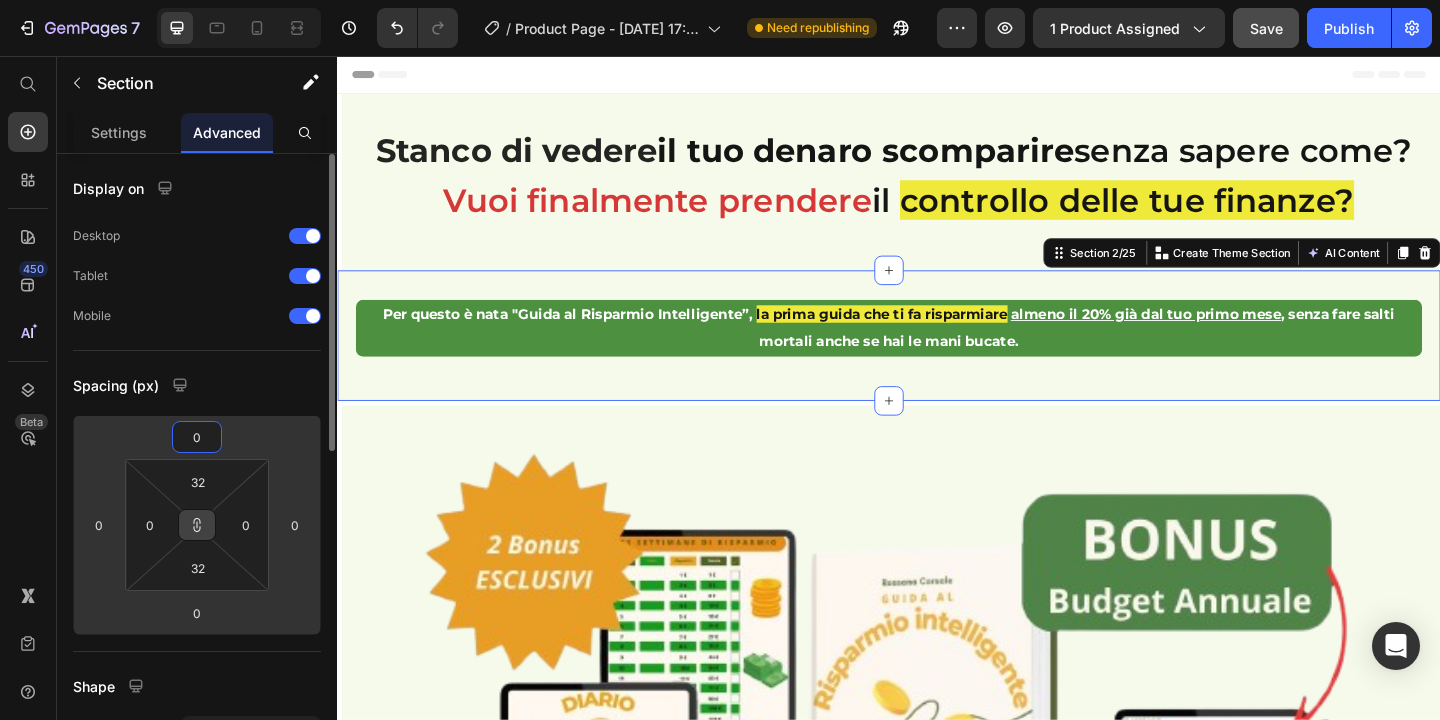 type on "0" 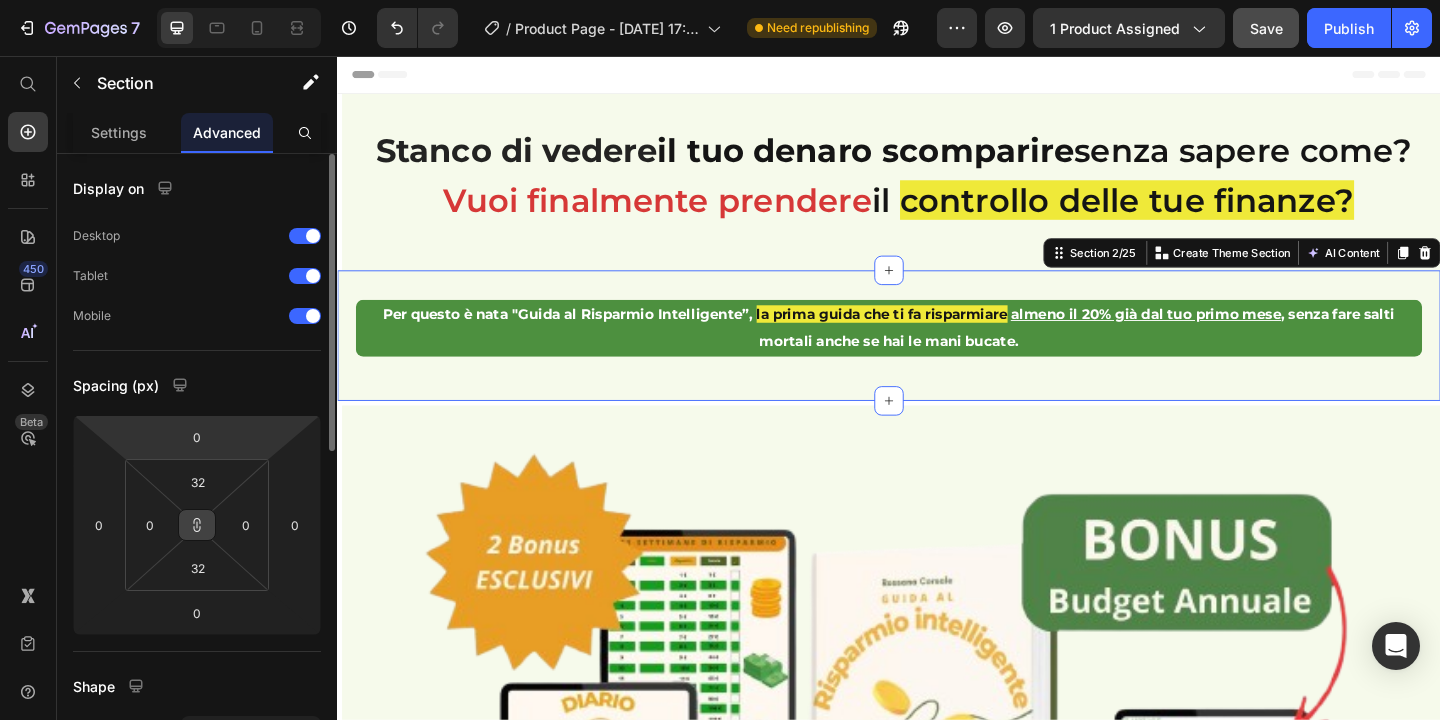 click 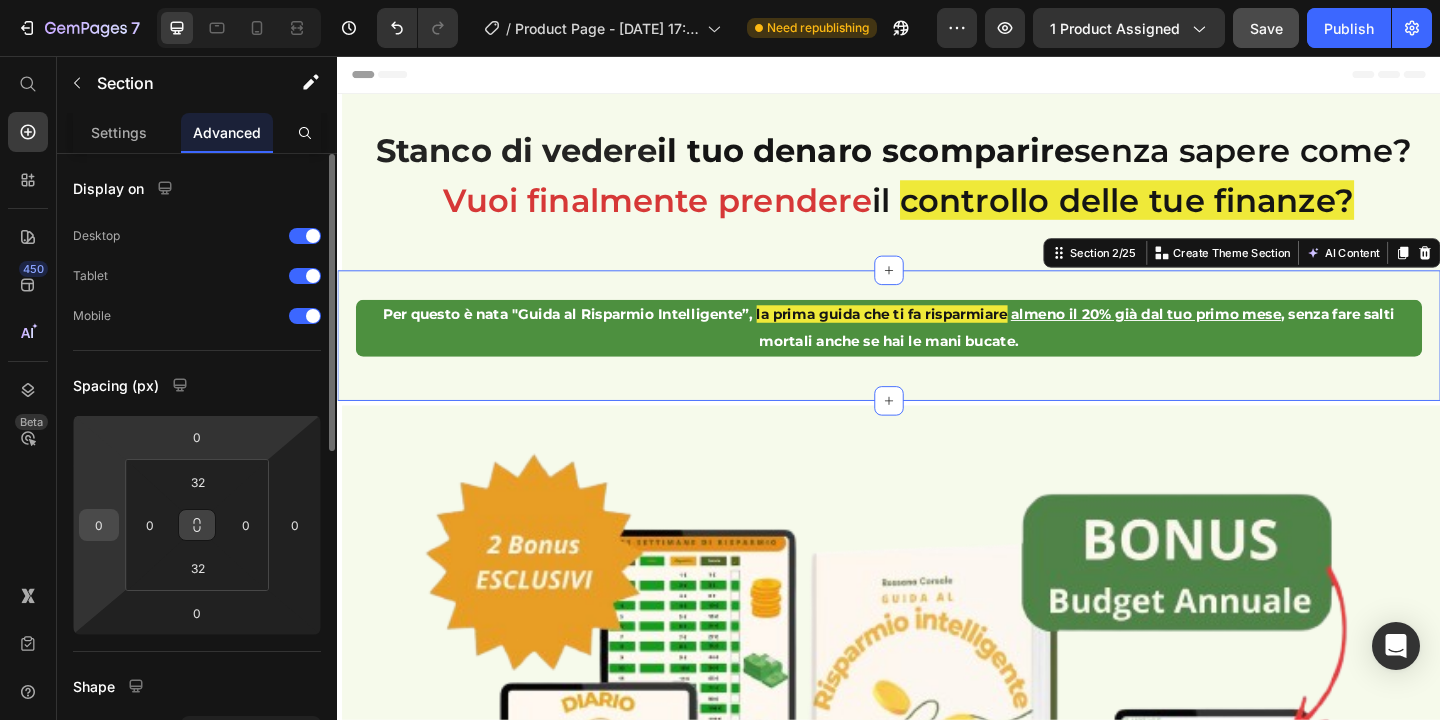 click on "0" at bounding box center (99, 525) 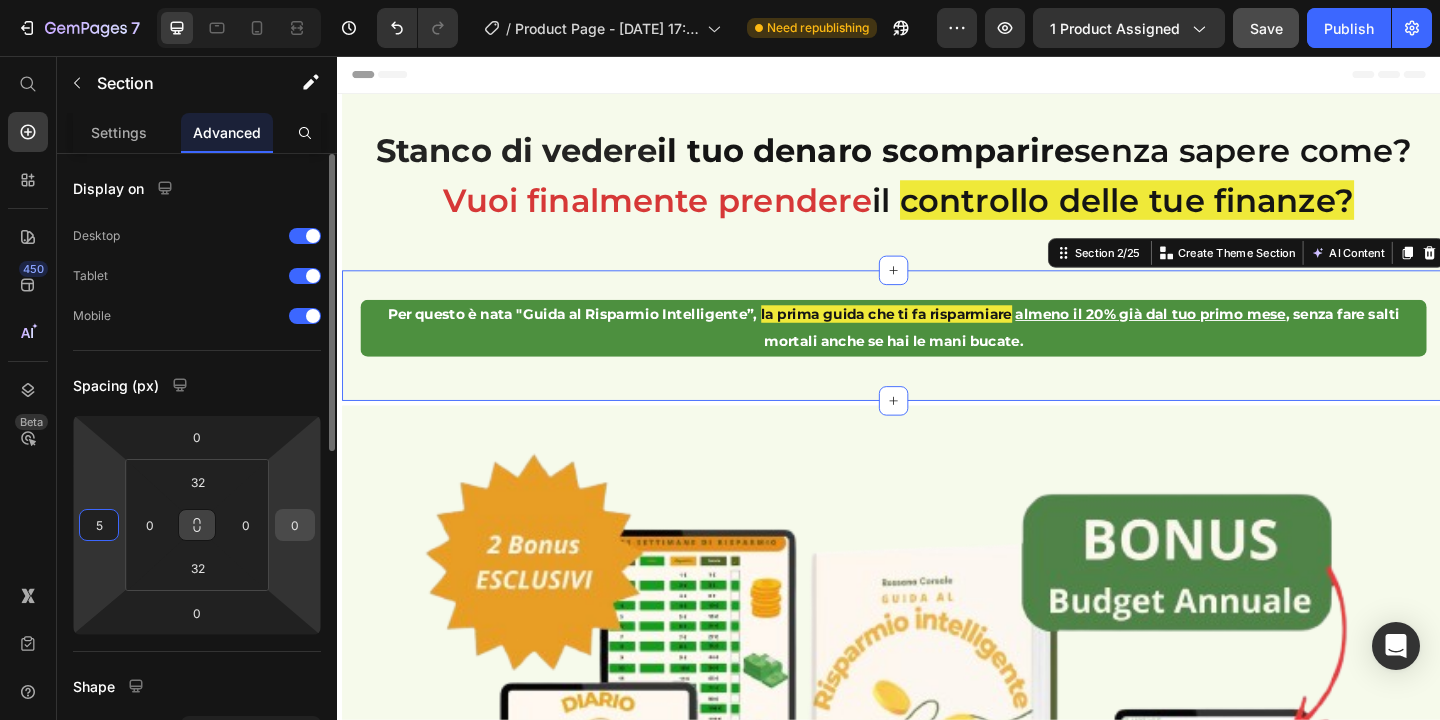 type on "5" 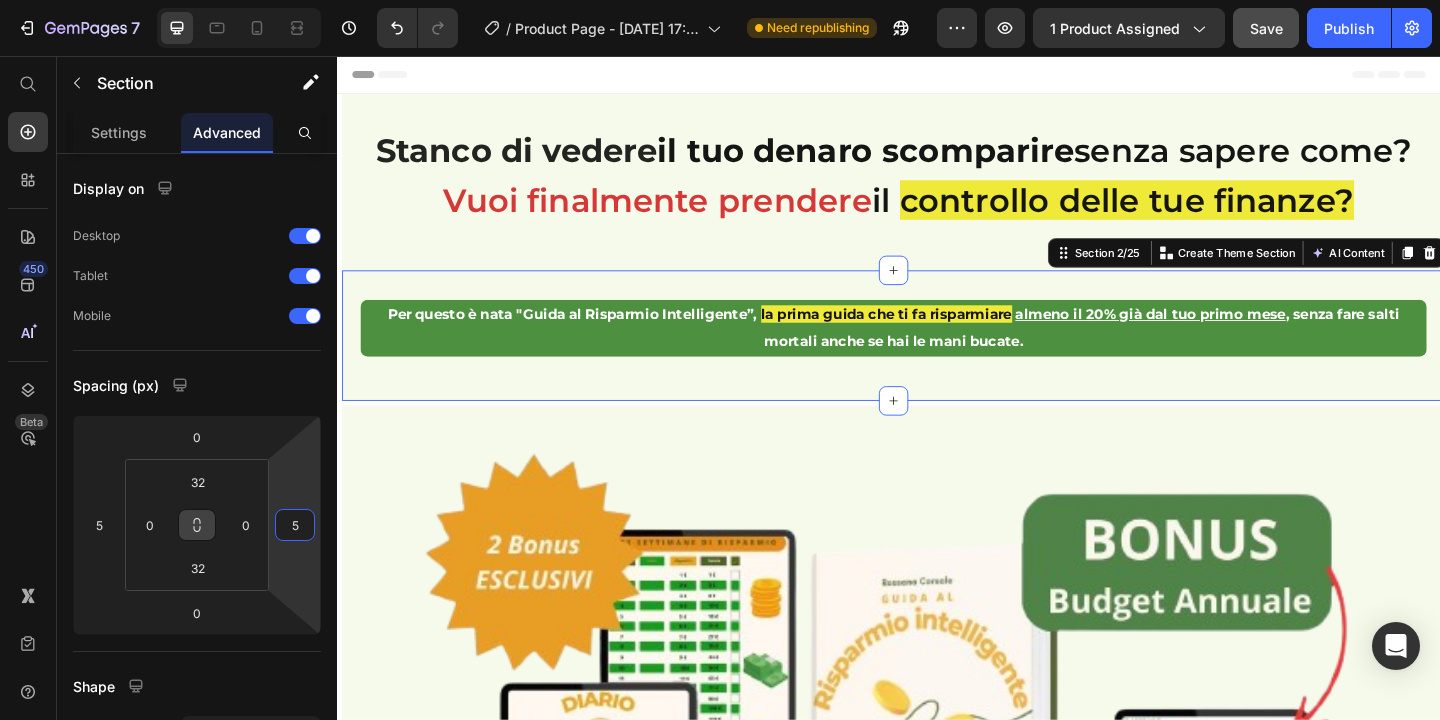 type on "5" 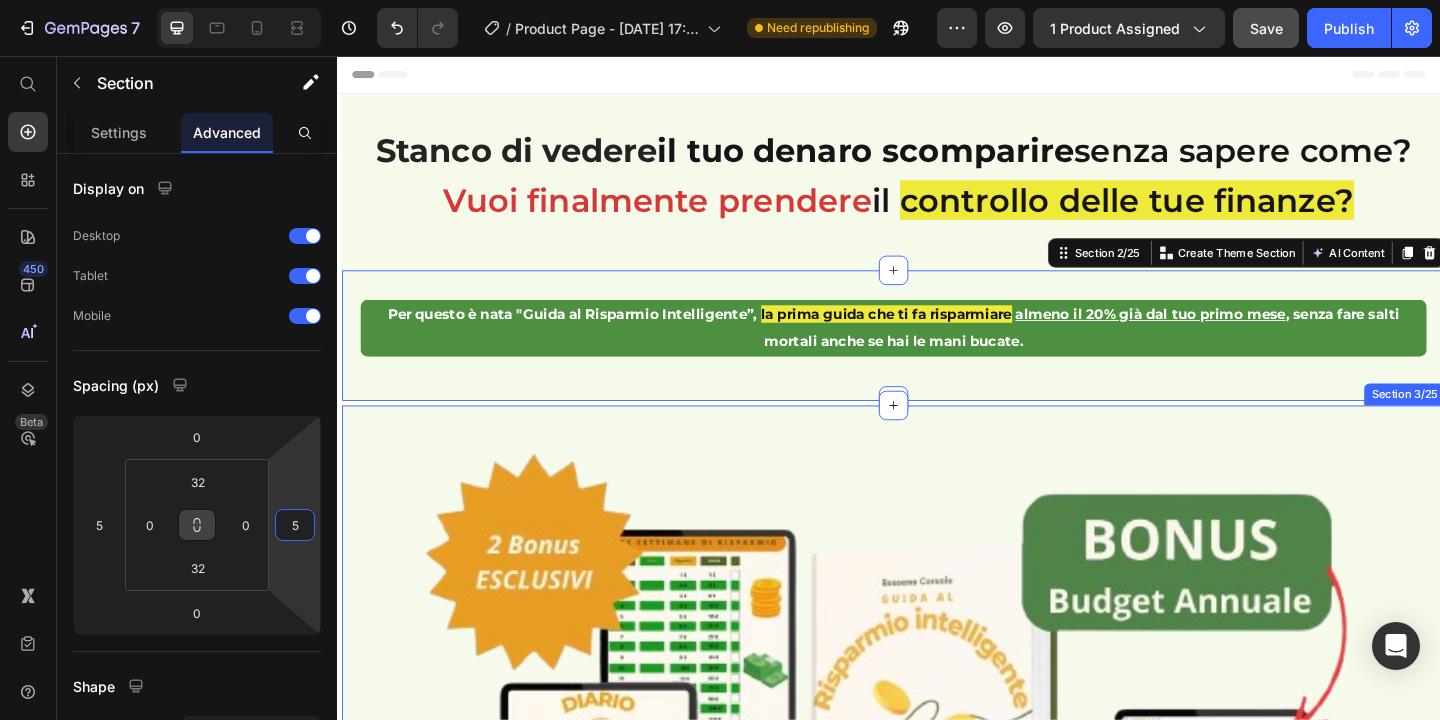 click on "Image Row Row Section 3/25" at bounding box center [942, 821] 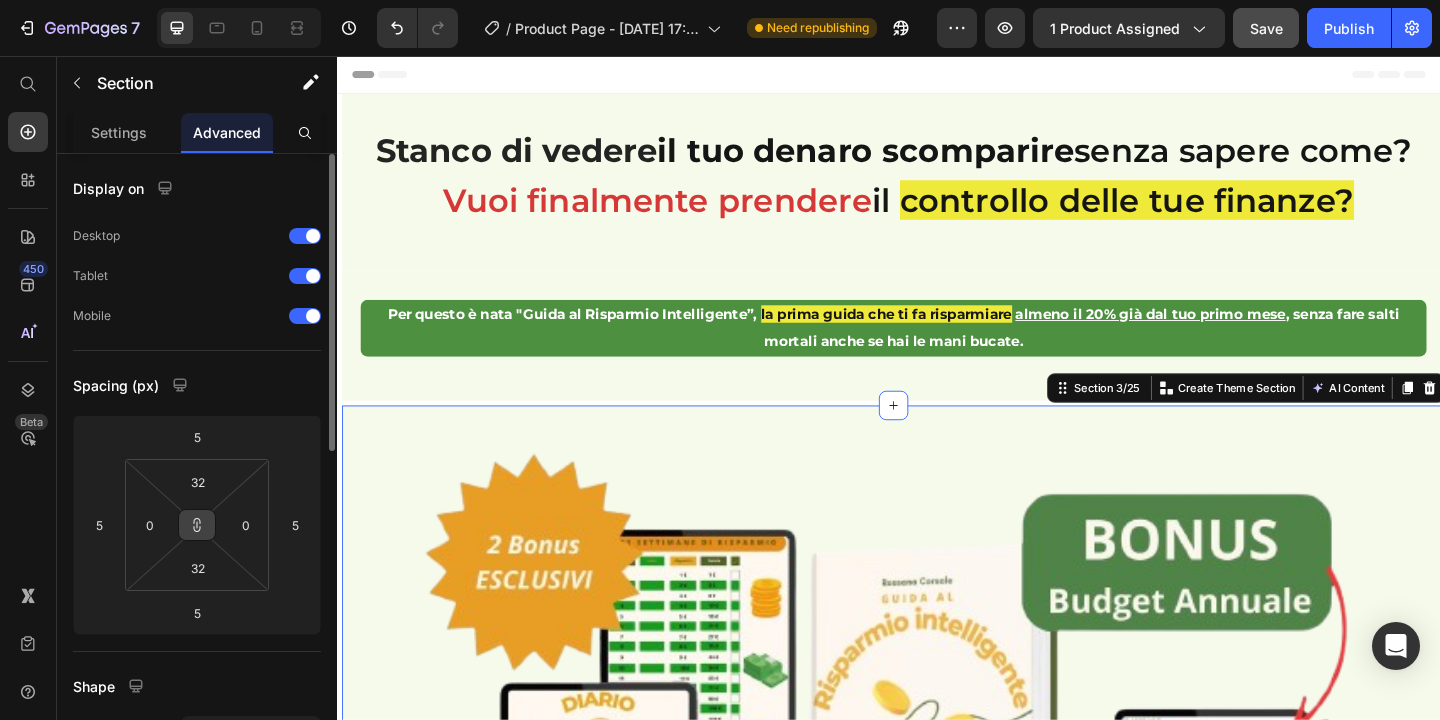 click 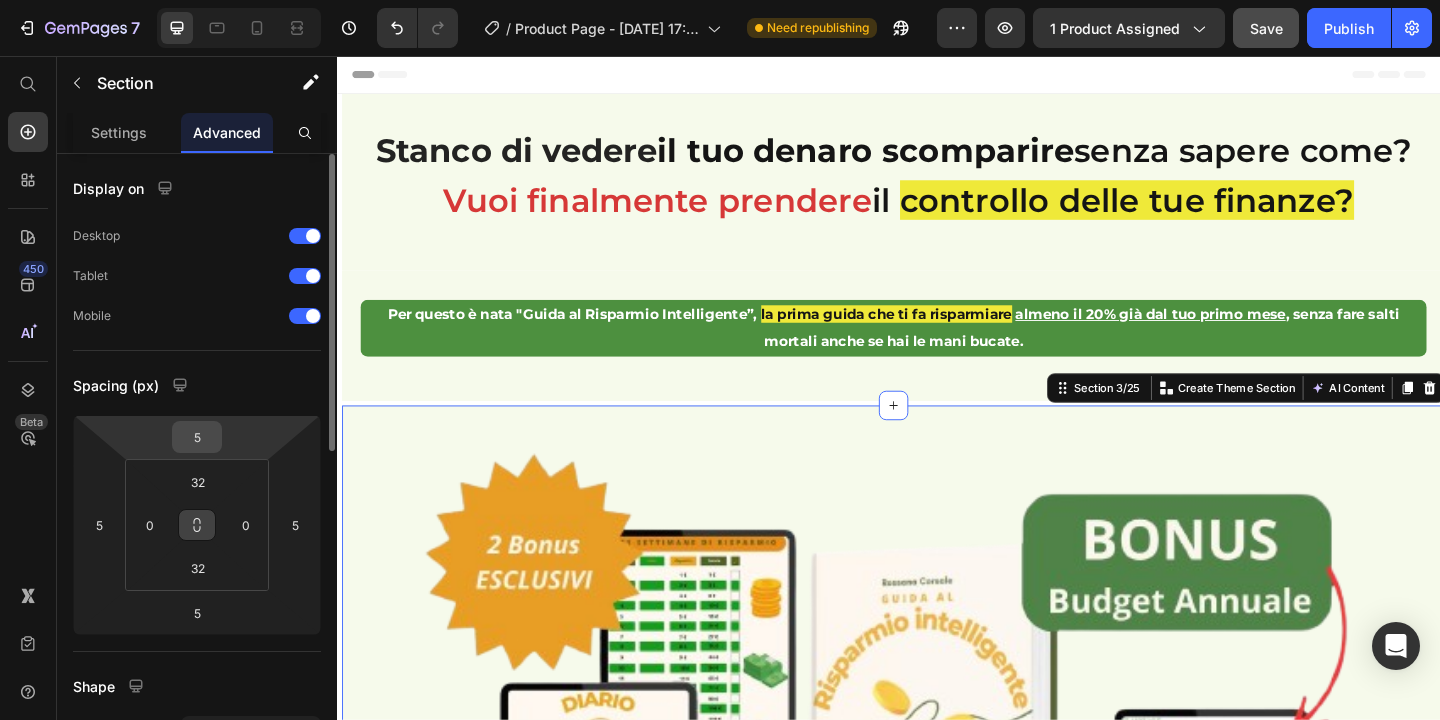 click on "5" at bounding box center (197, 437) 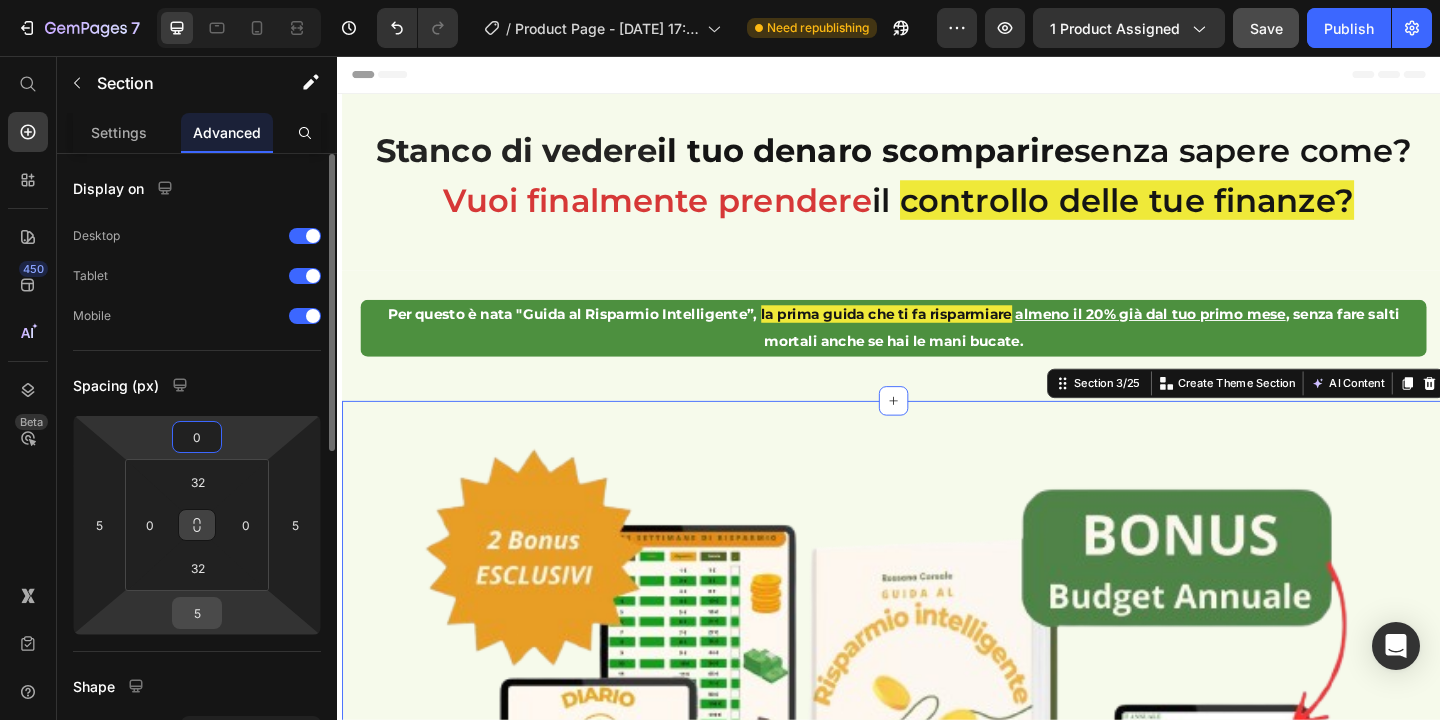 type on "0" 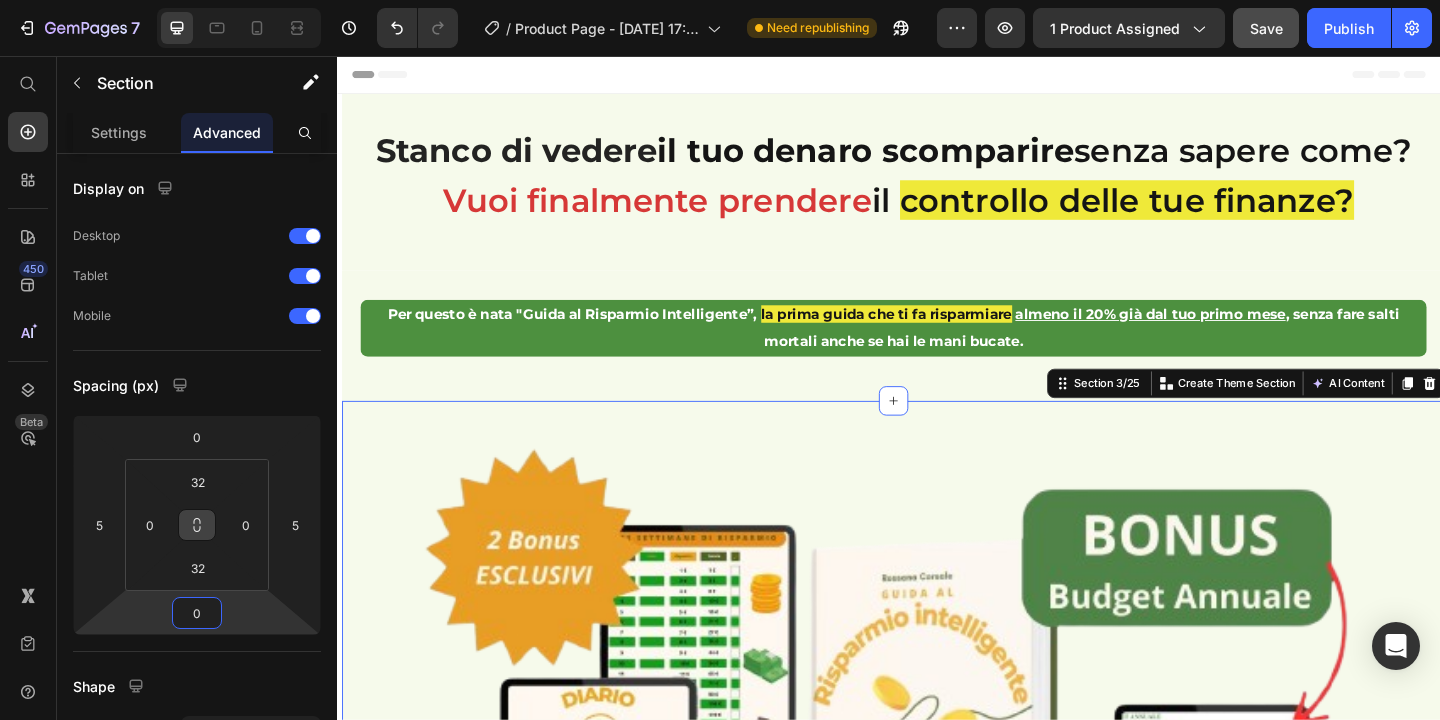 type on "0" 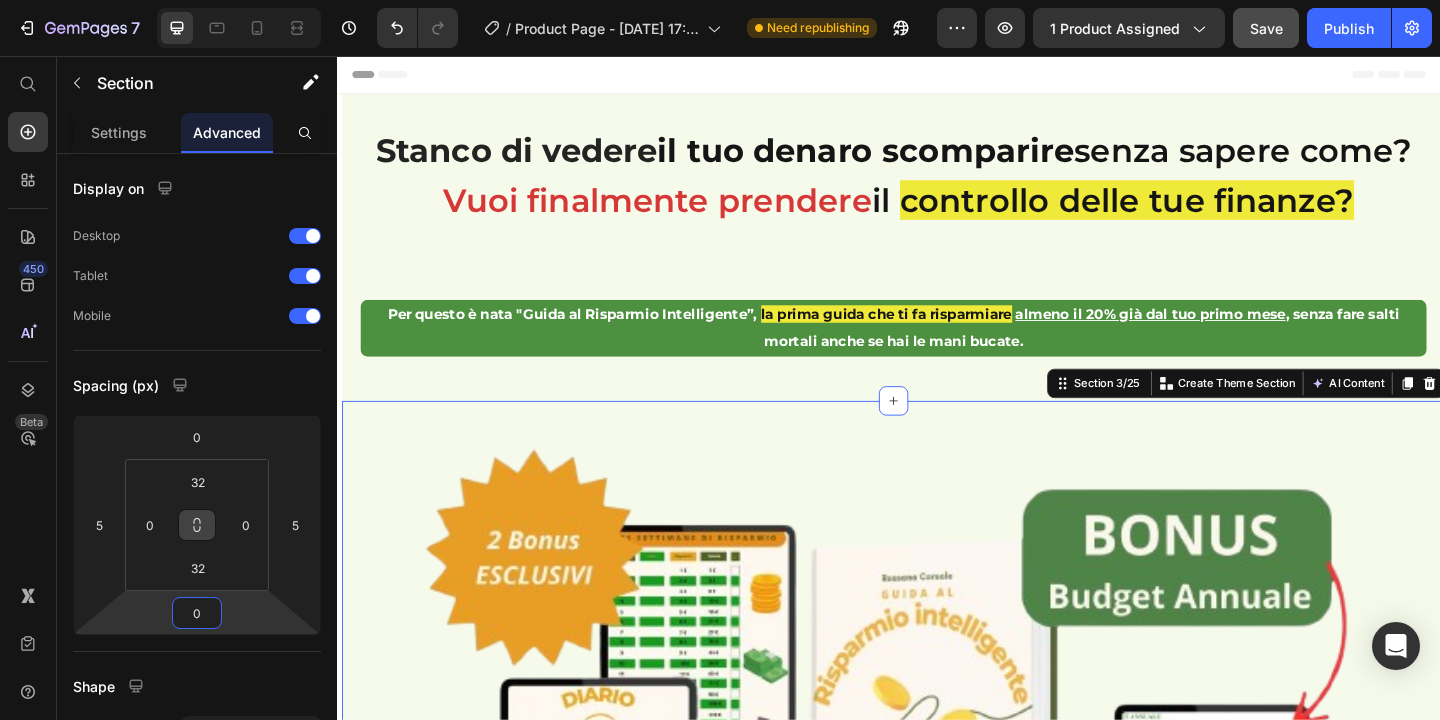 click on "Image Row Row Section 3/25   You can create reusable sections Create Theme Section AI Content Write with GemAI What would you like to describe here? Tone and Voice Persuasive Product Guida al Risparmio Intelligente Show more Generate" at bounding box center (942, 816) 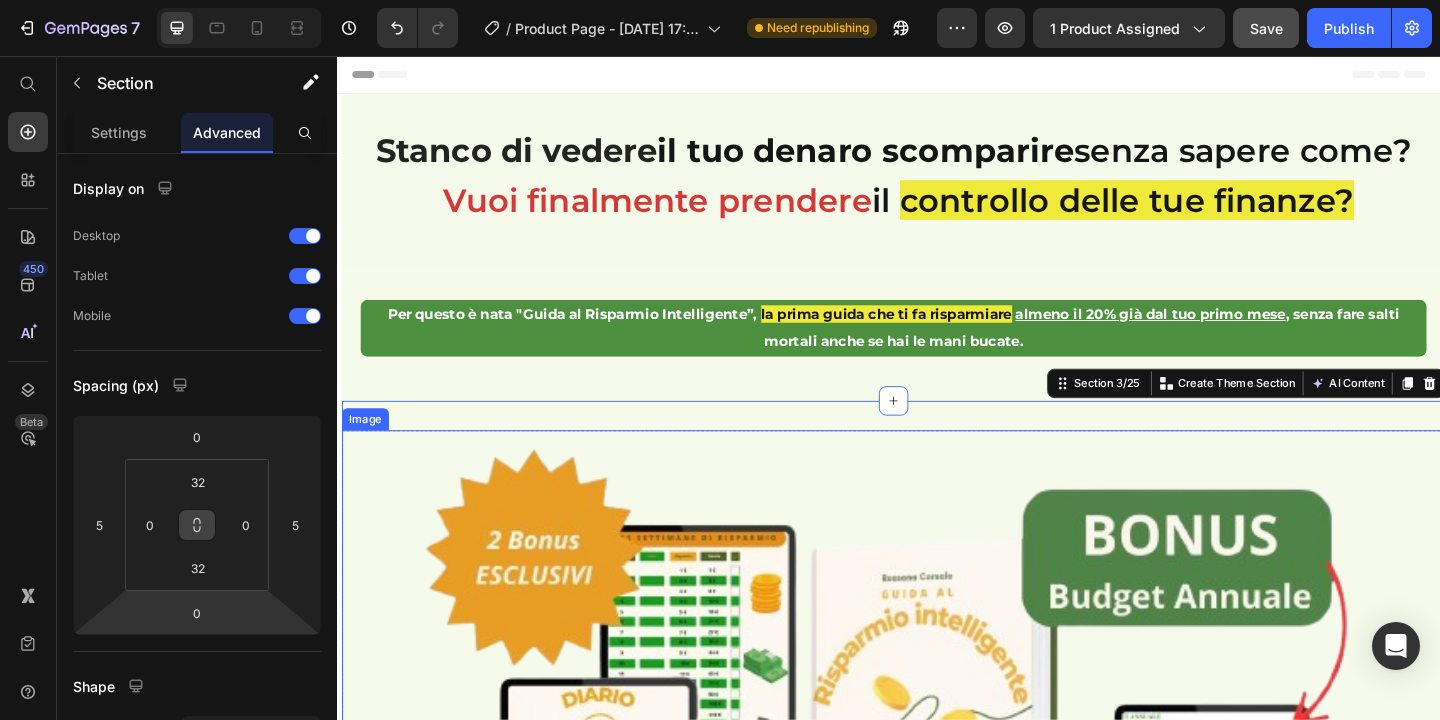 click at bounding box center (942, 816) 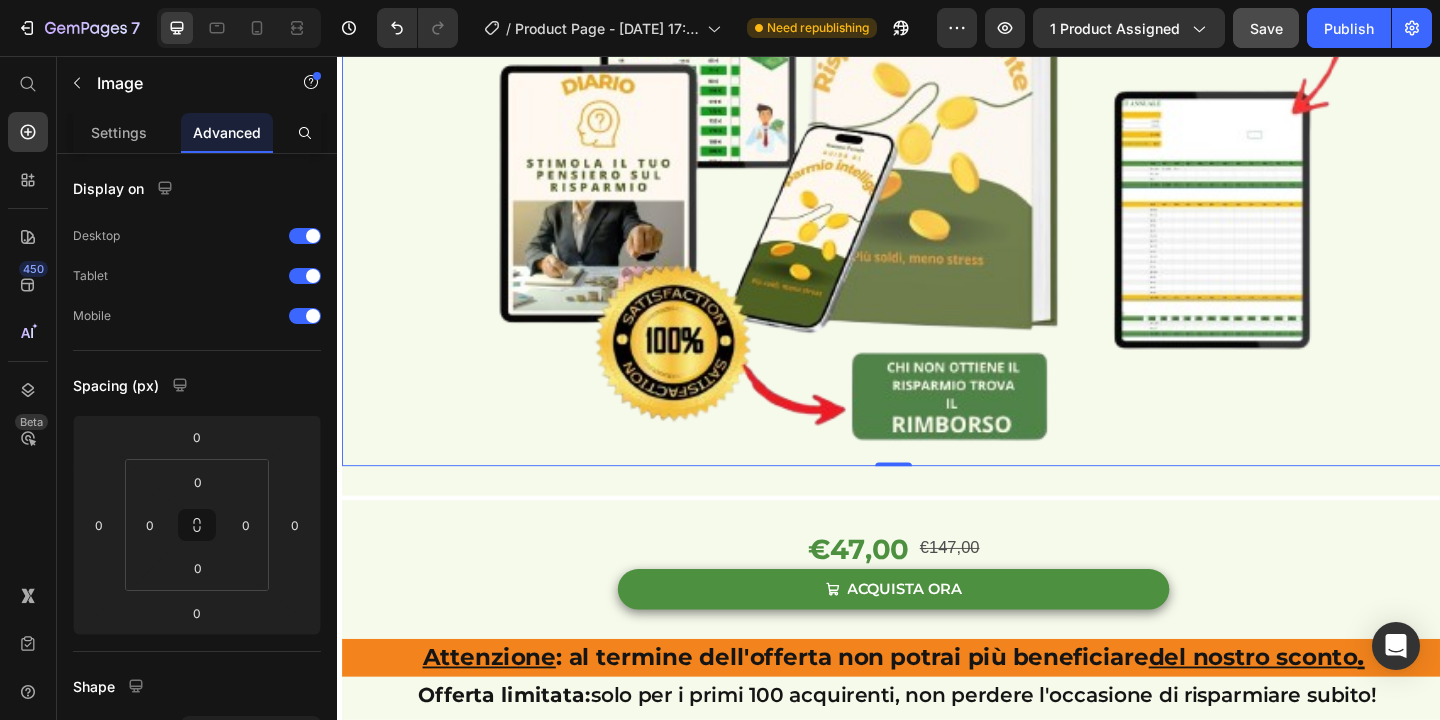 scroll, scrollTop: 689, scrollLeft: 0, axis: vertical 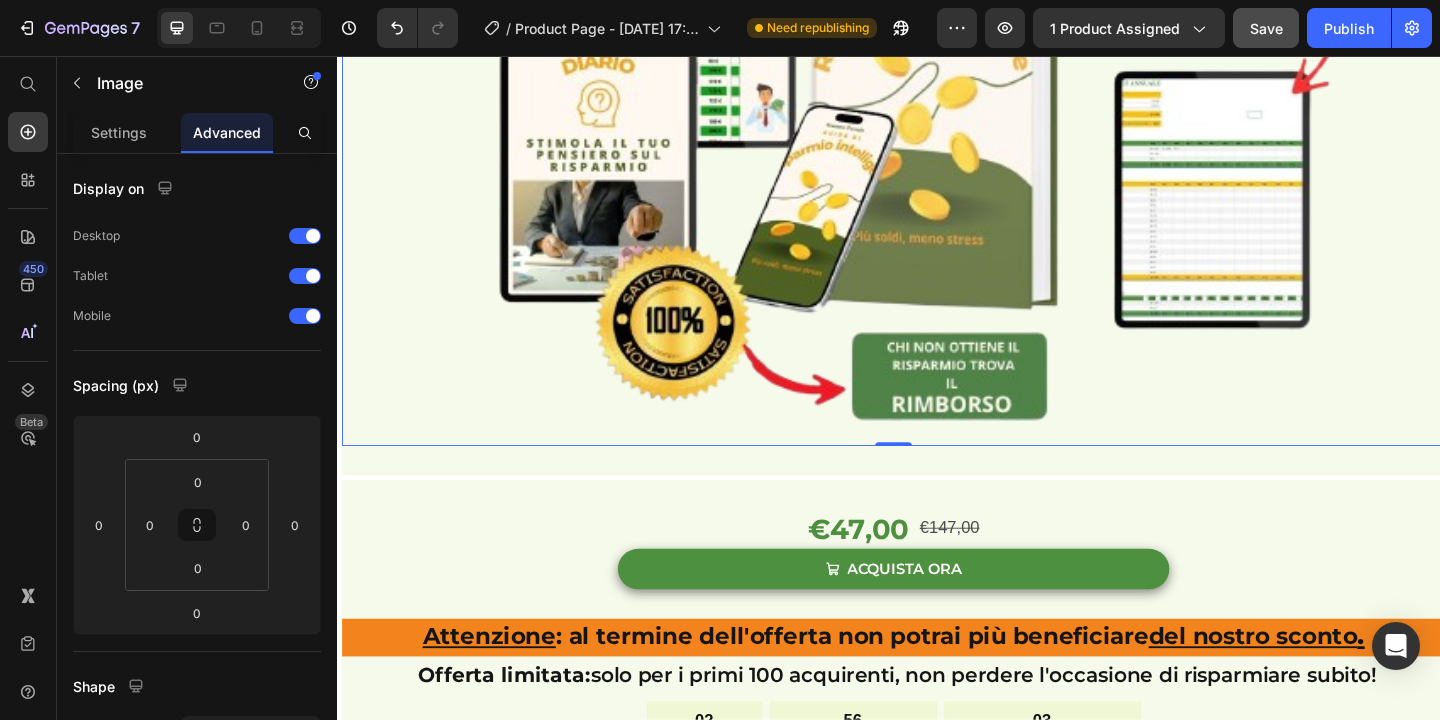 click at bounding box center [942, 127] 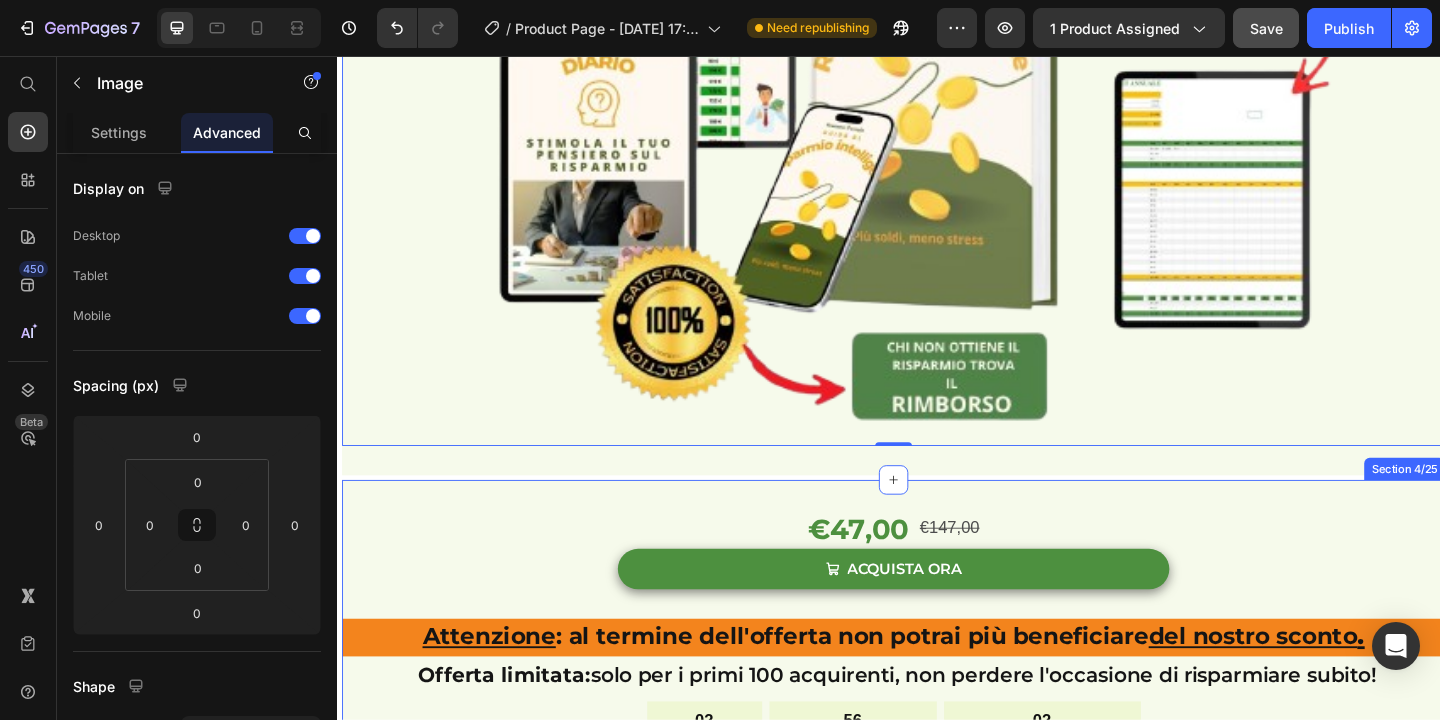 click on "€47,00 Product Price €147,00 Product Price Row
ACQUISTA ORA Add to Cart Row Product Row Attenzione : al termine dell'offerta non potrai più beneficiare  del nostro sconto . Text Block   Offerta limitata:  solo per i primi 100 acquirenti, non perdere l'occasione di risparmiare subito!  Text Block 02 Ore 56 Minuti 02 Secondi Countdown Timer Row Section 4/25" at bounding box center (942, 713) 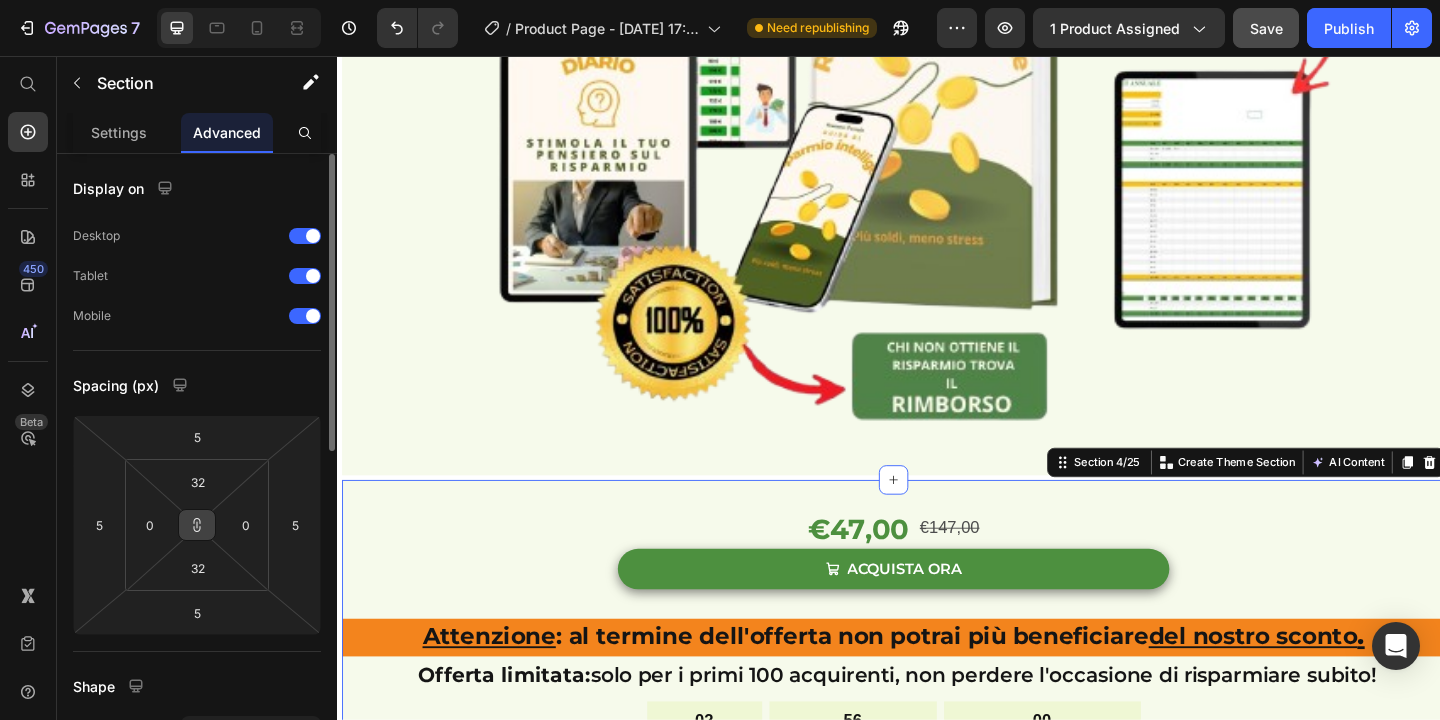 click 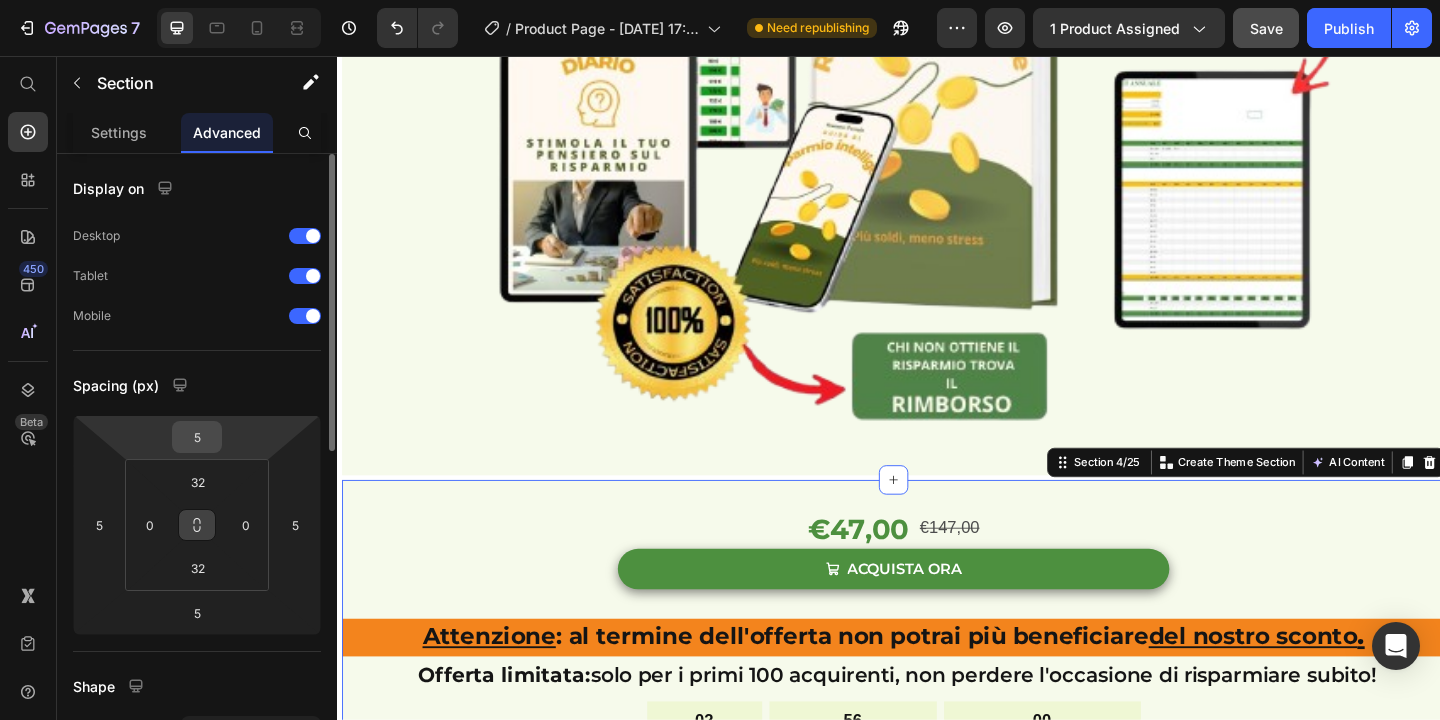 click on "5" at bounding box center [197, 437] 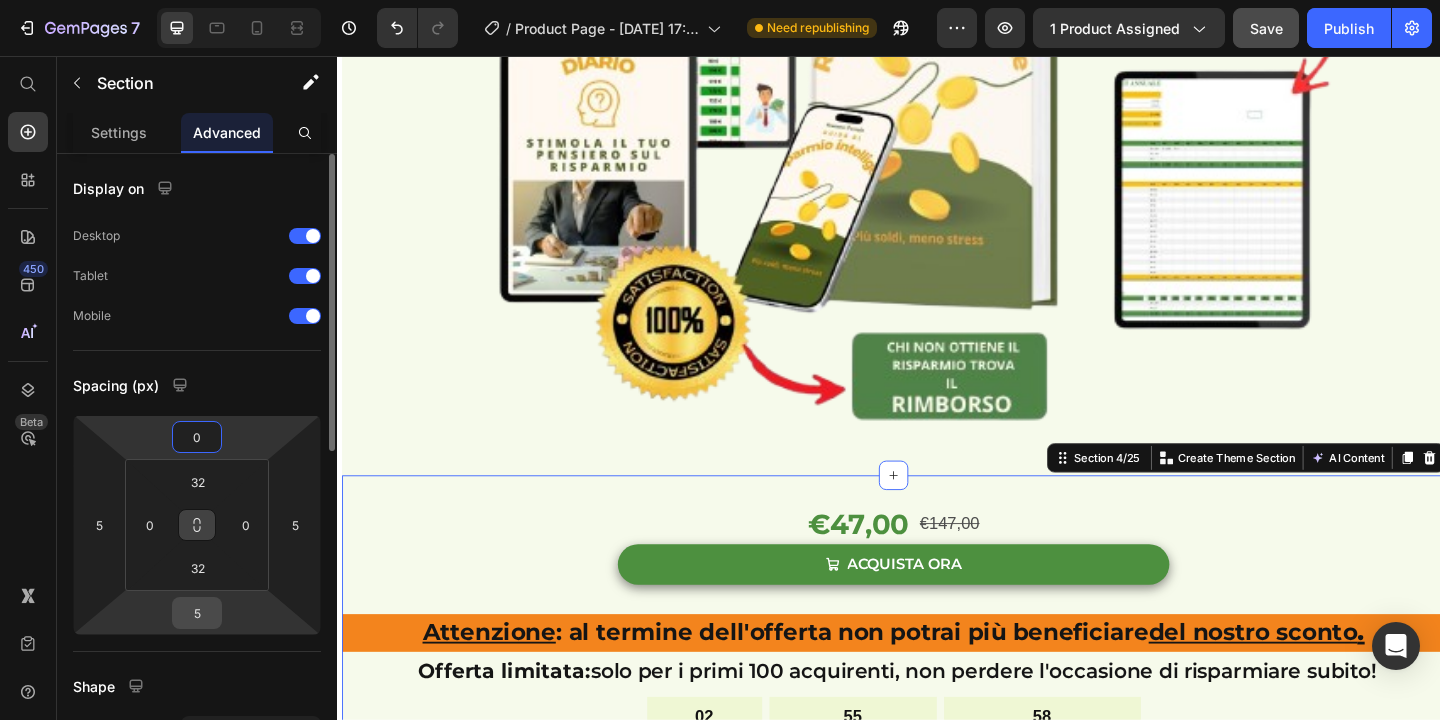 type on "0" 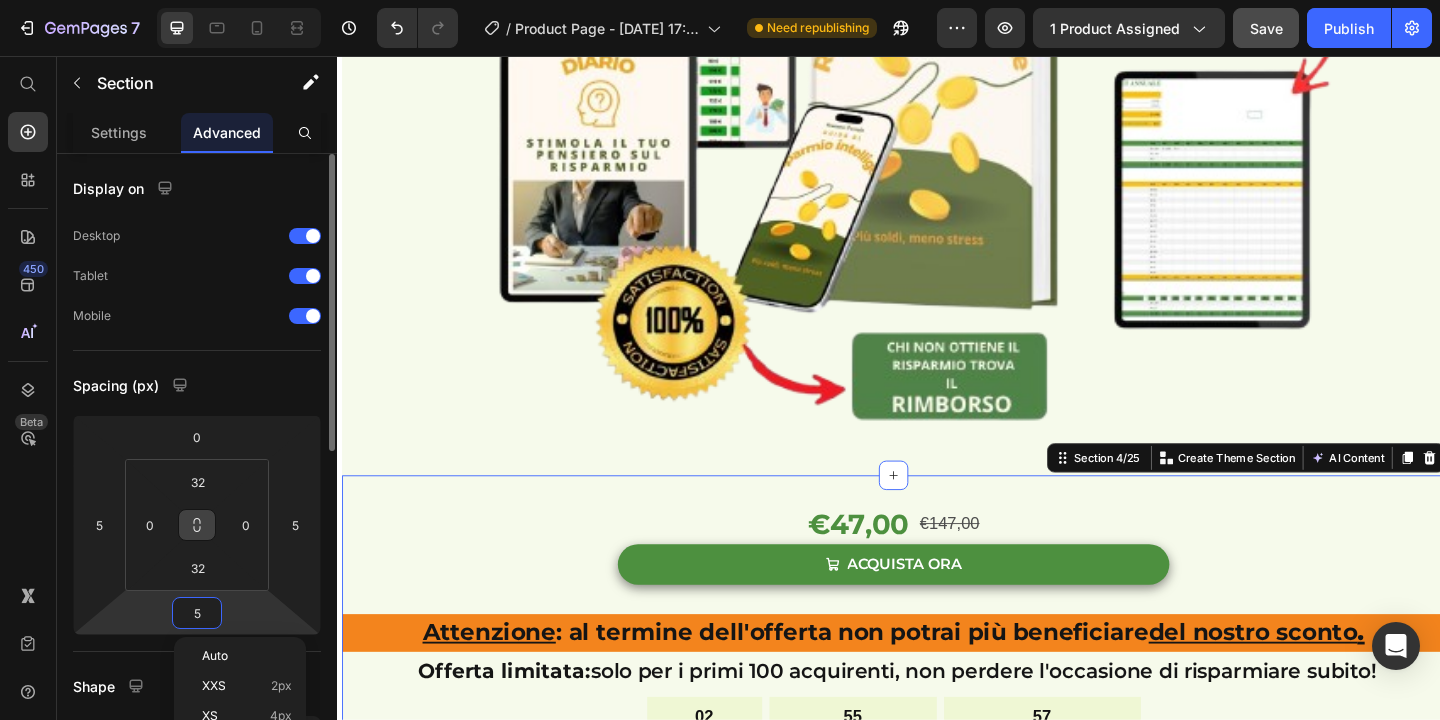 type on "0" 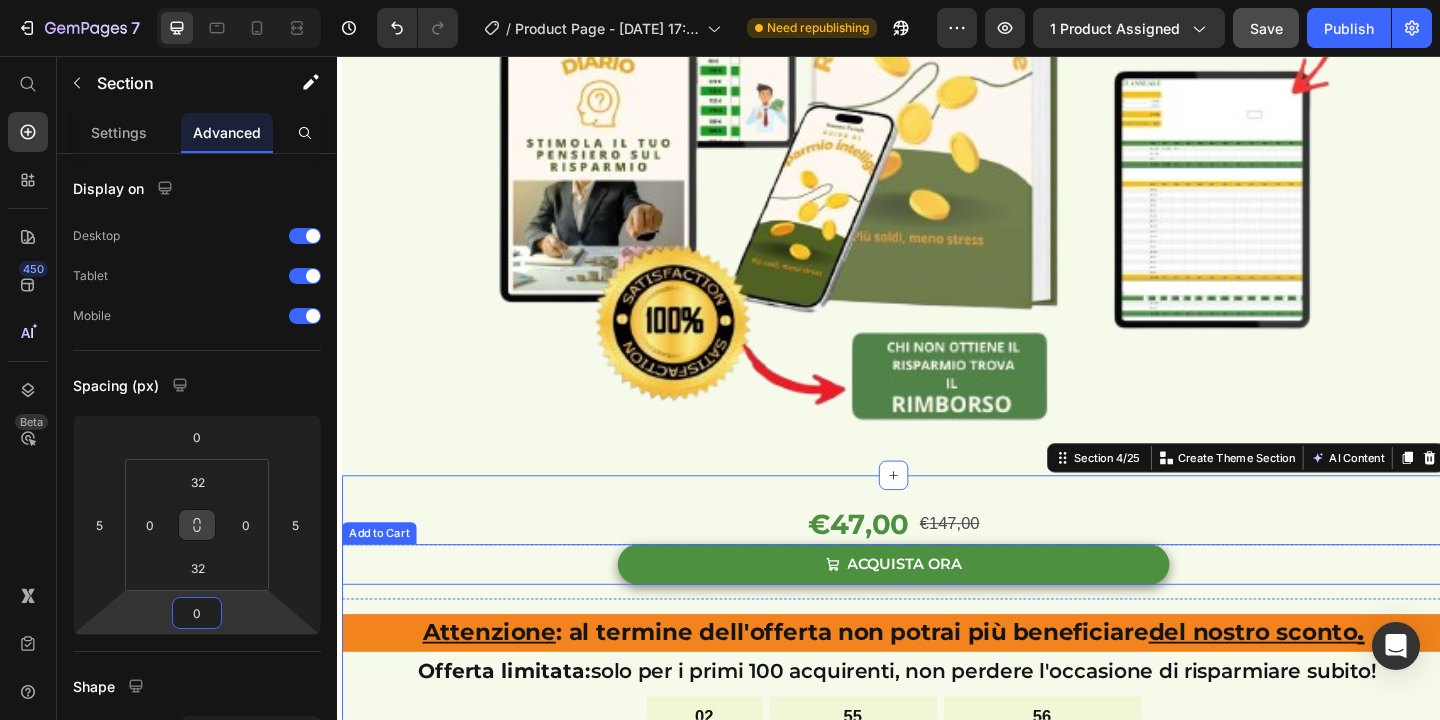 click on "€47,00 Product Price €147,00 Product Price Row" at bounding box center [942, 565] 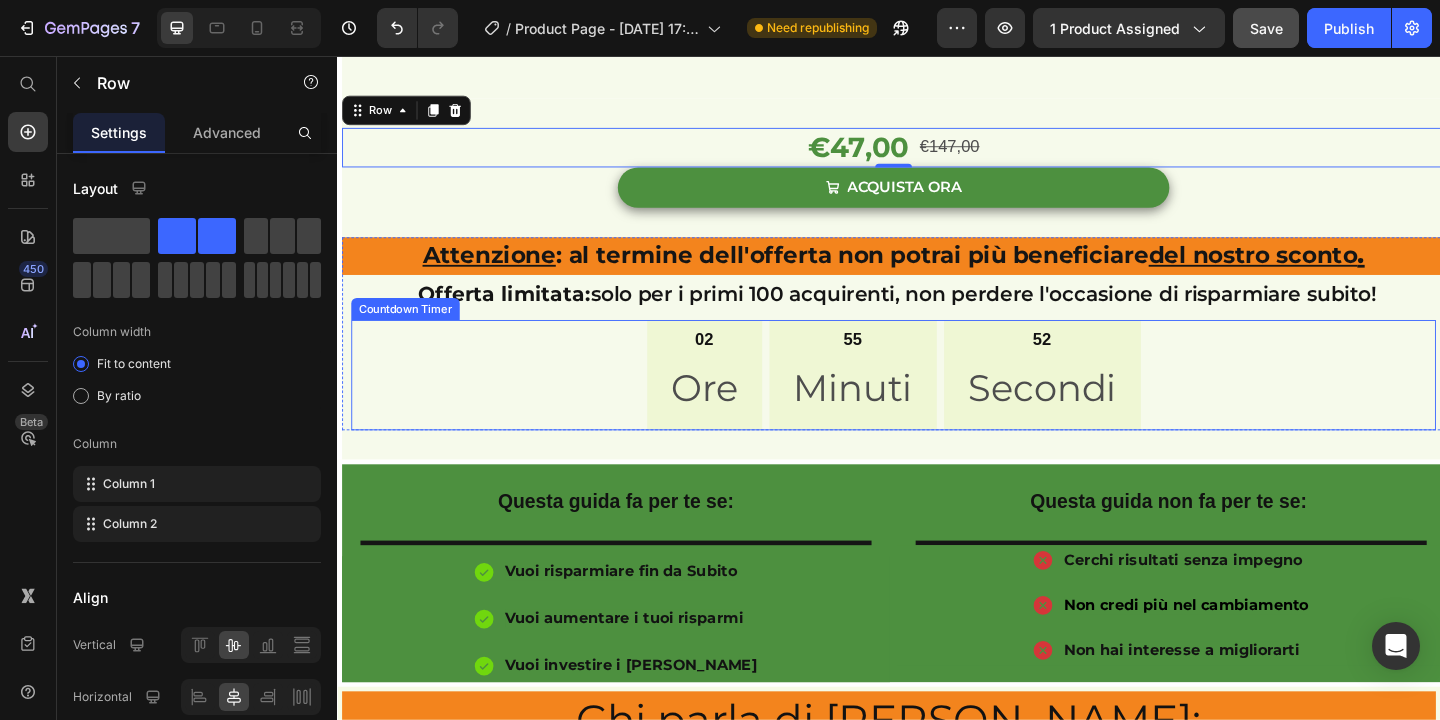 scroll, scrollTop: 1156, scrollLeft: 0, axis: vertical 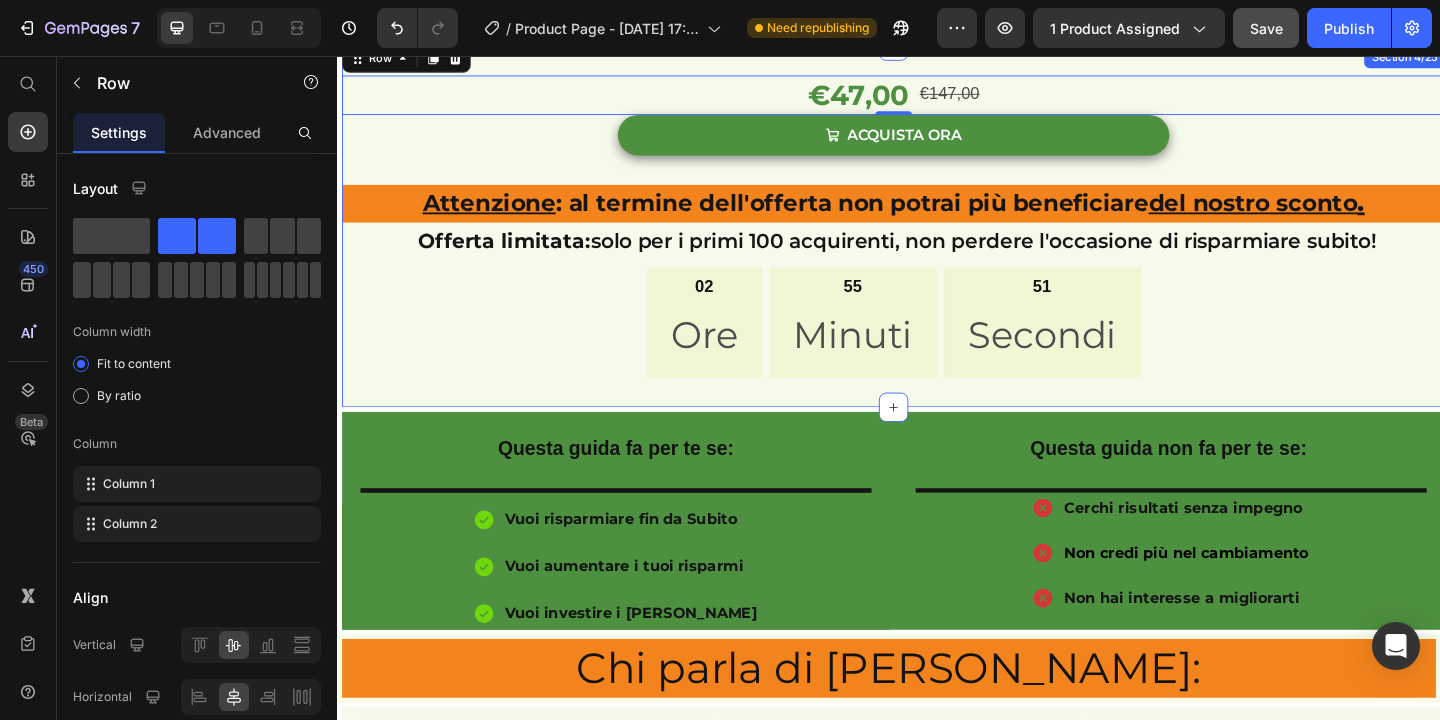 click on "02 Ore 55 Minuti 51 Secondi" at bounding box center [942, 345] 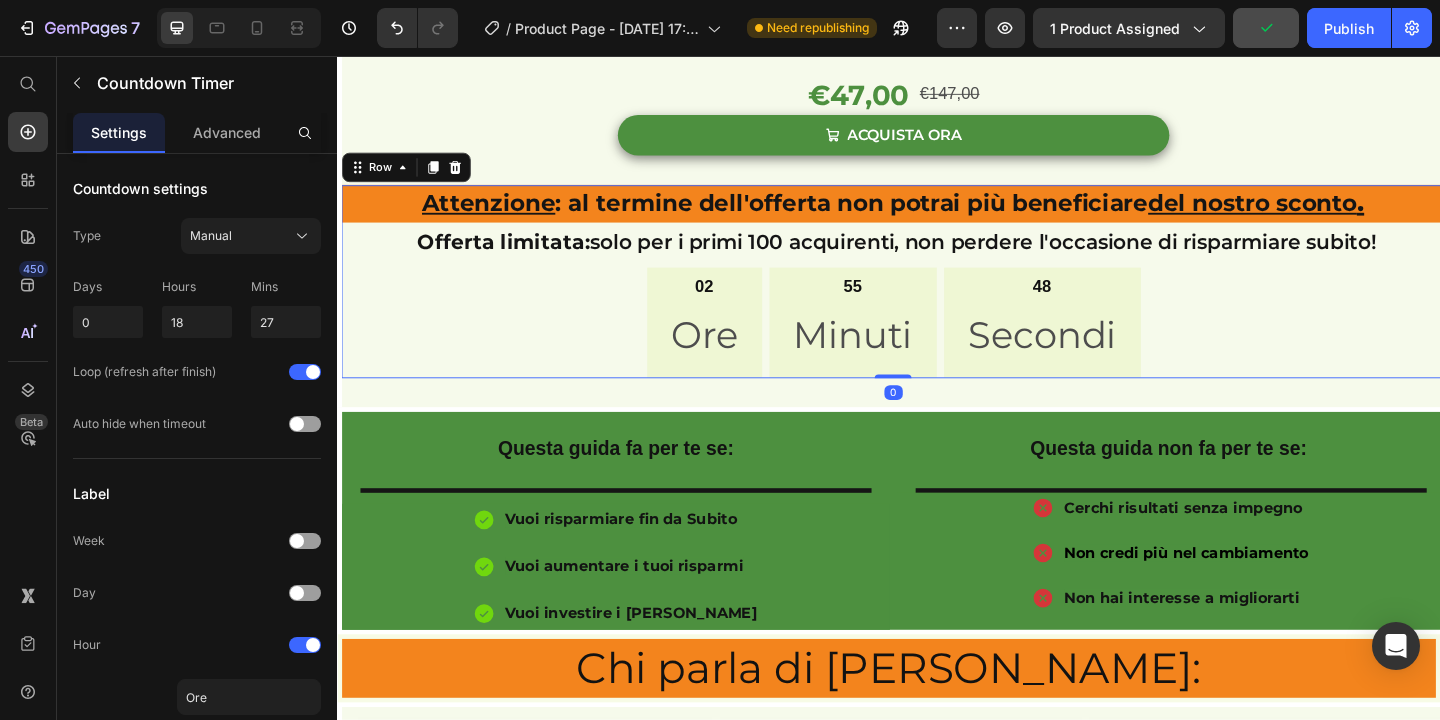 click on "Attenzione : al termine dell'offerta non potrai più beneficiare  del nostro sconto . Text Block   Offerta limitata:  solo per i primi 100 acquirenti, non perdere l'occasione di risparmiare subito!  Text Block 02 Ore 55 Minuti 48 Secondi Countdown Timer" at bounding box center (942, 300) 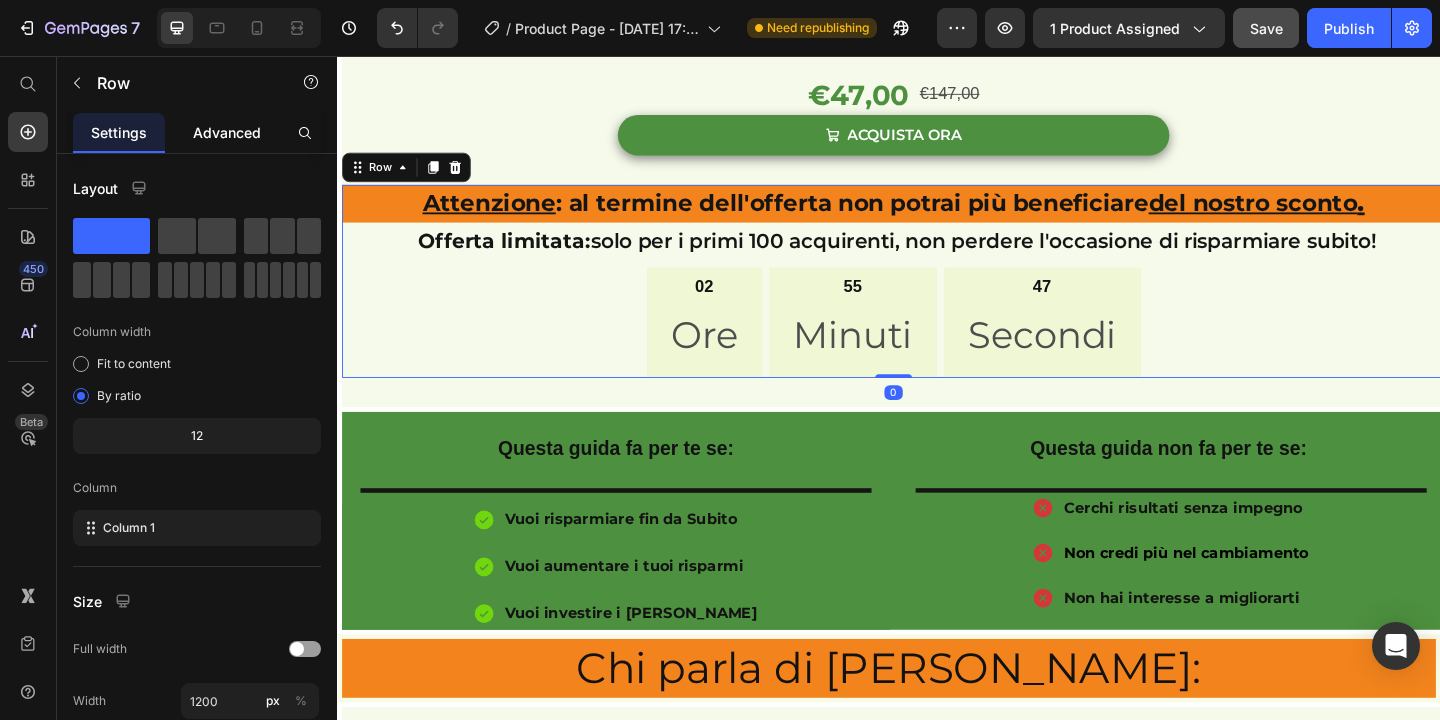 click on "Advanced" at bounding box center (227, 132) 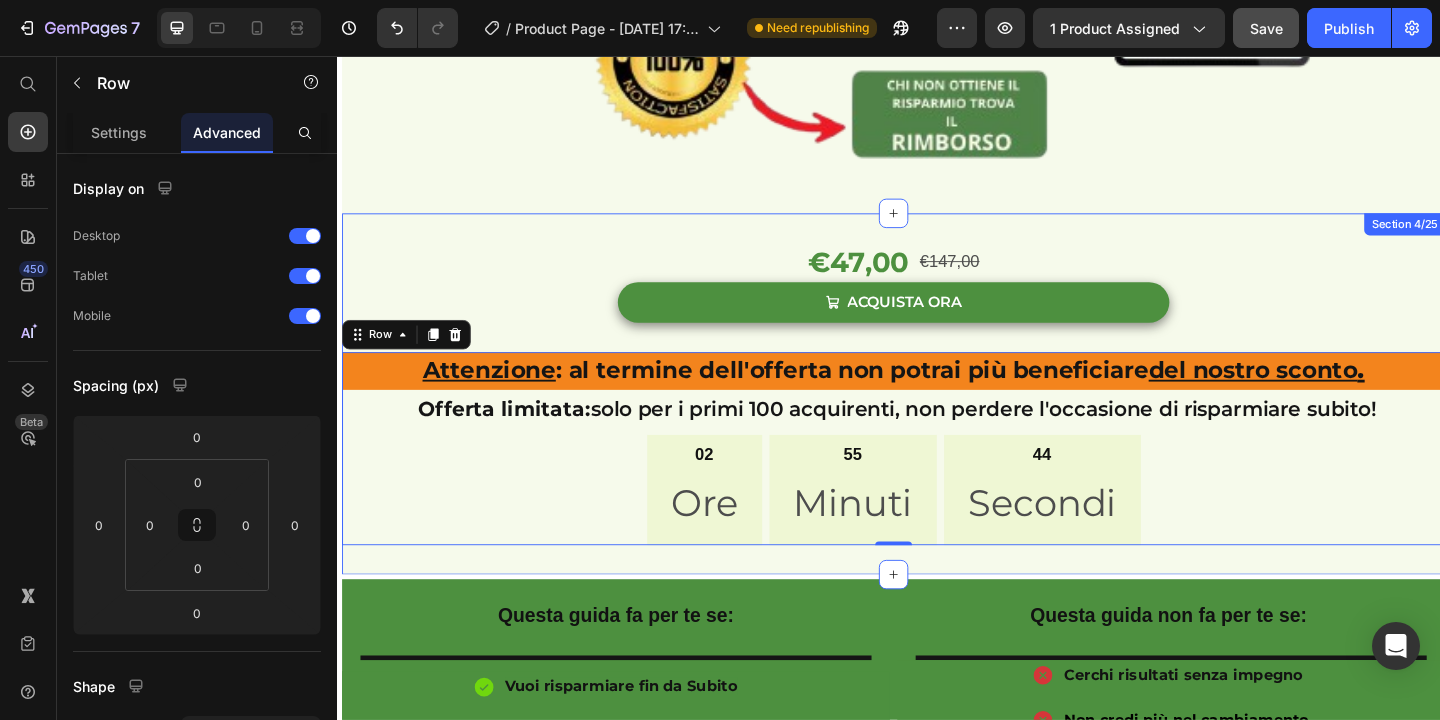 scroll, scrollTop: 939, scrollLeft: 0, axis: vertical 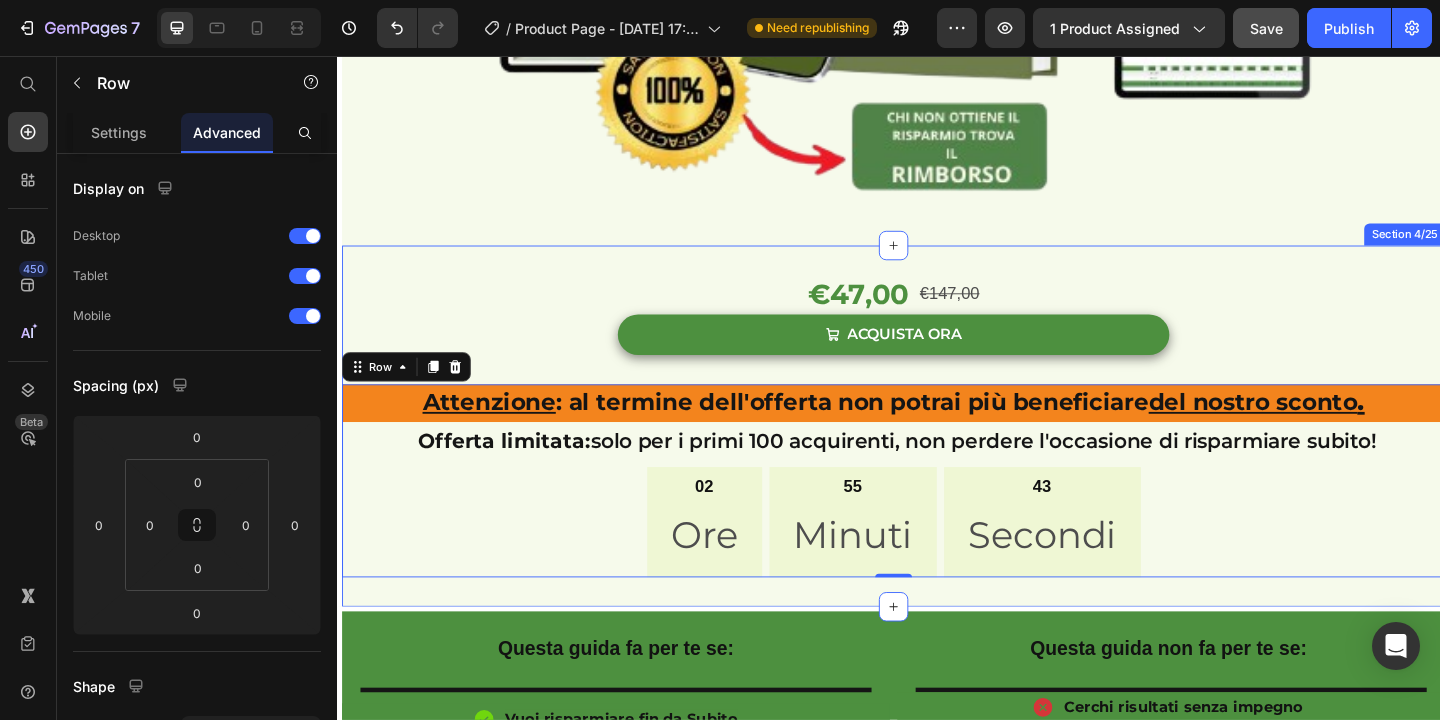click on "€47,00 Product Price €147,00 Product Price Row
ACQUISTA ORA Add to Cart Row Product Row Attenzione : al termine dell'offerta non potrai più beneficiare  del nostro sconto . Text Block   Offerta limitata:  solo per i primi 100 acquirenti, non perdere l'occasione di risparmiare subito!  Text Block 02 Ore 55 Minuti 43 Secondi Countdown Timer Row   0 Section 4/25" at bounding box center [942, 458] 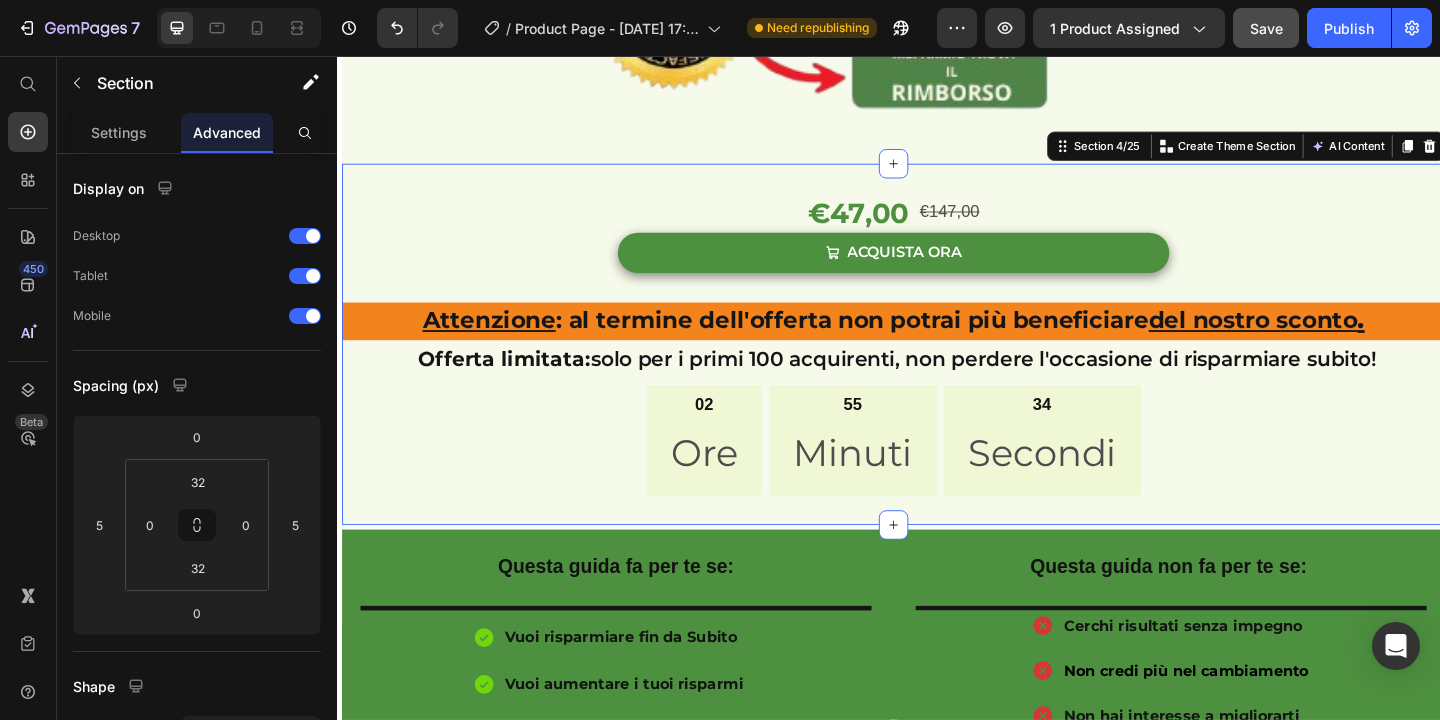 scroll, scrollTop: 1056, scrollLeft: 0, axis: vertical 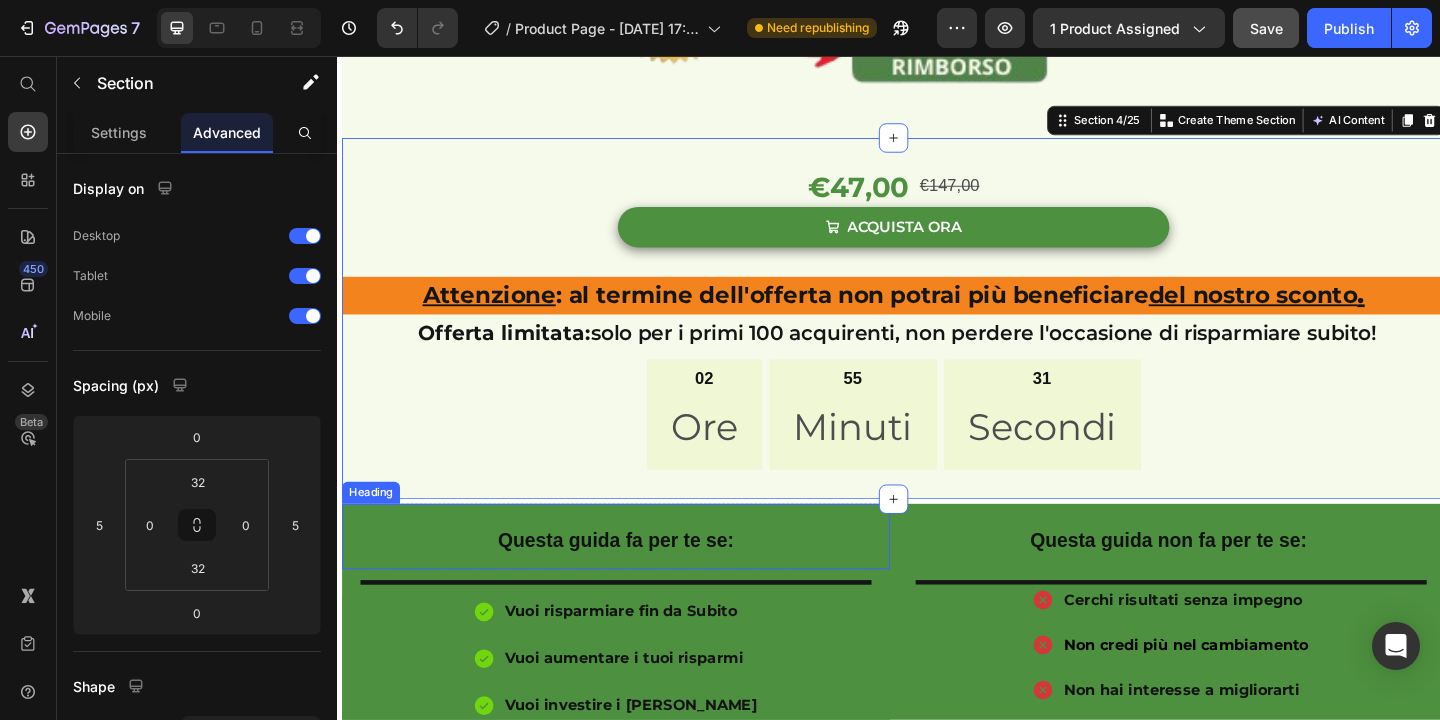 click on "Heading" at bounding box center (373, 531) 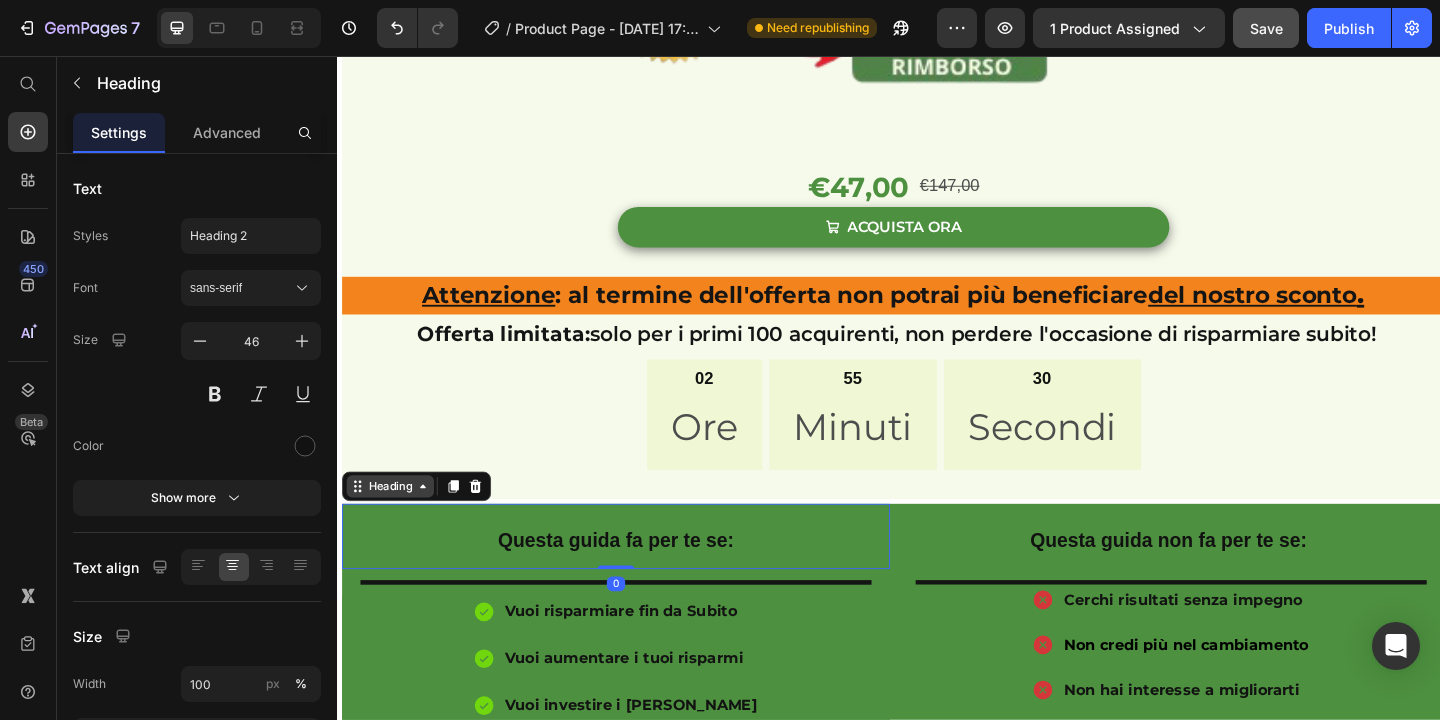 click 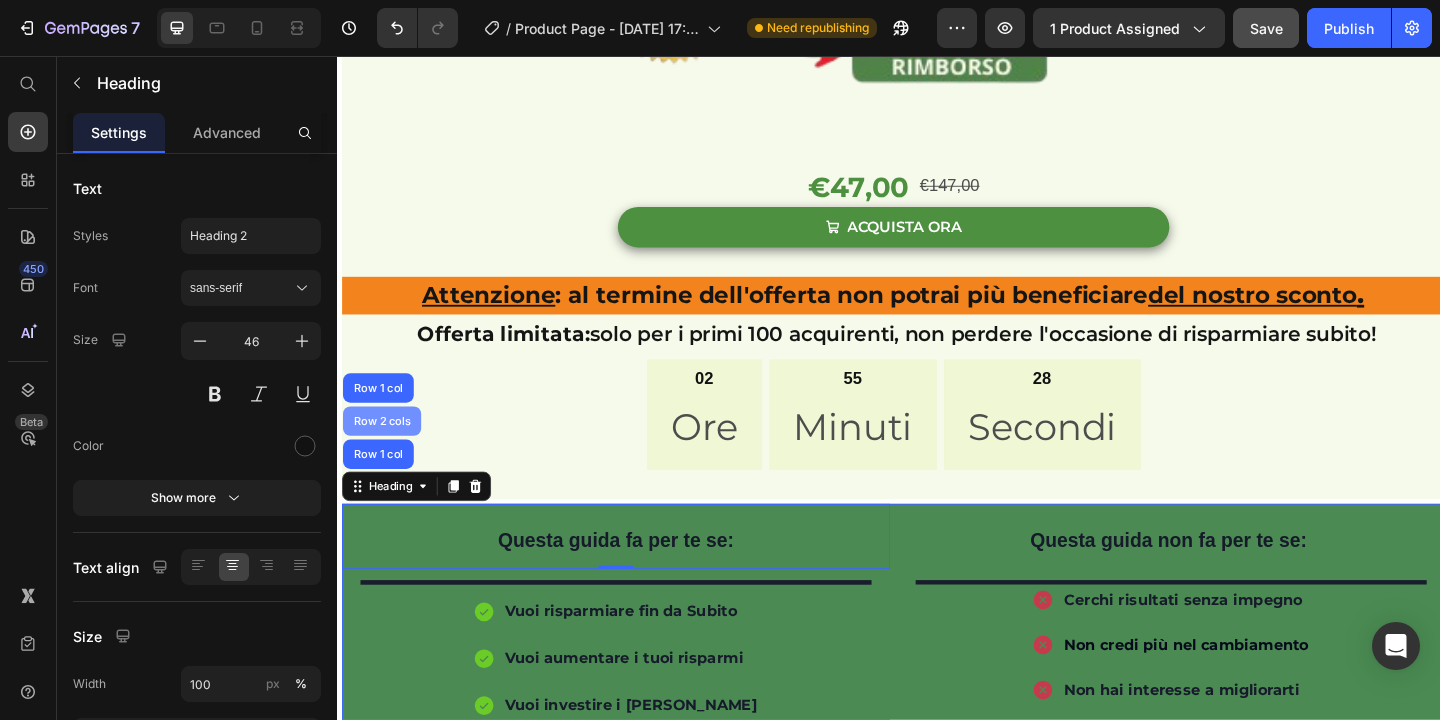 click on "Row 2 cols" at bounding box center [385, 453] 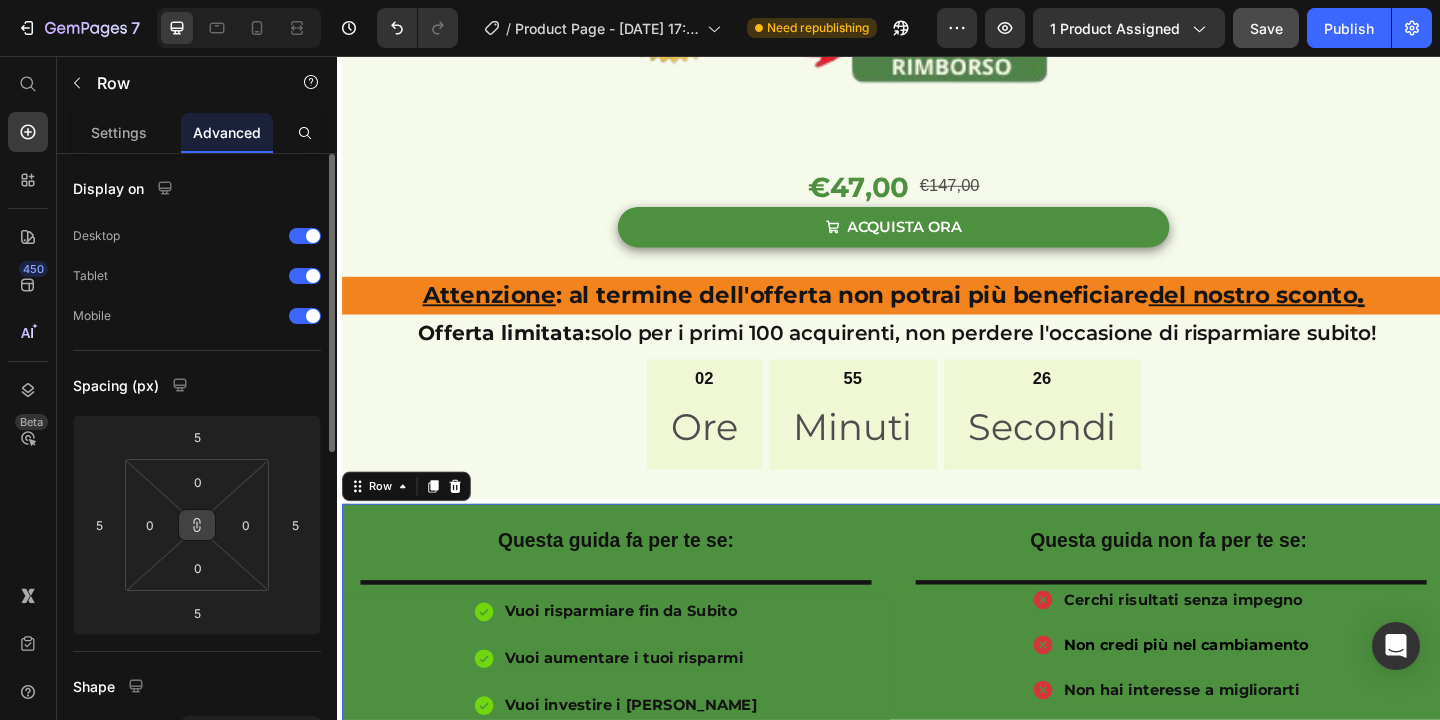 click 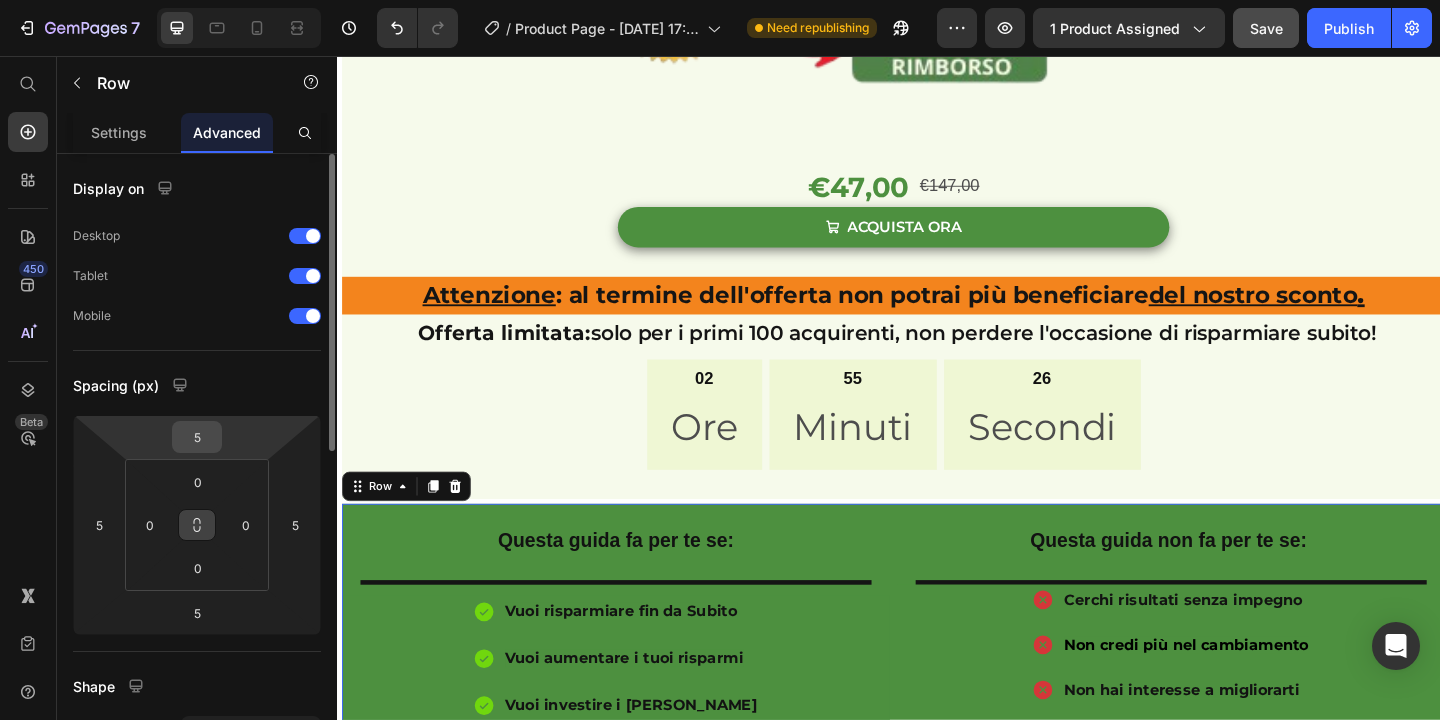 click on "5" at bounding box center [197, 437] 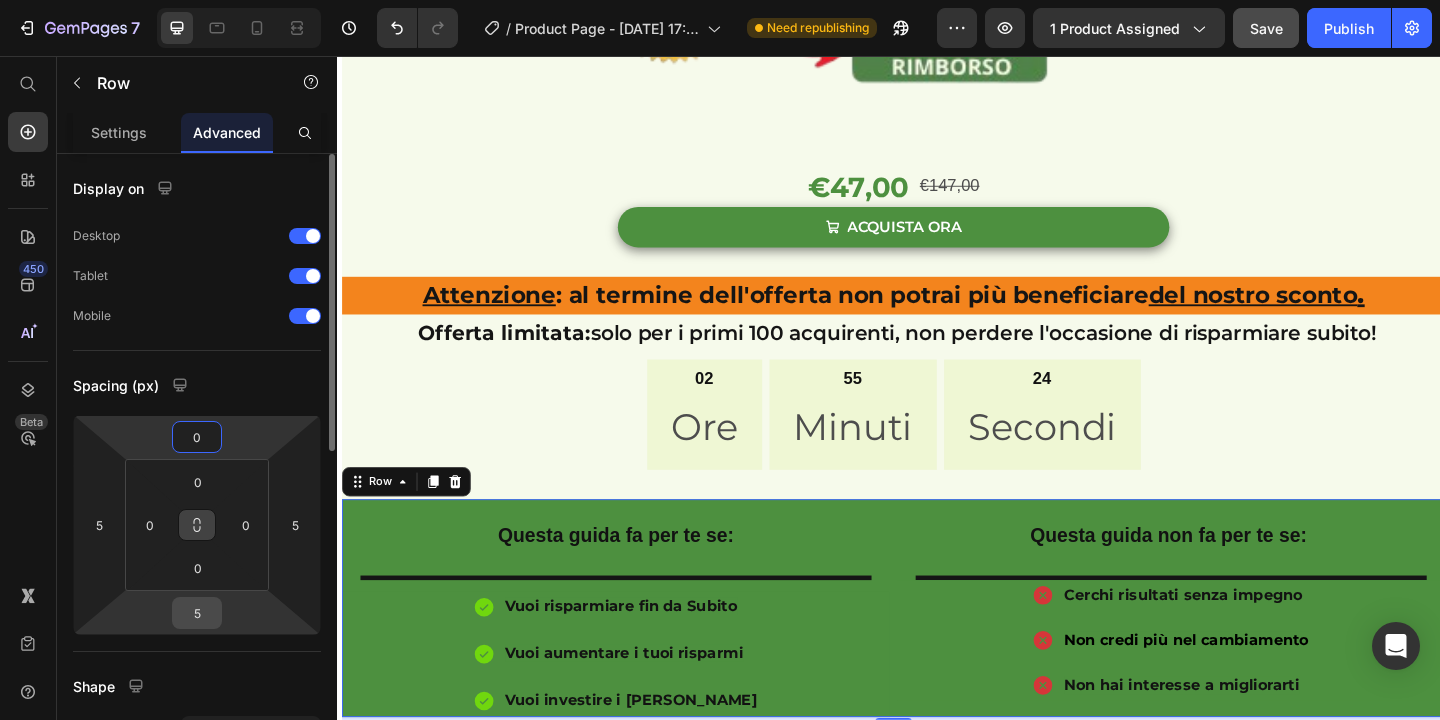 type on "0" 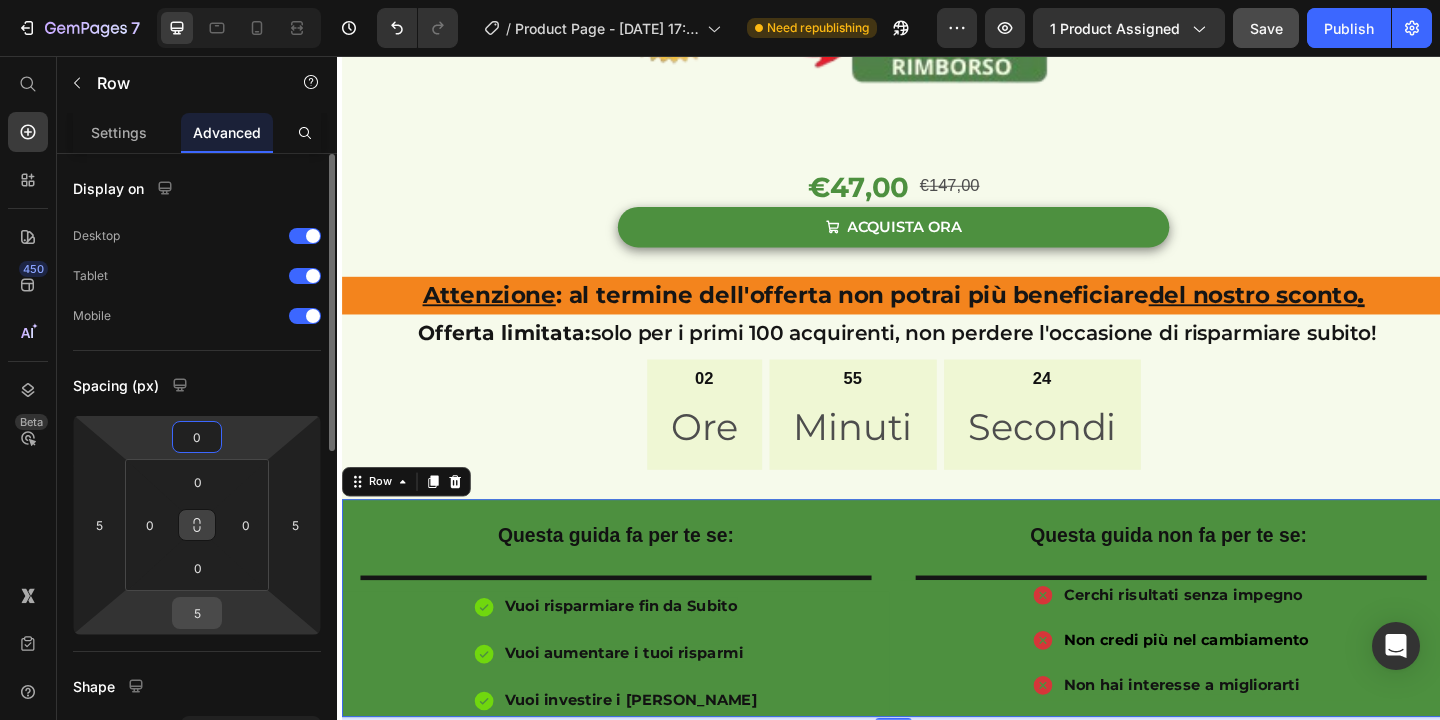 click on "5" at bounding box center (197, 613) 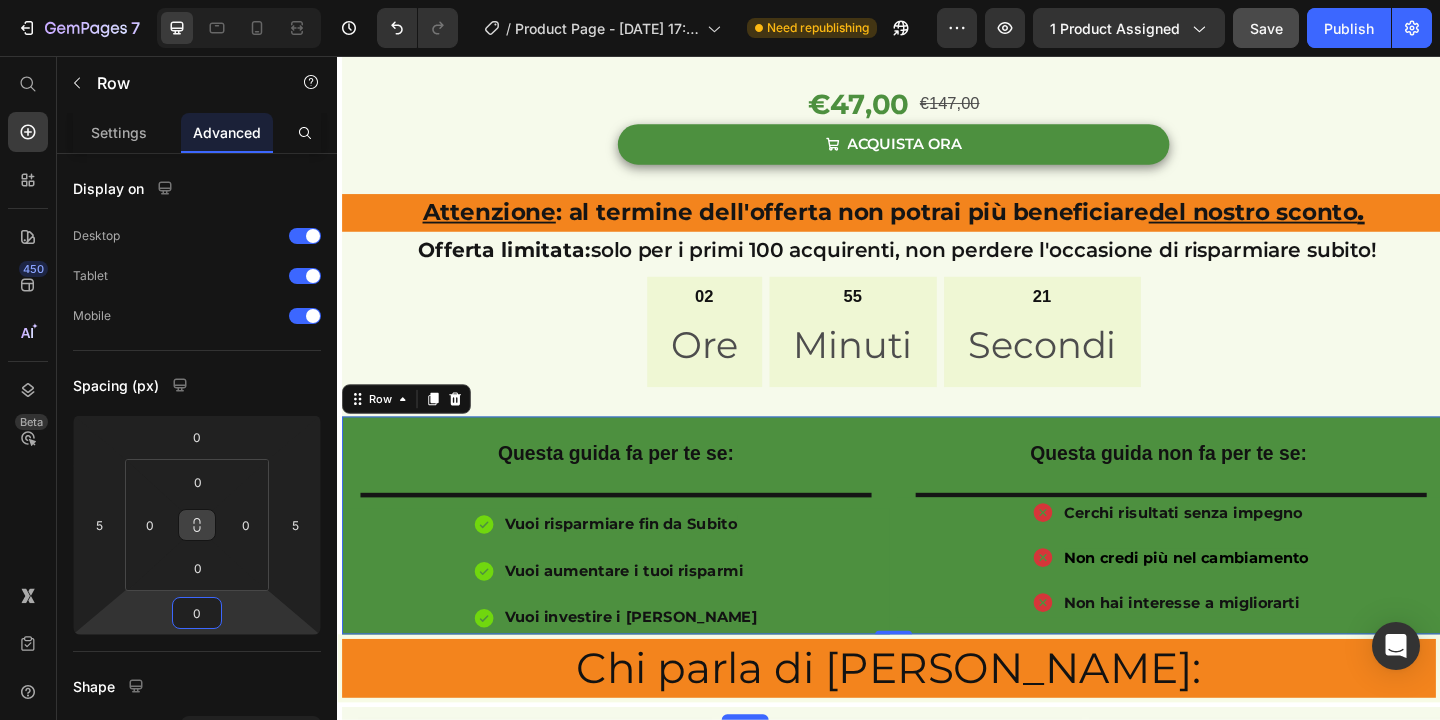scroll, scrollTop: 1480, scrollLeft: 0, axis: vertical 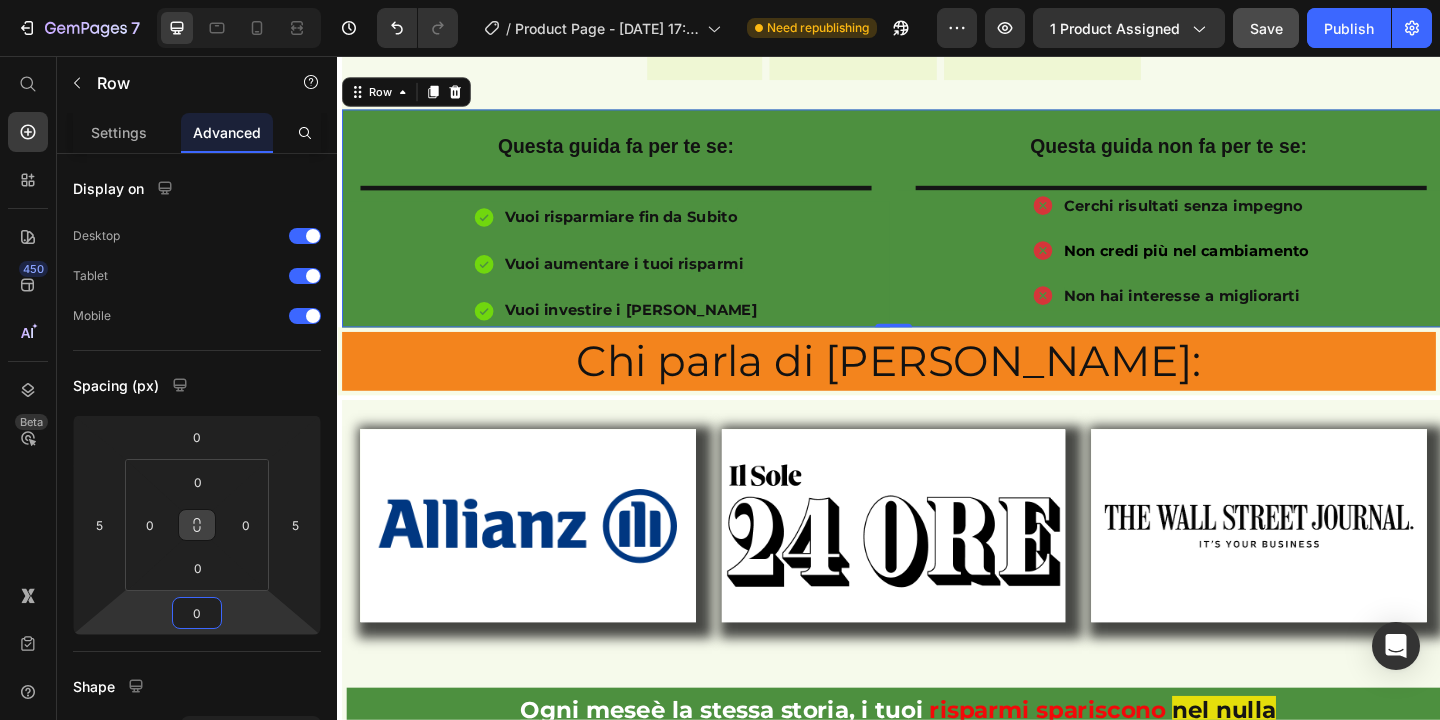 type on "0" 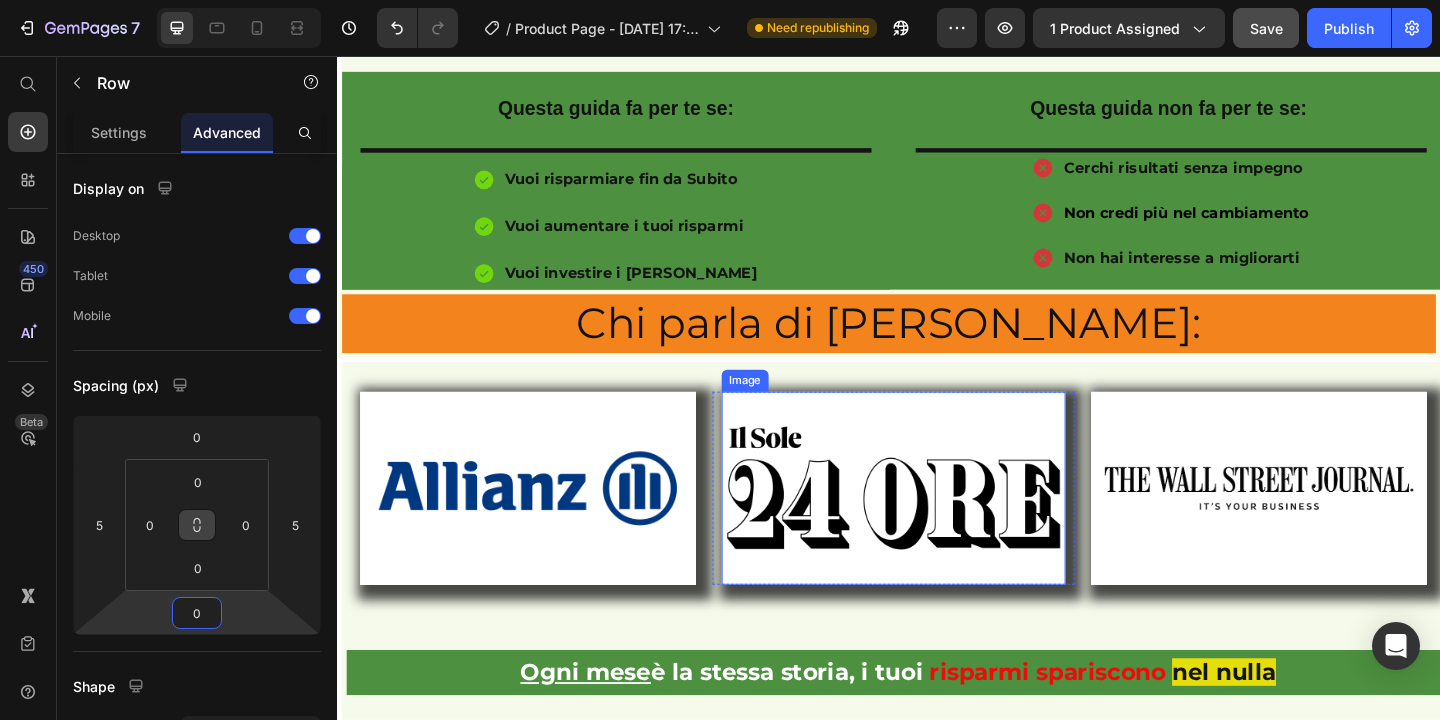 scroll, scrollTop: 1511, scrollLeft: 0, axis: vertical 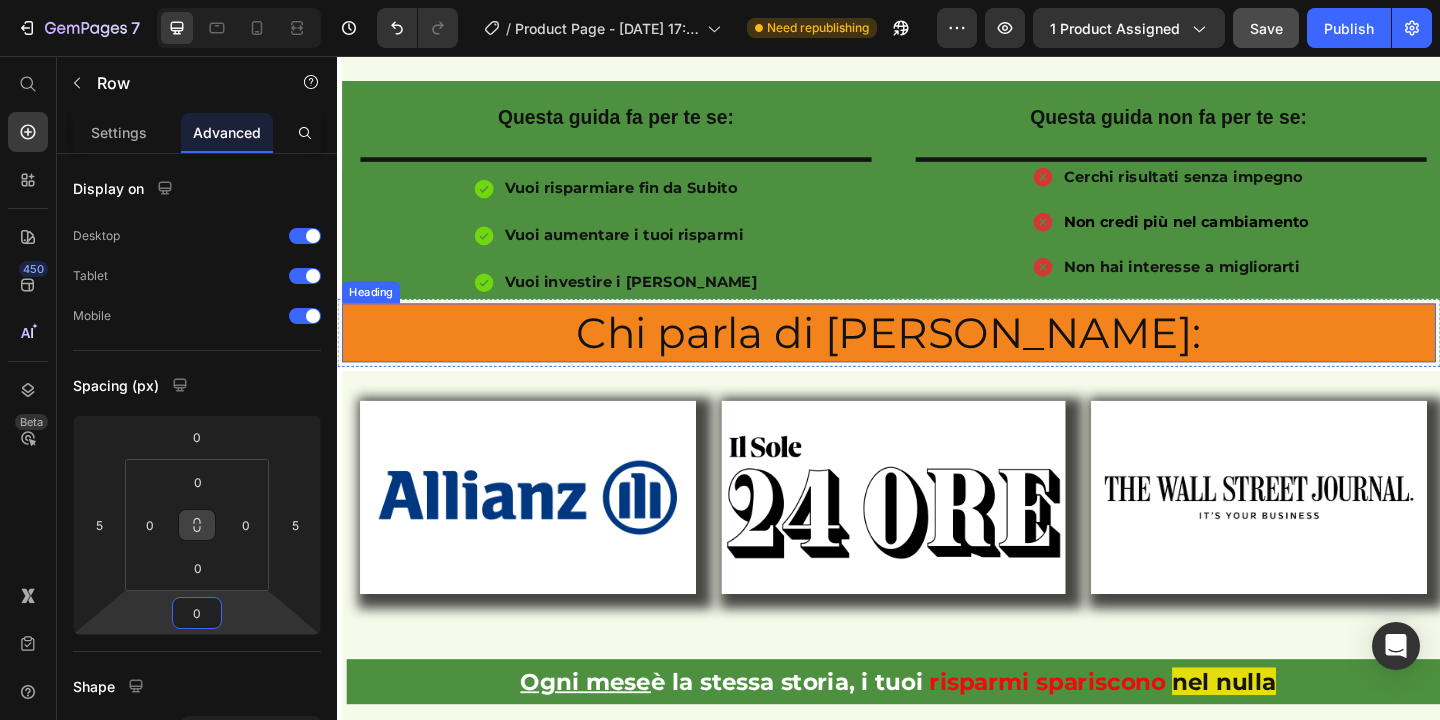click on "Chi parla di [PERSON_NAME]:" at bounding box center (937, 357) 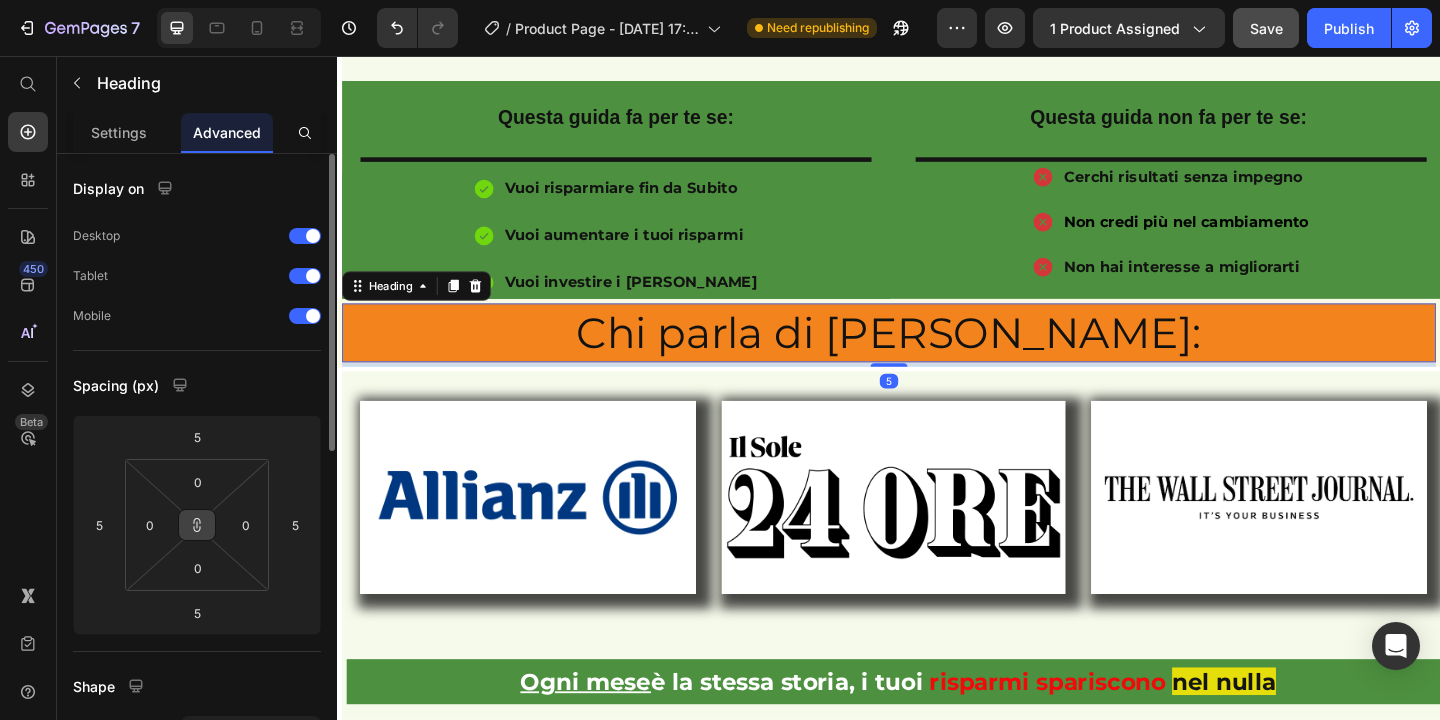 click at bounding box center (197, 525) 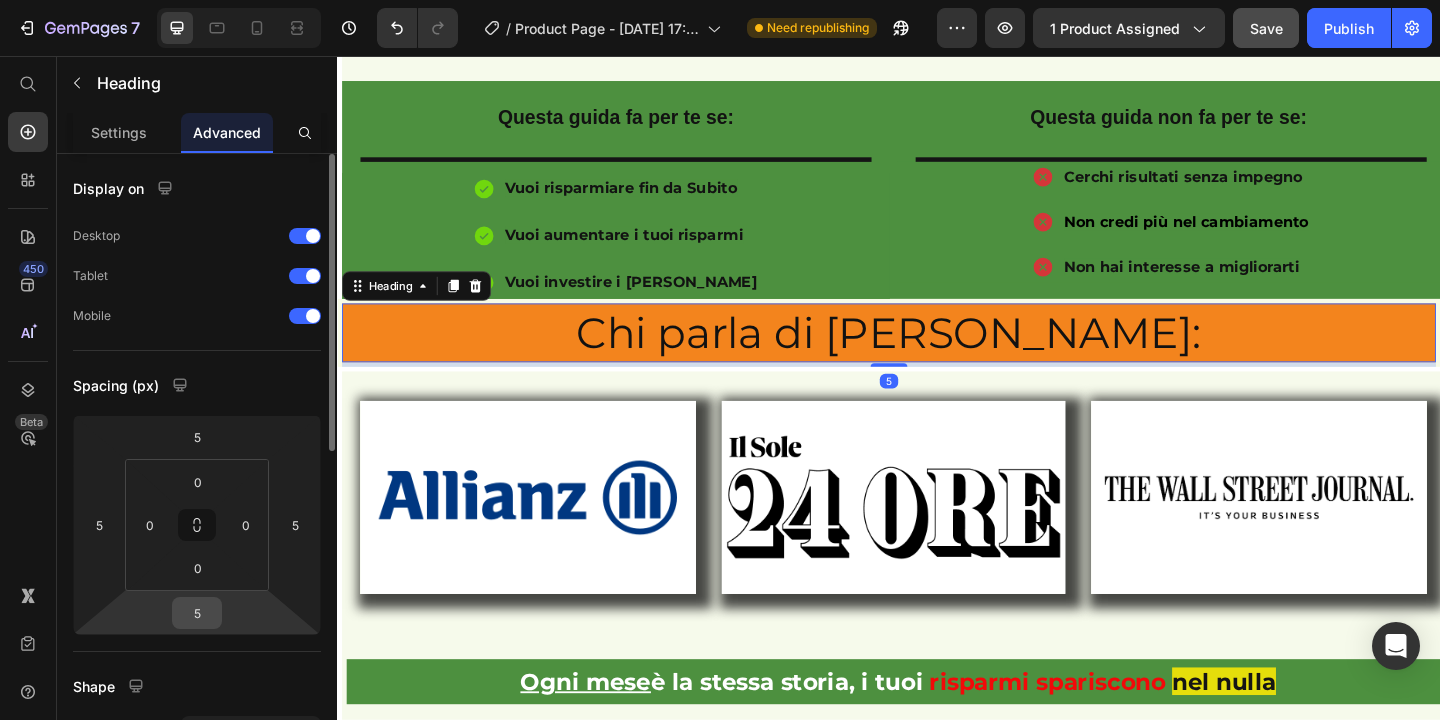 click on "5" at bounding box center [197, 613] 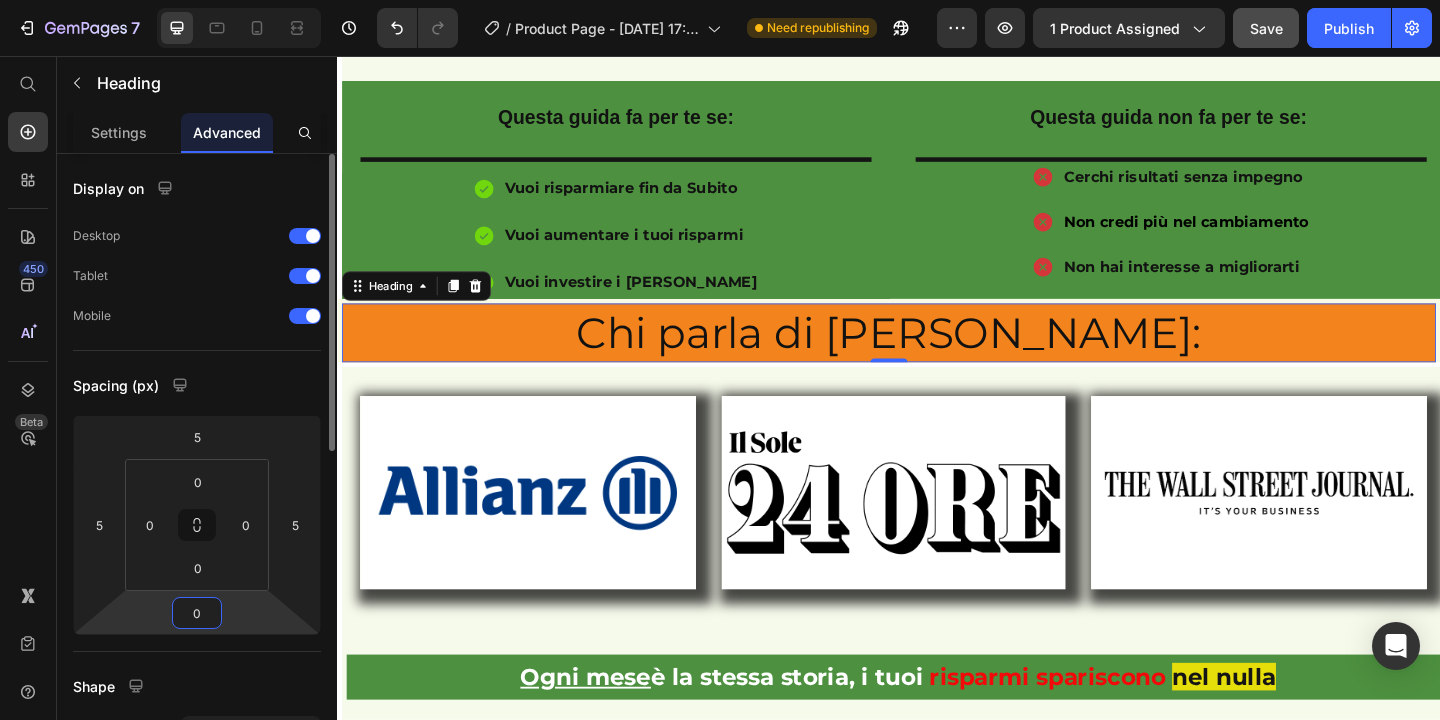 type on "0" 